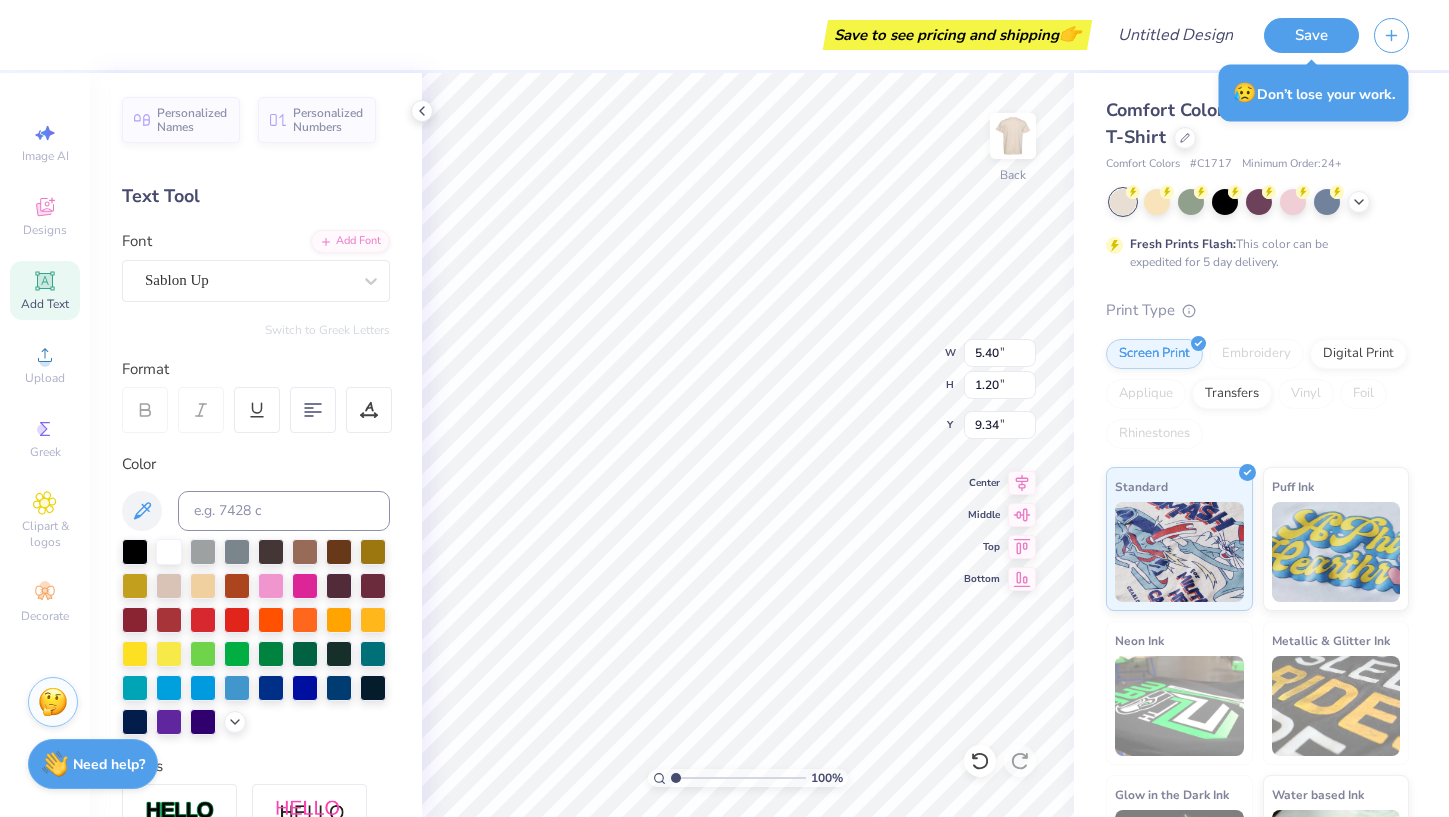 scroll, scrollTop: 0, scrollLeft: 0, axis: both 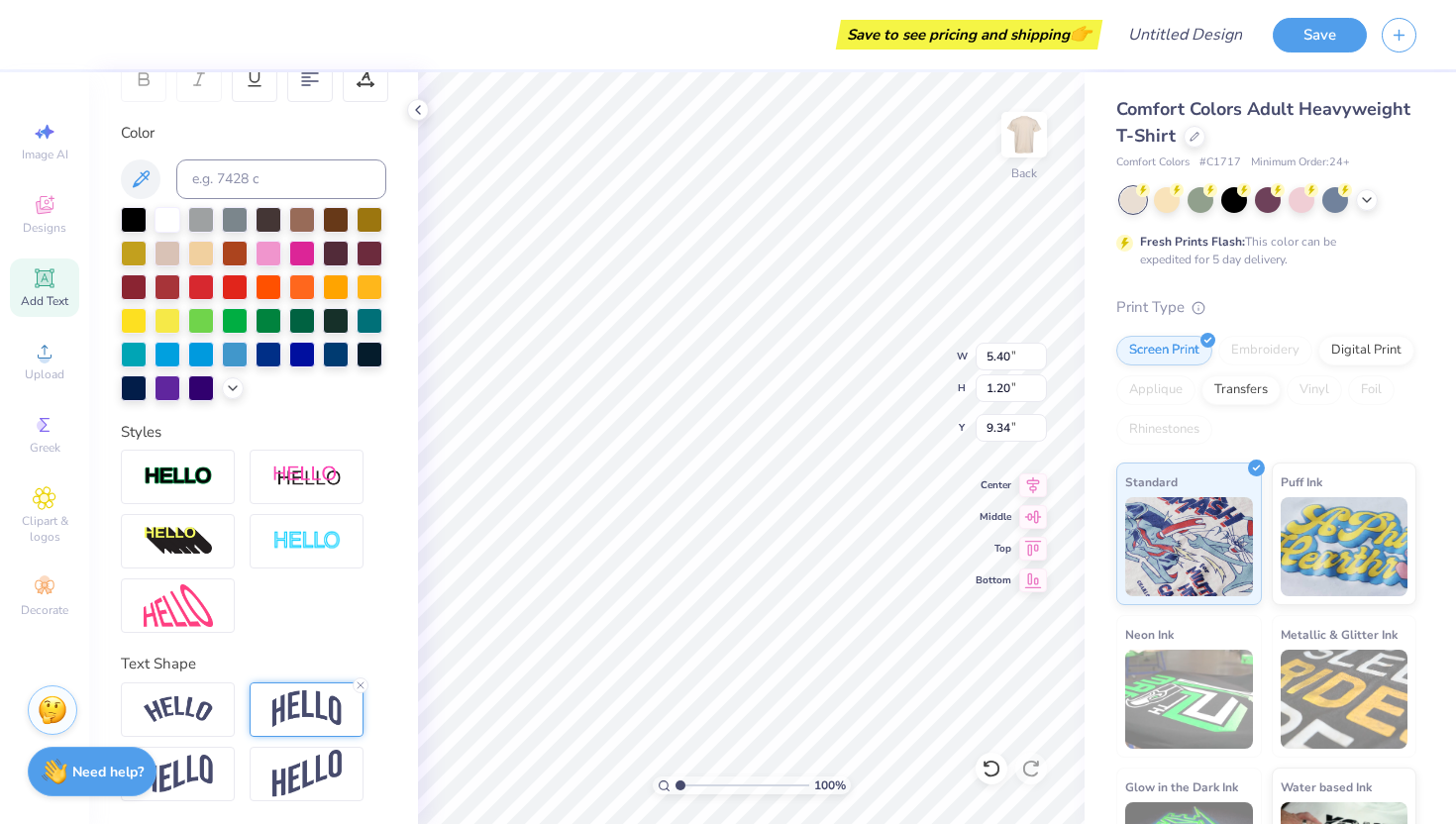 click at bounding box center (307, 709) 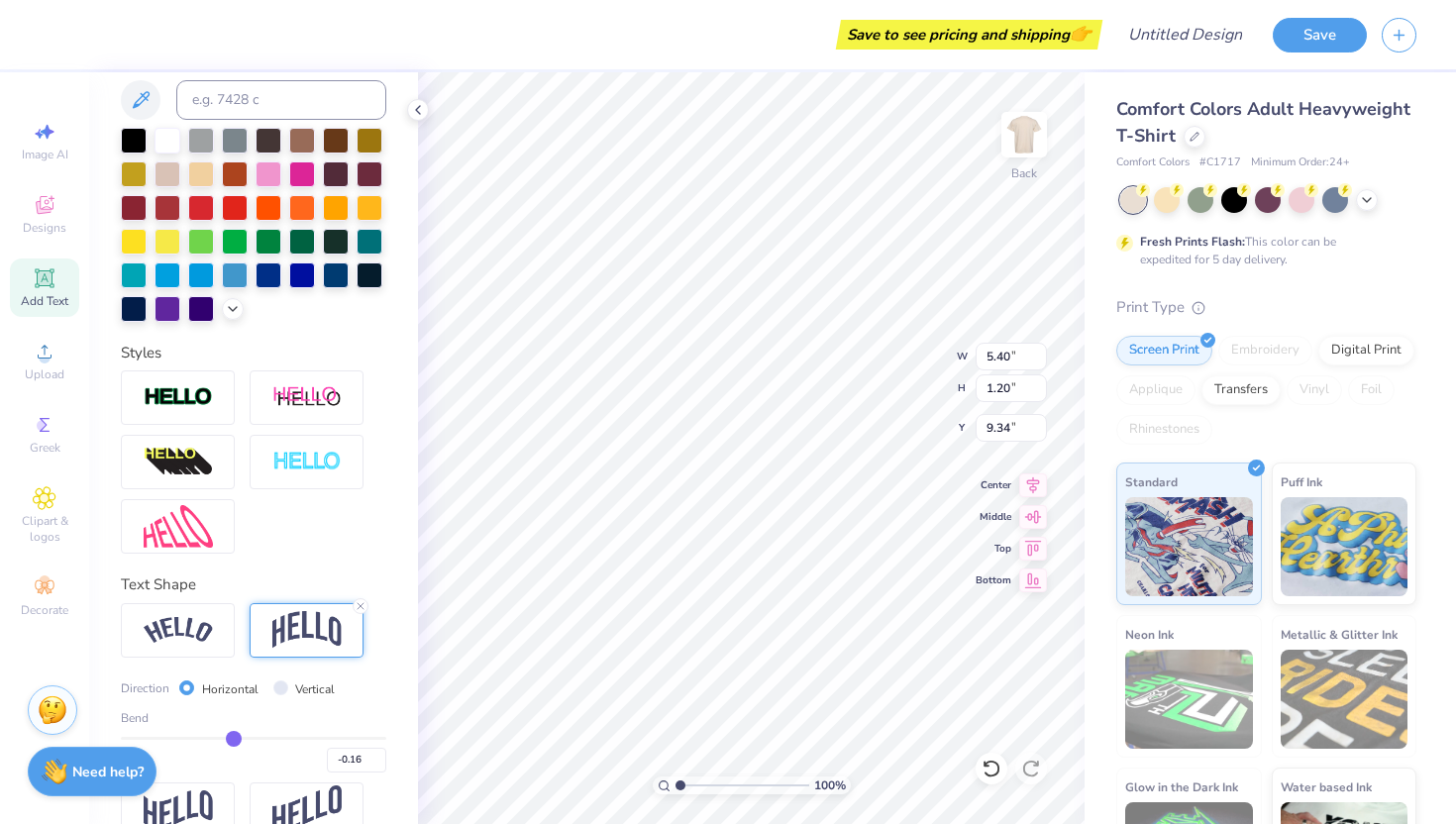 scroll, scrollTop: 443, scrollLeft: 0, axis: vertical 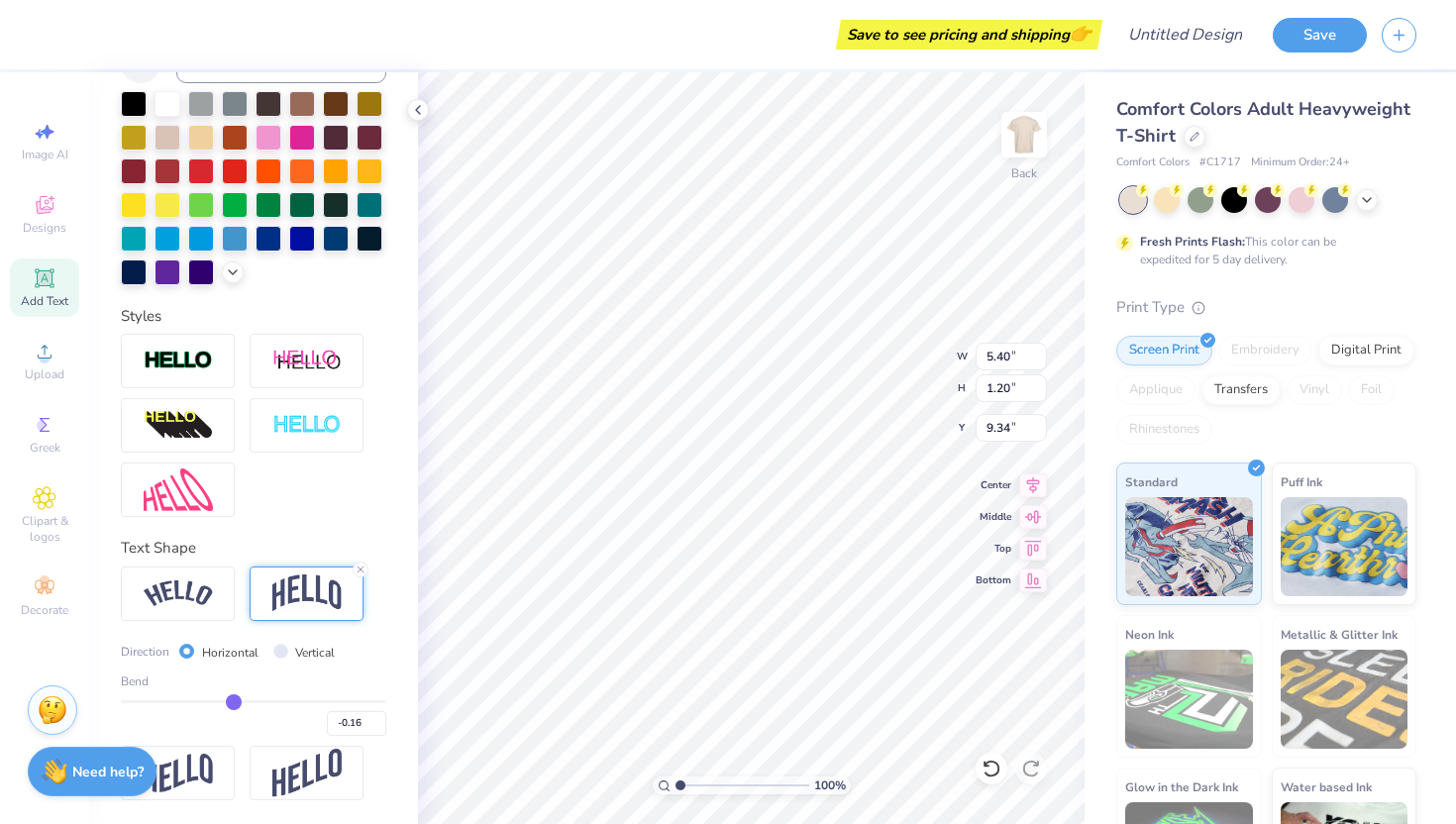 type on "-0.15" 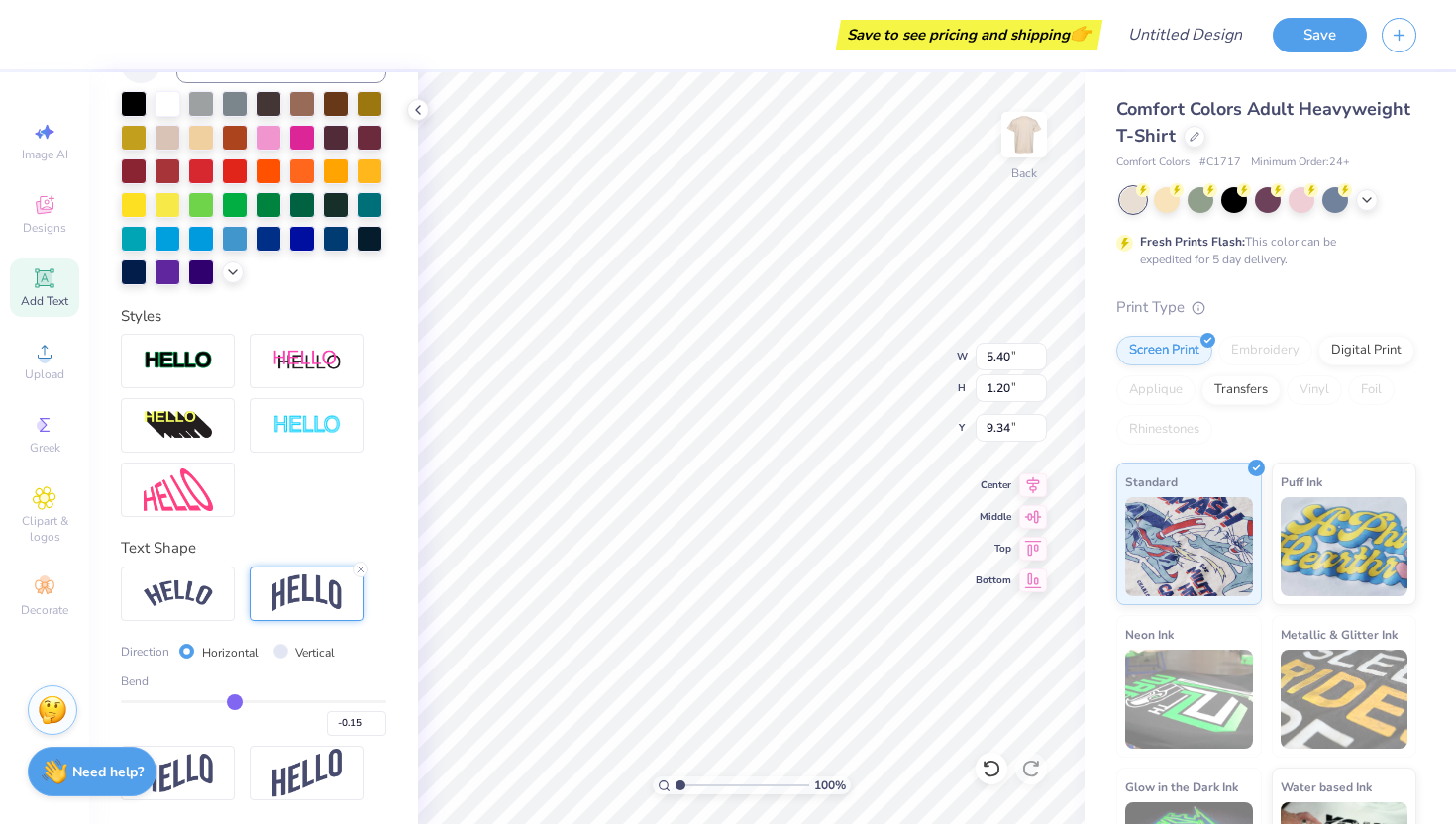 type on "-0.15" 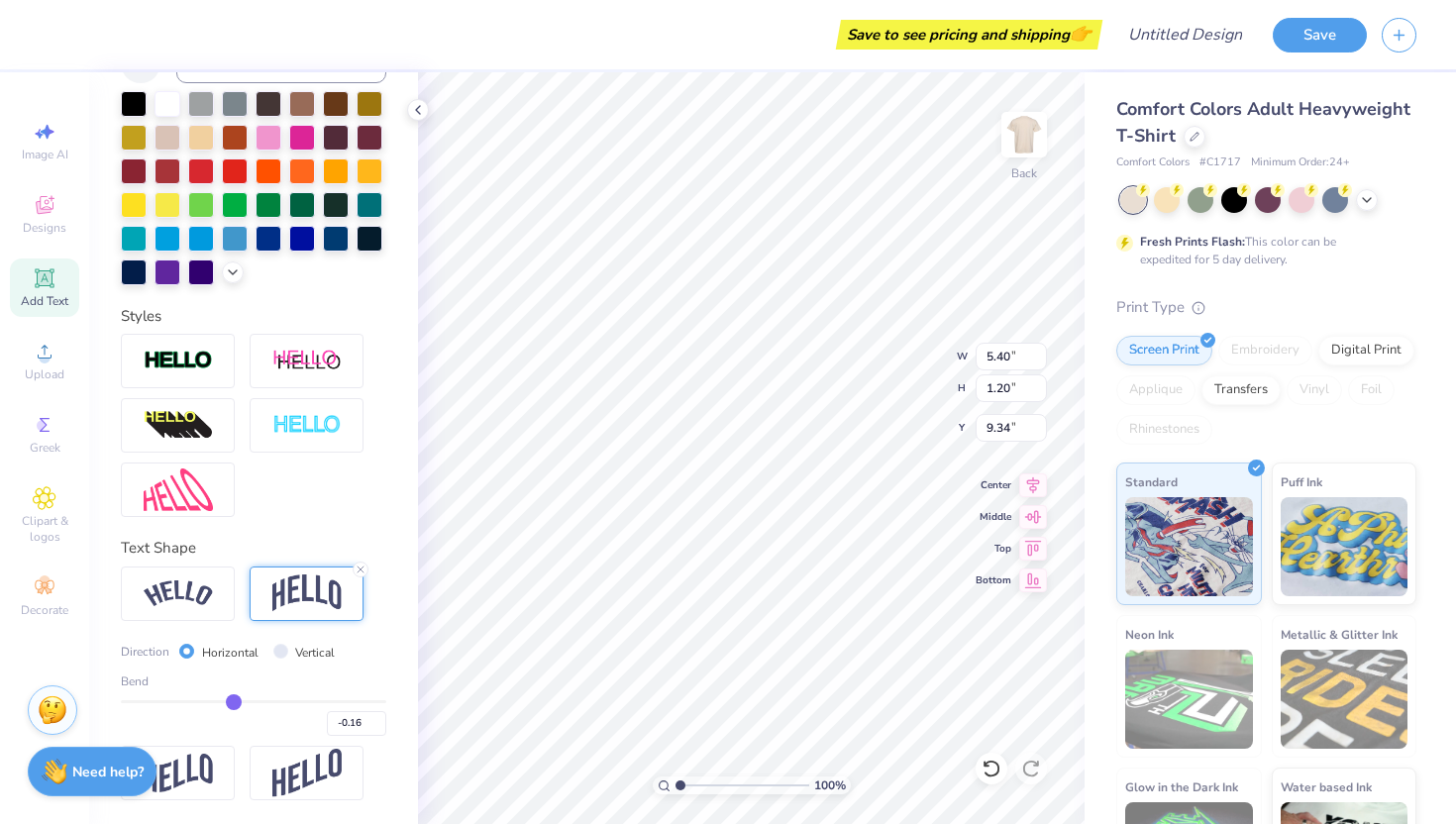 type on "-0.17" 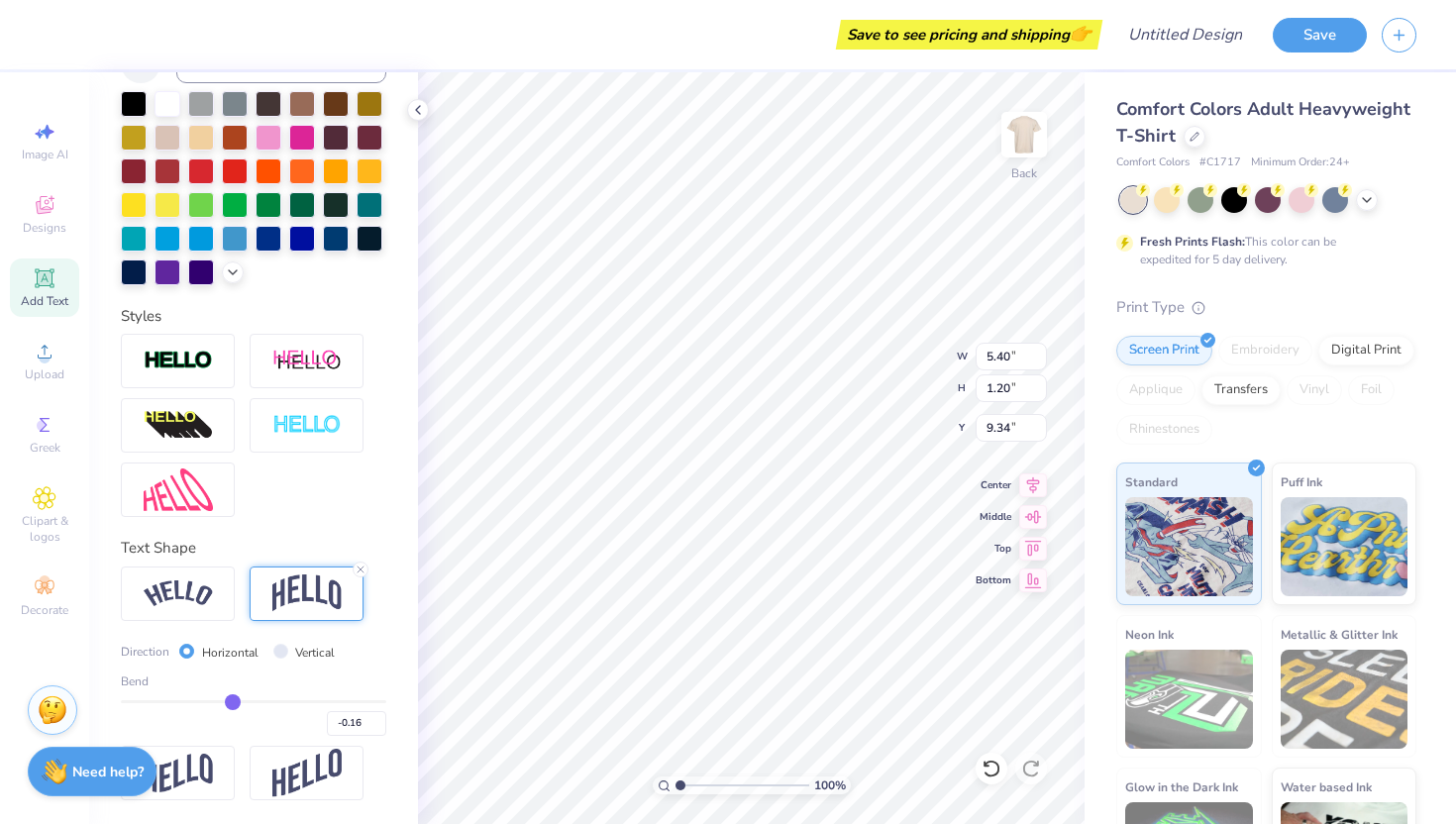 type on "-0.17" 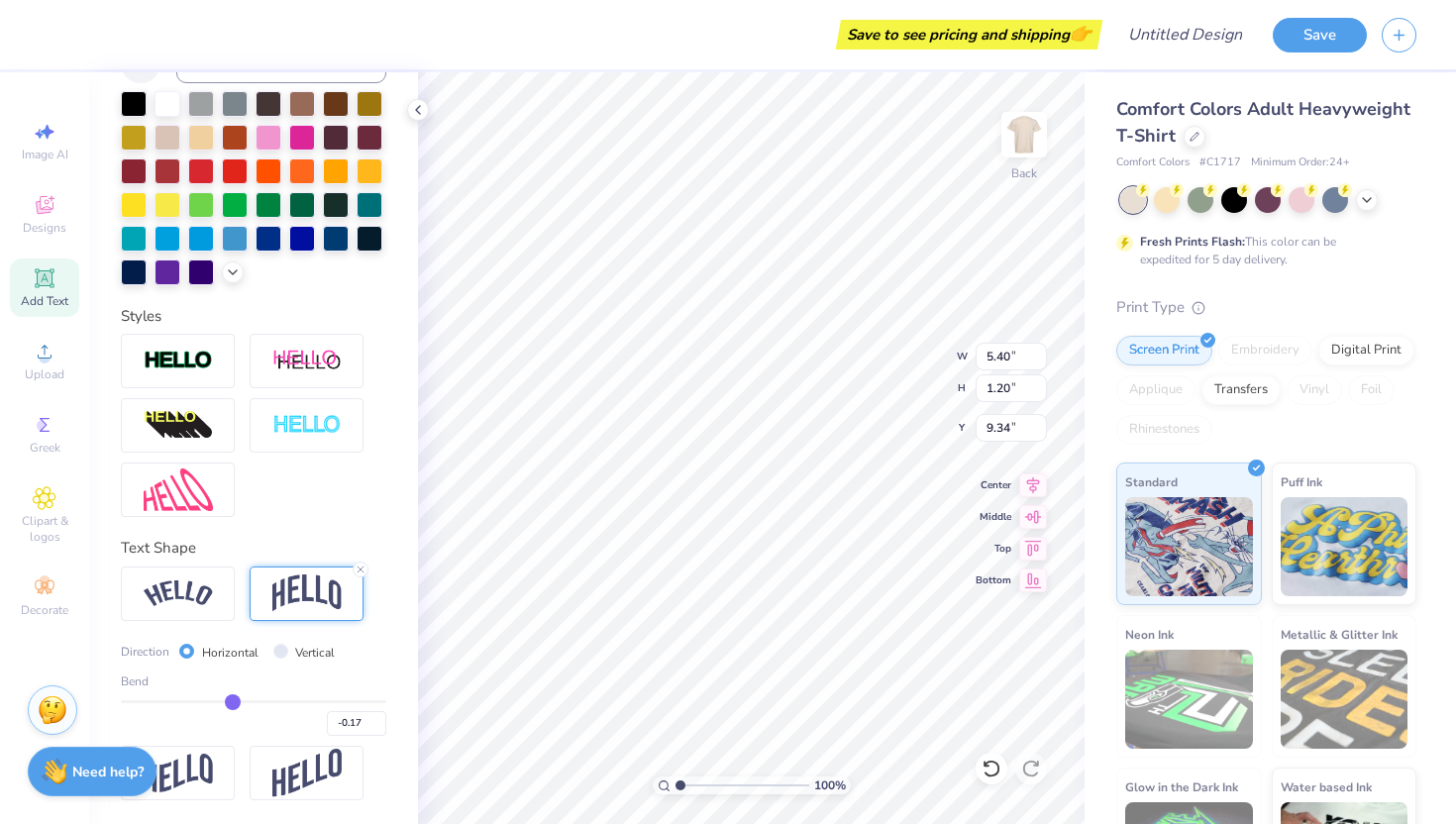 type on "-0.18" 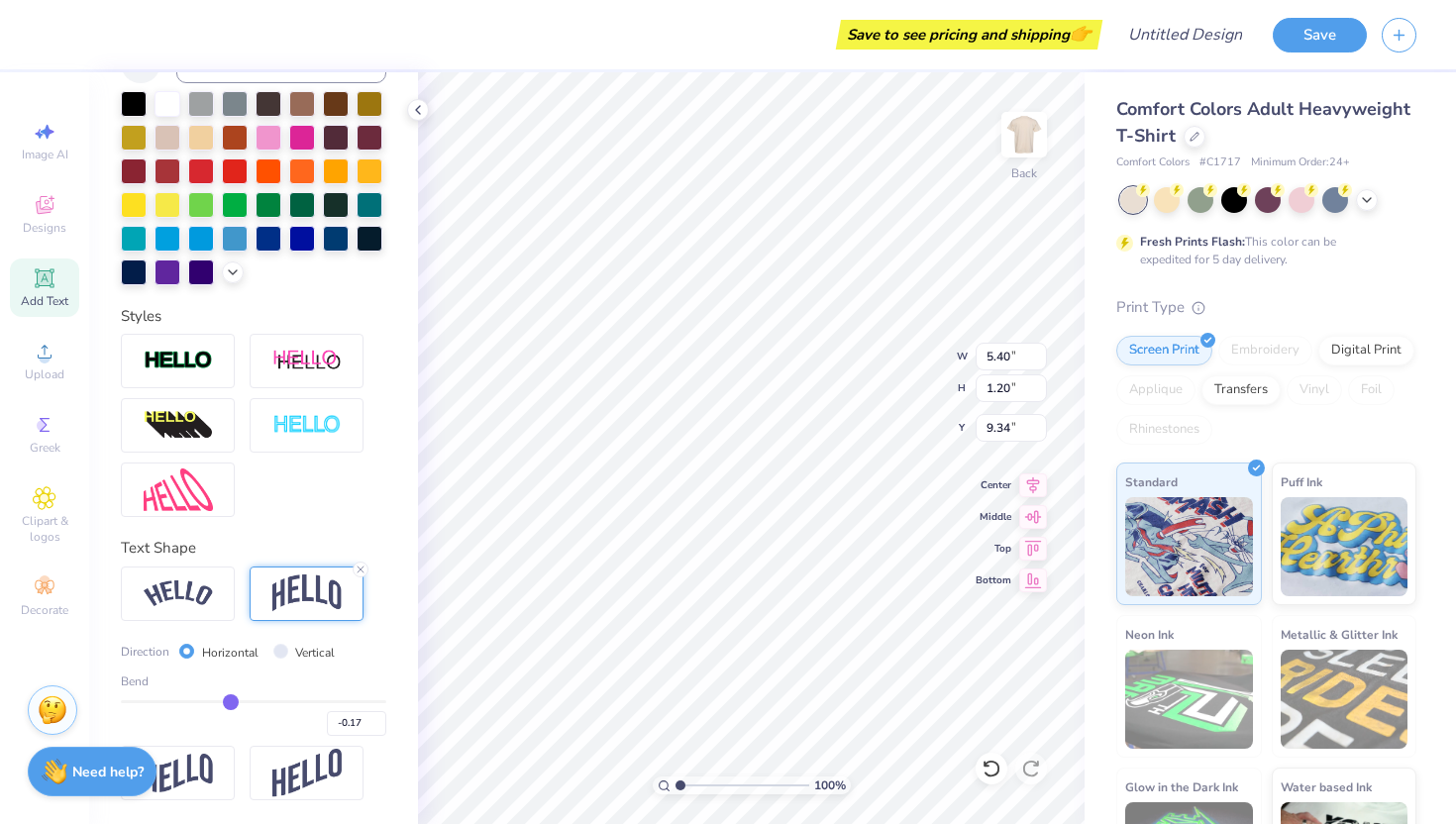 type on "-0.18" 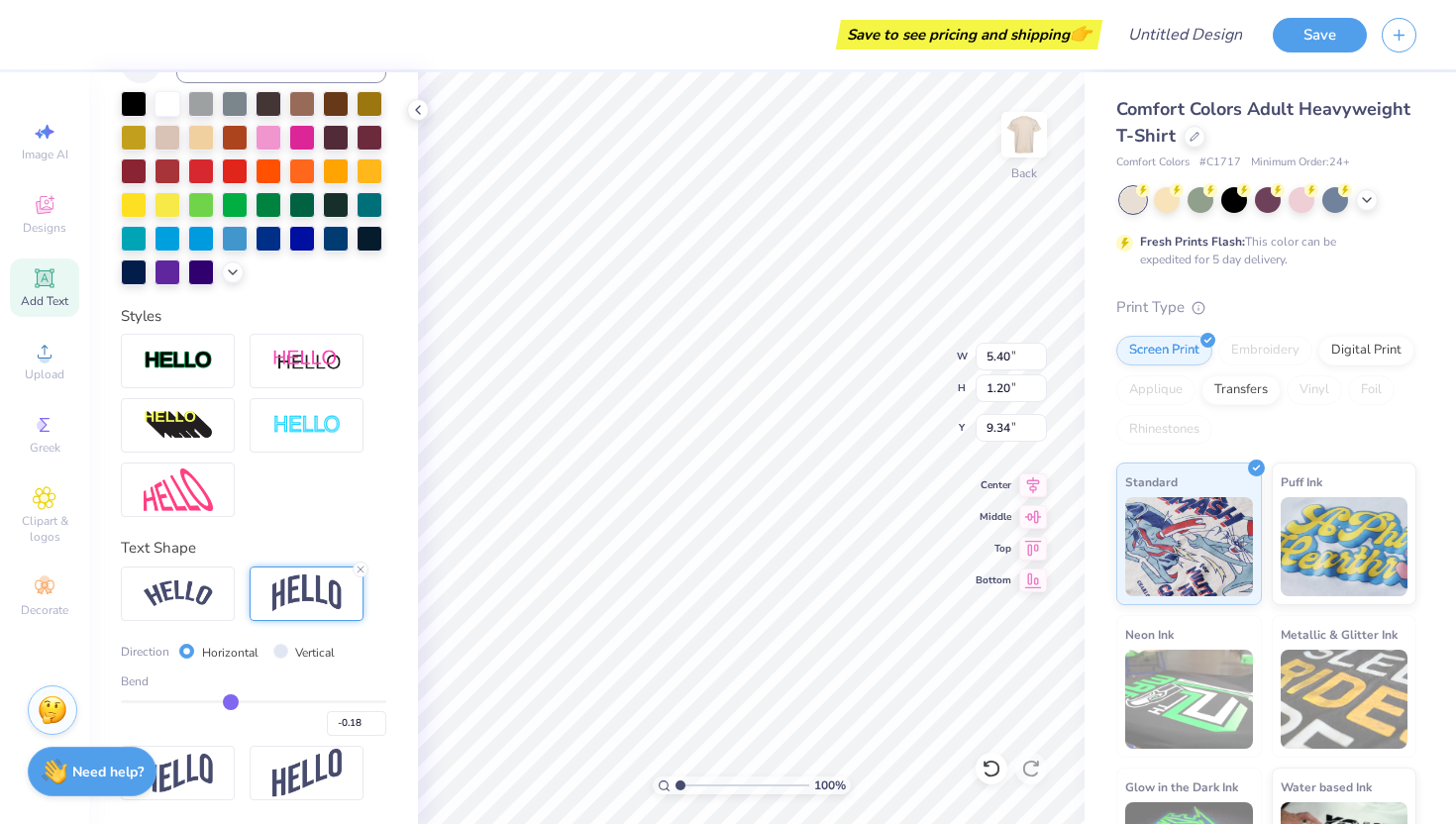 type on "-0.2" 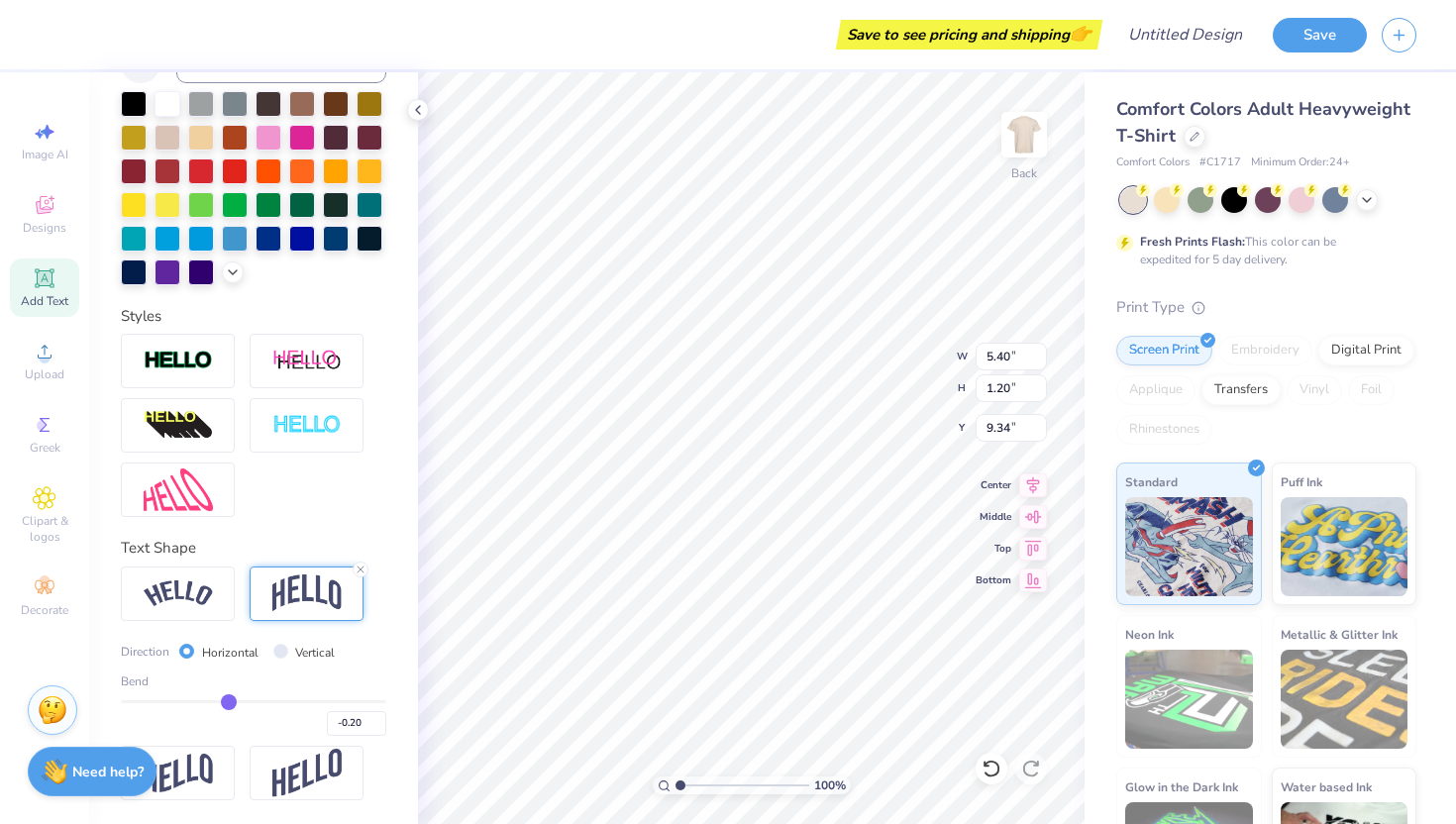type on "1.24" 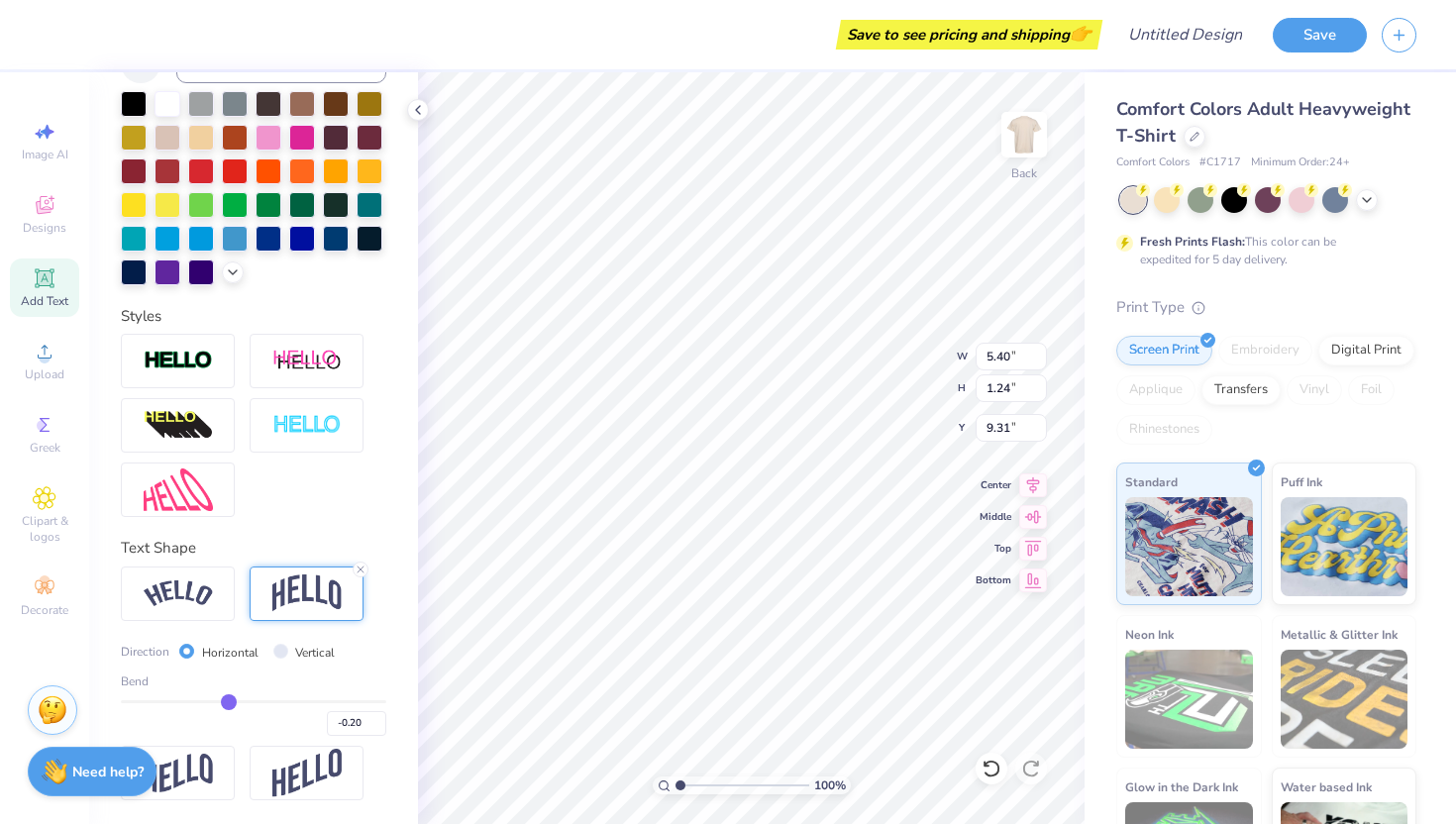 type on "-0.2" 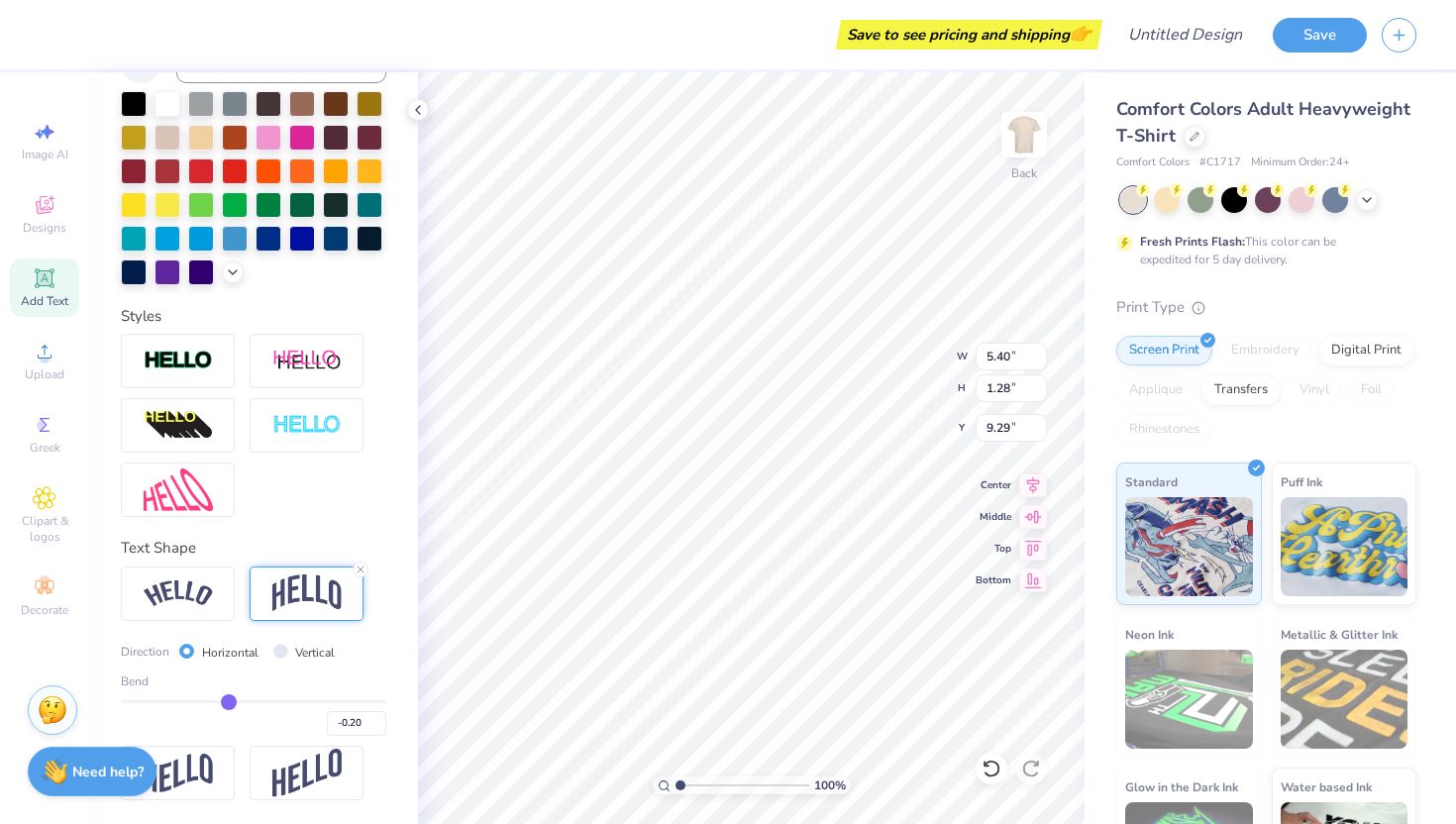 click on "Personalized Names Personalized Numbers Text Tool  Add Font Font Sablon Up Switch to Greek Letters Format Color Styles Text Shape Direction Horizontal Vertical Bend -0.20" at bounding box center (254, 448) 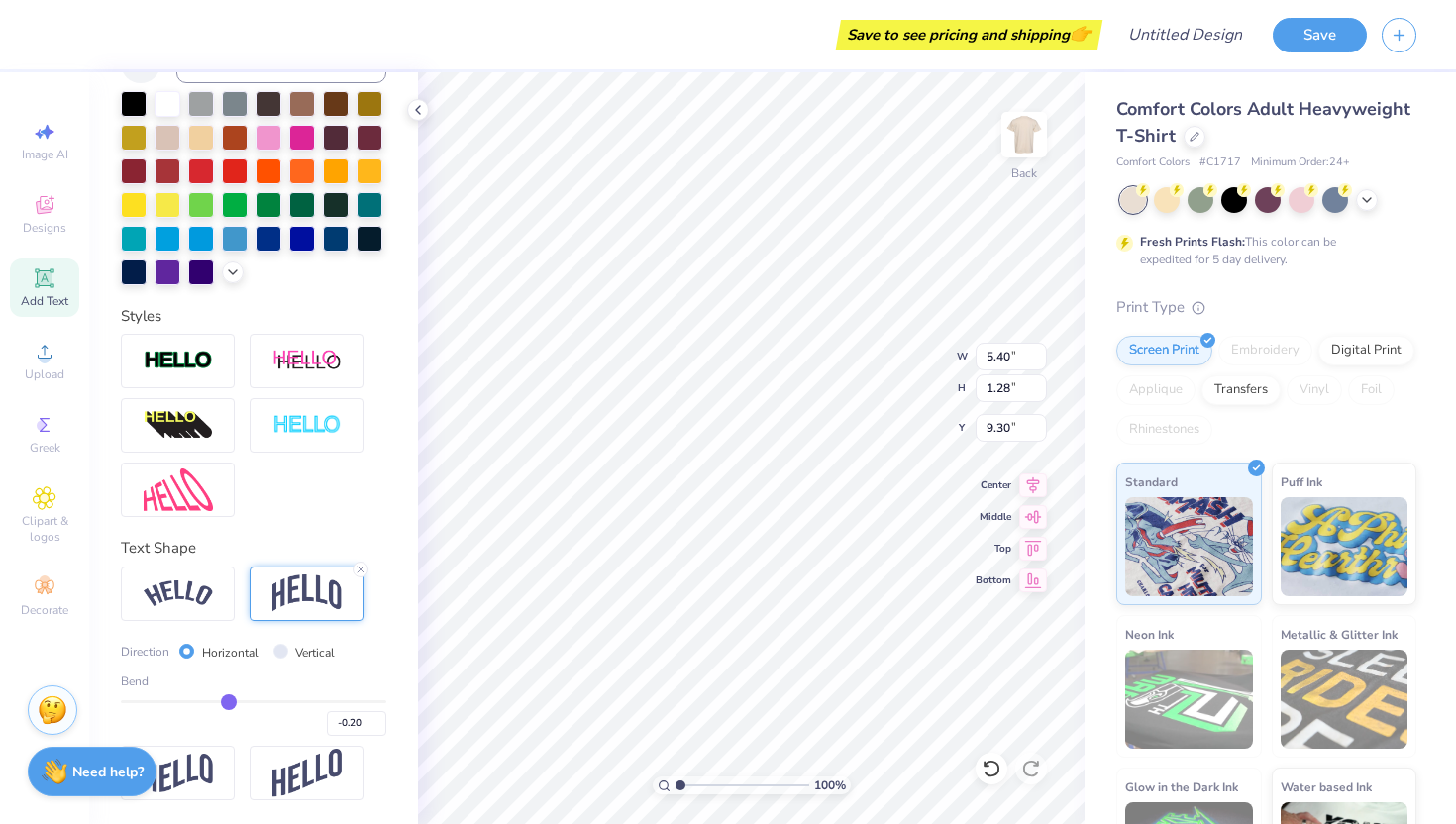 type on "9.00" 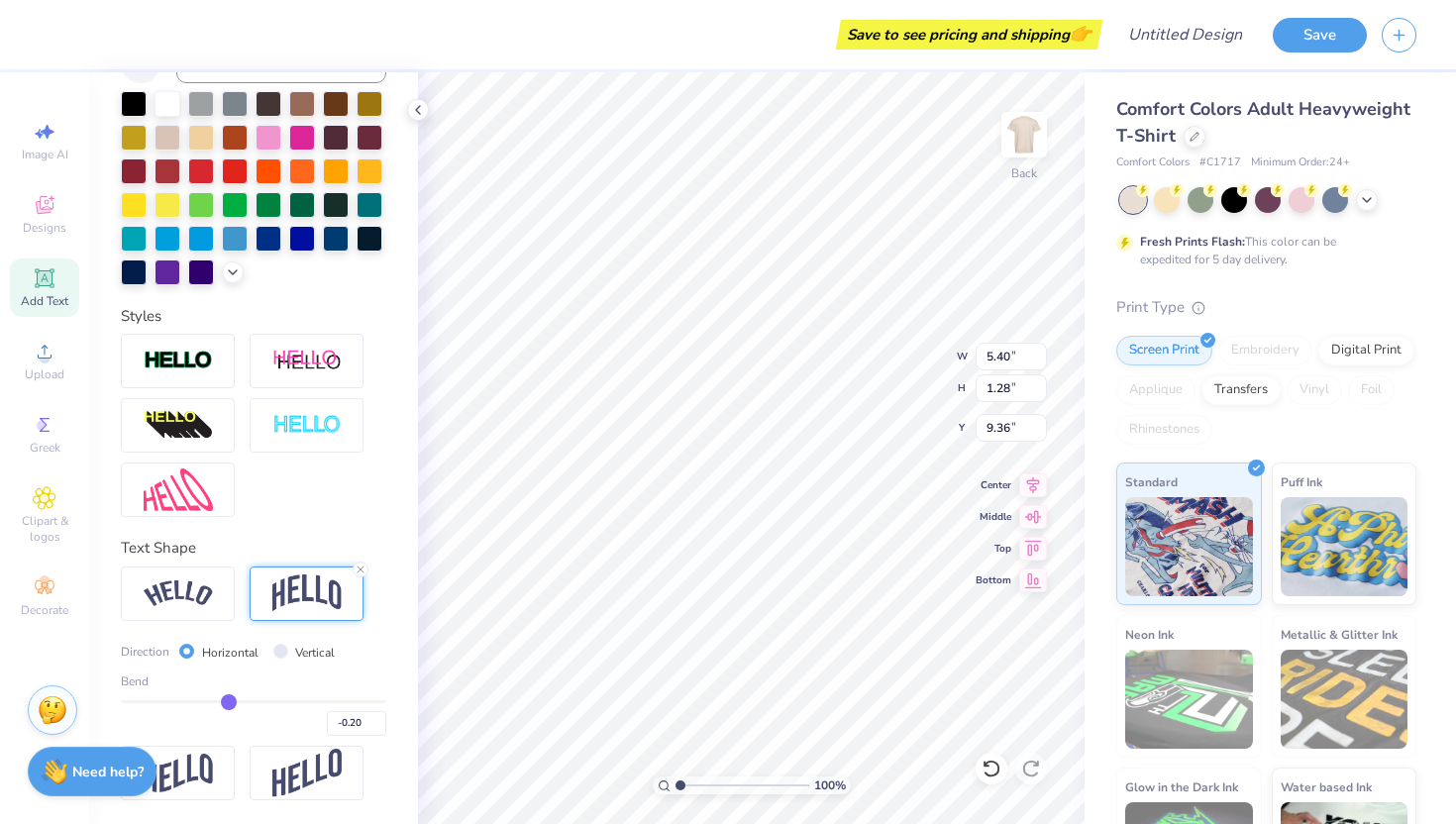 type on "9.36" 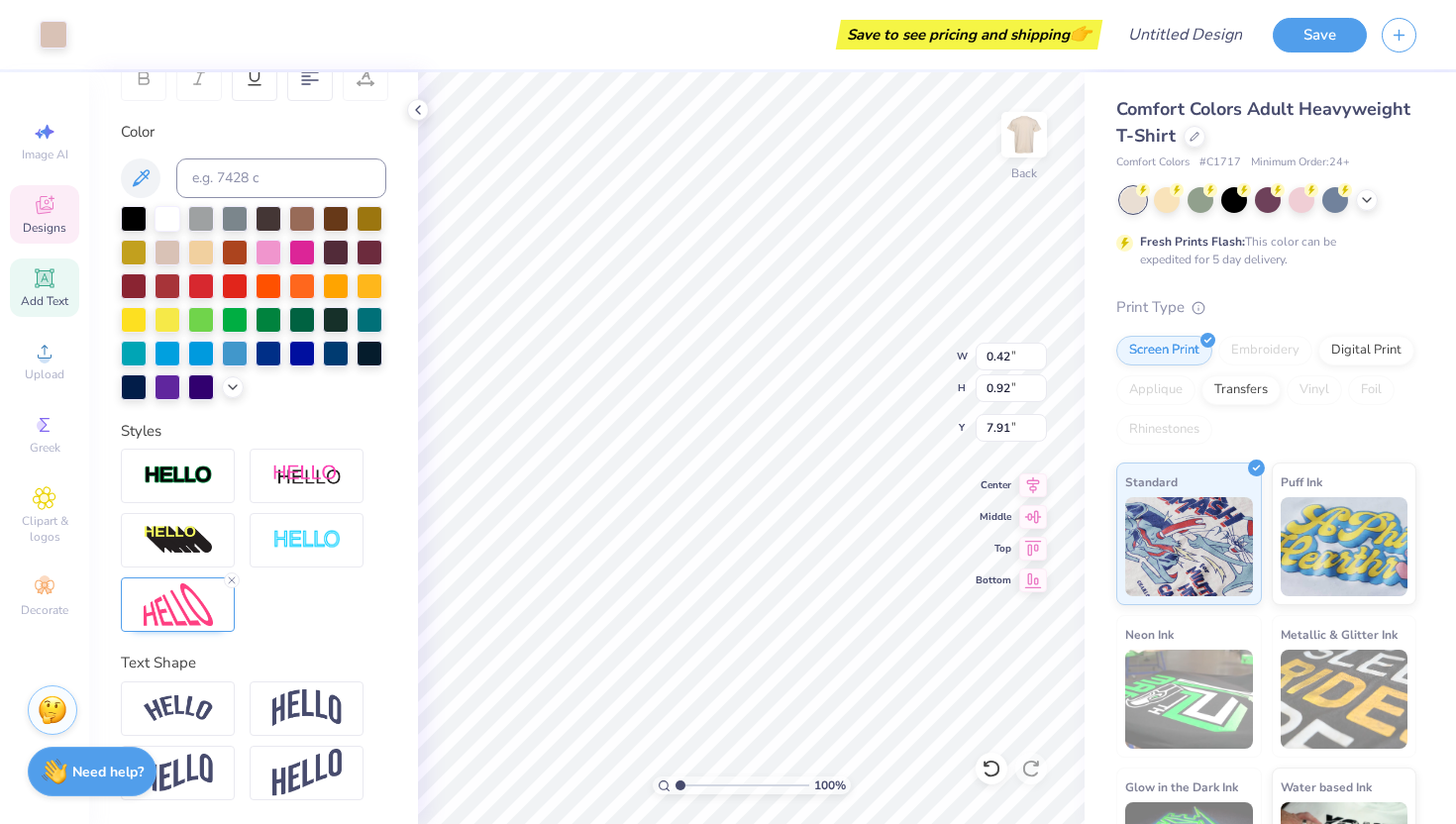 scroll, scrollTop: 327, scrollLeft: 0, axis: vertical 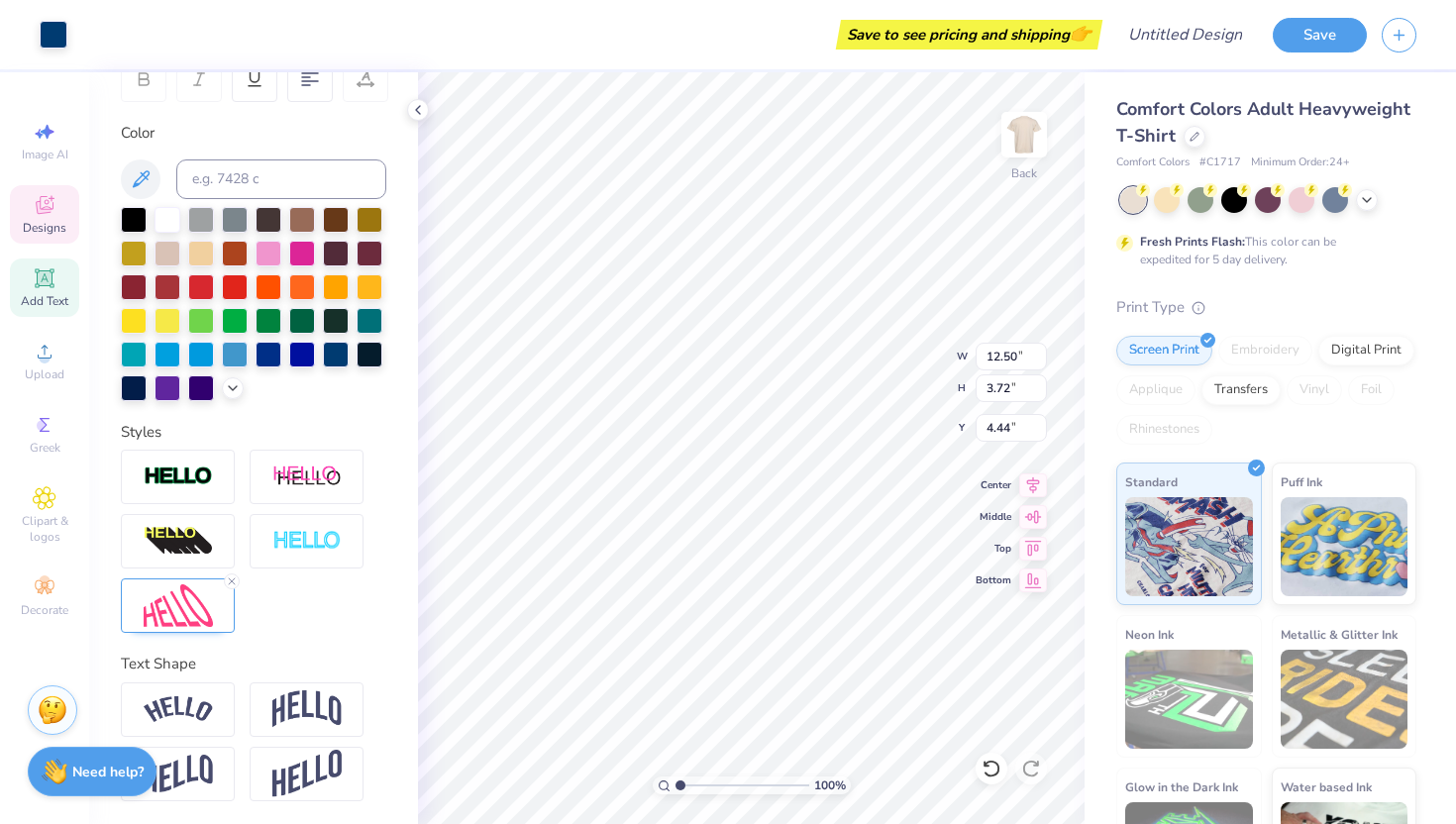 type on "4.50" 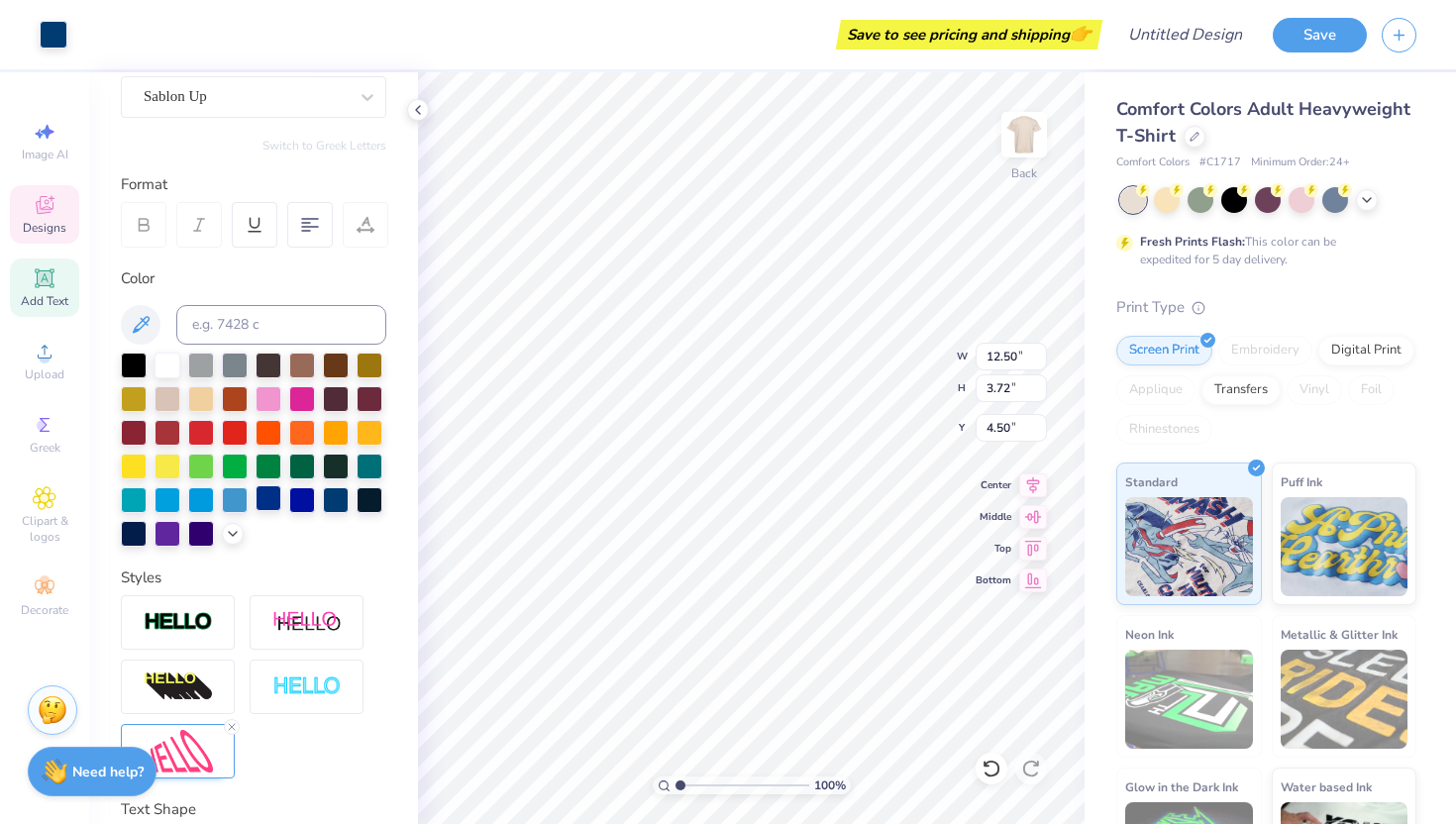 scroll, scrollTop: 196, scrollLeft: 0, axis: vertical 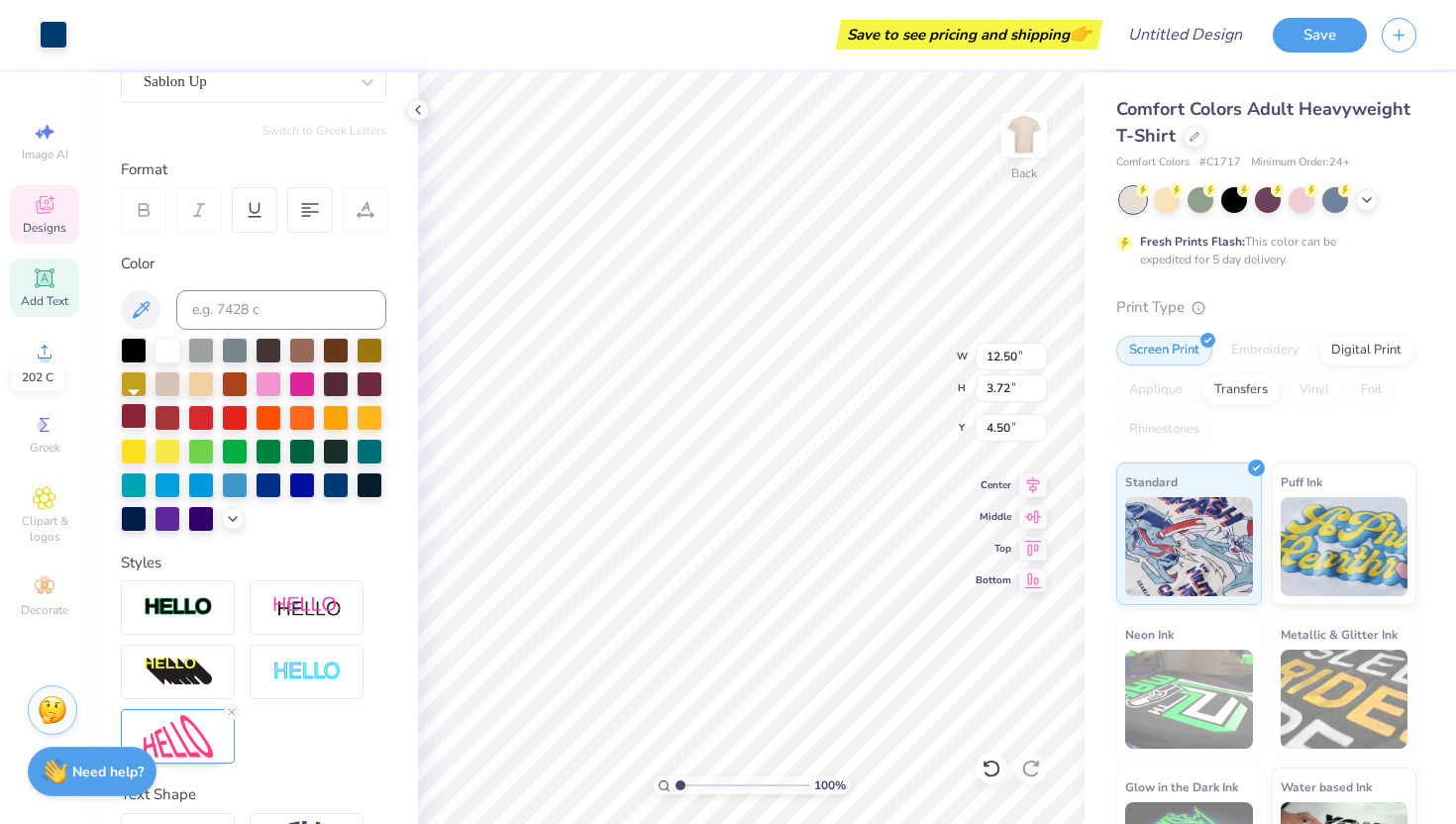 click at bounding box center [134, 416] 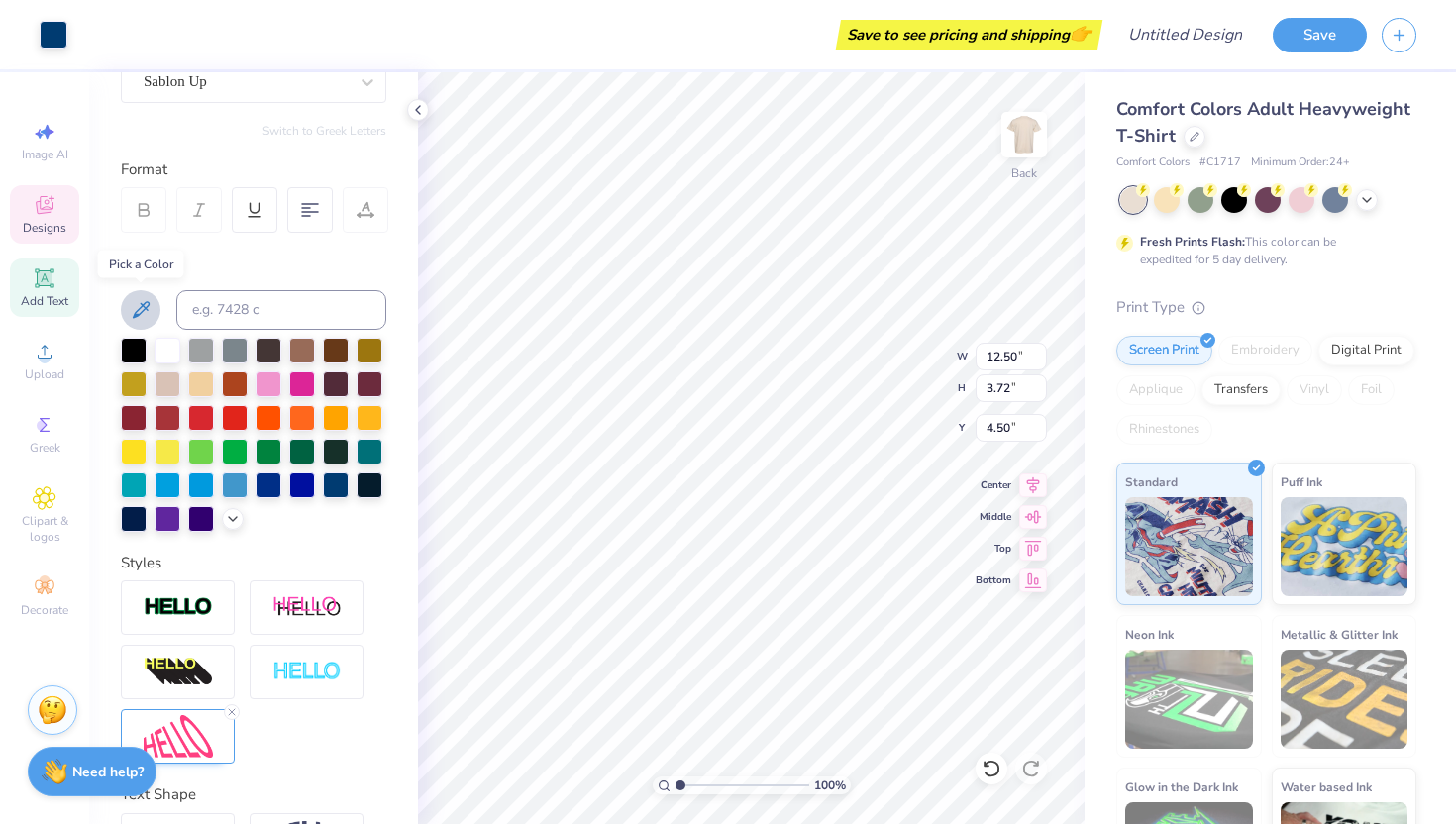click 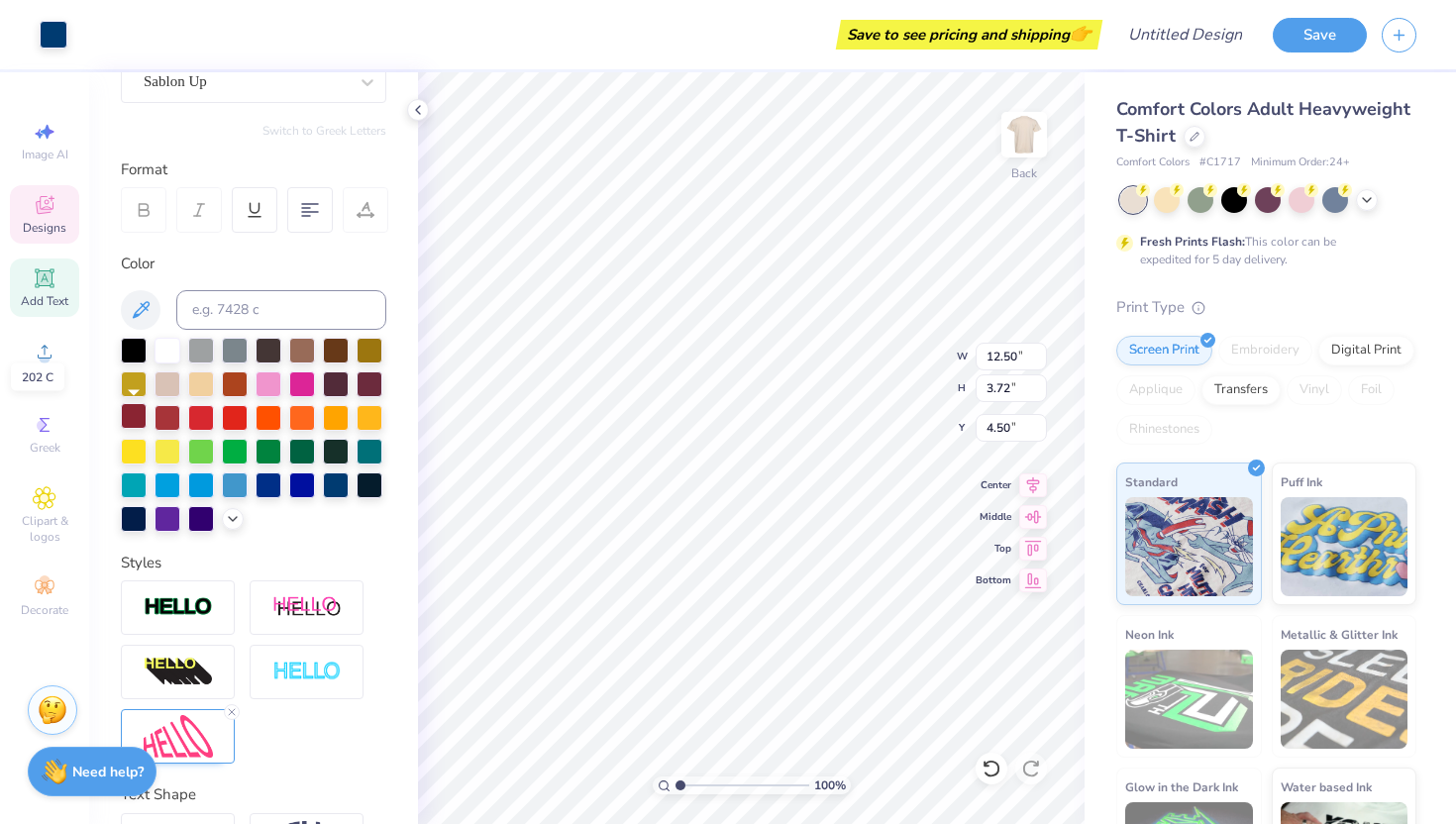 click at bounding box center (134, 416) 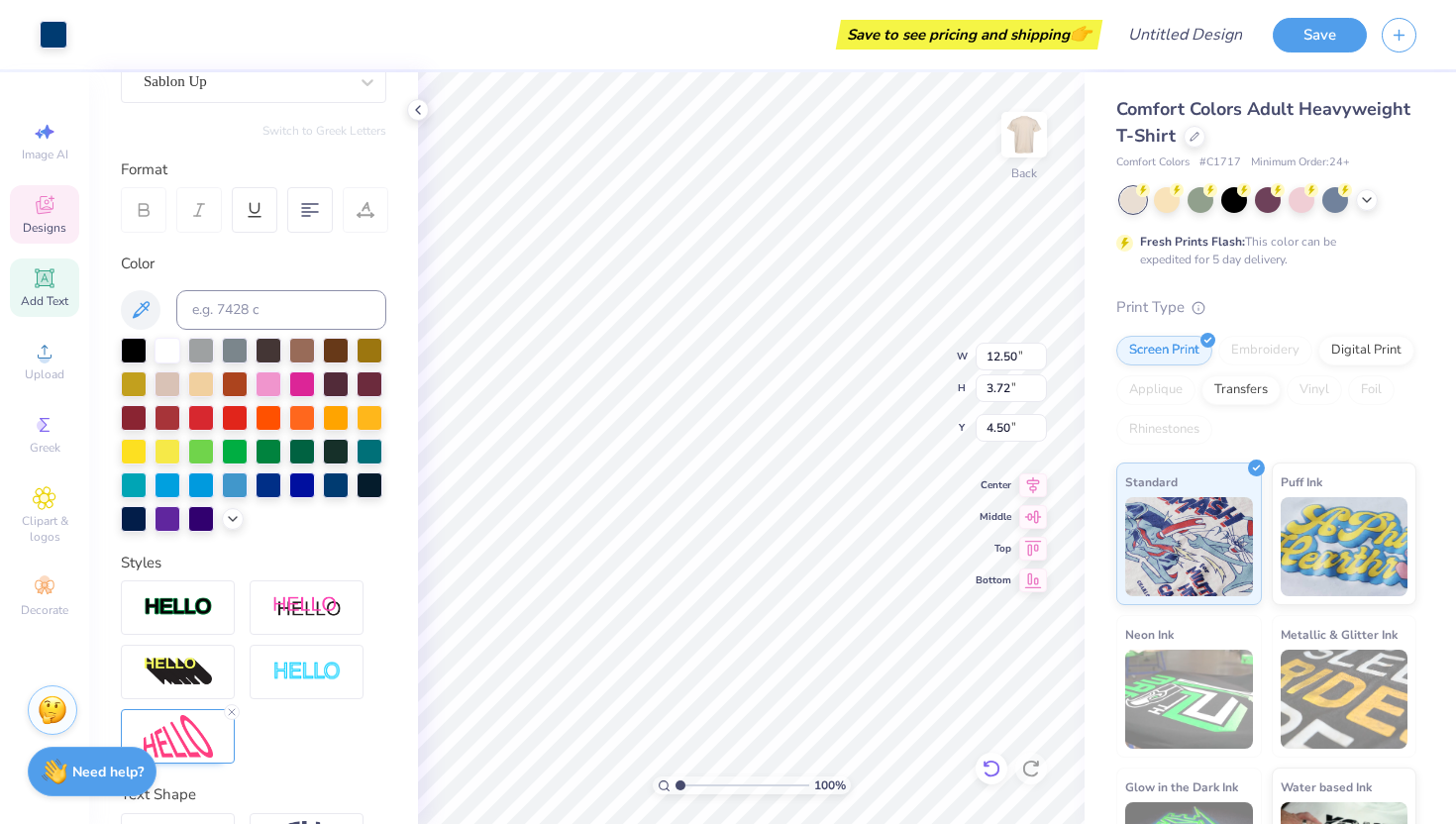 click 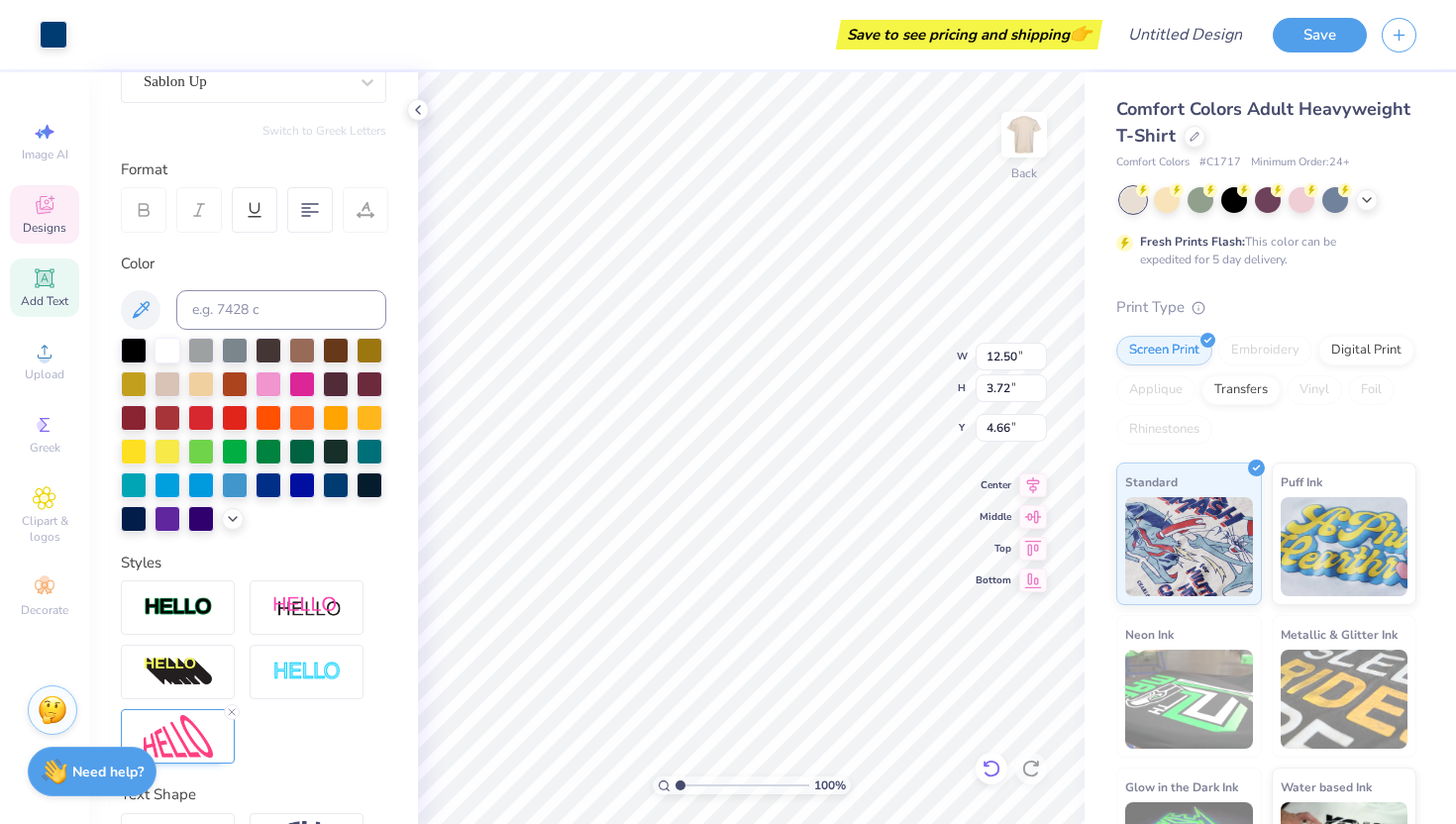 type on "4.66" 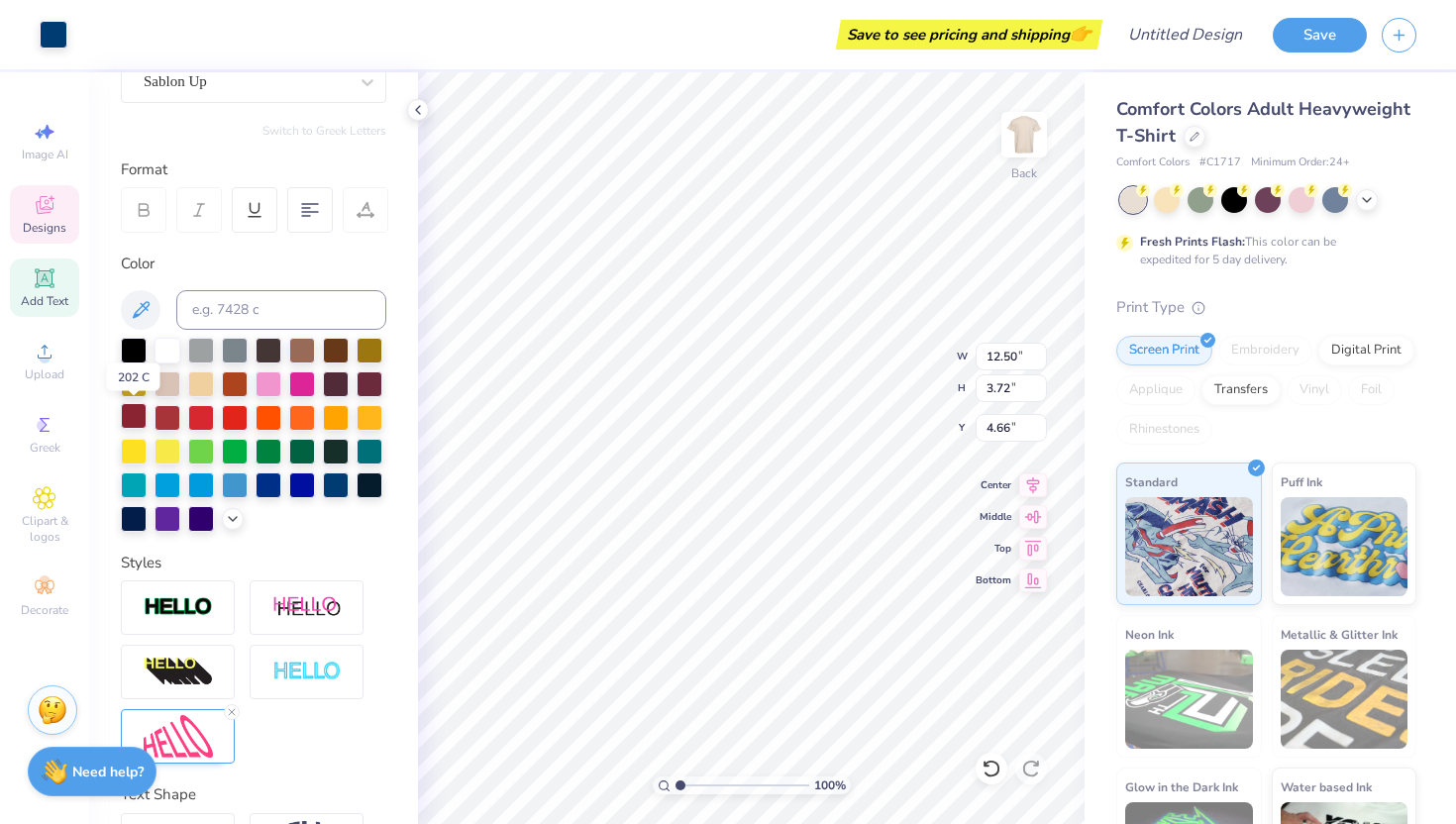 click at bounding box center [134, 416] 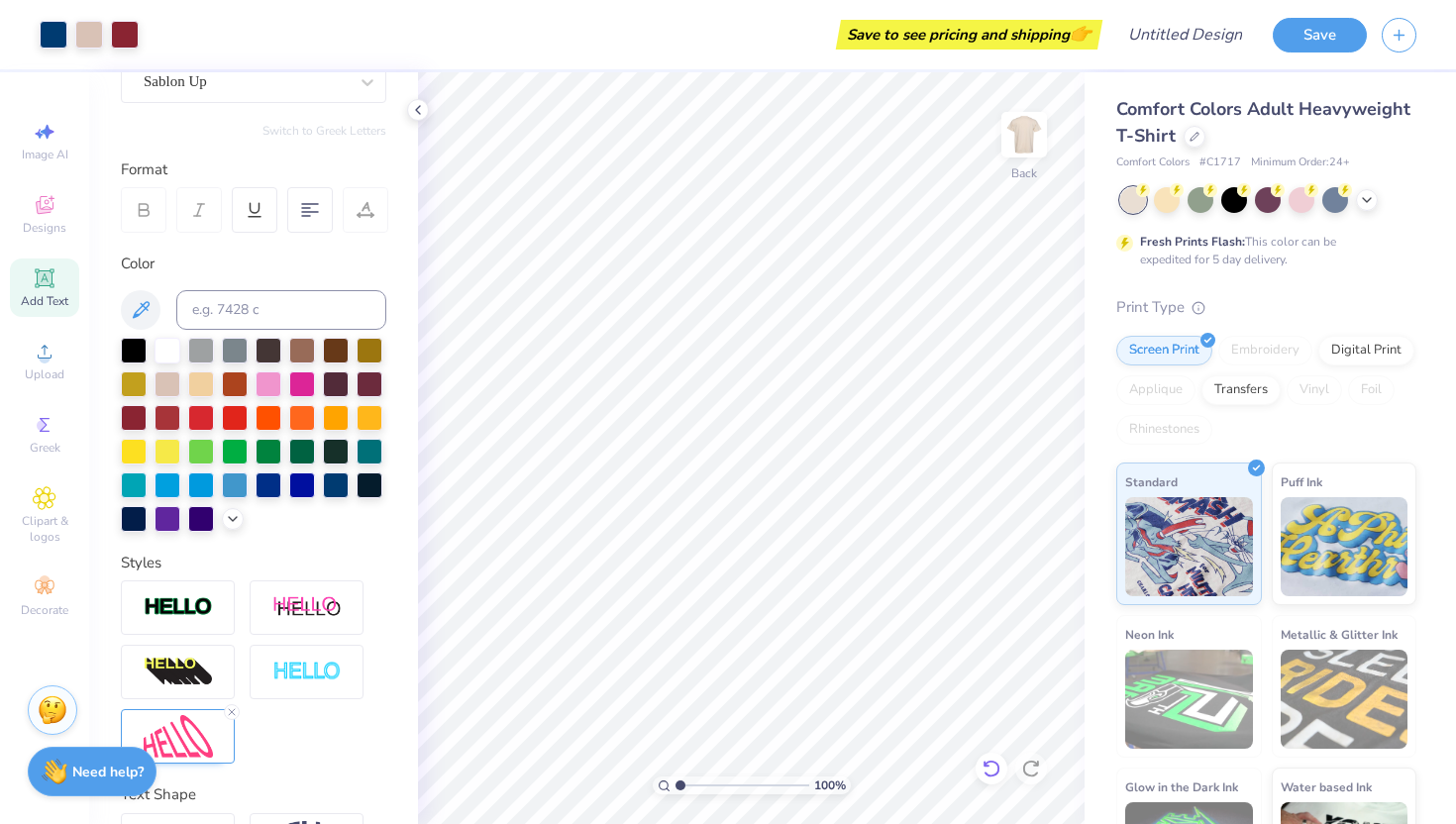 click 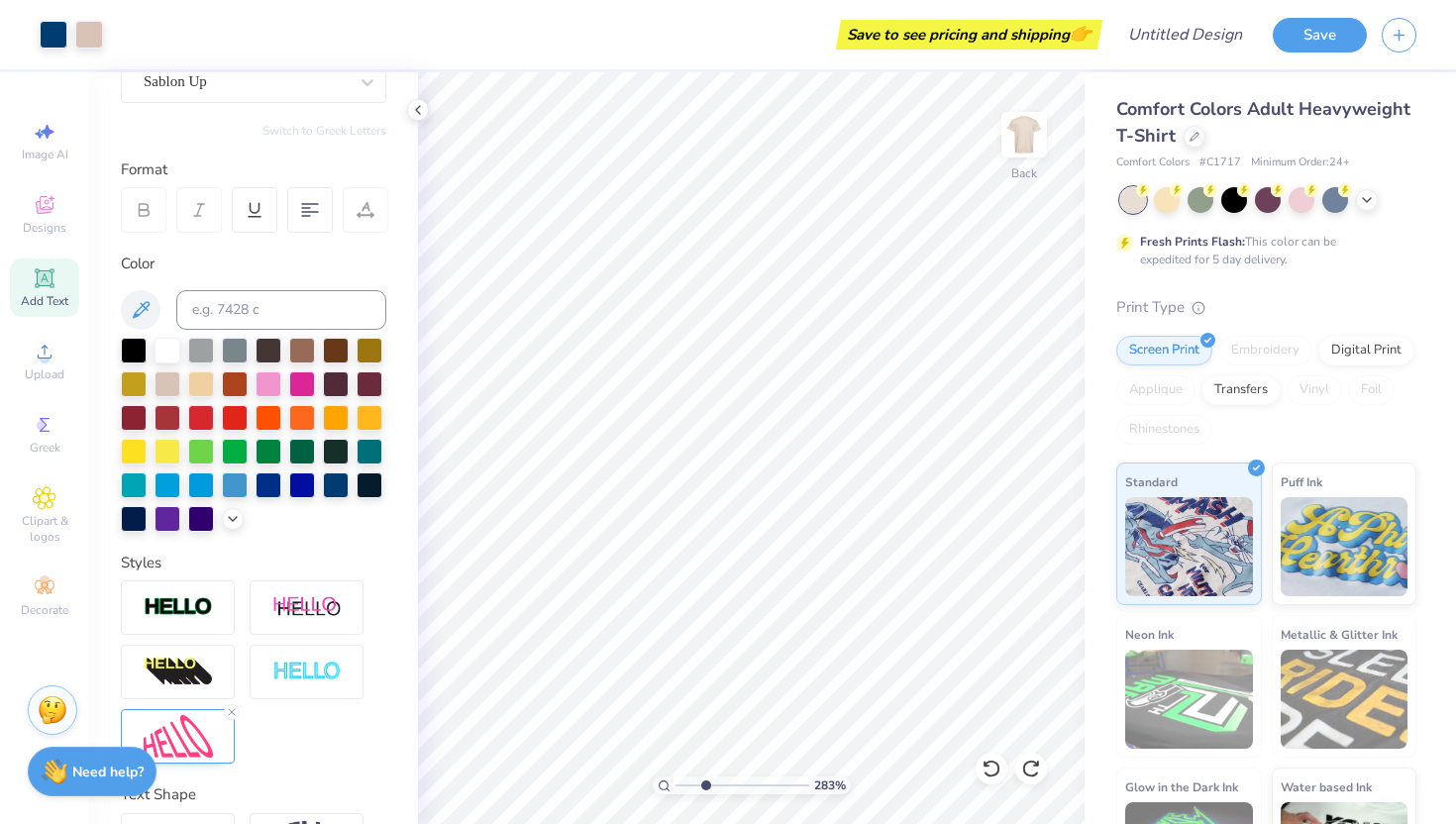 drag, startPoint x: 676, startPoint y: 782, endPoint x: 705, endPoint y: 783, distance: 29.017236 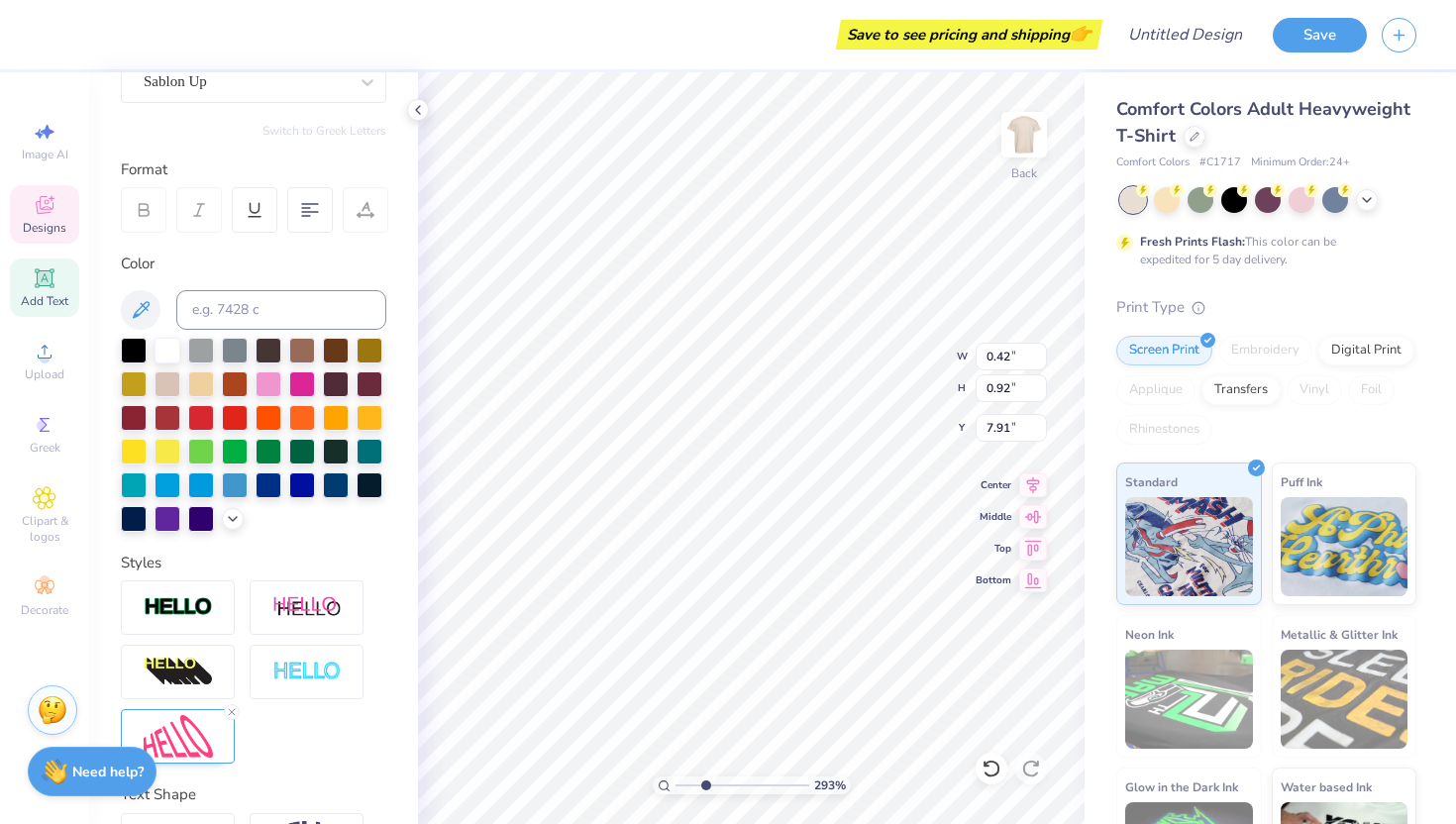 type on "0.40" 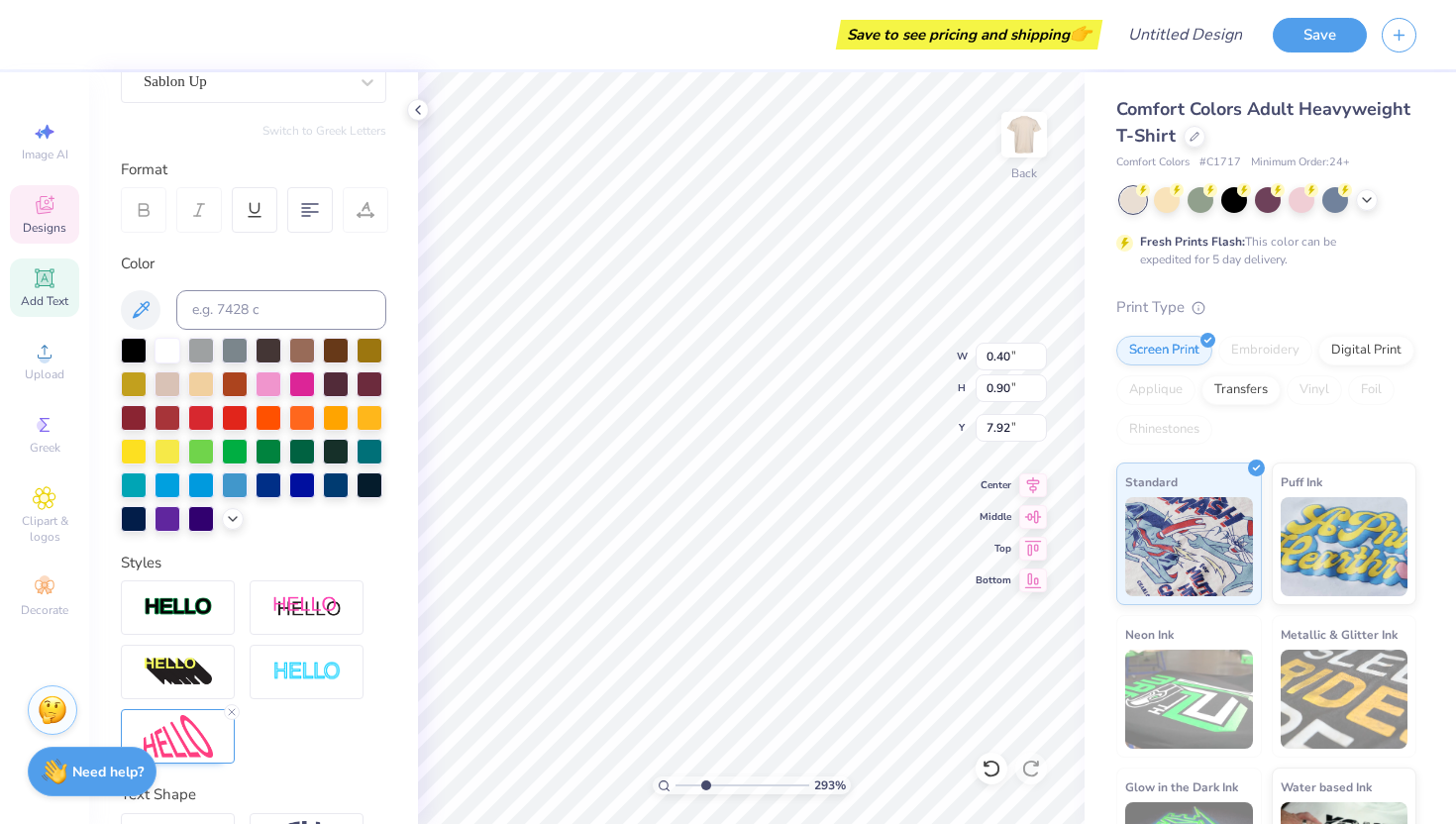 type on "0.42" 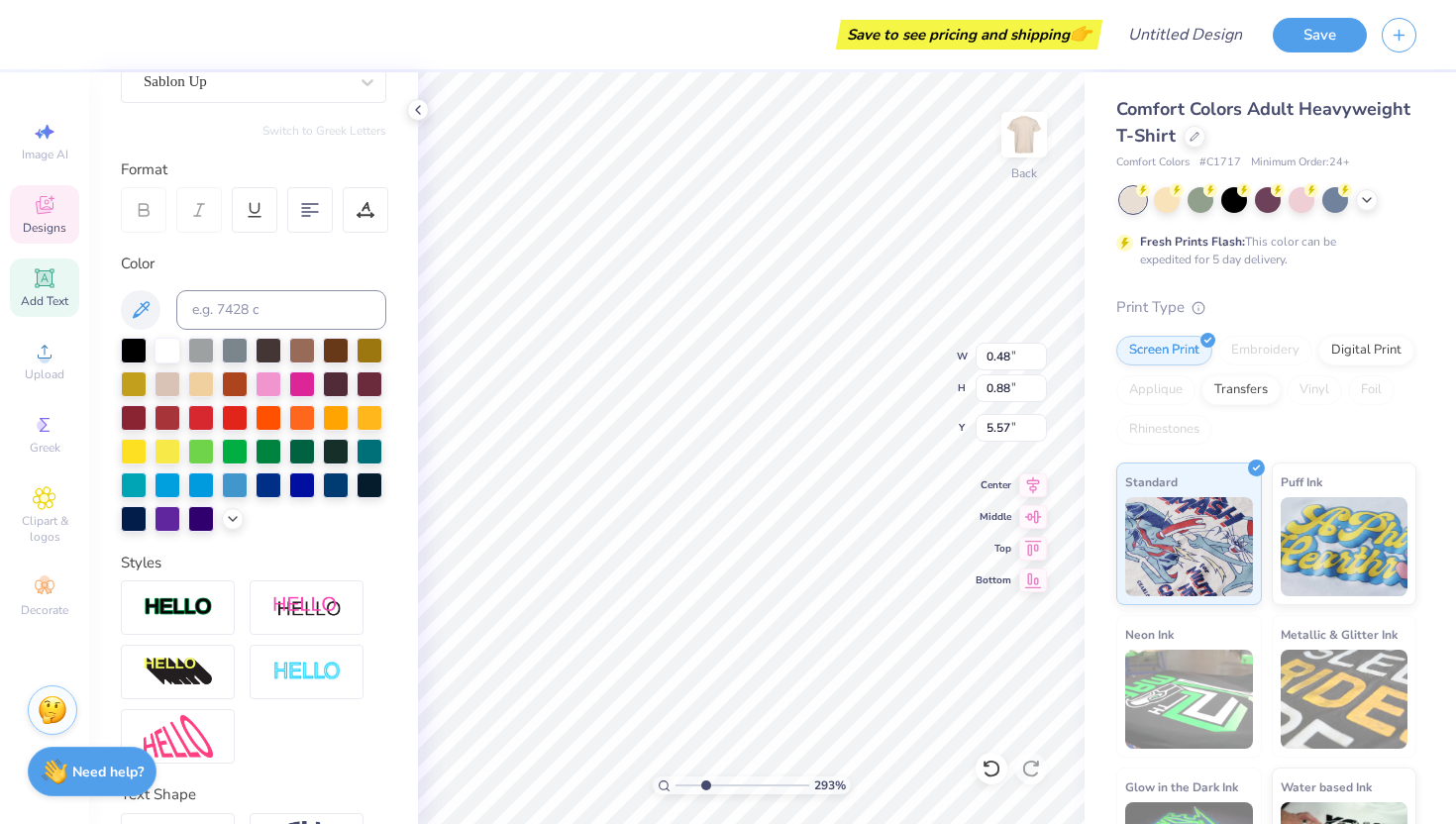 type on "5.78" 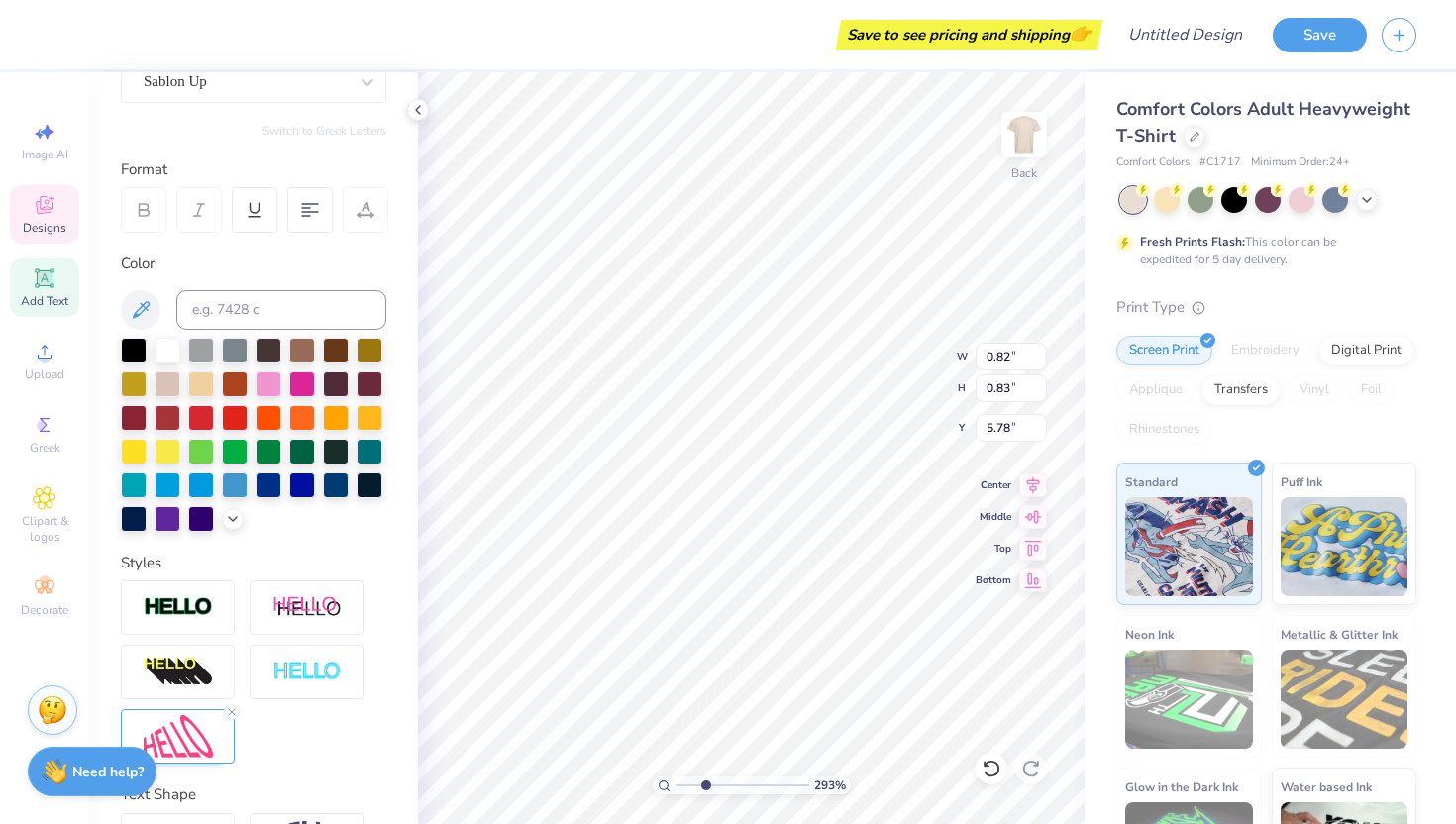 type on "0.82" 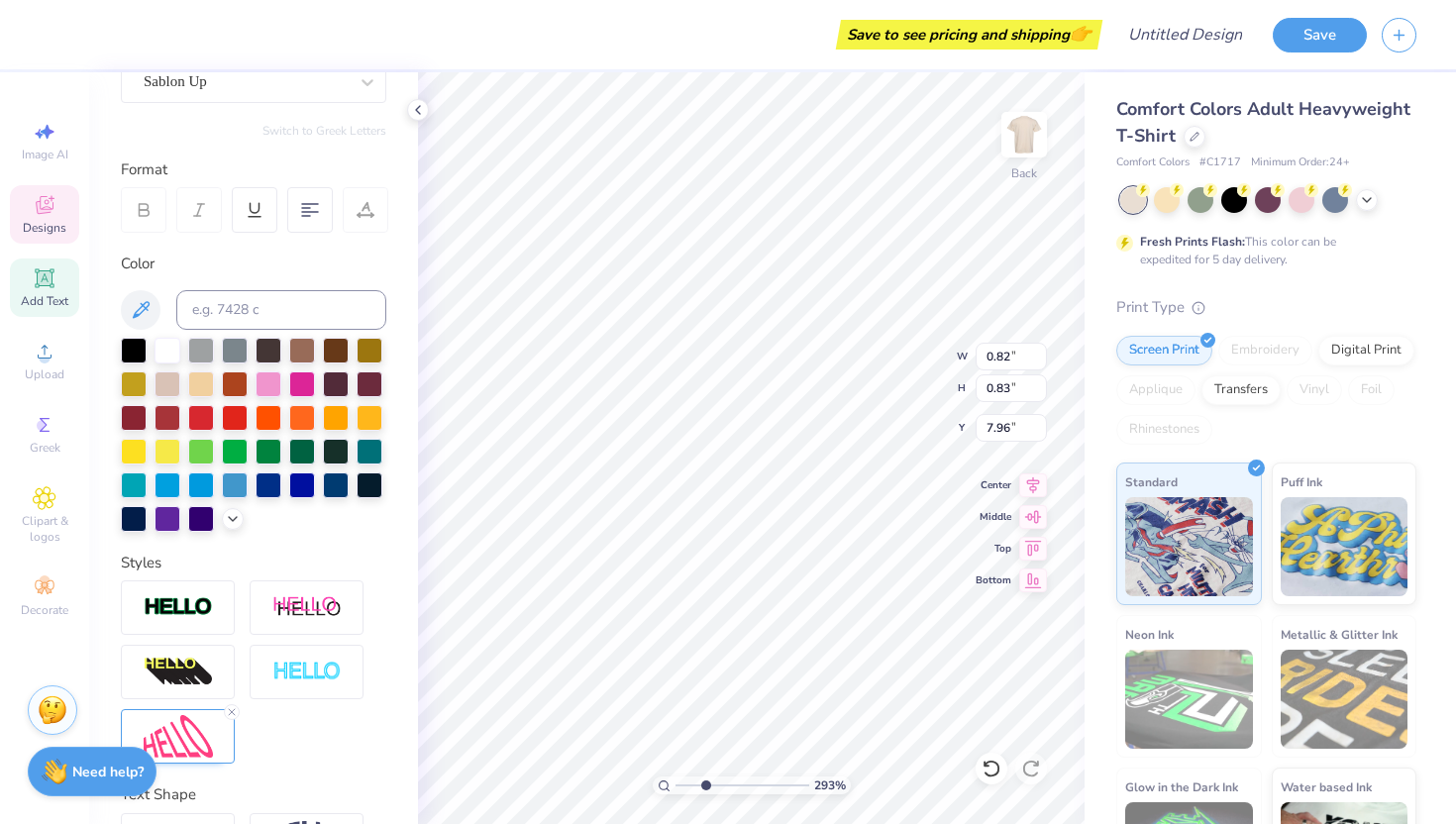 type on "0.89" 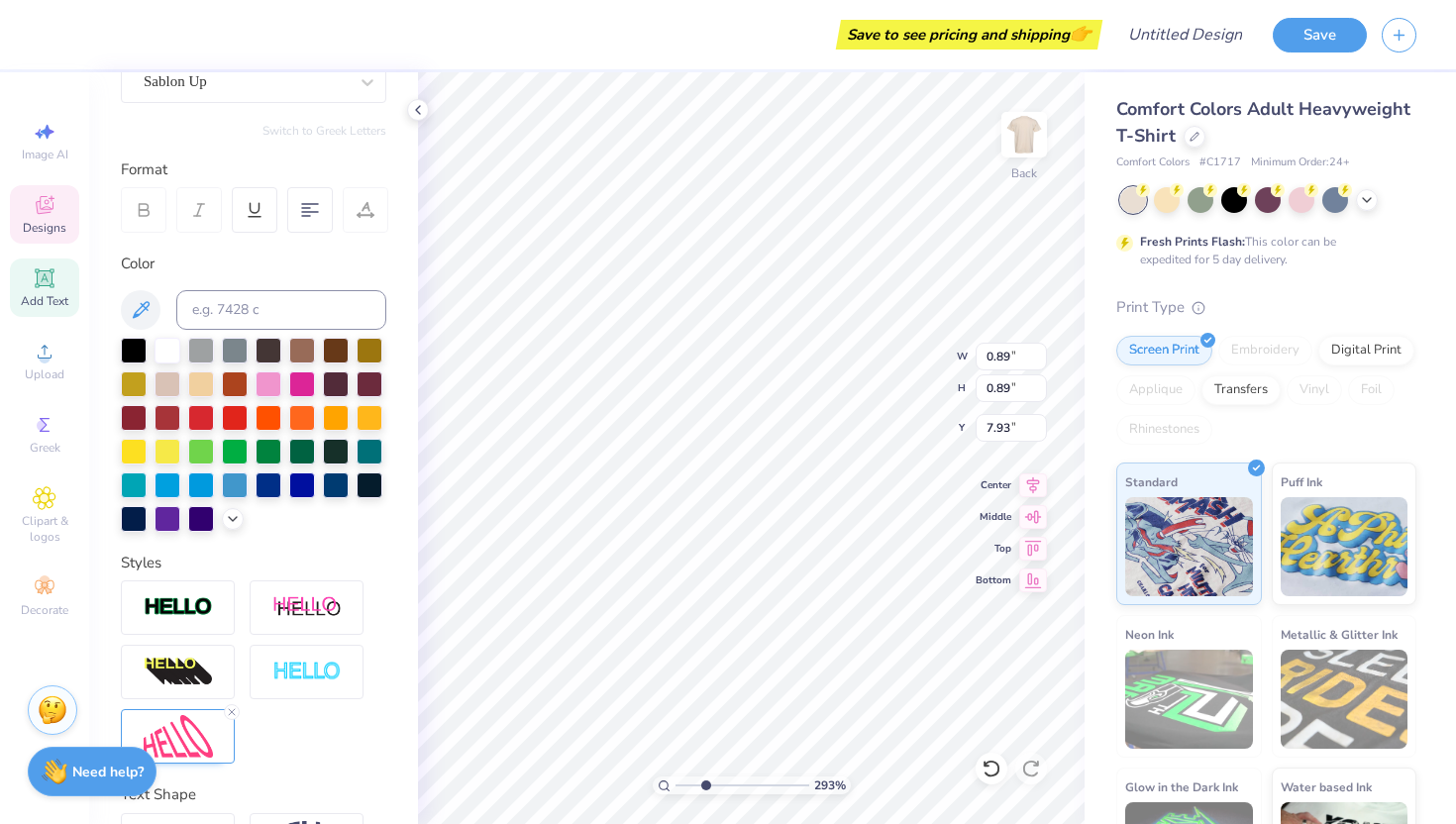 type on "0.82" 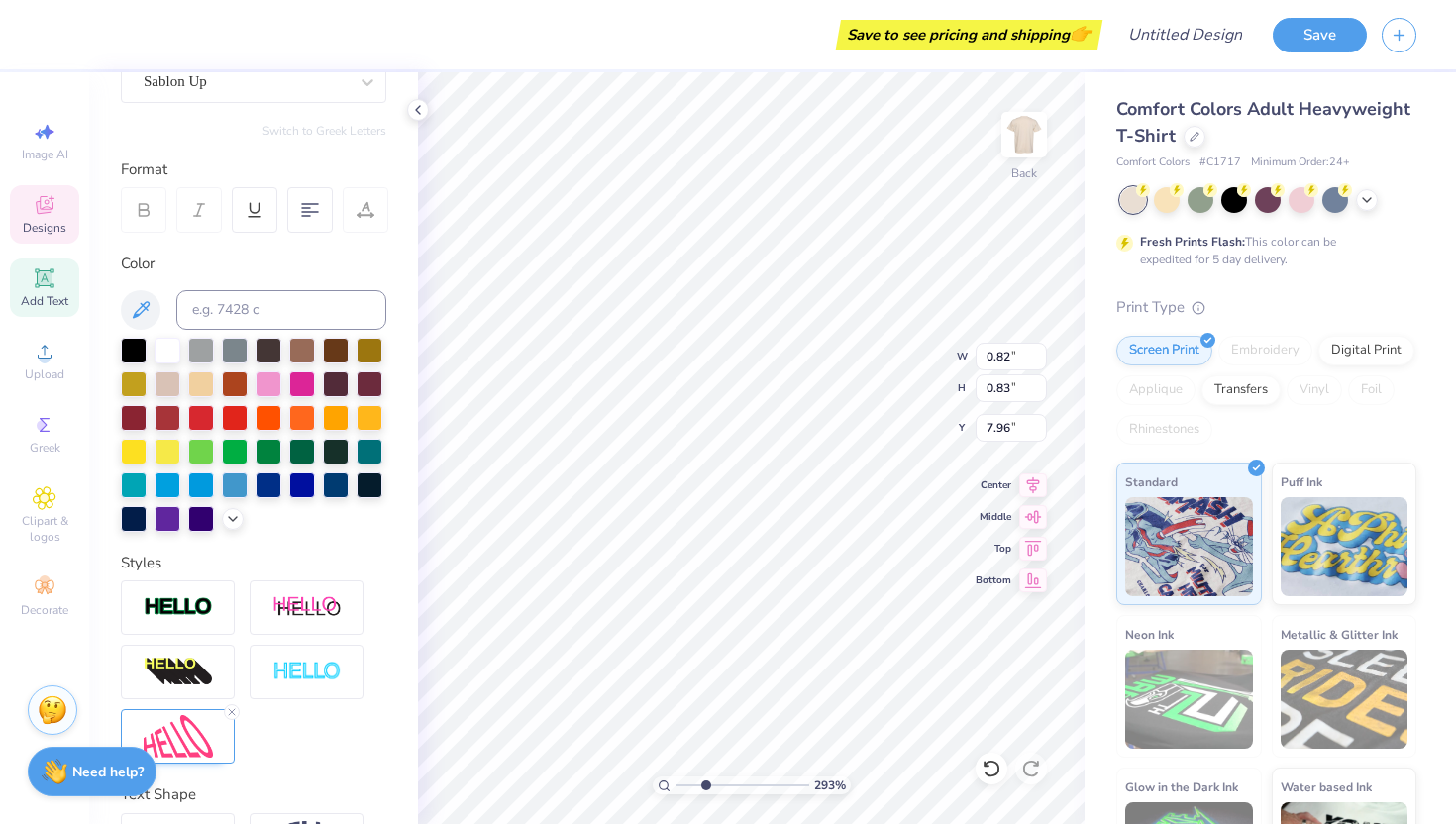 type on "0.89" 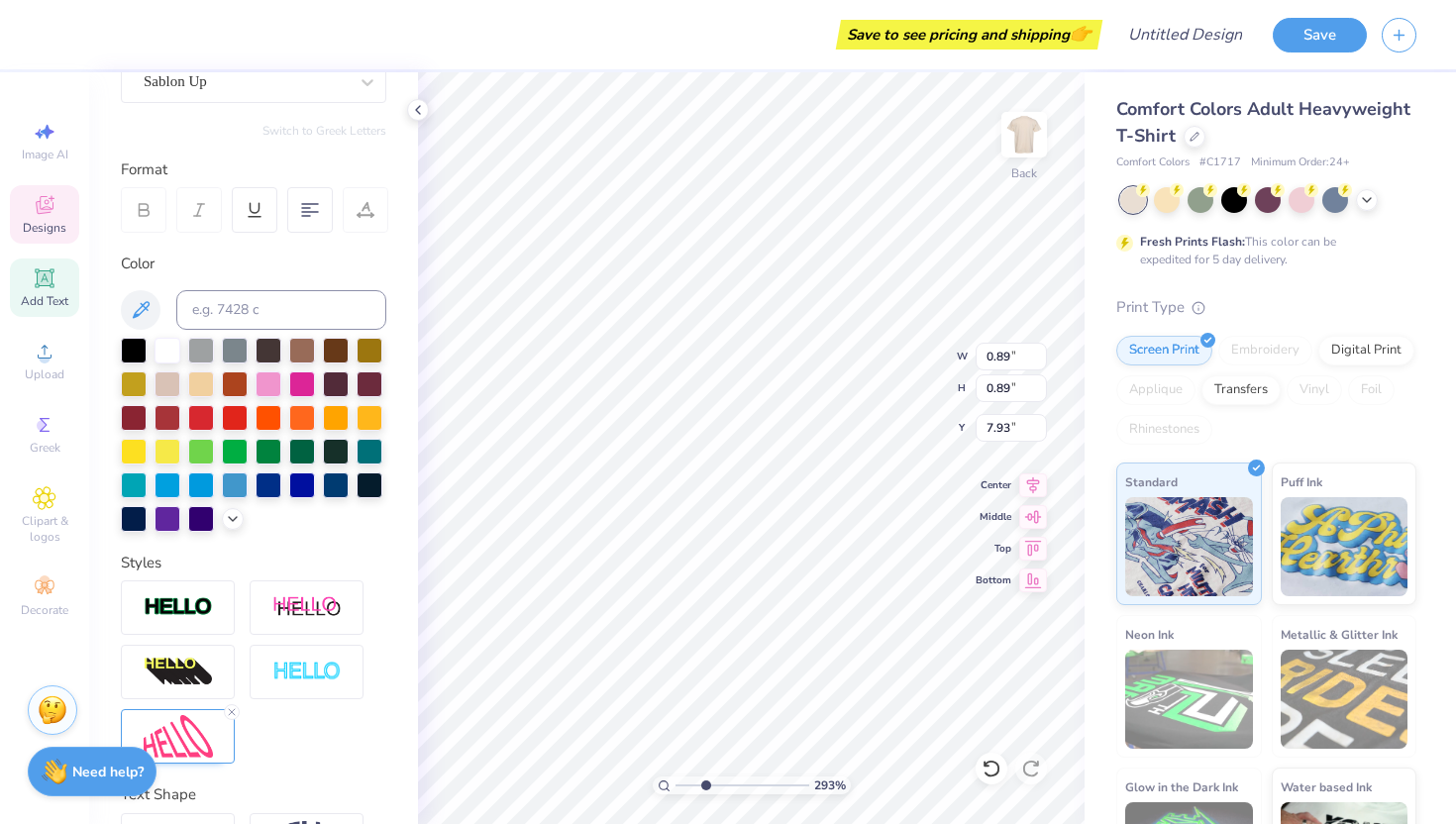 type on "0.82" 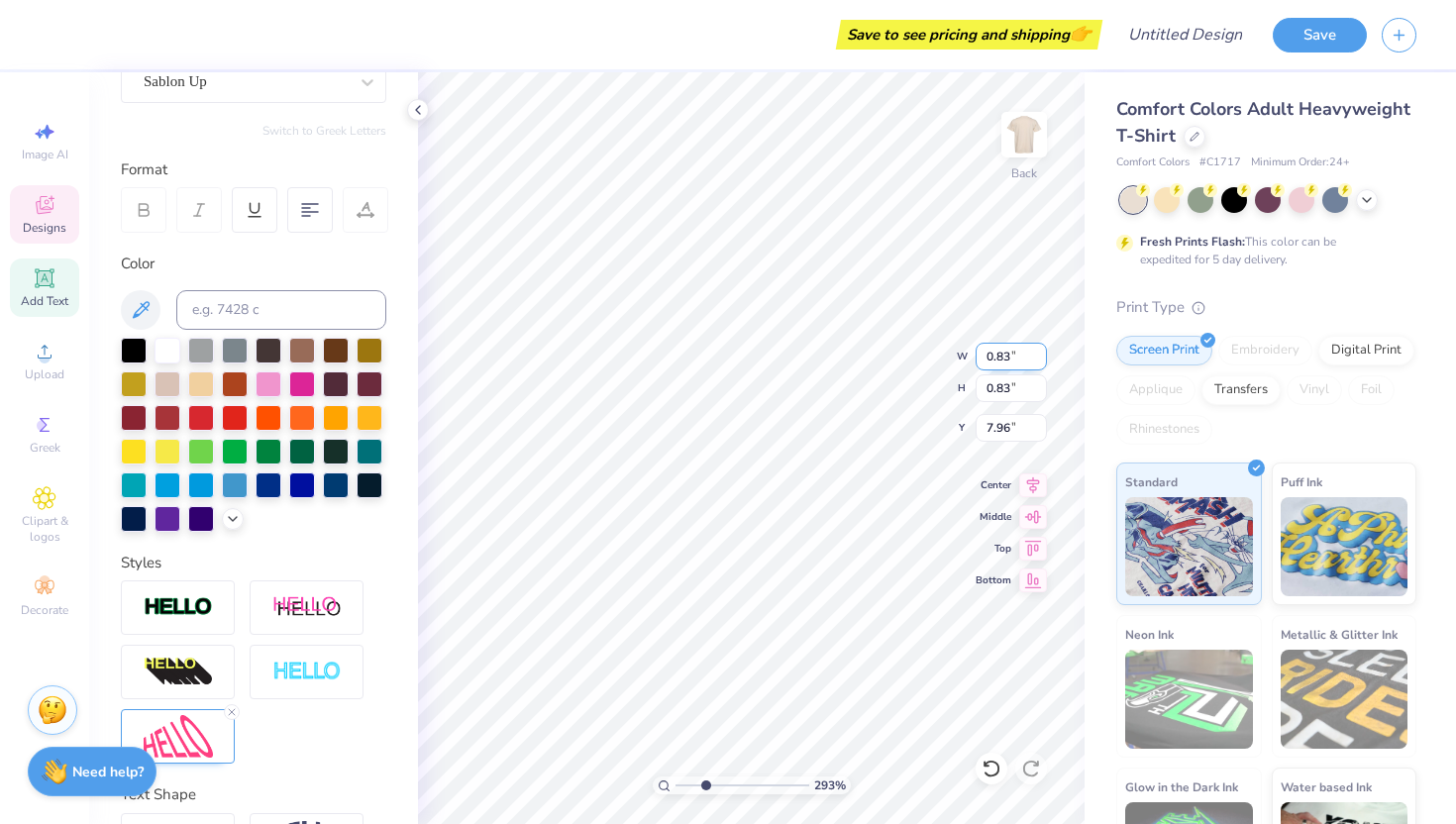 click on "0.83" at bounding box center [1011, 357] 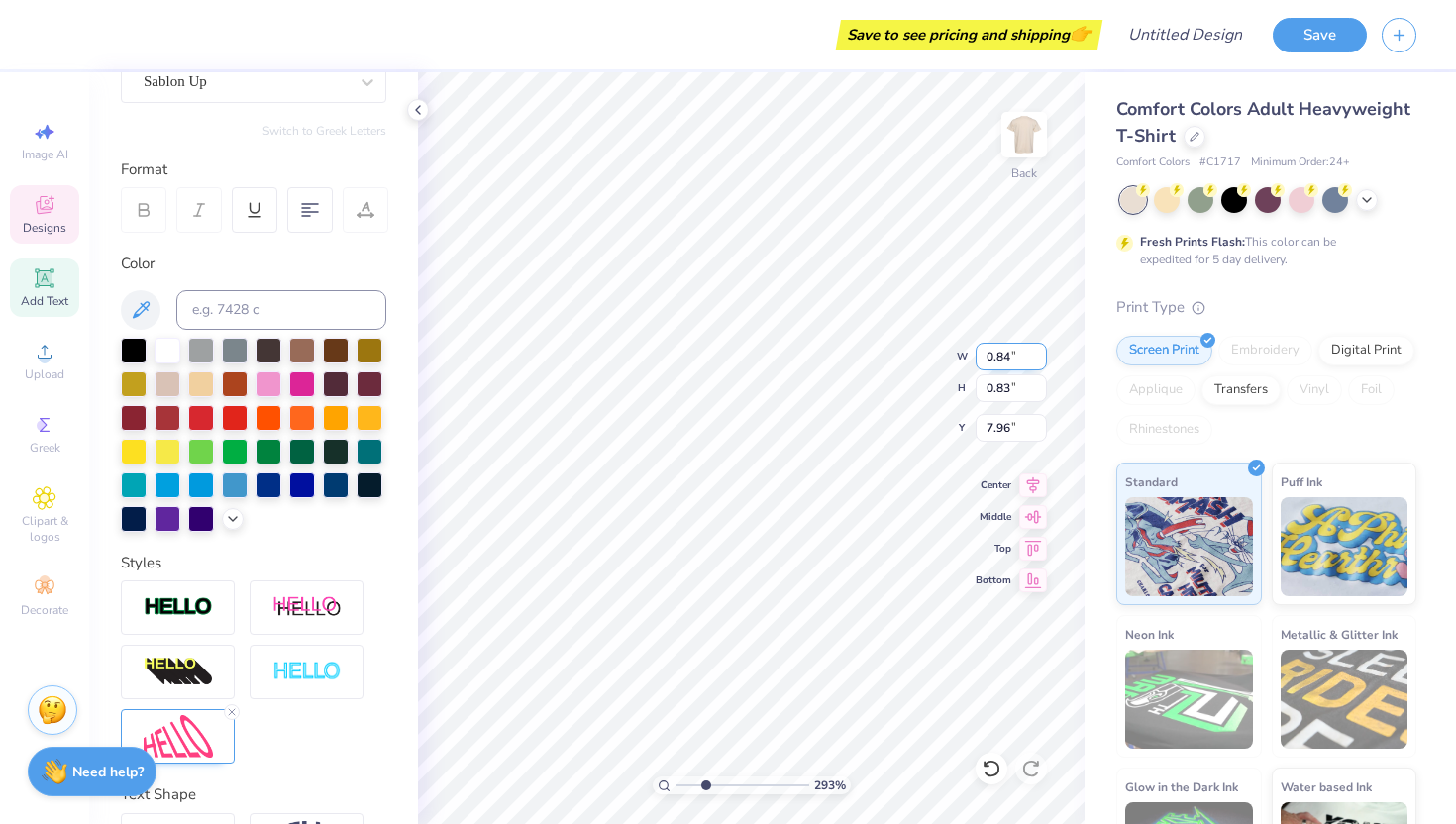 click on "0.84" at bounding box center [1011, 357] 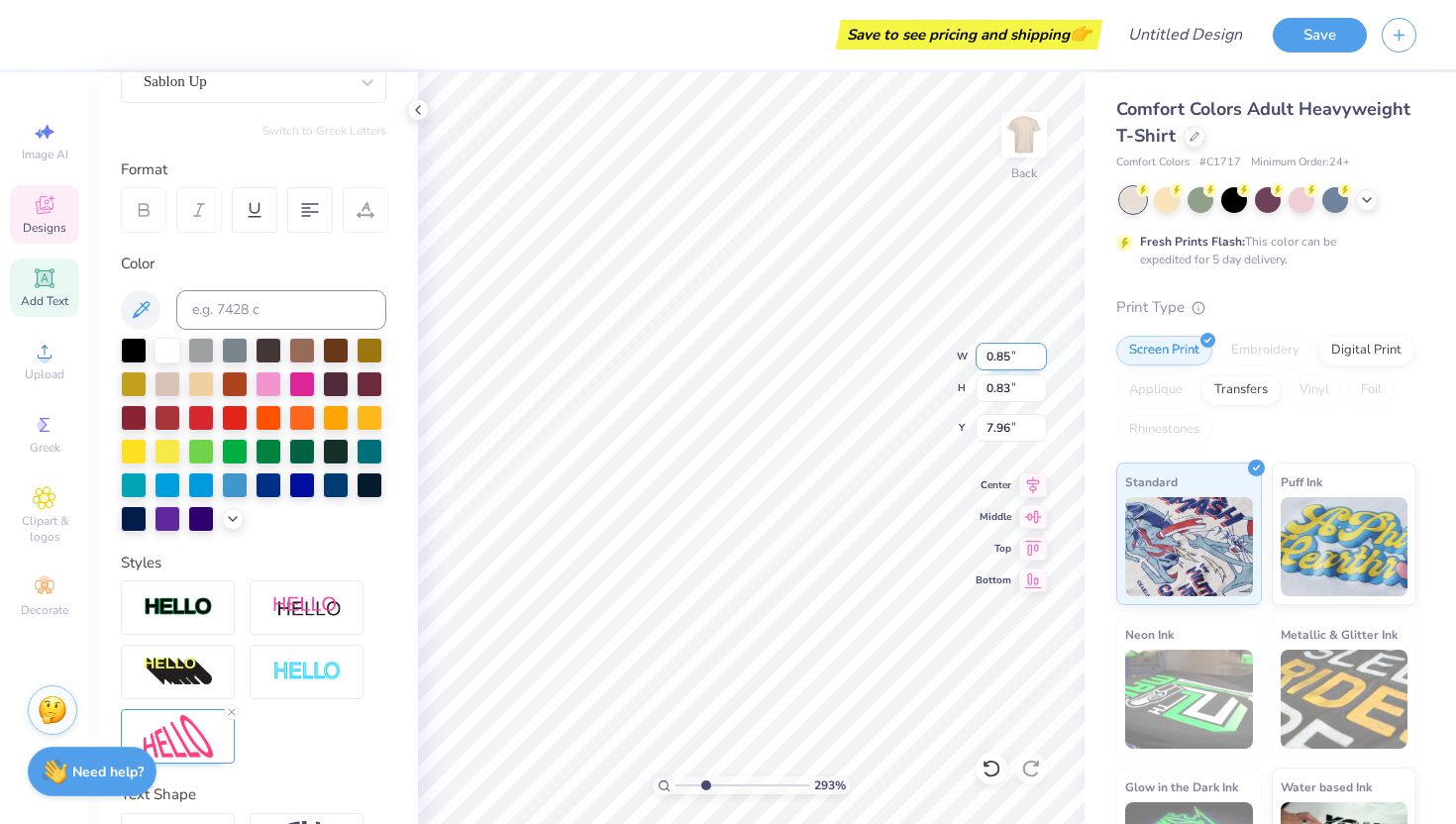 click on "0.85" at bounding box center (1011, 357) 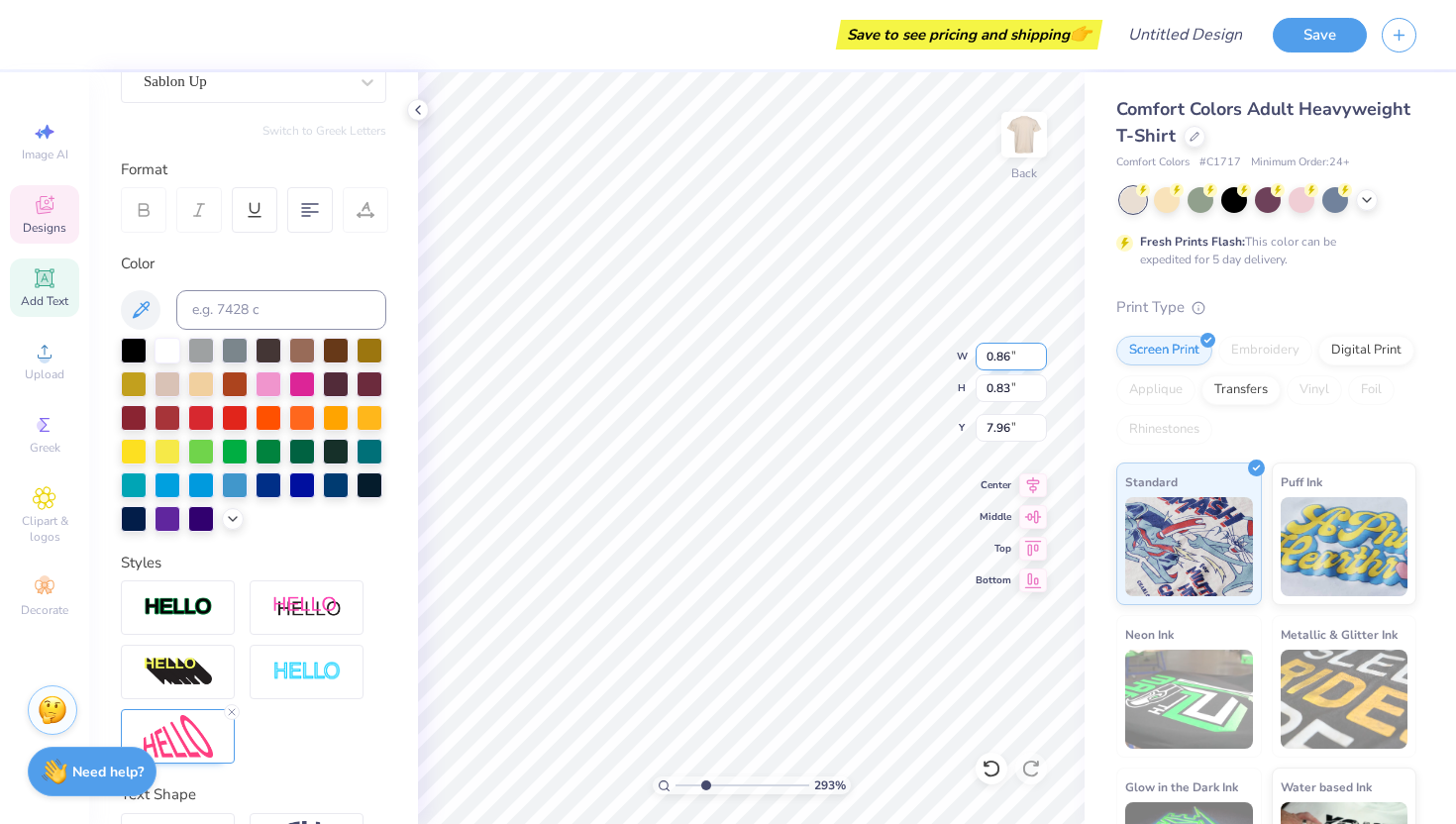 click on "0.86" at bounding box center [1011, 357] 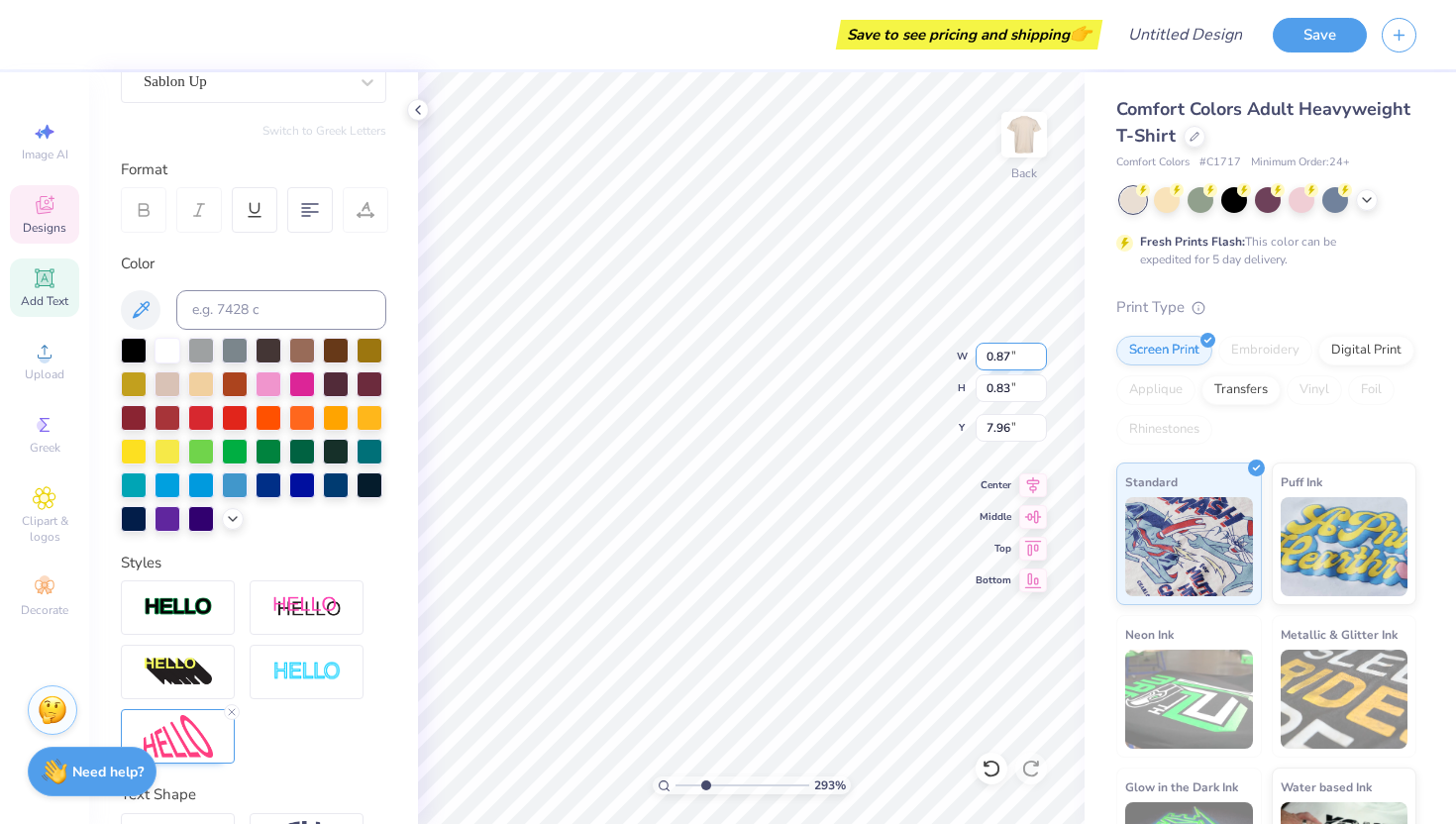 click on "0.87" at bounding box center [1011, 357] 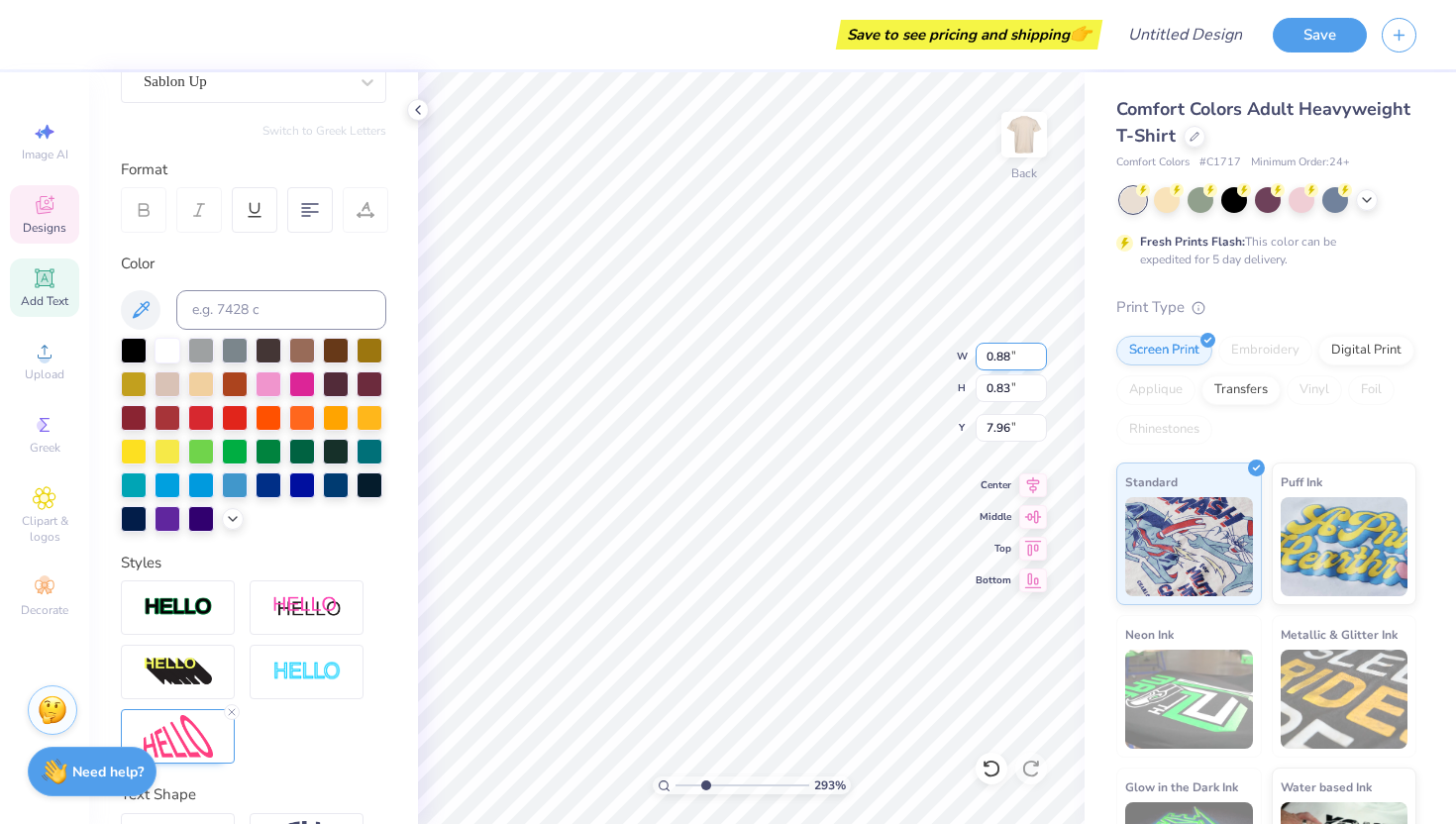click on "0.88" at bounding box center [1011, 357] 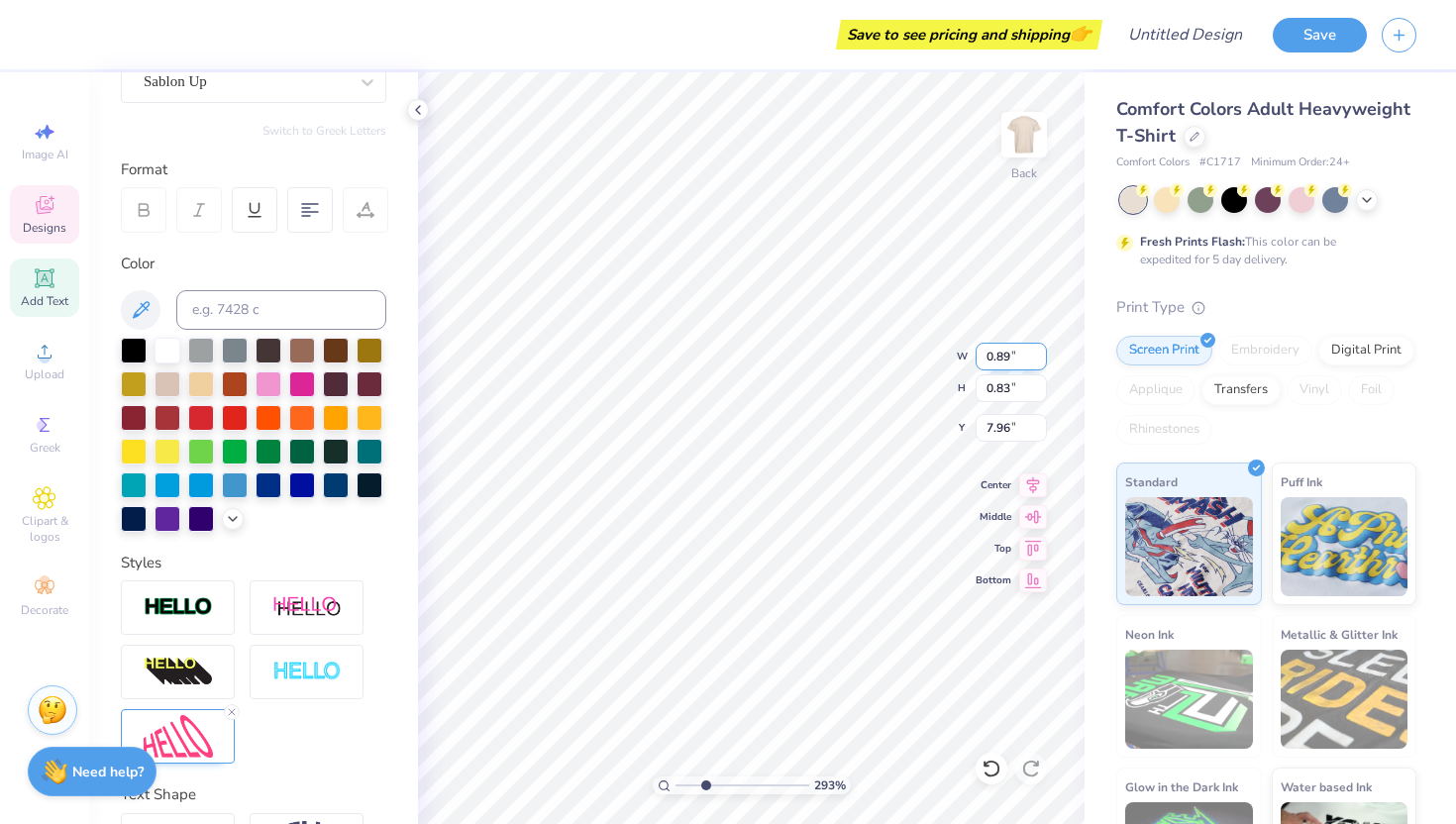 type on "0.89" 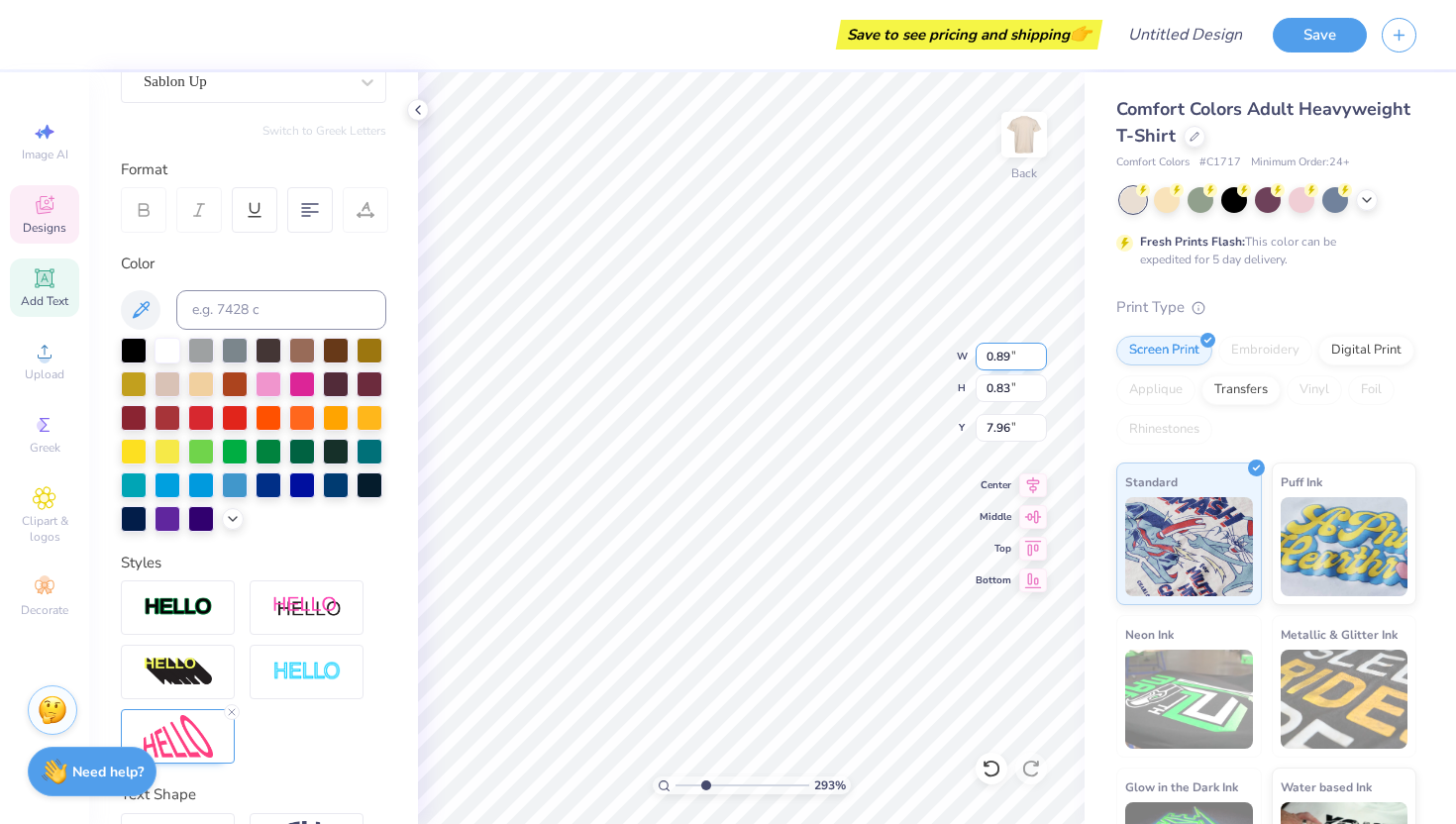 type on "0.90" 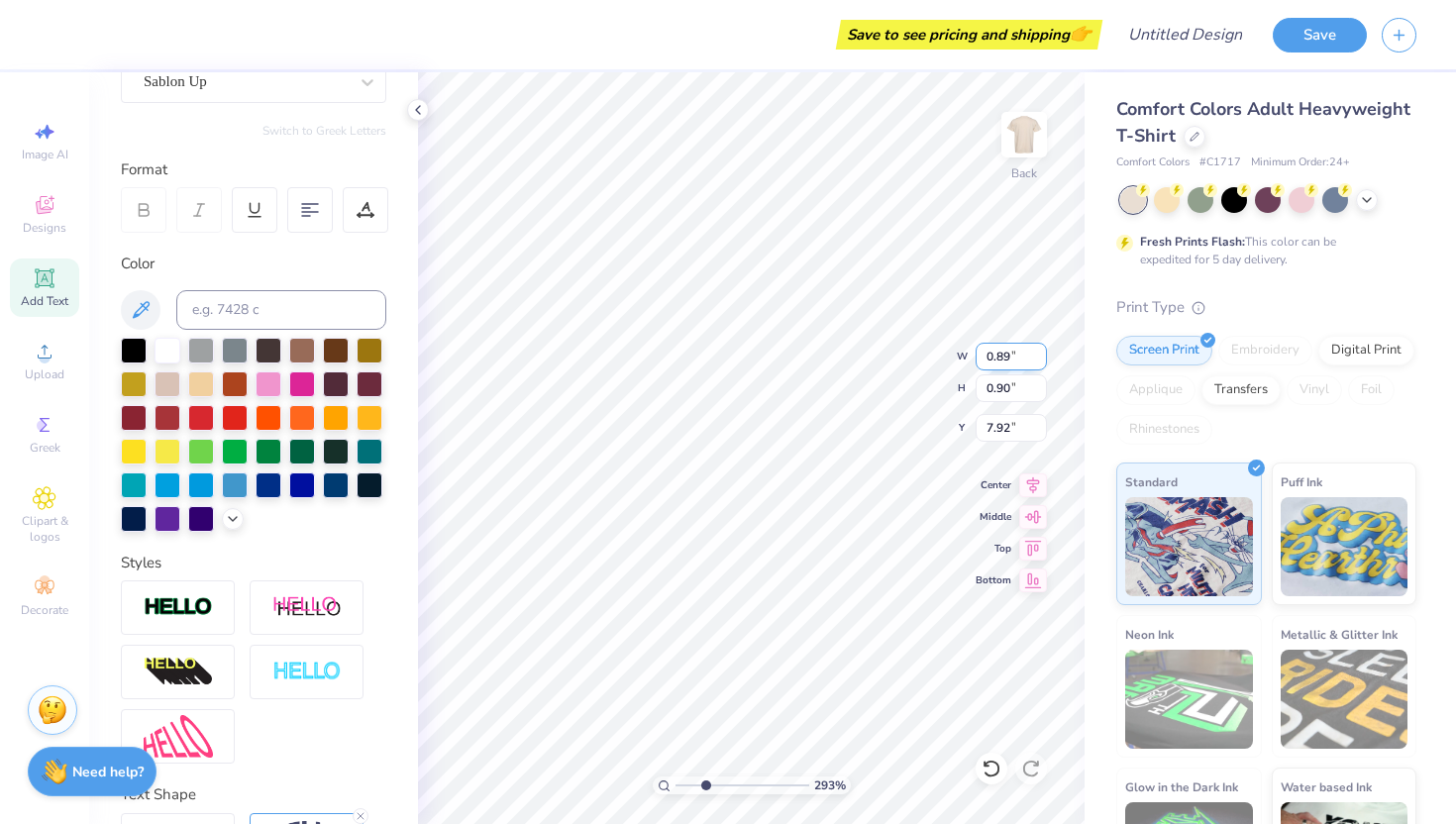 type on "5.40" 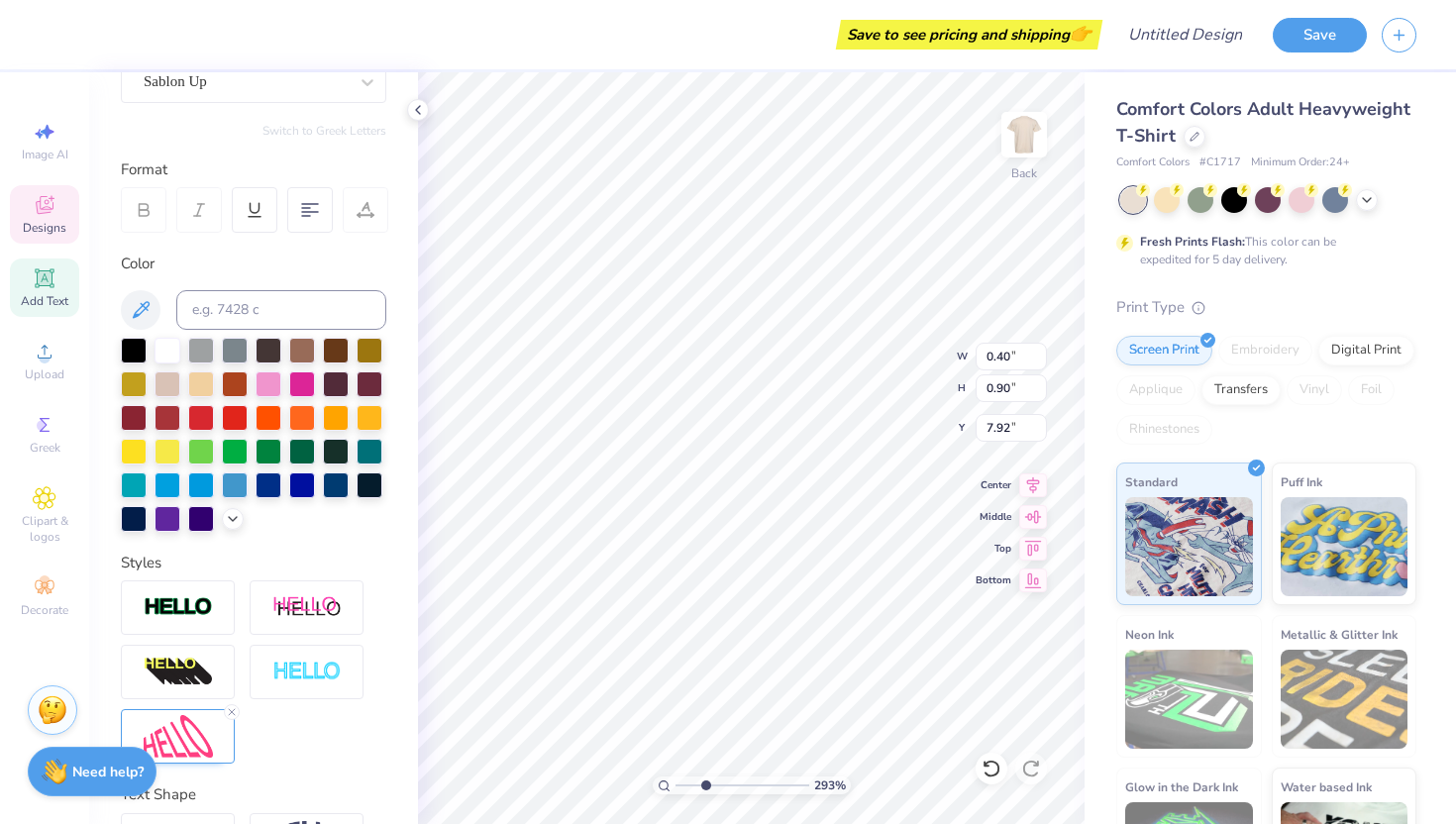 type on "0.89" 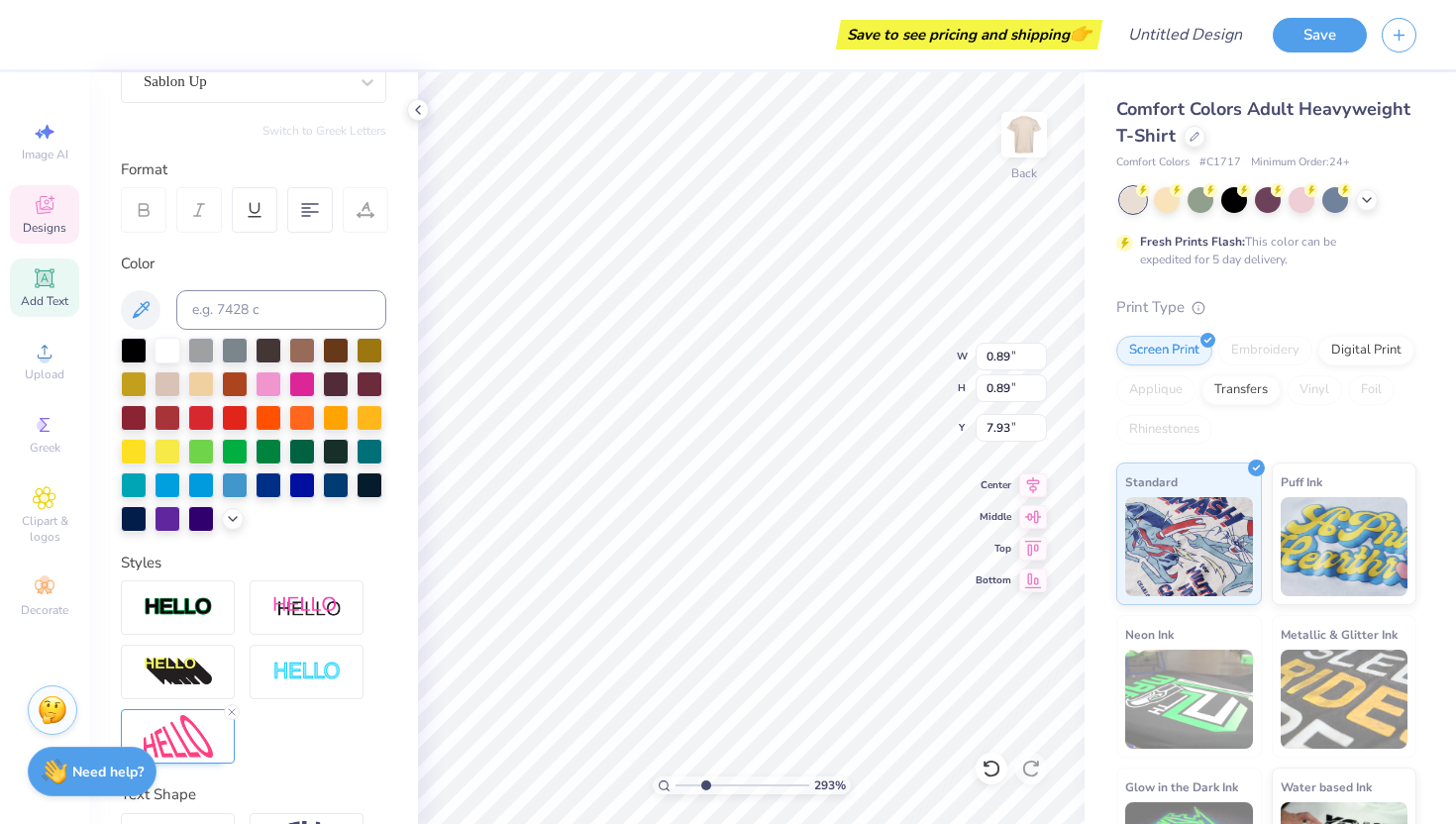 type on "0.40" 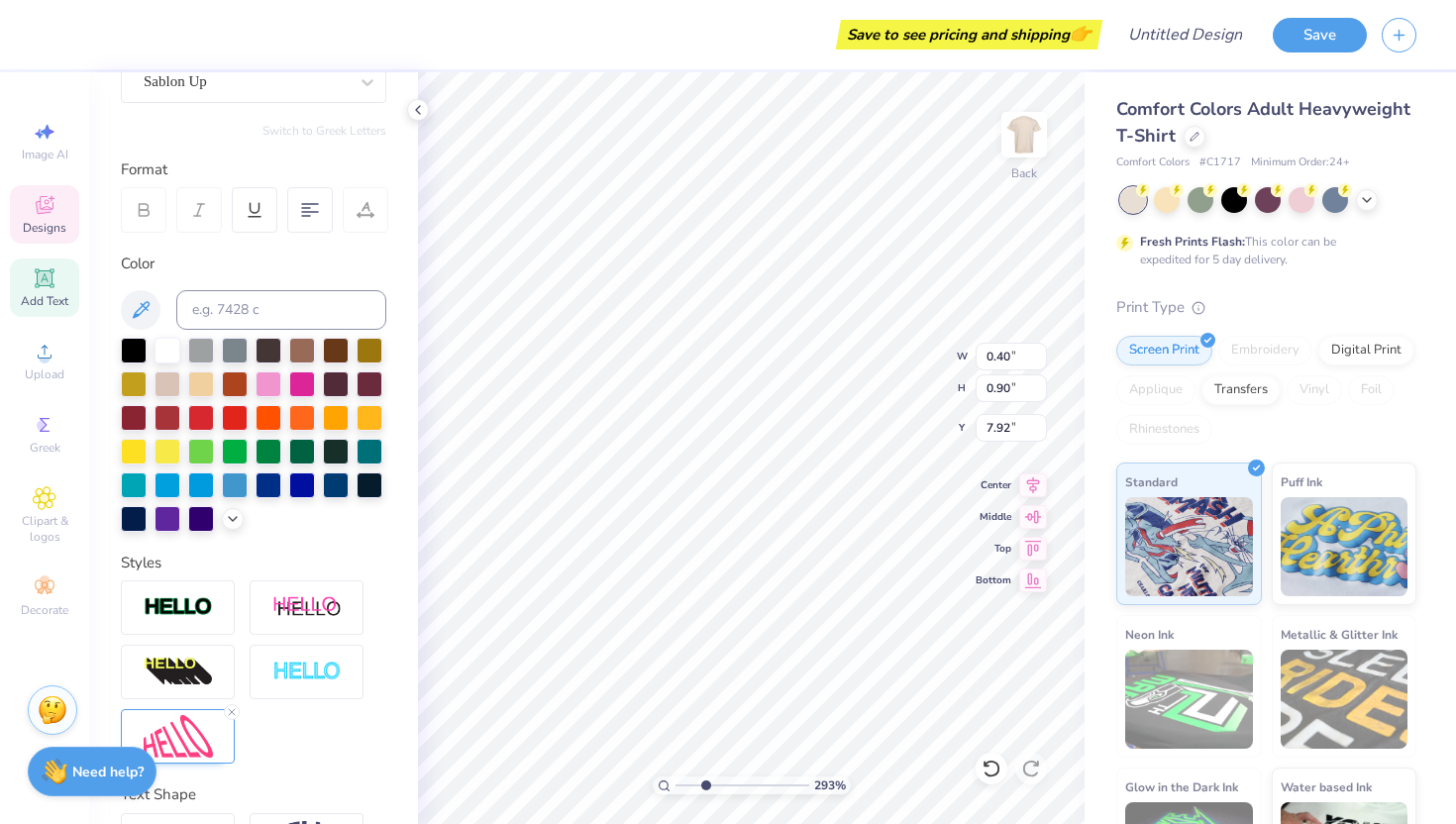 type on "0.42" 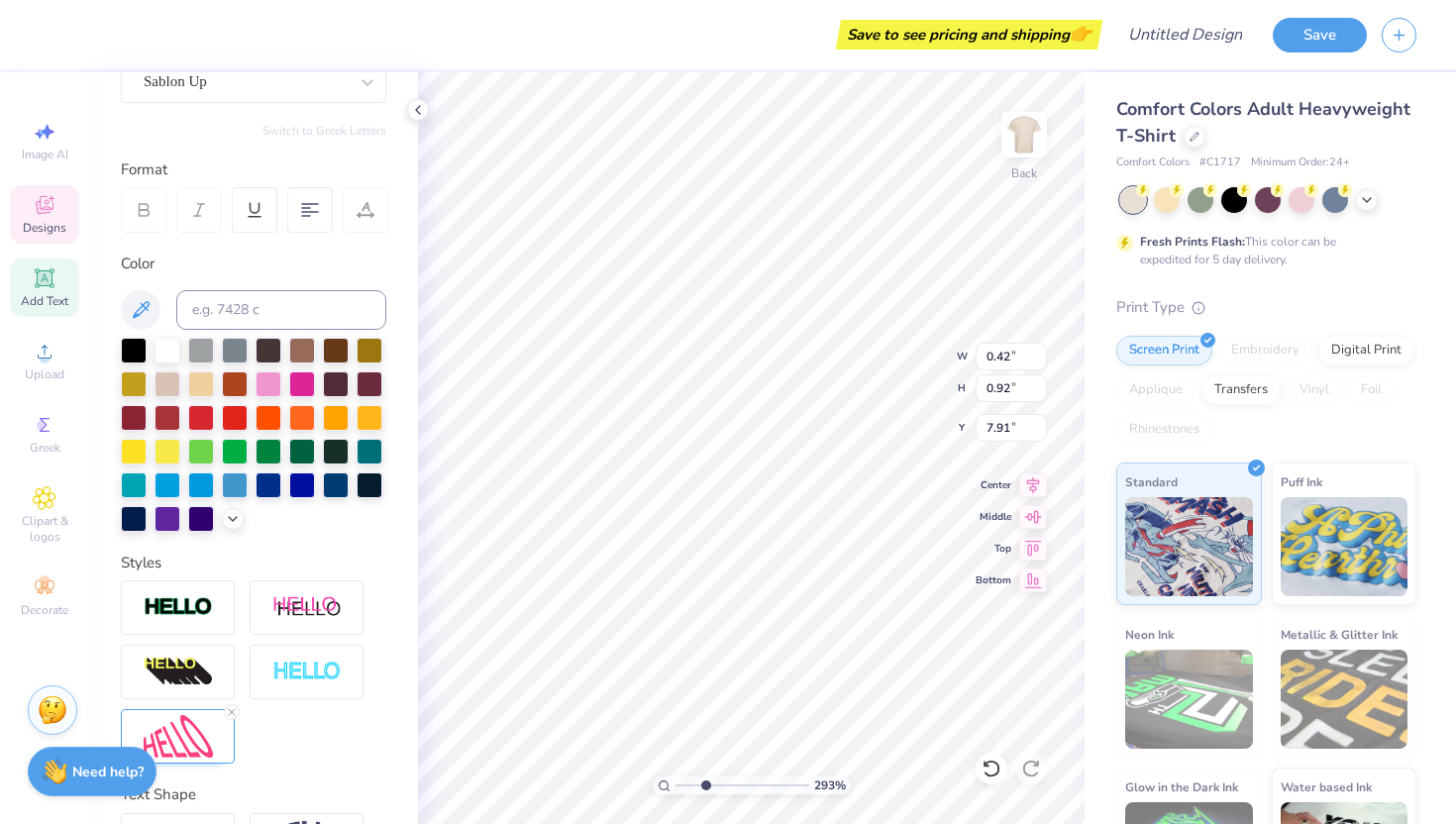 type on "0.43" 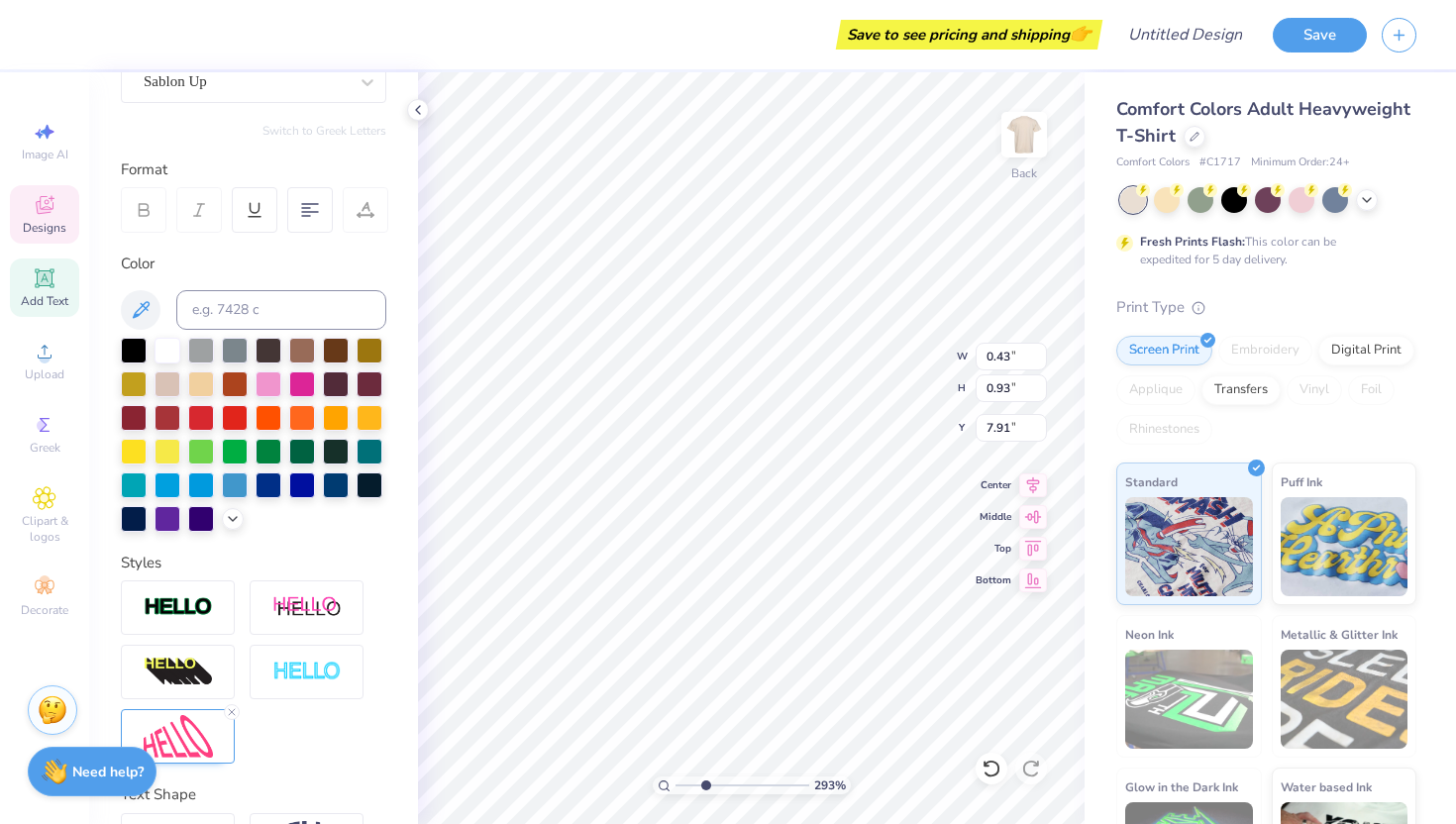 type on "0.89" 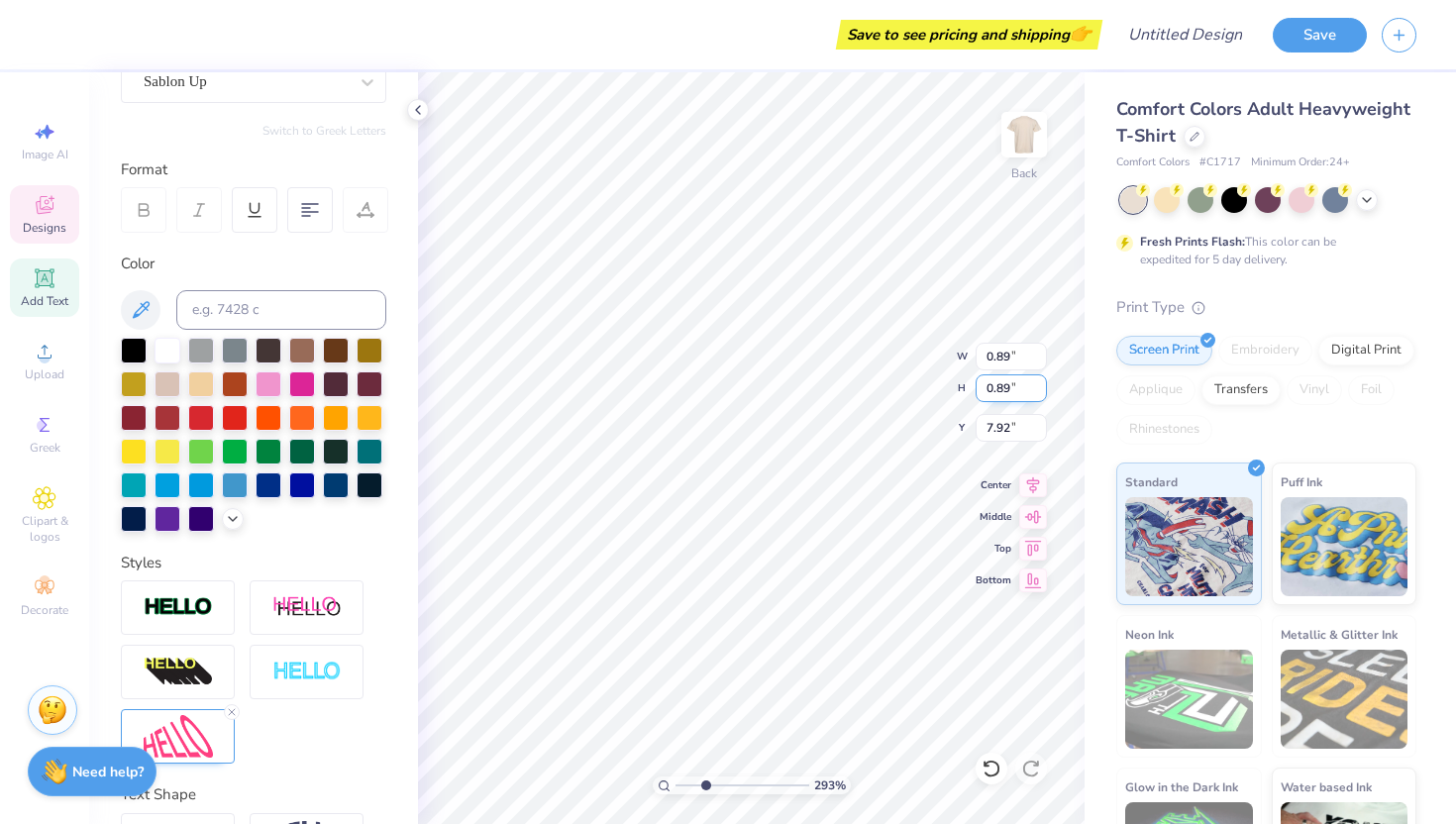 type on "0.89" 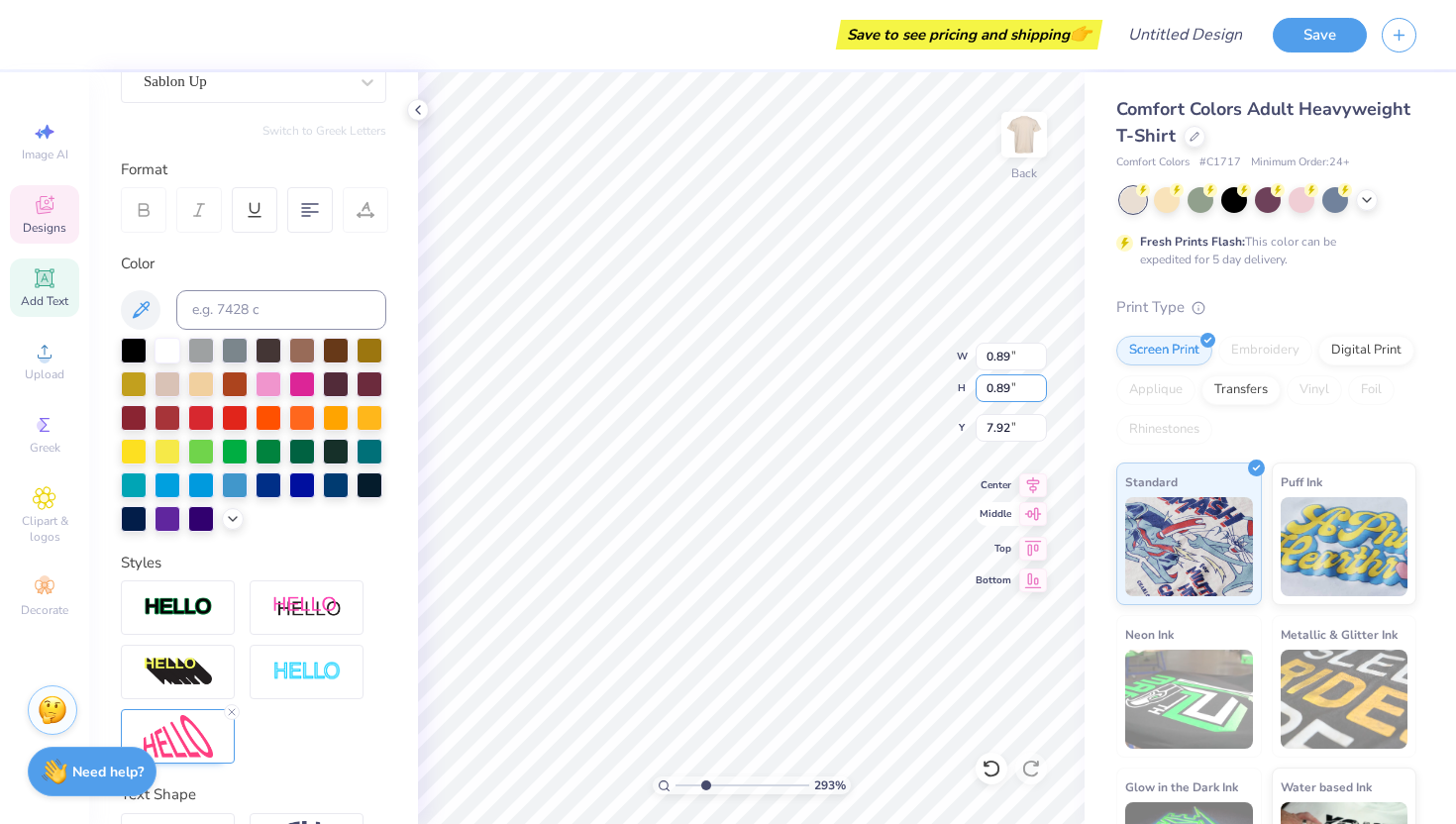 type on "0.88" 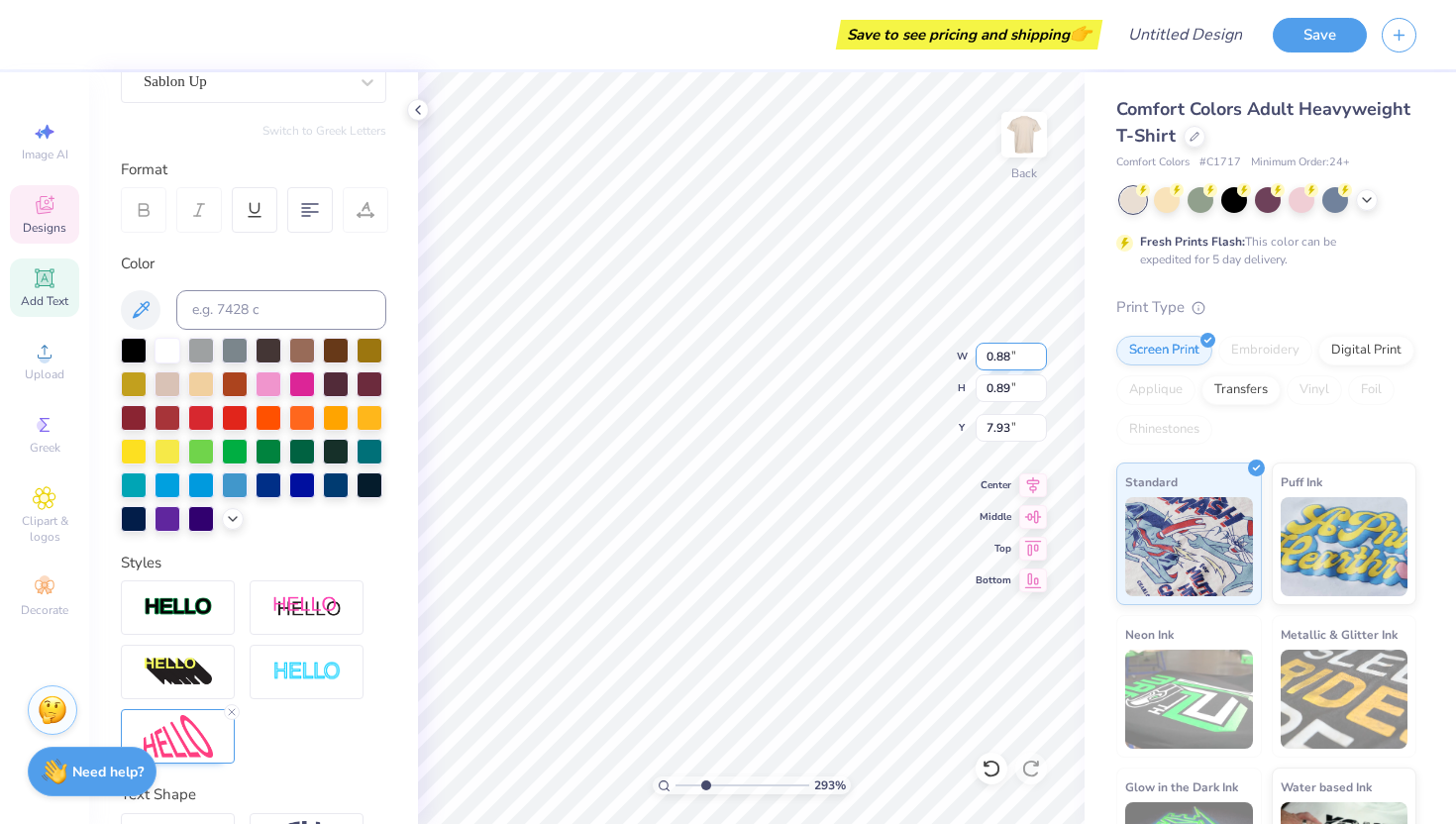 type on "5.40" 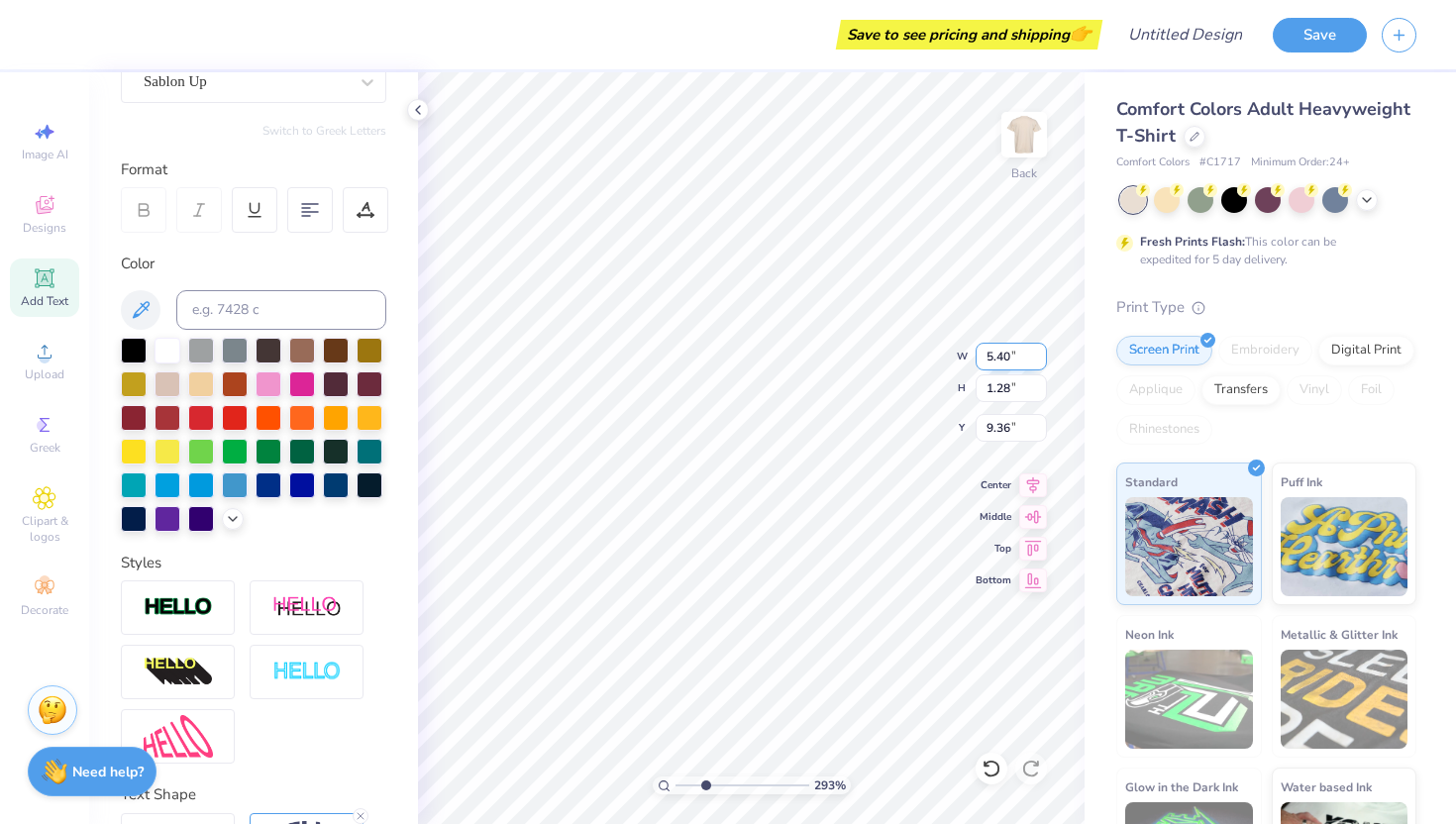 type on "0.88" 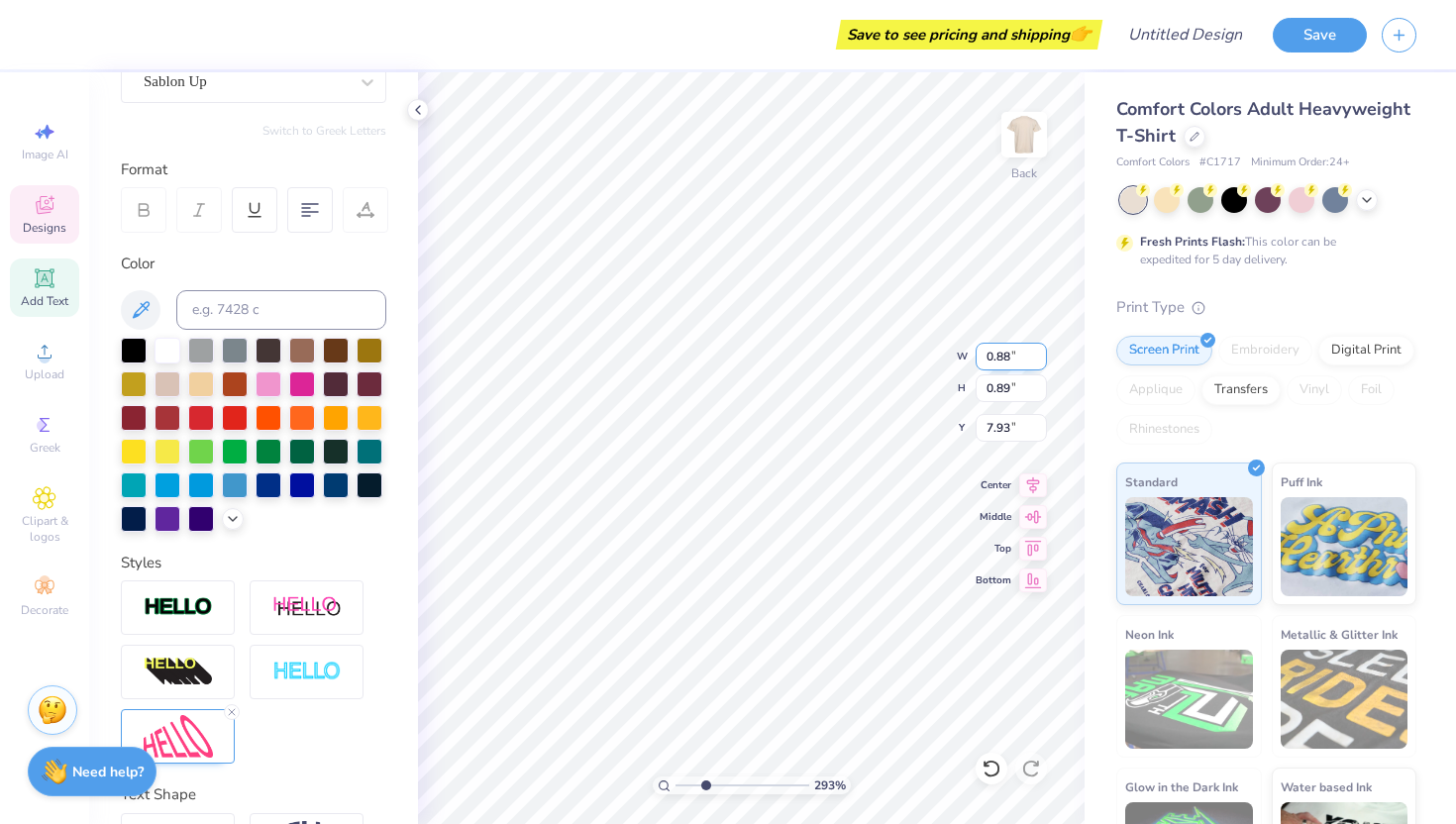 type on "0.84" 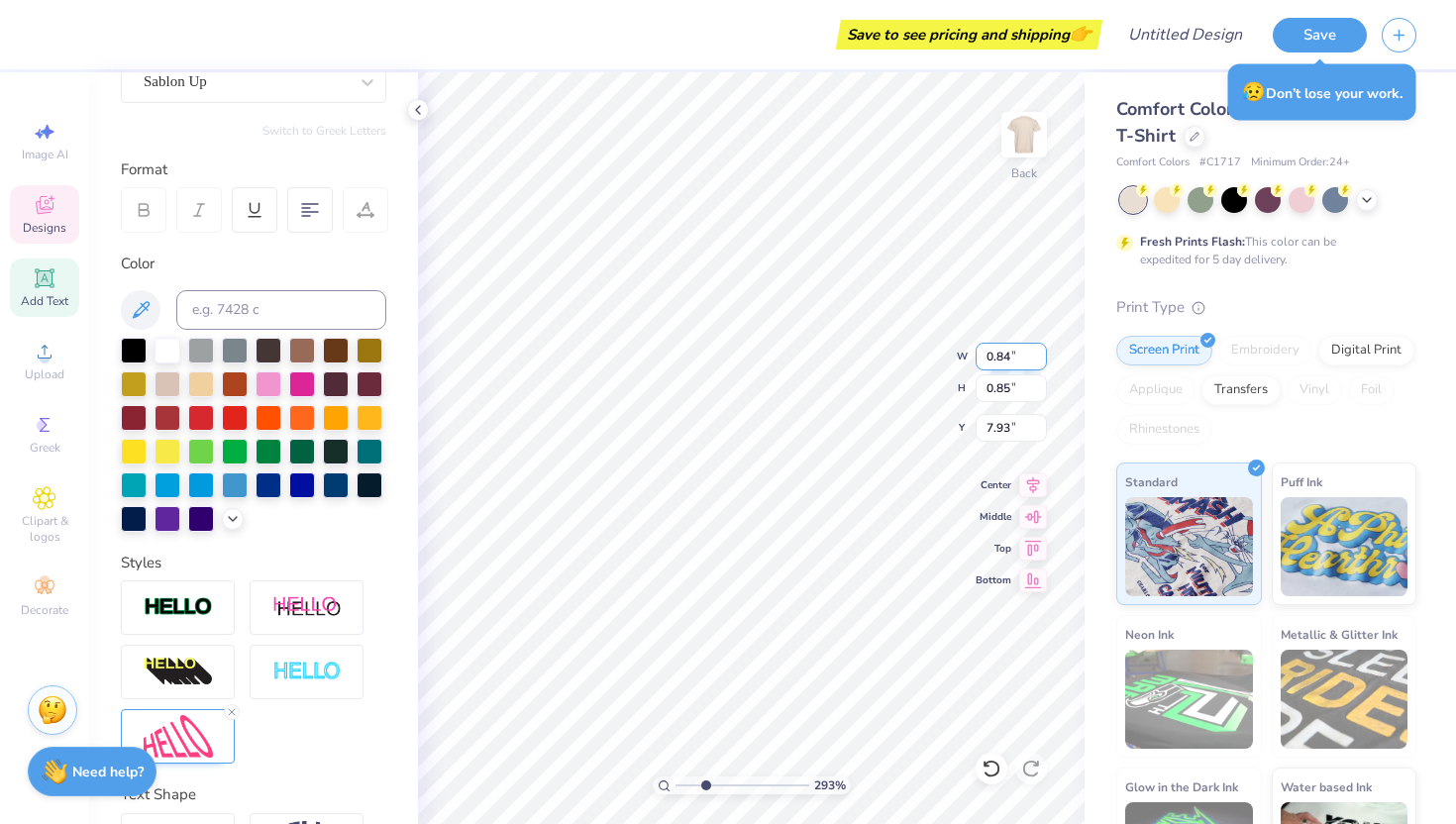 type on "7.95" 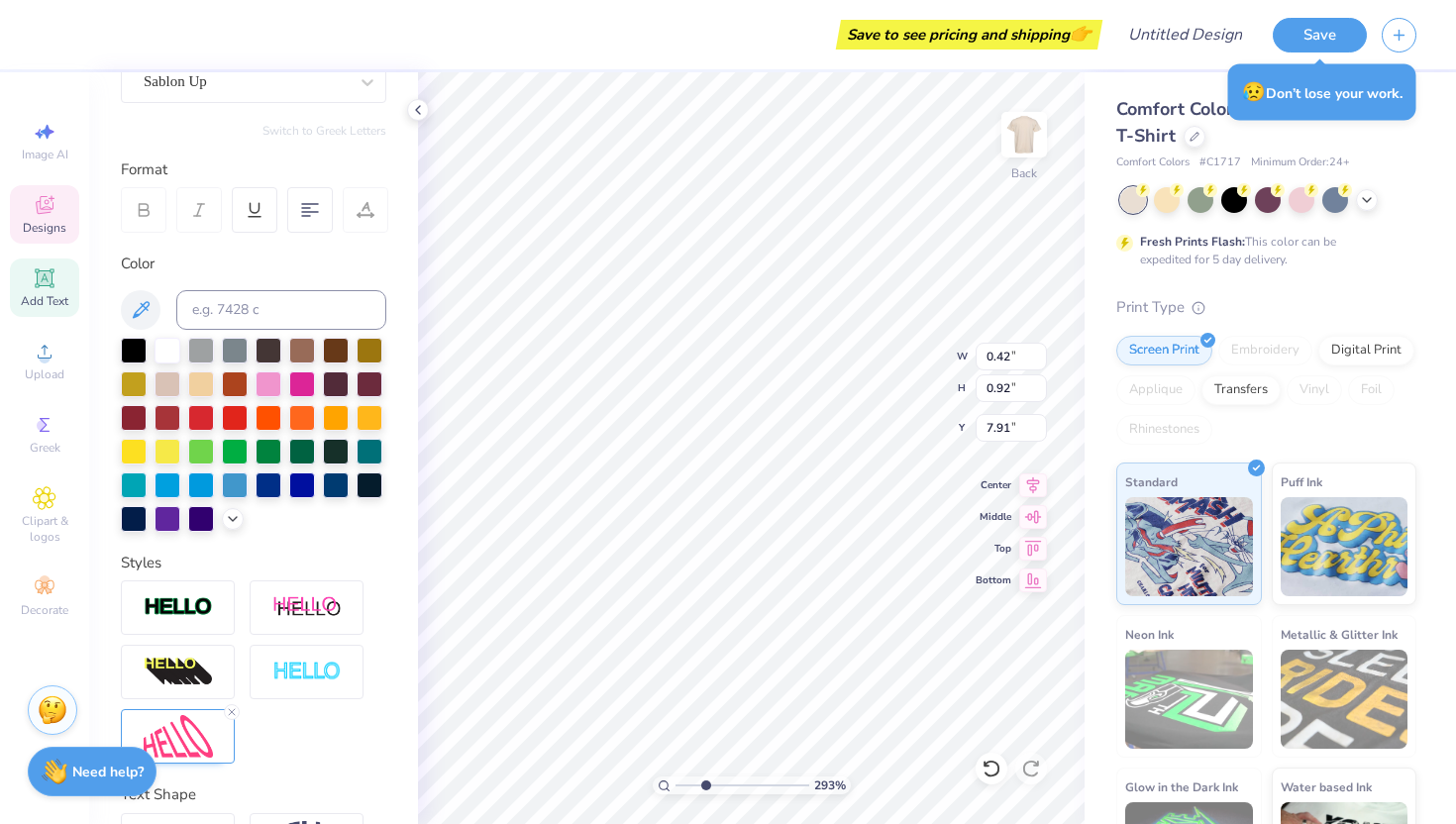 type on "l" 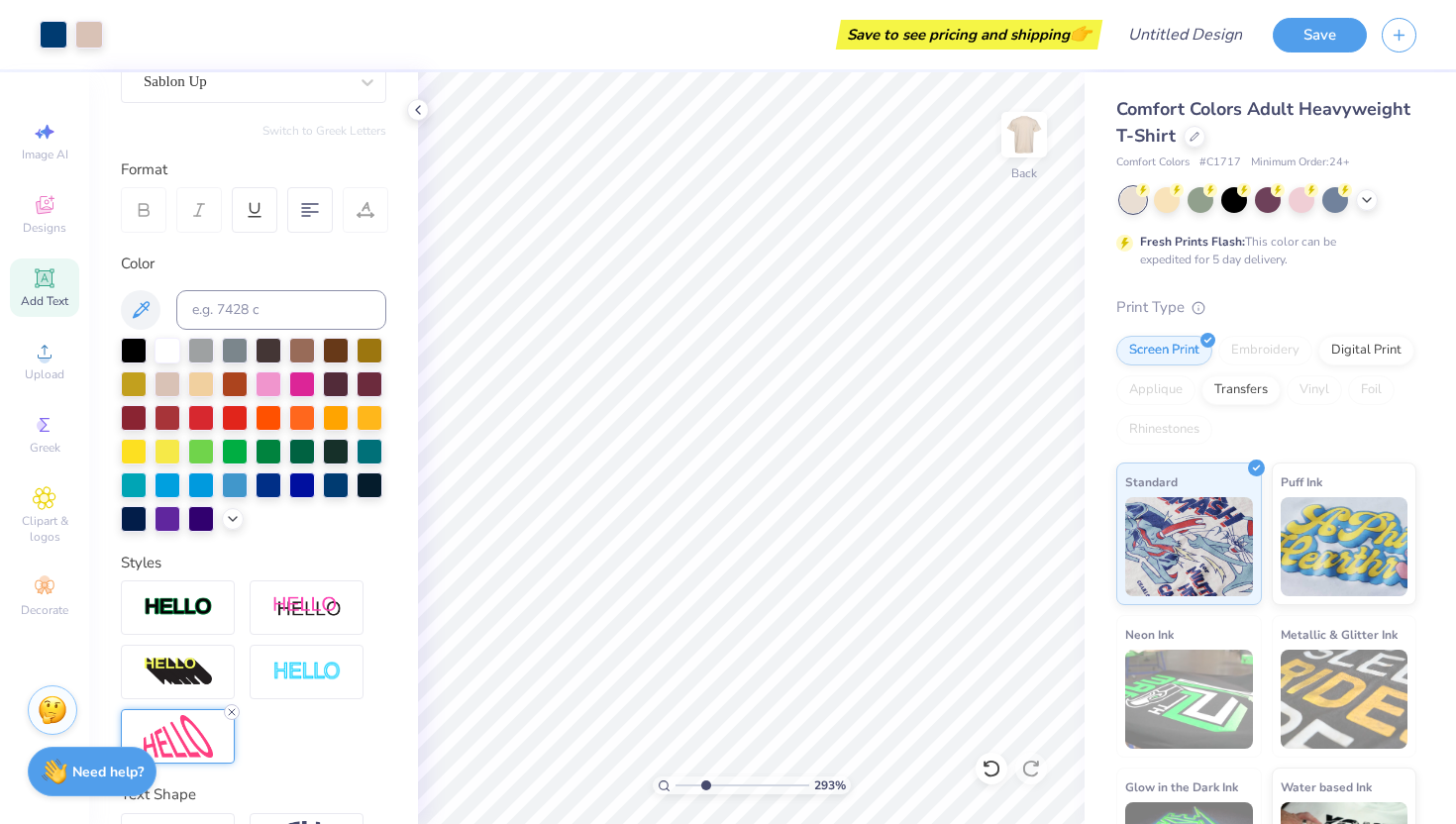 click 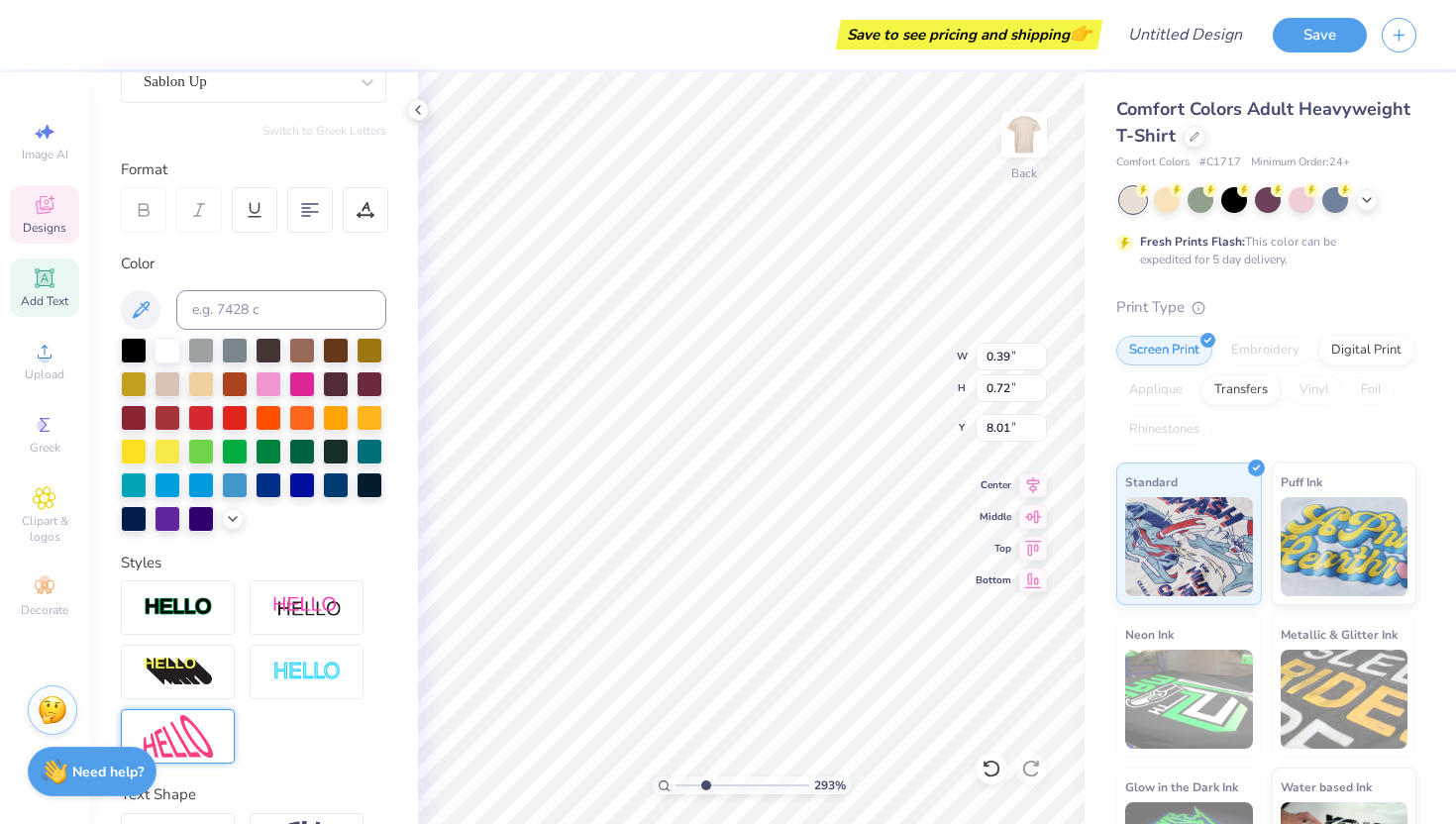 scroll, scrollTop: 1, scrollLeft: 0, axis: vertical 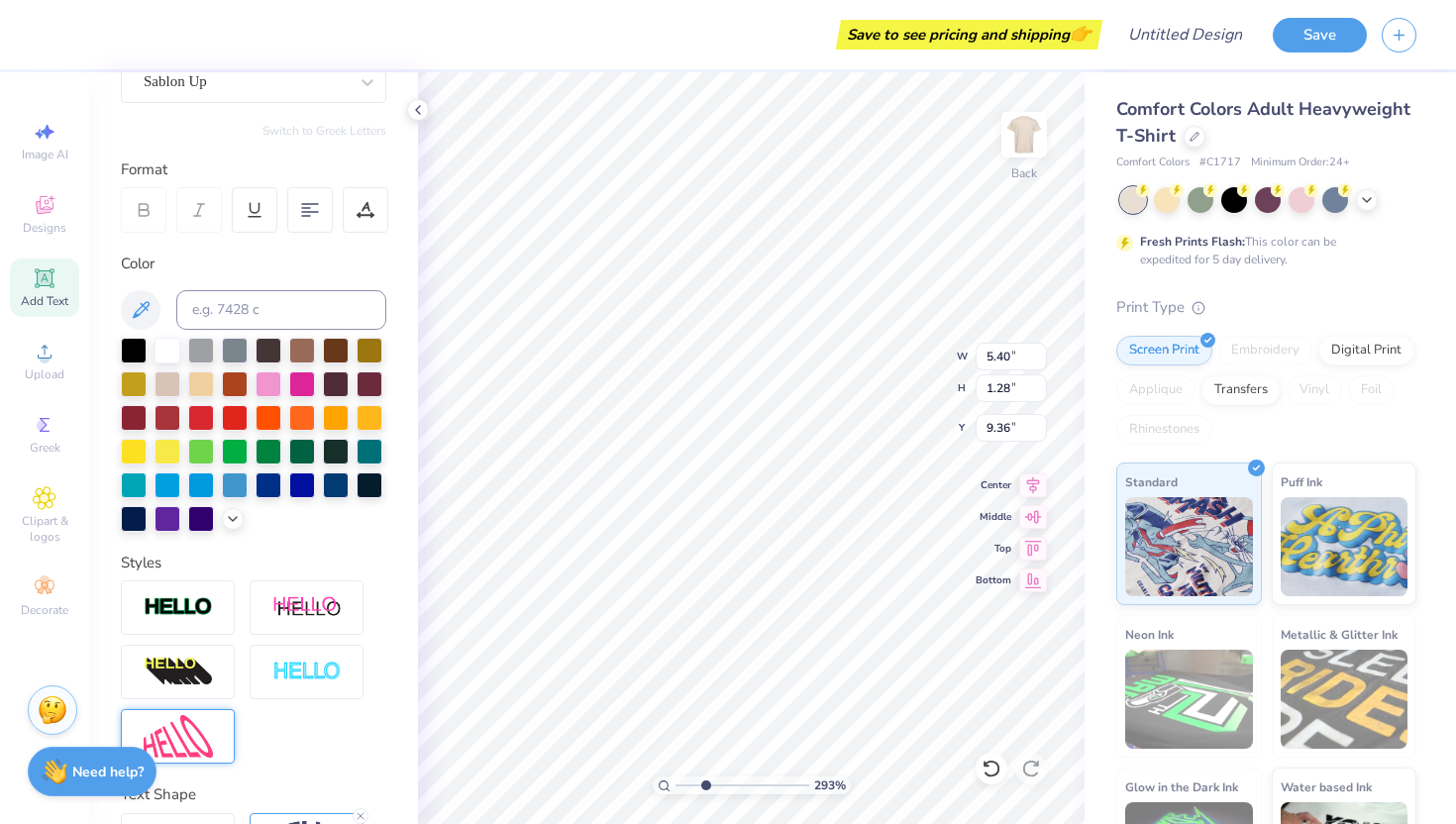 type on "5.40" 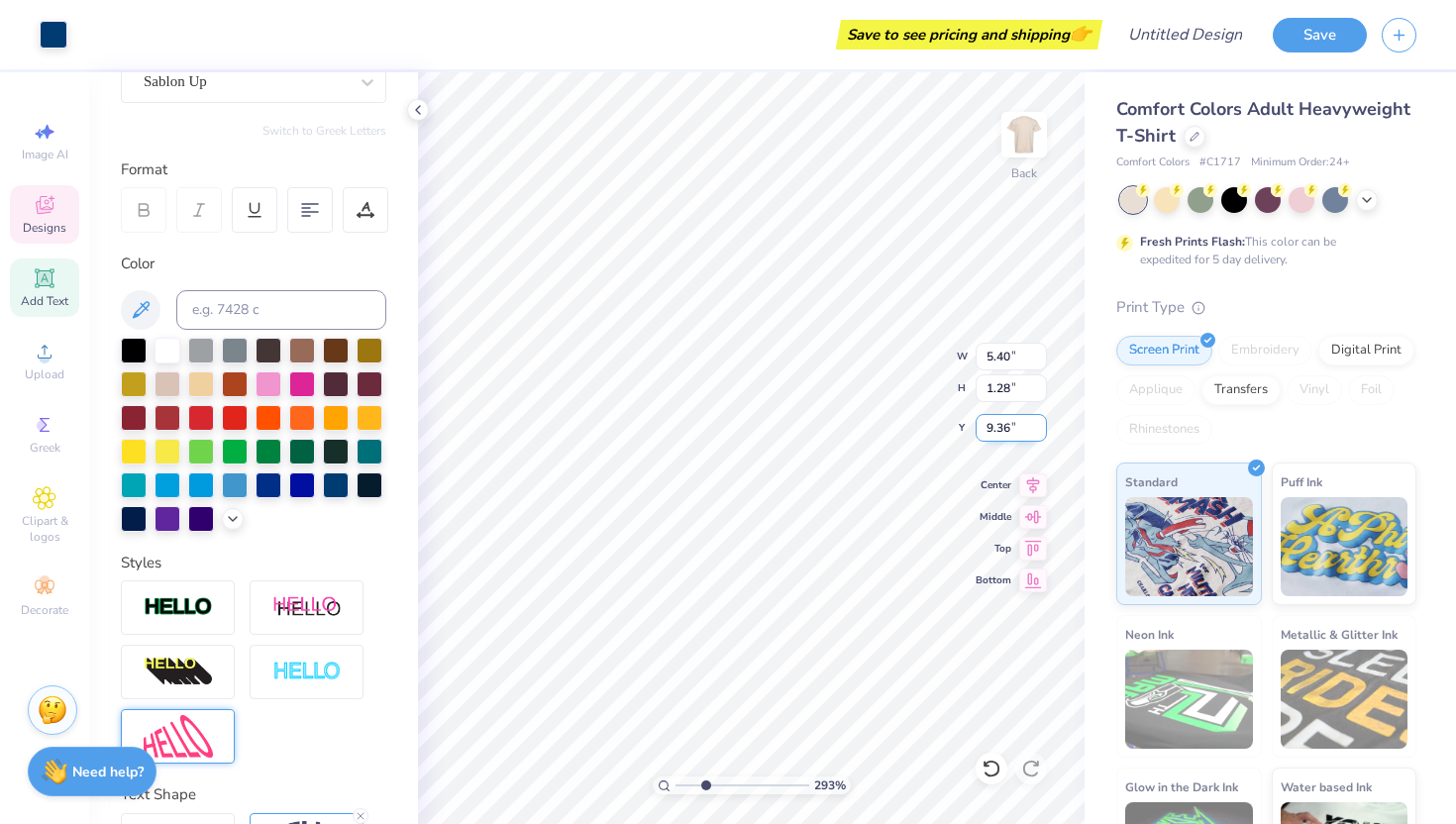 type on "3.61" 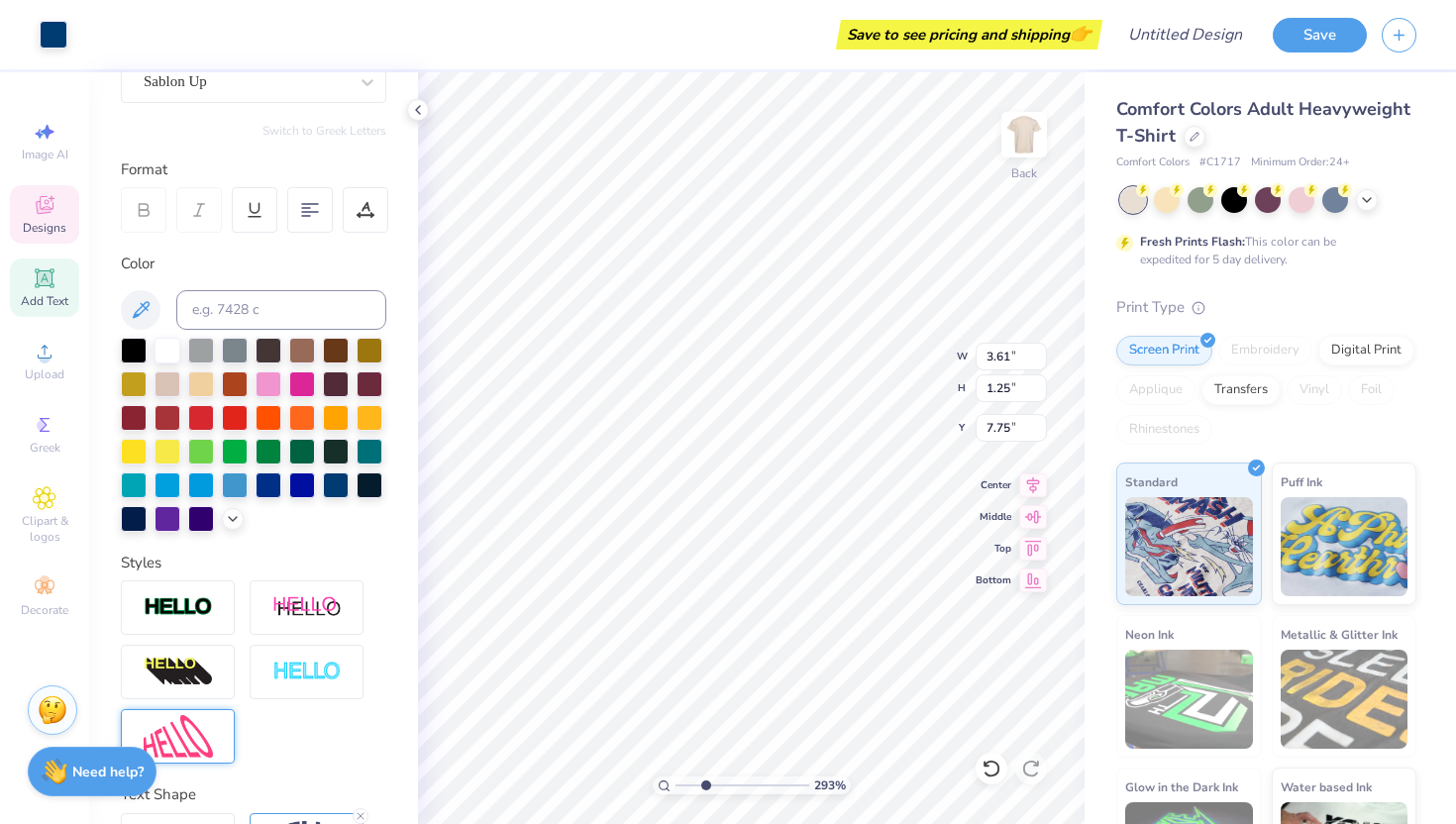 type on "0.89" 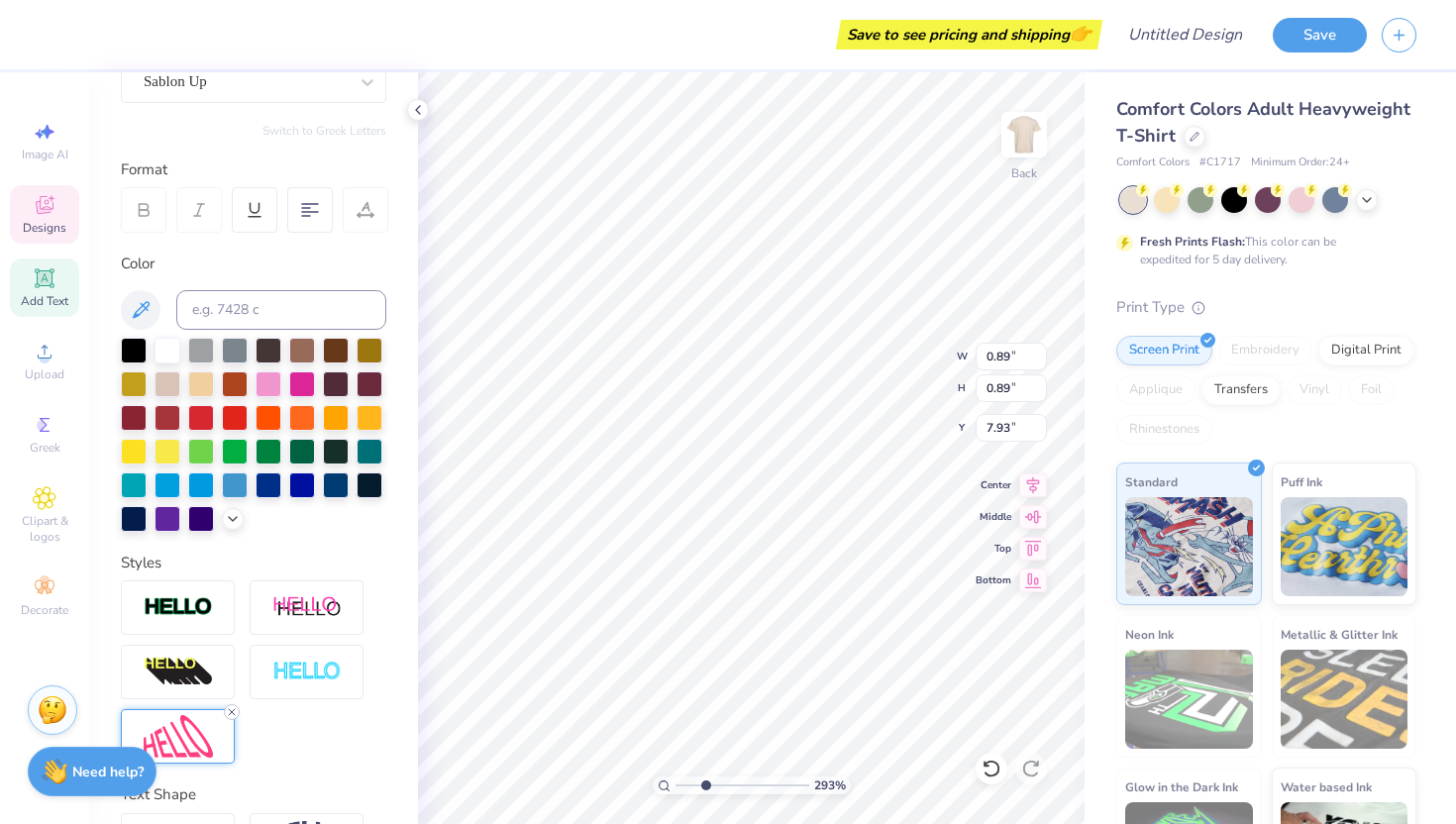 click 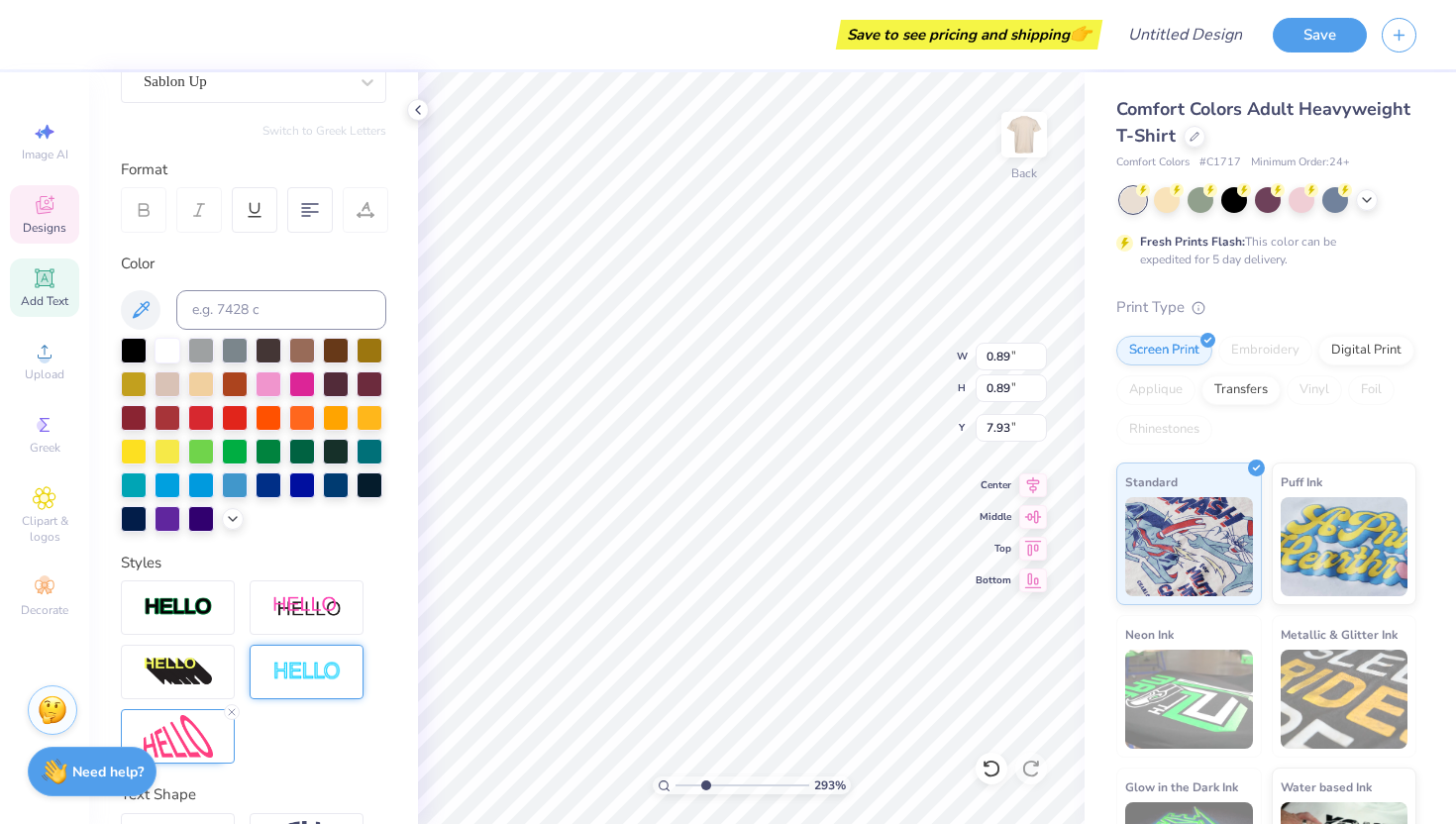 type on "0.71" 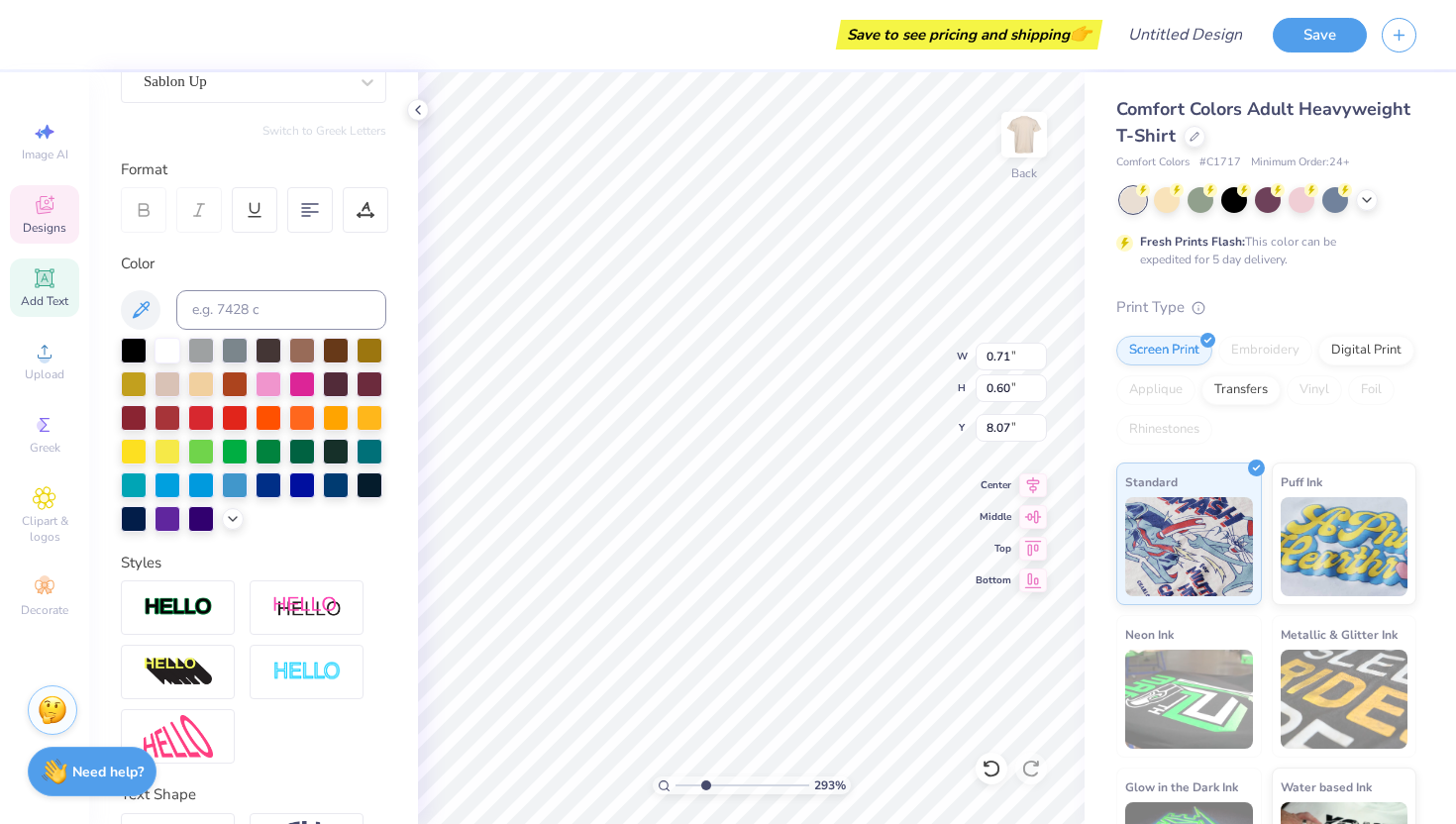 type on "0.40" 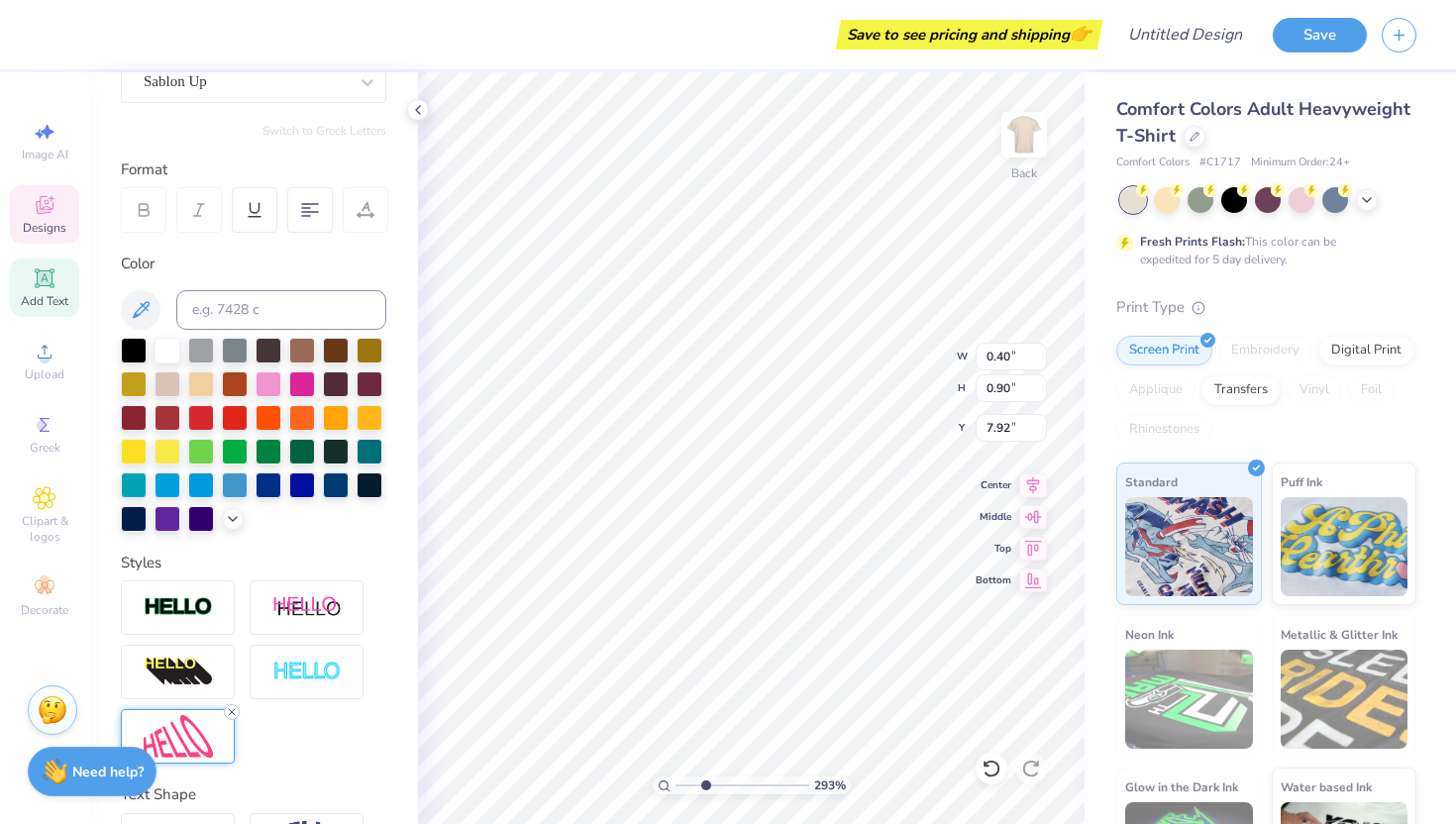 click 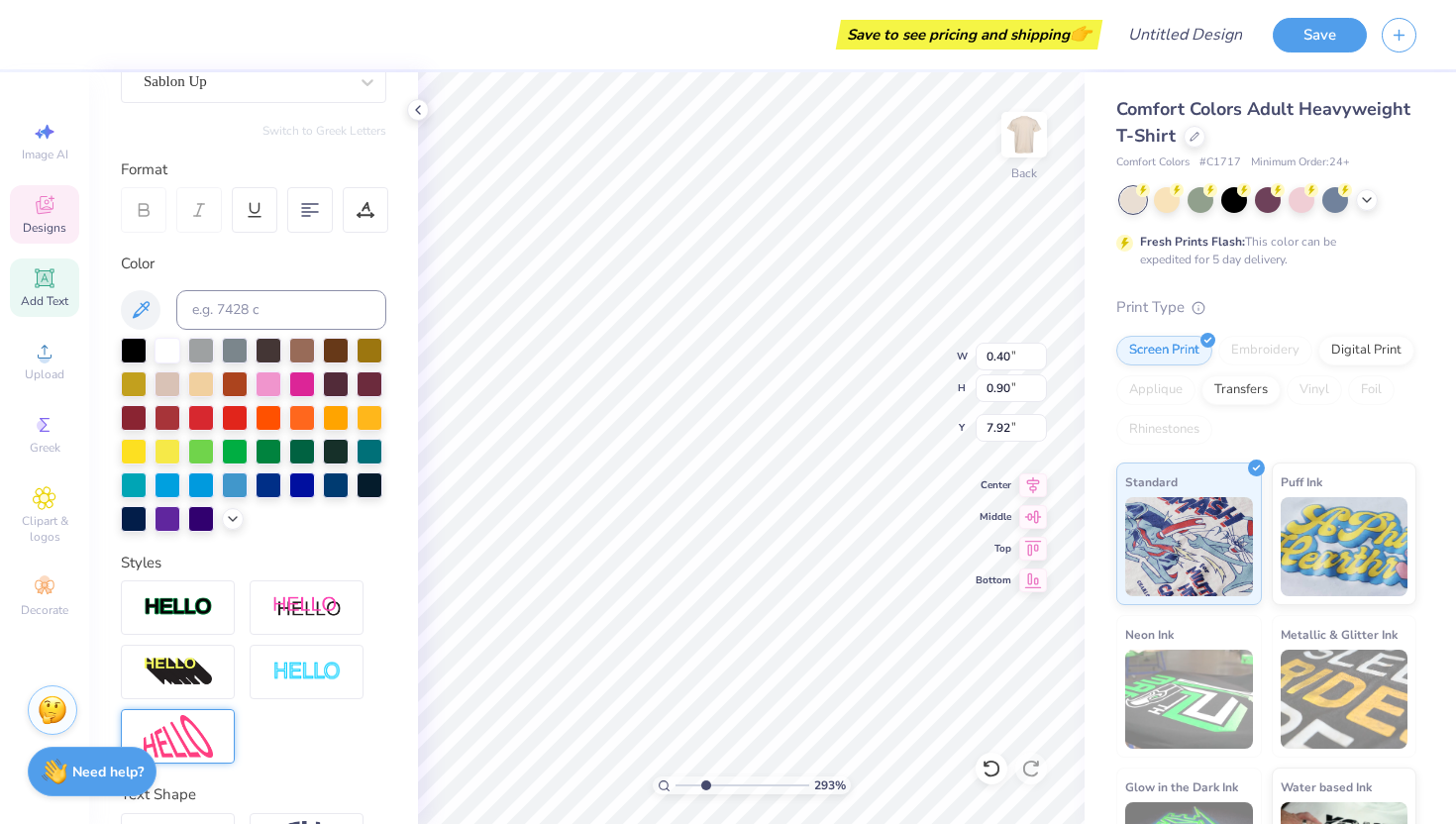 type on "0.73" 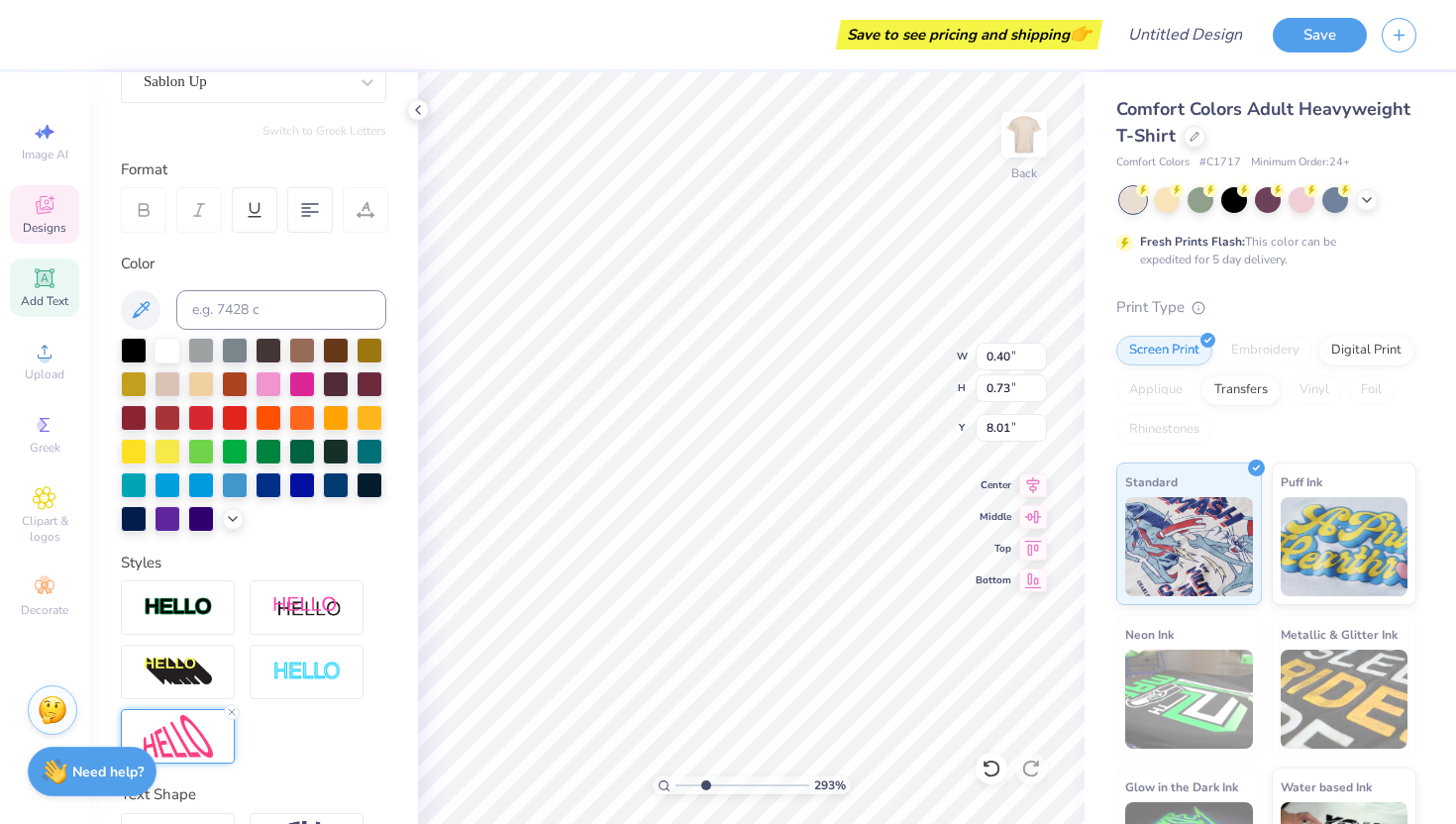 type on "0.43" 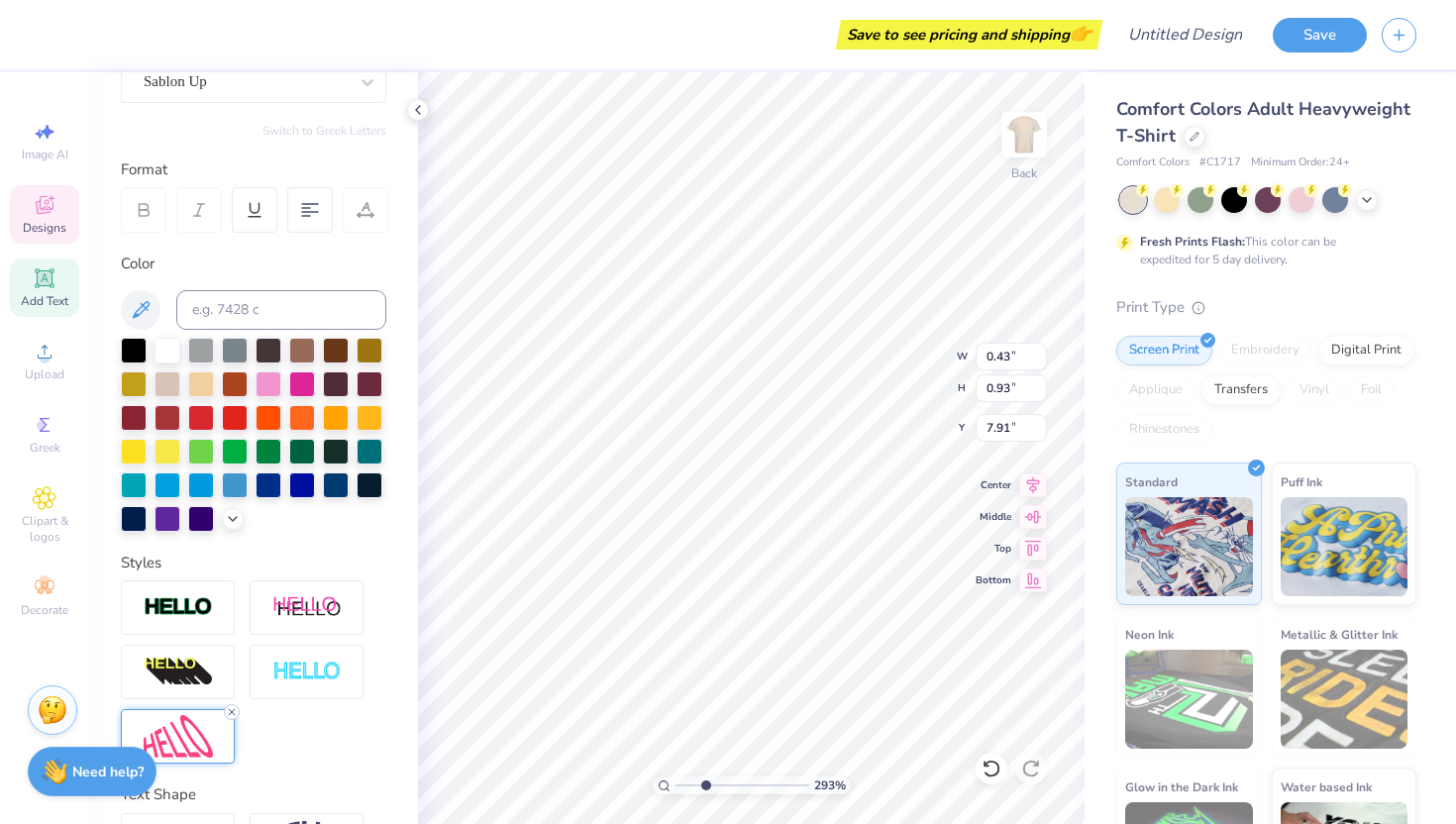 click 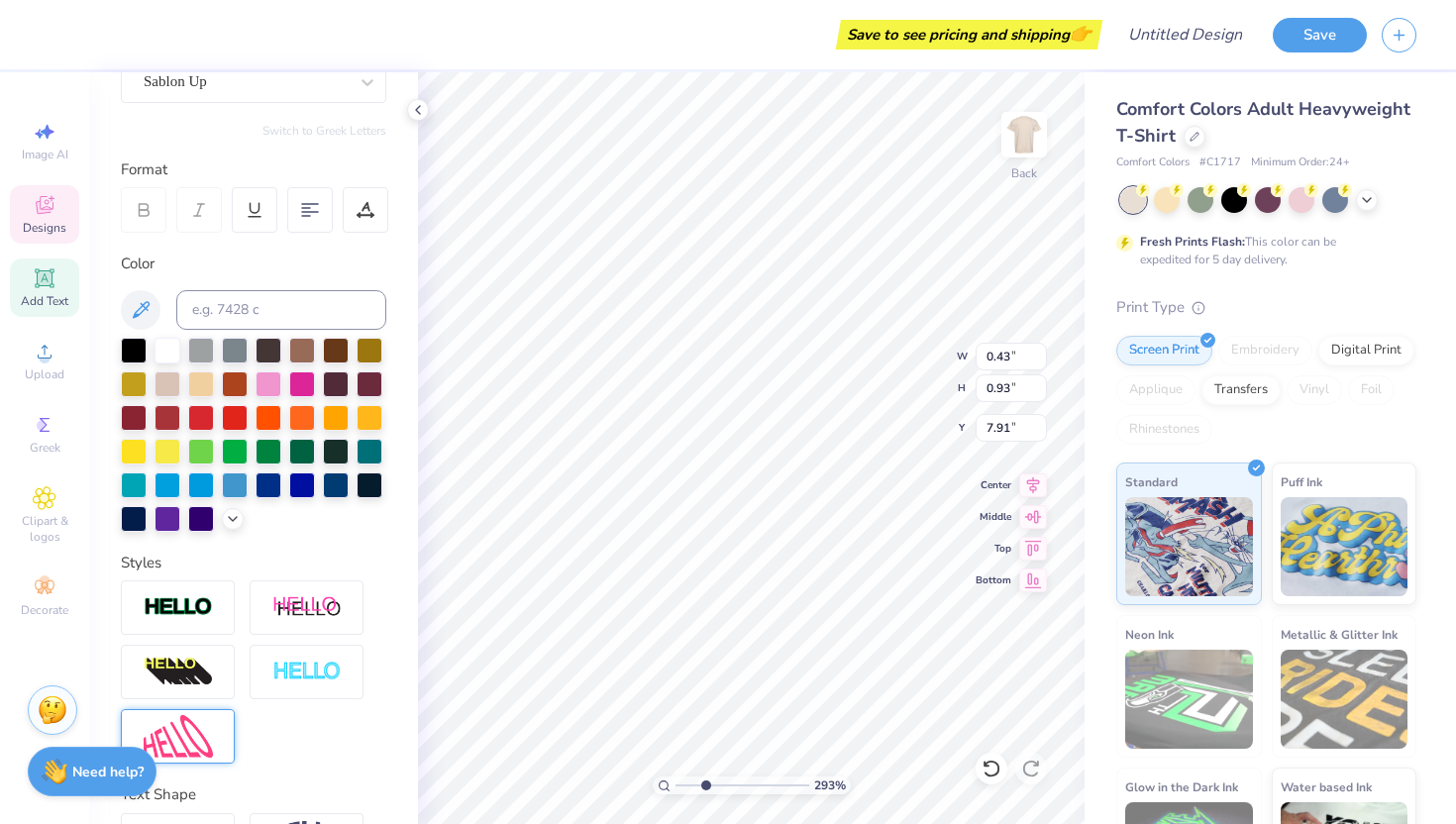 type on "0.42" 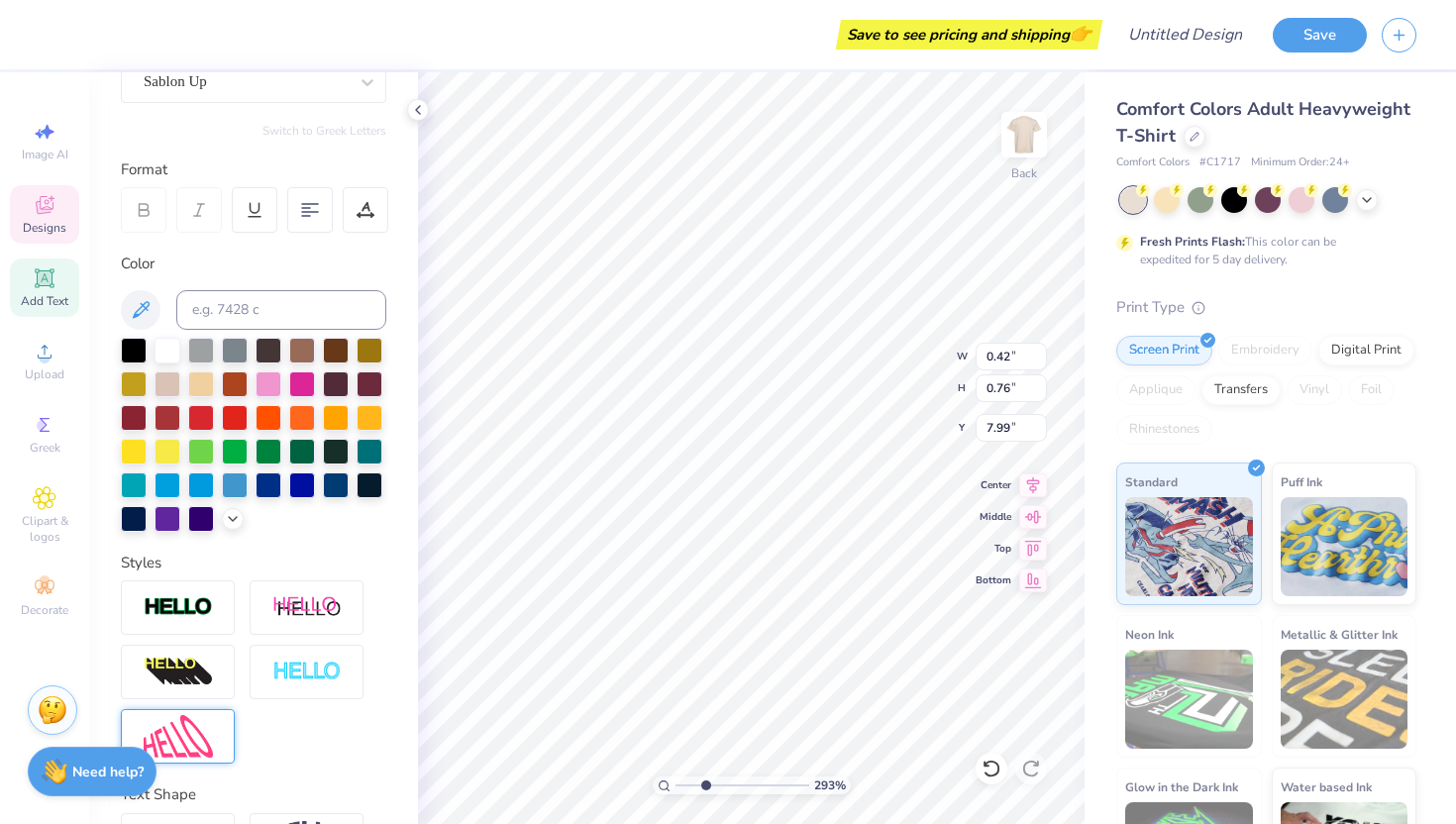type on "0.84" 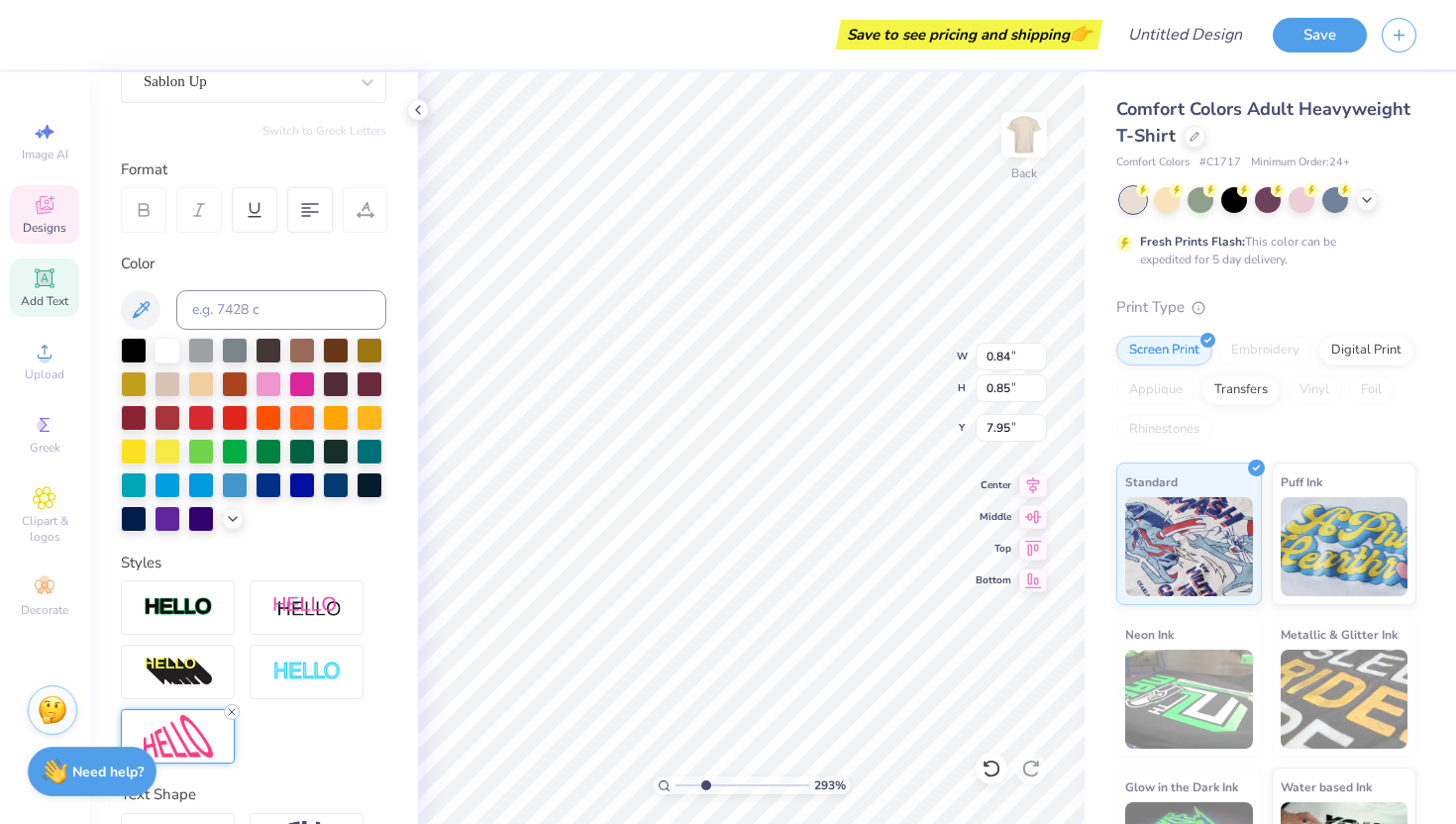 click 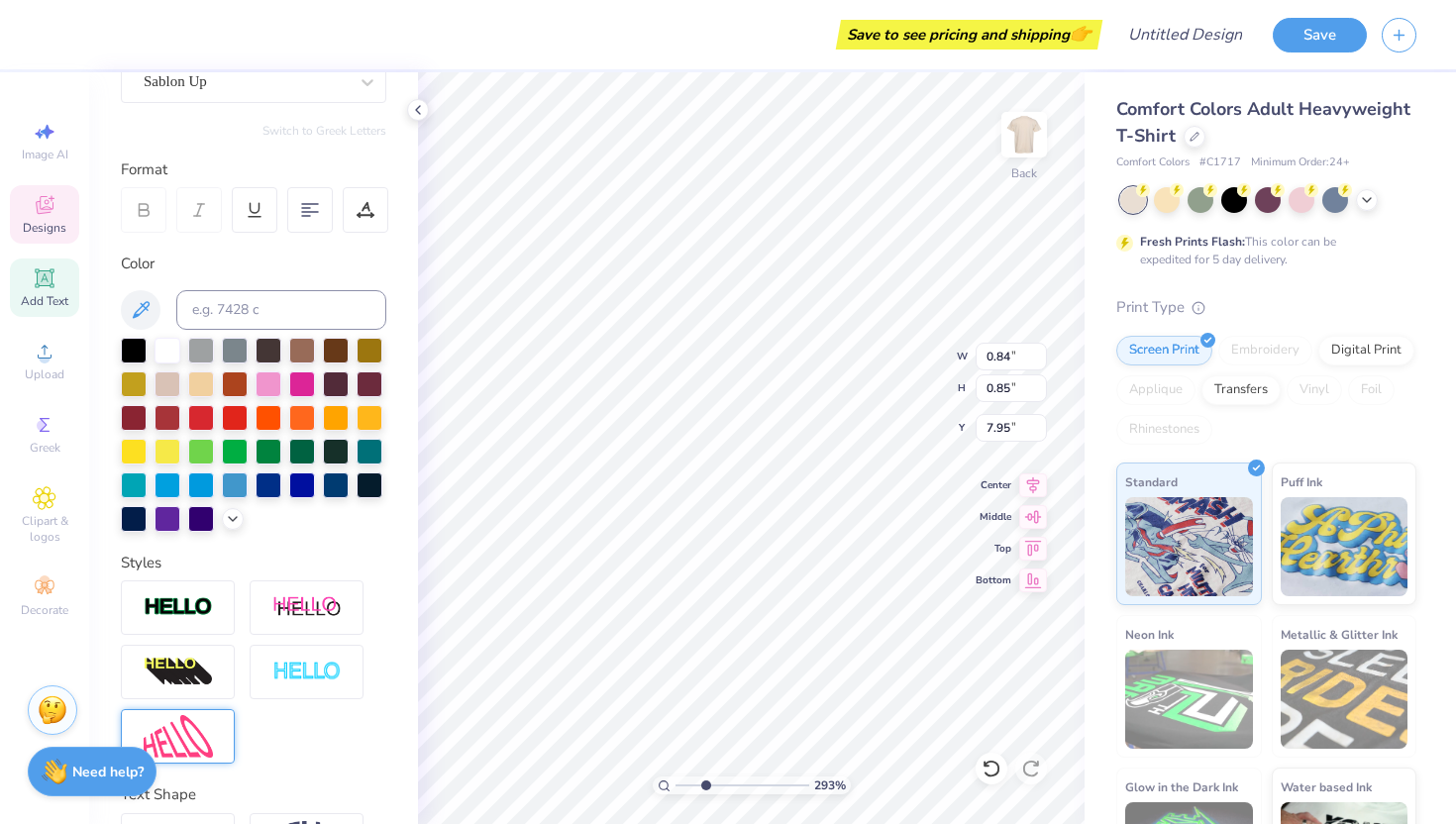 type on "0.77" 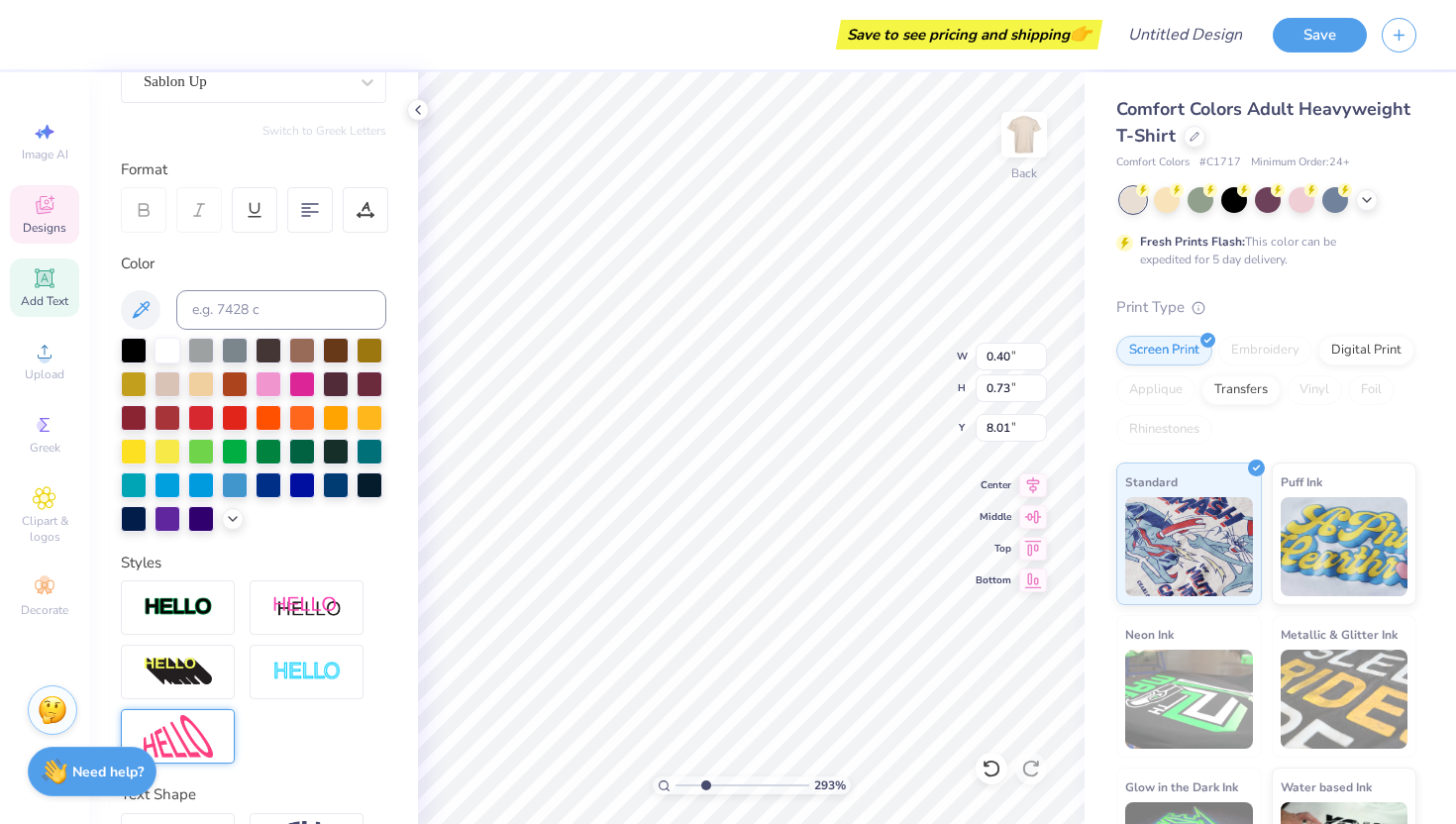 type on "0.71" 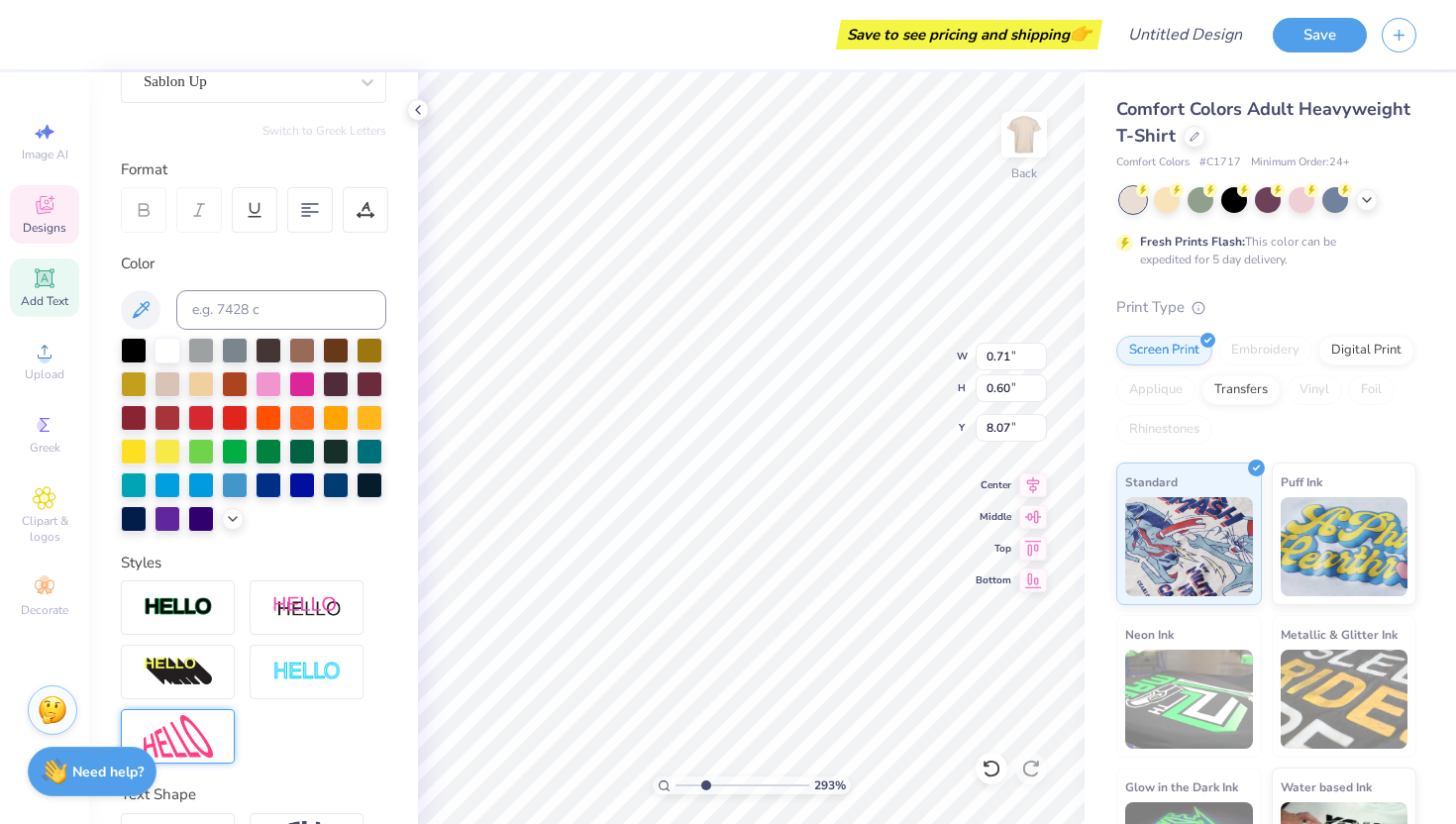 type on "0.76" 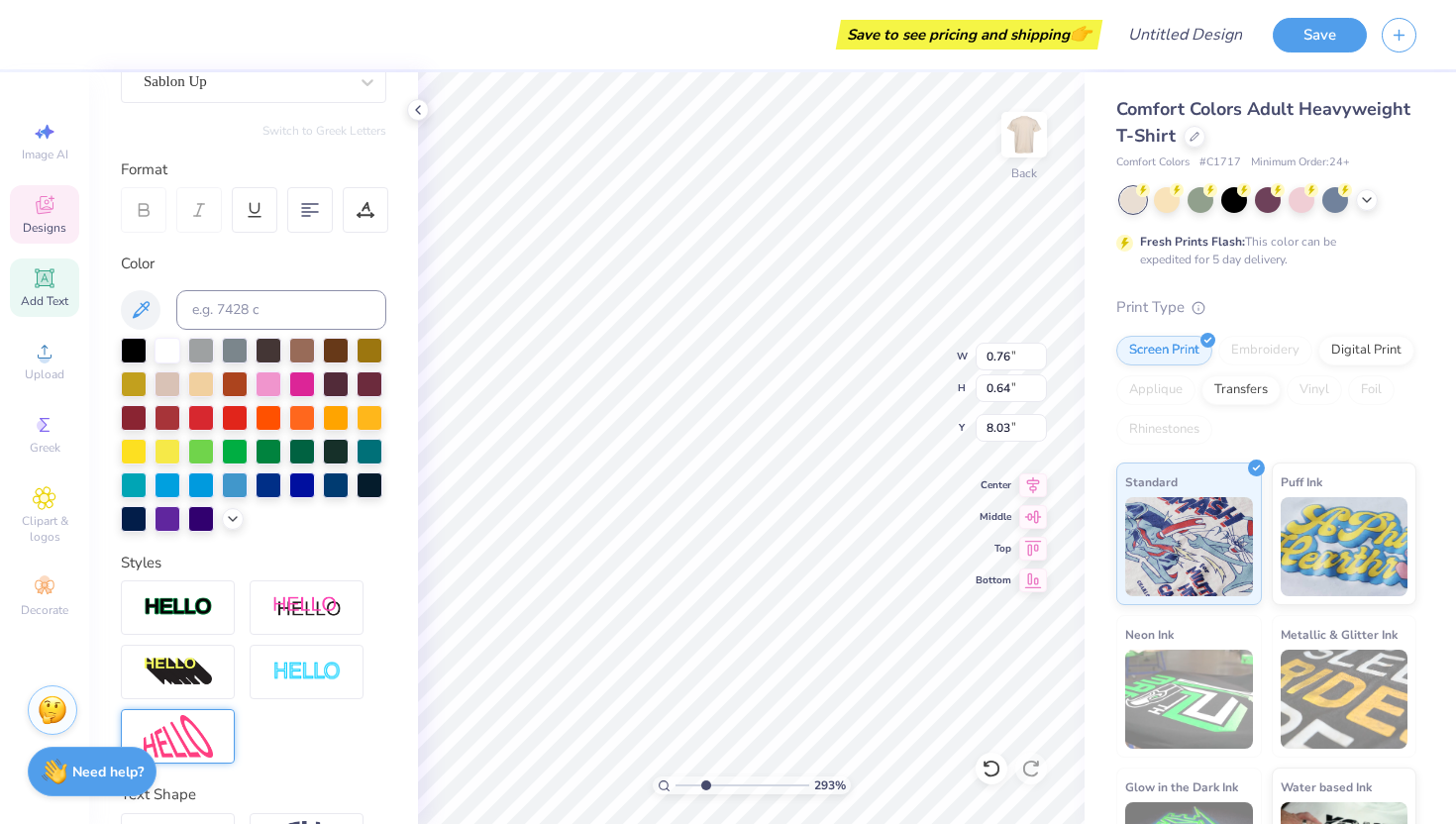 type on "5.40" 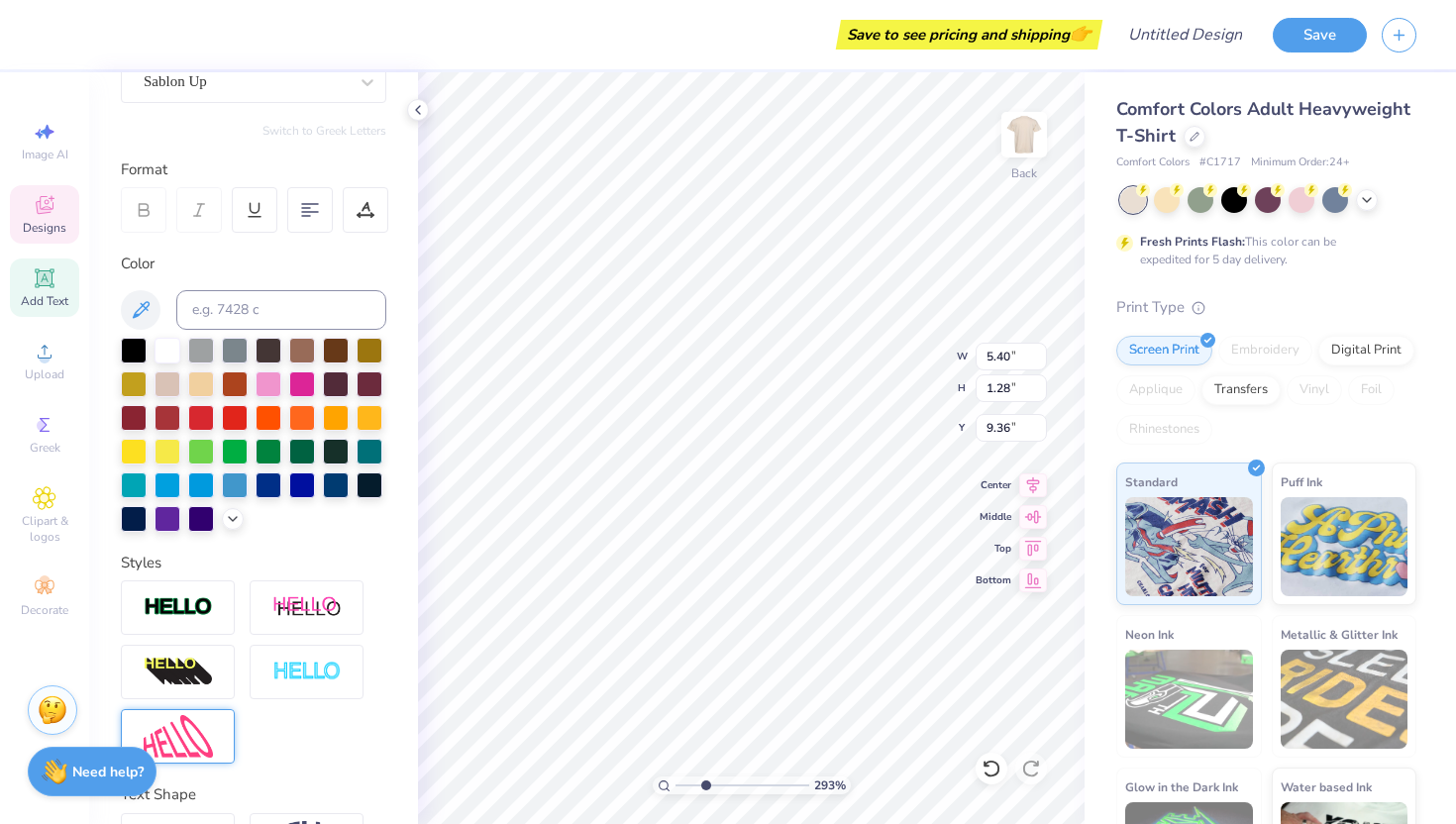 type on "0.40" 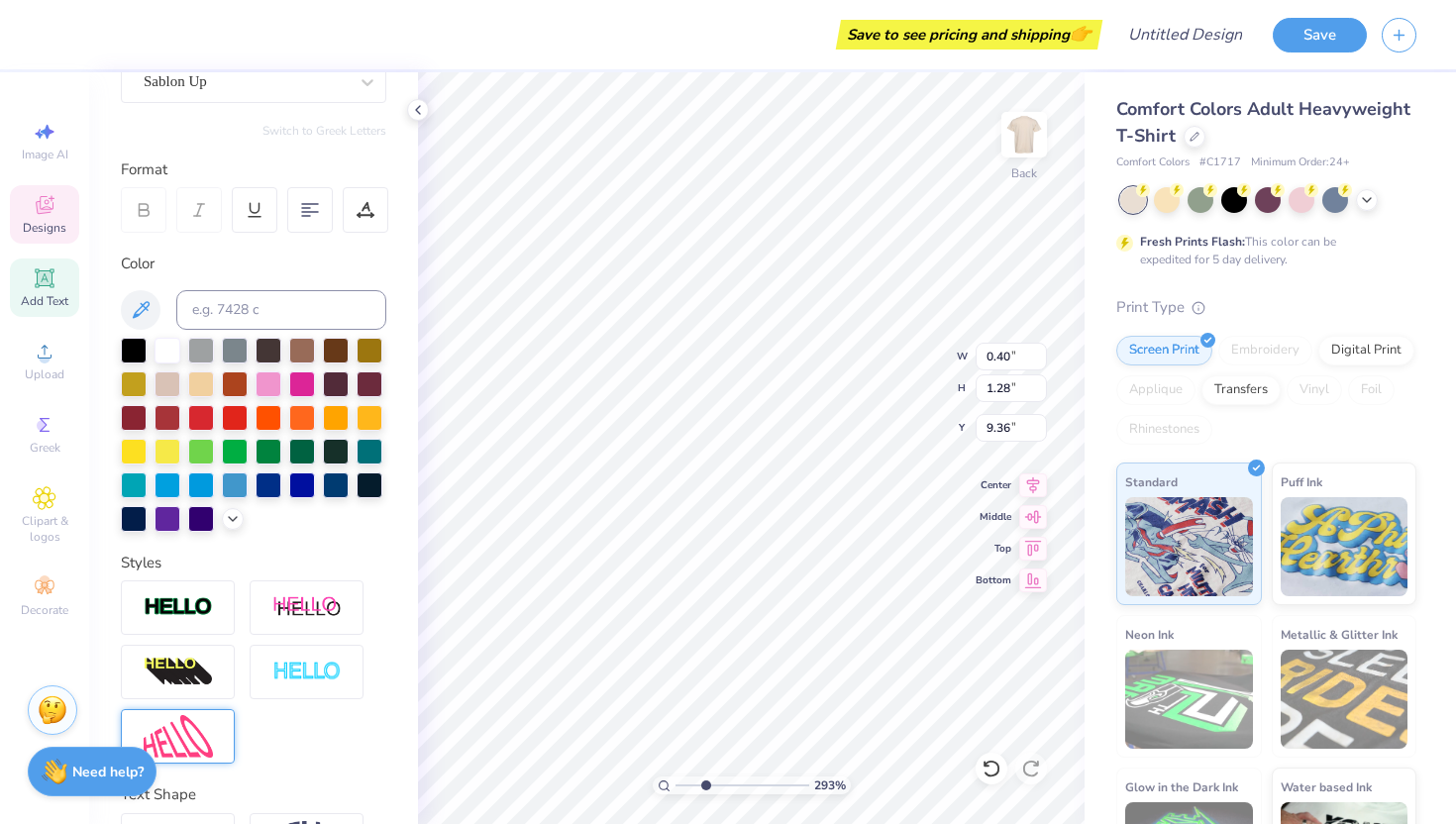 type on "0.73" 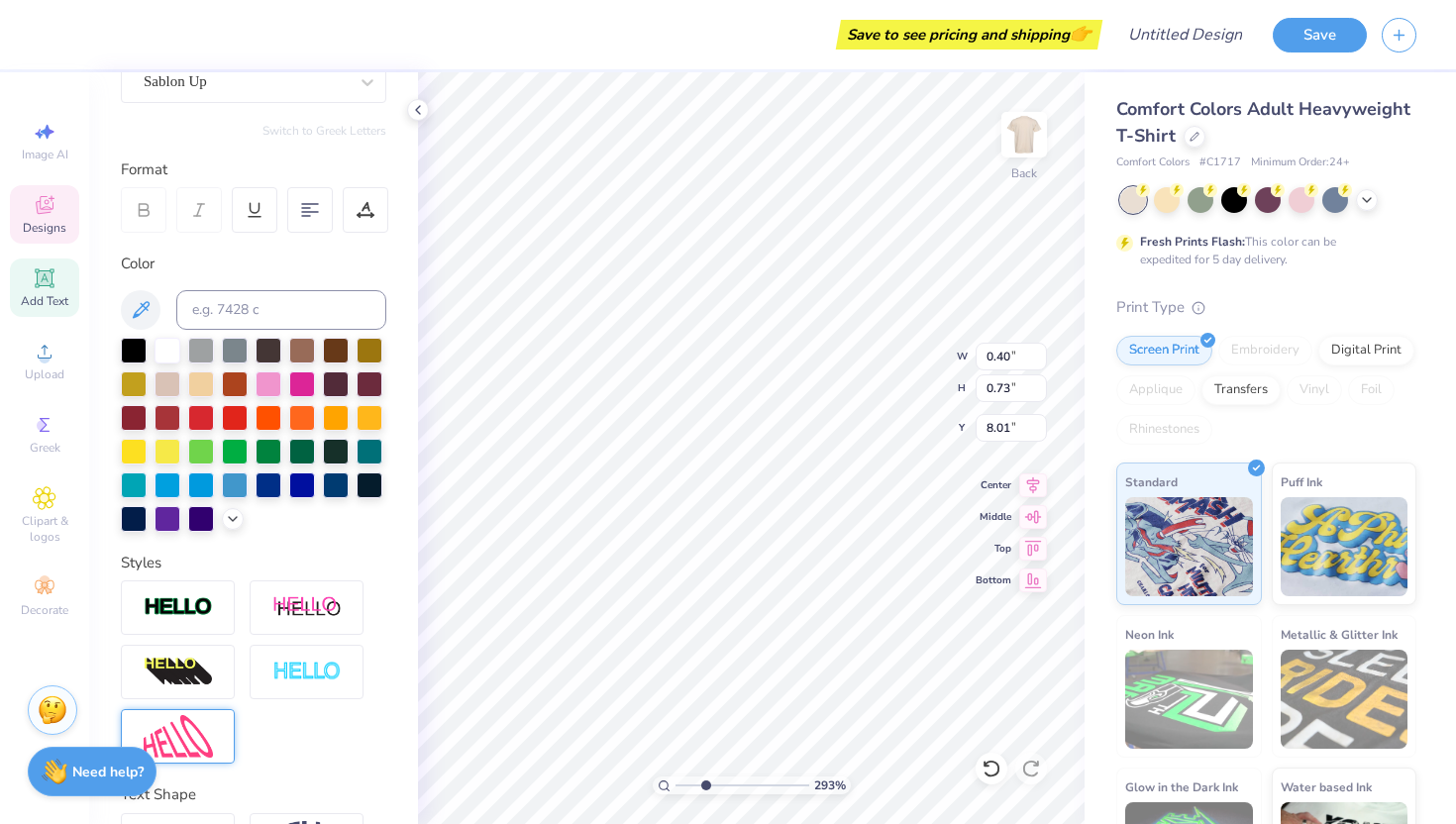 type on "0.34" 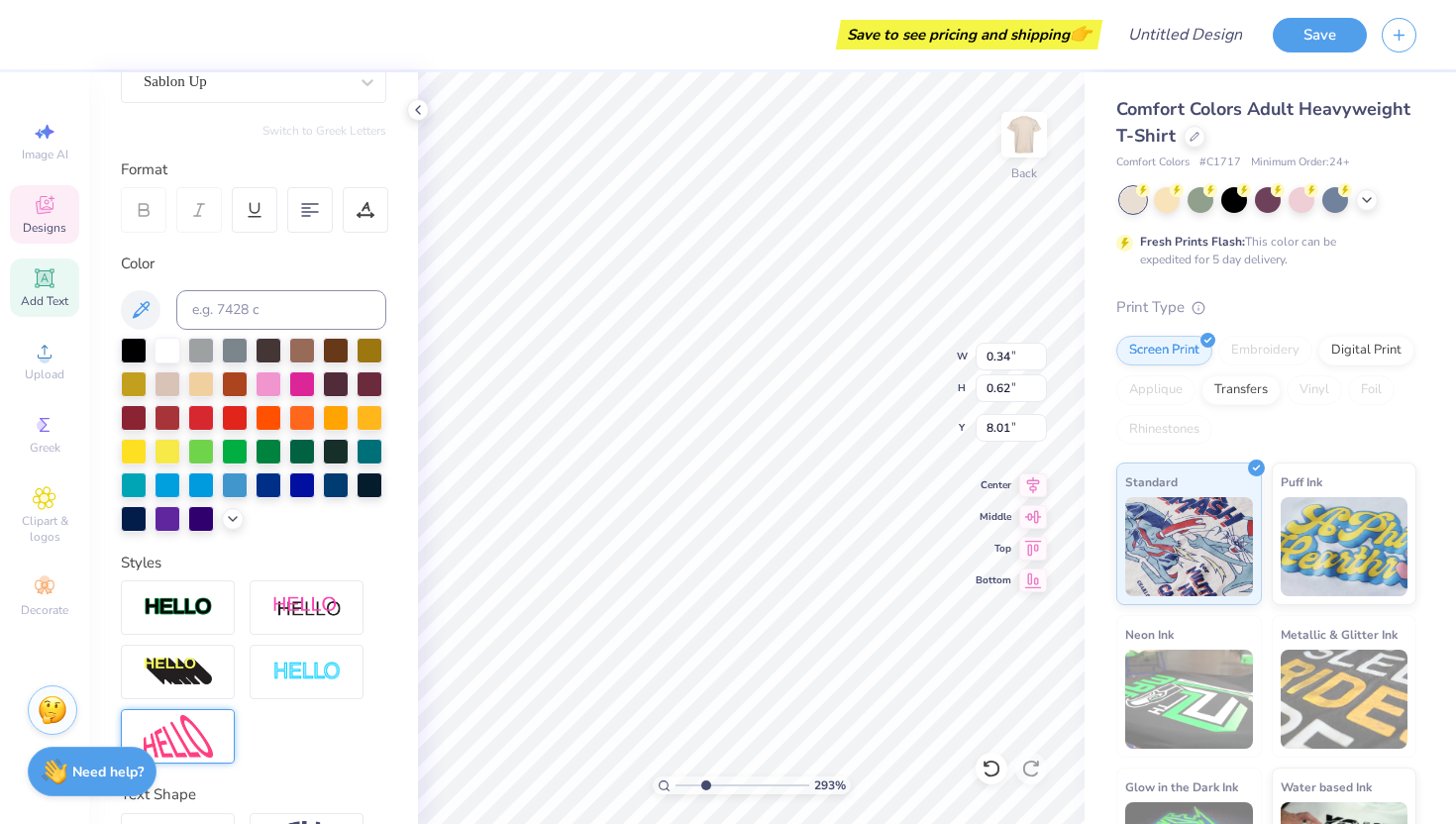 type on "0.36" 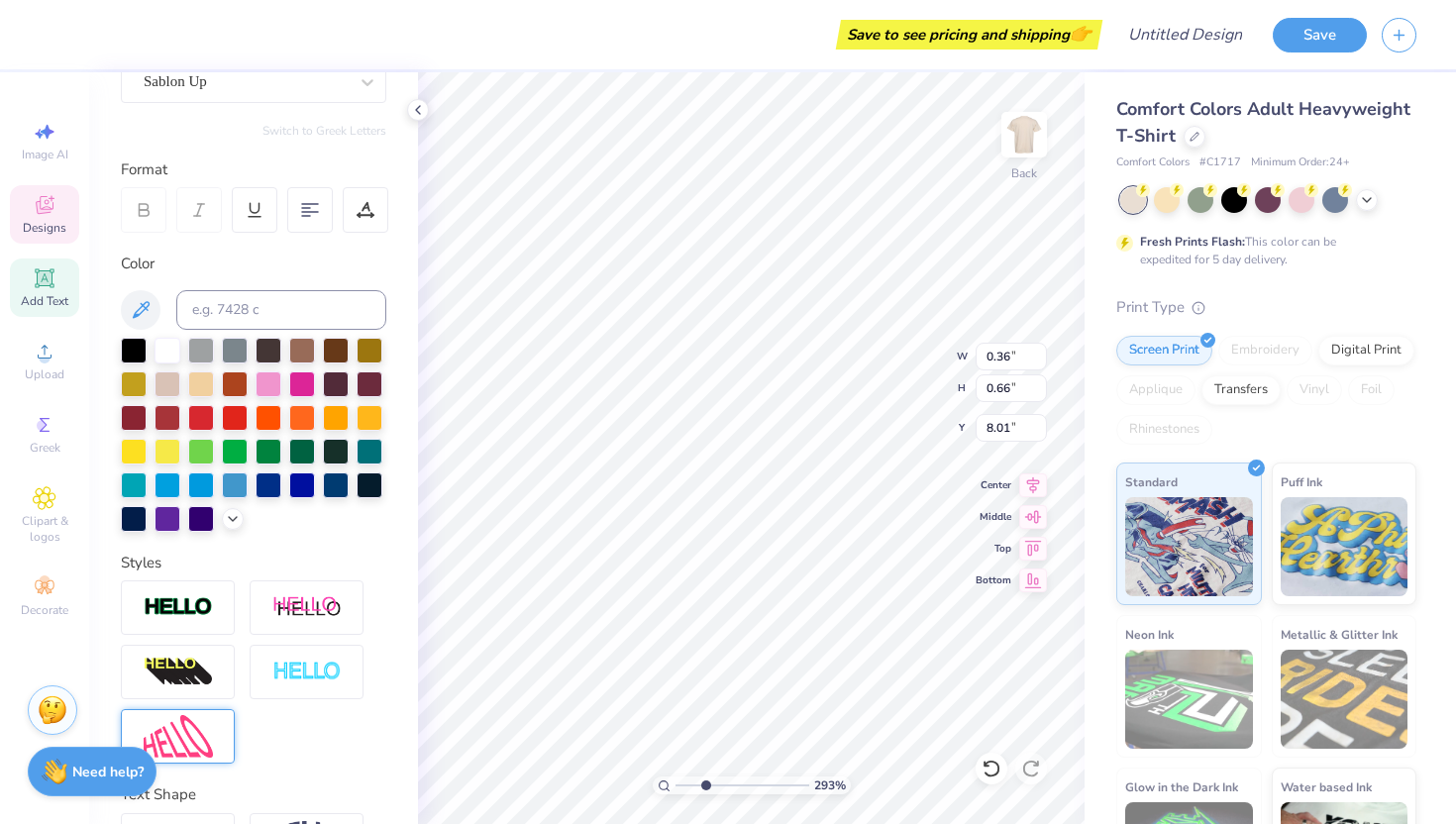 type on "8.03" 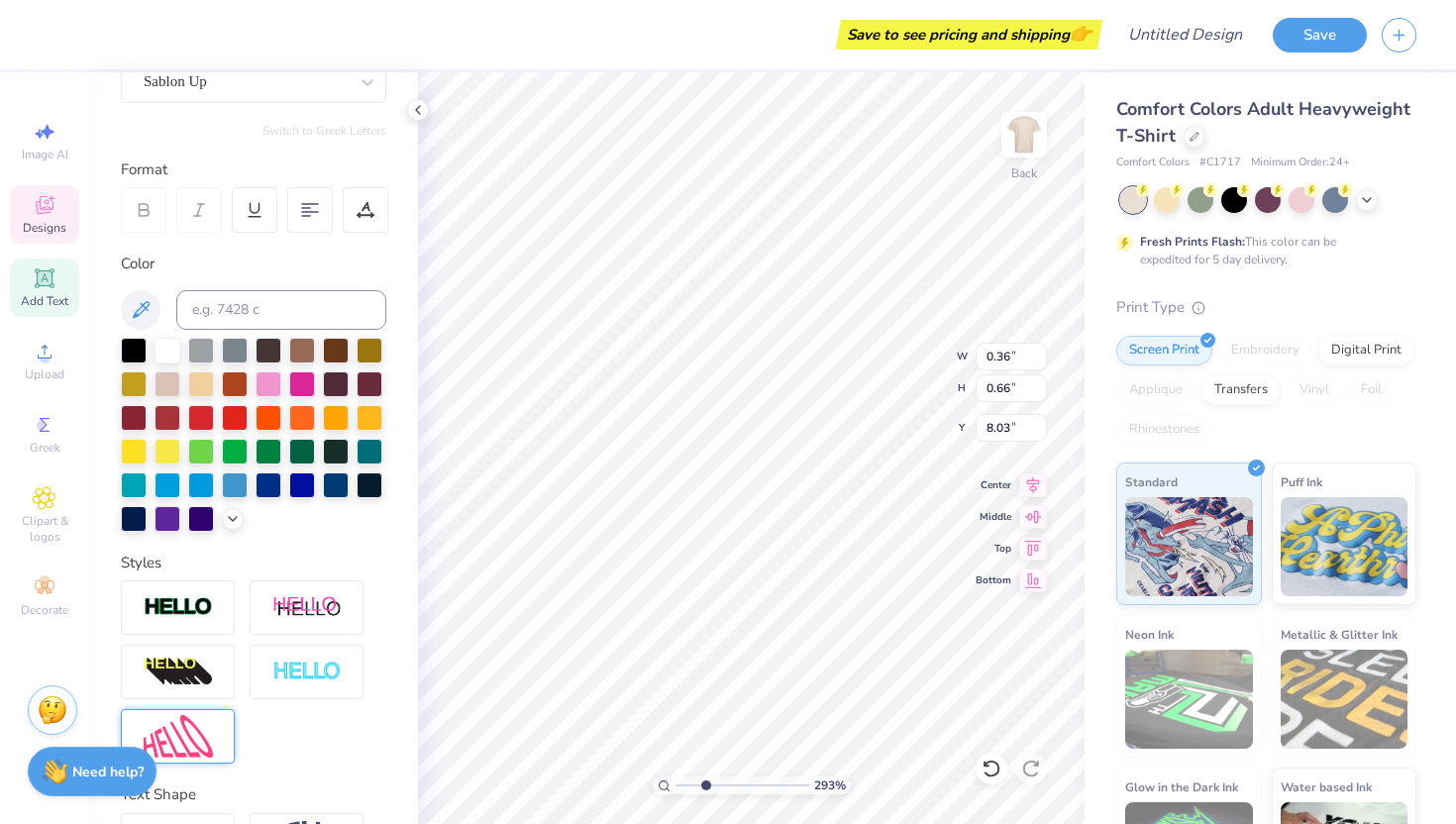type on "0.13" 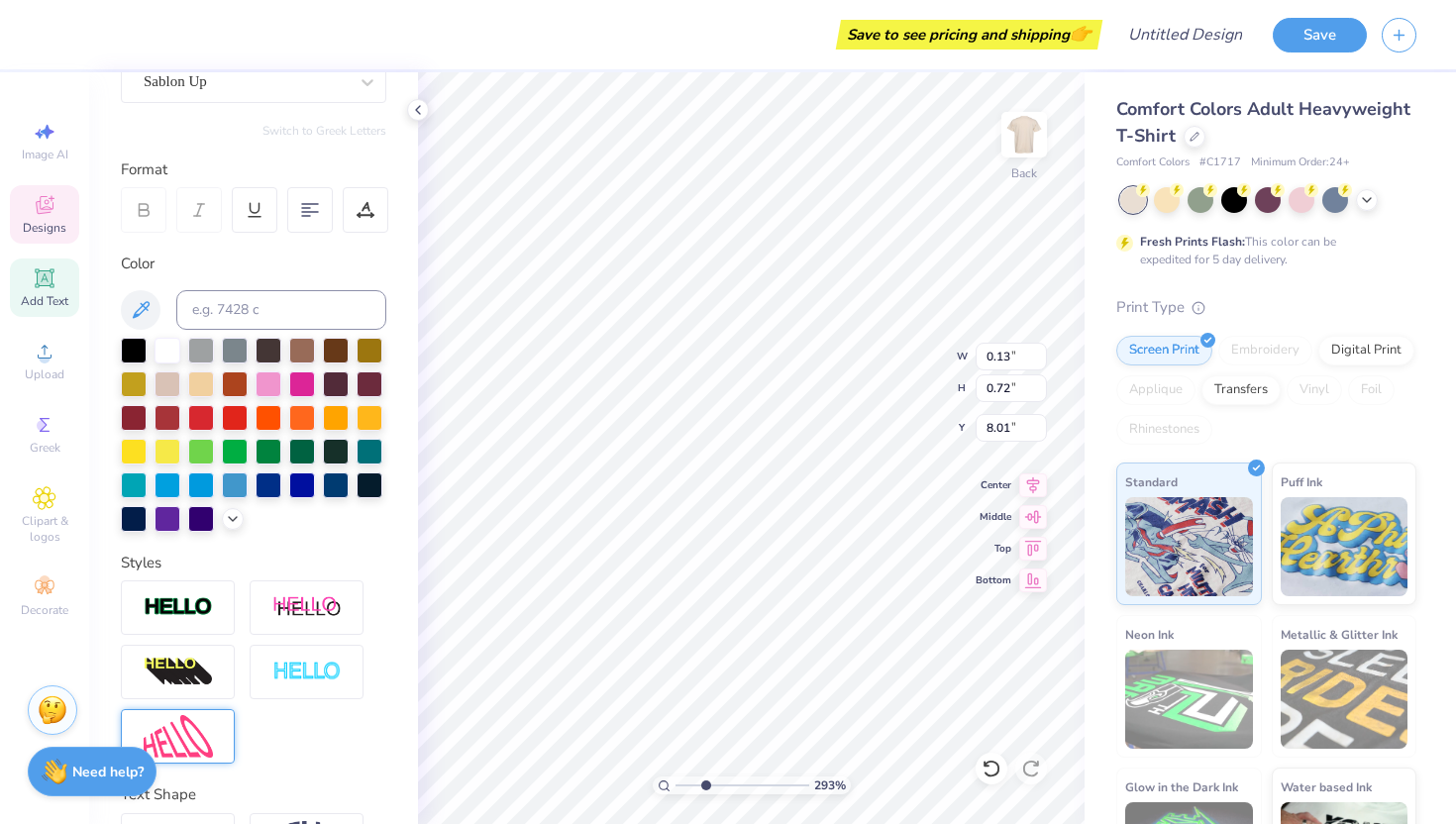 type on "0.42" 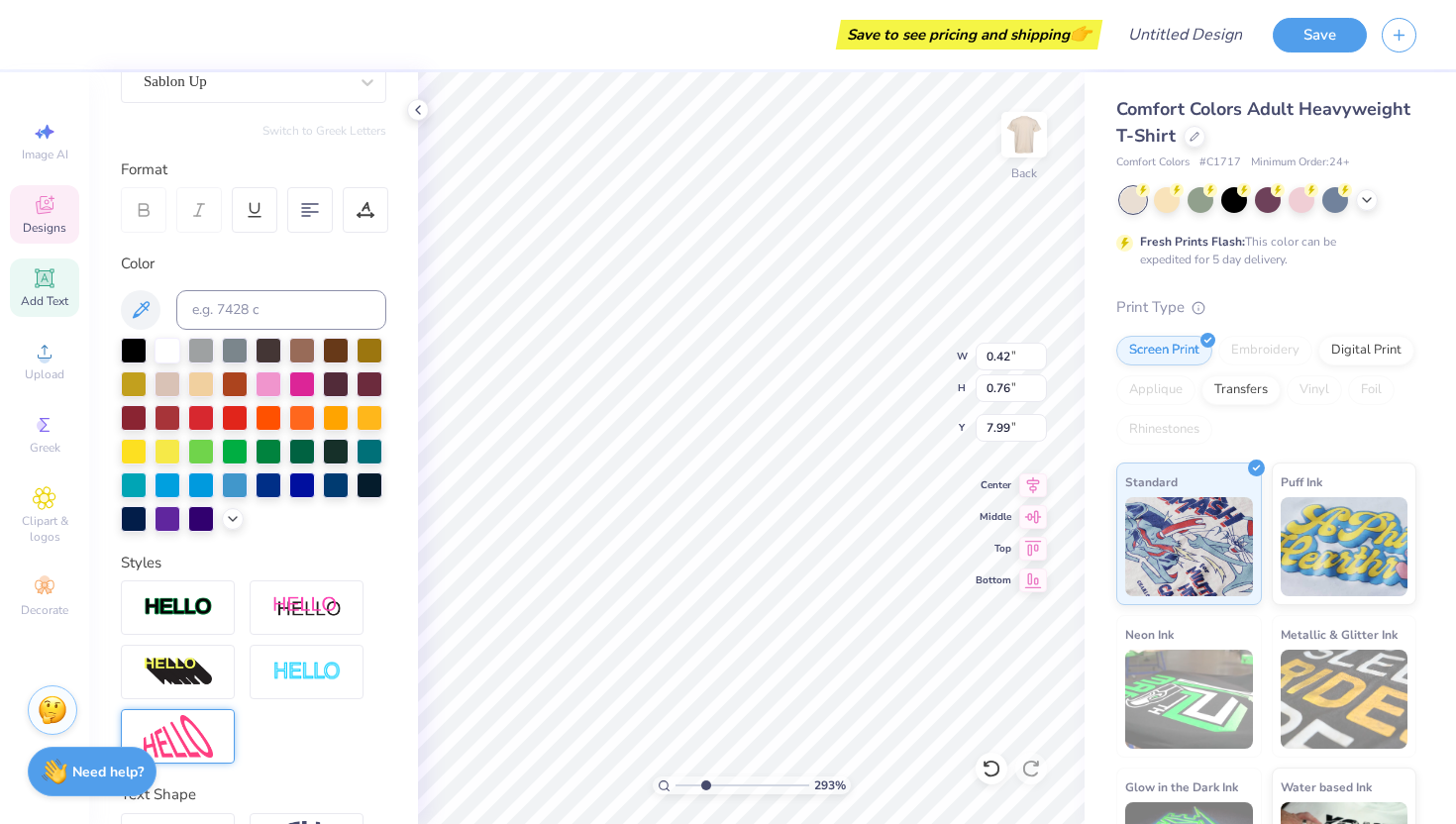 type on "0.39" 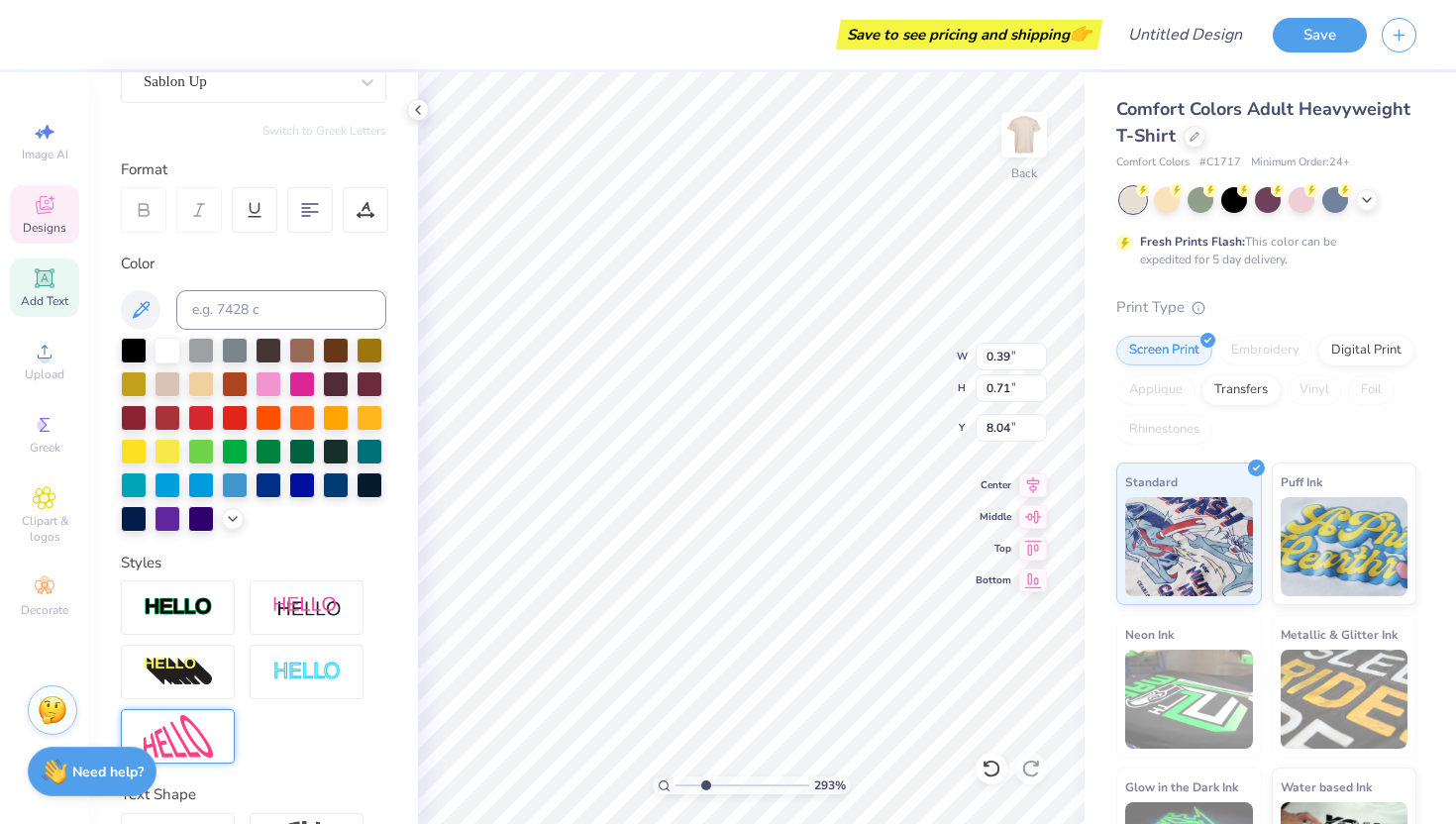 type on "7.99" 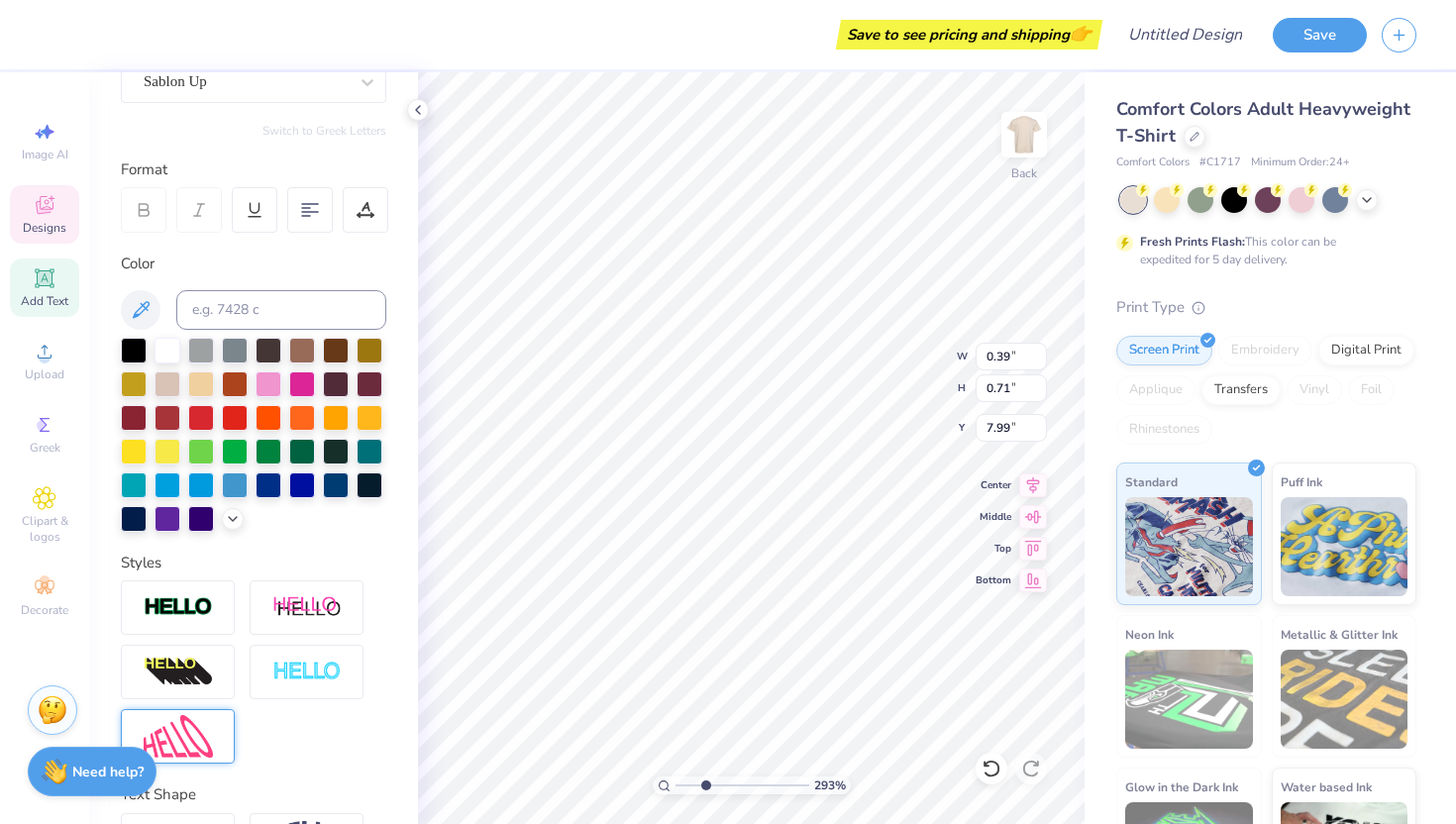 type on "0.77" 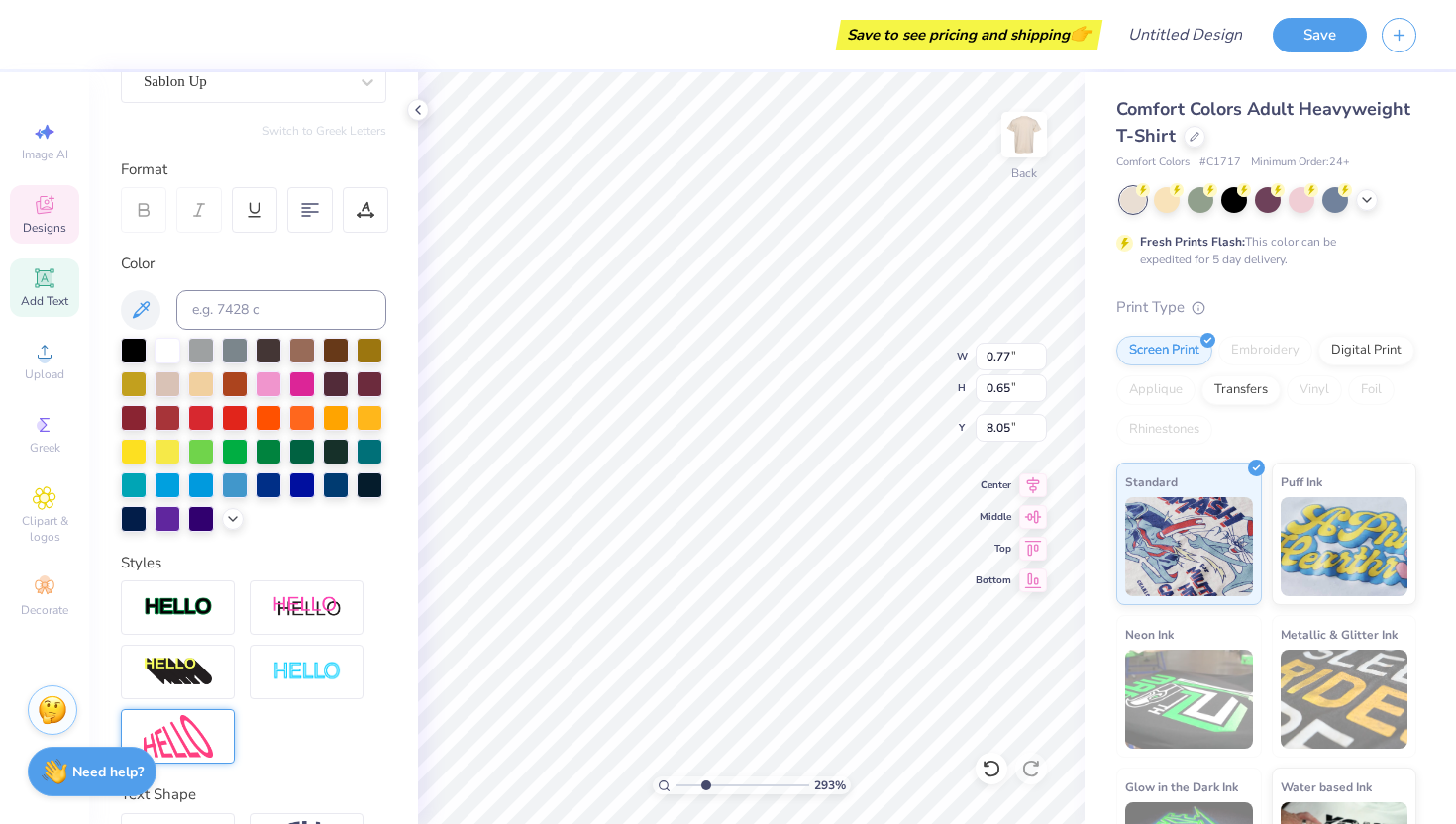 type on "0.80" 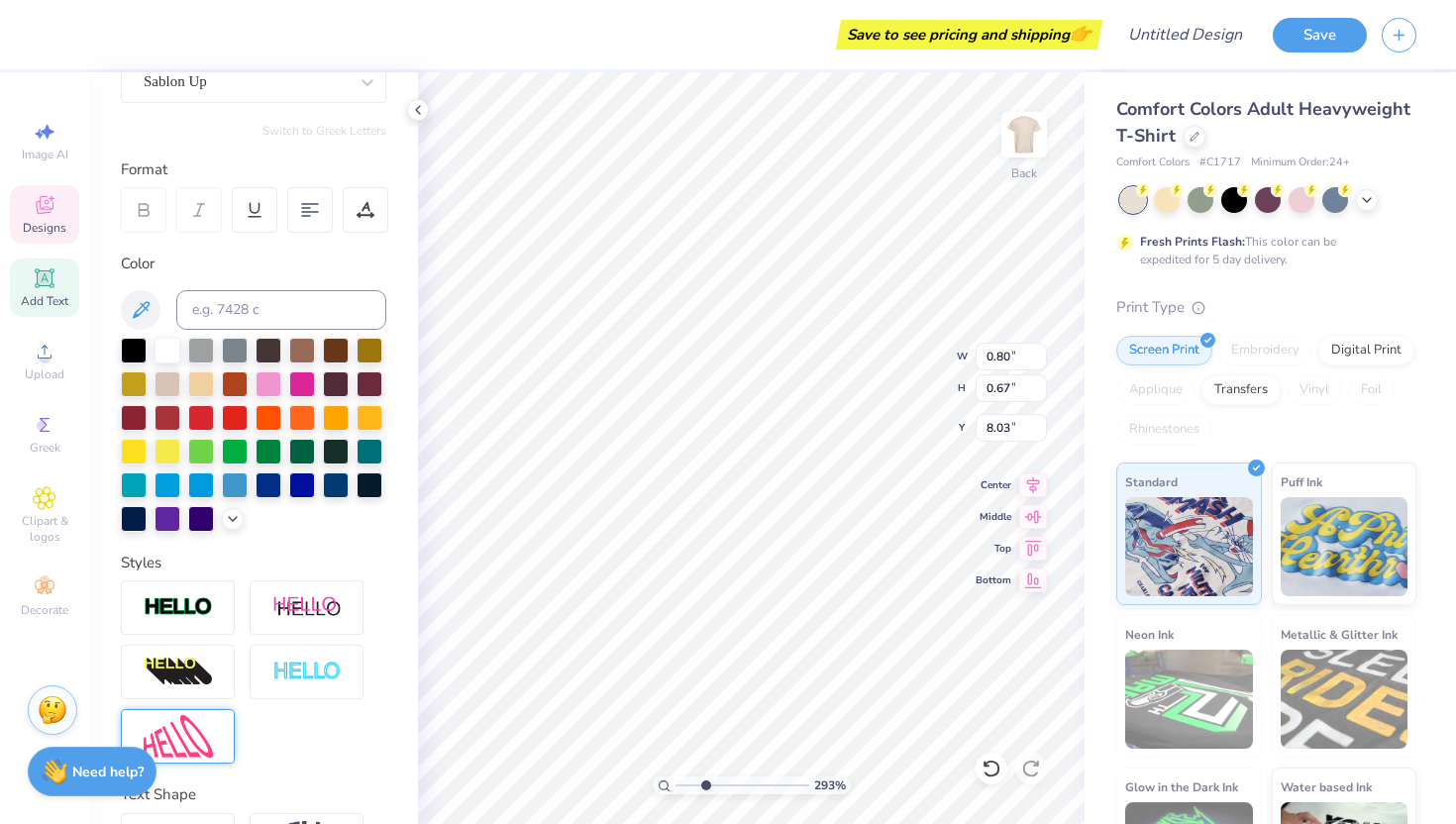 type on "5.40" 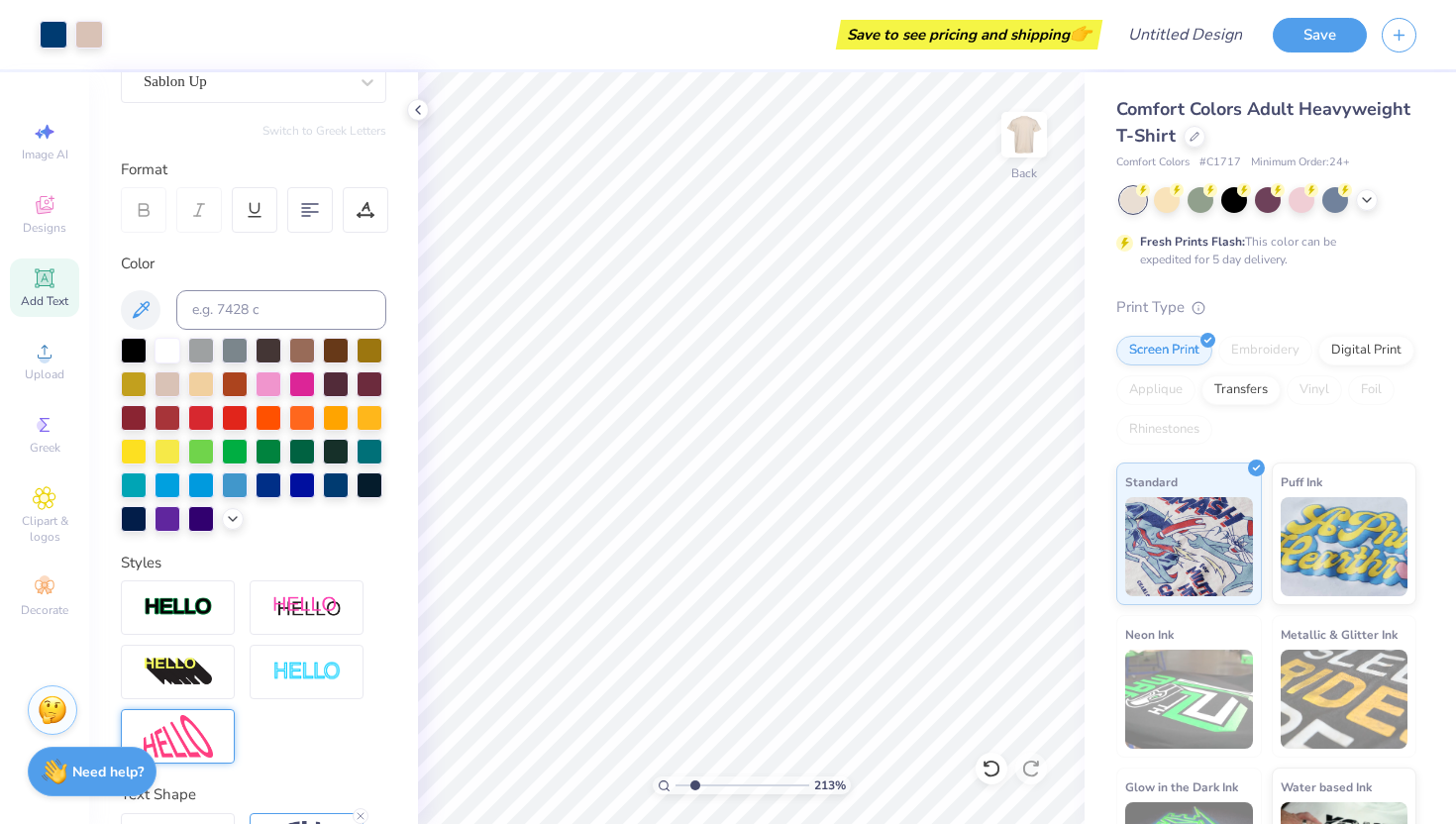 drag, startPoint x: 700, startPoint y: 779, endPoint x: 694, endPoint y: 791, distance: 13.416408 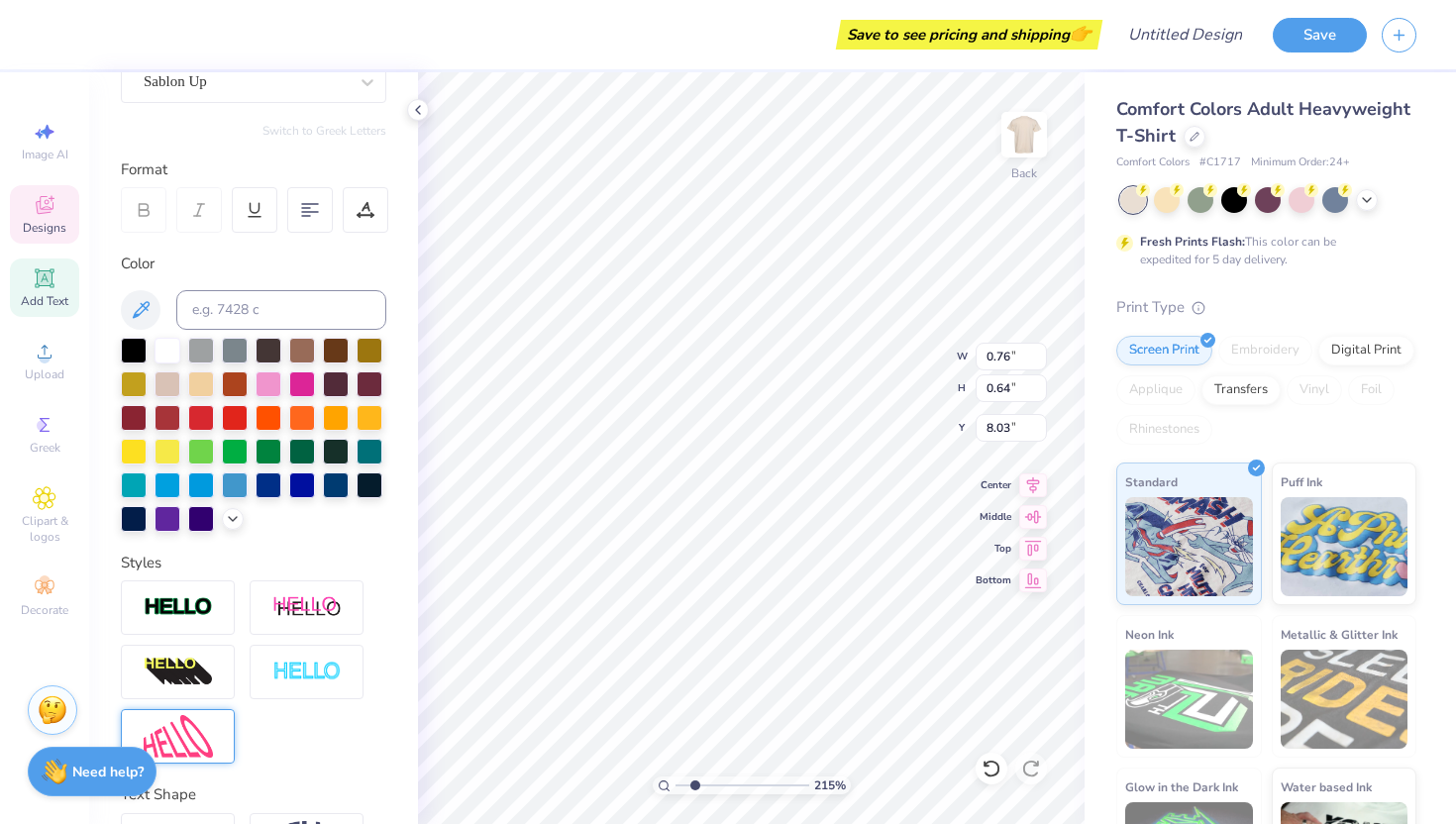 type on "0.76" 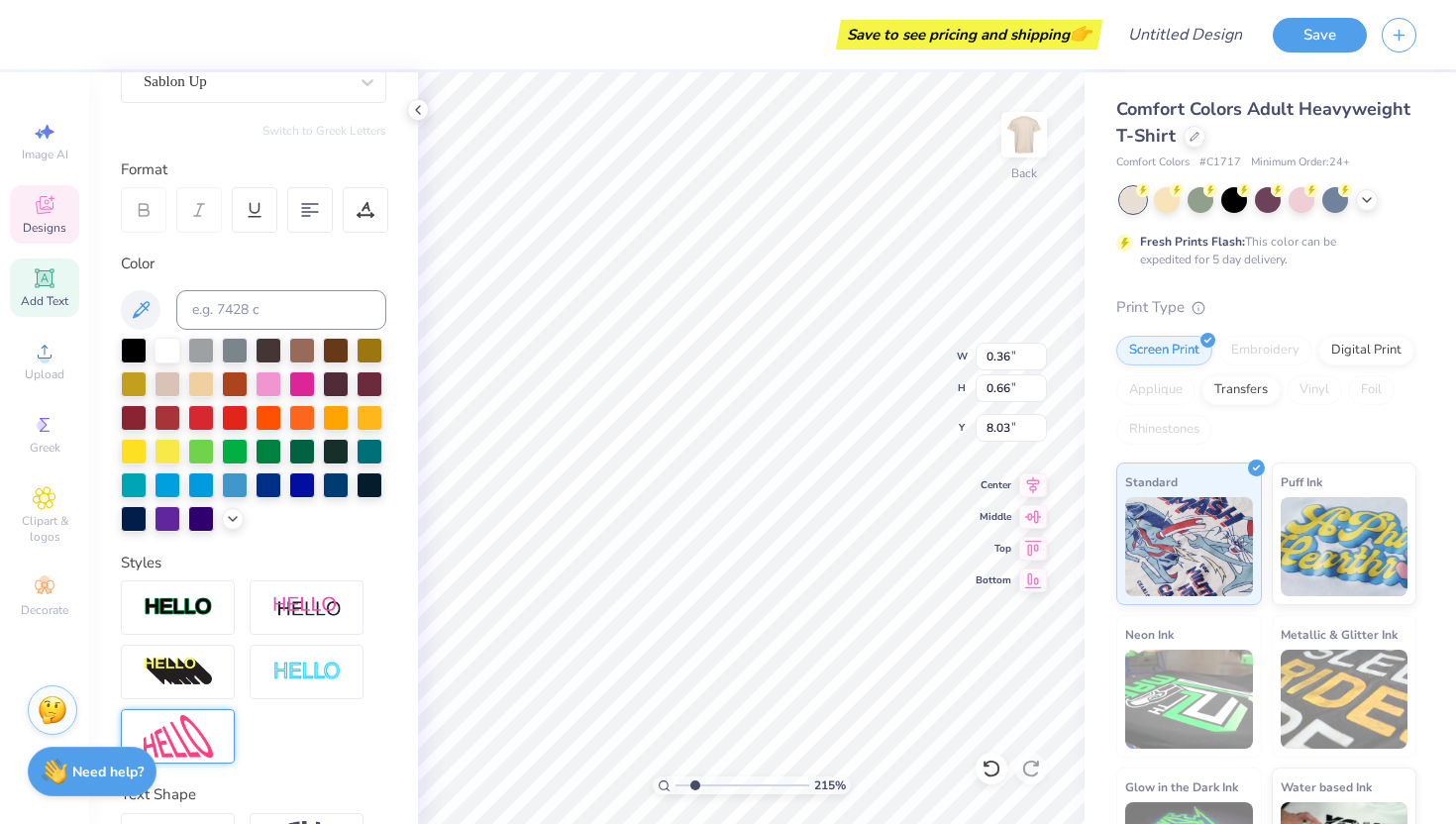 type 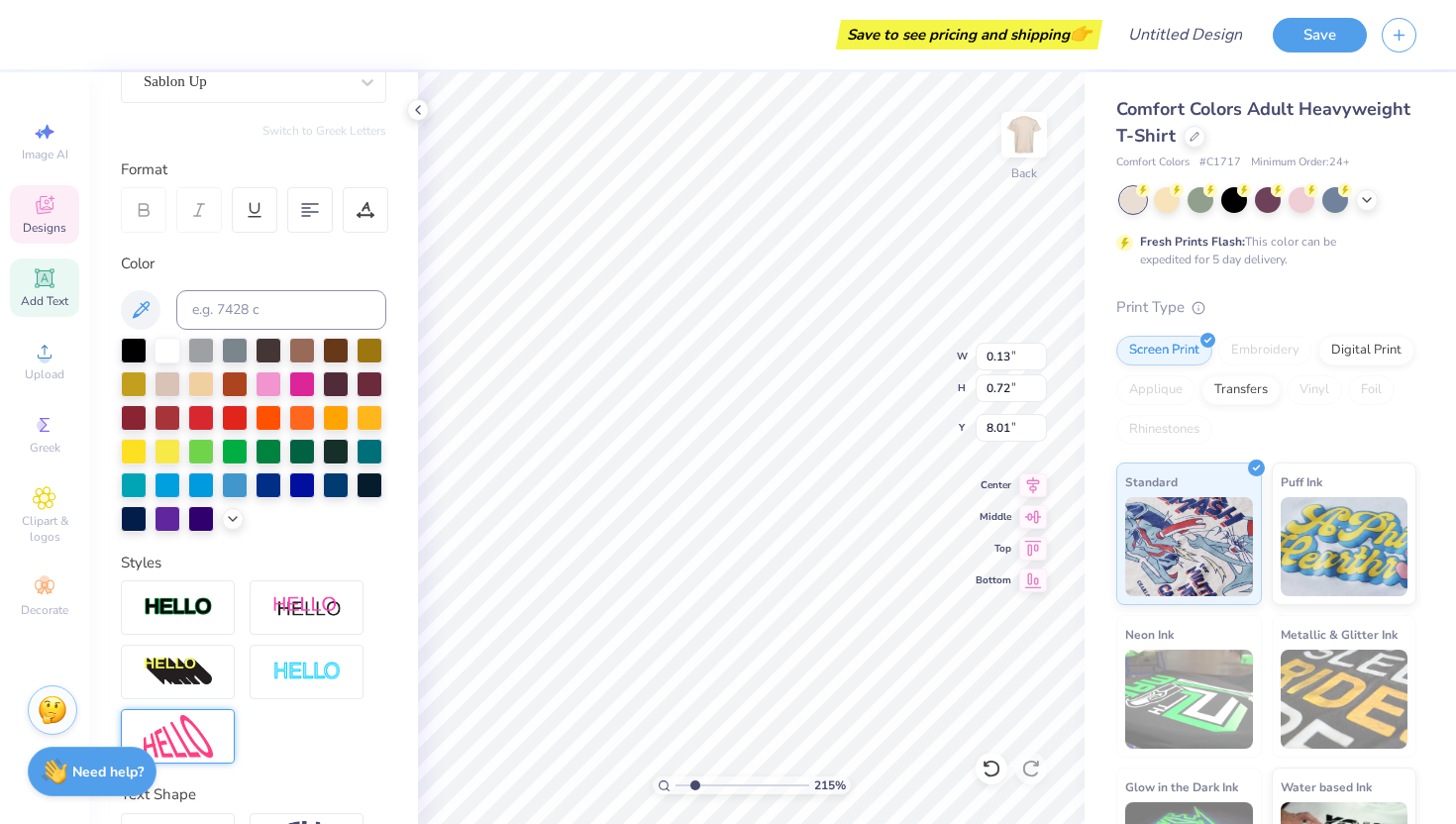 type 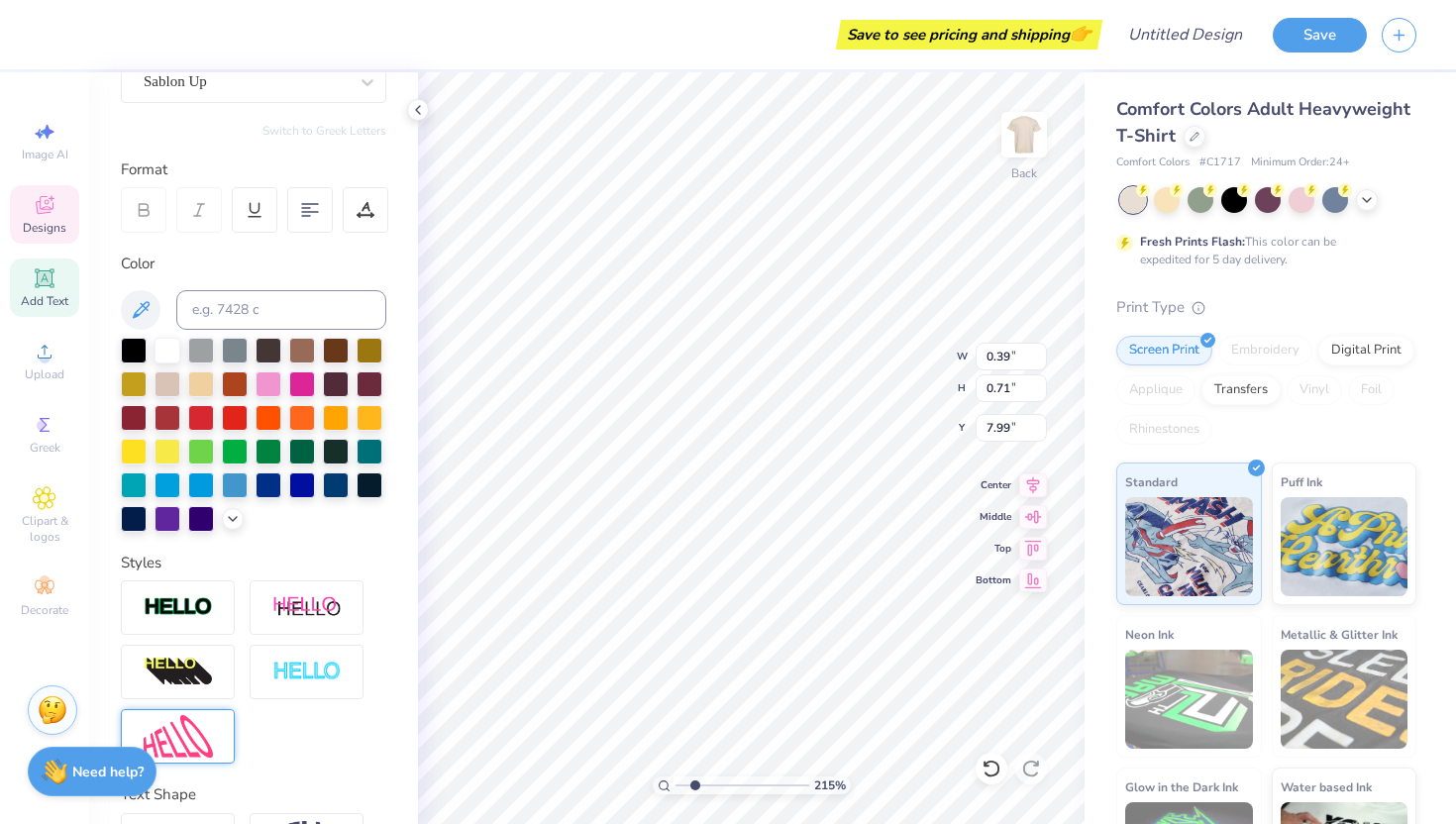 type 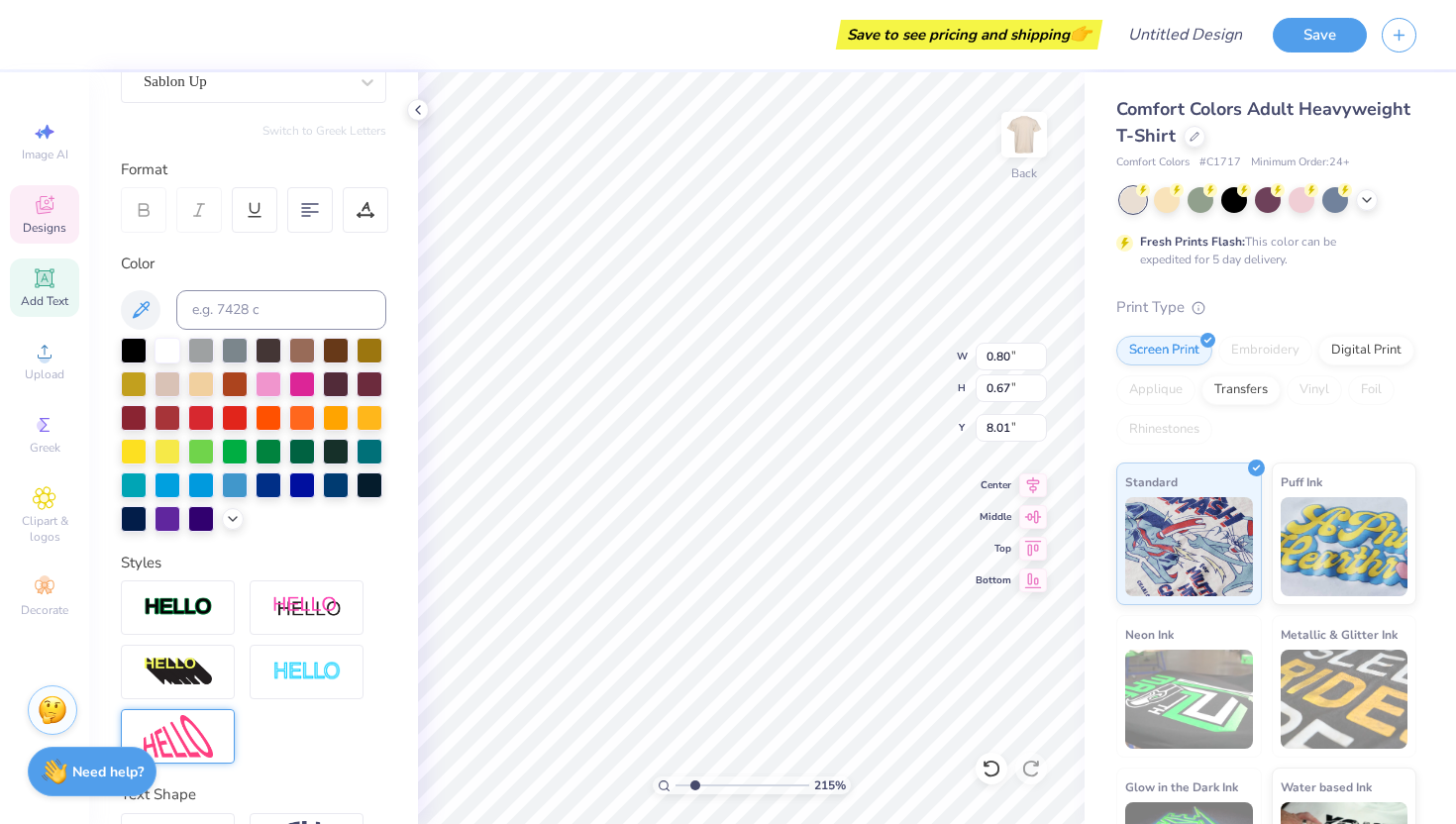type on "R" 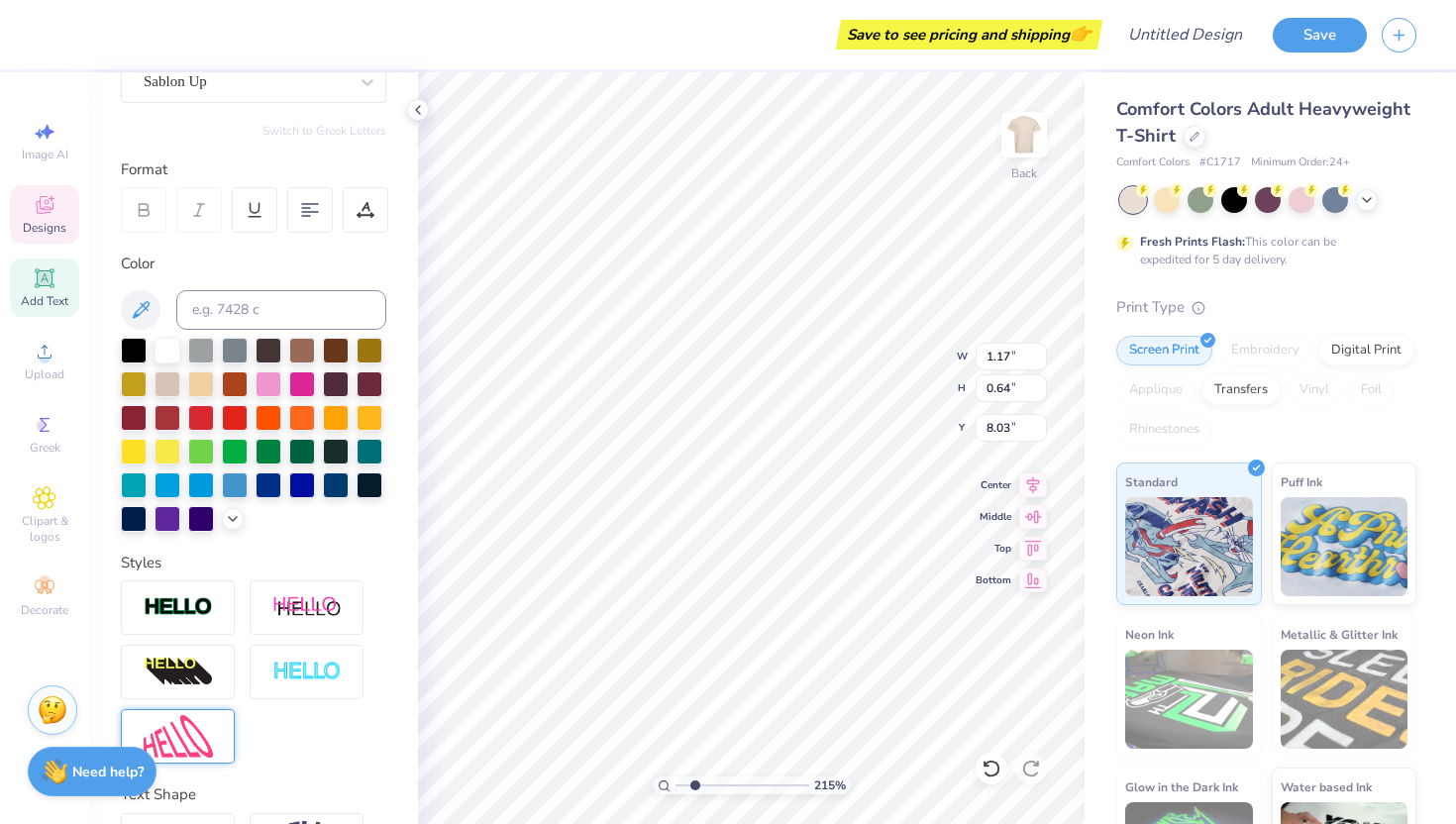 scroll, scrollTop: 0, scrollLeft: 0, axis: both 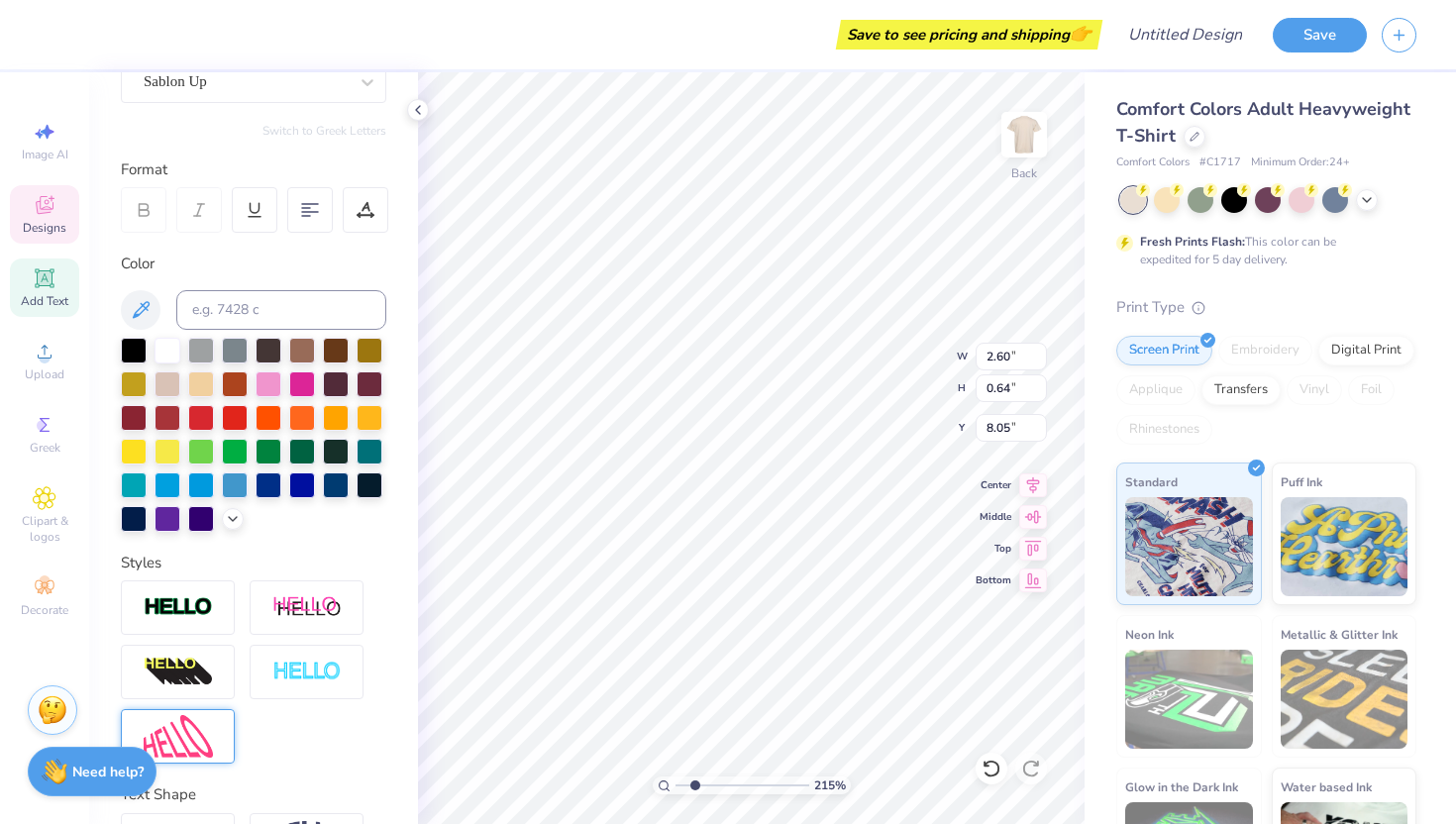 type on "8.05" 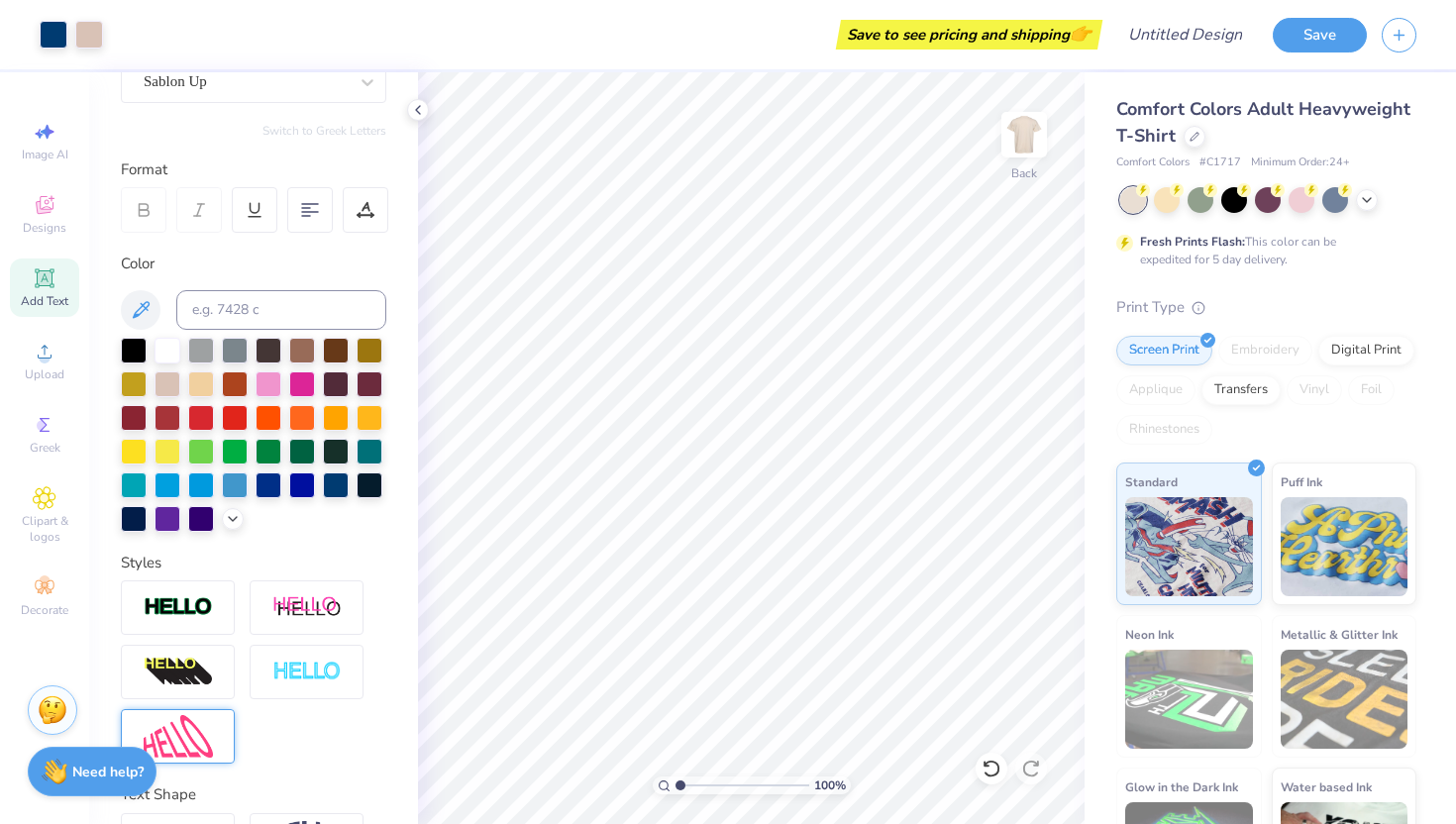 drag, startPoint x: 690, startPoint y: 784, endPoint x: 670, endPoint y: 779, distance: 20.615528 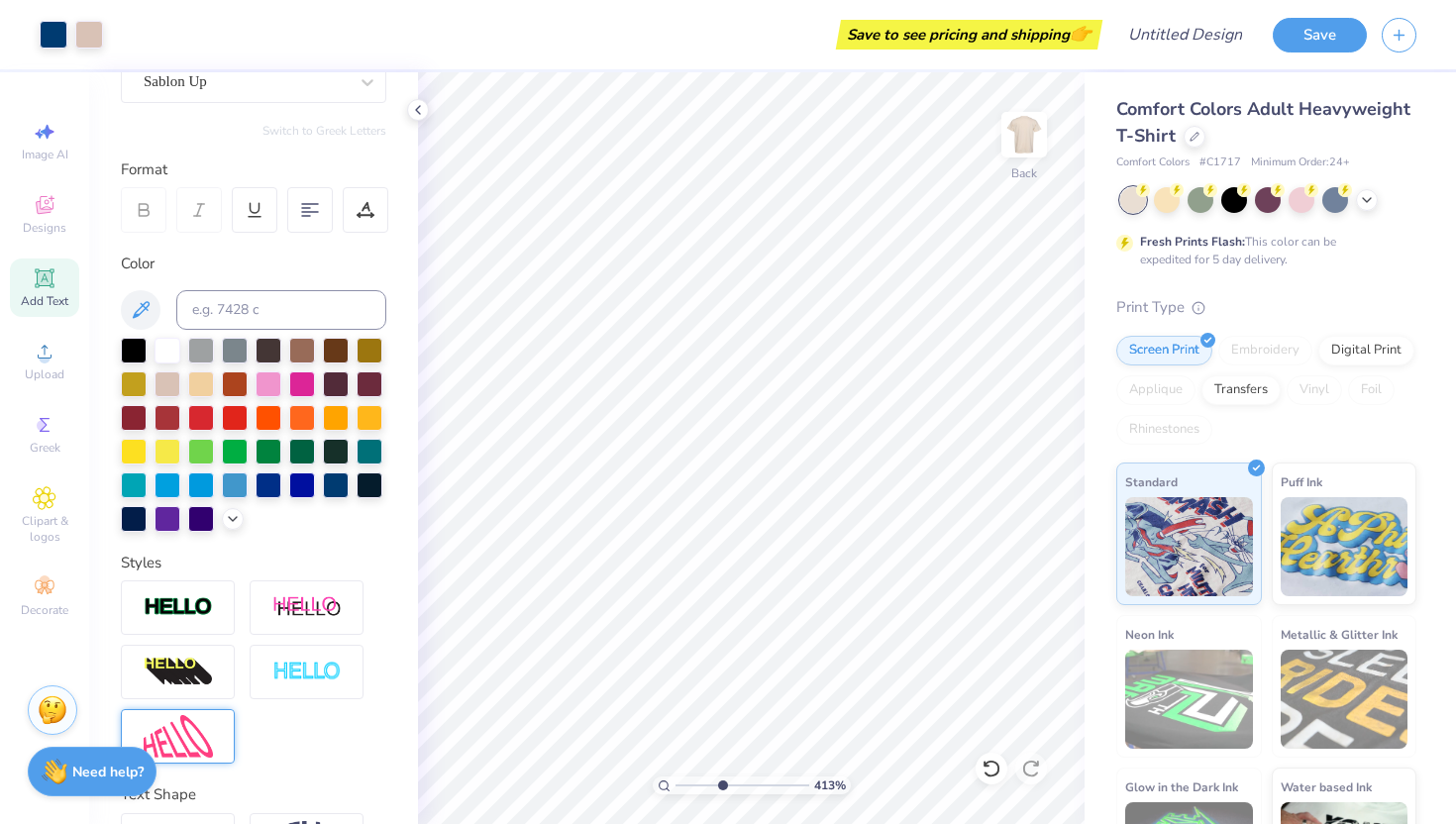 drag, startPoint x: 679, startPoint y: 788, endPoint x: 721, endPoint y: 788, distance: 42 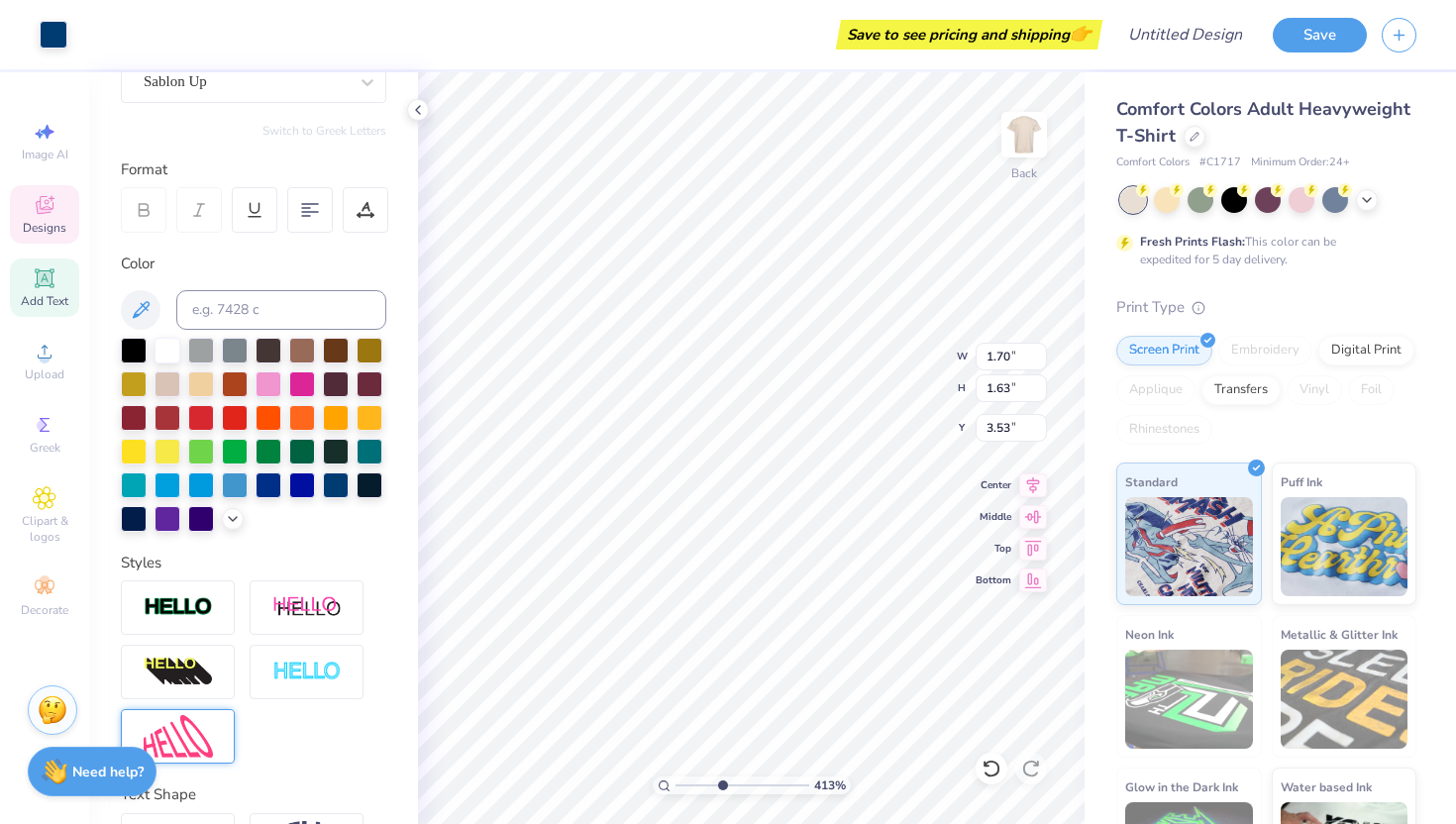 type on "1.70" 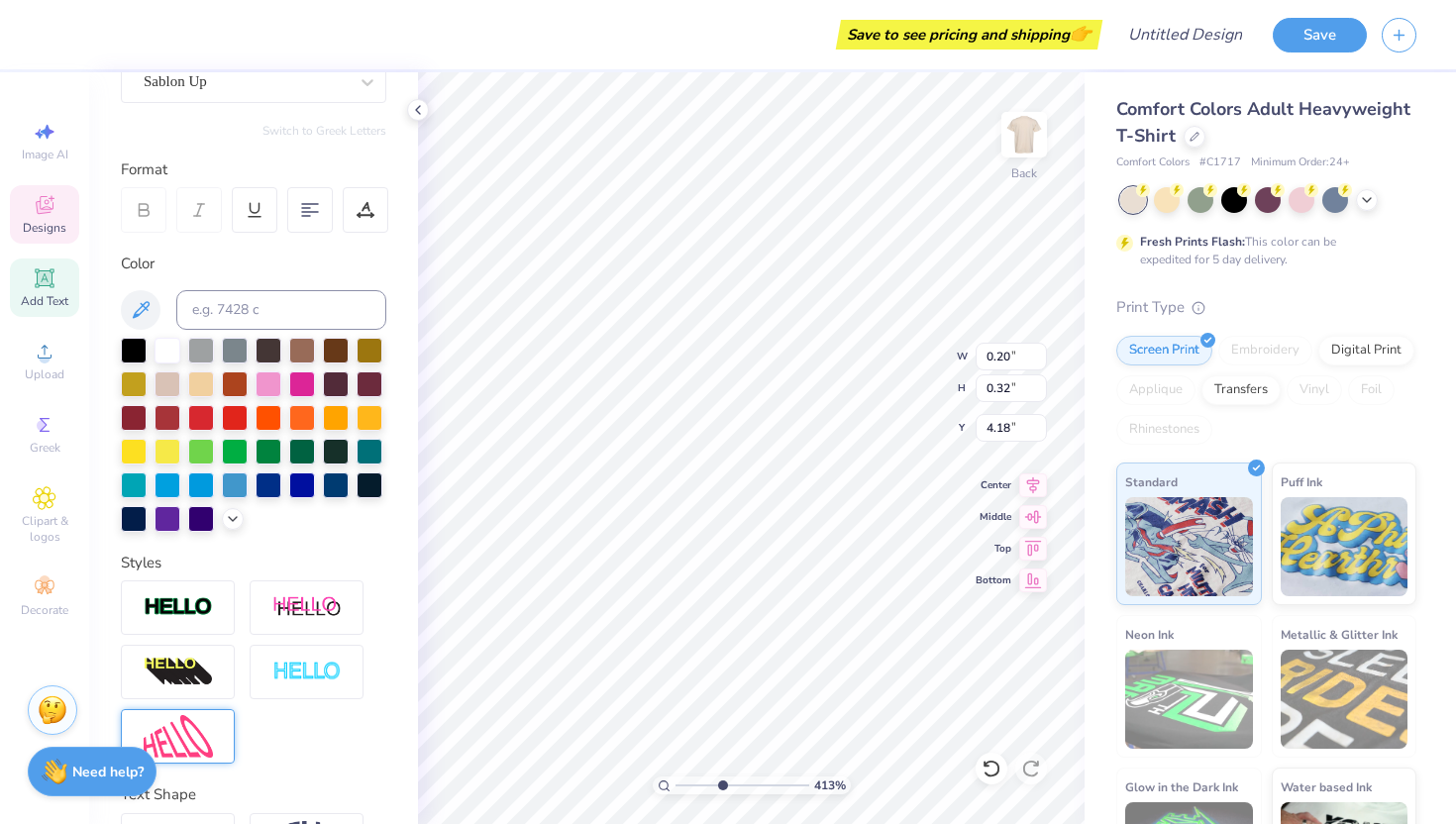 type 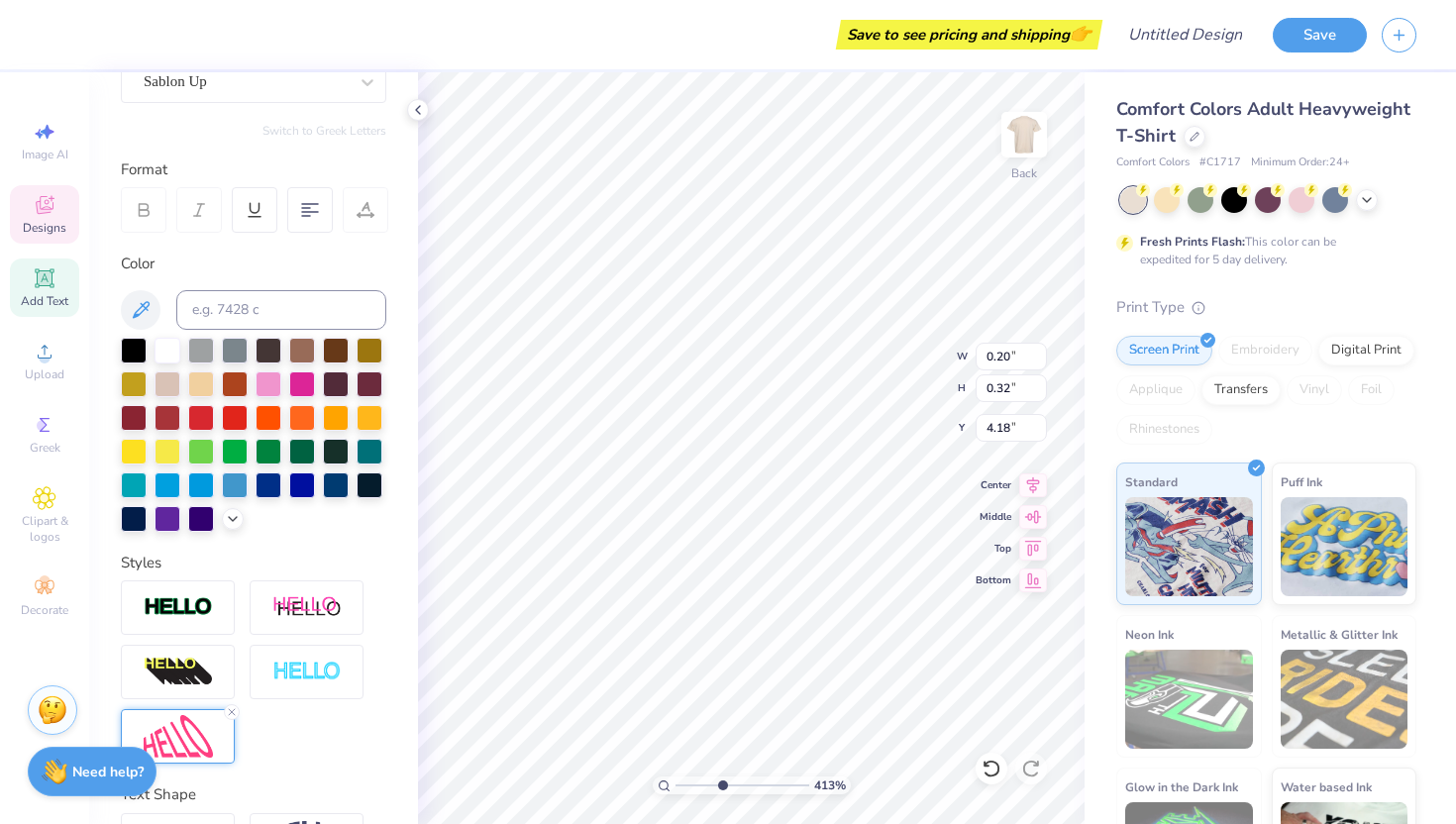 type on "0.19" 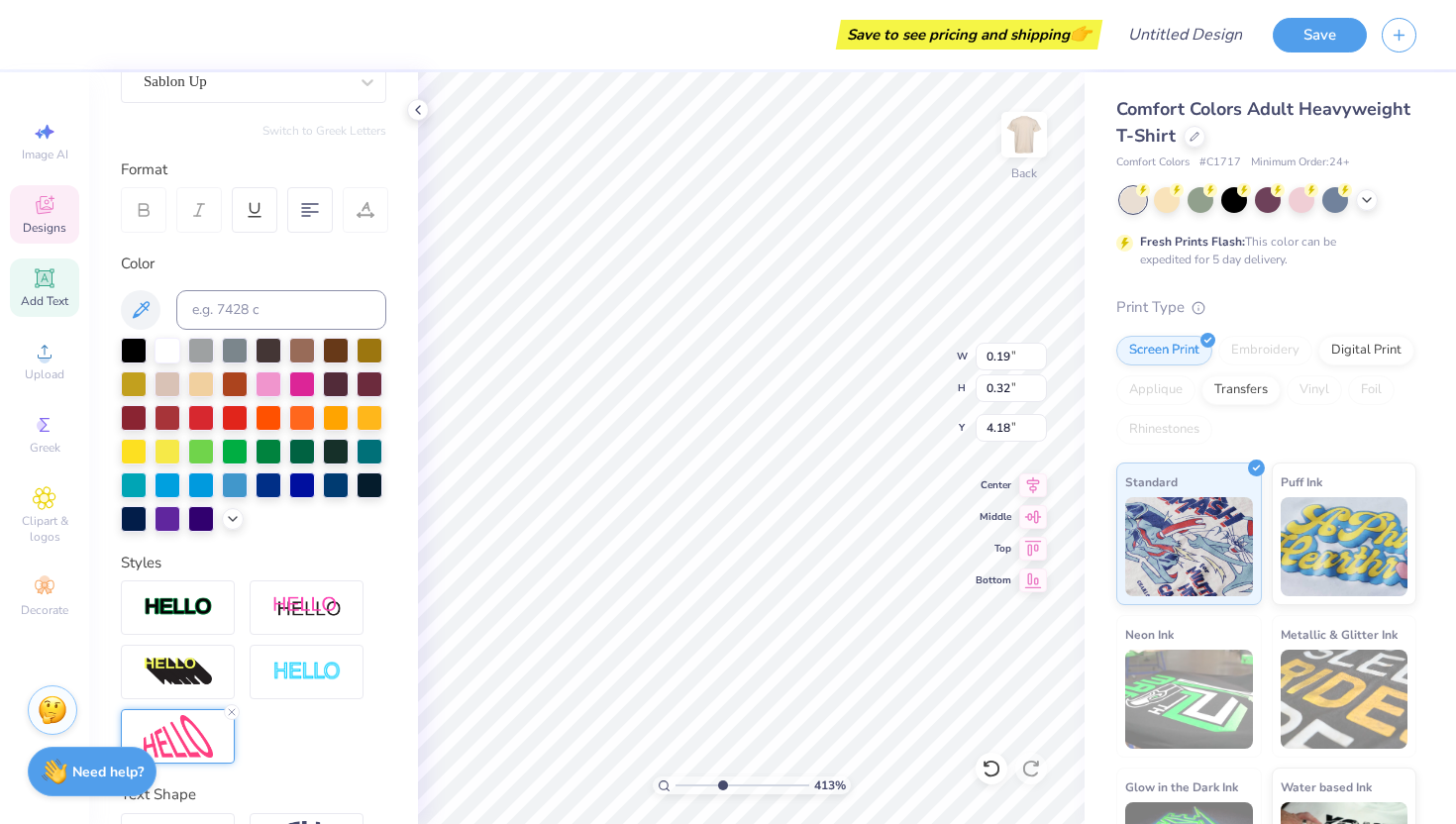 type 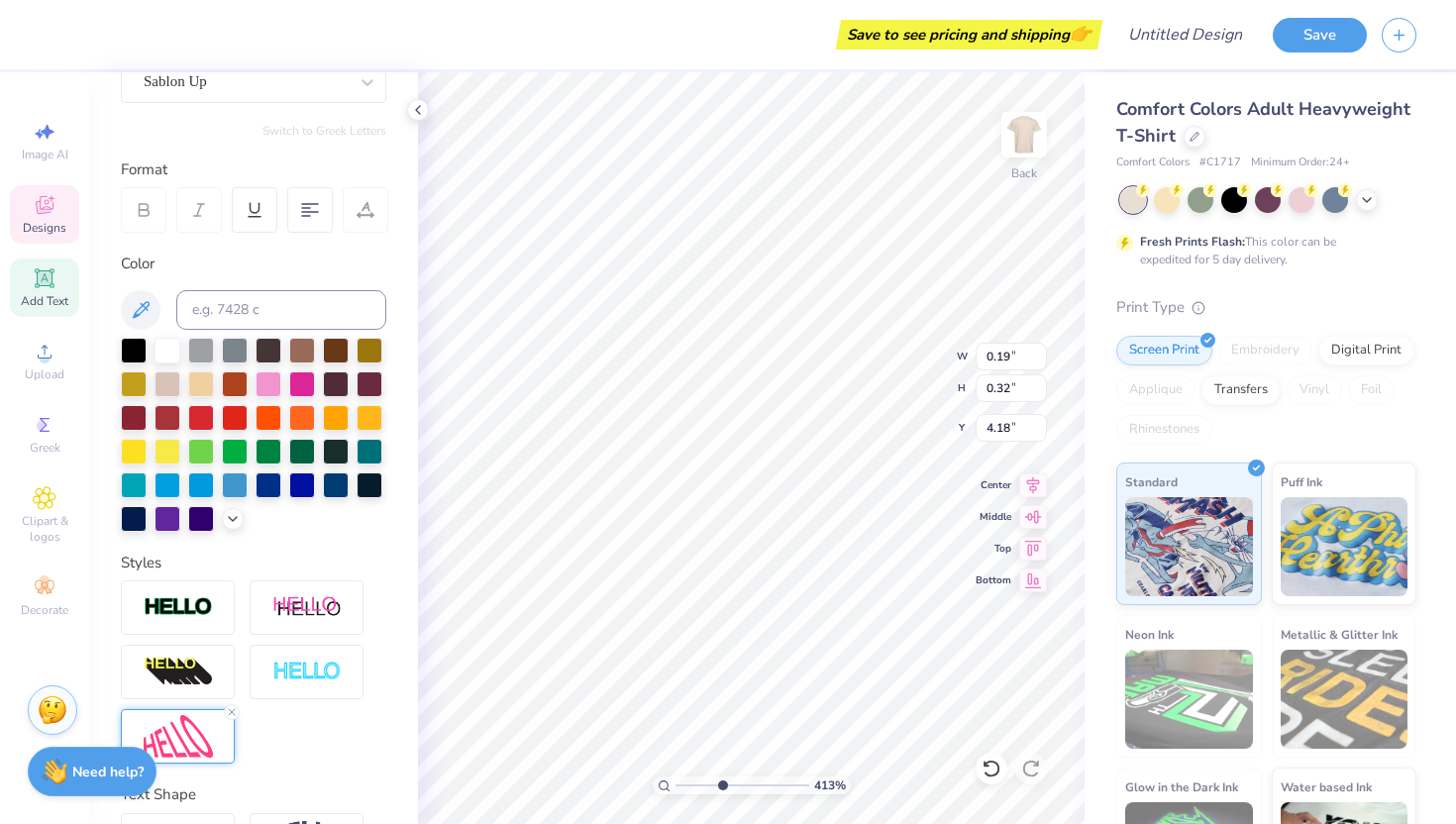 type 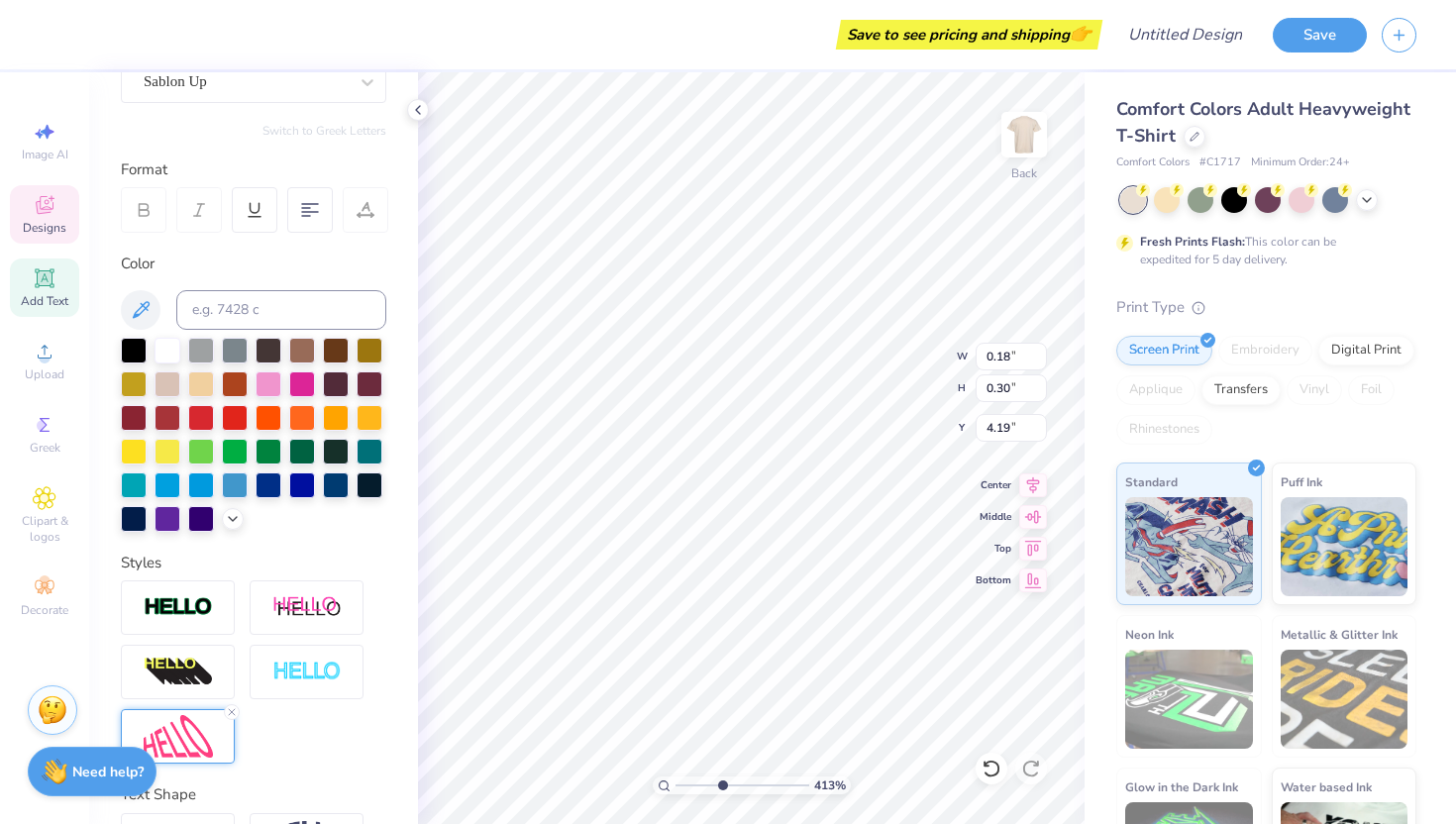 type on "GRAD" 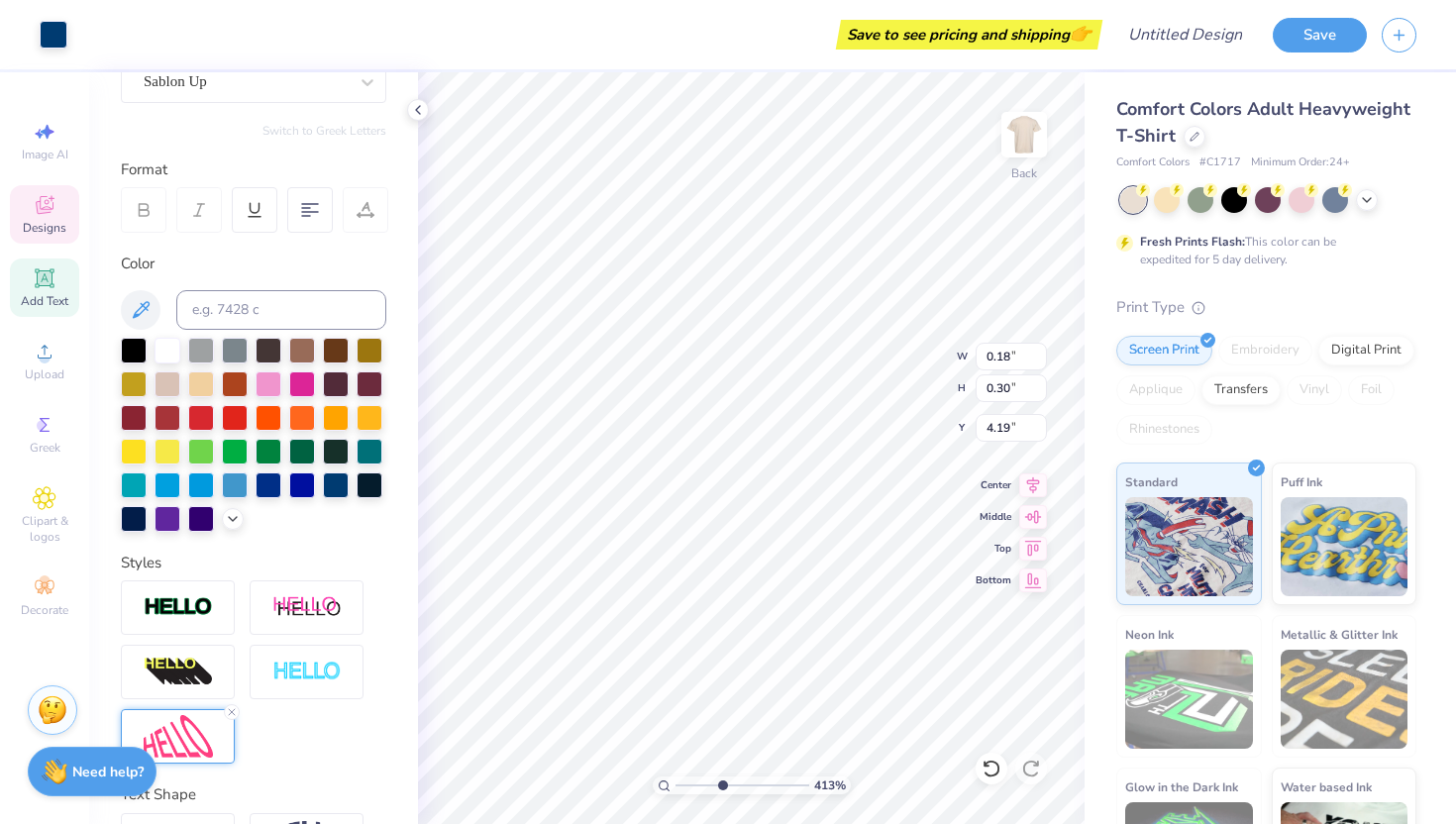 type on "1.70" 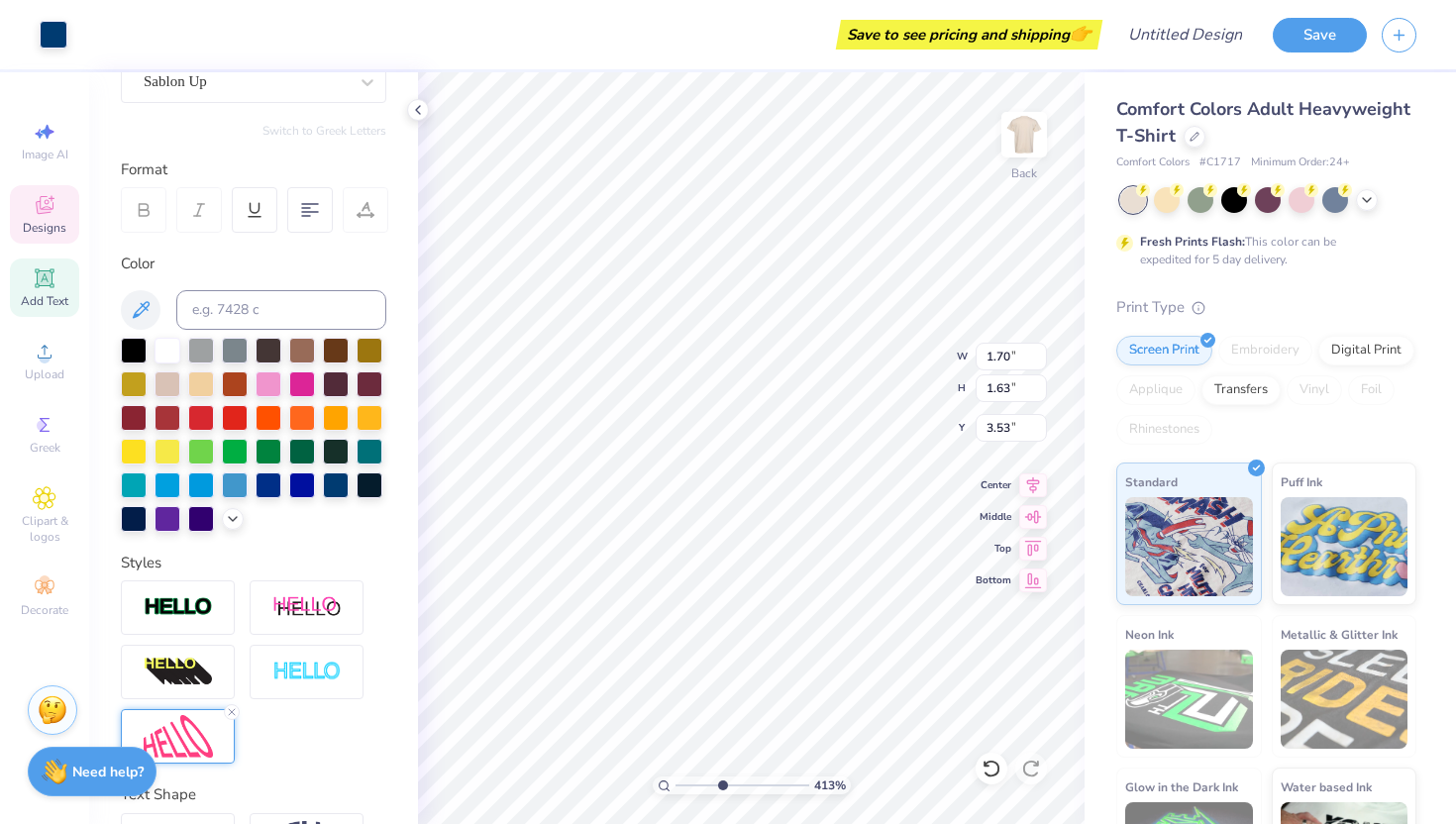 type on "0.18" 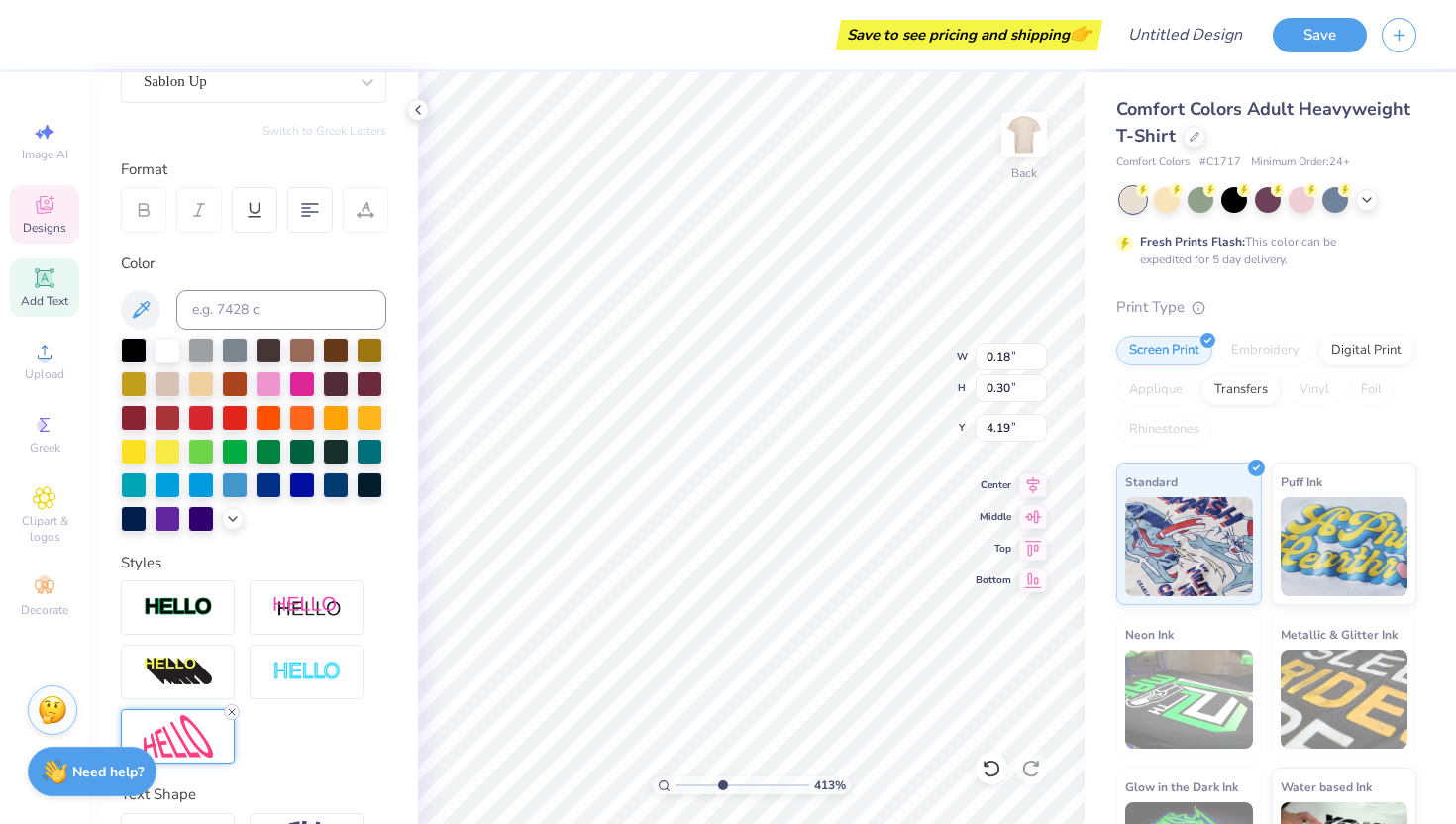 click 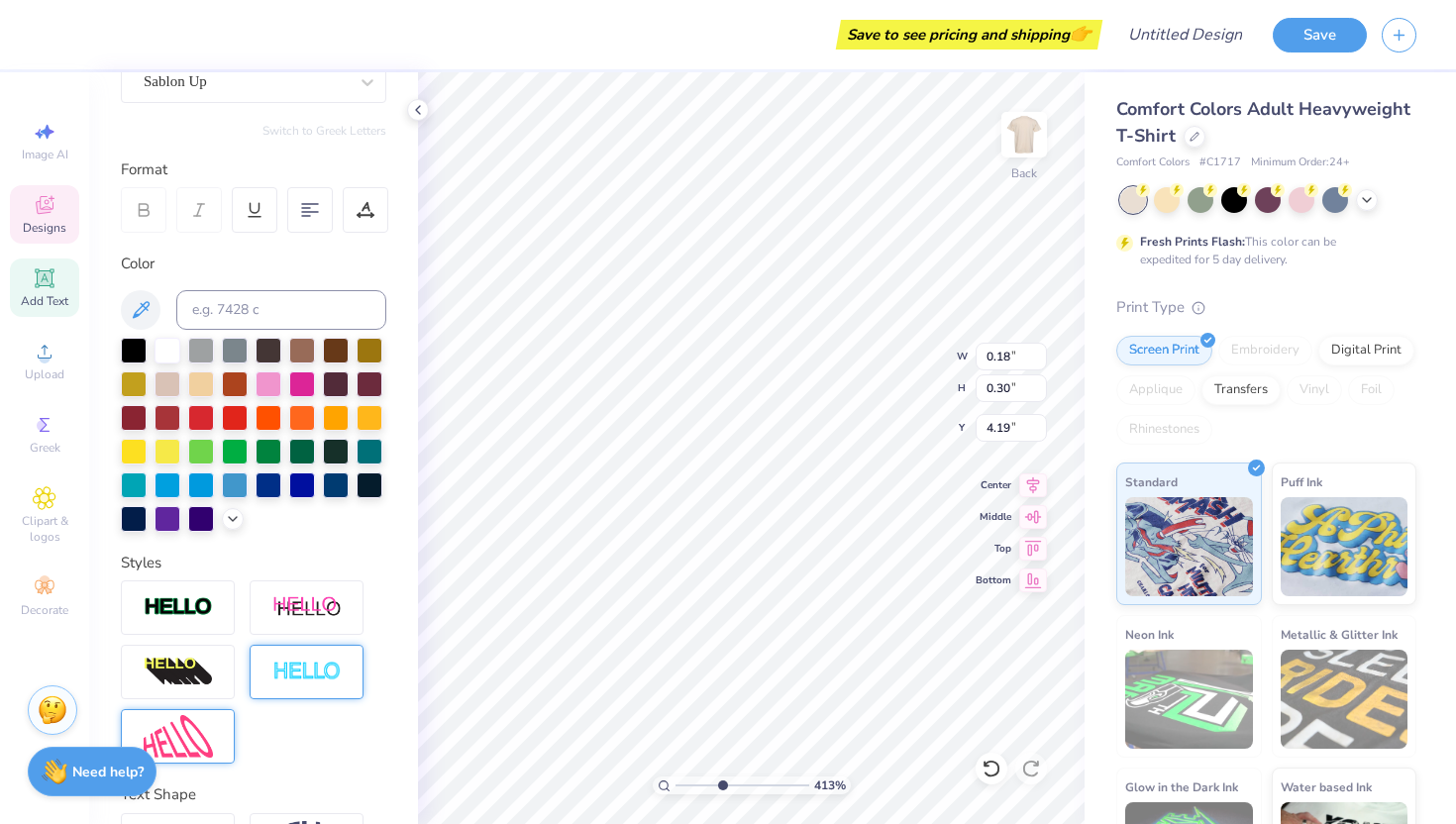 type on "0.55" 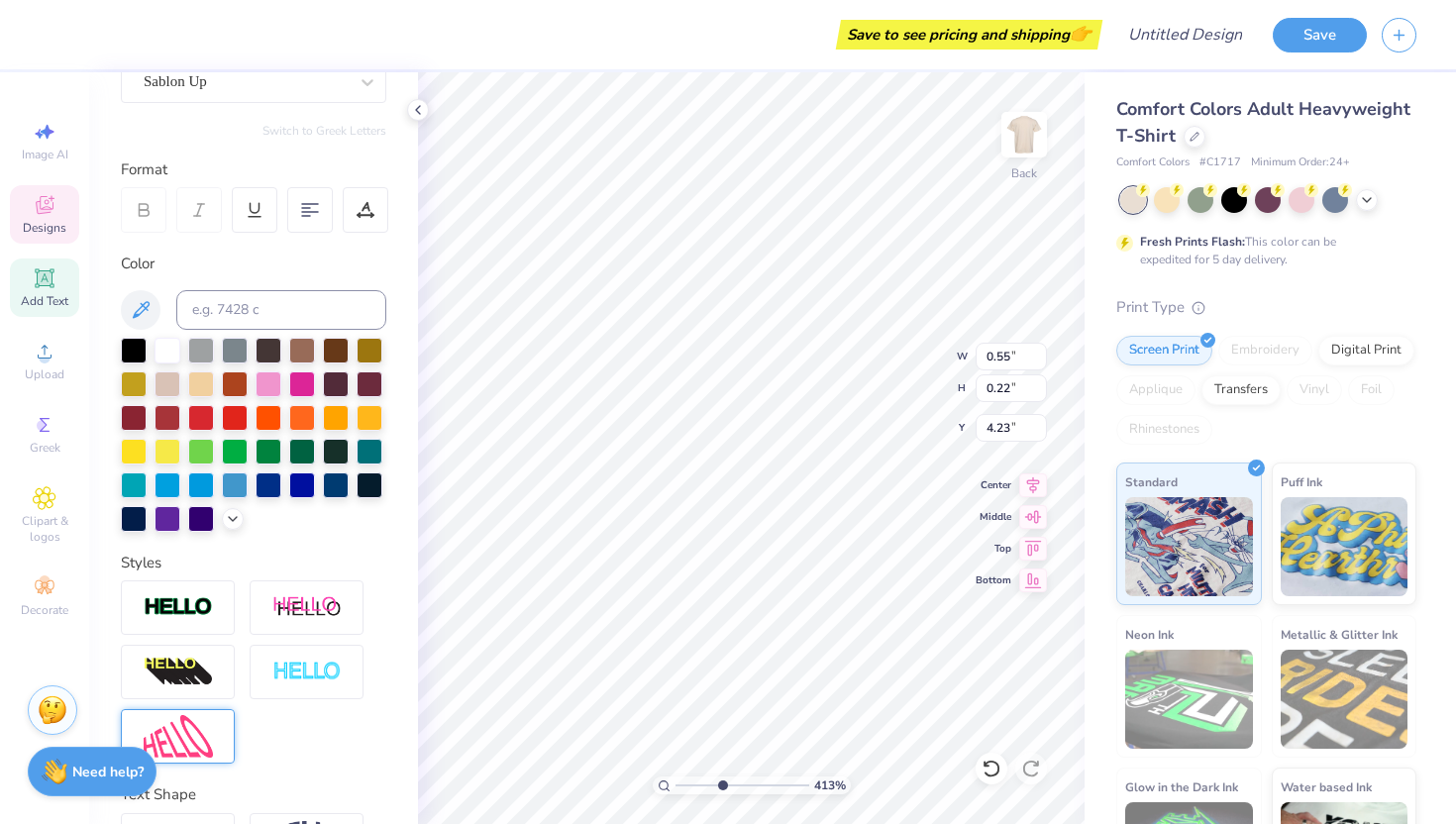 type on "0.77" 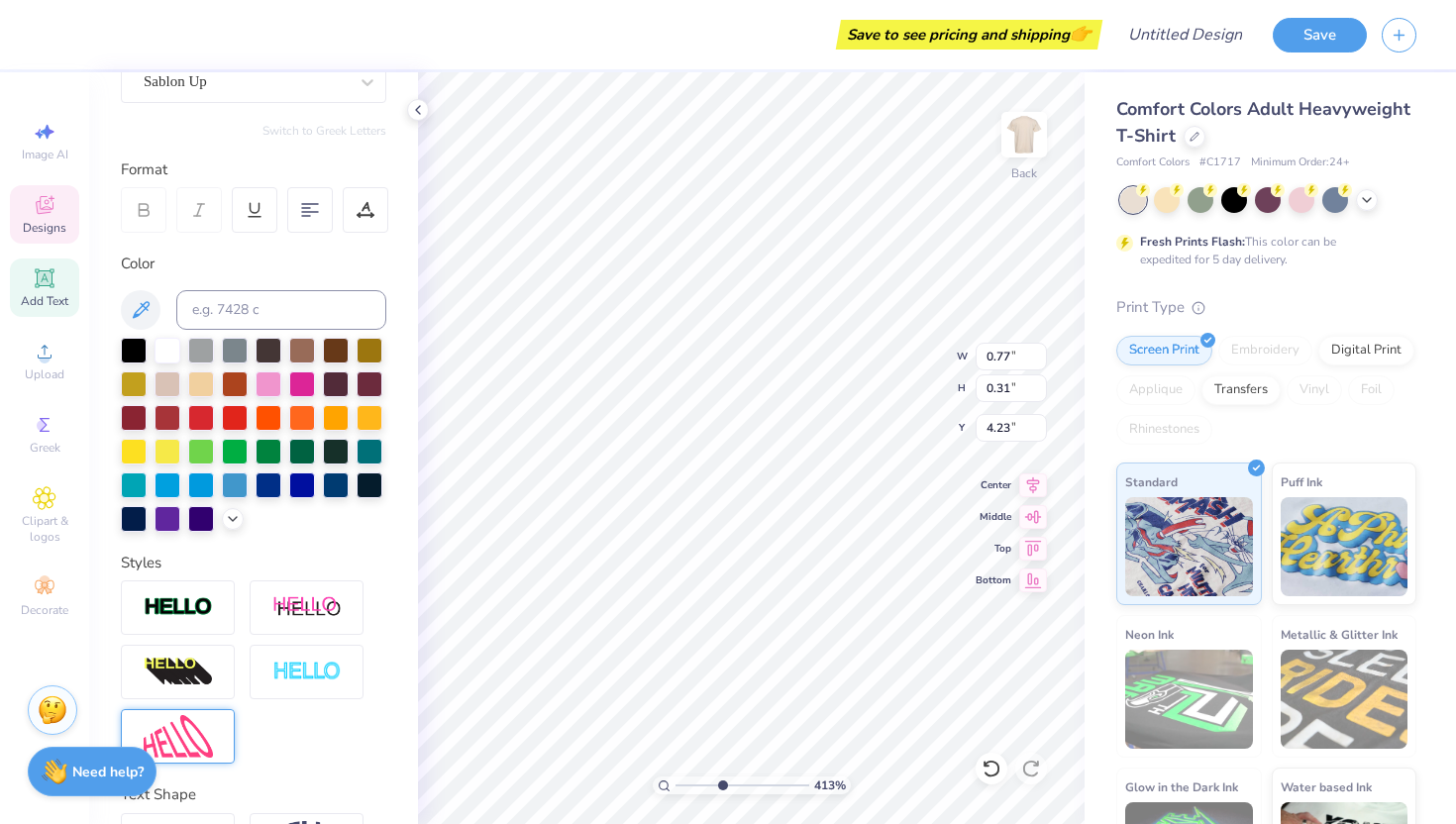 type on "4.19" 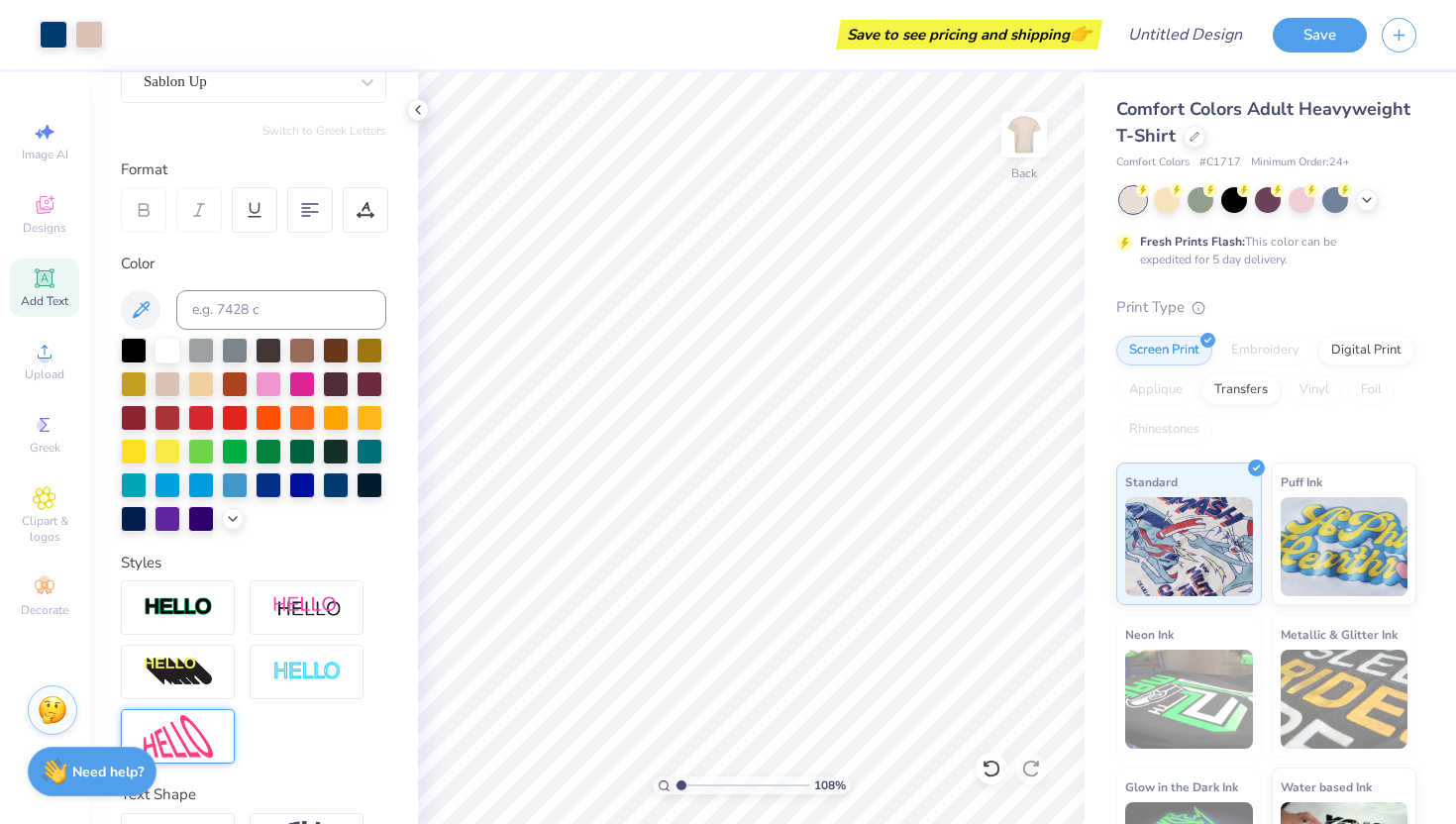 drag, startPoint x: 722, startPoint y: 779, endPoint x: 680, endPoint y: 779, distance: 42 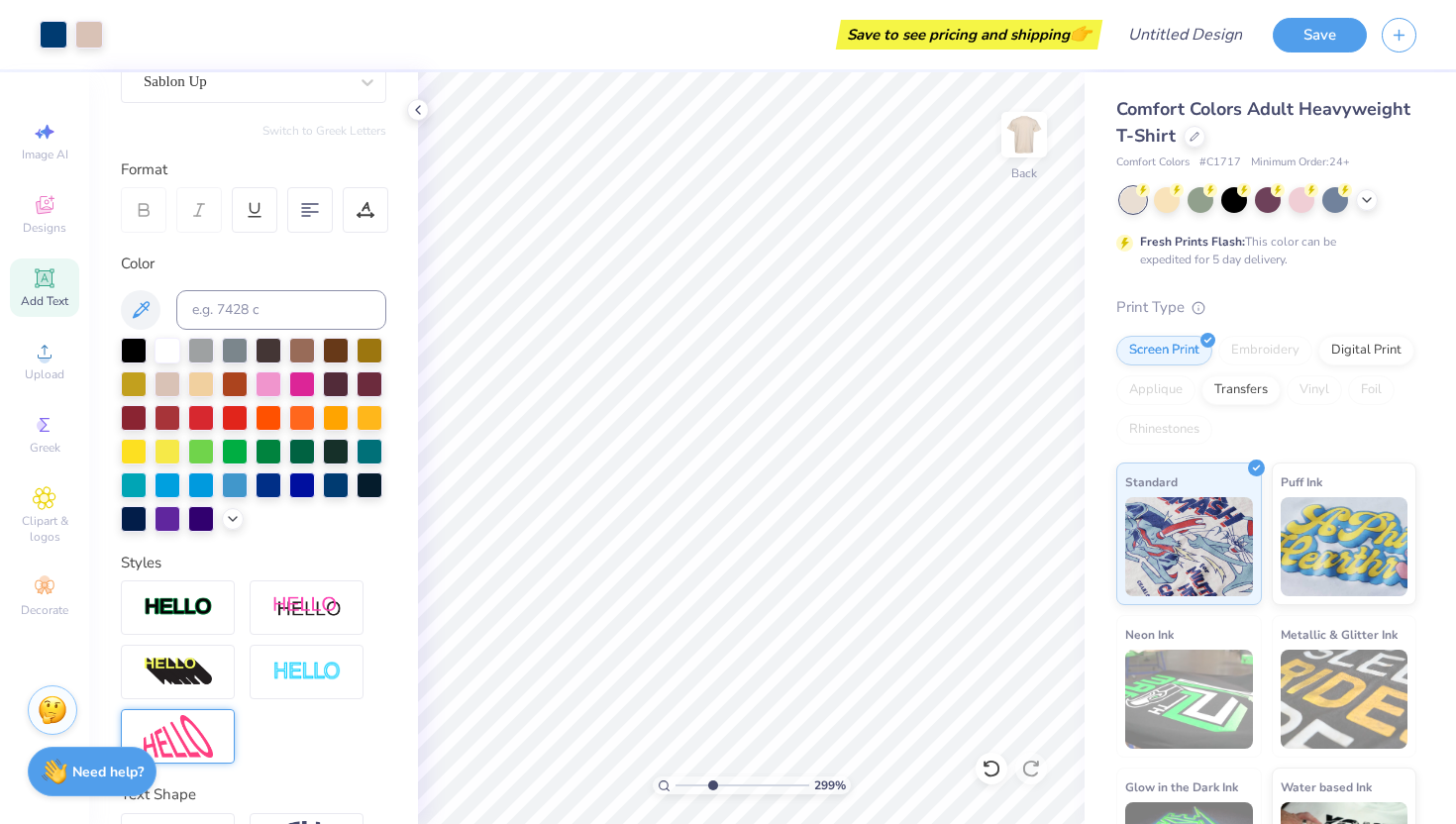 drag, startPoint x: 681, startPoint y: 787, endPoint x: 711, endPoint y: 796, distance: 31.32092 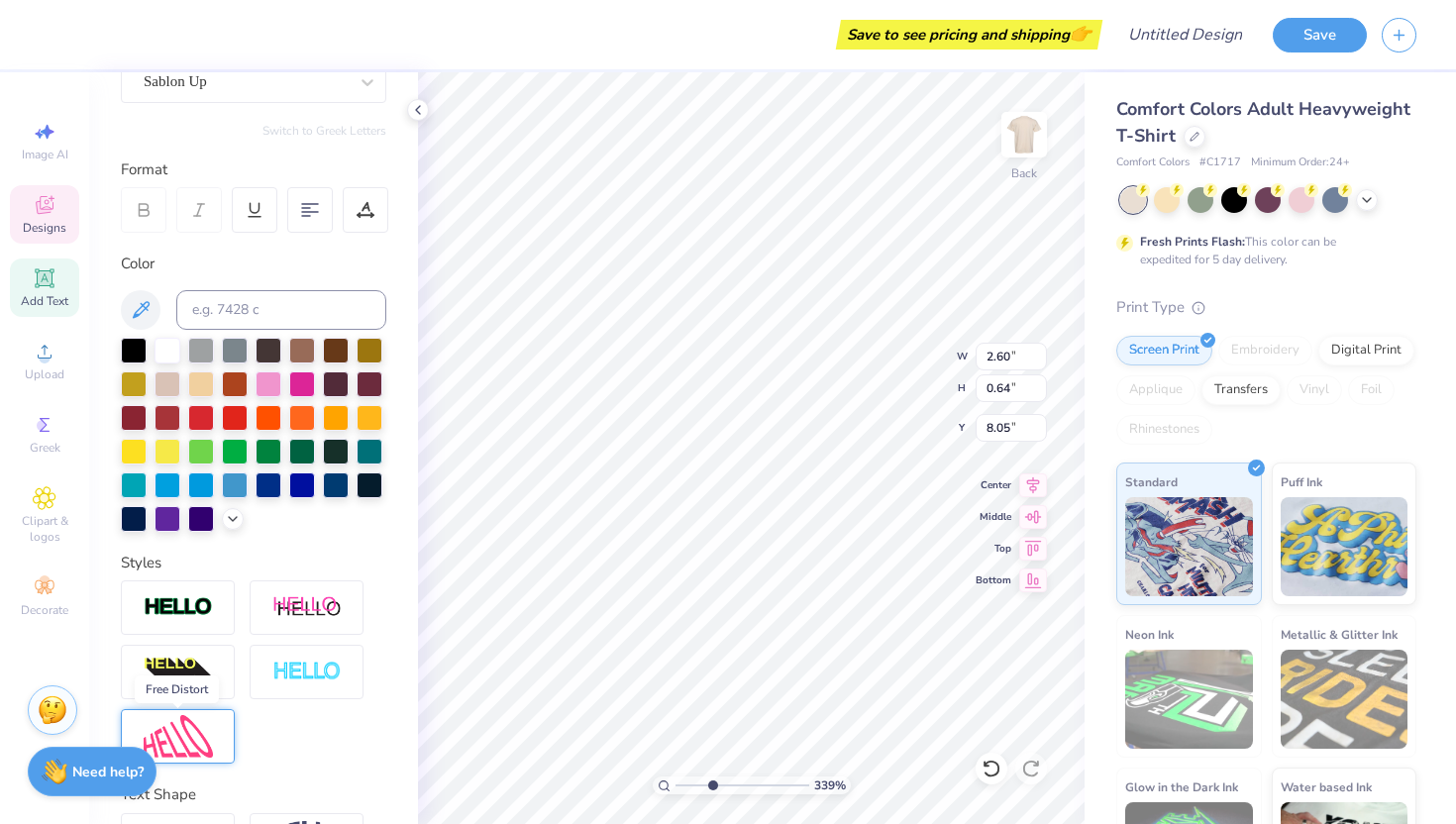 click at bounding box center [178, 736] 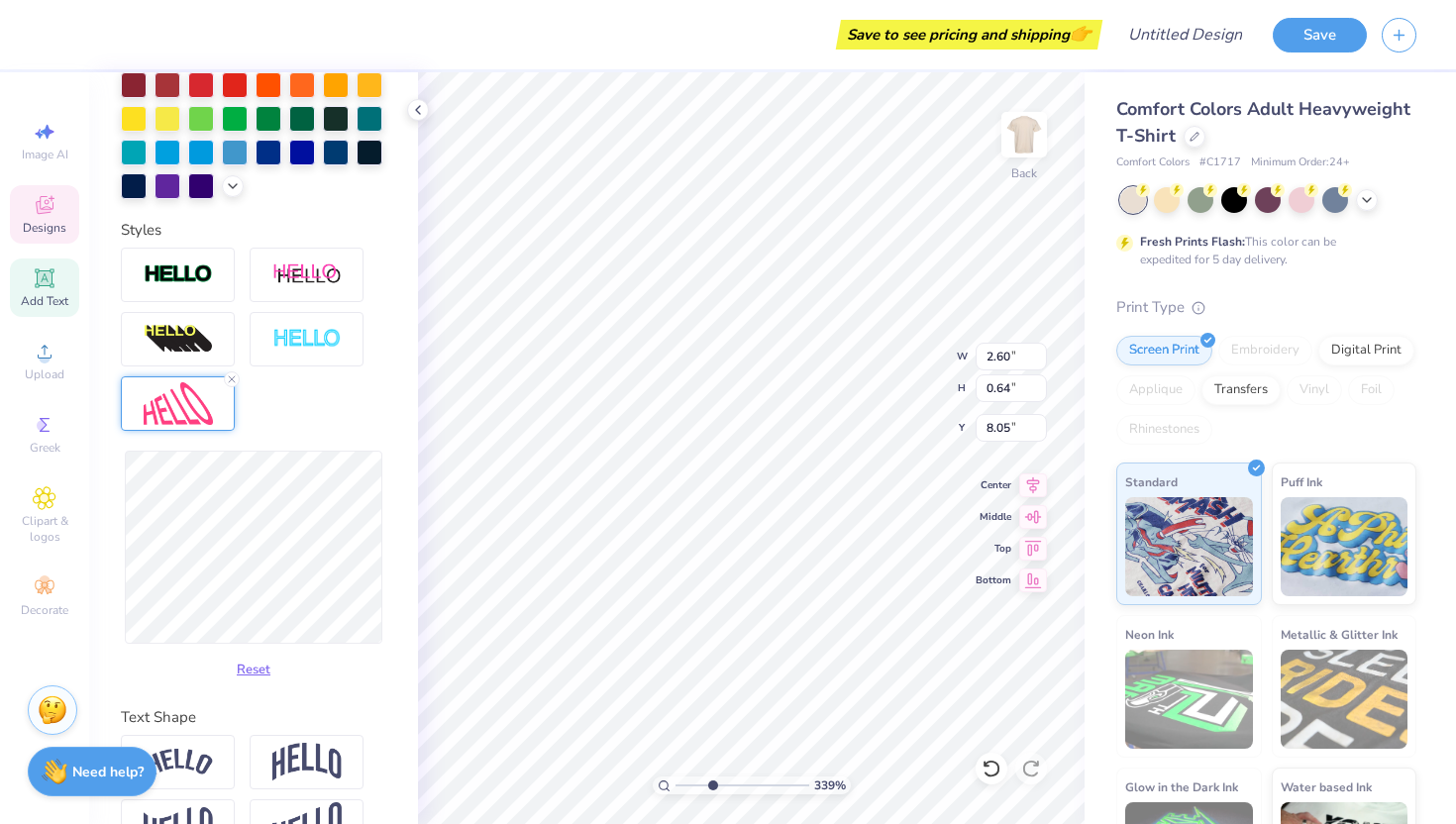 scroll, scrollTop: 546, scrollLeft: 0, axis: vertical 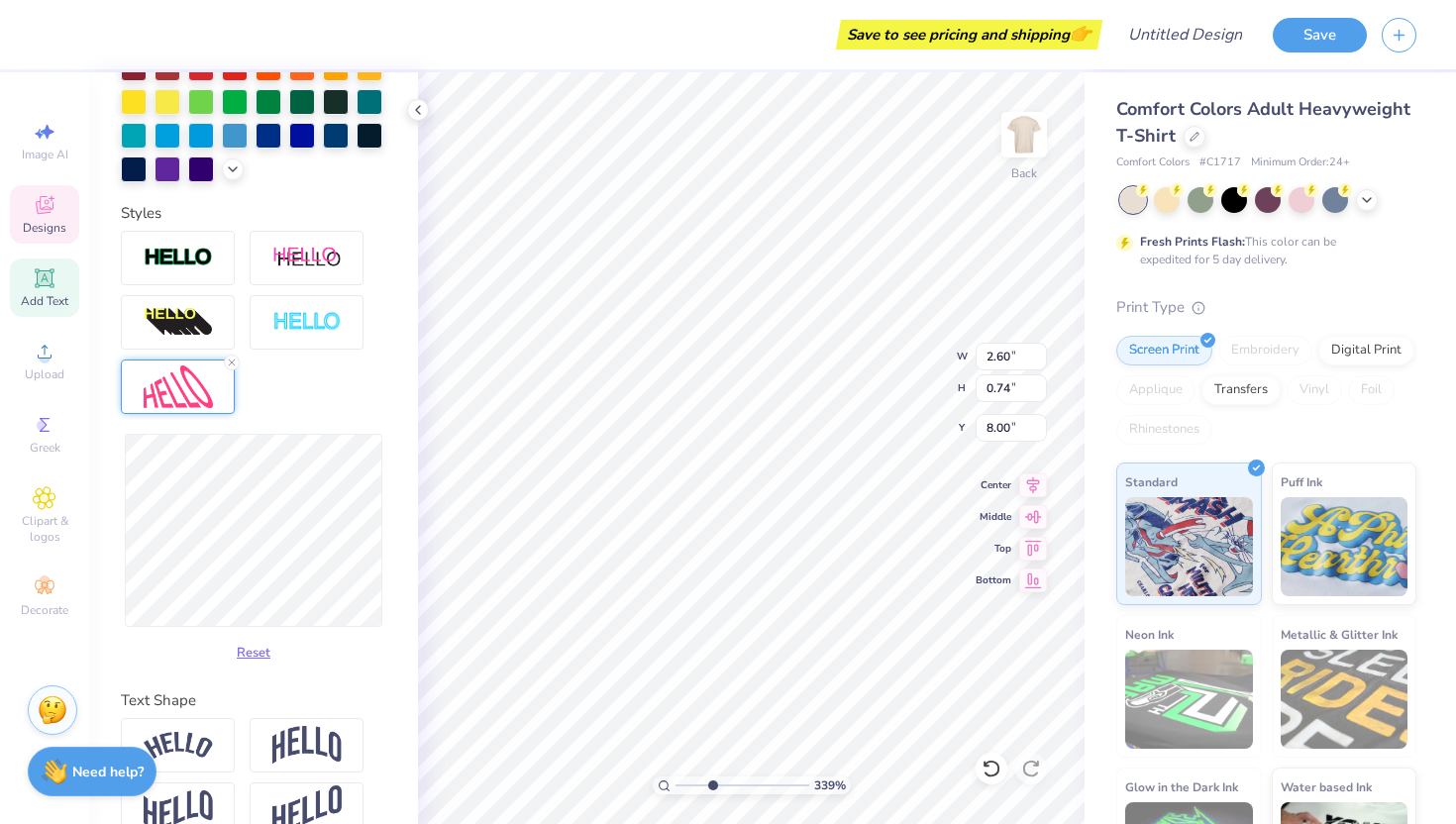 type on "0.74" 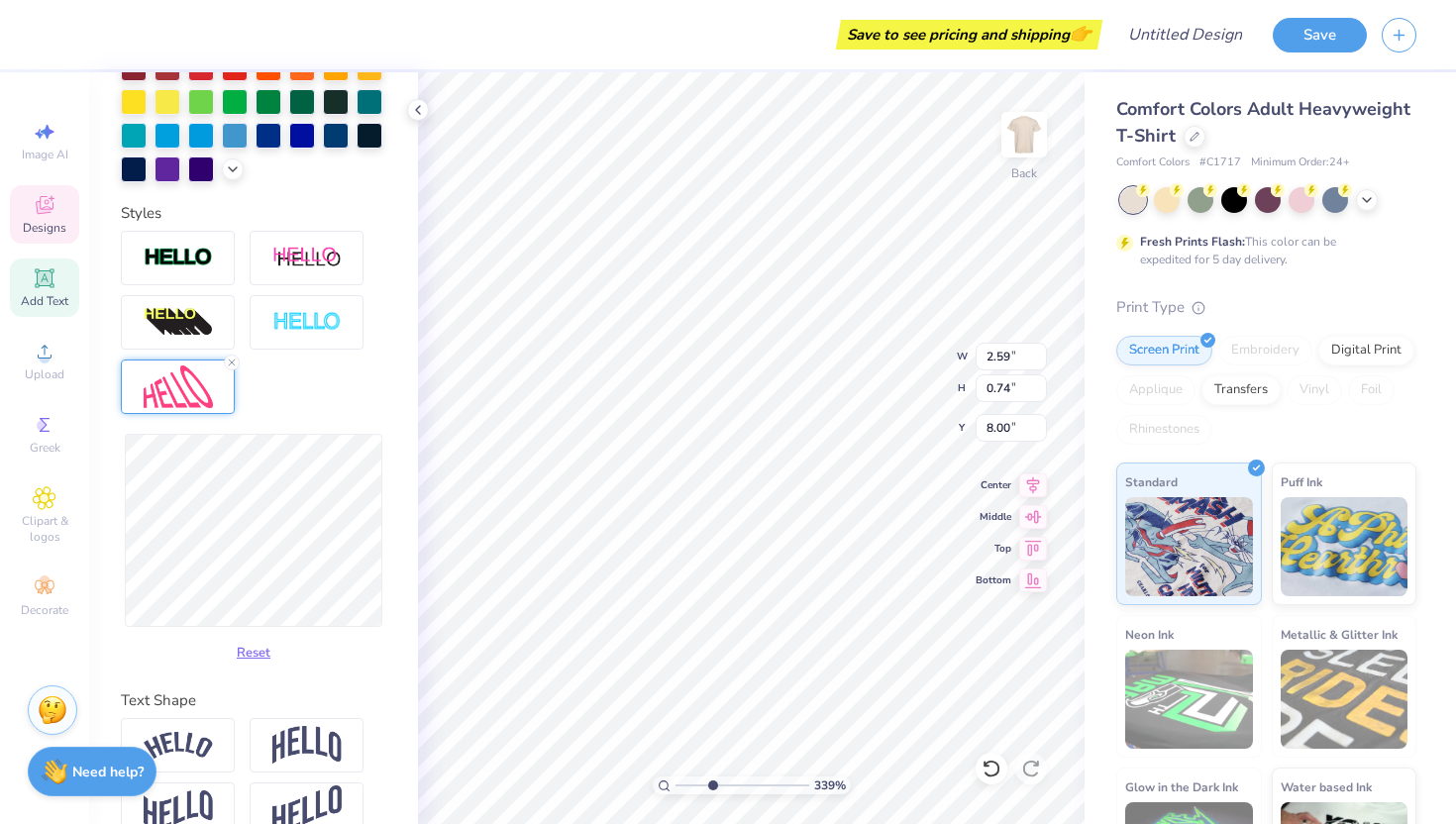 type on "2.59" 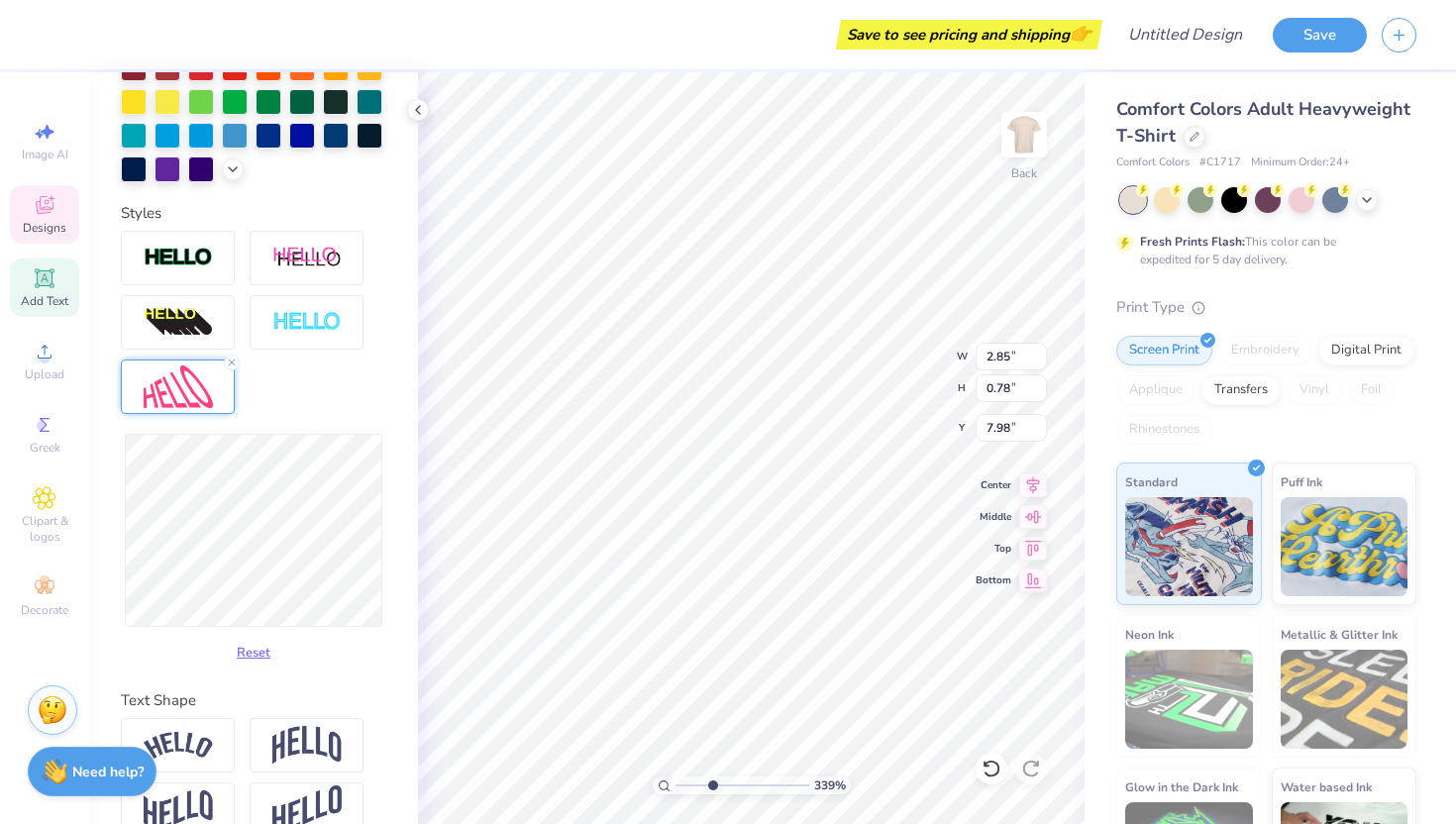 type 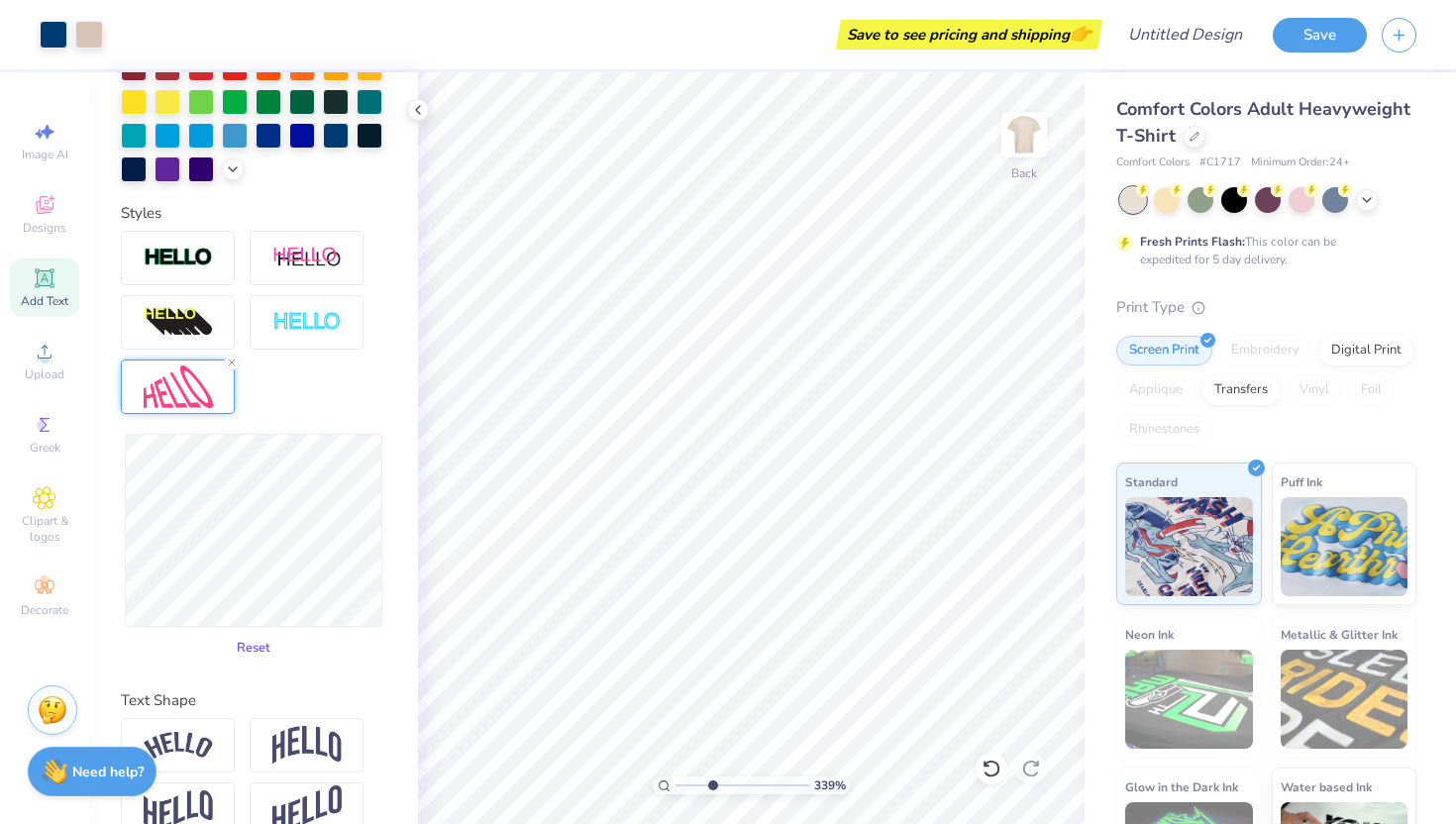 click on "Reset" at bounding box center [254, 648] 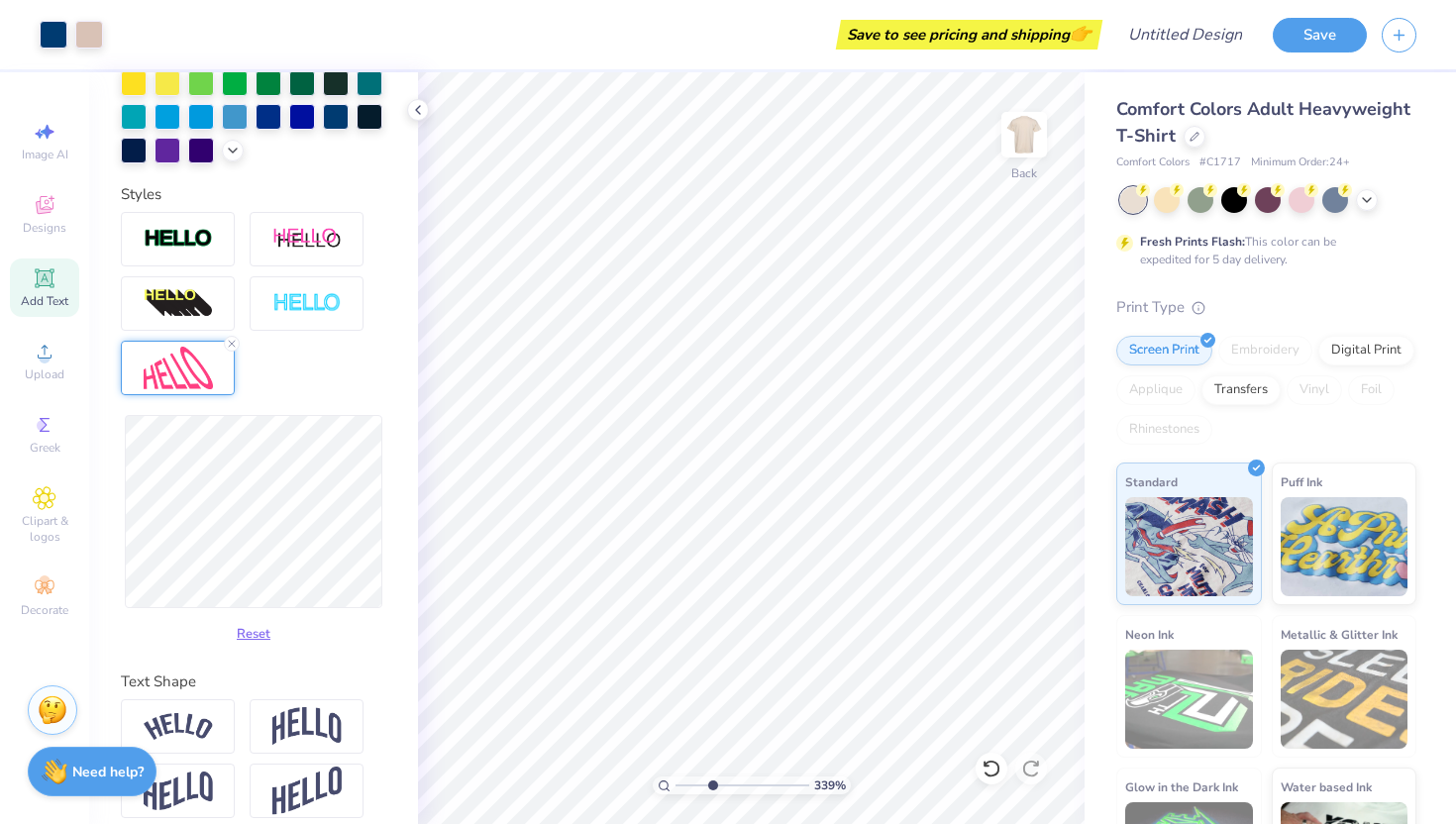 scroll, scrollTop: 582, scrollLeft: 0, axis: vertical 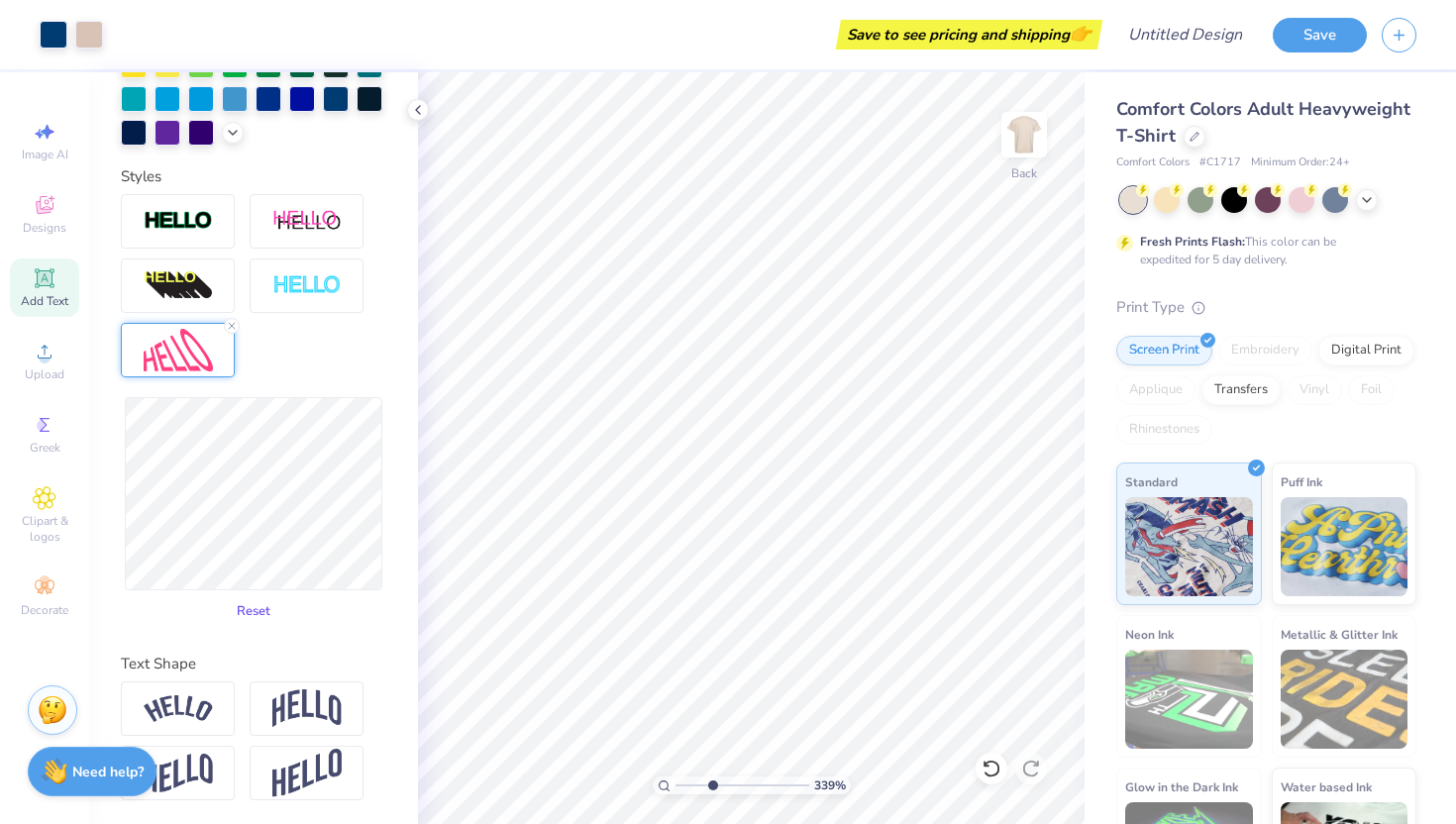 click on "Reset" at bounding box center (254, 611) 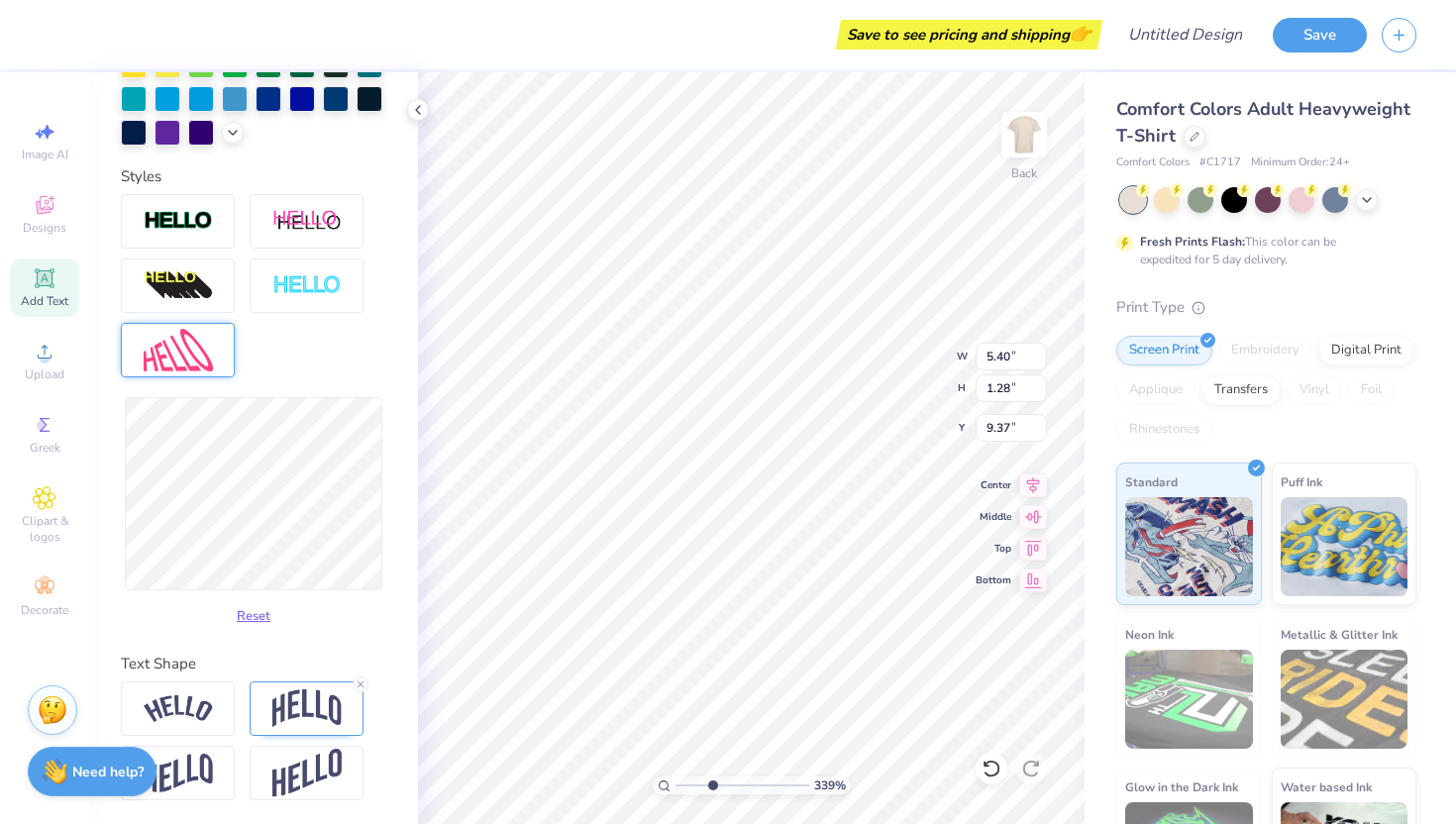 scroll, scrollTop: 327, scrollLeft: 0, axis: vertical 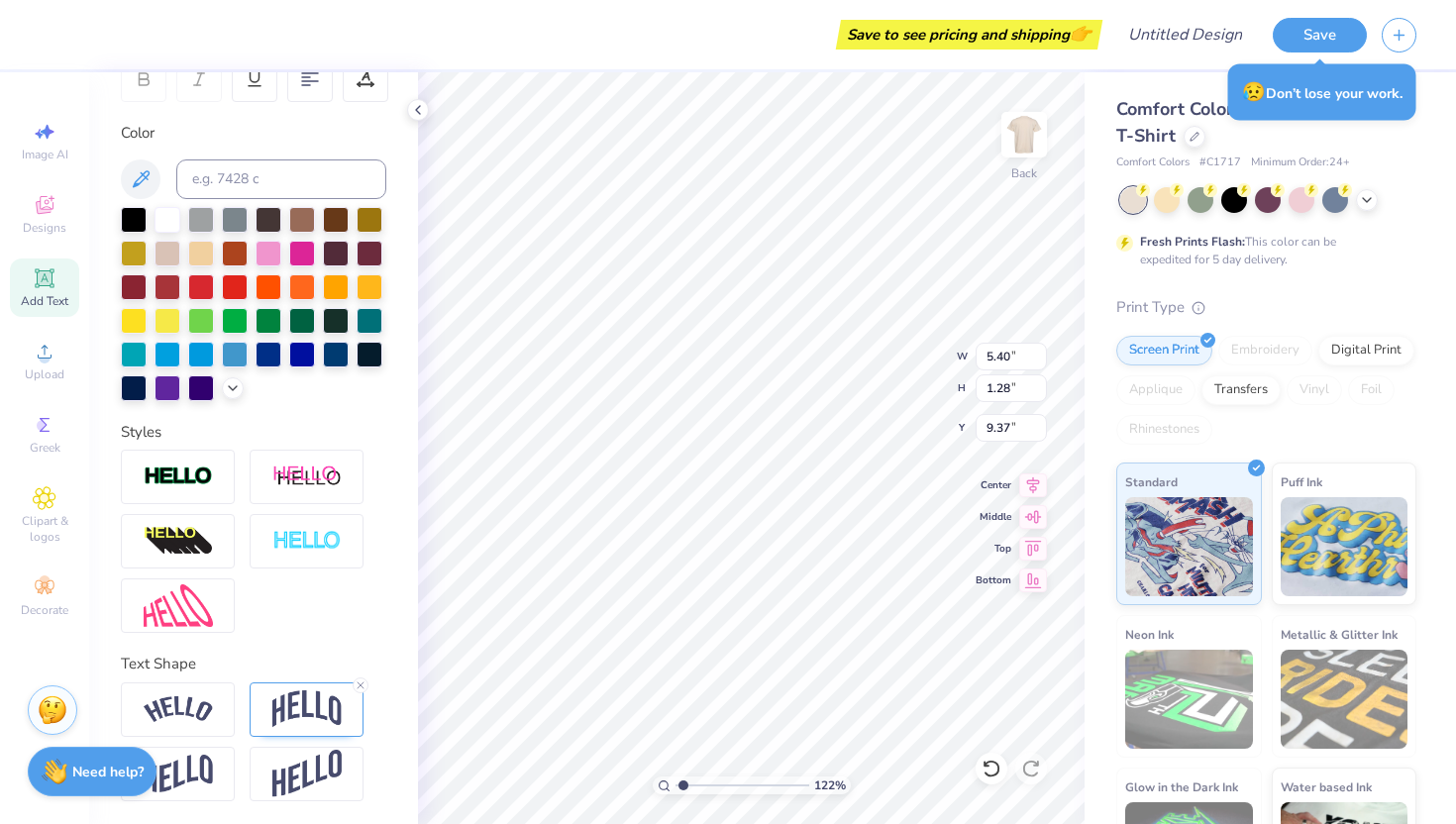 drag, startPoint x: 709, startPoint y: 781, endPoint x: 682, endPoint y: 781, distance: 27 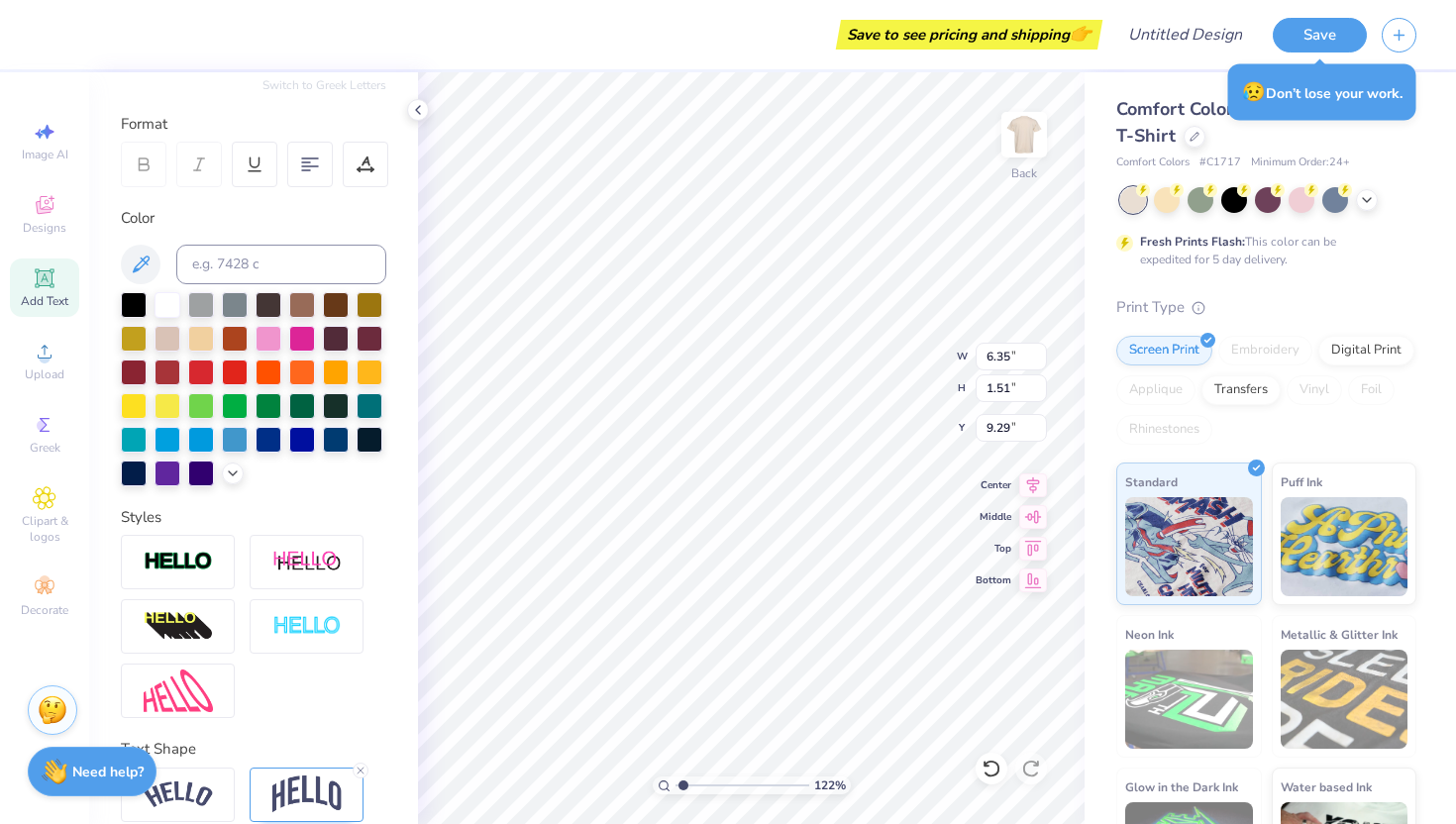 scroll, scrollTop: 327, scrollLeft: 0, axis: vertical 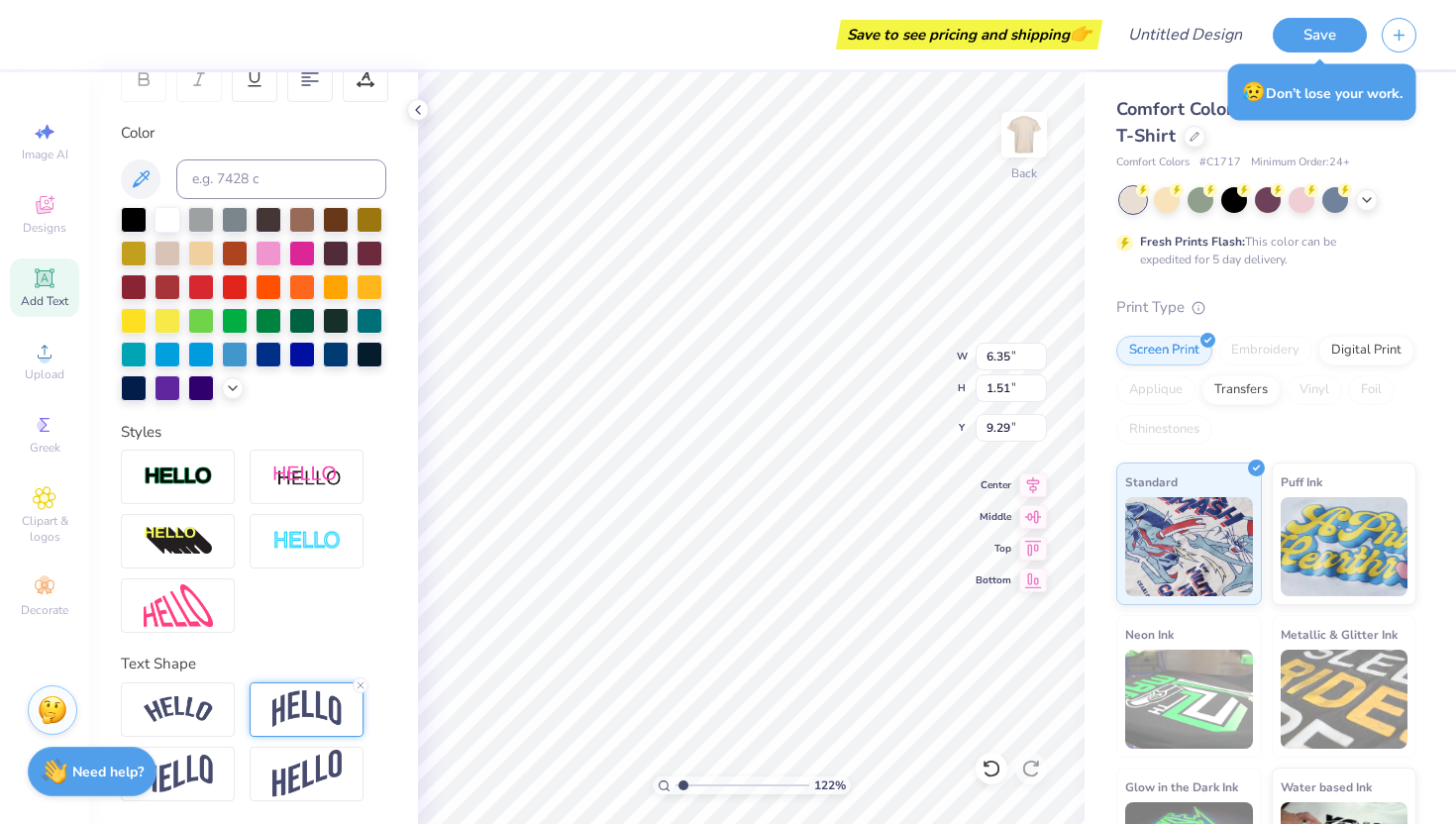 click at bounding box center (307, 709) 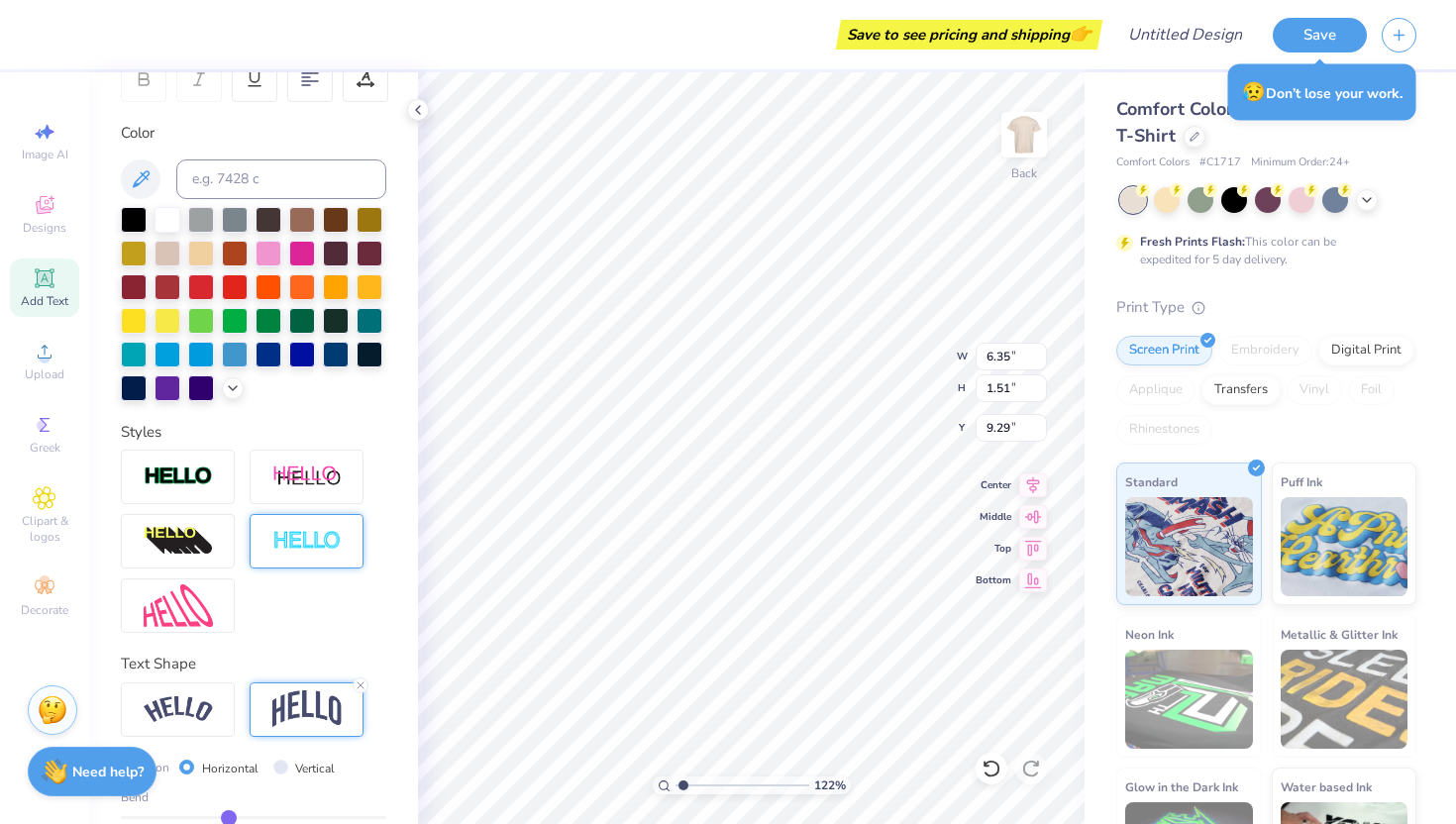 scroll, scrollTop: 443, scrollLeft: 0, axis: vertical 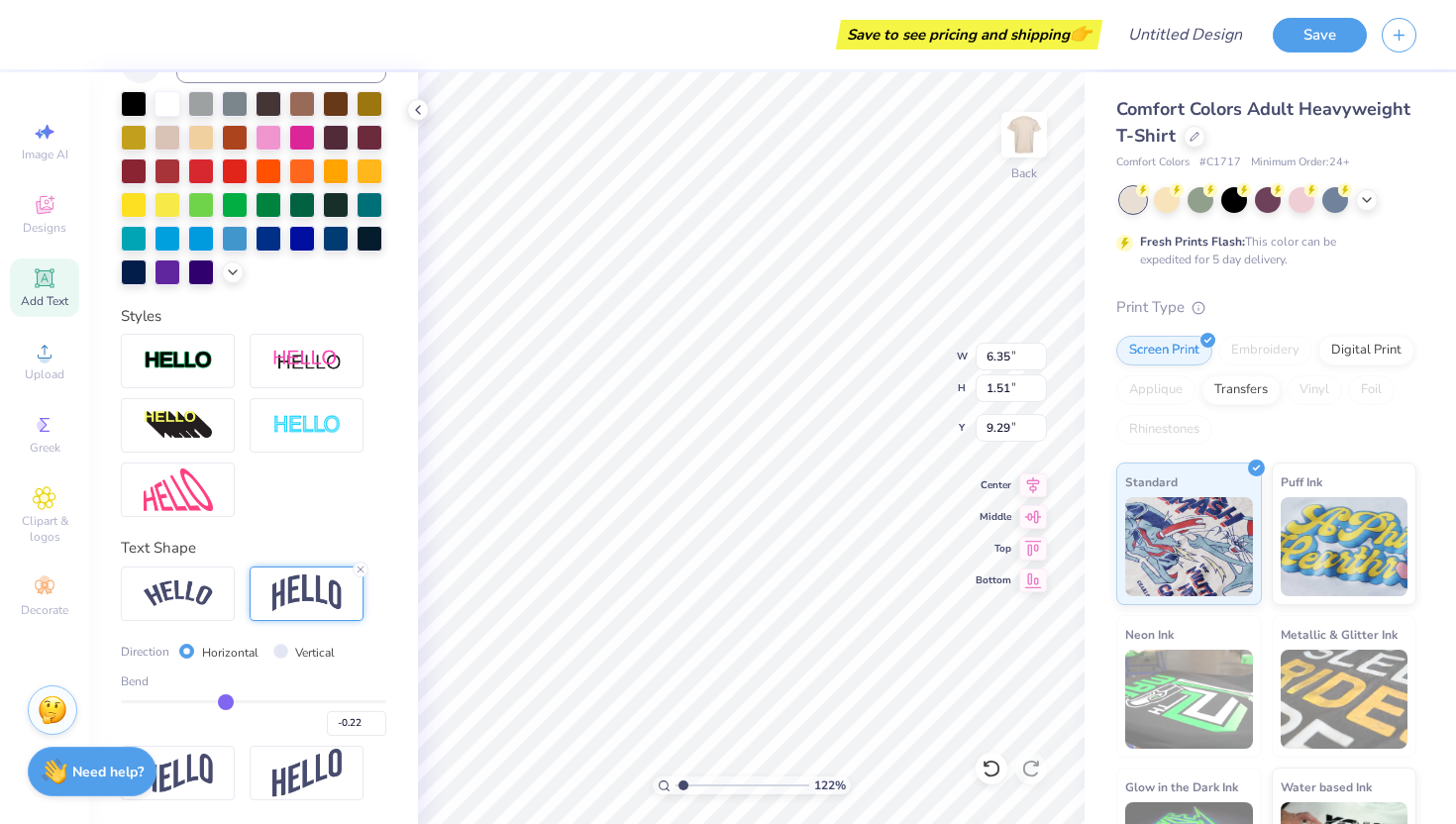 click at bounding box center [254, 701] 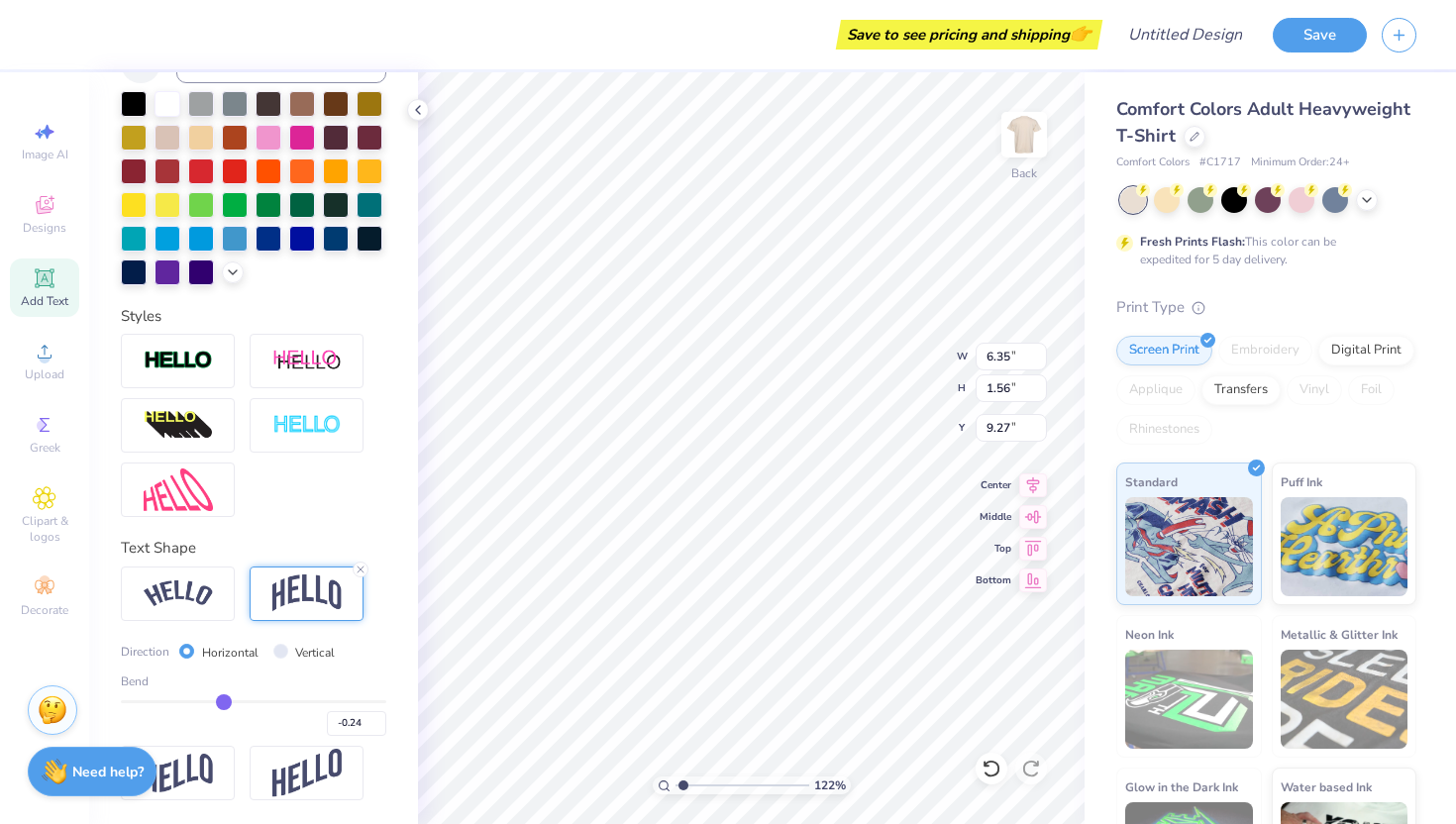 click at bounding box center [254, 701] 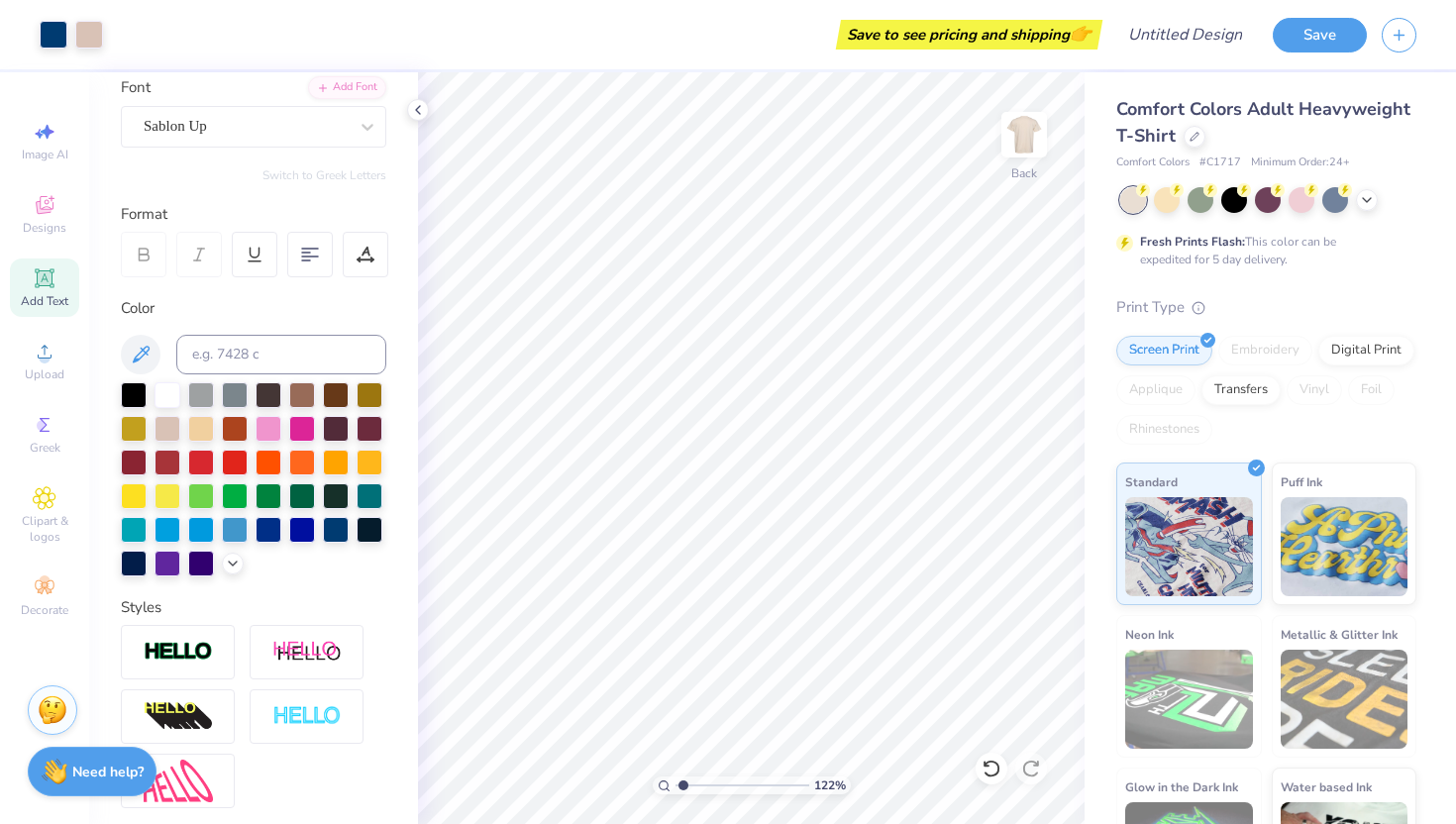 scroll, scrollTop: 0, scrollLeft: 0, axis: both 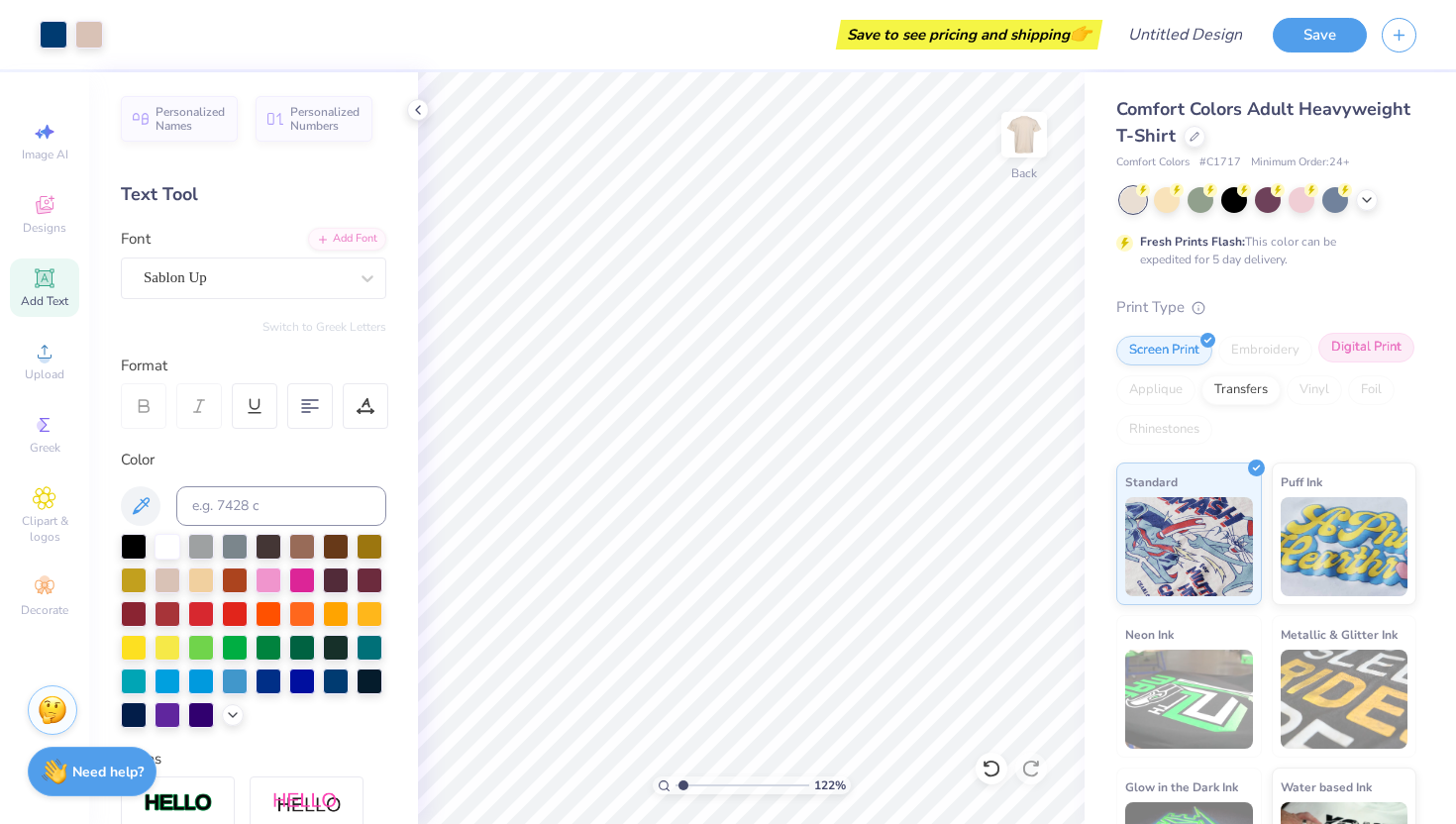 click on "Digital Print" at bounding box center [1366, 348] 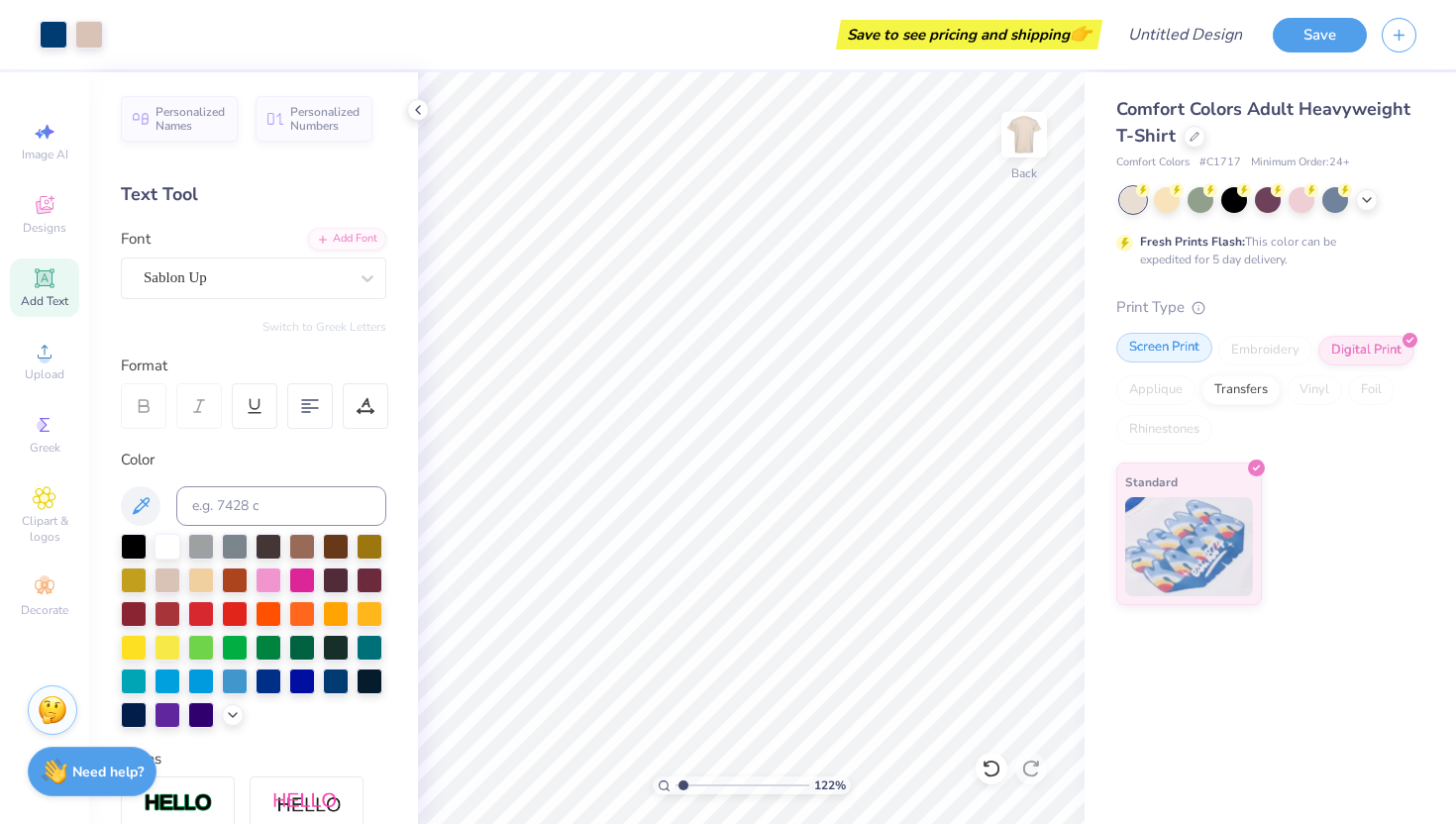 click on "Screen Print" at bounding box center (1164, 348) 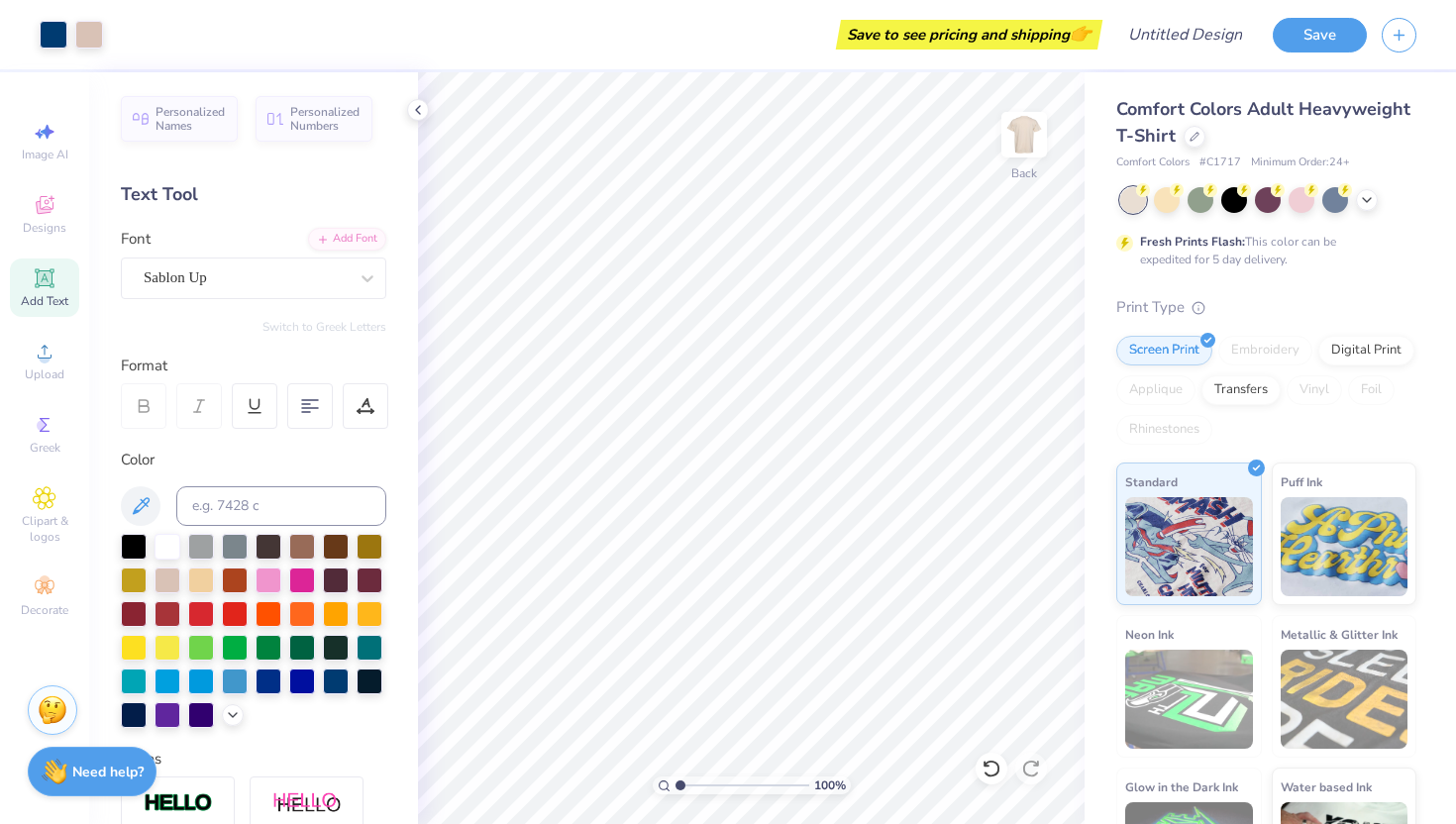drag, startPoint x: 682, startPoint y: 787, endPoint x: 663, endPoint y: 789, distance: 19.10497 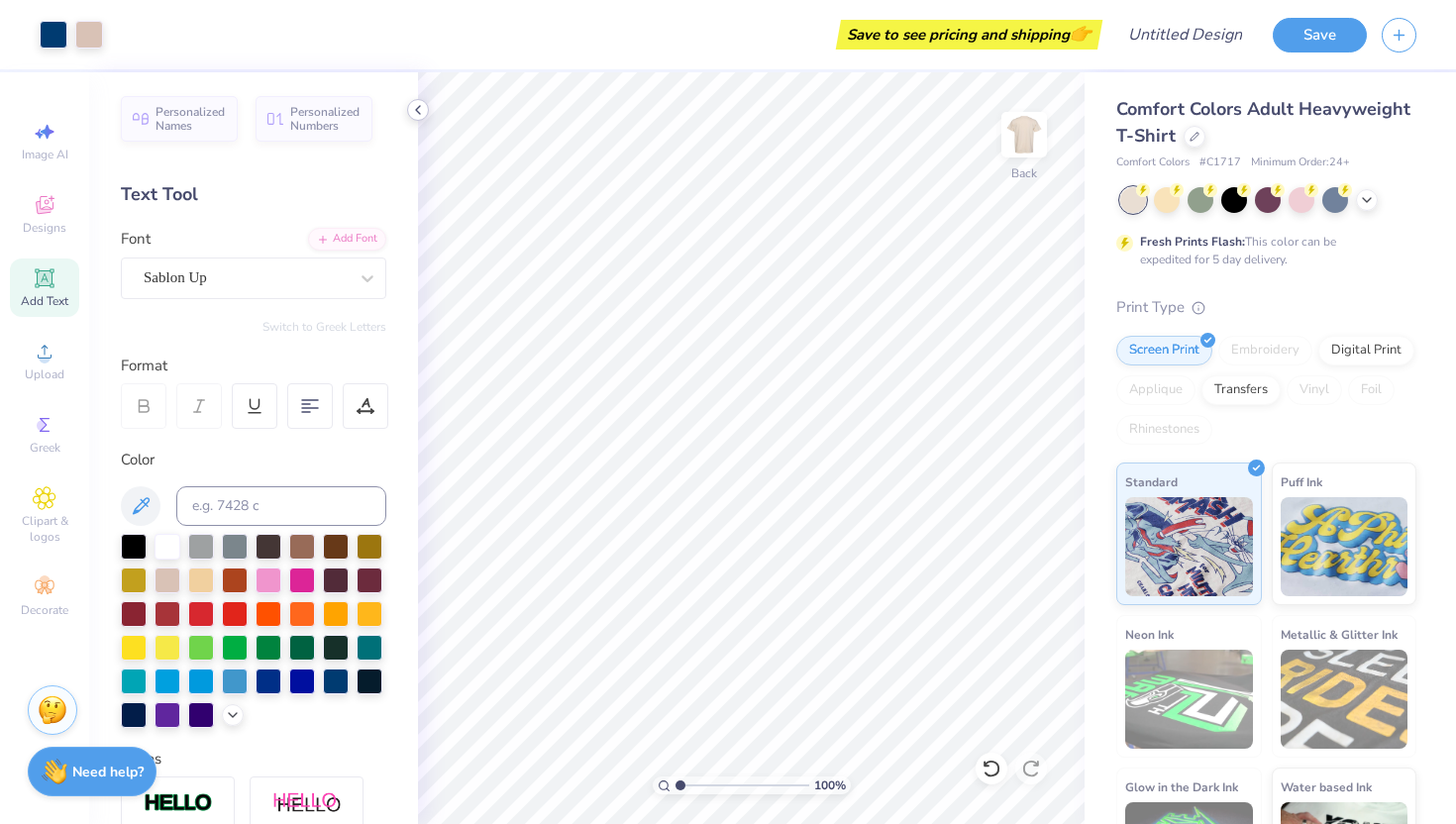 click 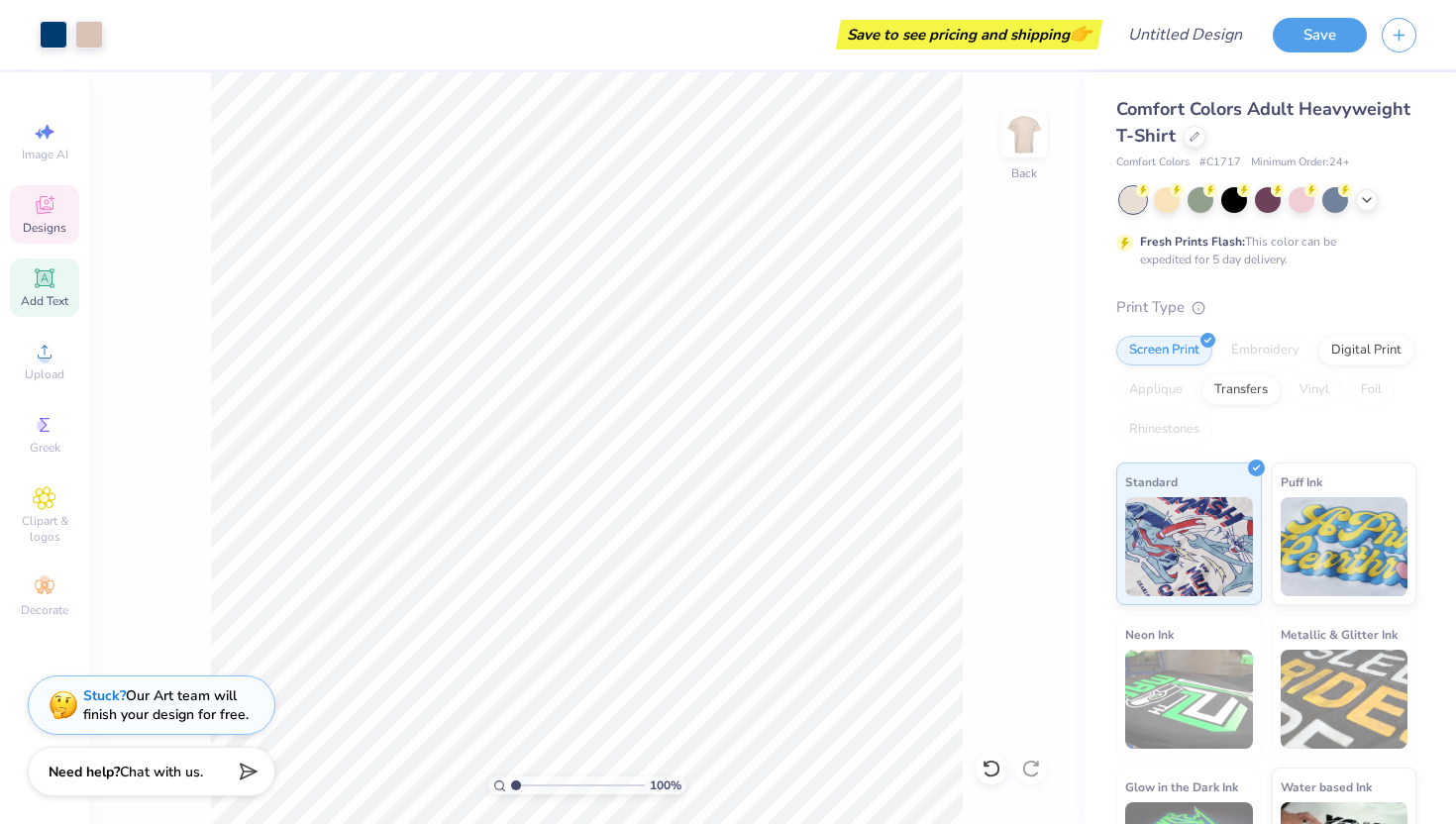 click on "Designs" at bounding box center (45, 214) 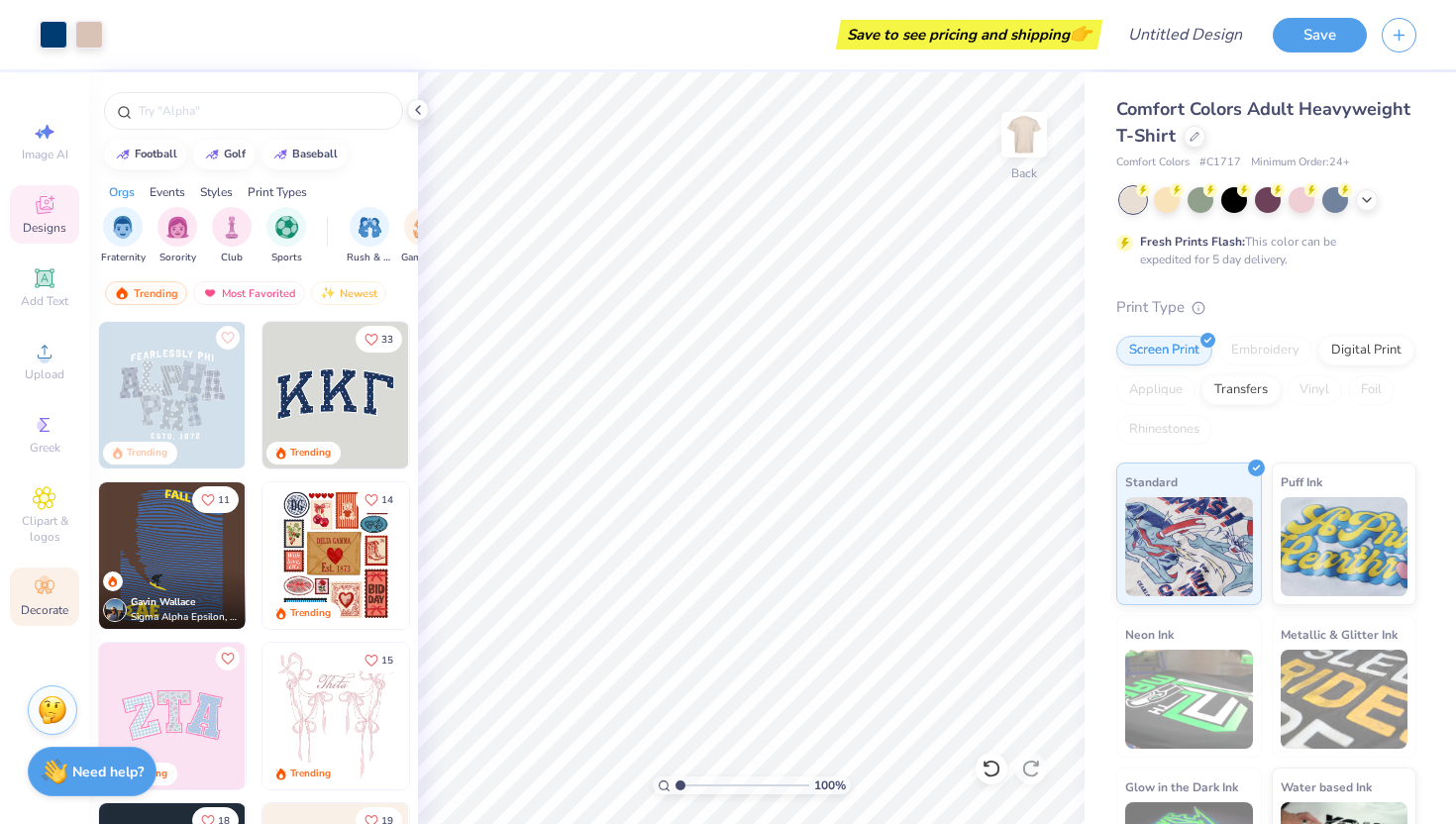 click 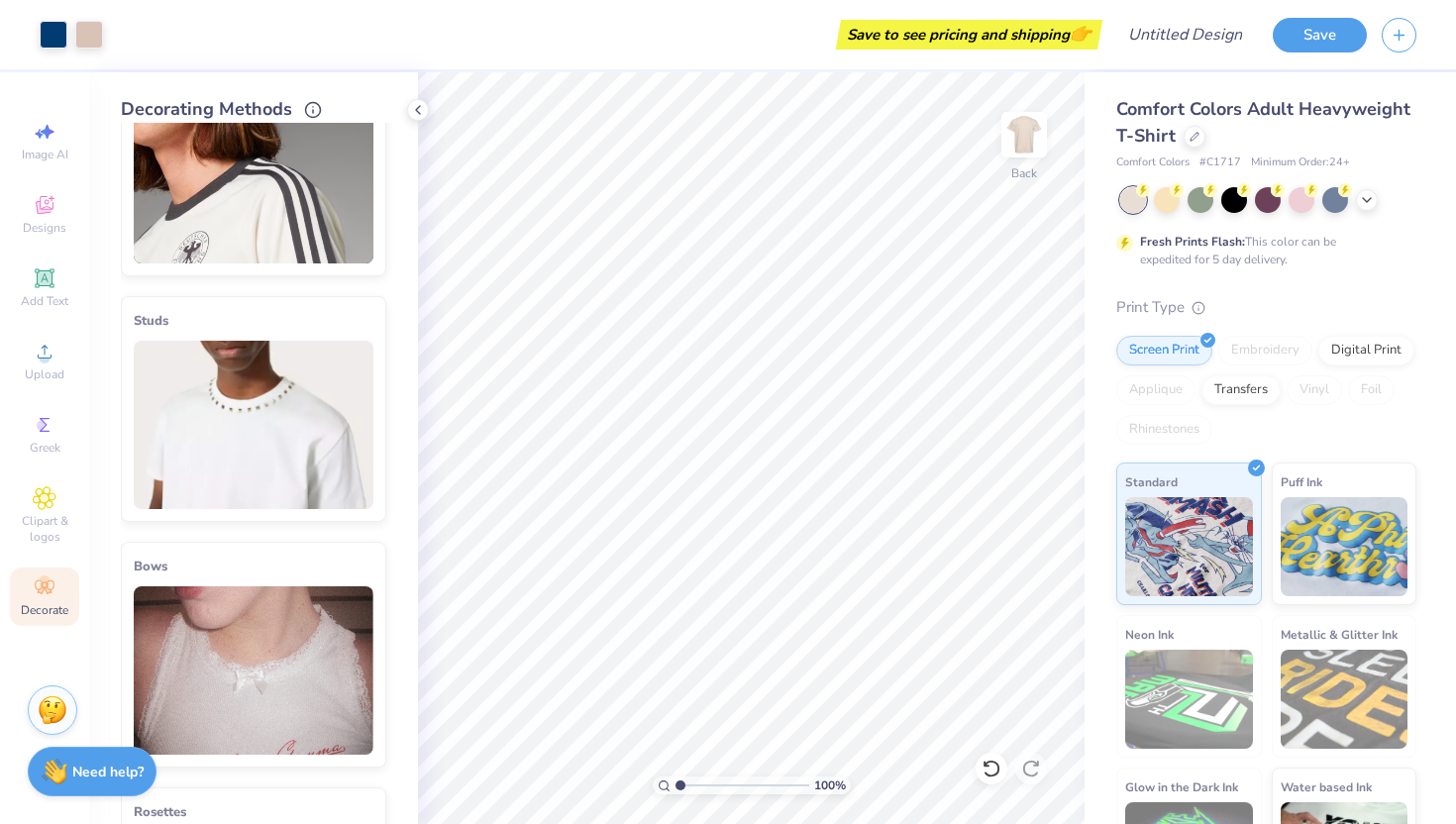 scroll, scrollTop: 0, scrollLeft: 0, axis: both 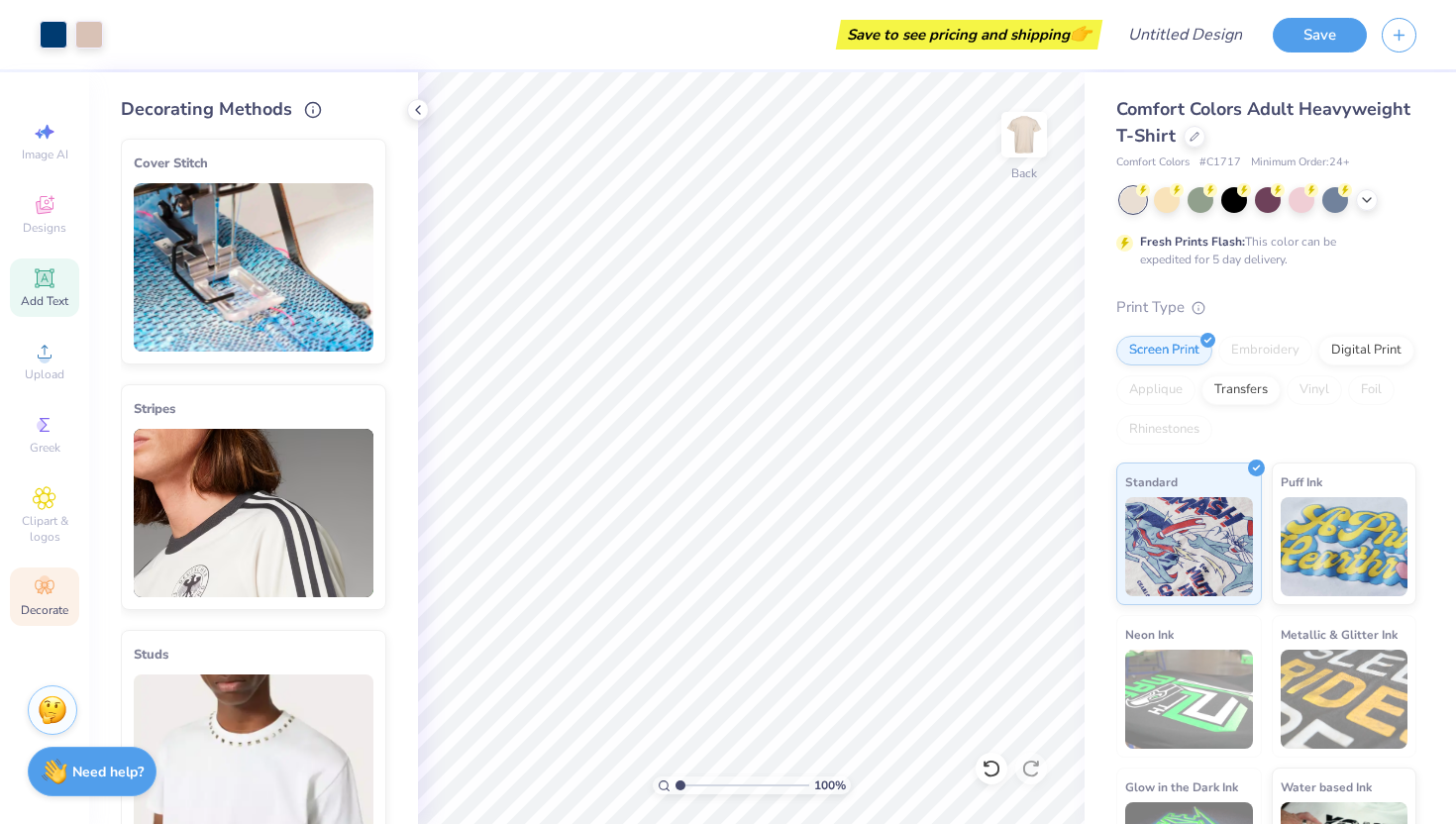 click on "Add Text" at bounding box center (45, 301) 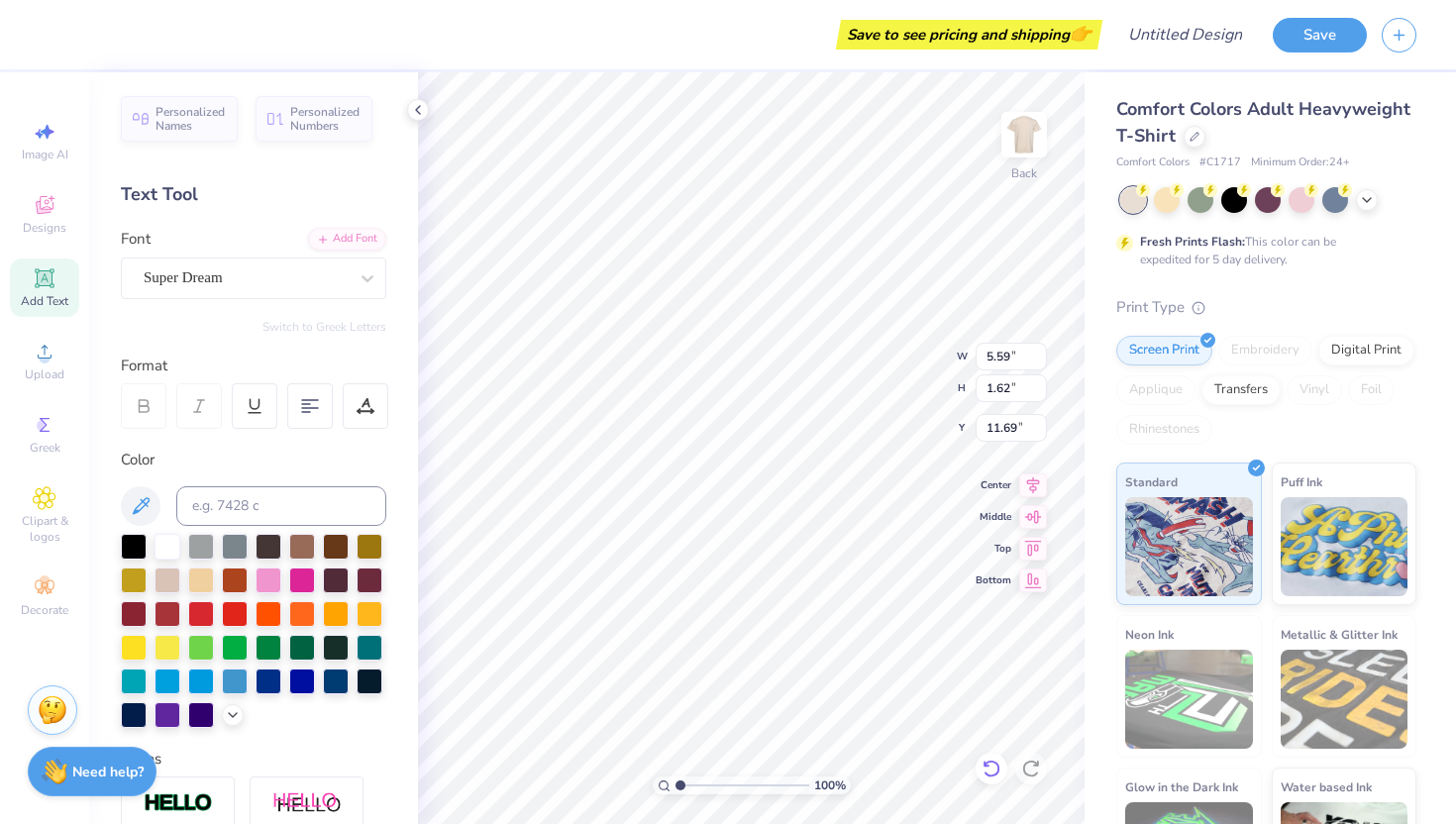 click at bounding box center (991, 769) 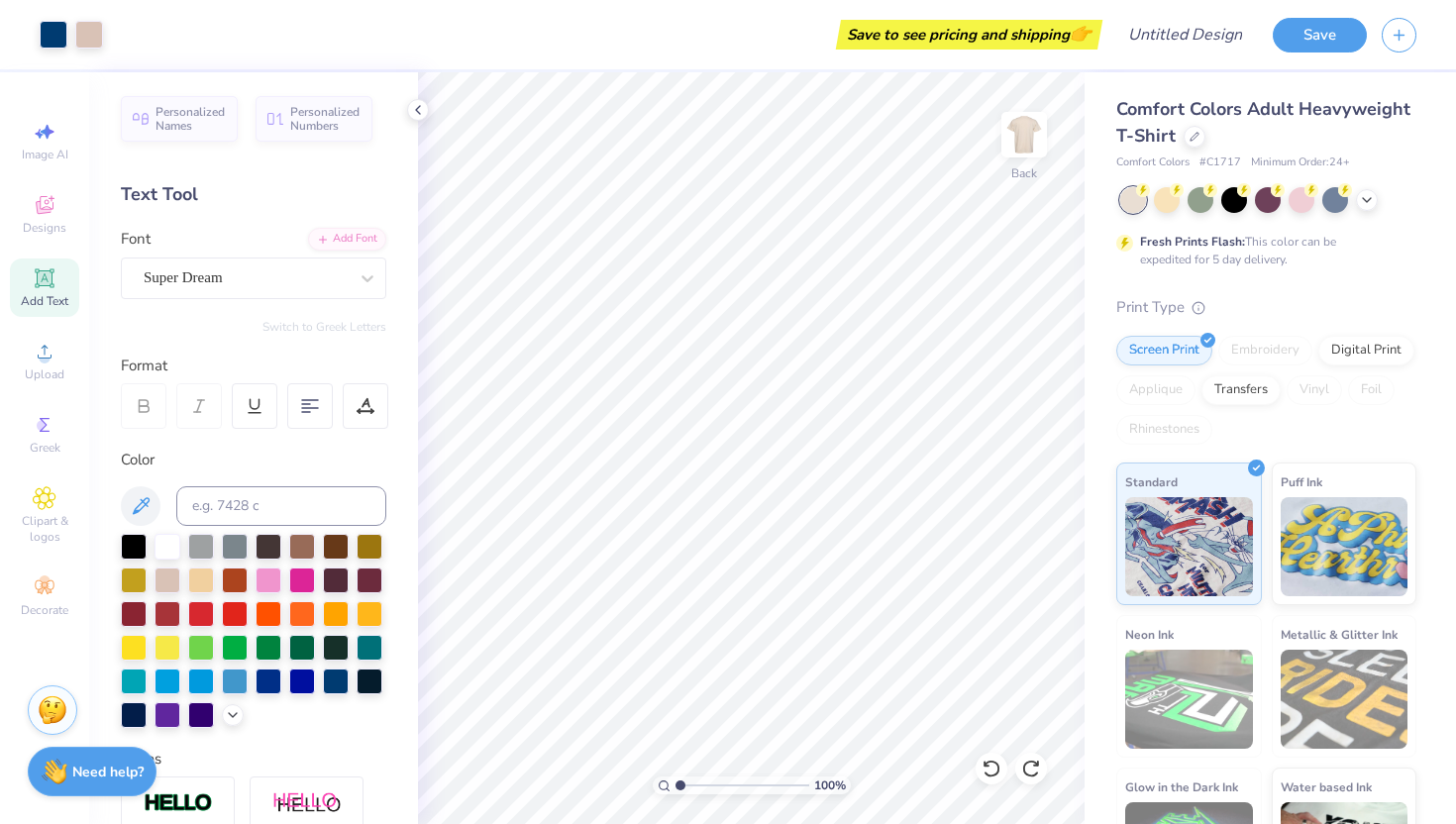 scroll, scrollTop: 327, scrollLeft: 0, axis: vertical 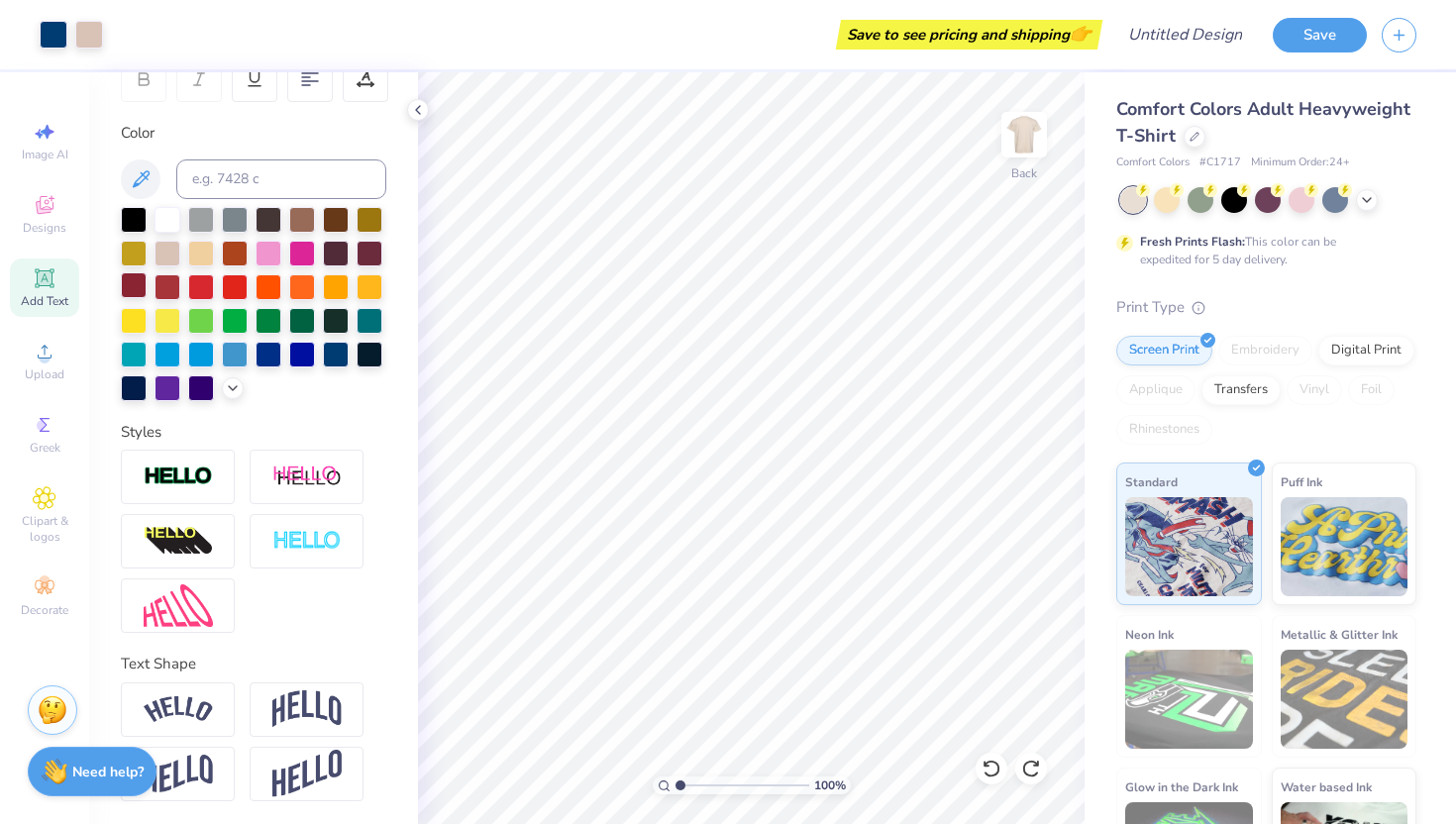 click at bounding box center [134, 285] 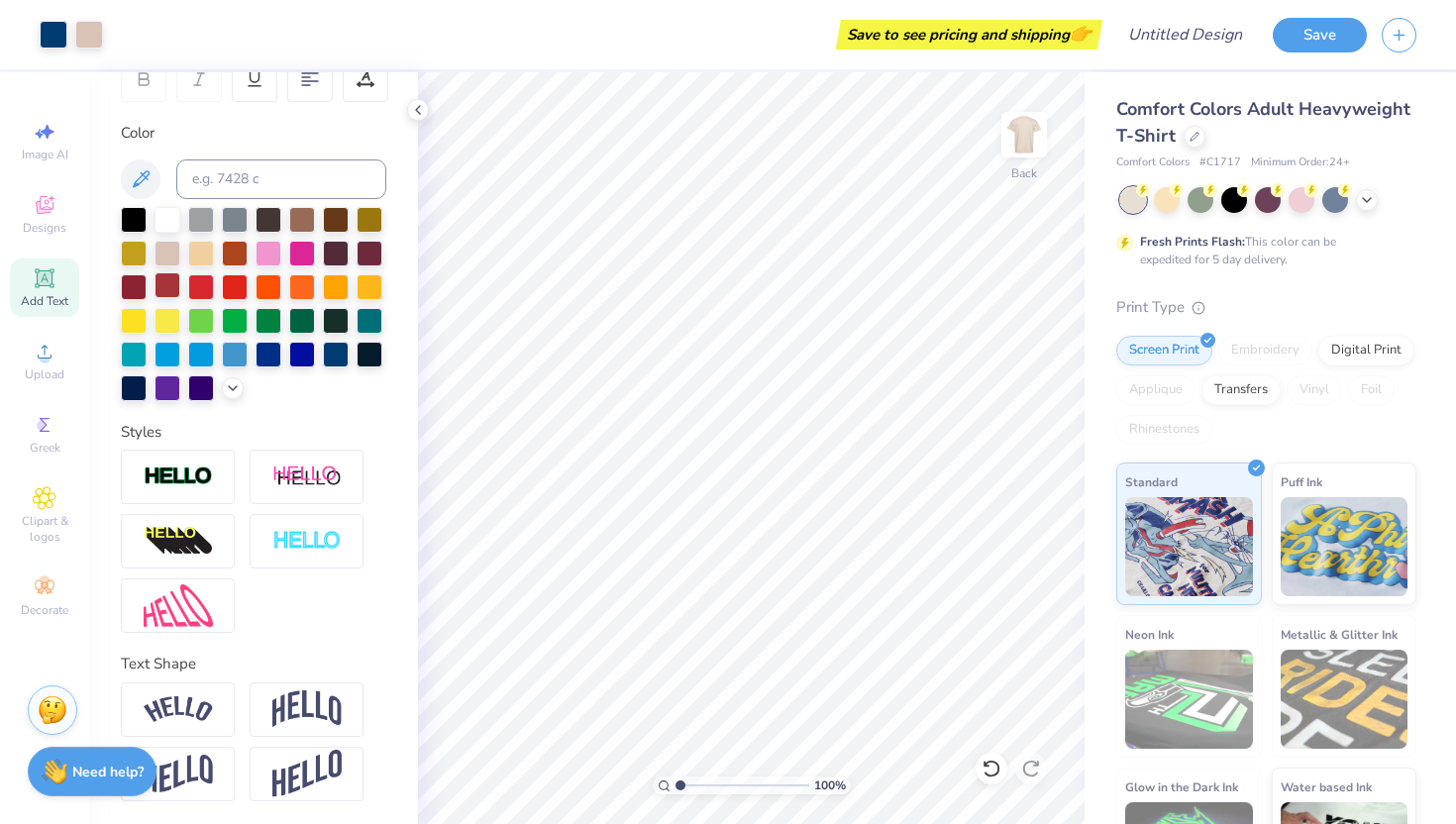 click at bounding box center [167, 285] 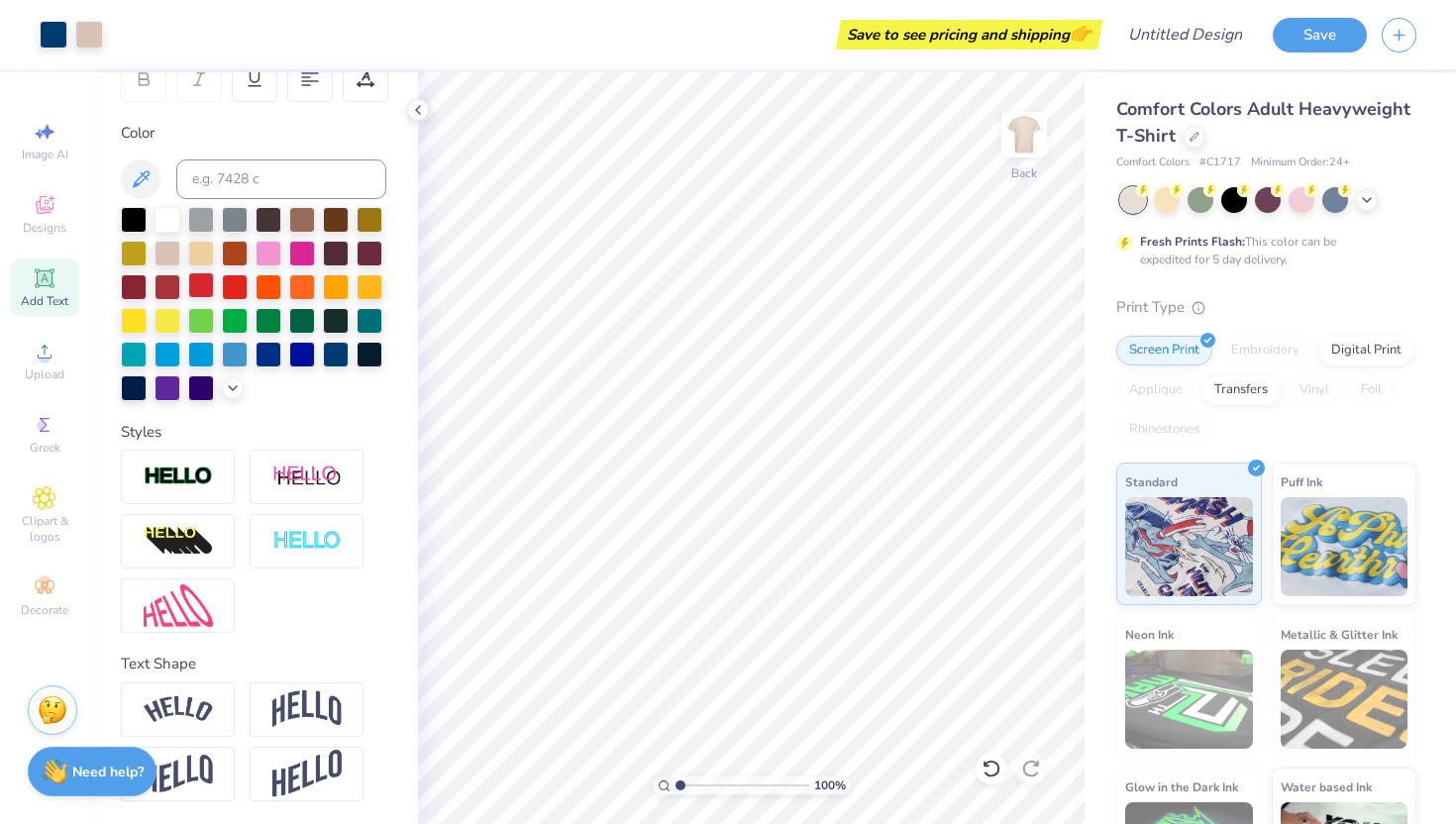 click at bounding box center (201, 285) 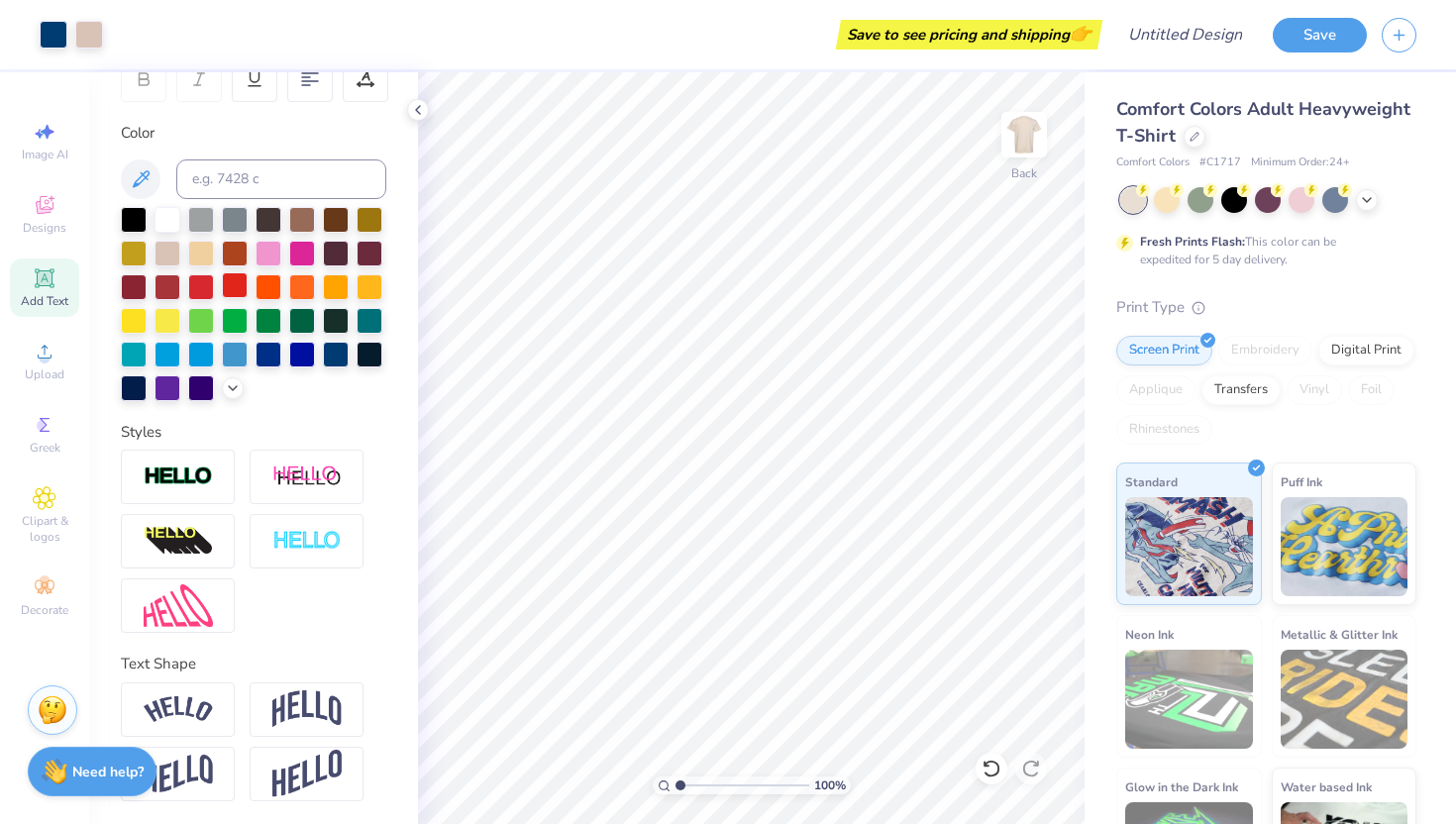 click at bounding box center (235, 285) 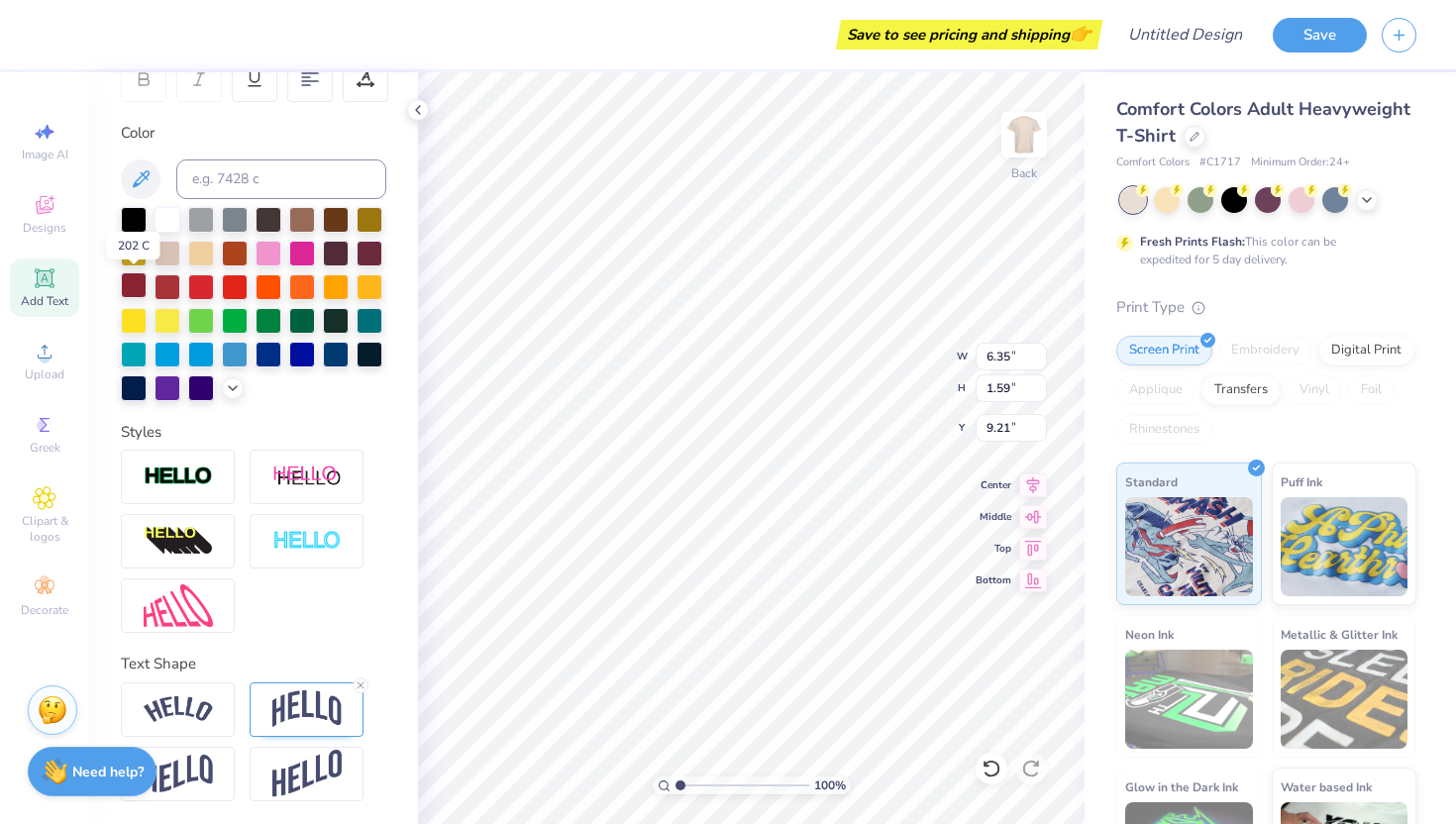 click at bounding box center [134, 285] 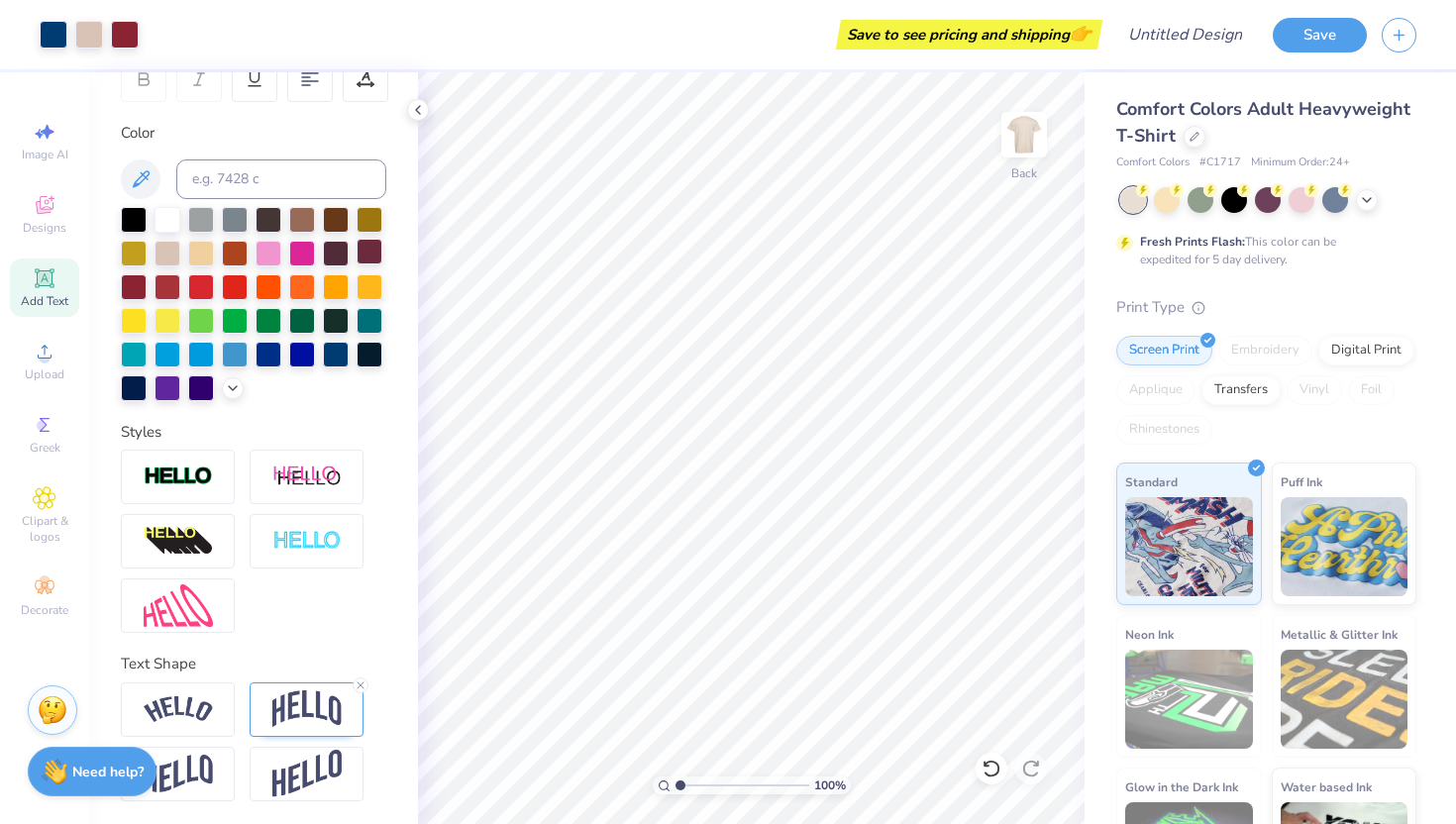 click at bounding box center [369, 252] 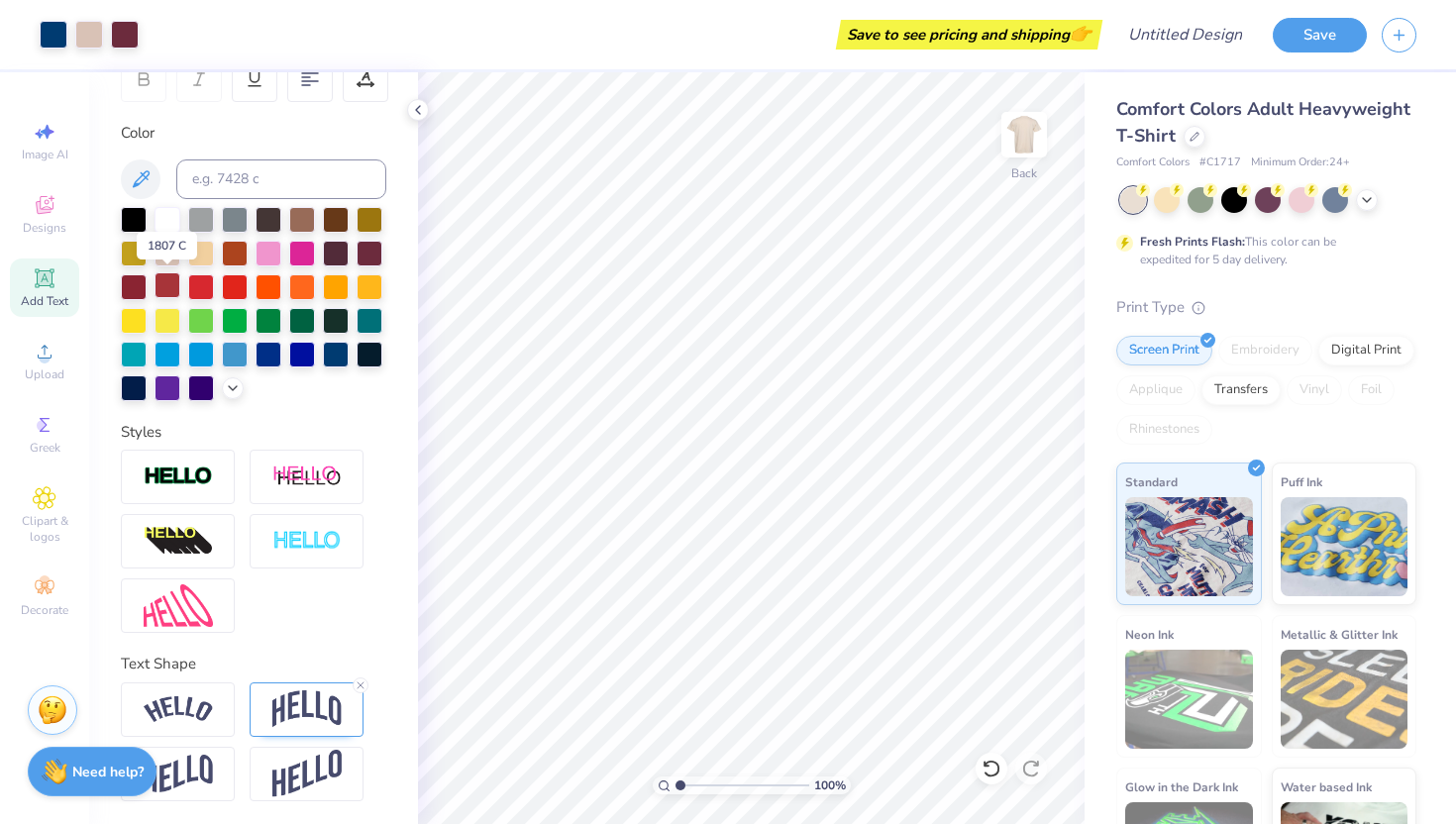 click at bounding box center [167, 285] 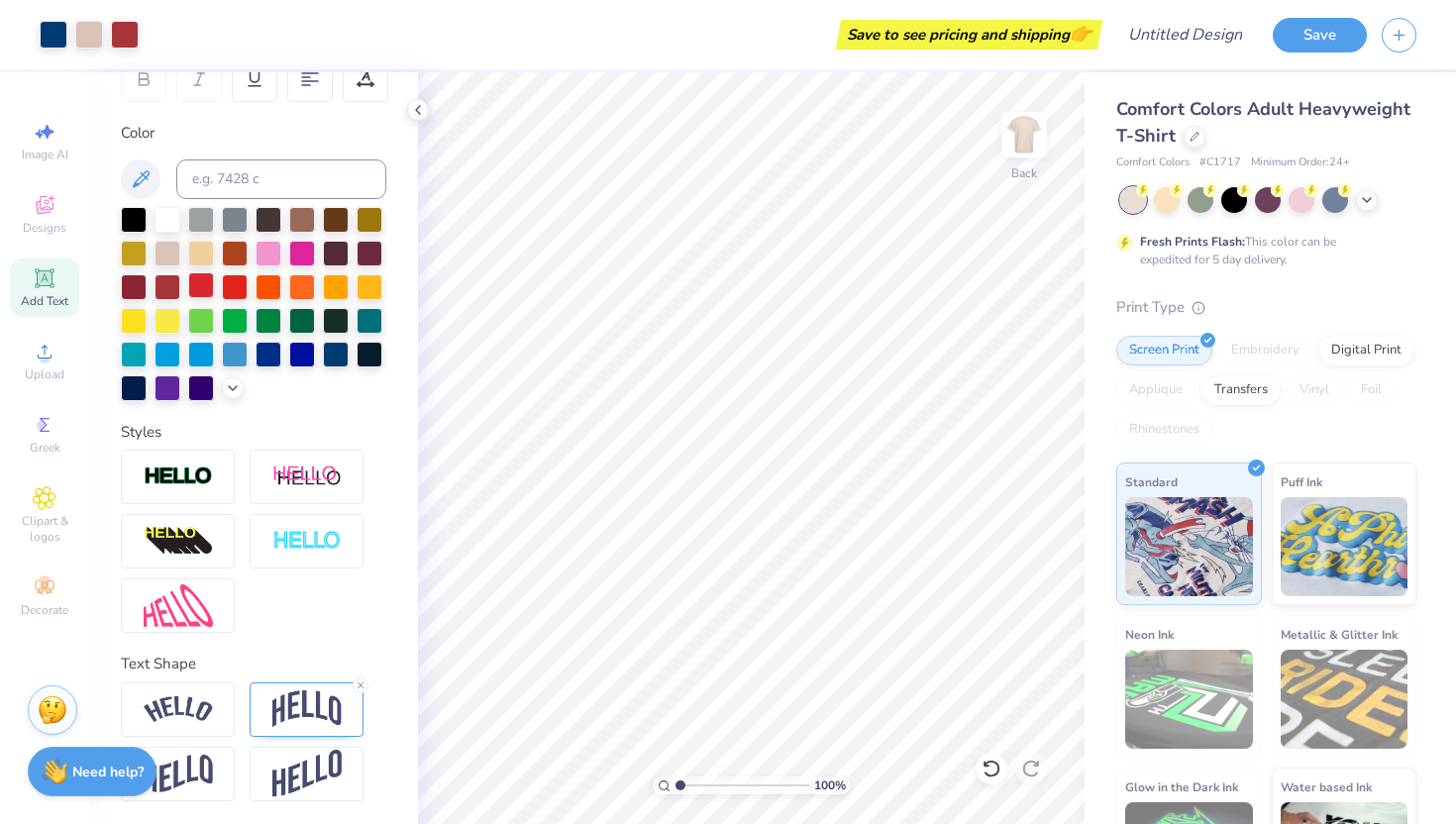click at bounding box center [201, 285] 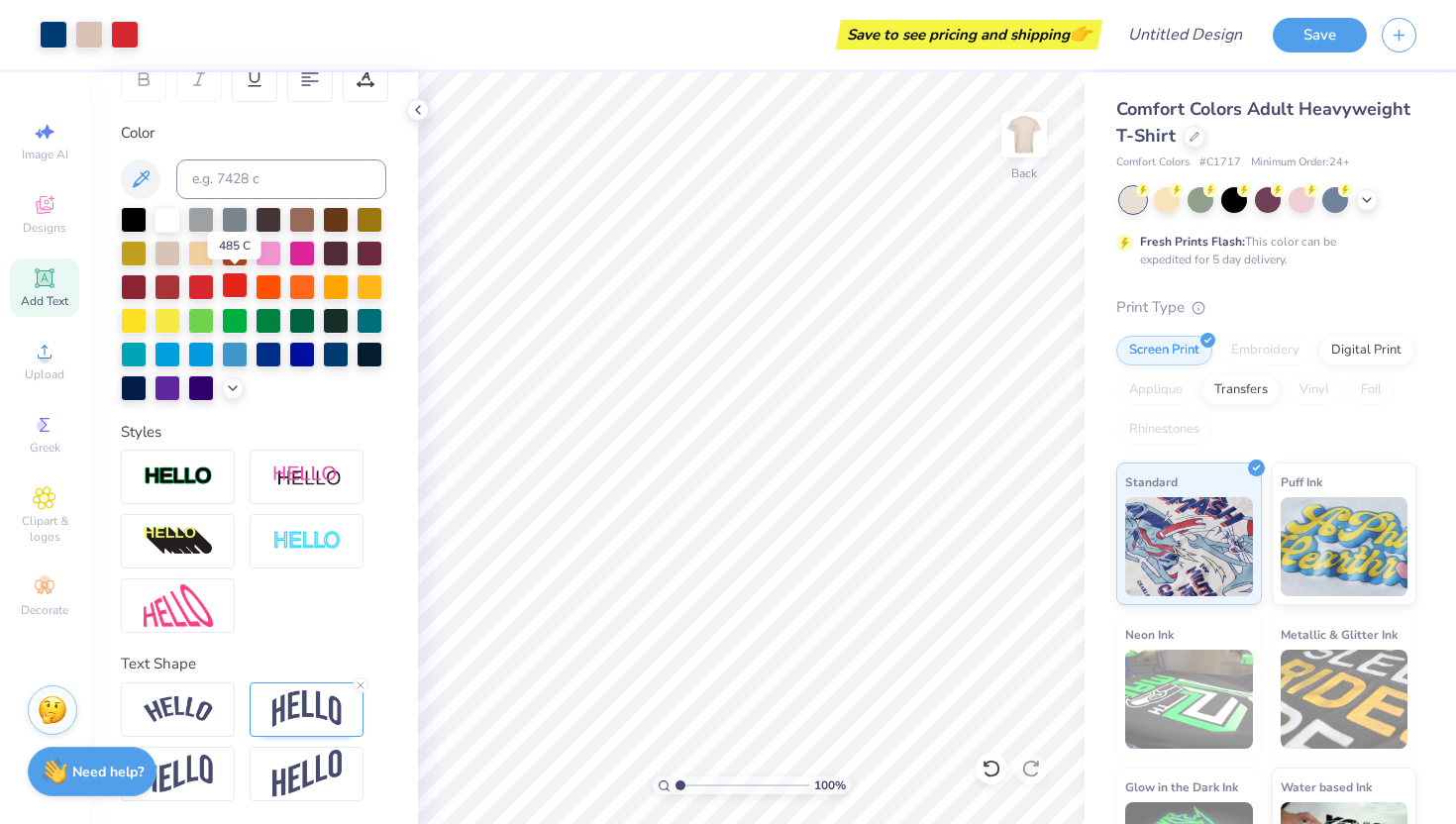 click at bounding box center (235, 285) 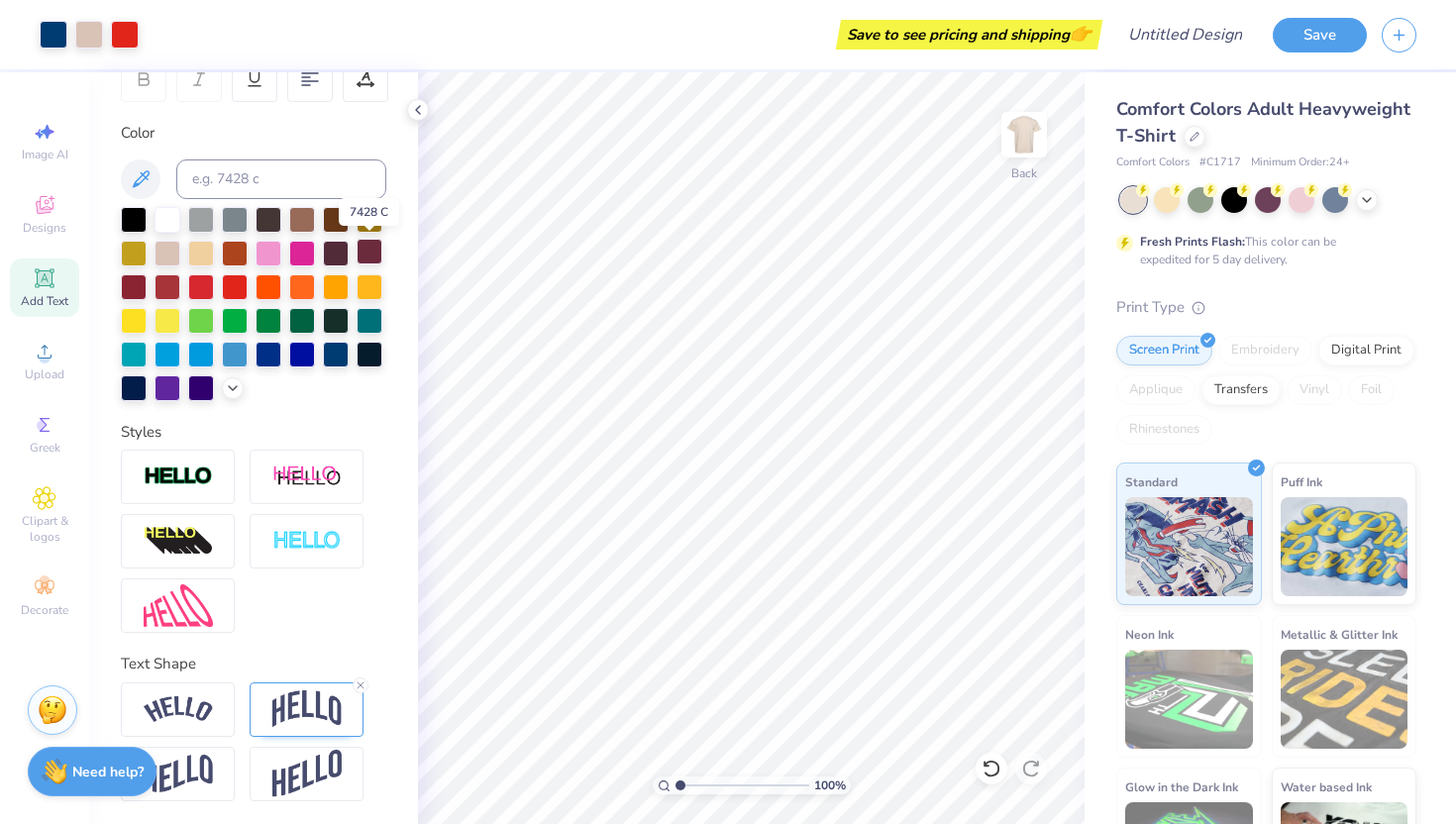 click at bounding box center (369, 252) 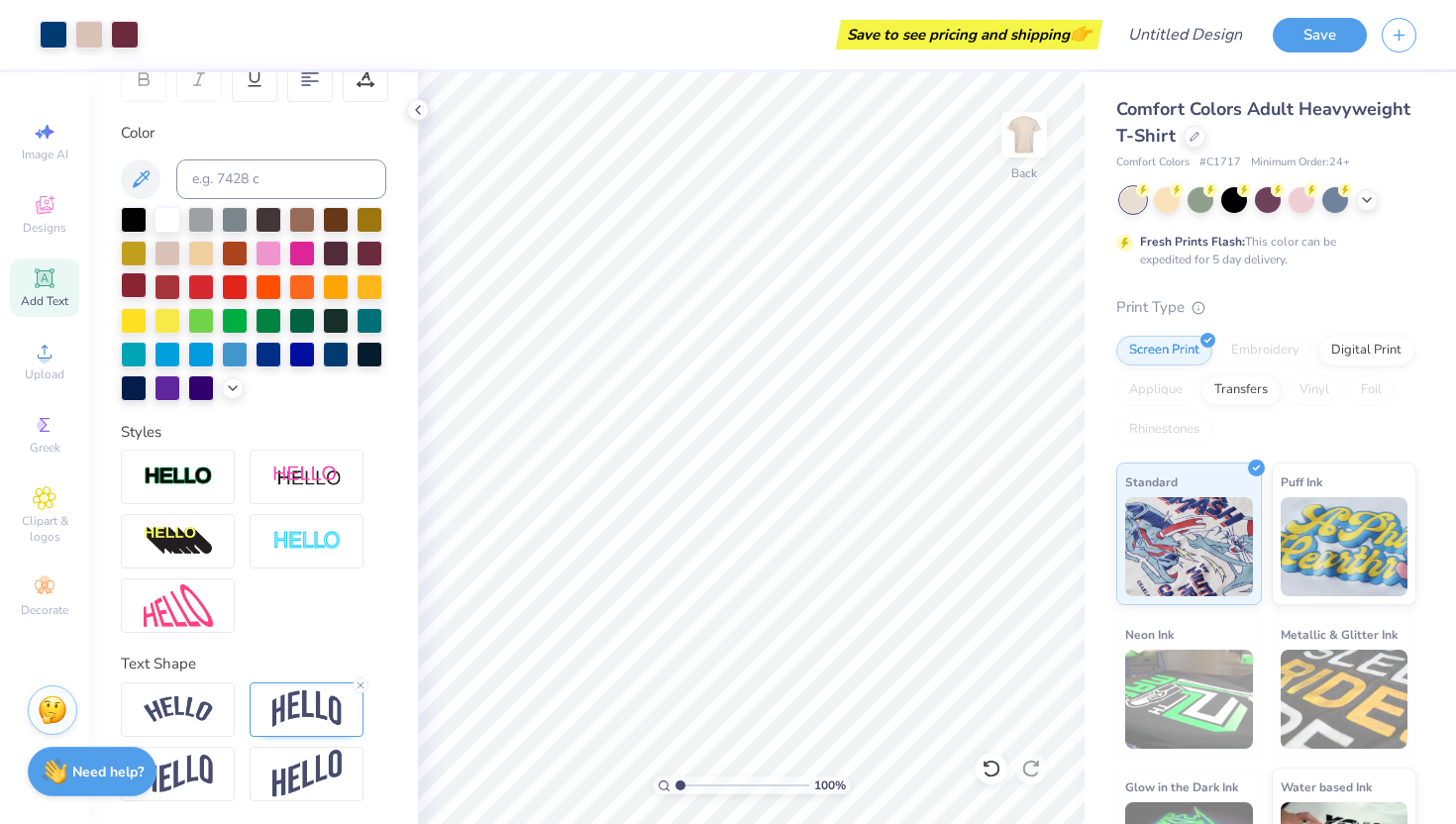 click at bounding box center [134, 285] 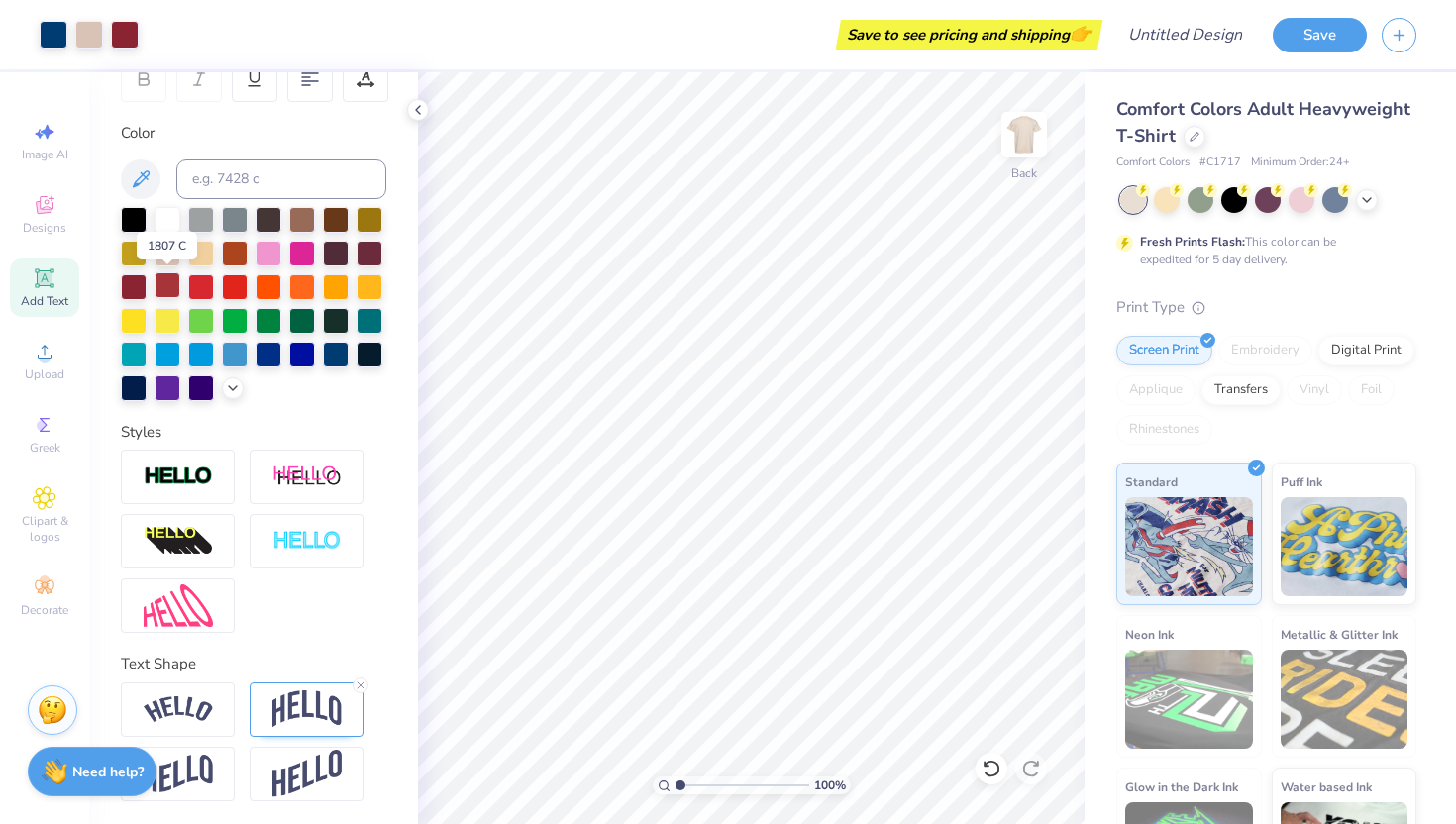 click at bounding box center (167, 285) 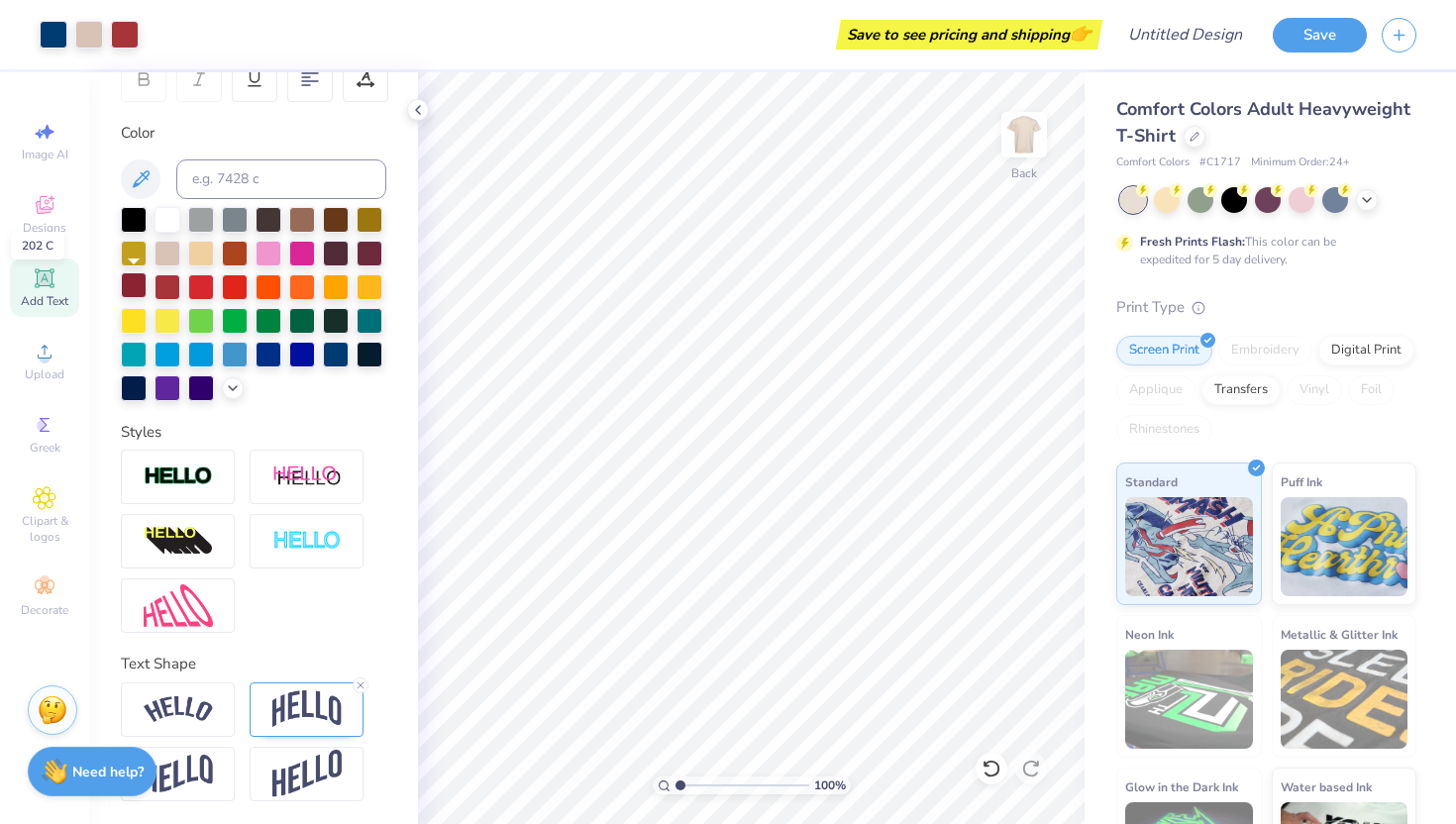 click at bounding box center [134, 285] 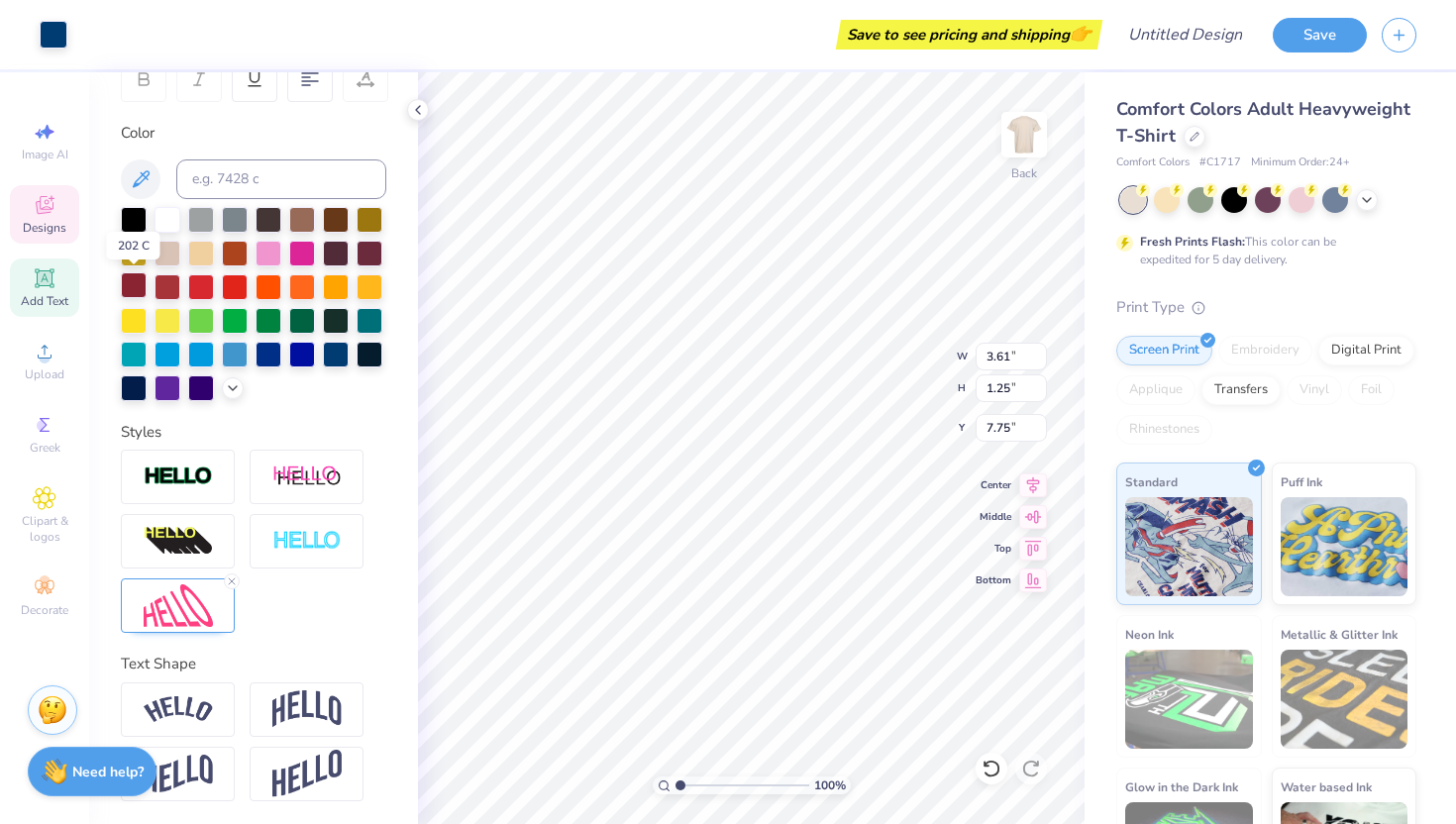 click at bounding box center (134, 285) 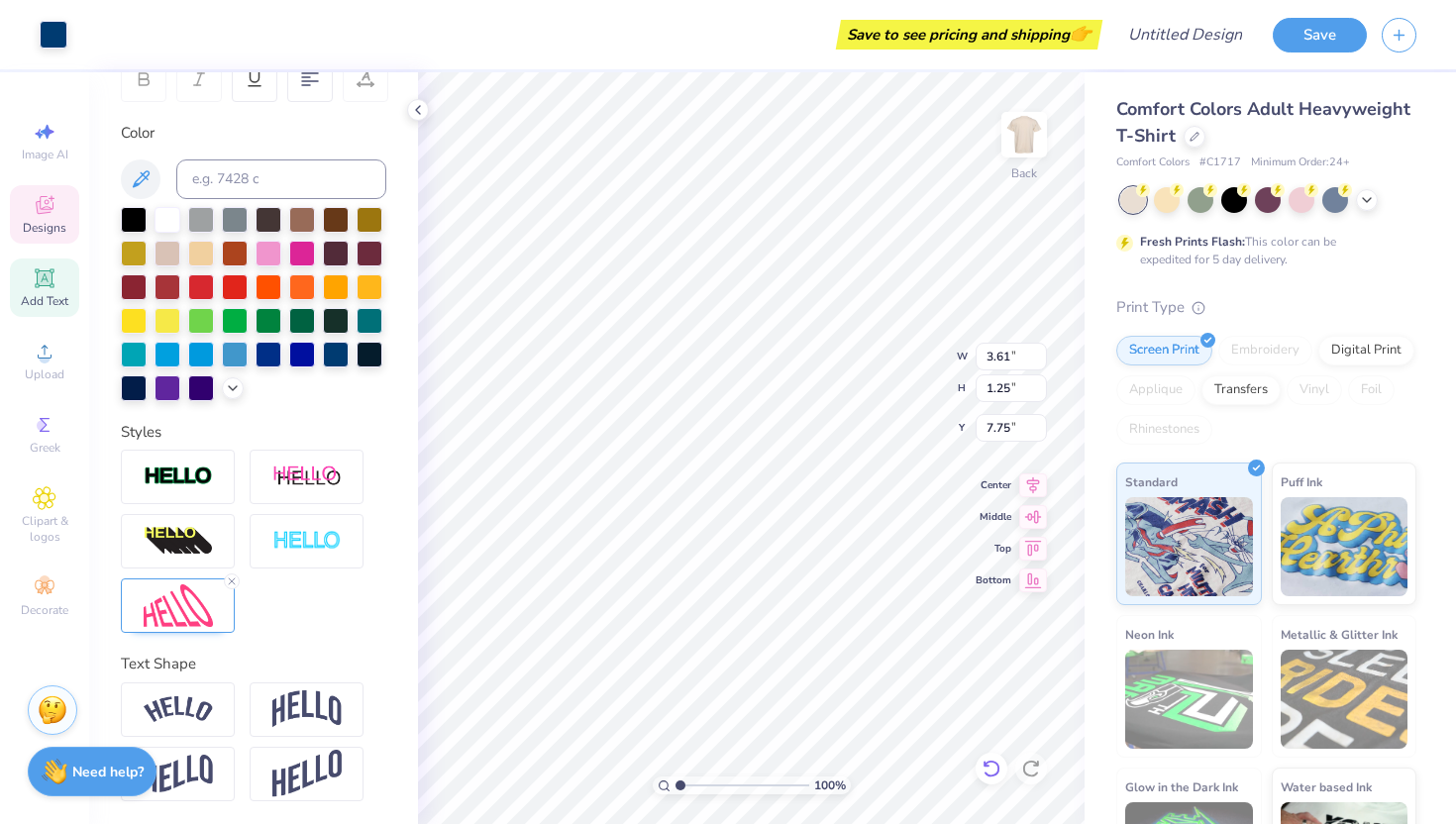 click 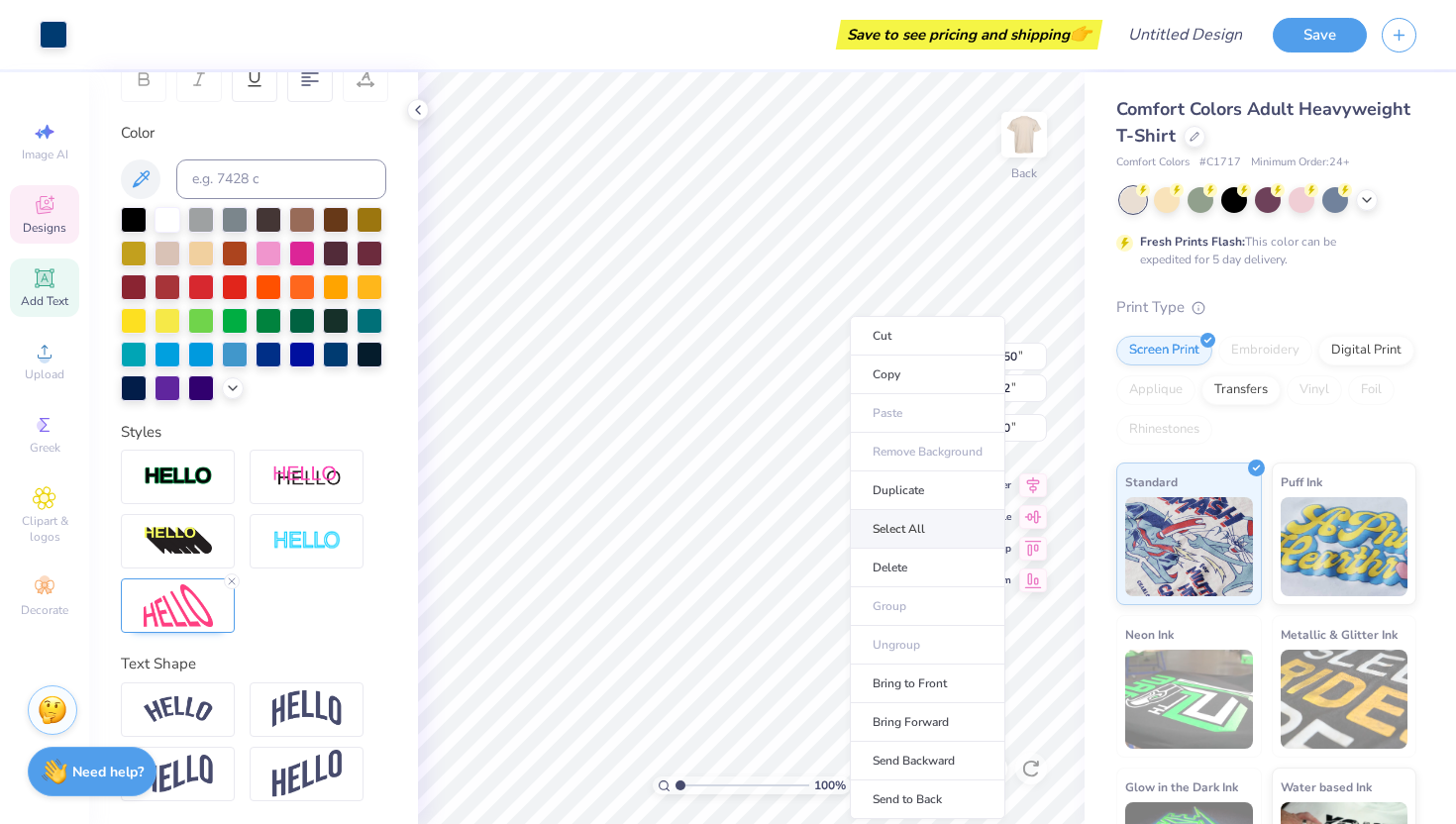 click on "Select All" at bounding box center [927, 529] 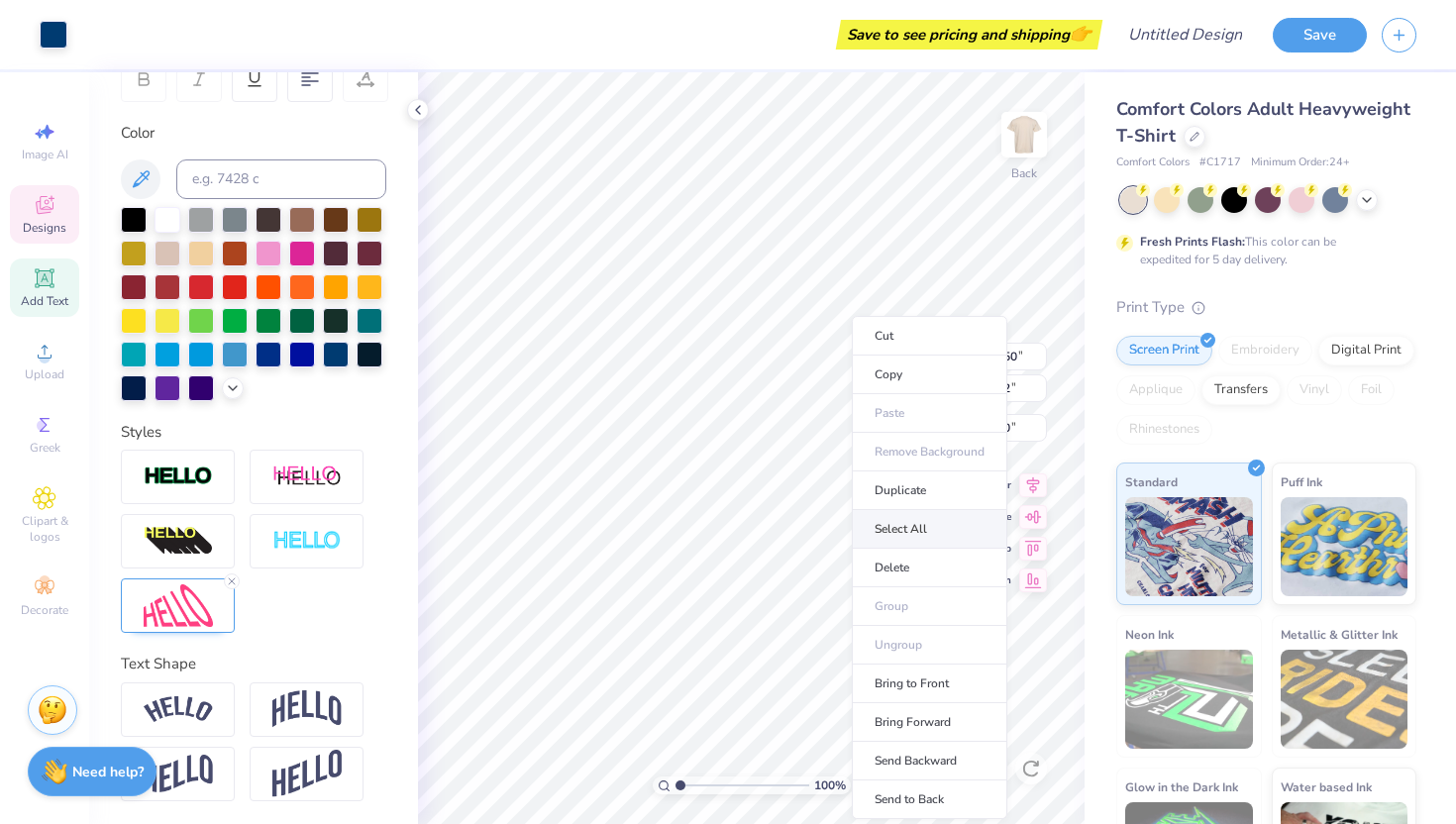 click on "Select All" at bounding box center [929, 529] 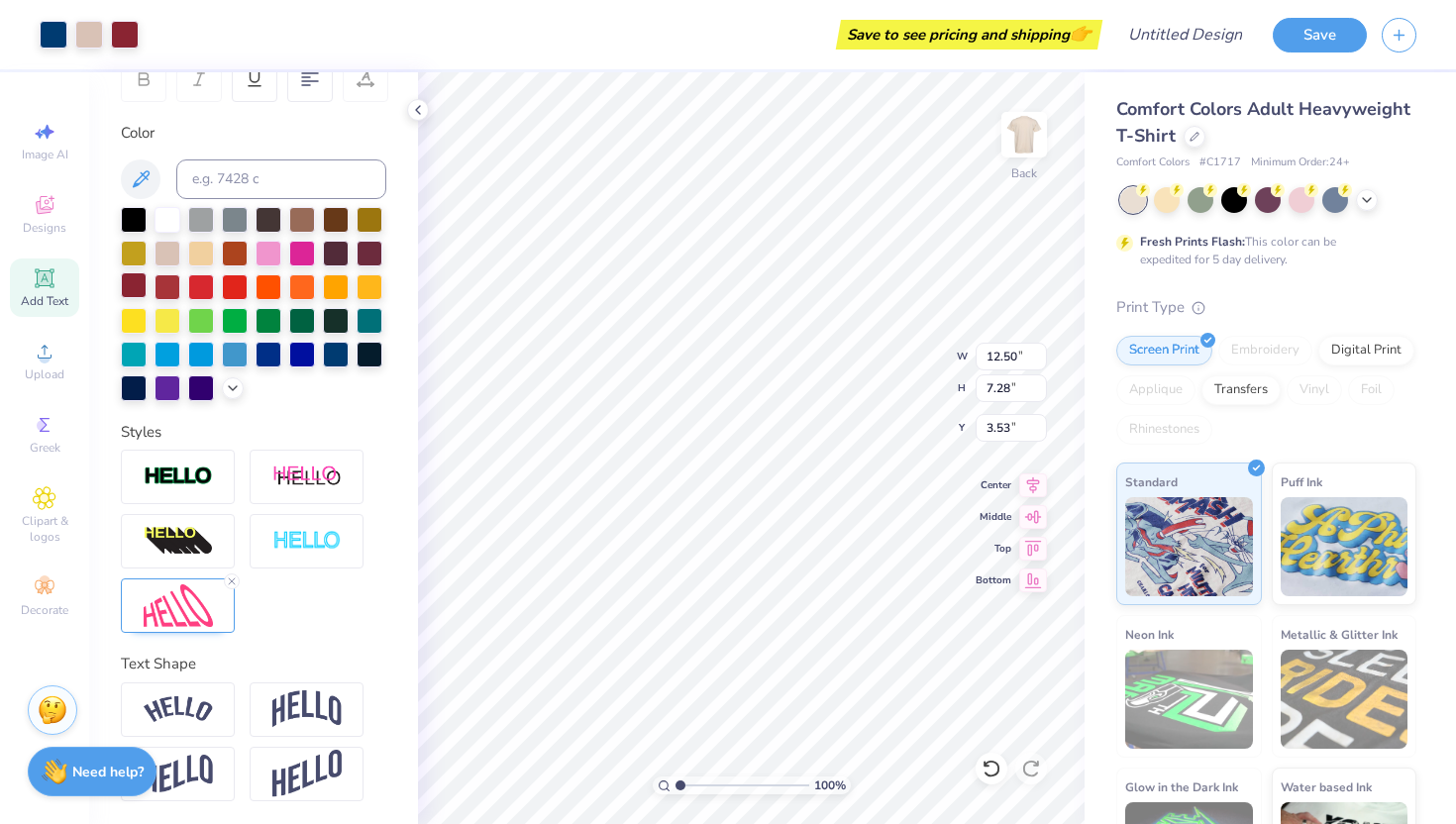 click at bounding box center [134, 285] 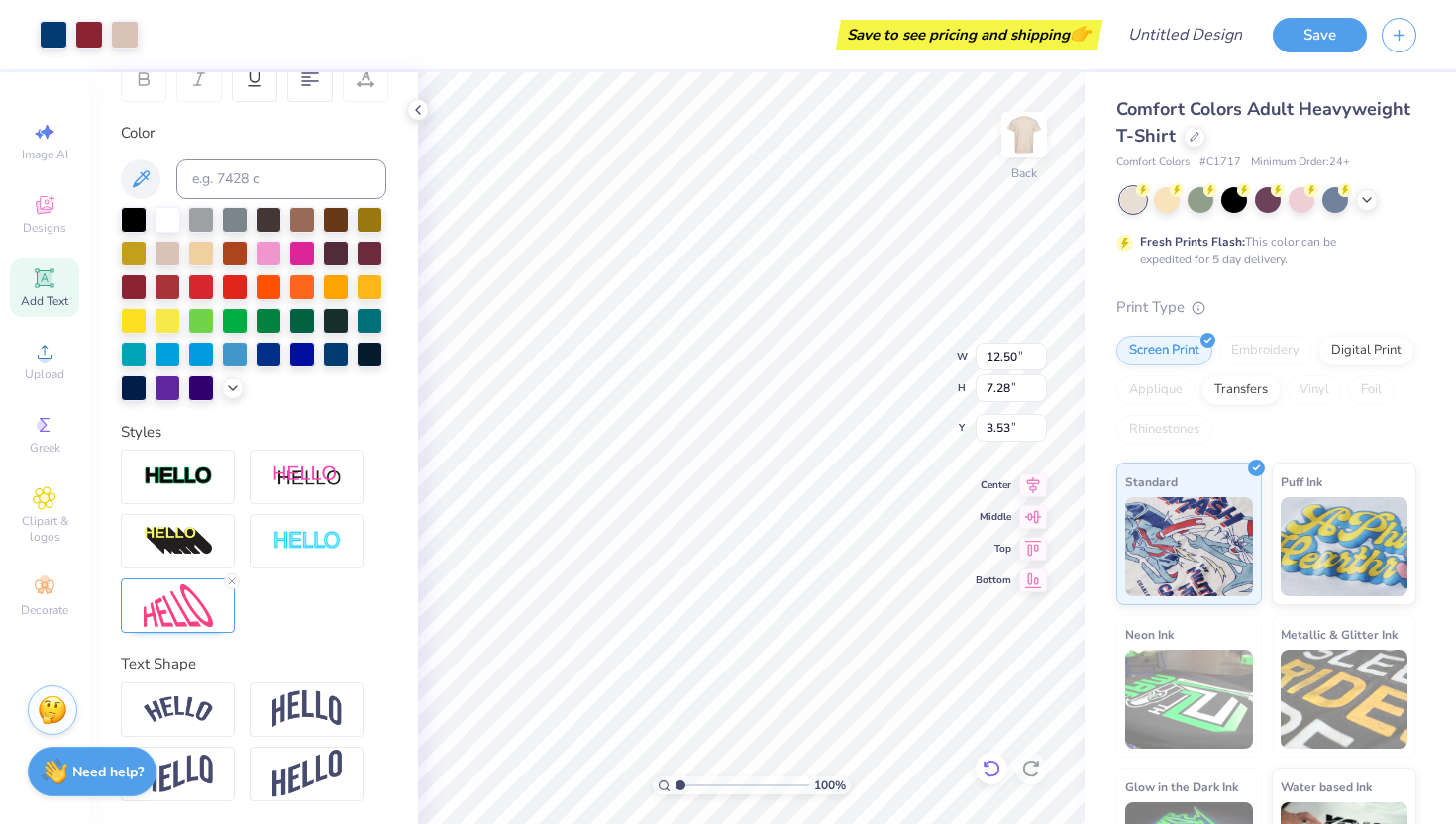 click at bounding box center [991, 769] 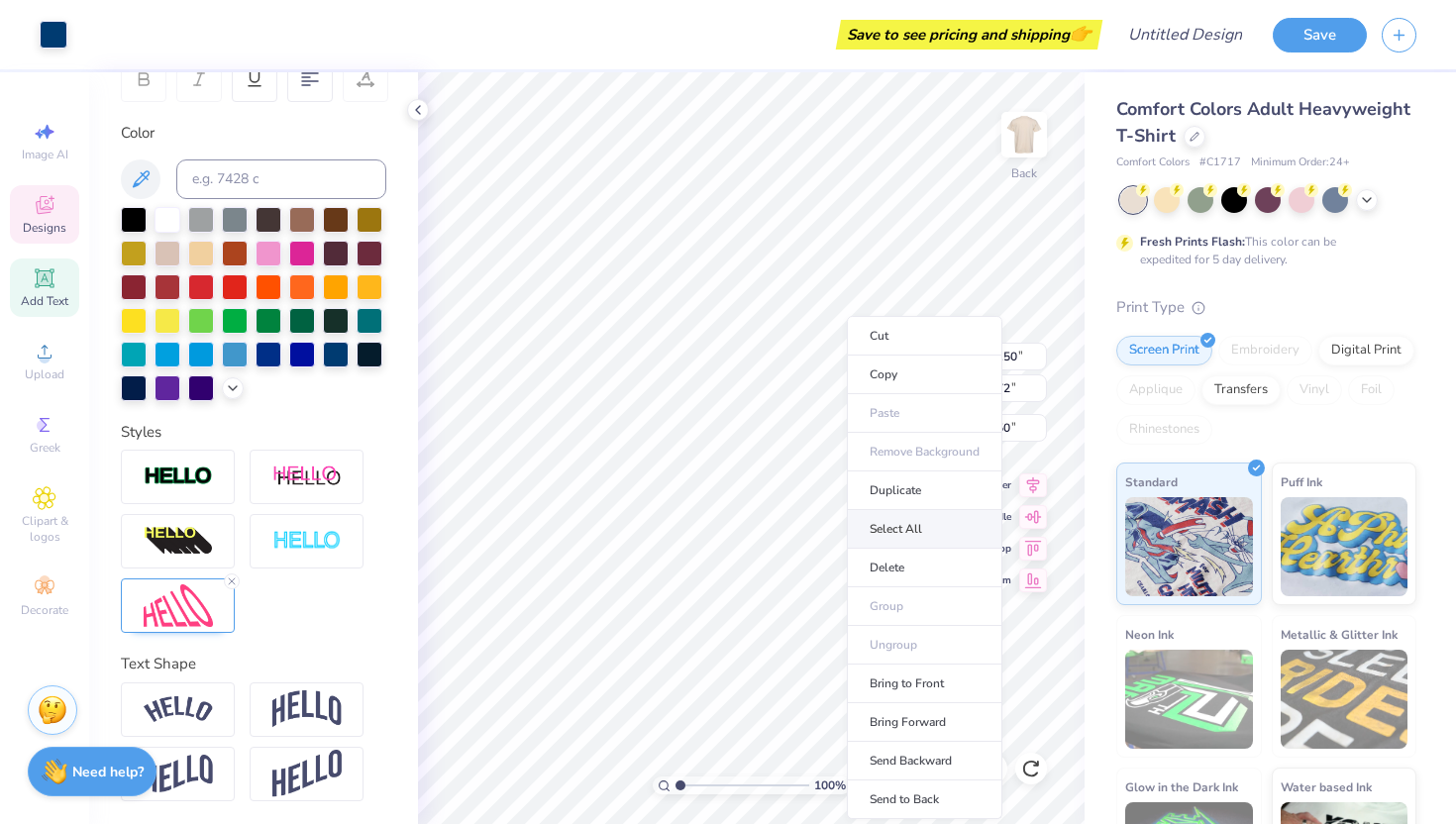 click on "Select All" at bounding box center [924, 529] 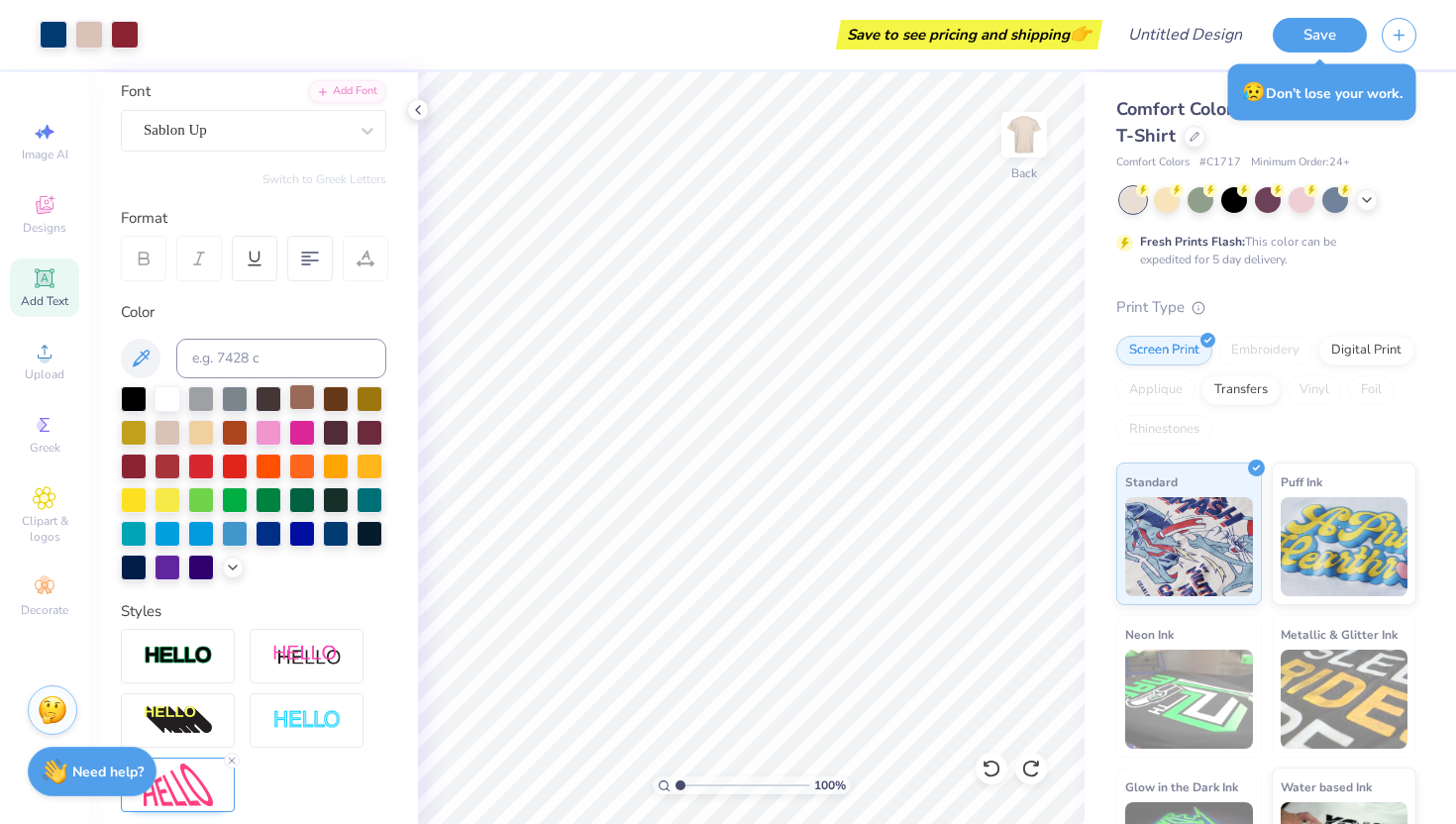 scroll, scrollTop: 140, scrollLeft: 0, axis: vertical 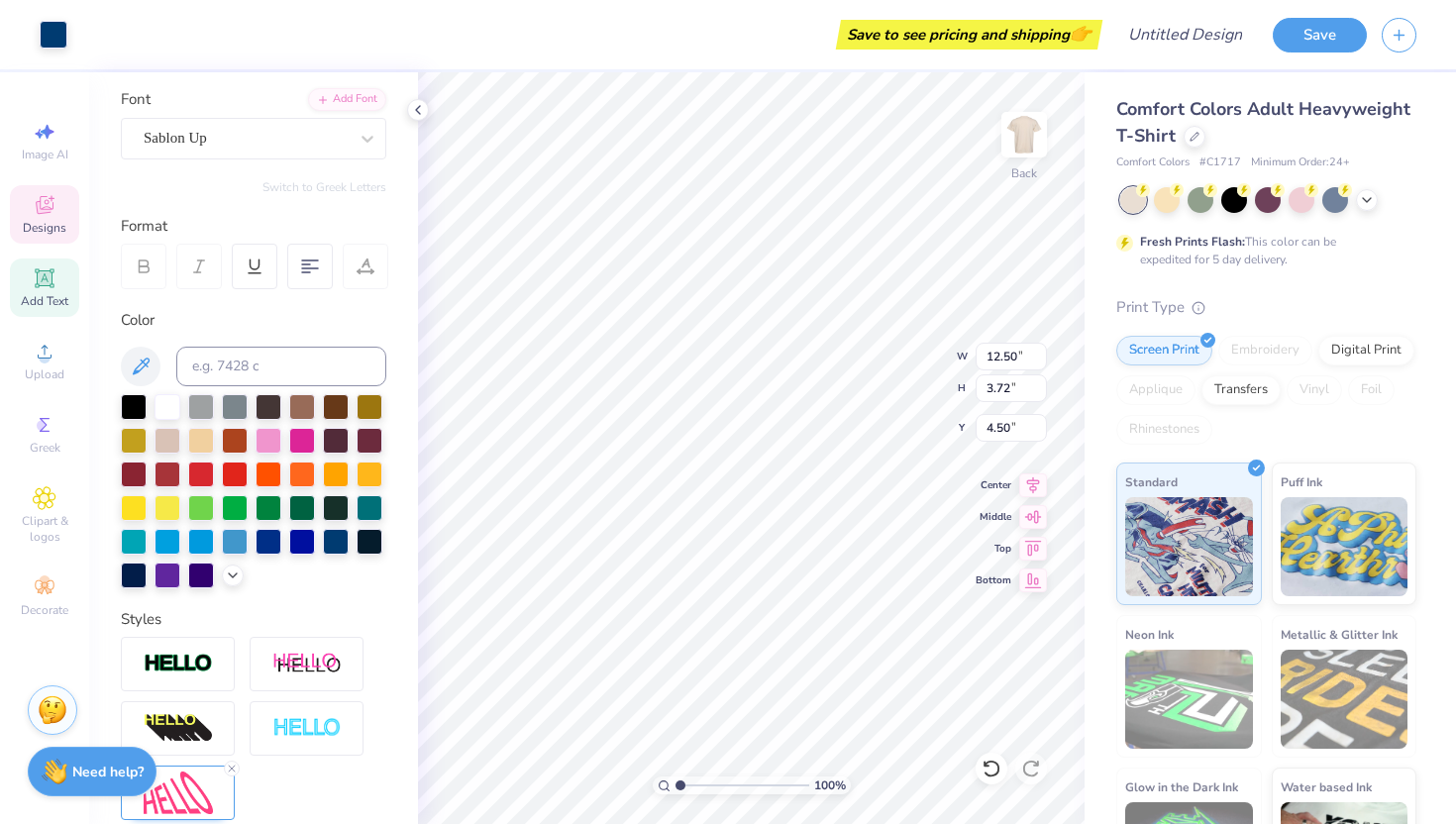 click on "Personalized Names Personalized Numbers Text Tool  Add Font Font Sablon Up Switch to Greek Letters Format Color Styles Text Shape" at bounding box center [254, 448] 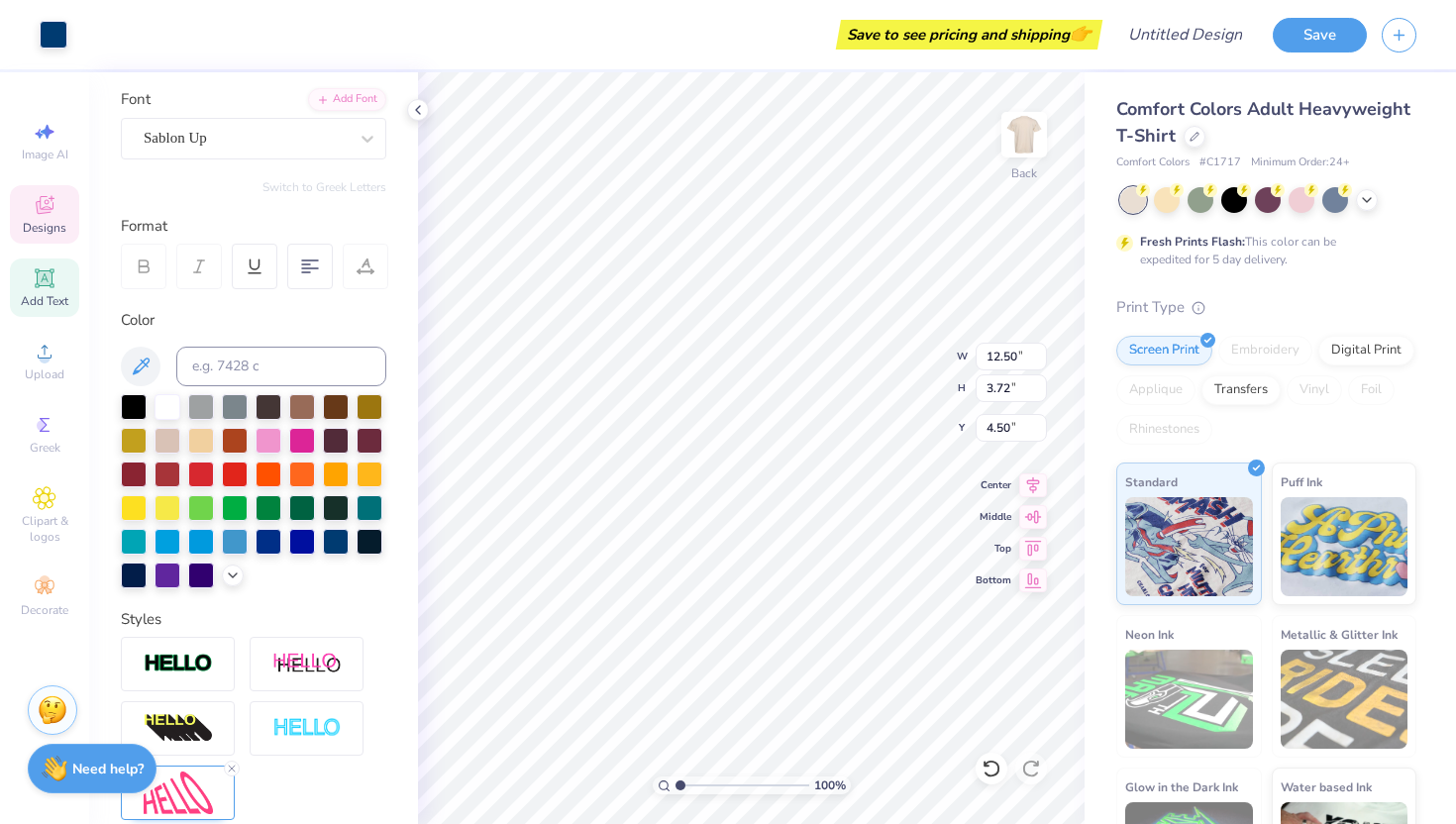 click on "Need help?" at bounding box center (108, 769) 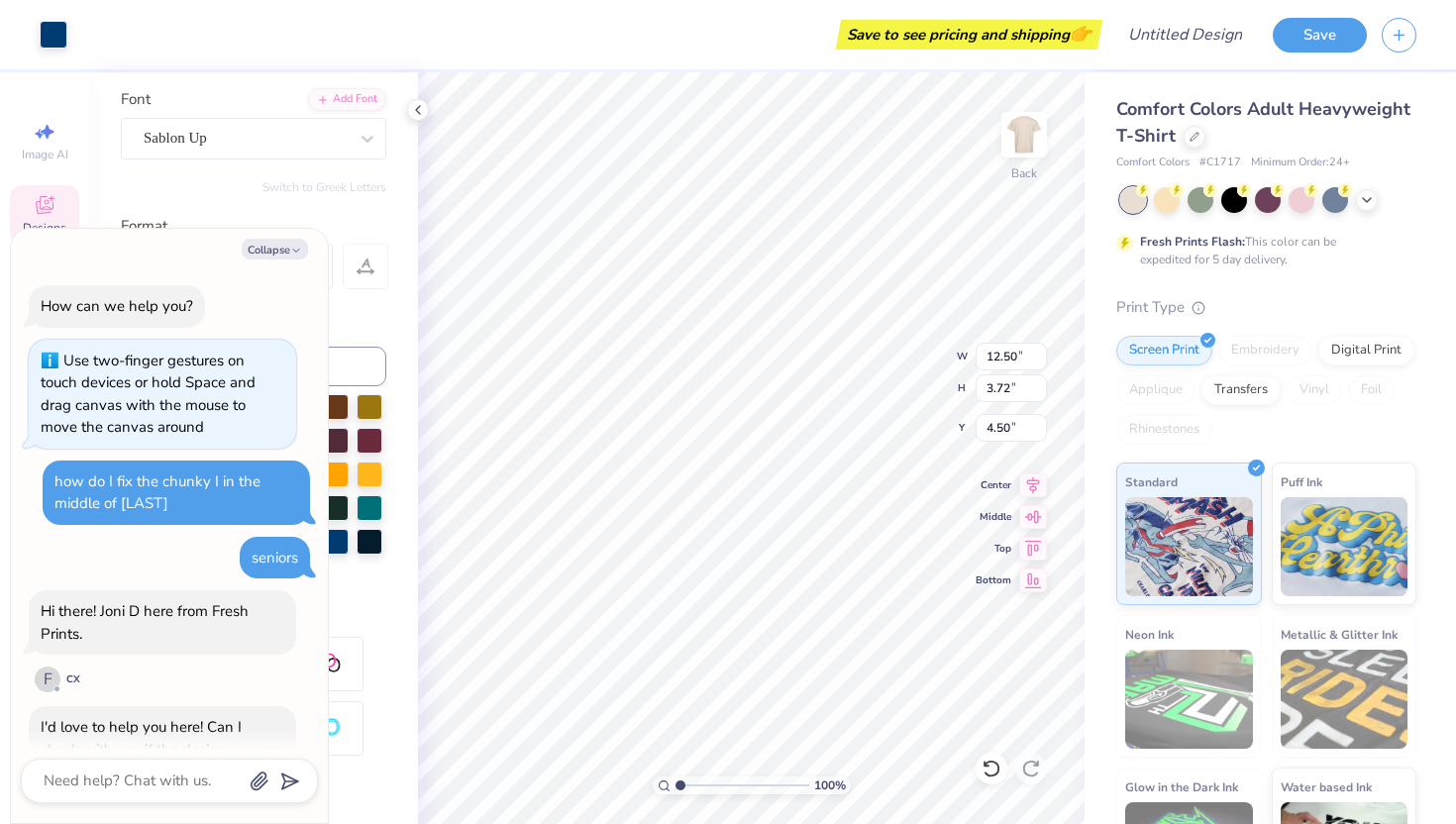 scroll, scrollTop: 1479, scrollLeft: 0, axis: vertical 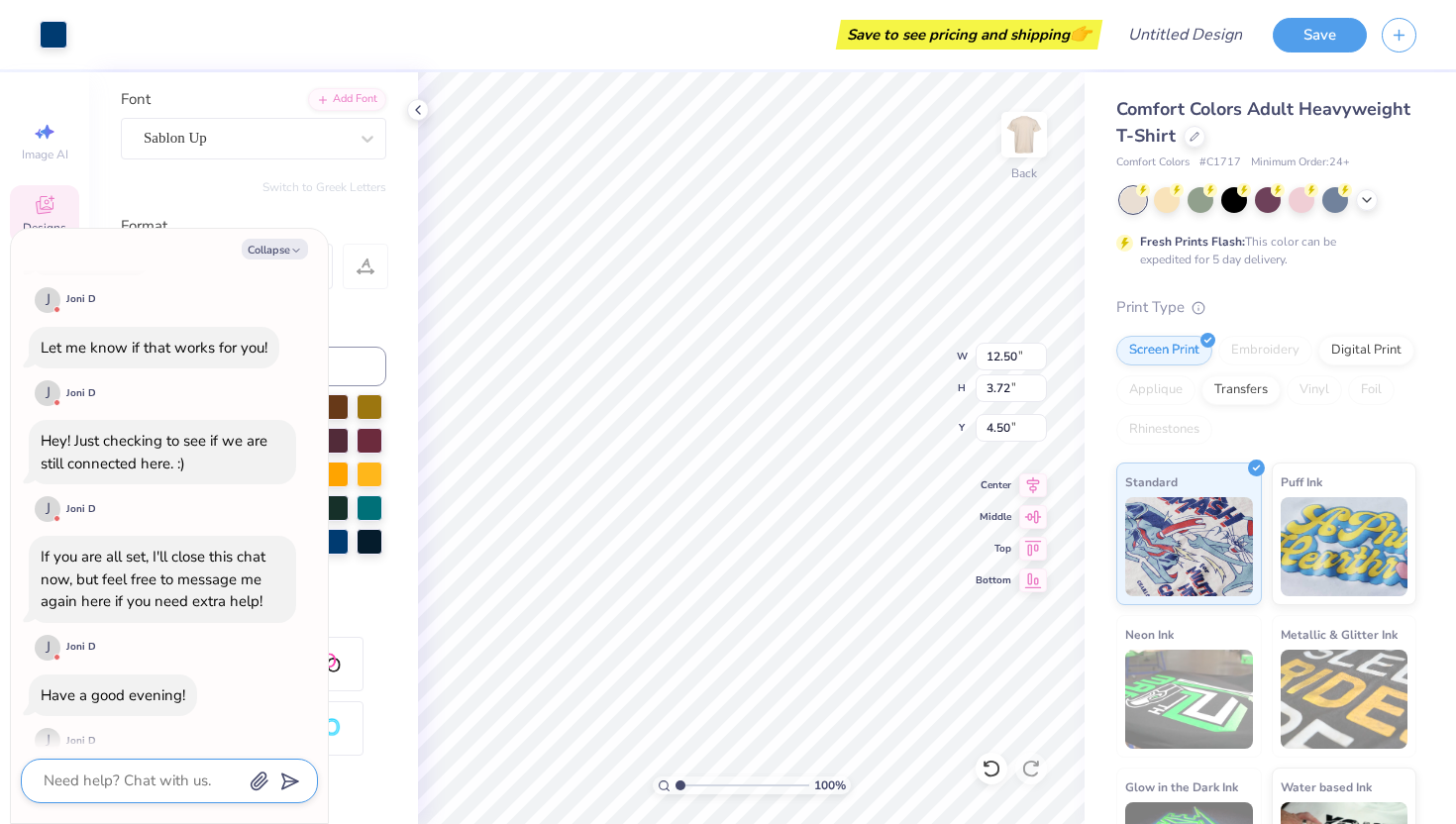 click at bounding box center (142, 780) 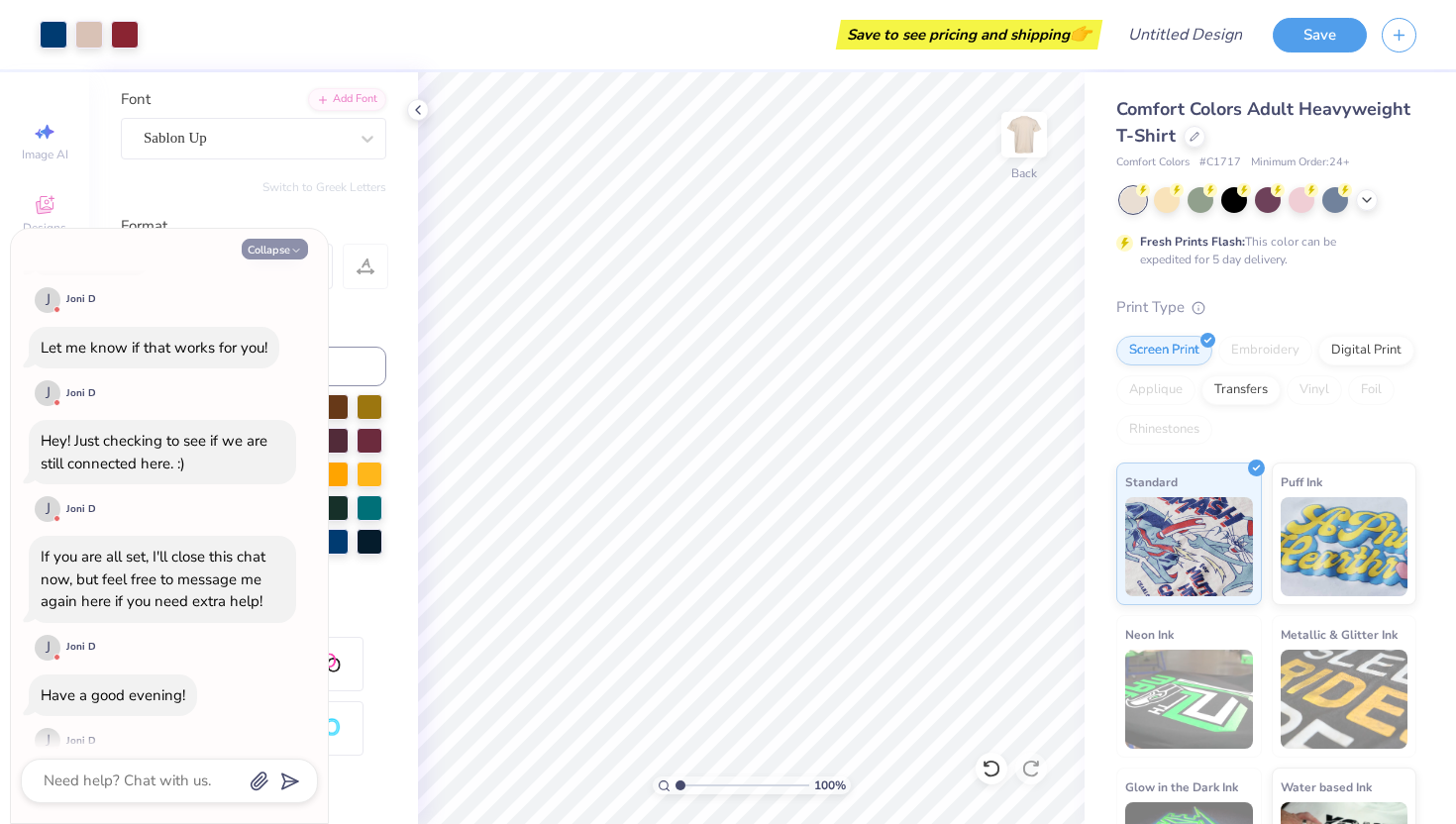 click 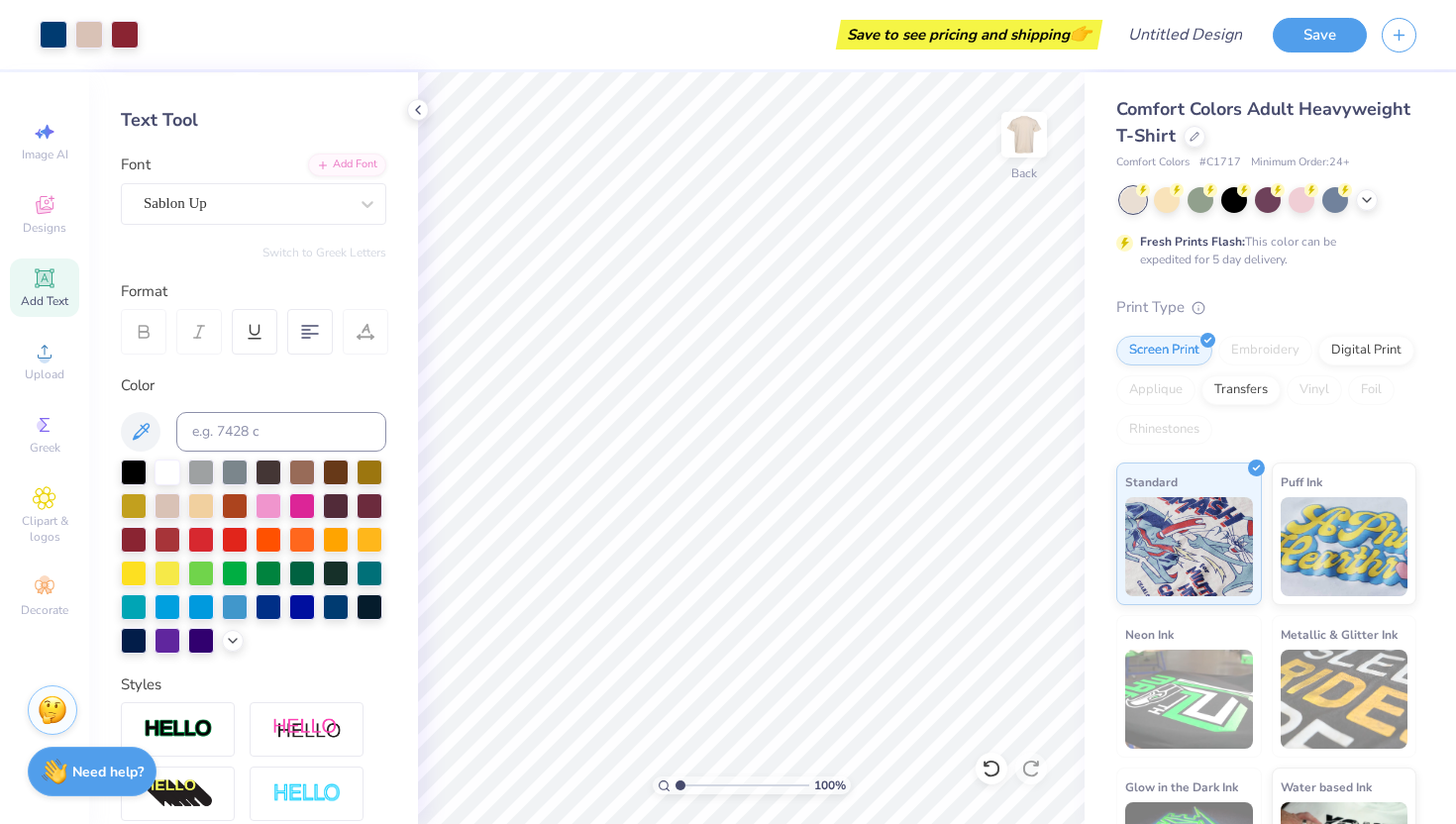 scroll, scrollTop: 0, scrollLeft: 0, axis: both 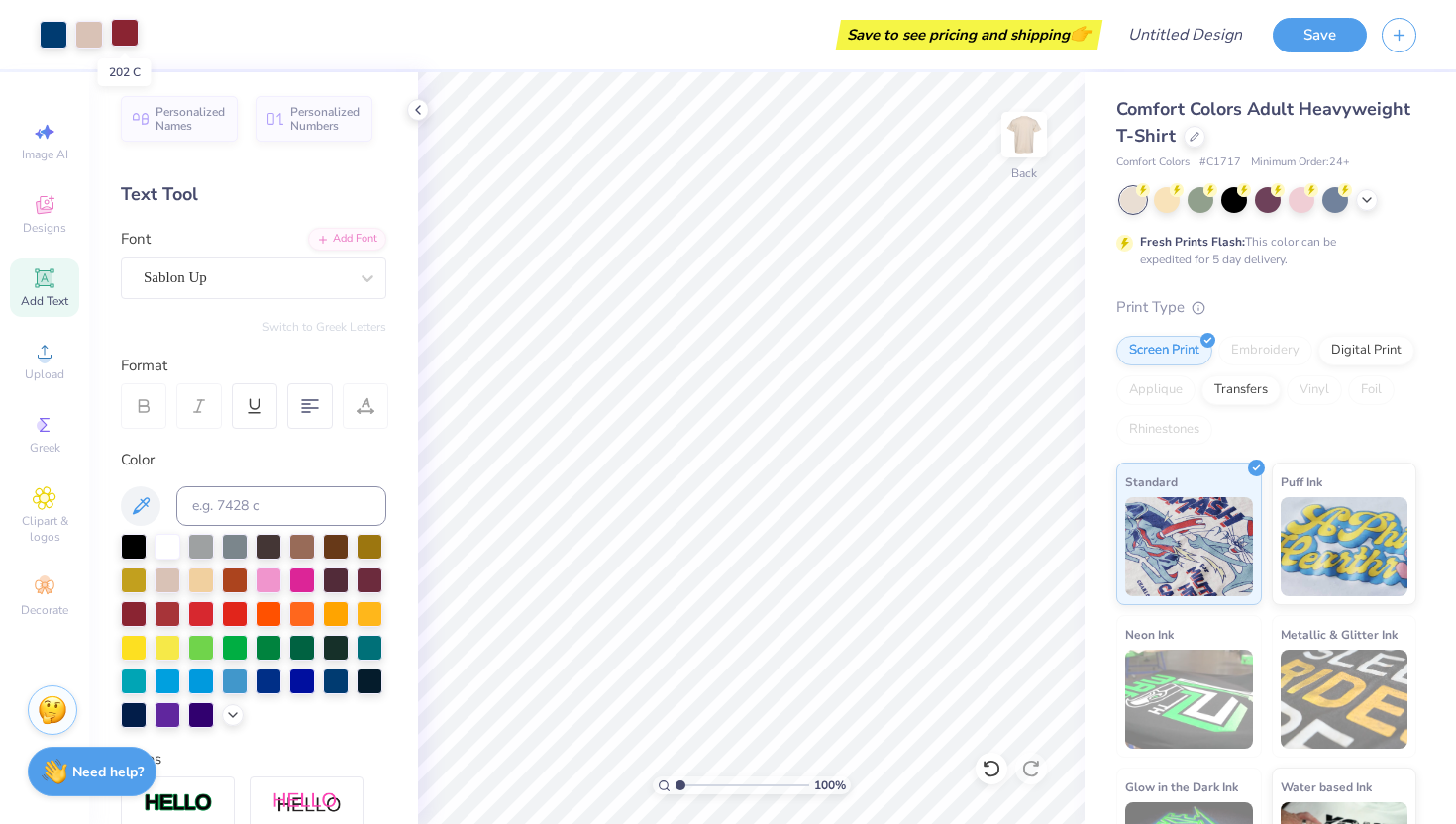 click at bounding box center (125, 33) 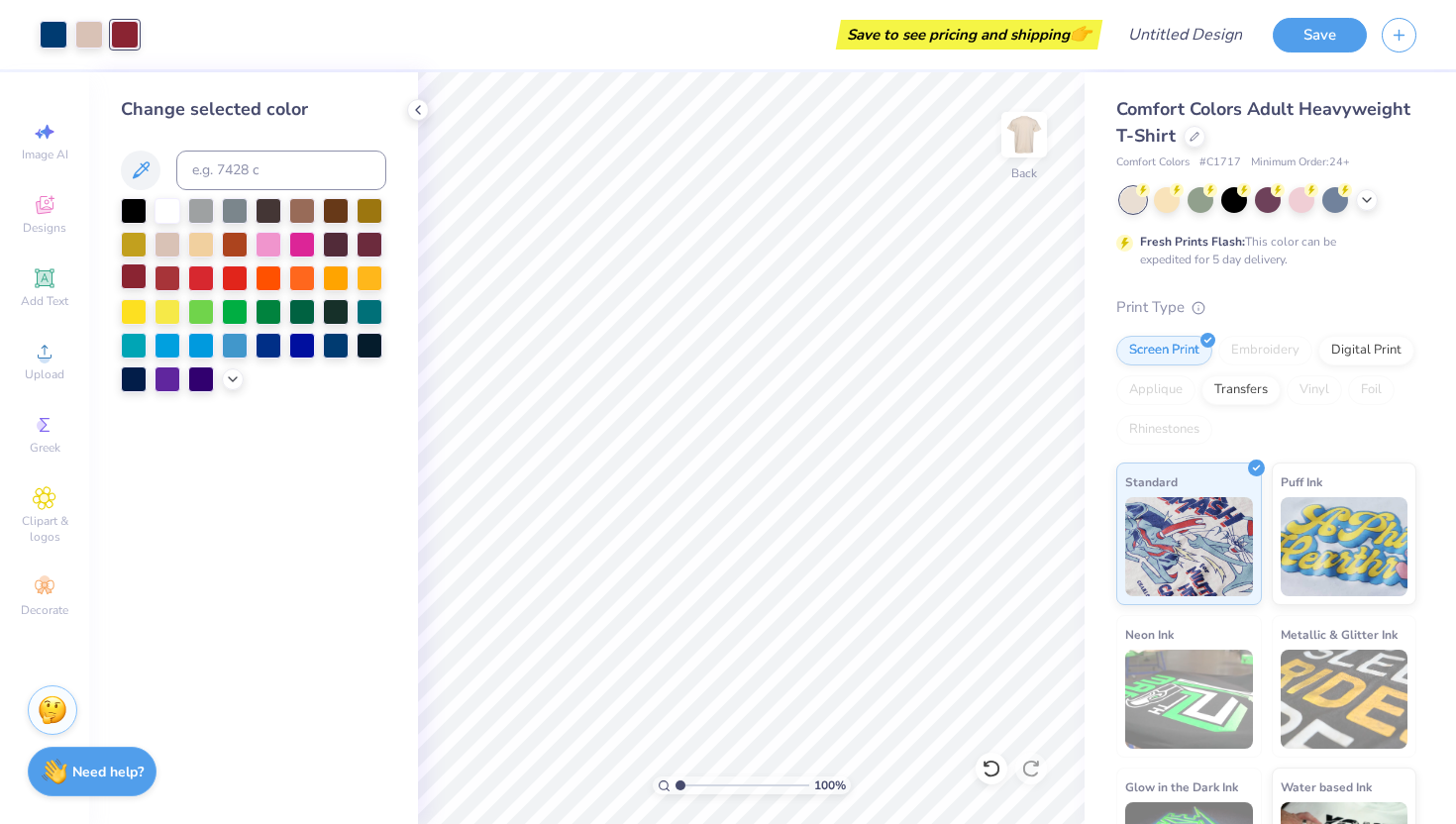 click at bounding box center [134, 276] 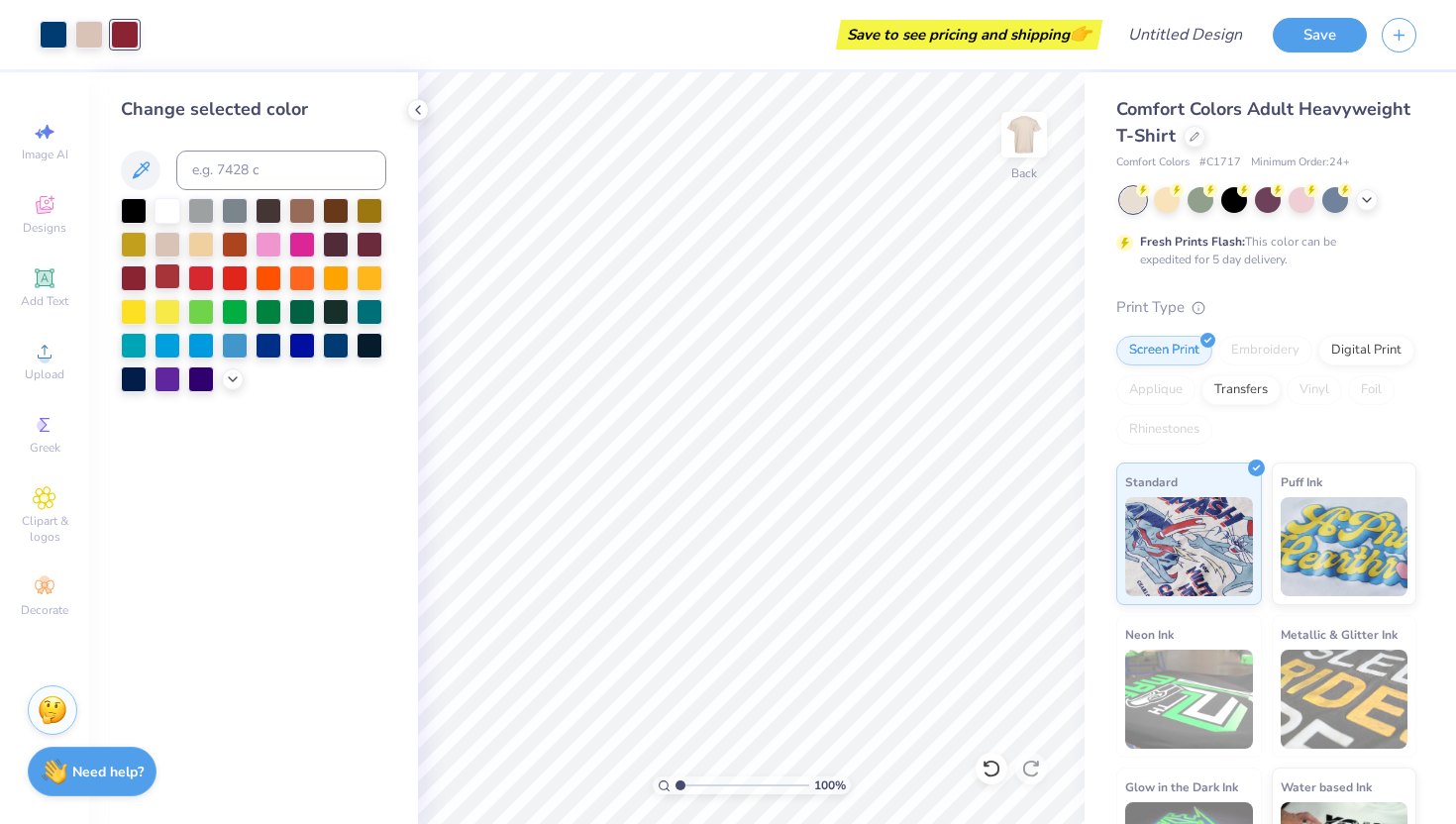click at bounding box center (167, 276) 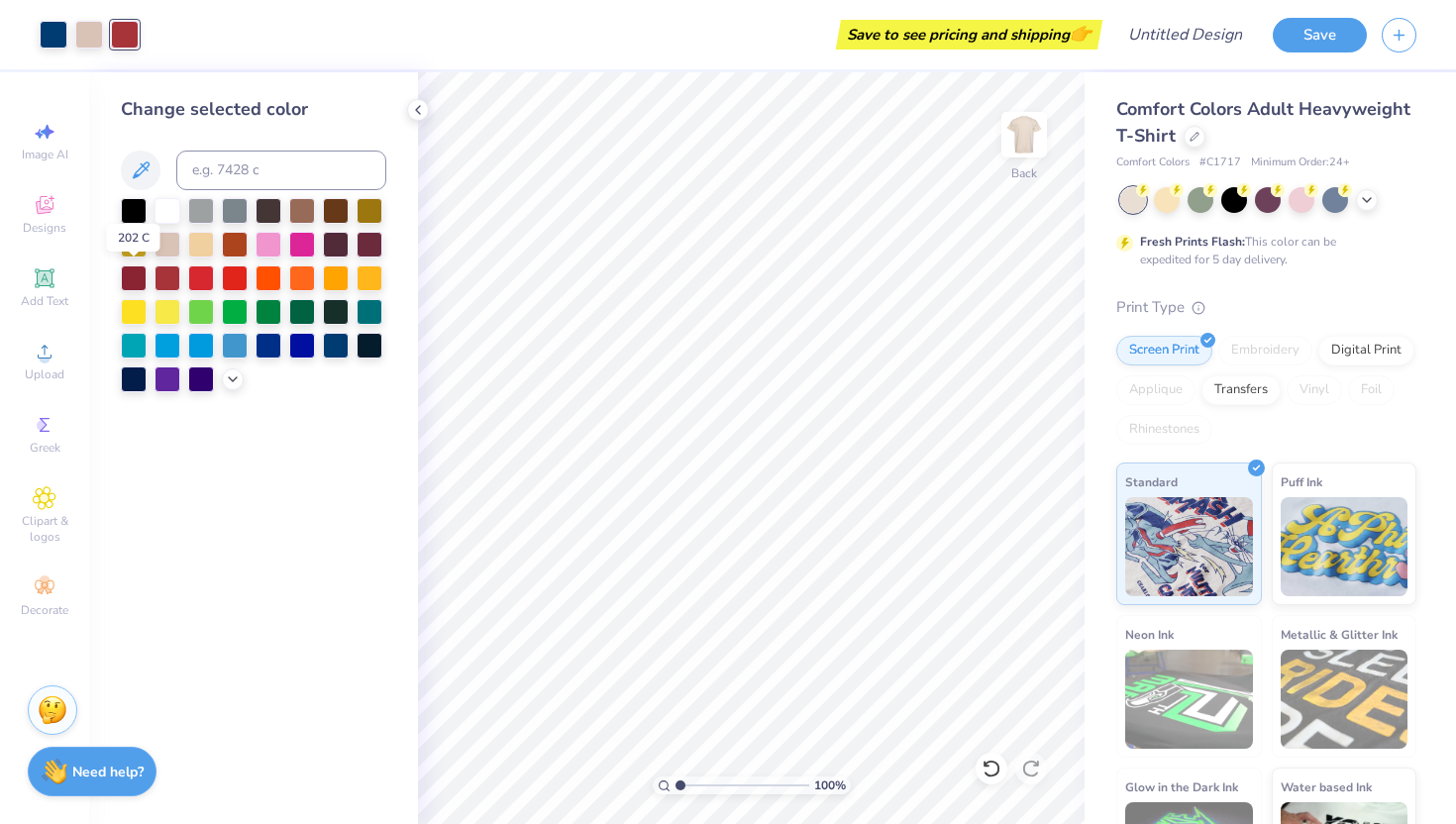 click at bounding box center (134, 278) 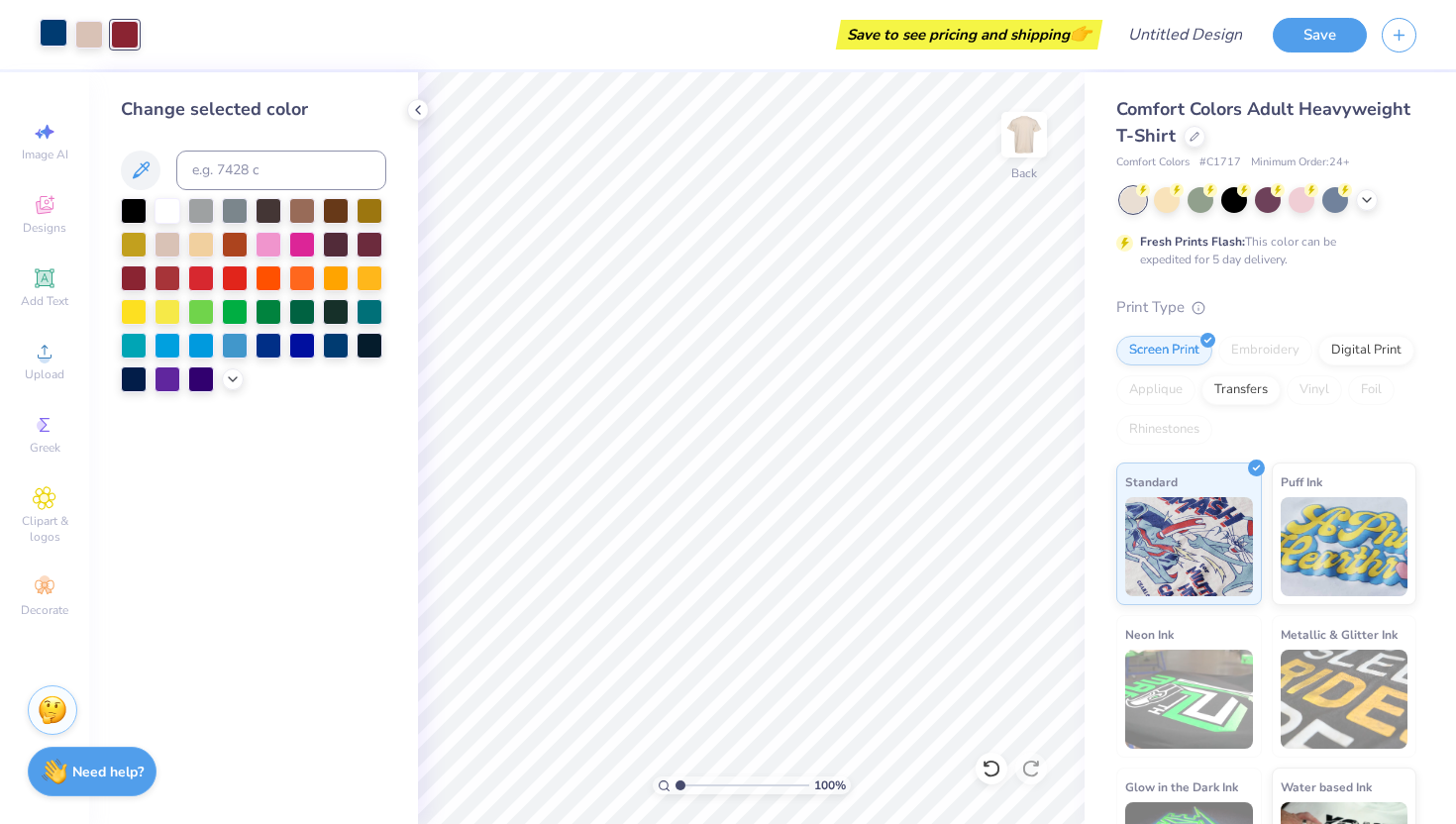 click at bounding box center (53, 33) 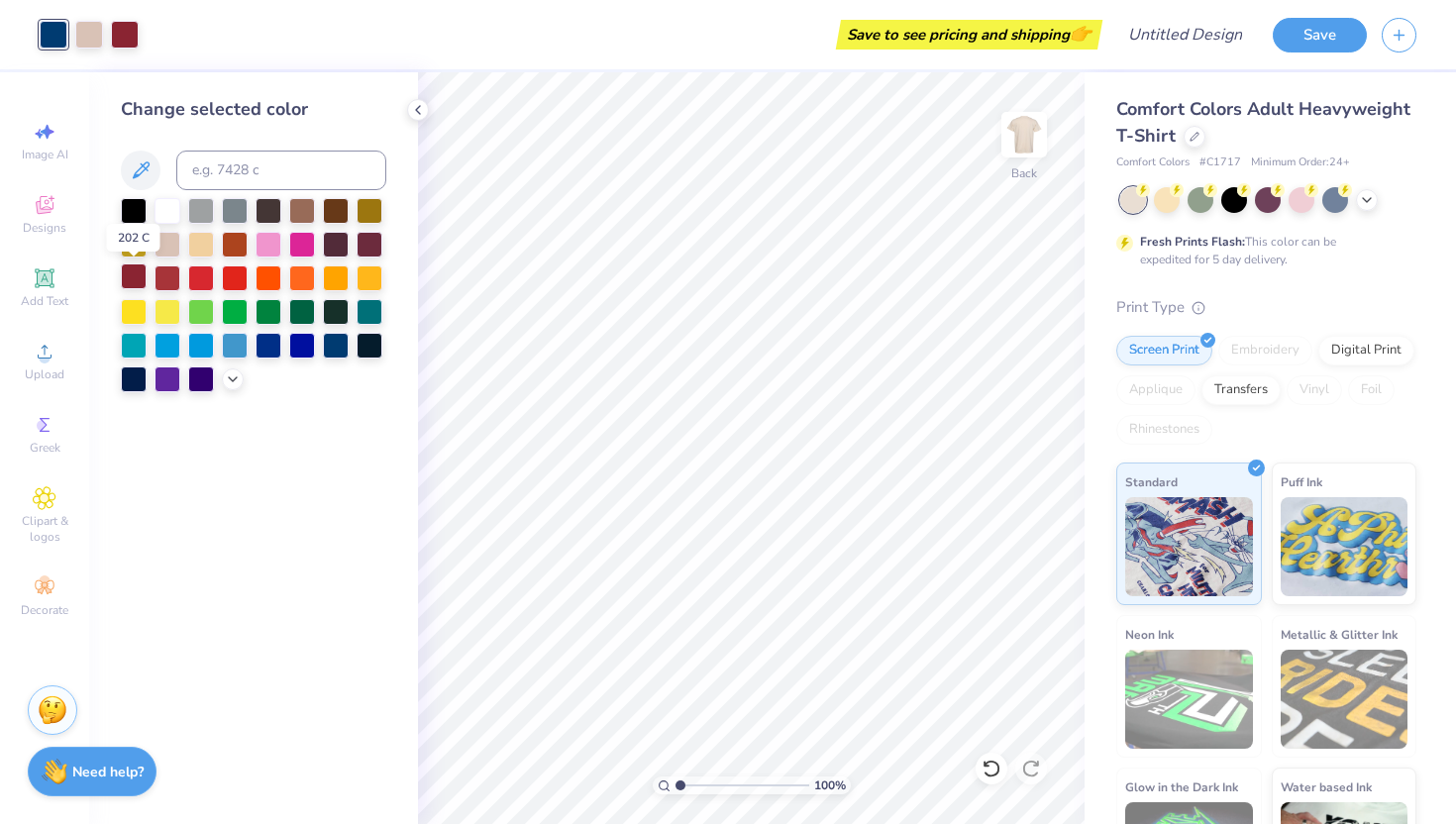 click at bounding box center (134, 276) 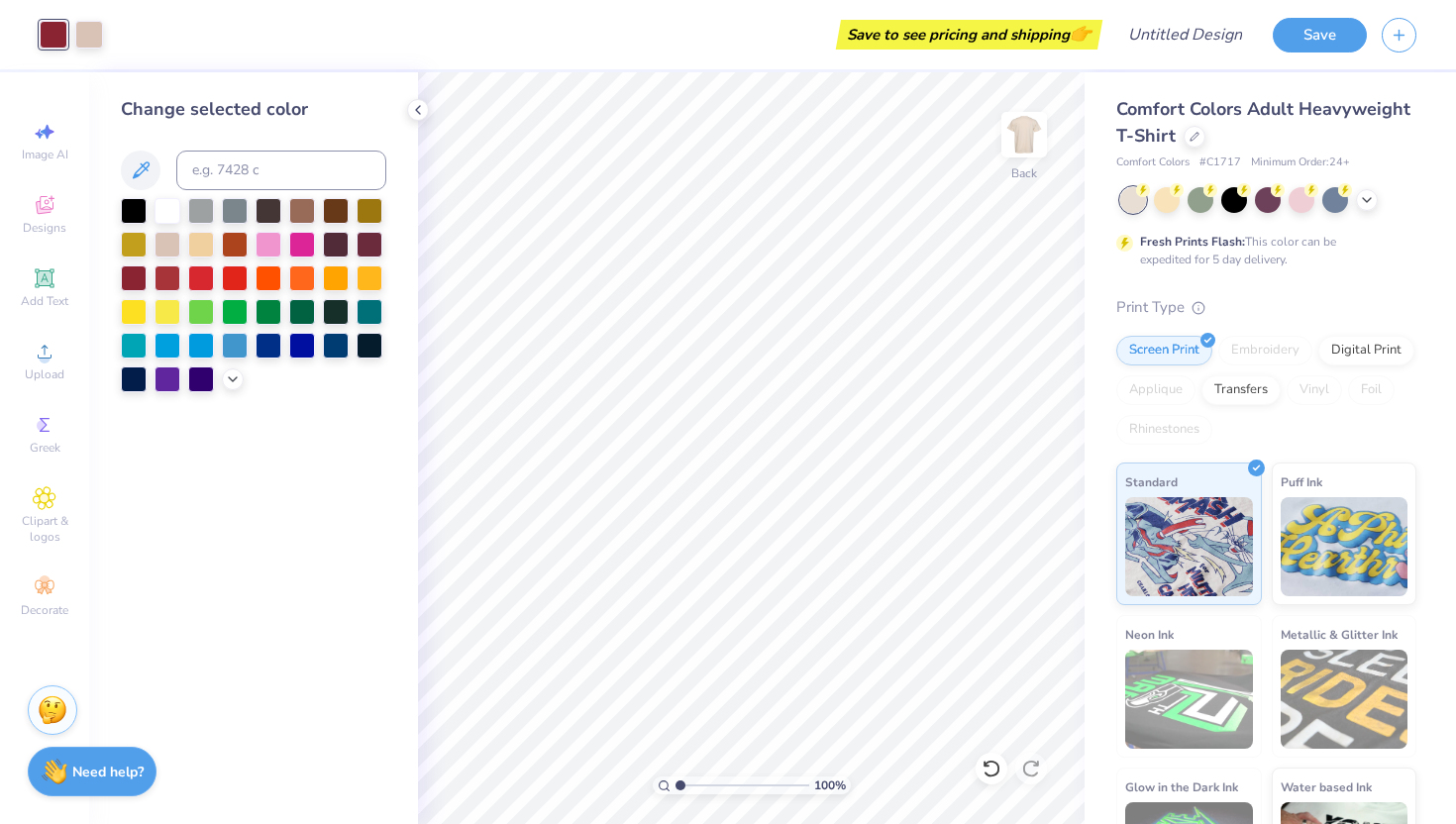 click on "Change selected color" at bounding box center (254, 448) 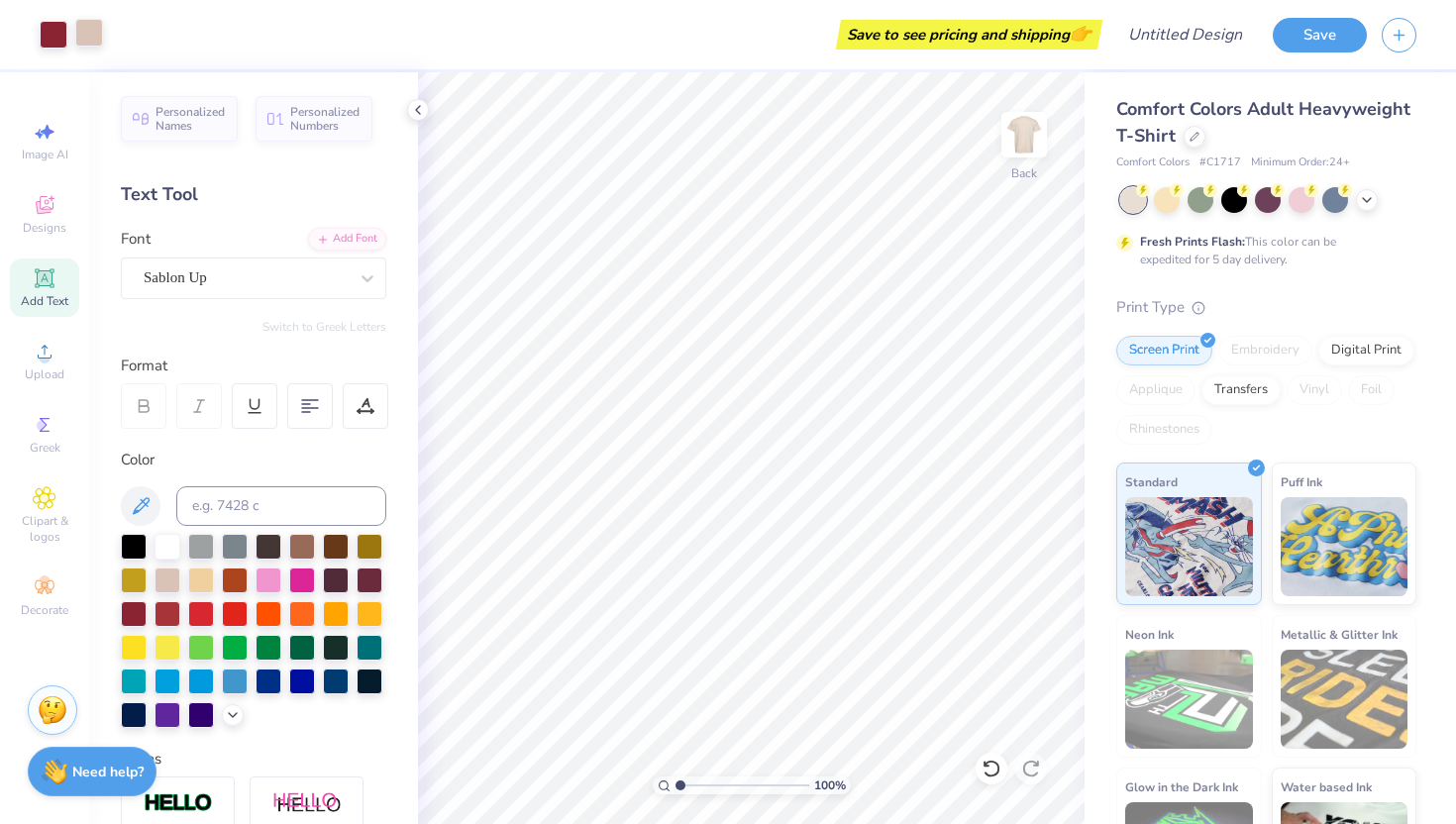 click at bounding box center [89, 33] 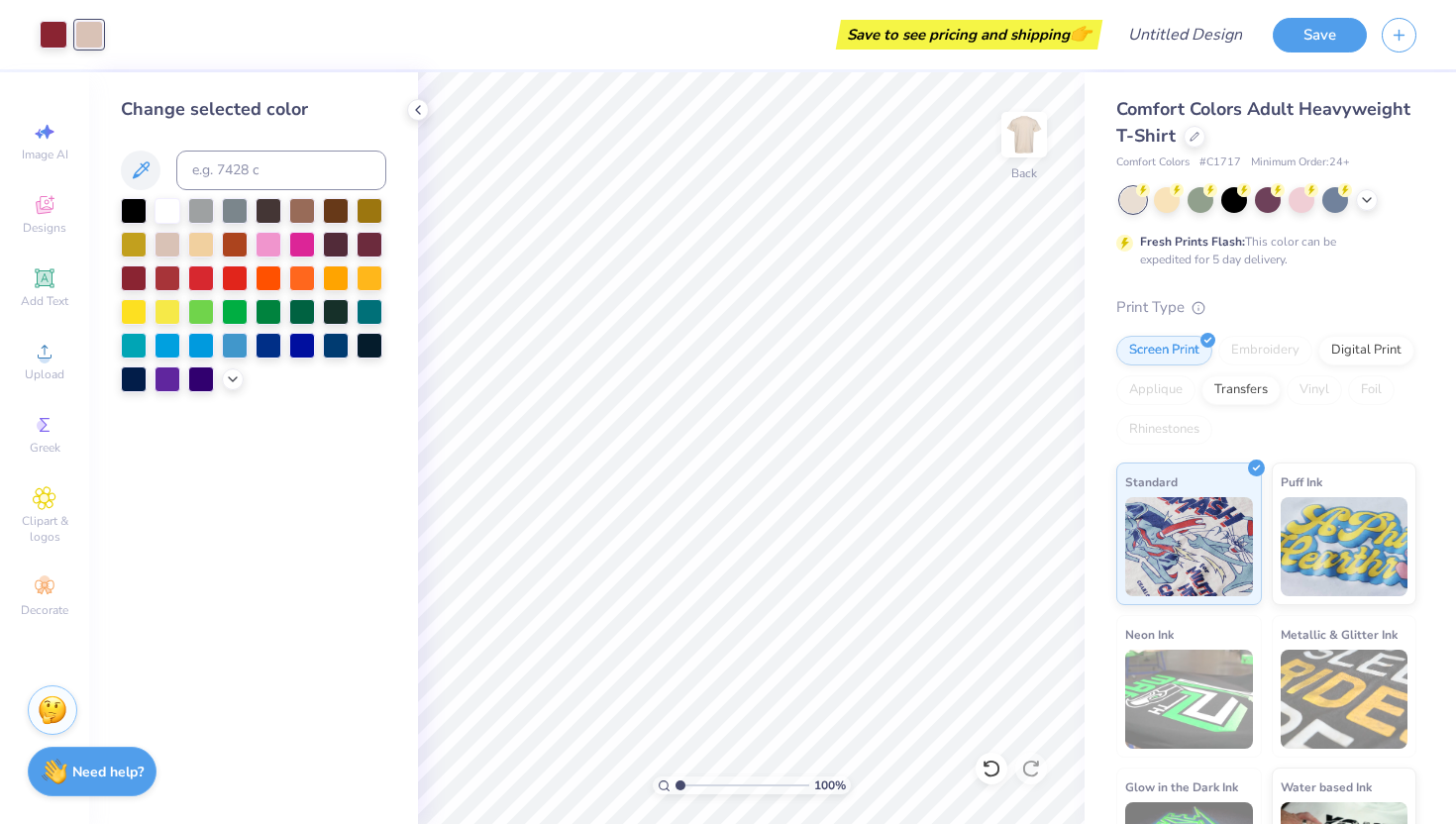 click at bounding box center (89, 35) 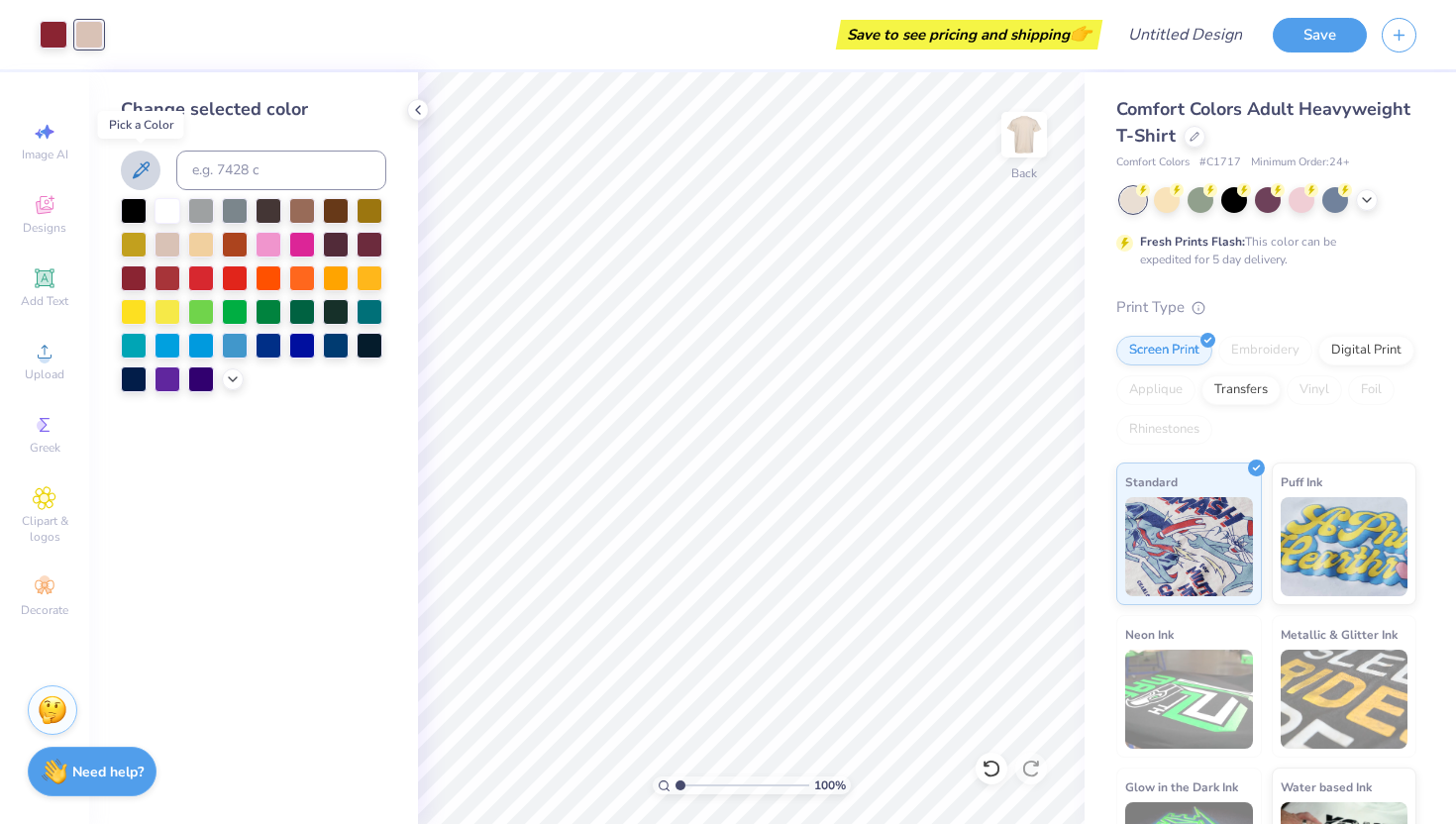 click 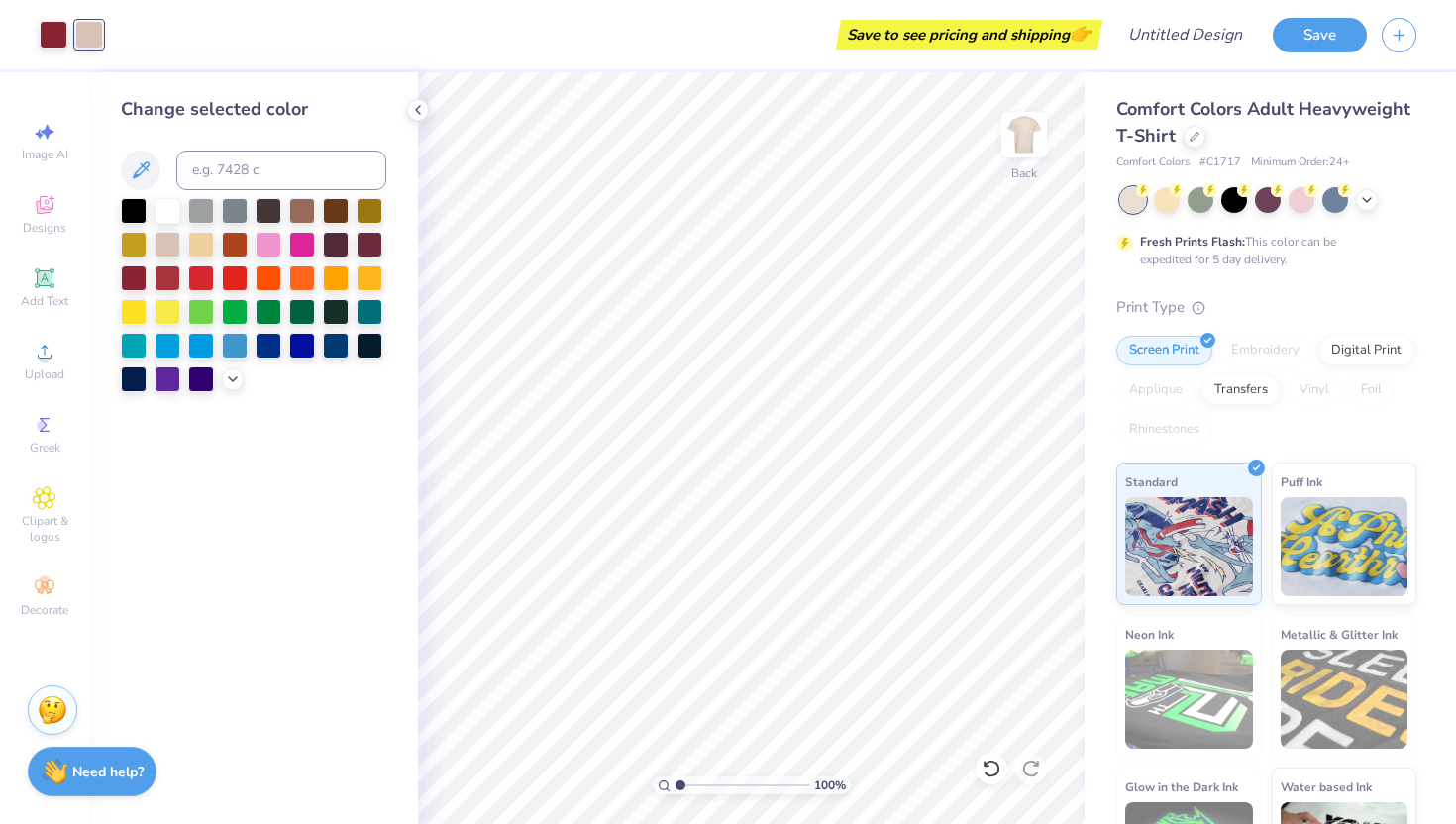 click on "Change selected color" at bounding box center [254, 448] 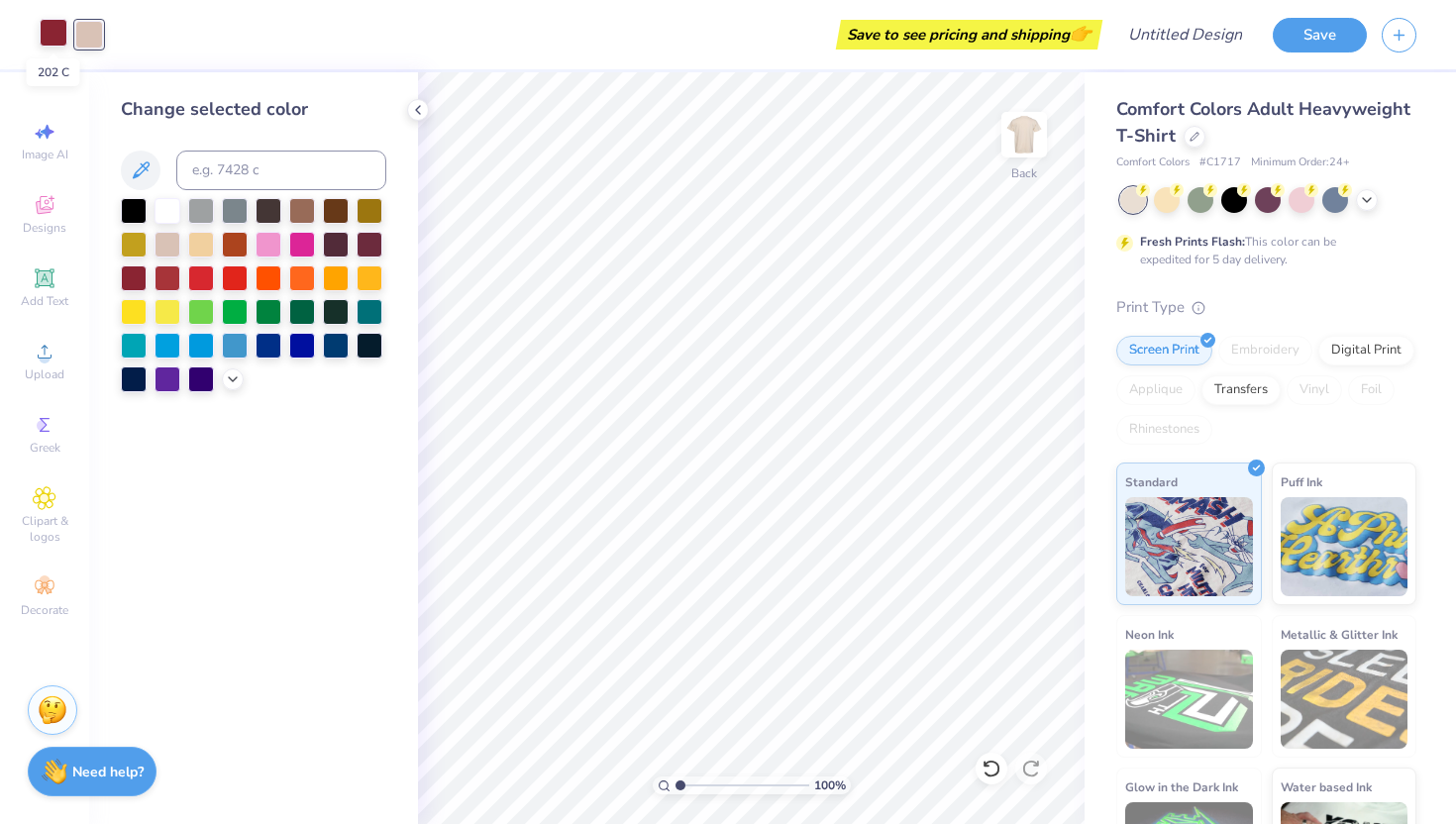 click at bounding box center (53, 33) 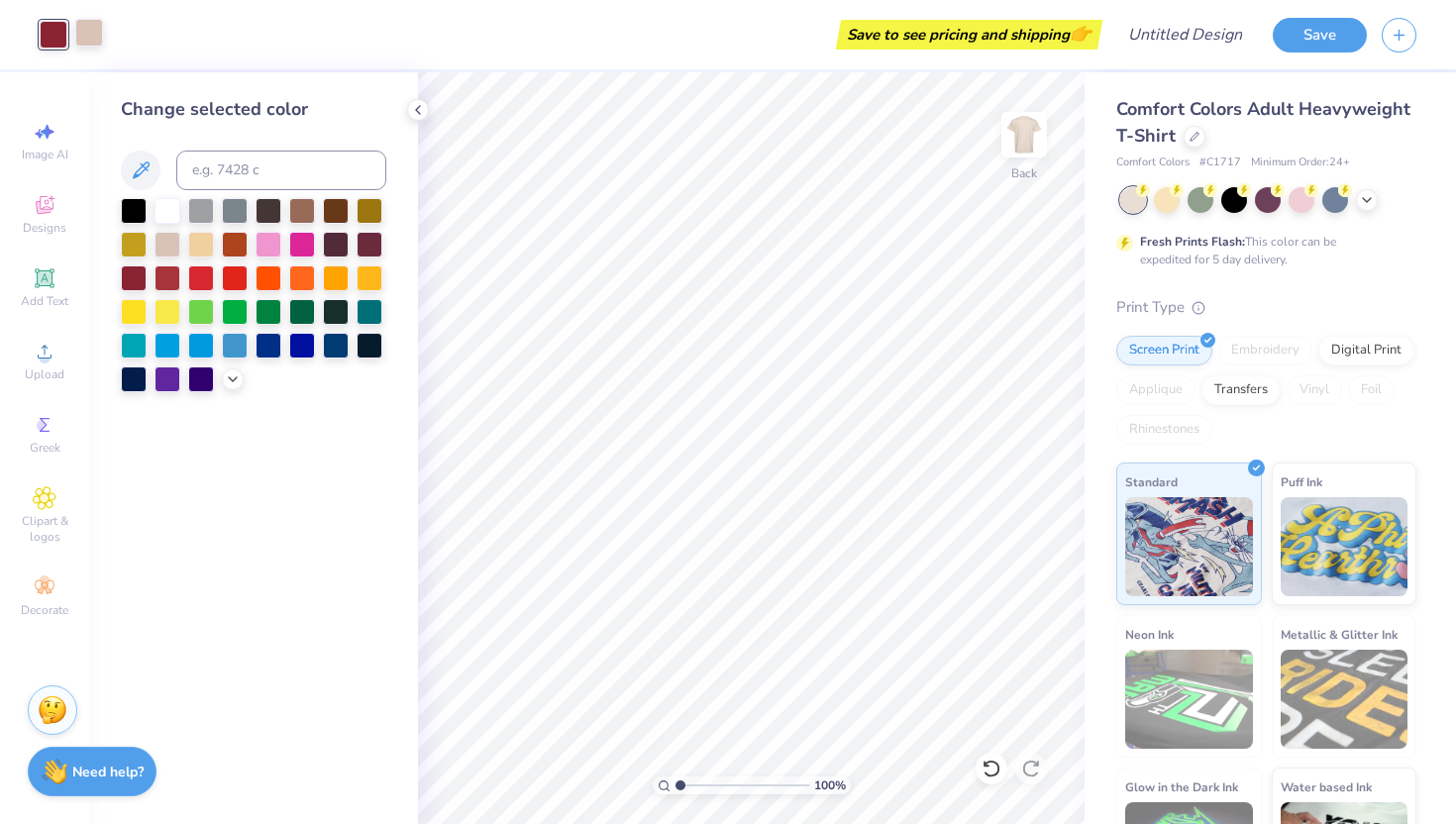 click at bounding box center [89, 33] 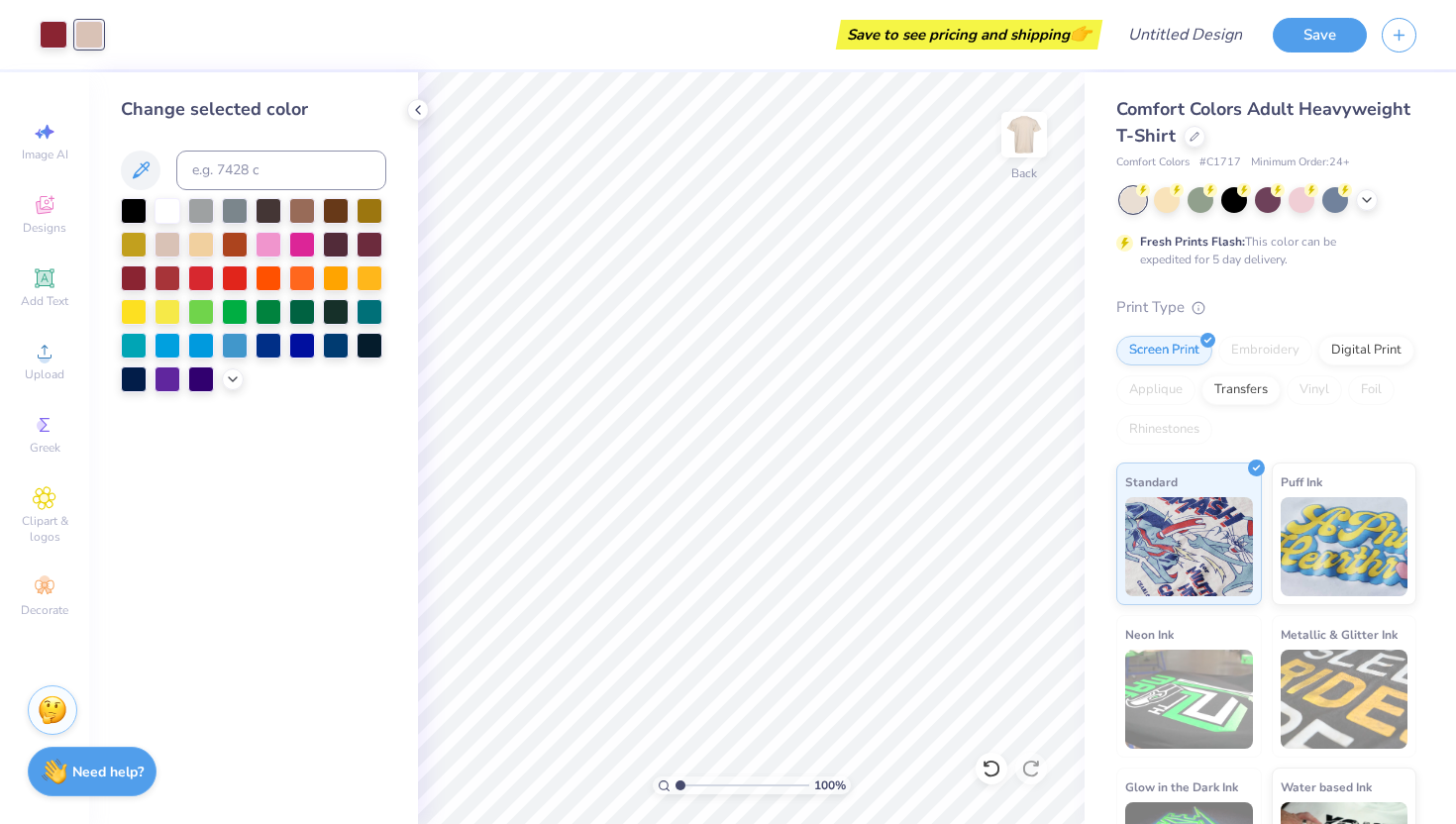 click at bounding box center (1133, 200) 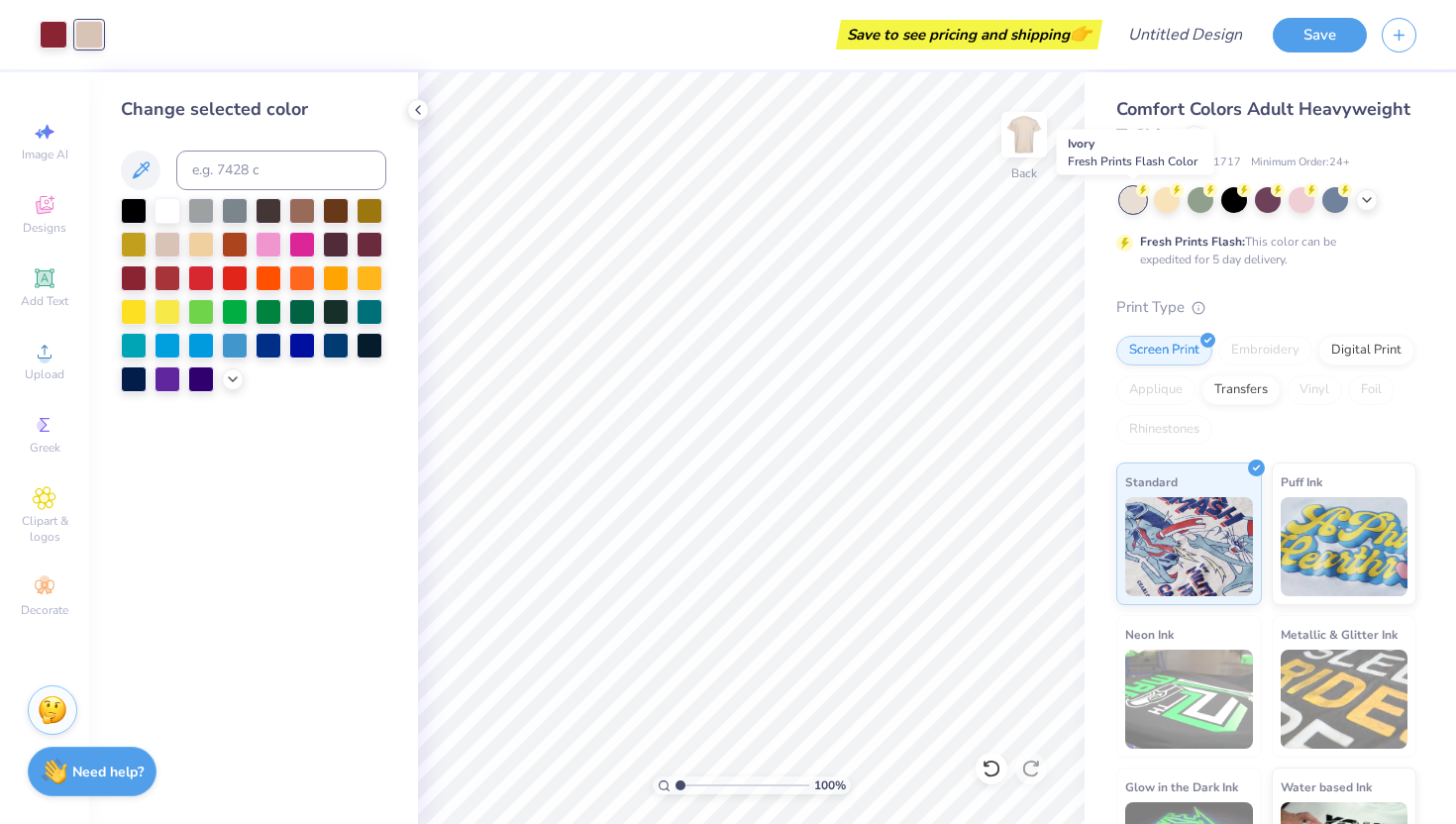 click at bounding box center (1133, 200) 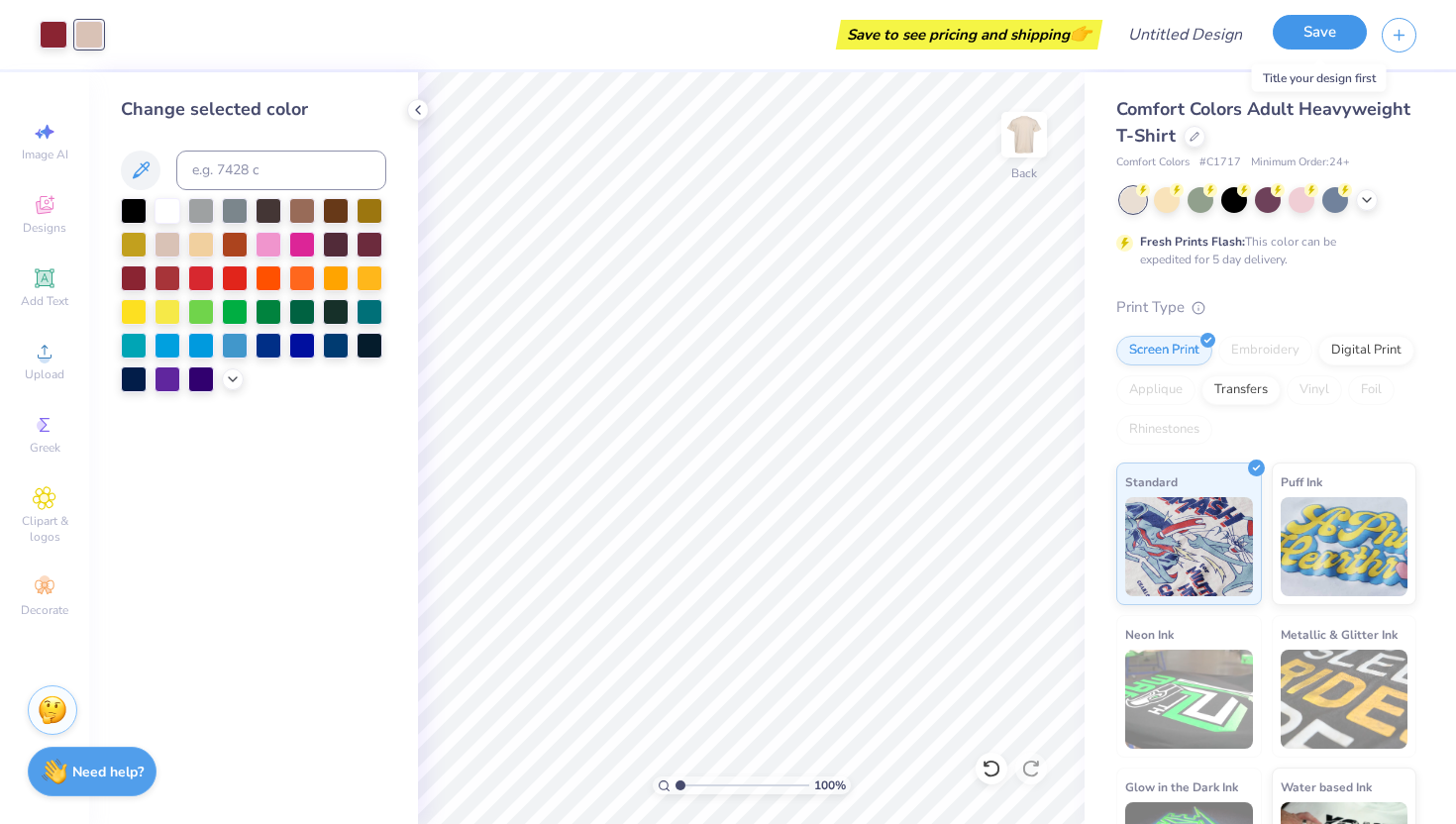 click on "Save" at bounding box center (1319, 32) 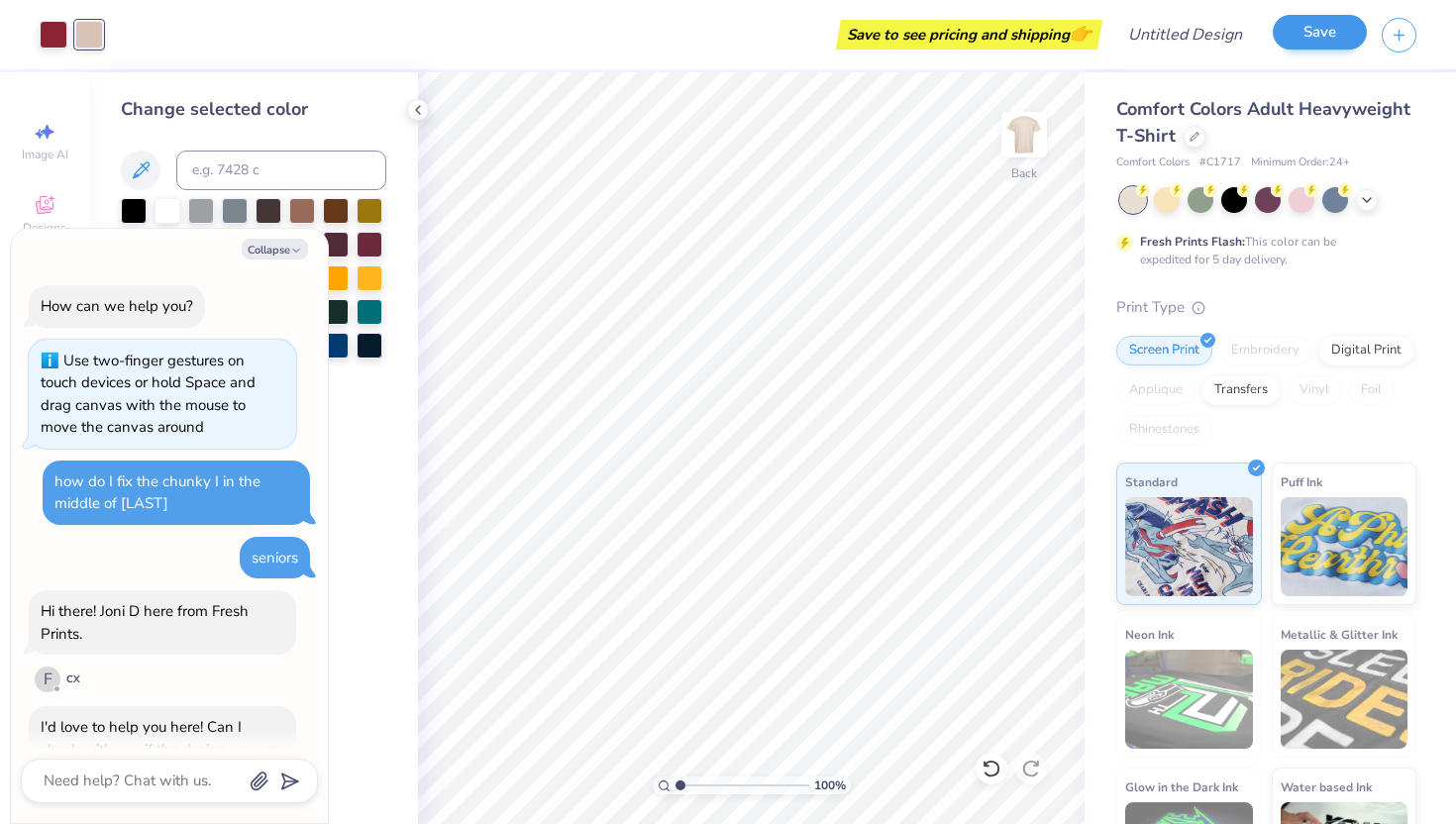 scroll, scrollTop: 1533, scrollLeft: 0, axis: vertical 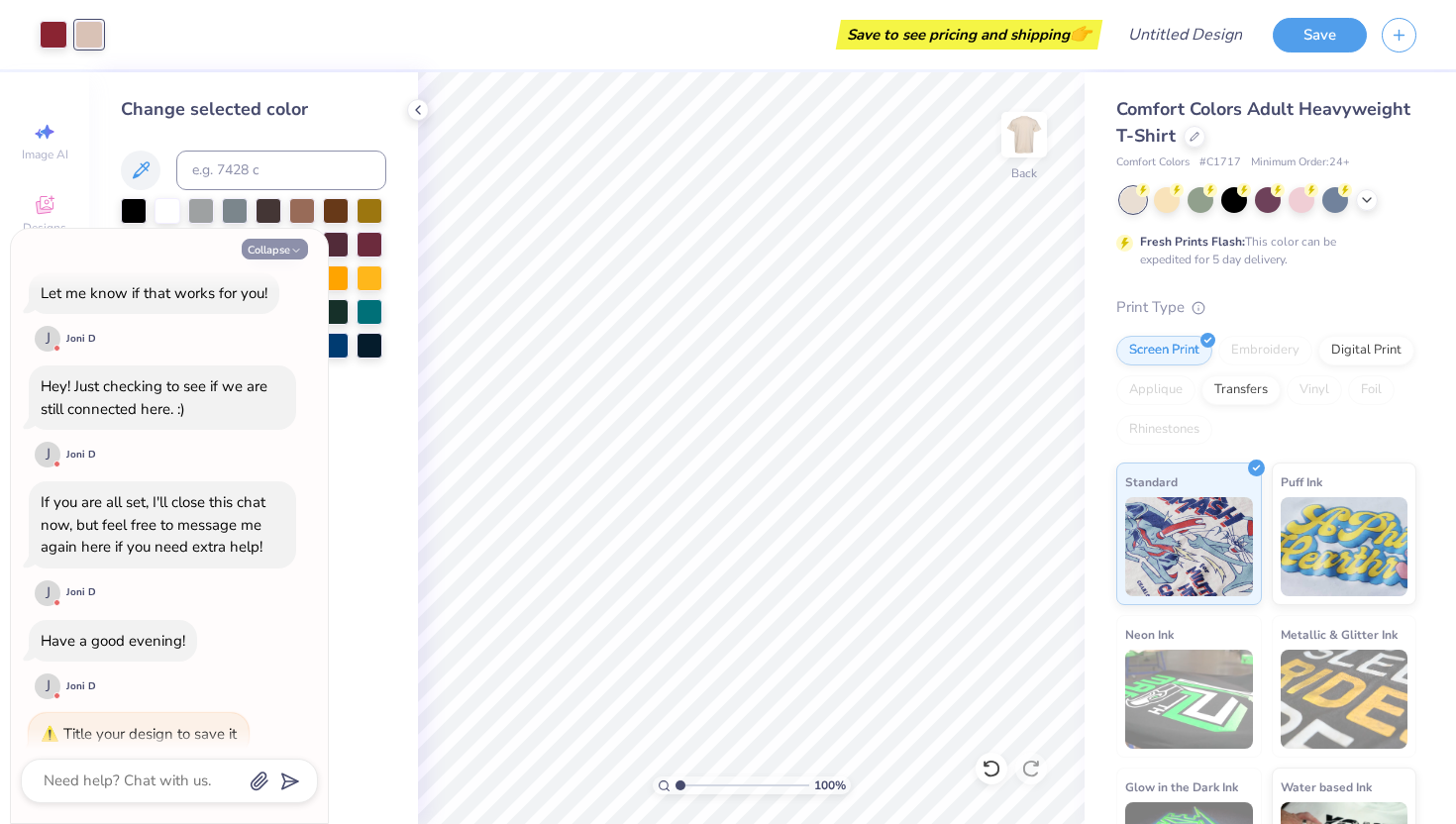 click on "Collapse" at bounding box center (274, 249) 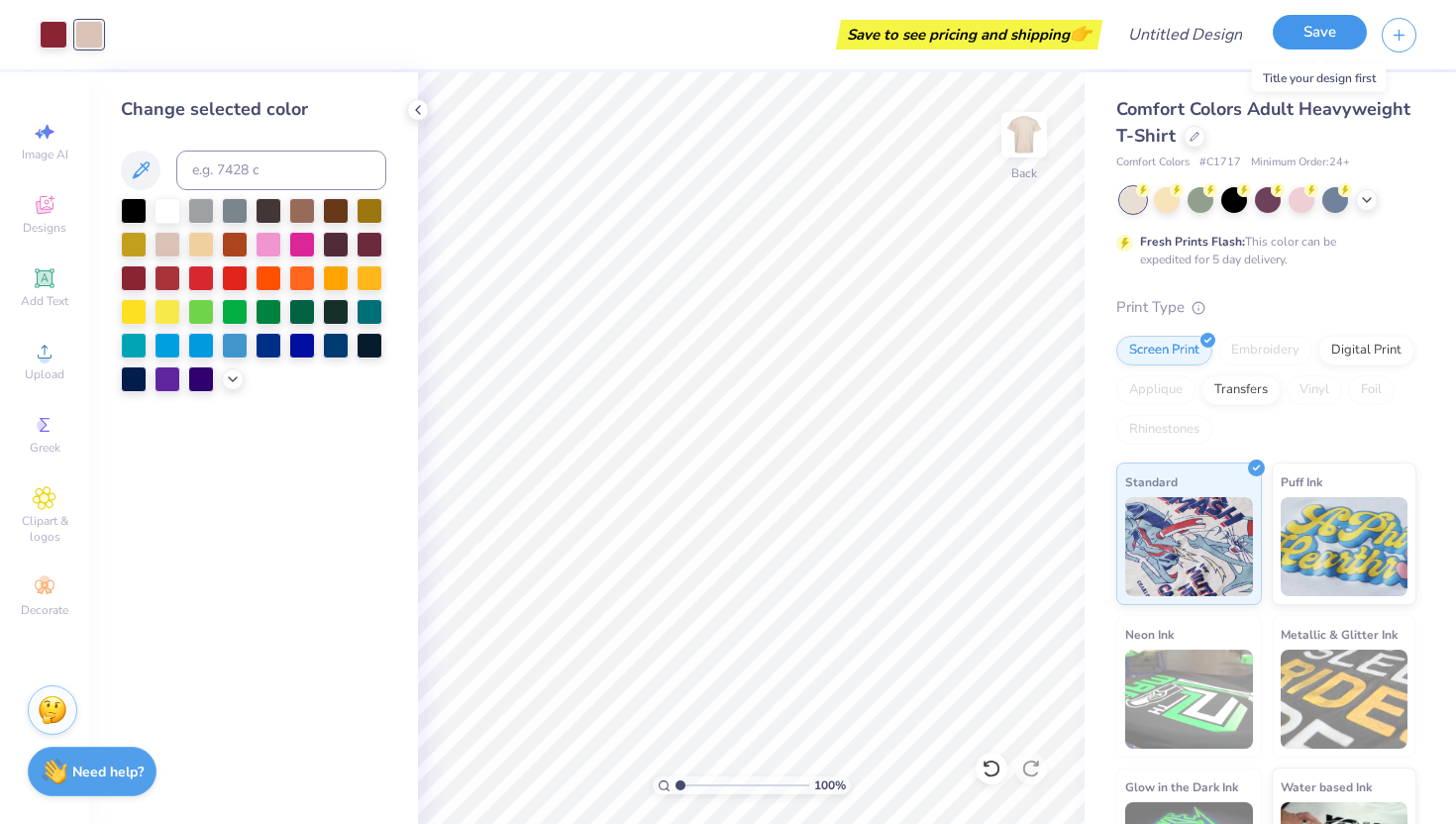 click on "Save" at bounding box center (1319, 32) 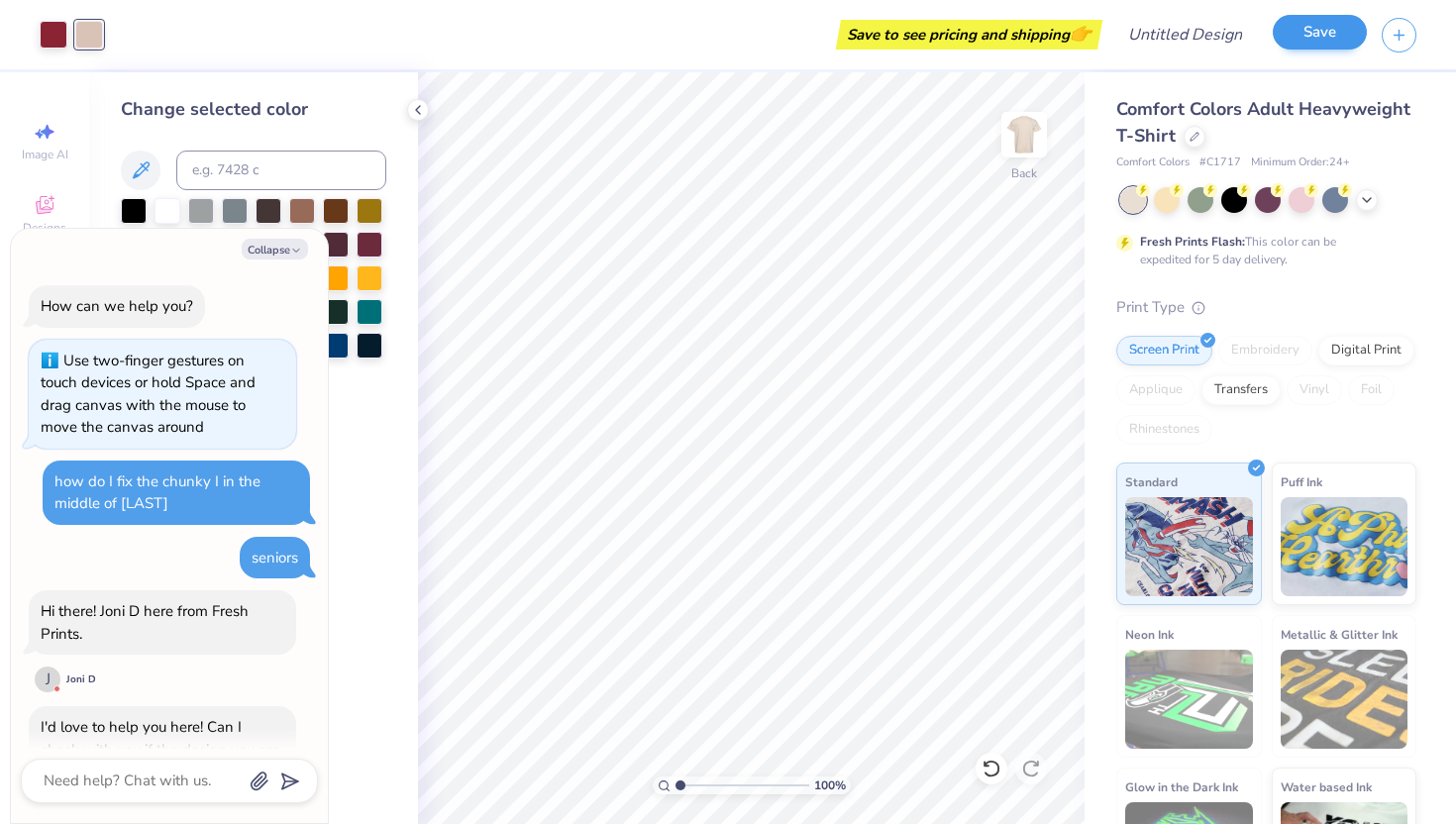 scroll, scrollTop: 1587, scrollLeft: 0, axis: vertical 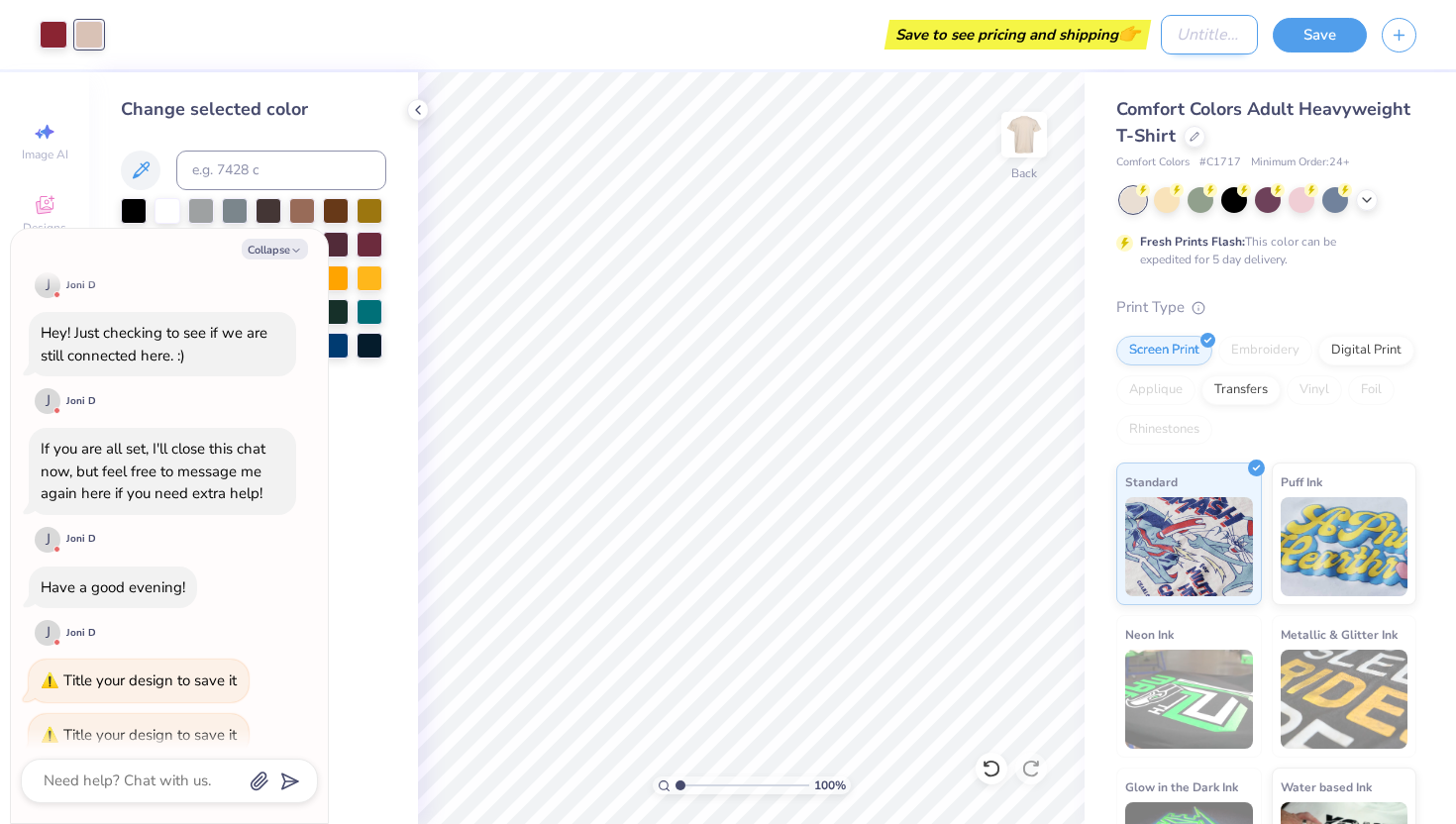 click on "Design Title" at bounding box center [1209, 35] 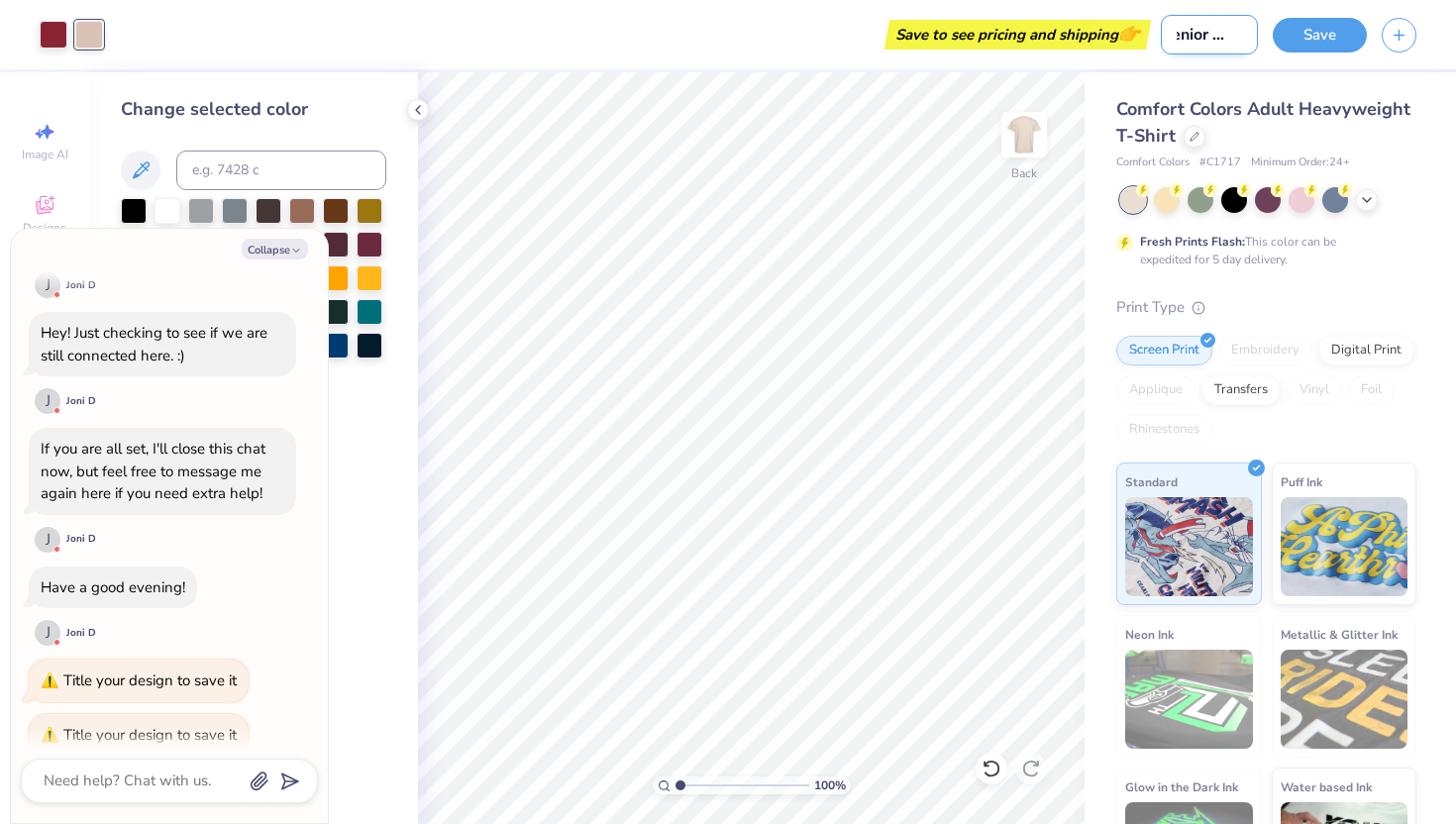 scroll, scrollTop: 0, scrollLeft: 22, axis: horizontal 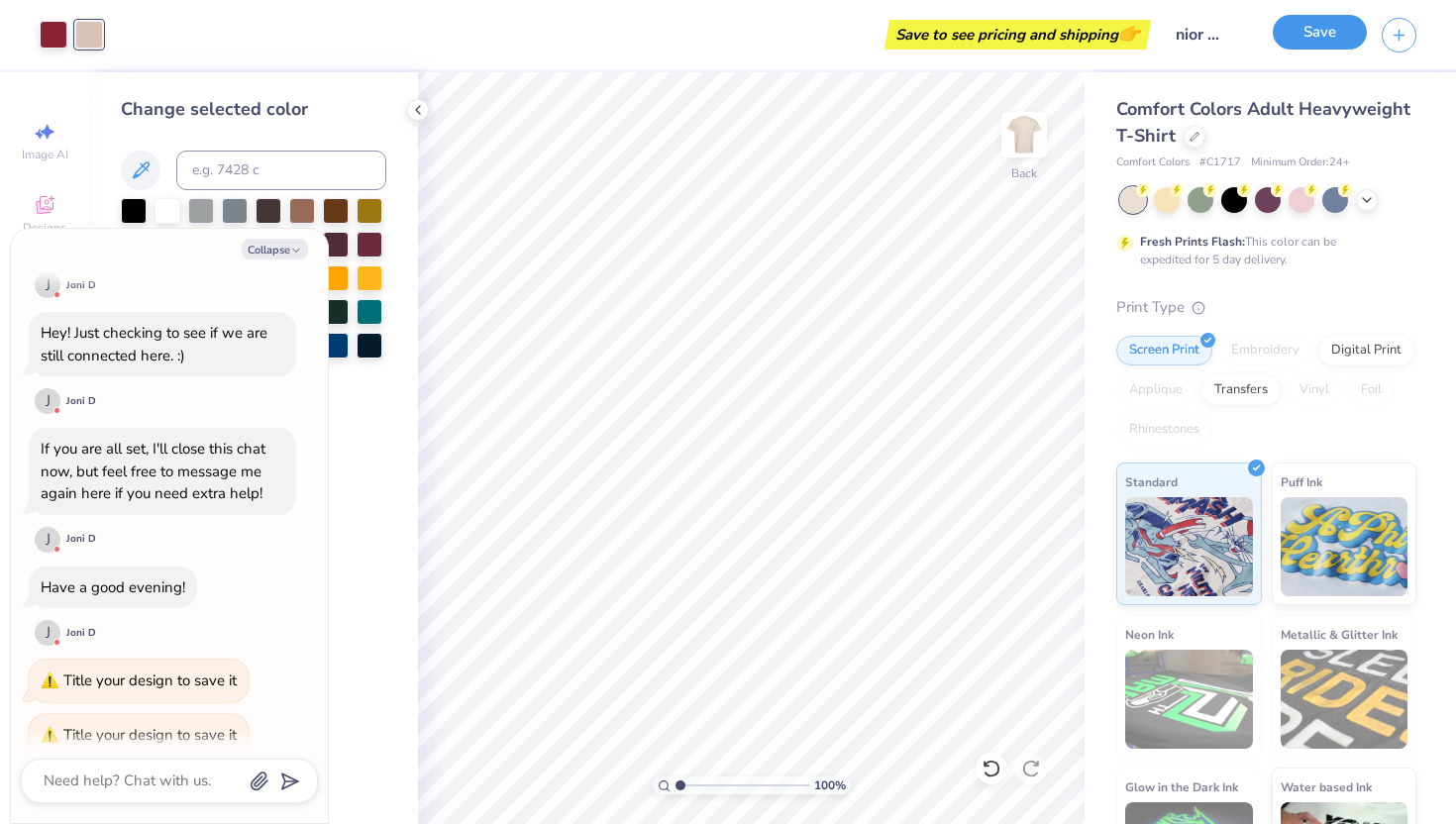 click on "Save" at bounding box center [1319, 32] 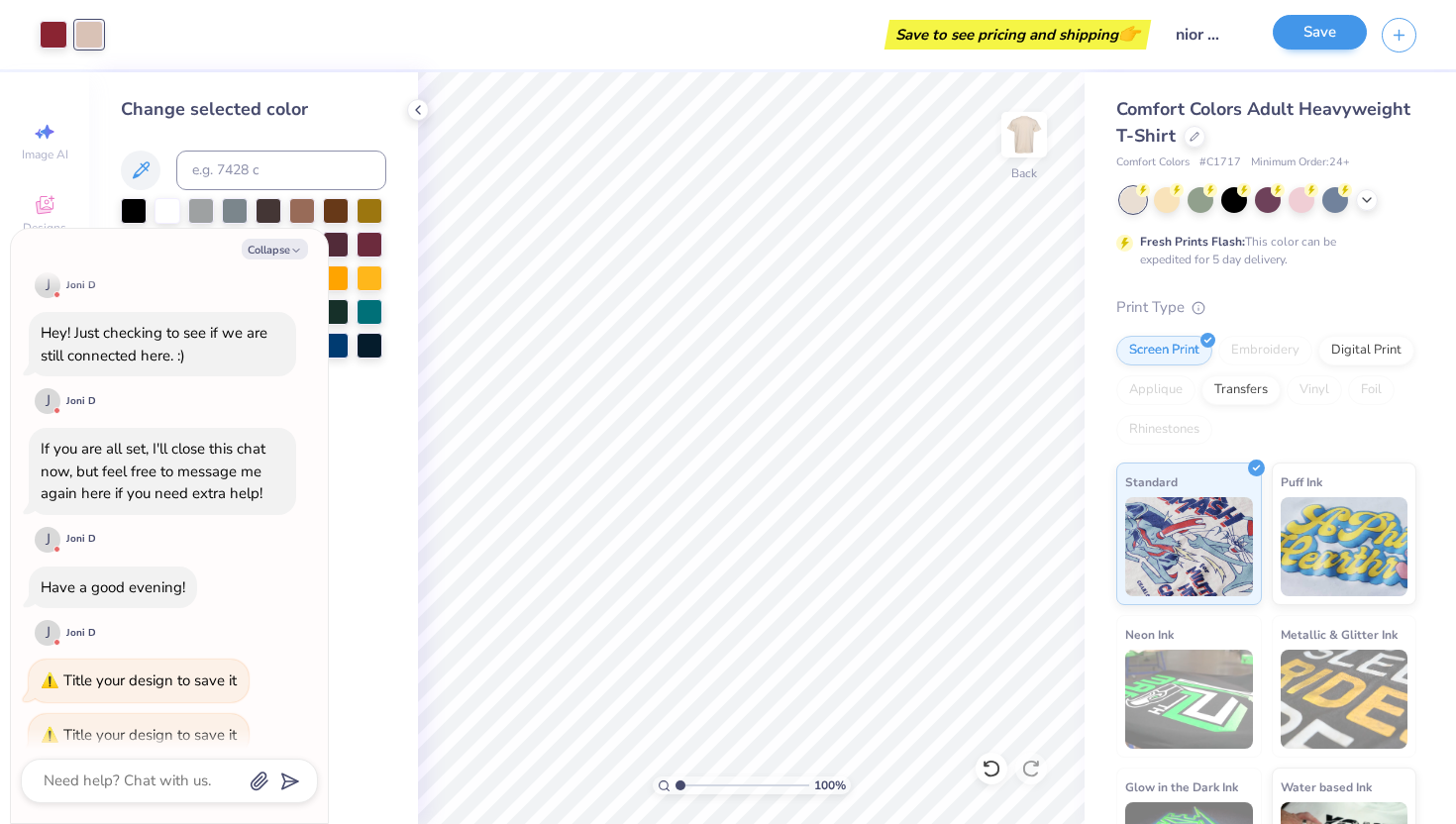 scroll, scrollTop: 0, scrollLeft: 0, axis: both 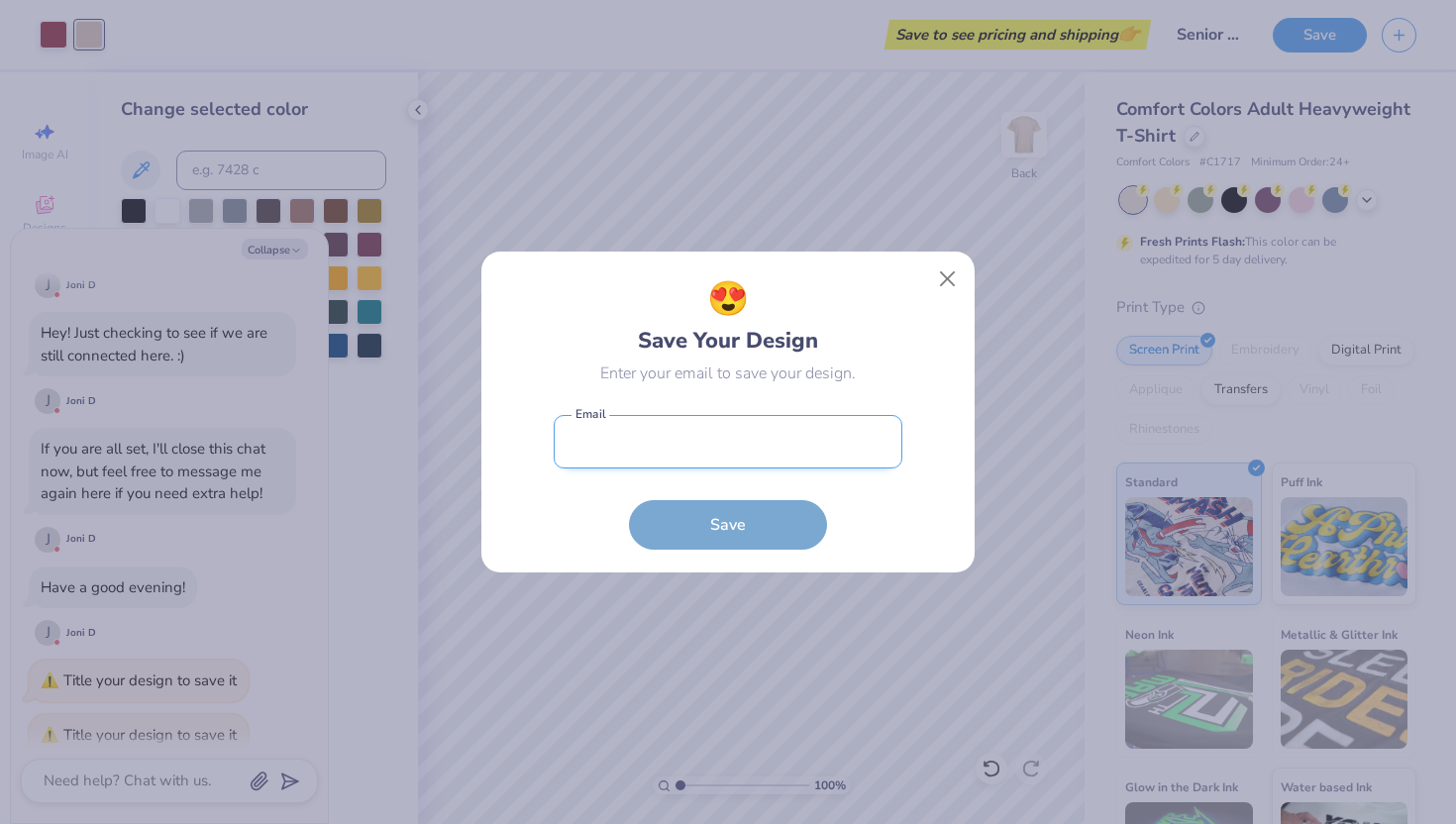 click at bounding box center (728, 442) 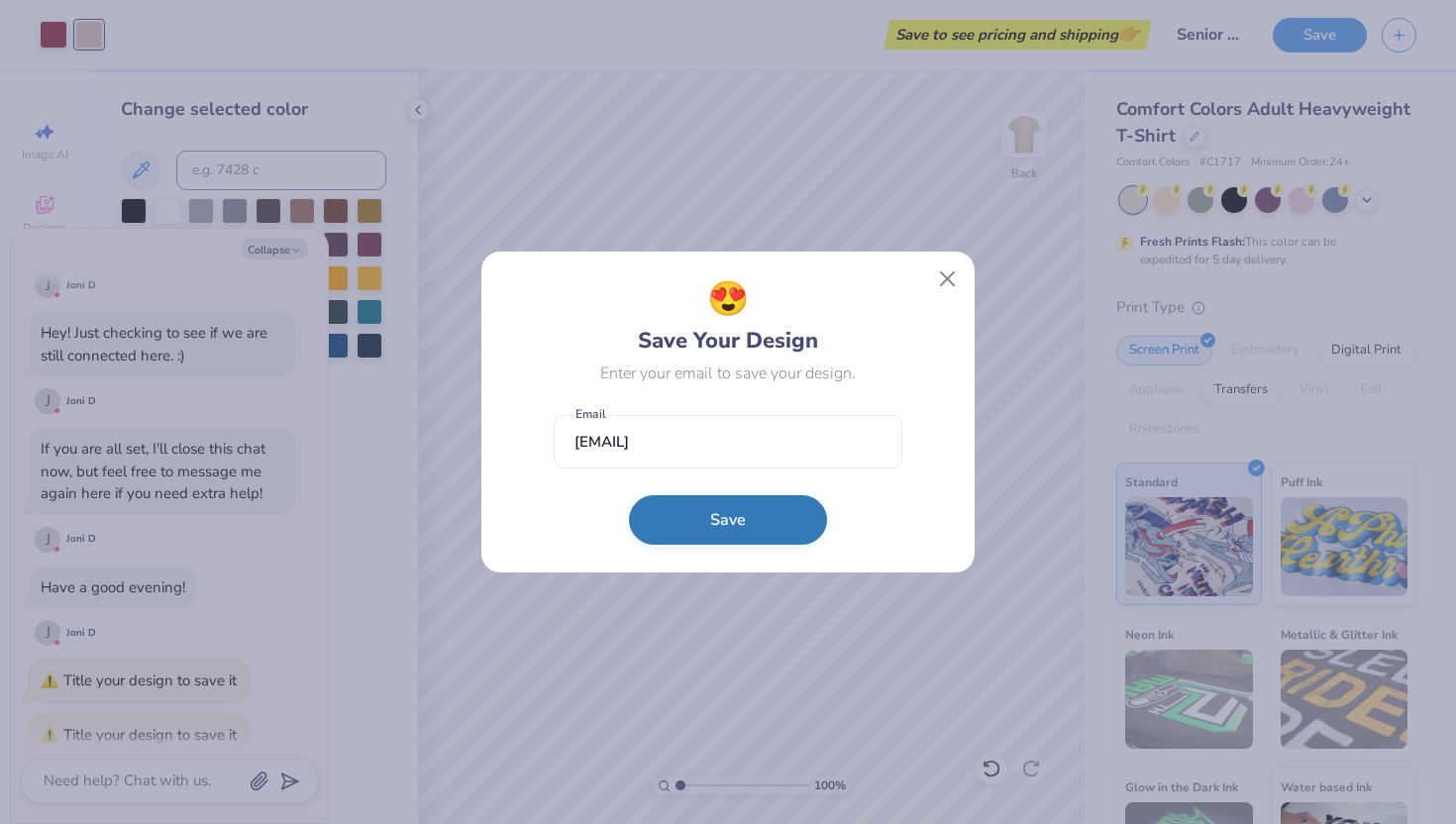 click on "Save" at bounding box center [728, 520] 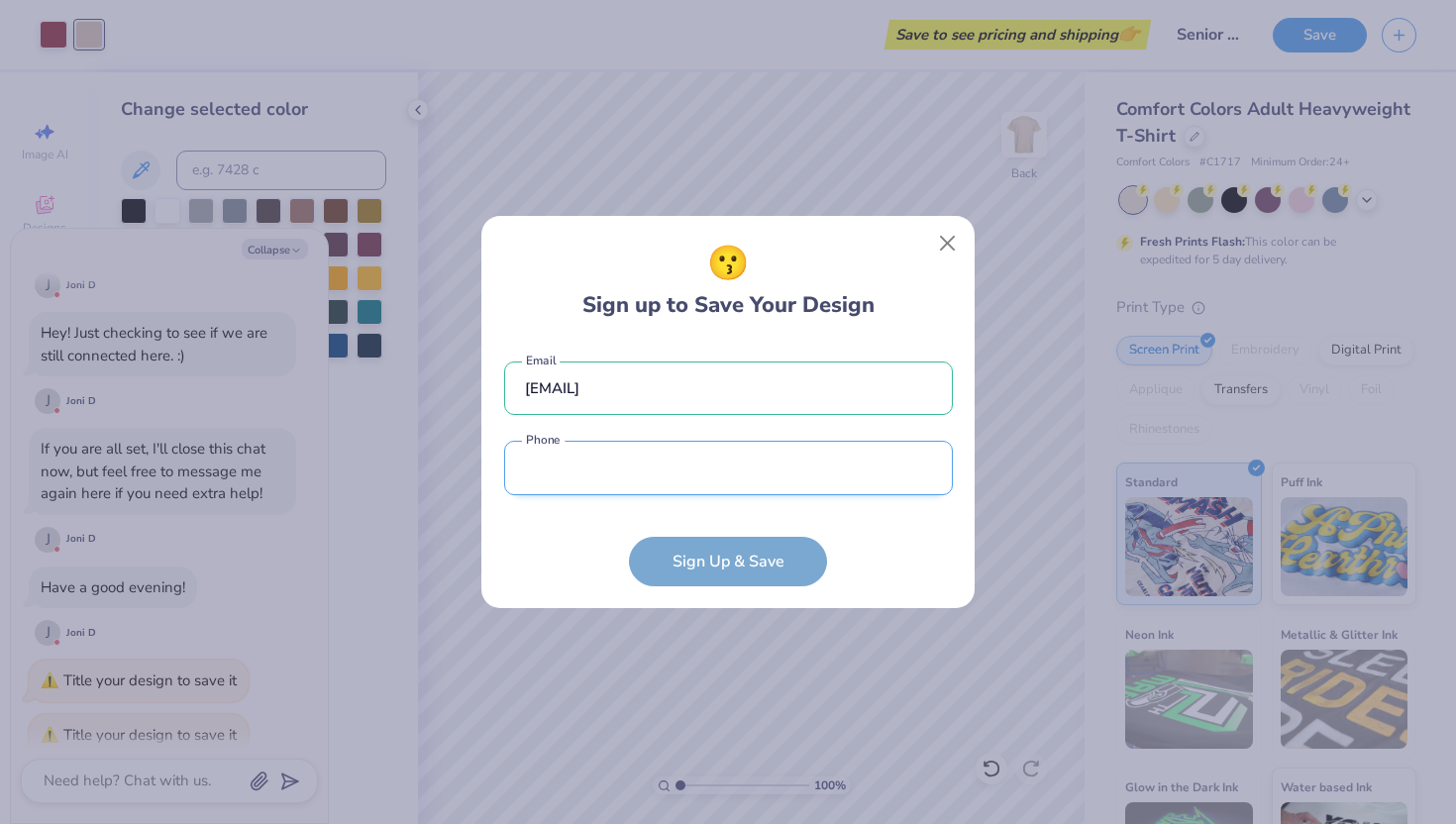 click at bounding box center (728, 467) 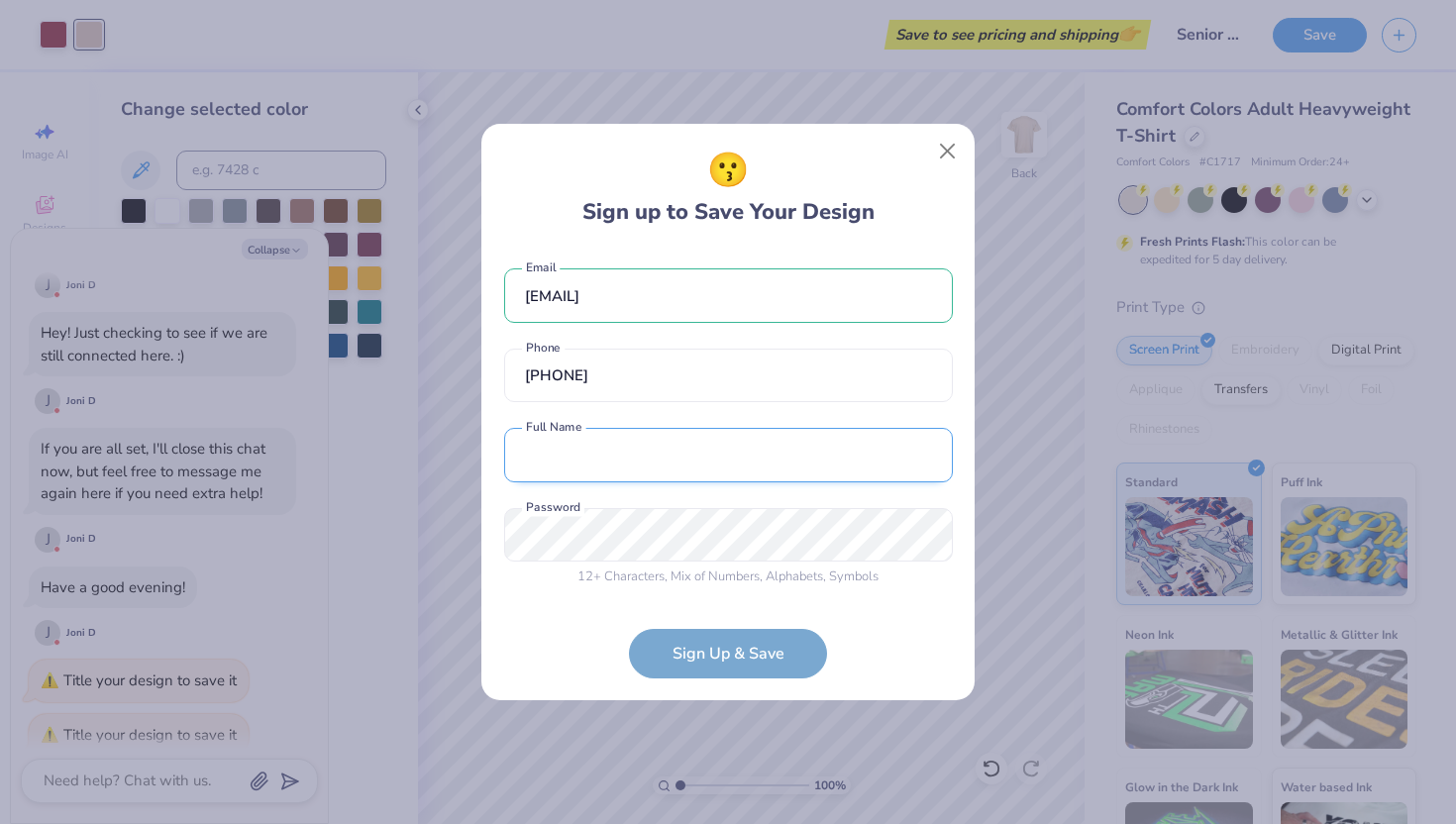 click at bounding box center [728, 455] 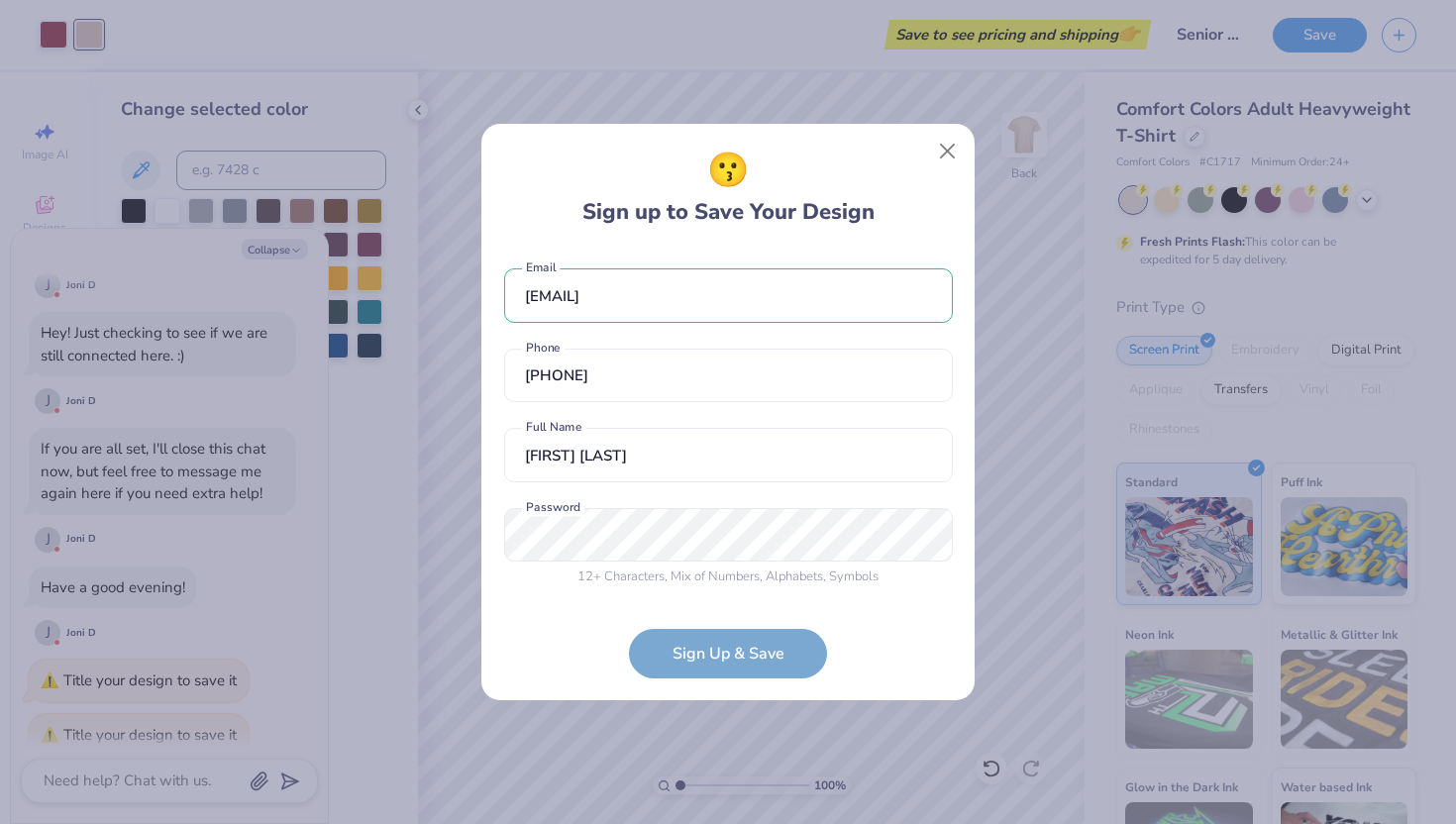 click on "[EMAIL] ([PHONE]) [FIRST] [LAST] [PHONE]" at bounding box center [728, 464] 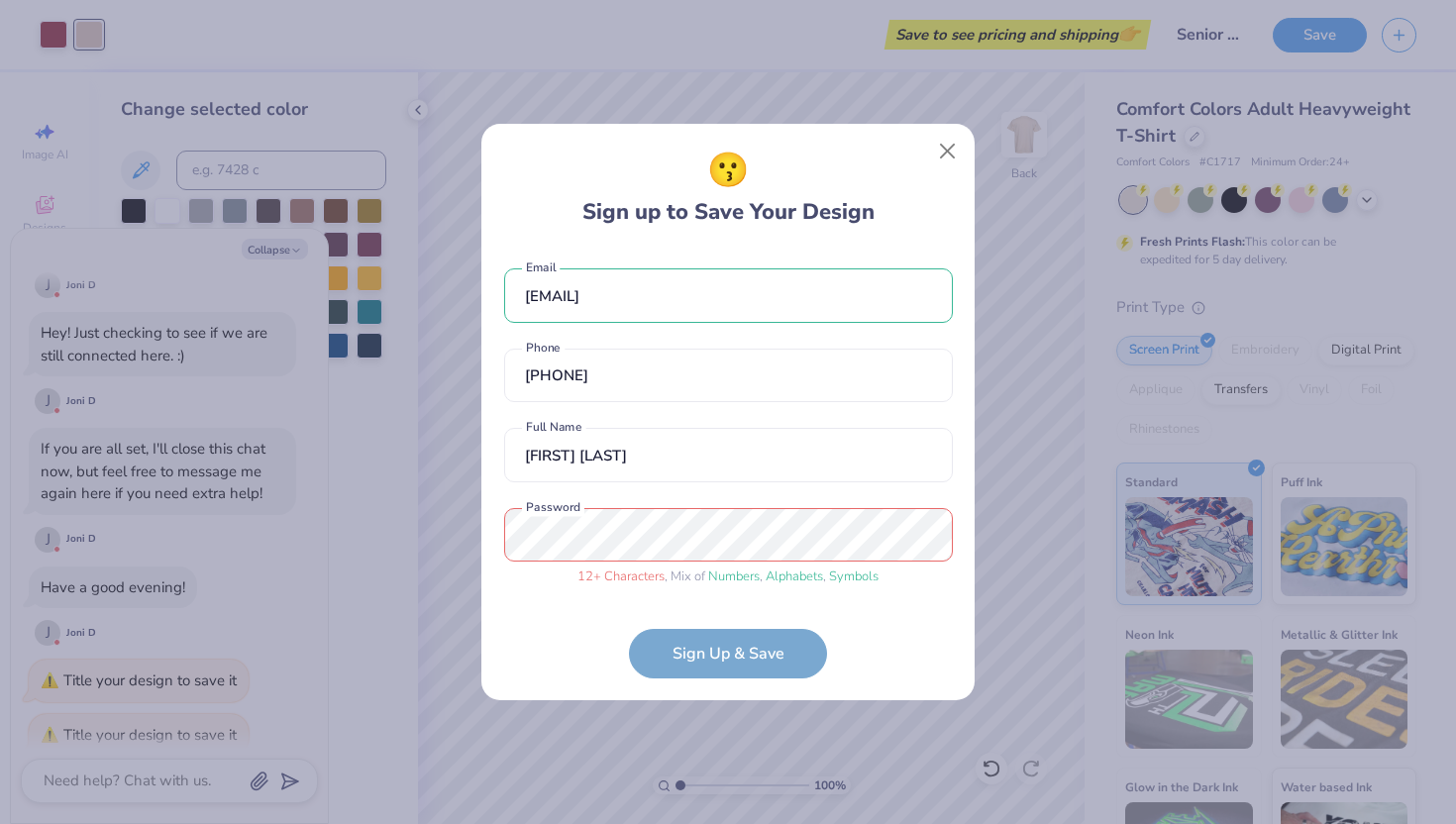 click on "elliegermaine@example.com Email [PHONE] Phone [FIRST] [LAST] Full Name 12 + Characters , Mix of   Numbers ,   Alphabets ,   Symbols Password Sign Up & Save" at bounding box center [728, 464] 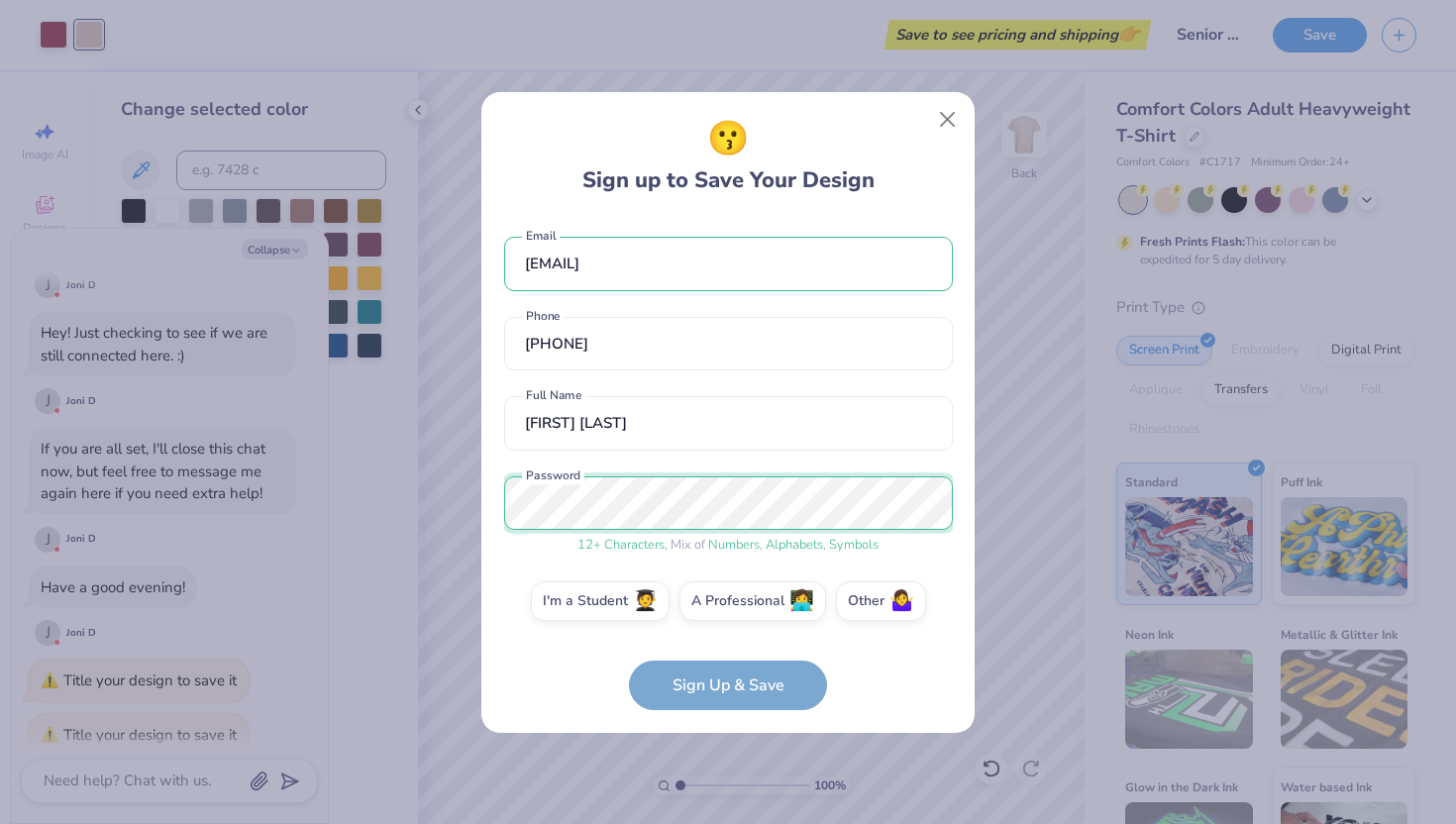 scroll, scrollTop: 11, scrollLeft: 0, axis: vertical 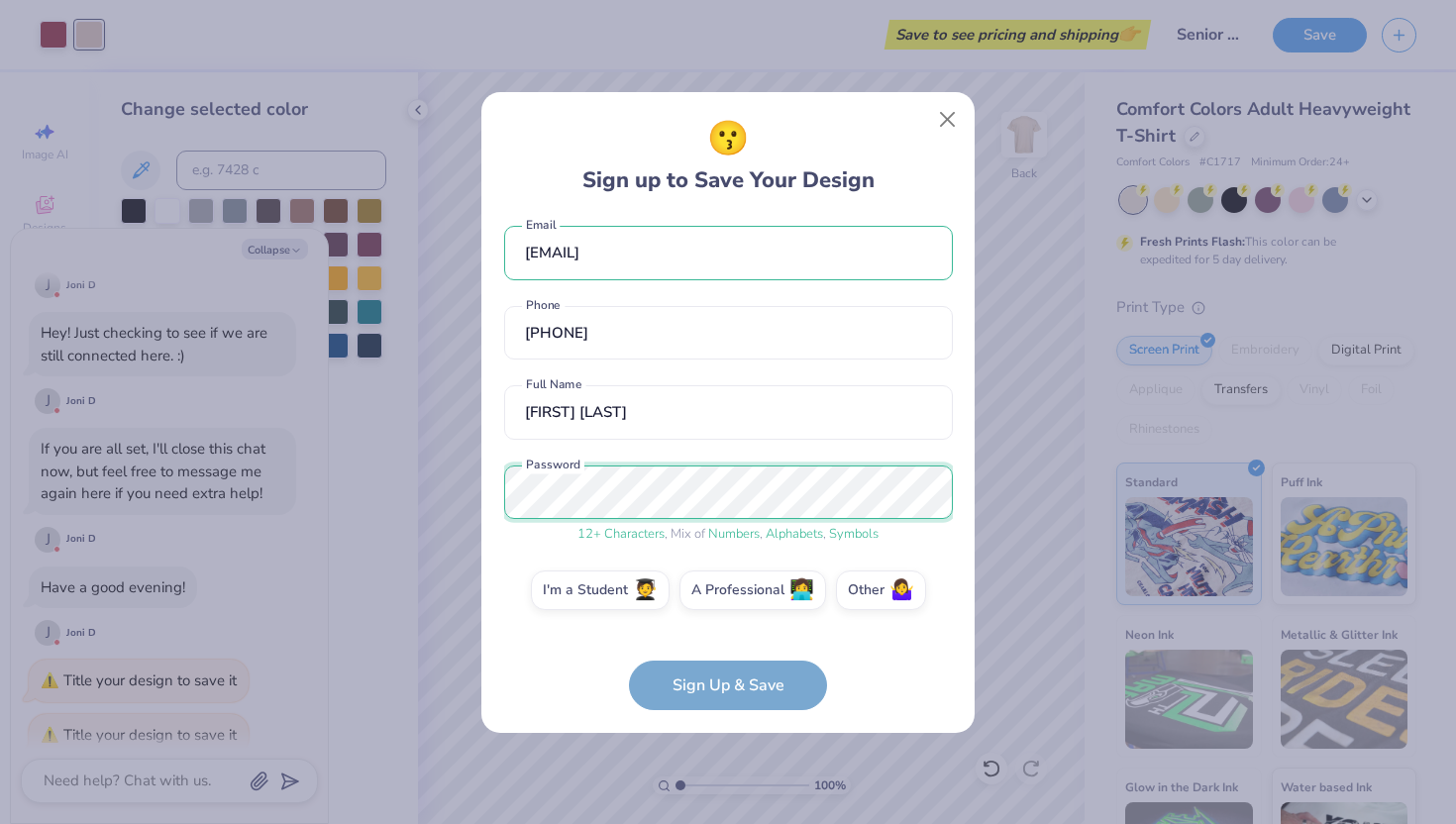 click on "😗 Sign up to Save Your Design elliegermaine@example.com Email [PHONE] Phone [FIRST] [LAST] Full Name 12 + Characters , Mix of   Numbers ,   Alphabets ,   Symbols Password I'm a Student 🧑‍🎓 A Professional 👩‍💻 Other 🤷‍♀️ Sign Up & Save" at bounding box center [728, 412] 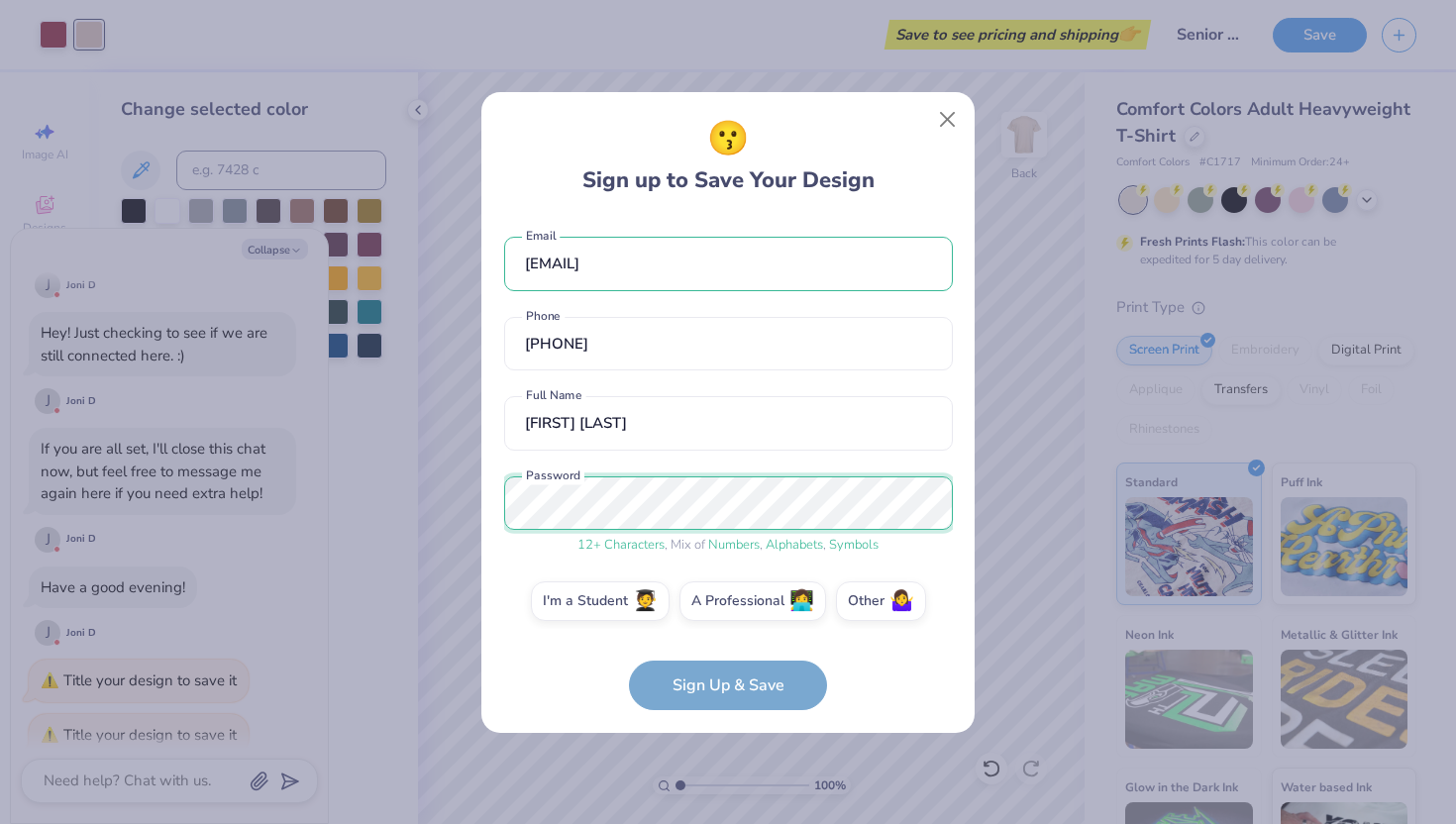 scroll, scrollTop: 11, scrollLeft: 0, axis: vertical 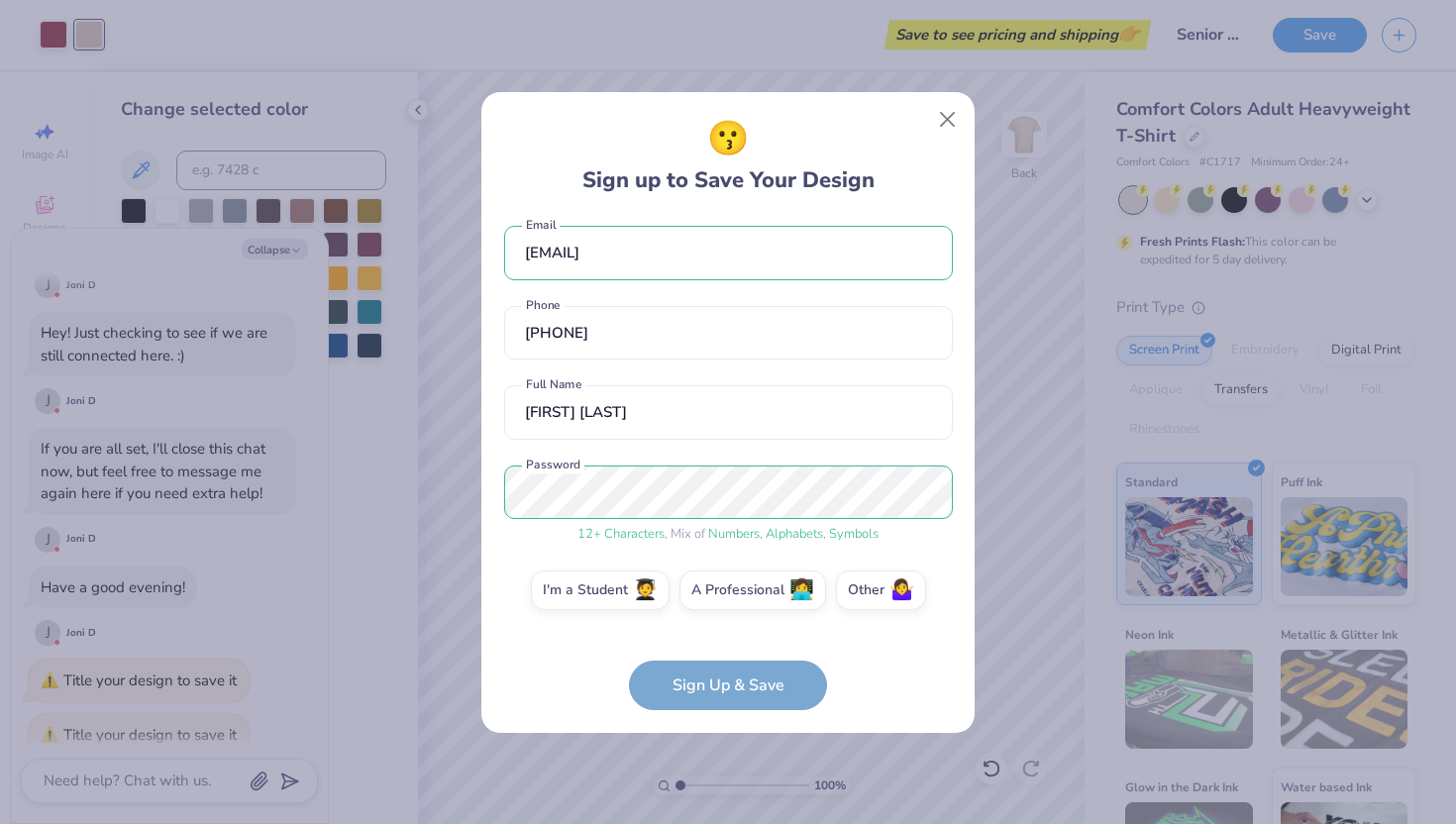 click on "elliegermaine@example.com Email [PHONE] Phone [FIRST] [LAST] Full Name 12 + Characters , Mix of   Numbers ,   Alphabets ,   Symbols Password I'm a Student 🧑‍🎓 A Professional 👩‍💻 Other 🤷‍♀️ Sign Up & Save" at bounding box center [728, 464] 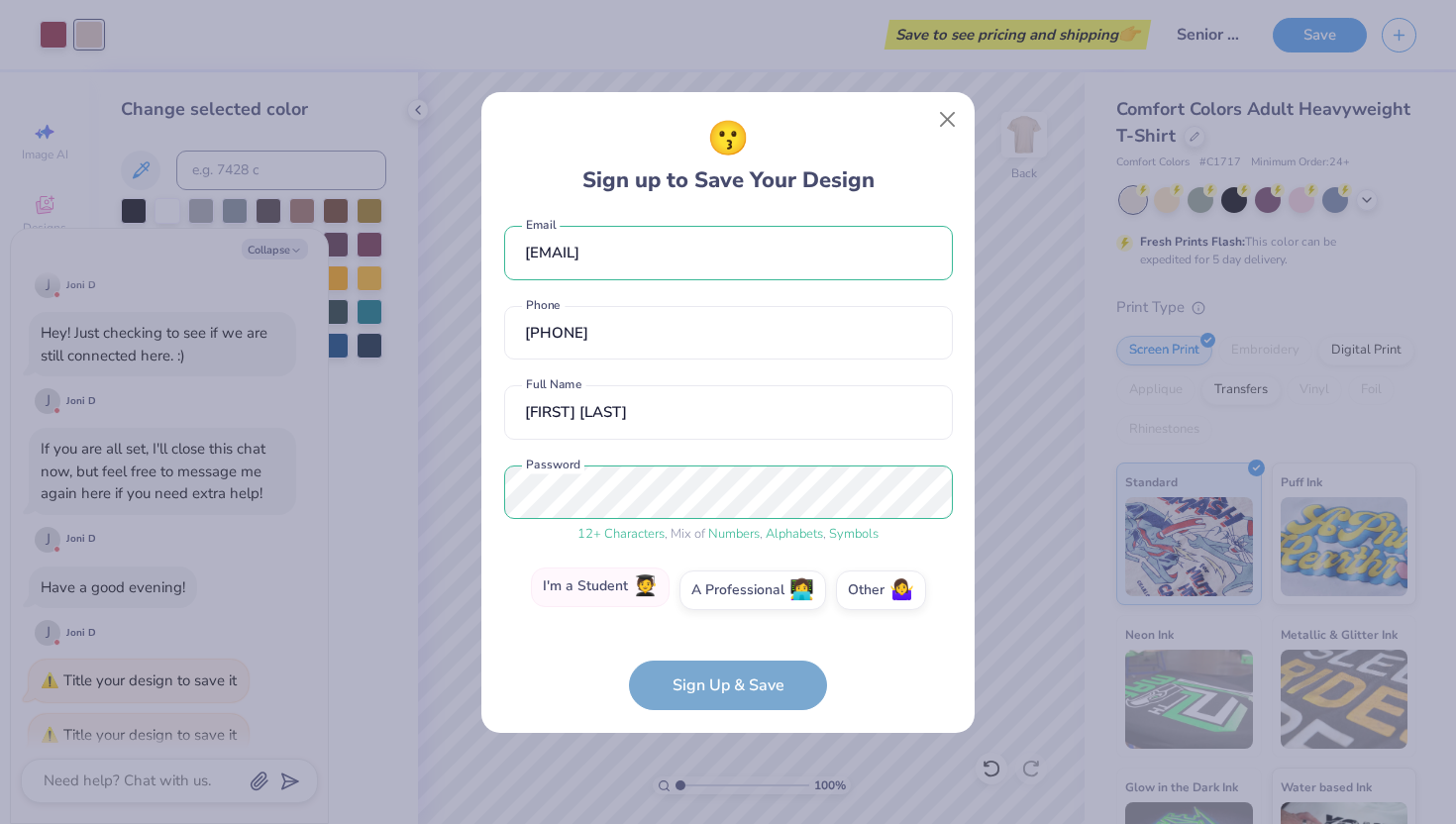 click on "I'm a Student 🧑‍🎓" at bounding box center [600, 587] 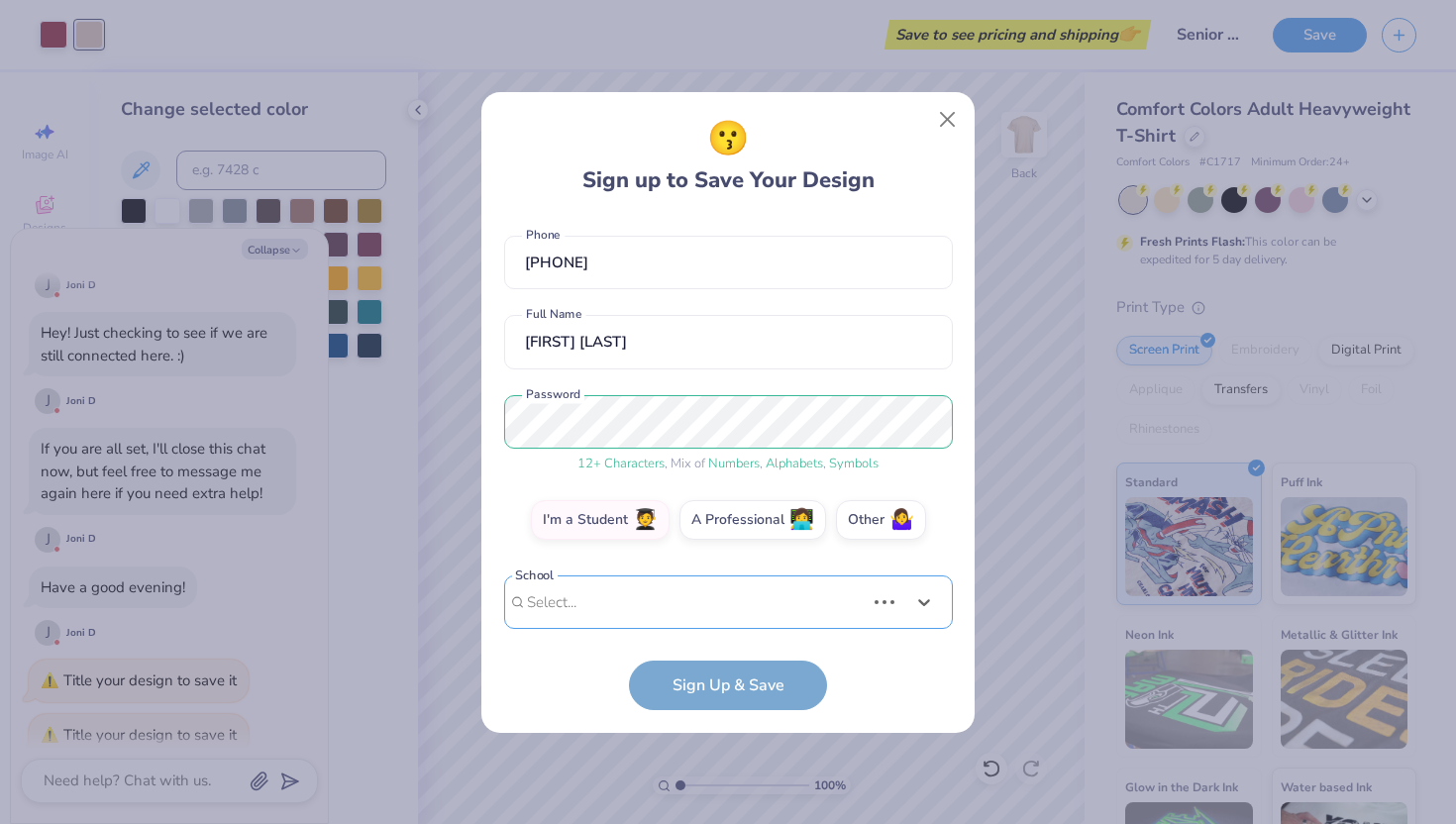 click on "Use Up and Down to choose options, press Enter to select the currently focused option, press Escape to exit the menu, press Tab to select the option and exit the menu. Select... Loading..." at bounding box center [728, 632] 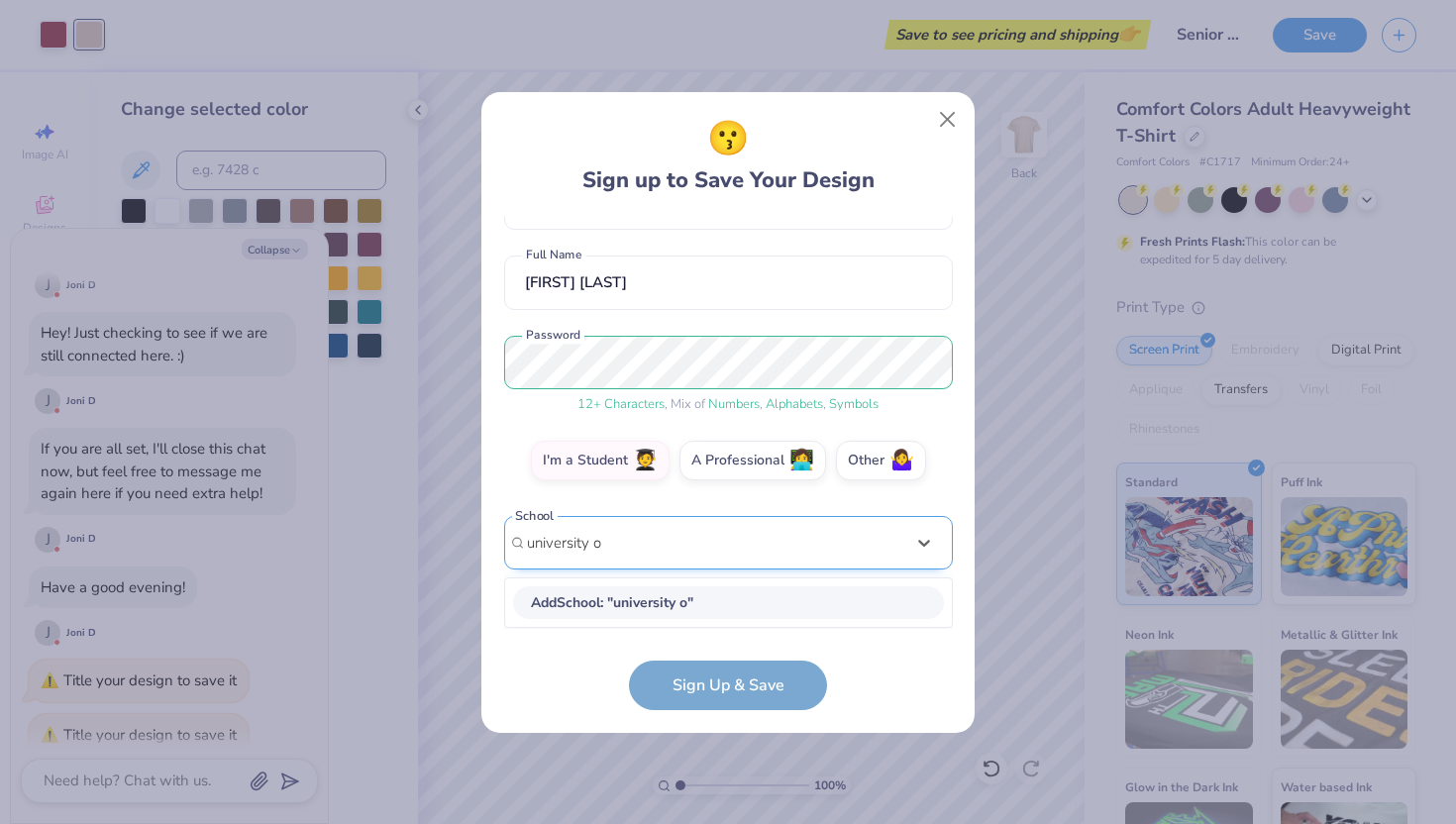 scroll, scrollTop: 140, scrollLeft: 0, axis: vertical 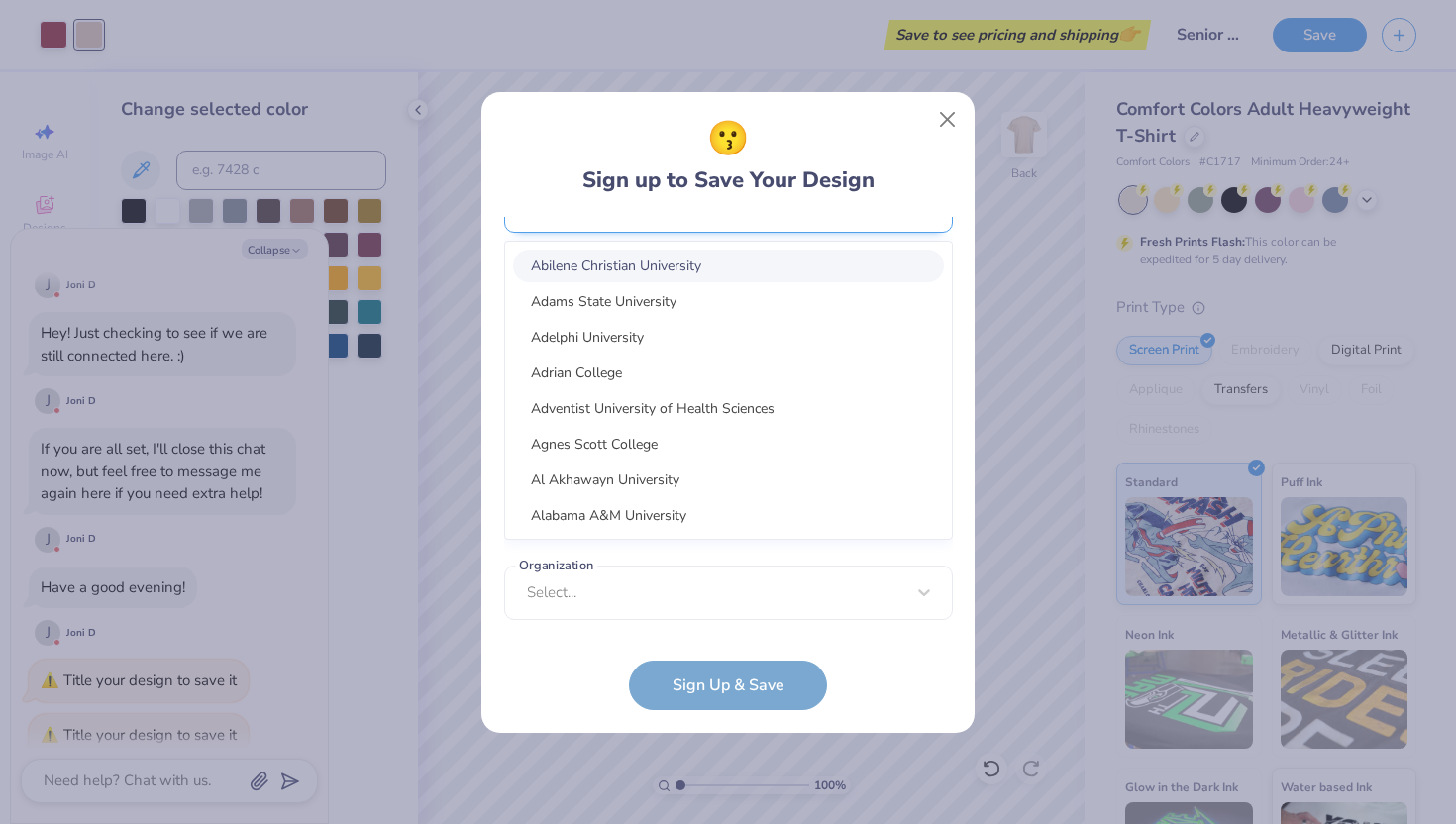 click on "option  focused, 1 of 30. 30 results available. Use Up and Down to choose options, press Enter to select the currently focused option, press Escape to exit the menu, press Tab to select the option and exit the menu. [UNIVERSITY] Abilene Christian University Adams State University Adelphi University Adrian College Adventist University of Health Sciences Agnes Scott College Al Akhawayn University Alabama A&M University Alabama State University Alaska Bible College Alaska Pacific University Albany College of Pharmacy and Health Sciences Albany State University Albertus Magnus College Albion College Albright College Alcorn State University Alderson-Broaddus University Alfred University Alice Lloyd College Allegheny College Allegheny Wesleyan College Allen College Allen University Alliant International University Alma College Alvernia University Alverno College Amberton University American Academy of Art" at bounding box center [728, 360] 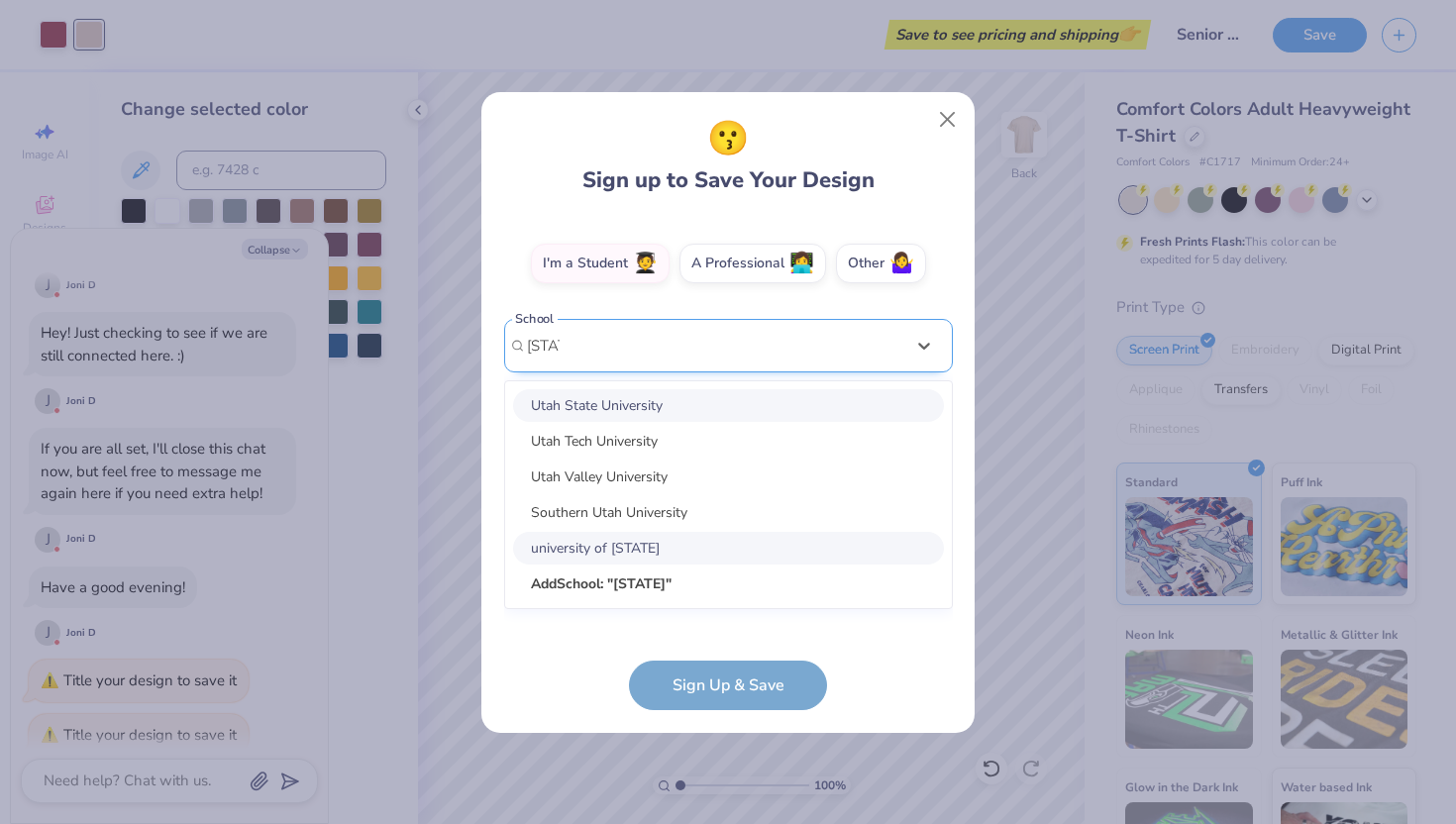 scroll, scrollTop: 344, scrollLeft: 0, axis: vertical 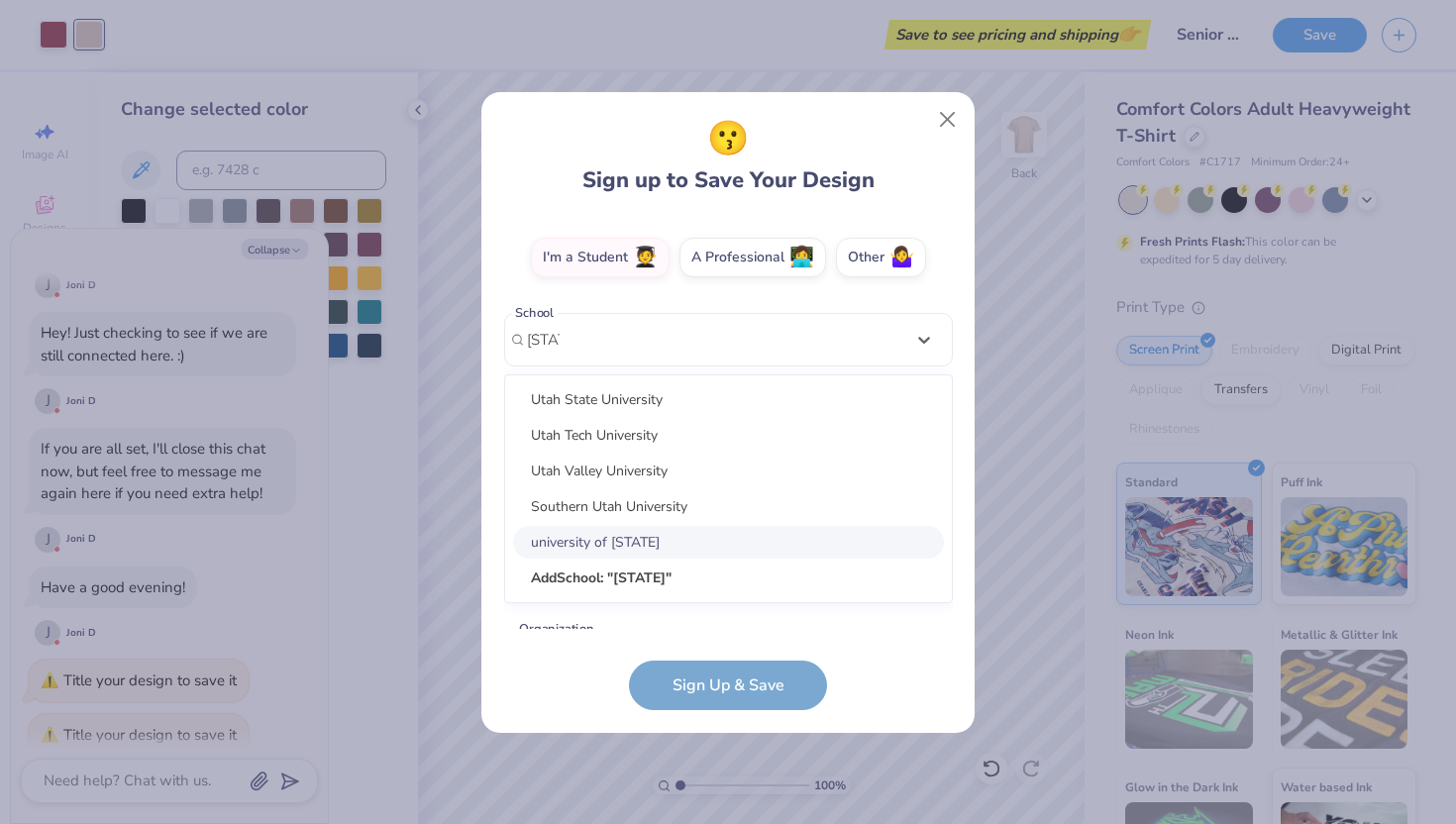 click on "university of [STATE]" at bounding box center [728, 542] 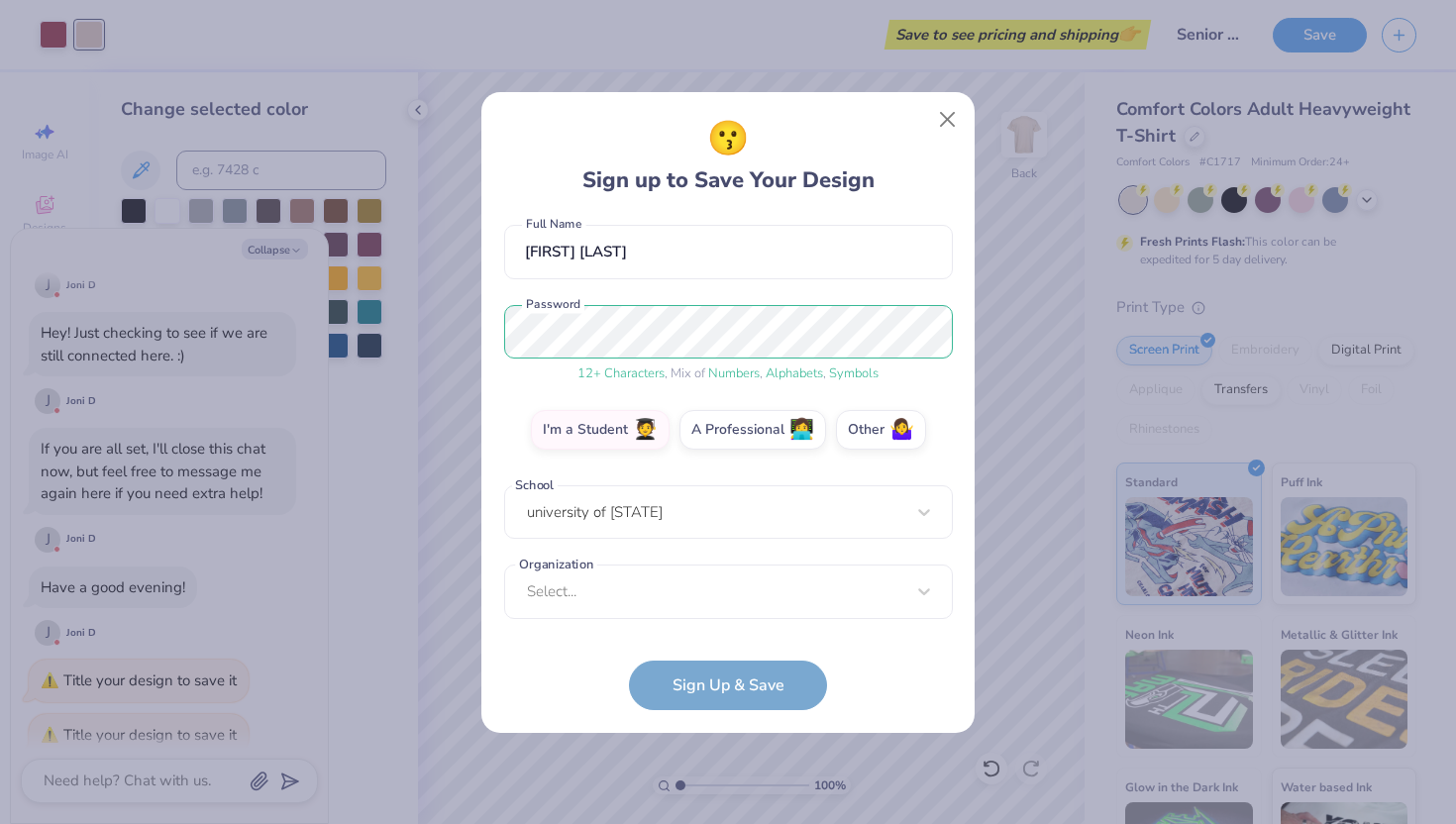 scroll, scrollTop: 170, scrollLeft: 0, axis: vertical 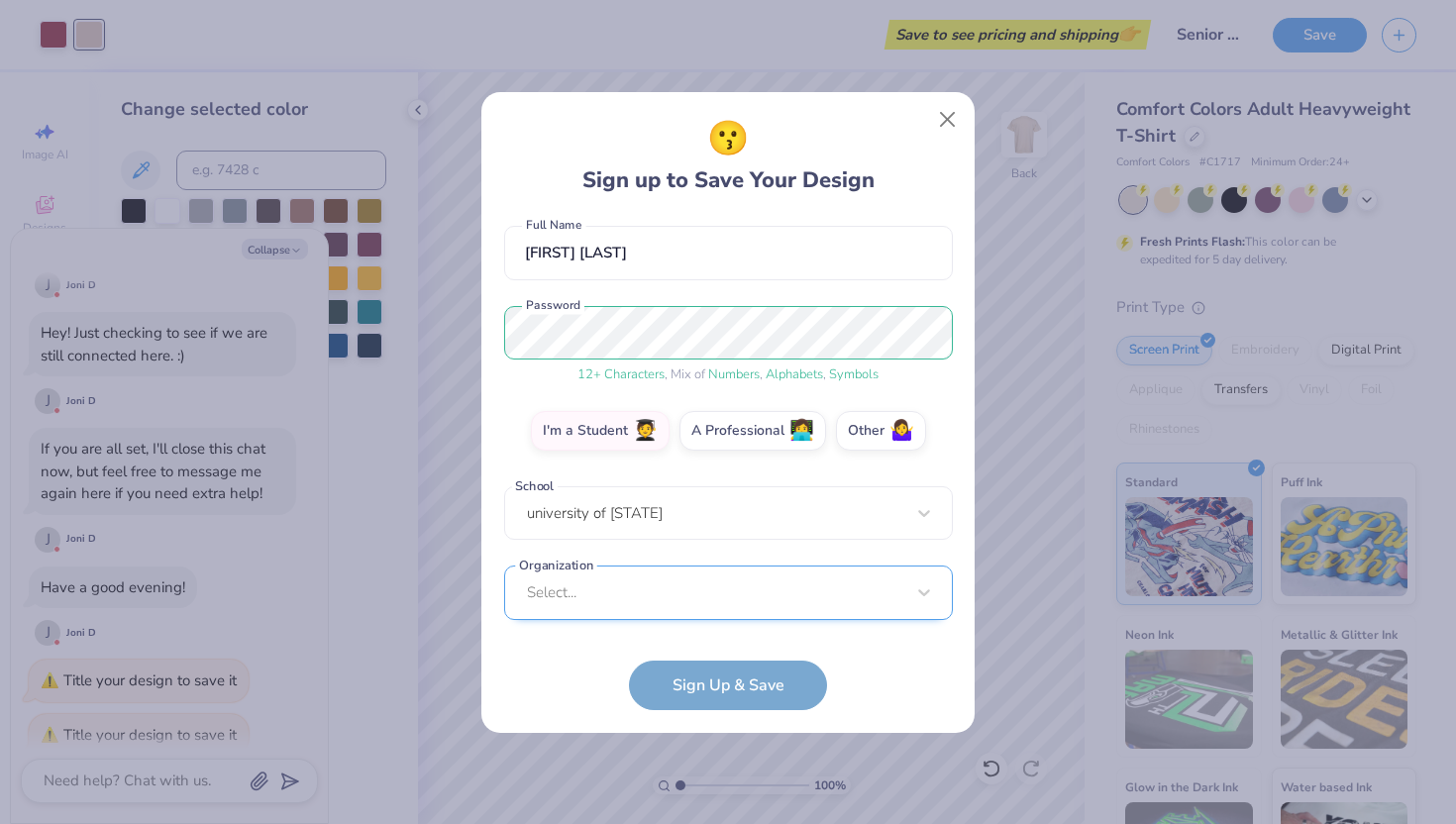 click on "Select..." at bounding box center (728, 592) 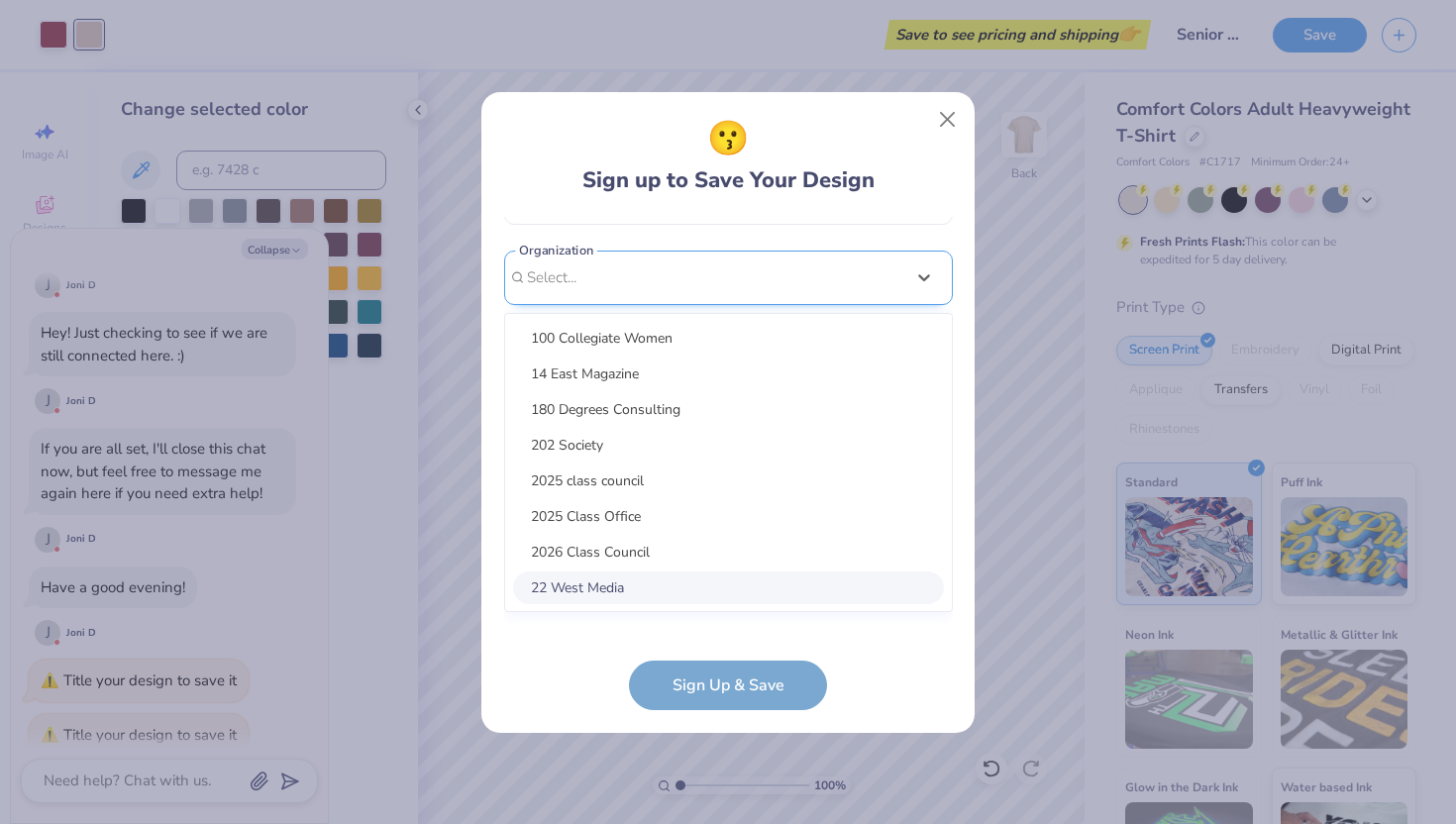 scroll, scrollTop: 467, scrollLeft: 0, axis: vertical 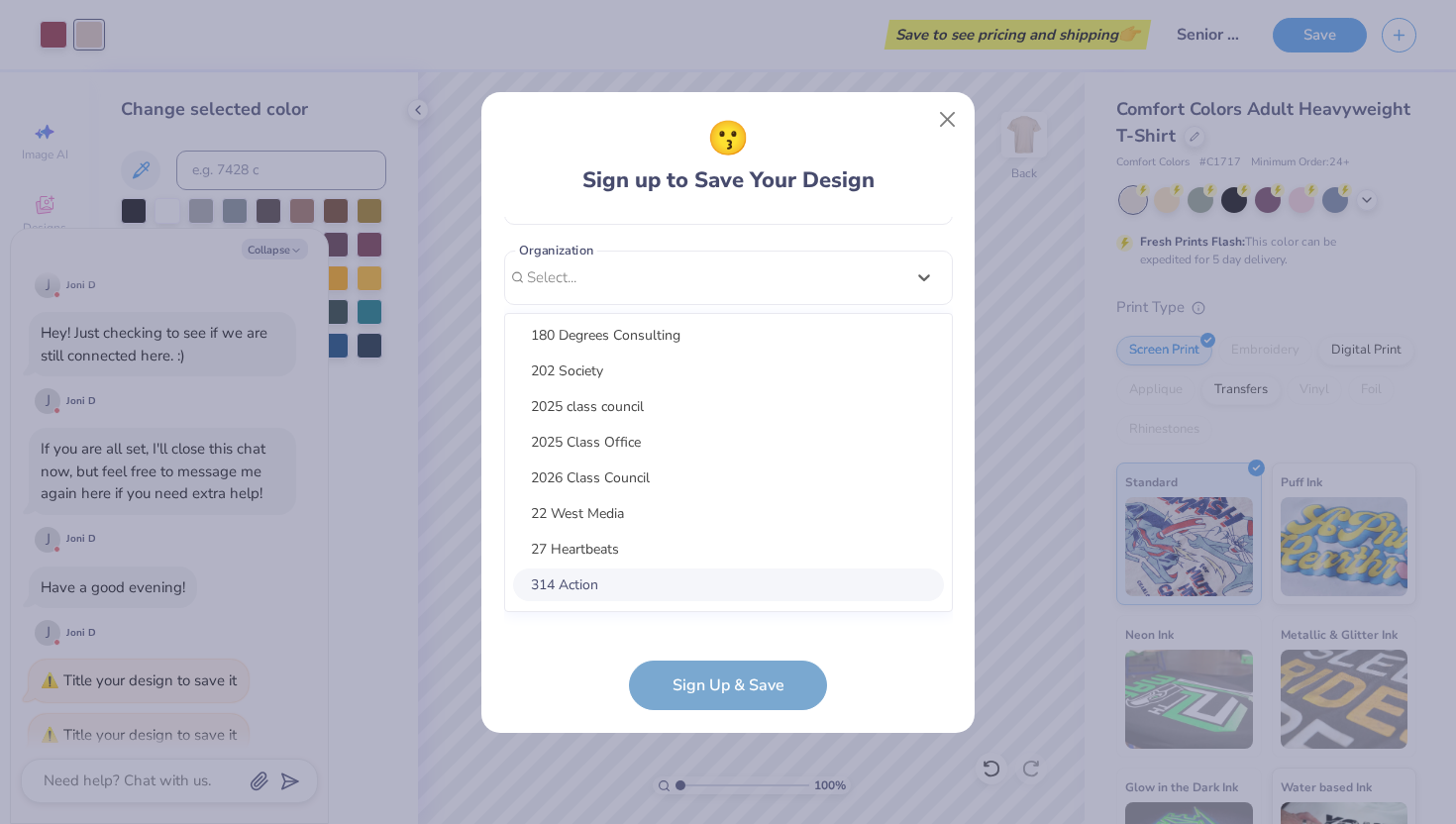 click on "😗 Sign up to Save Your Design elliegermaine@example.com Email [PHONE] Phone [FIRST] [LAST] Full Name 12 + Characters , Mix of   Numbers ,   Alphabets ,   Symbols Password I'm a Student 🧑‍🎓 A Professional 👩‍💻 Other 🤷‍♀️ School [UNIVERSITY] Organization option  focused, 10 of 45. 45 results available. Use Up and Down to choose options, press Enter to select the currently focused option, press Escape to exit the menu, press Tab to select the option and exit the menu. Select... 100 Collegiate Women 14 East Magazine 180 Degrees Consulting 202 Society 2025 class council 2025 Class Office 2026 Class Council 22 West Media 27 Heartbeats 314 Action 3D4E 4 Paws for Ability 4-H 45 Kings 49er Racing Club 49er Social & Ballroom Dance Club 4N01 Dance Team 4x4 Magazine 64 Squares 8 To The Bar 840 West A Better Chance Tutoring A Cappella A Completely Different Note A Moment of Magic A Place to Talk A.R.T Dance Team A2 Exploration Cult AAAE AAAS AAC Club AADE Aag Aahana Aaja Nachle AAMBAA AAPA AASU AAUW AAWD AB Samahan" at bounding box center [728, 464] 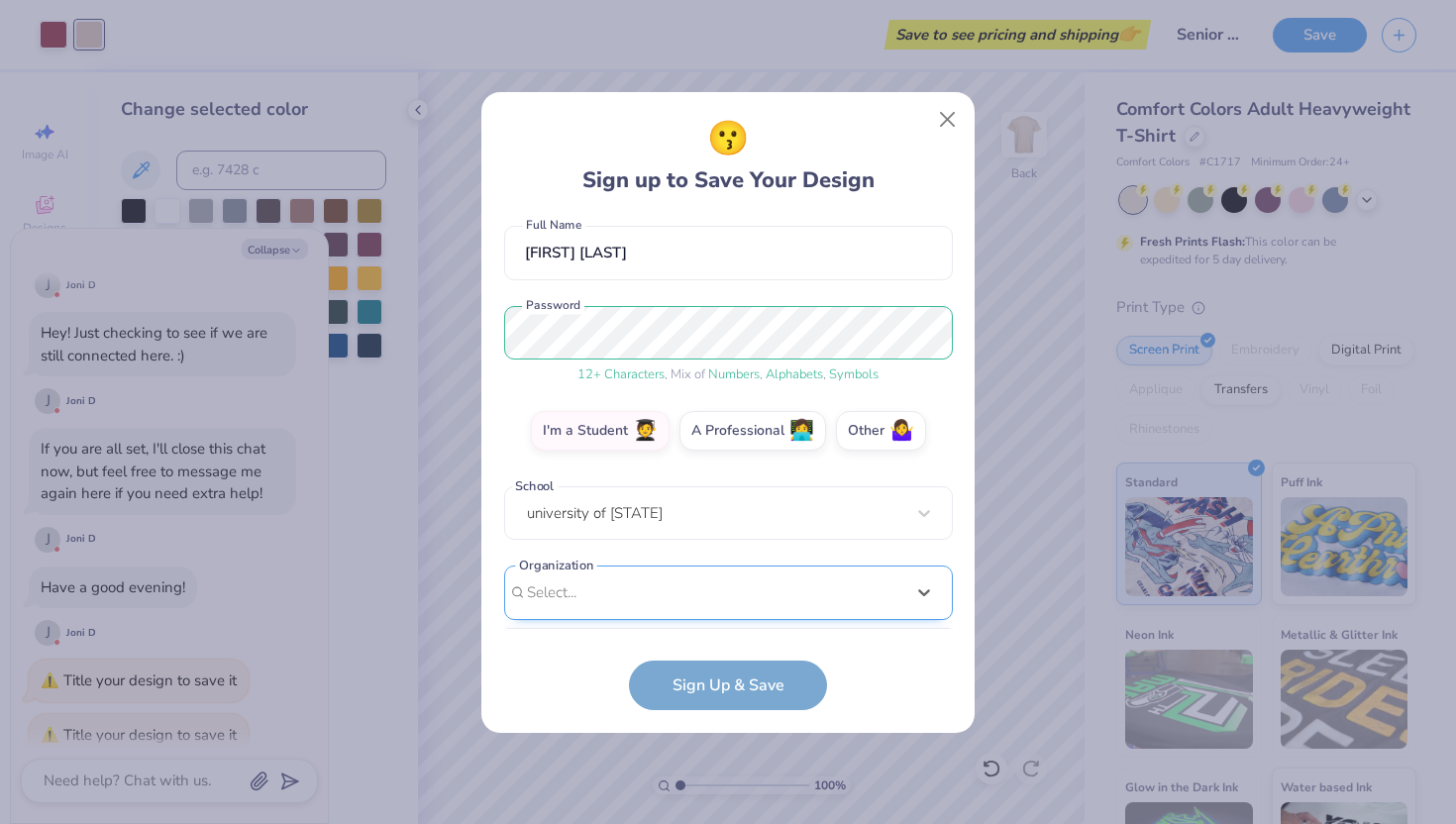 scroll, scrollTop: 467, scrollLeft: 0, axis: vertical 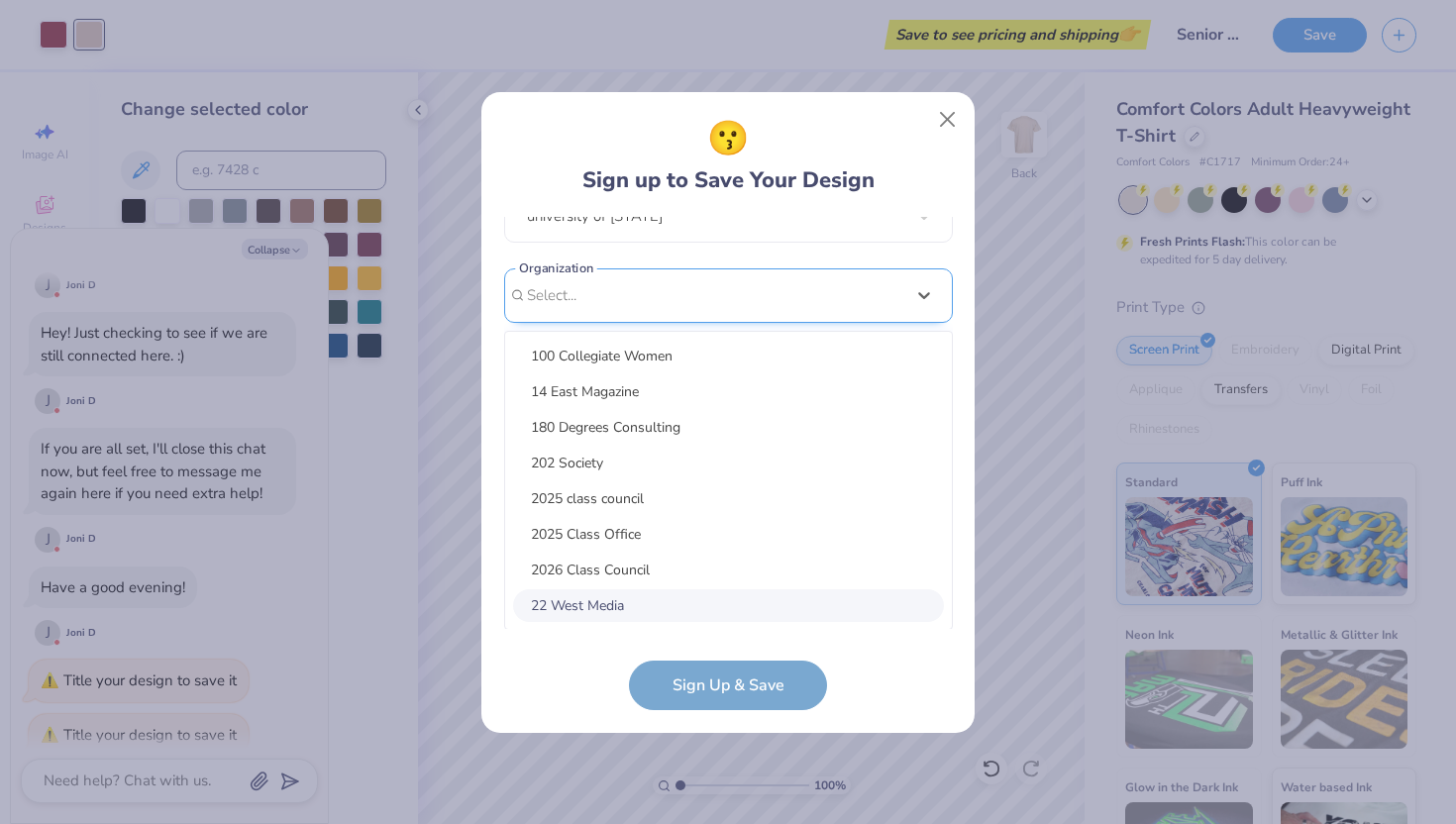 click on "option  focused, 8 of 45. 45 results available. Use Up and Down to choose options, press Enter to select the currently focused option, press Escape to exit the menu, press Tab to select the option and exit the menu. Select... 100 Collegiate Women 14 East Magazine 180 Degrees Consulting 202 Society 2025 class council 2025 Class Office 2026 Class Council 22 West Media 27 Heartbeats 314 Action 3D4E 4 Paws for Ability 4-H 45 Kings 49er Racing Club 49er Social & Ballroom Dance Club 4N01 Dance Team 4x4 Magazine 64 Squares 8 To The Bar 840 West A Better Chance Tutoring A Cappella A Completely Different Note A Moment of Magic A Place to Talk A.R.T Dance Team A2 Exploration Cult AAAE AAAS AAC Club AADE Aag Aahana Aaja Nachle AAMBAA AAPA AASU AAUW AAWD AB Samahan Abhinaya ABK Ablaze ABPSI" at bounding box center (728, 449) 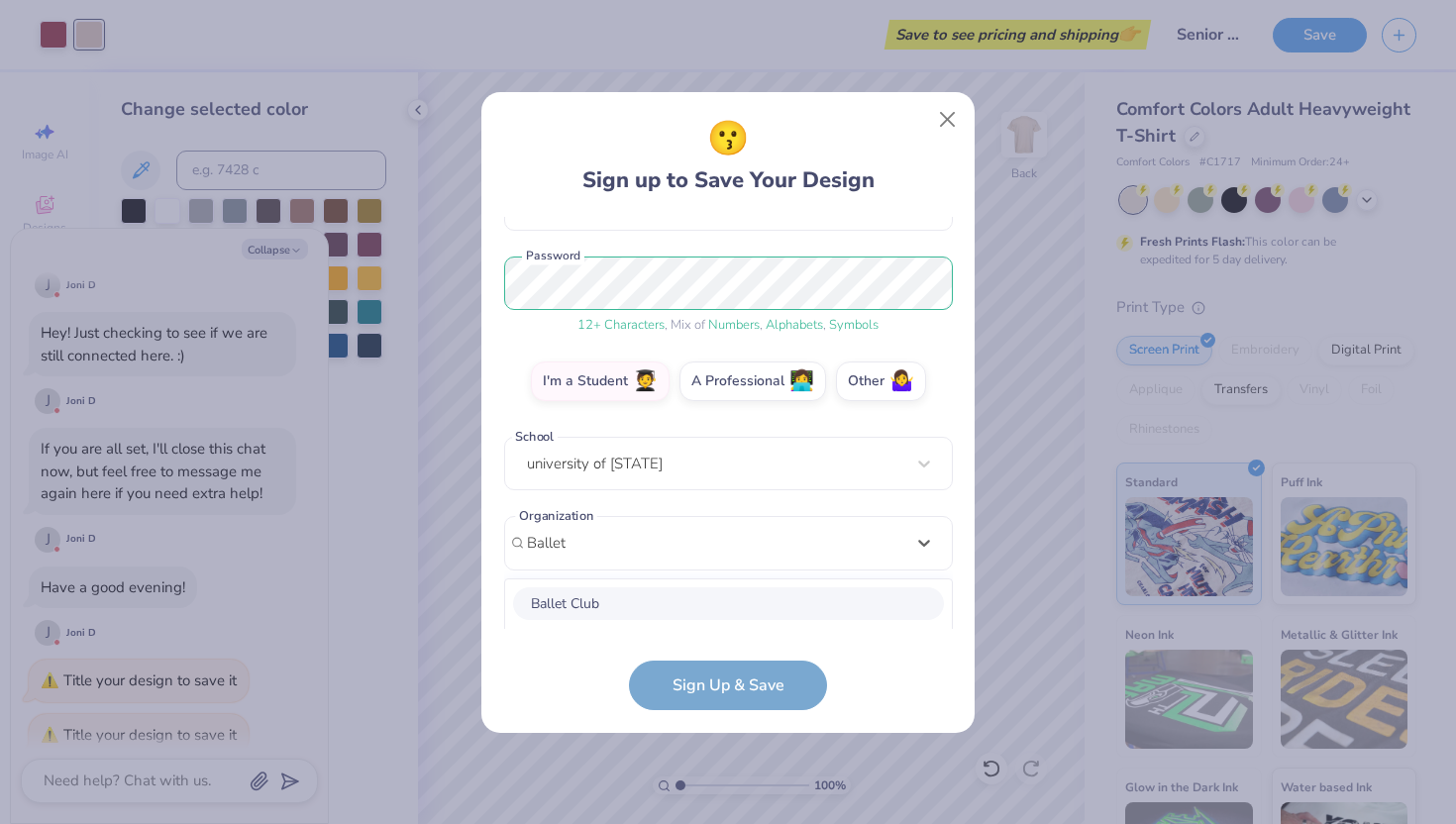 scroll, scrollTop: 467, scrollLeft: 0, axis: vertical 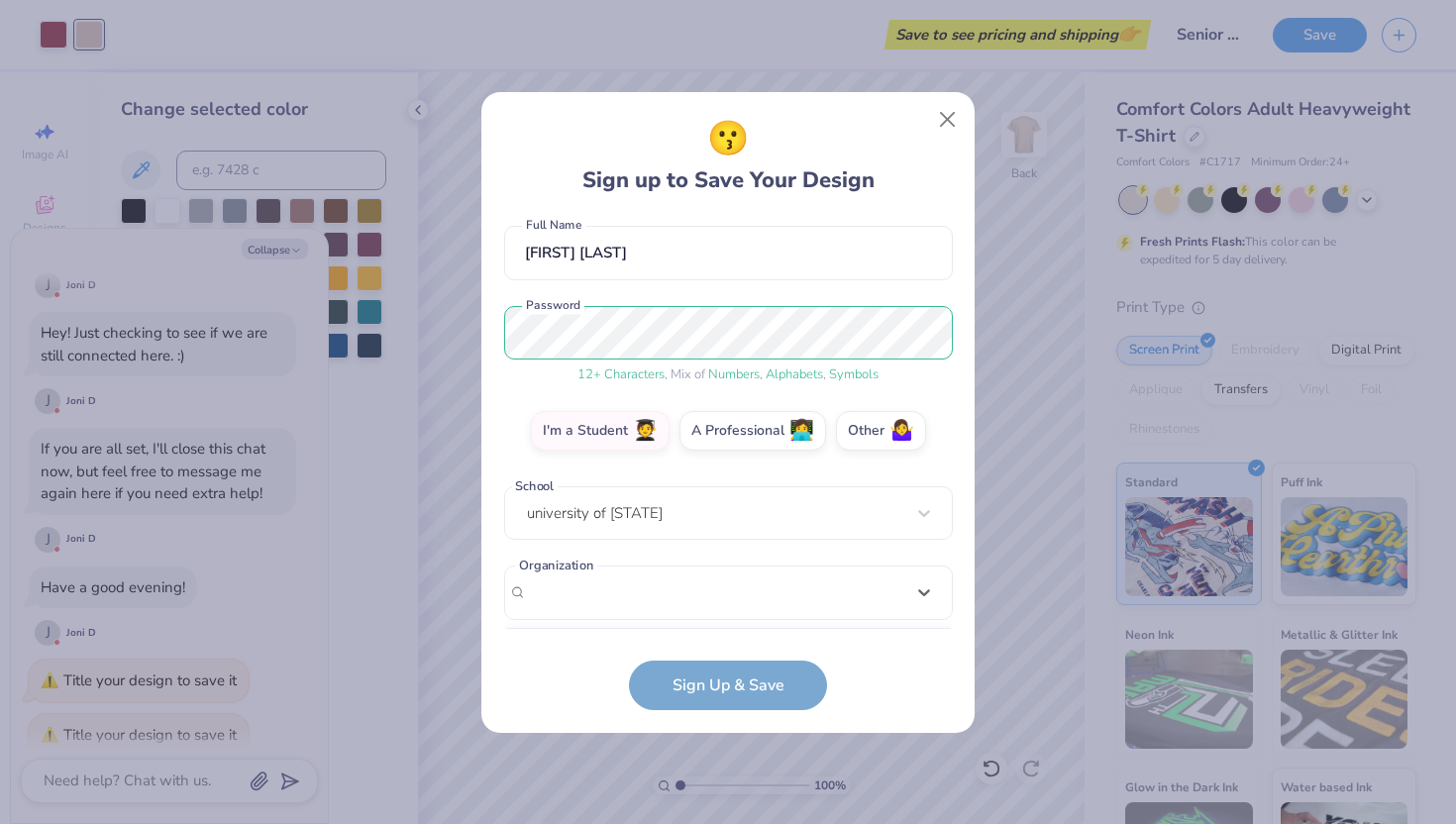 click on "elliegermaine@example.com Email [PHONE] Phone [FIRST] [LAST] Full Name 12 + Characters , Mix of   Numbers ,   Alphabets ,   Symbols Password I'm a Student 🧑‍🎓 A Professional 👩‍💻 Other 🤷‍♀️ School [UNIVERSITY] Organization option  focused, 16 of 31. 31 results available for search term Ballet . Use Up and Down to choose options, press Enter to select the currently focused option, press Escape to exit the menu, press Tab to select the option and exit the menu. Ballet Club Ballet Company Ballet Project Ballet Theater Ballet Company M Ballet Folklorico Mitotiani  Ballet Folklorico Mijitotini de Mexhico Ballet Folklorico la Joya de Mexico Ballet Penn Ballet Bullet Journaling Club Butler Ballet Bagley Ambassadors Valley Magazine Sales Institute Scarlet Cross Basketball Belles Tabletalk valley Cobalt Consulting Subtleties Baseball Club Foosball Club Football Club Softball club Dodgeball Club Paintball Club Spikeball Club Alpha Lambda Epsilon Add  Org : " Ballet " Sign Up & Save" at bounding box center [728, 464] 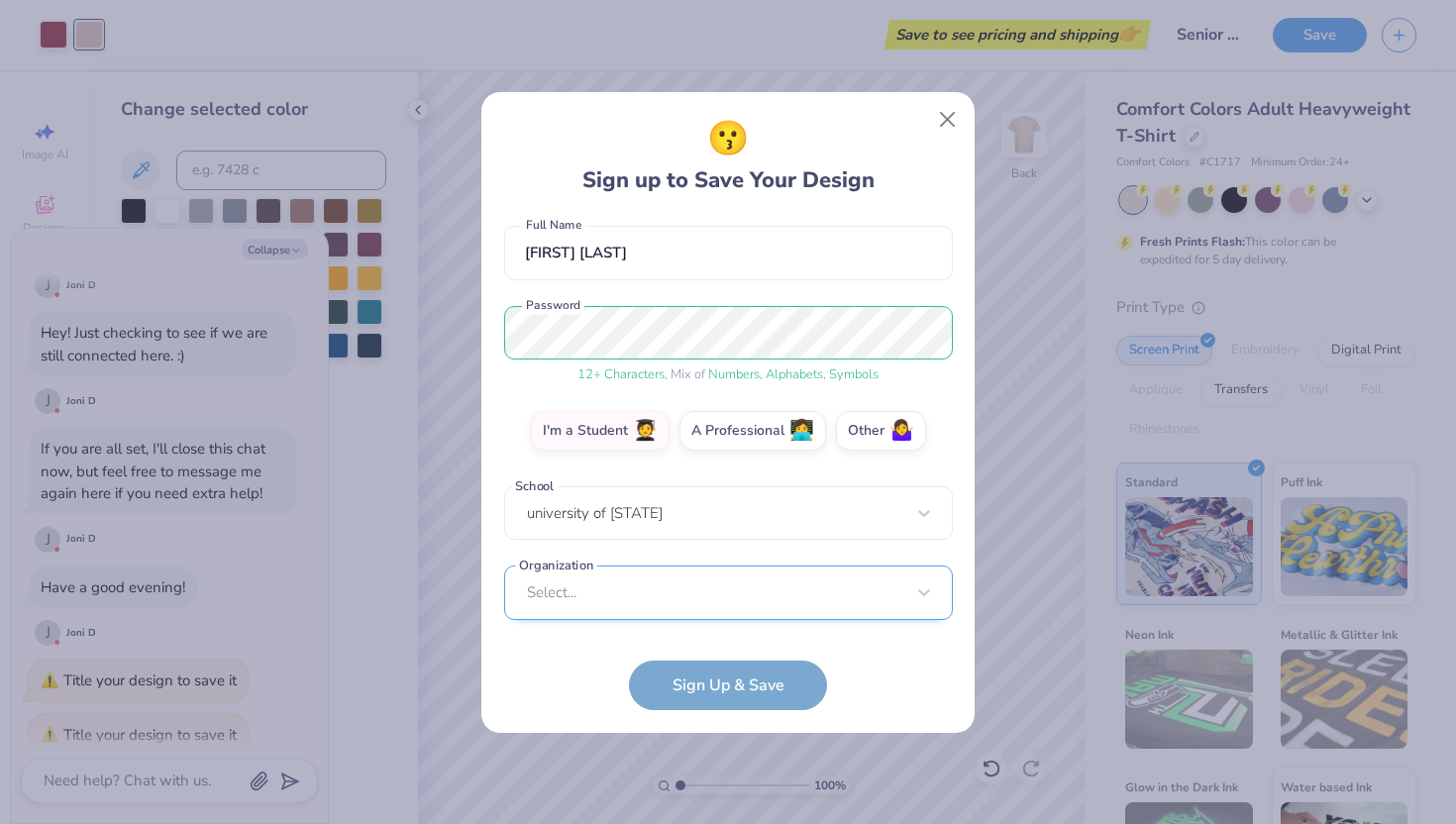 click on "Select..." at bounding box center [728, 592] 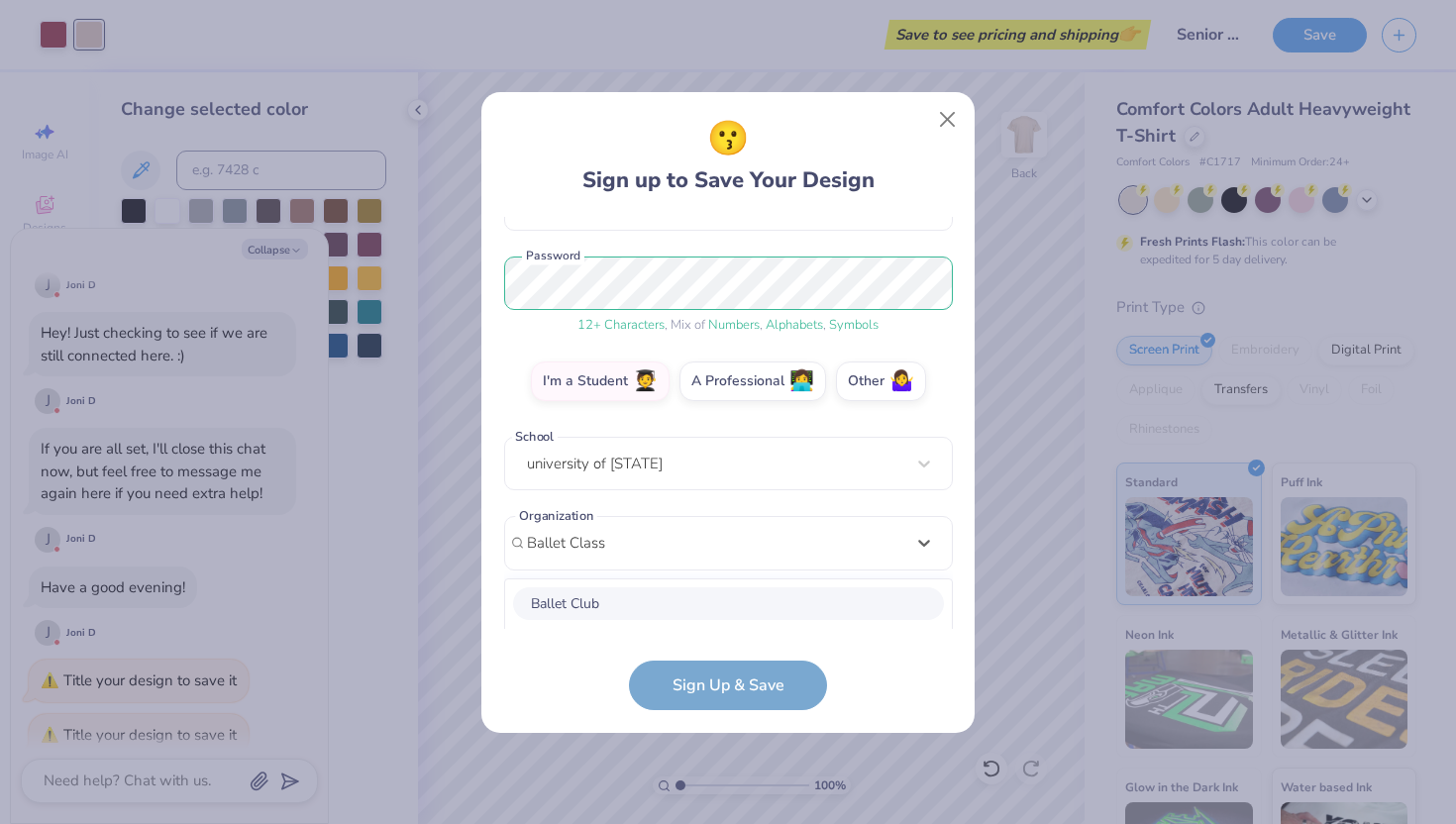 scroll, scrollTop: 467, scrollLeft: 0, axis: vertical 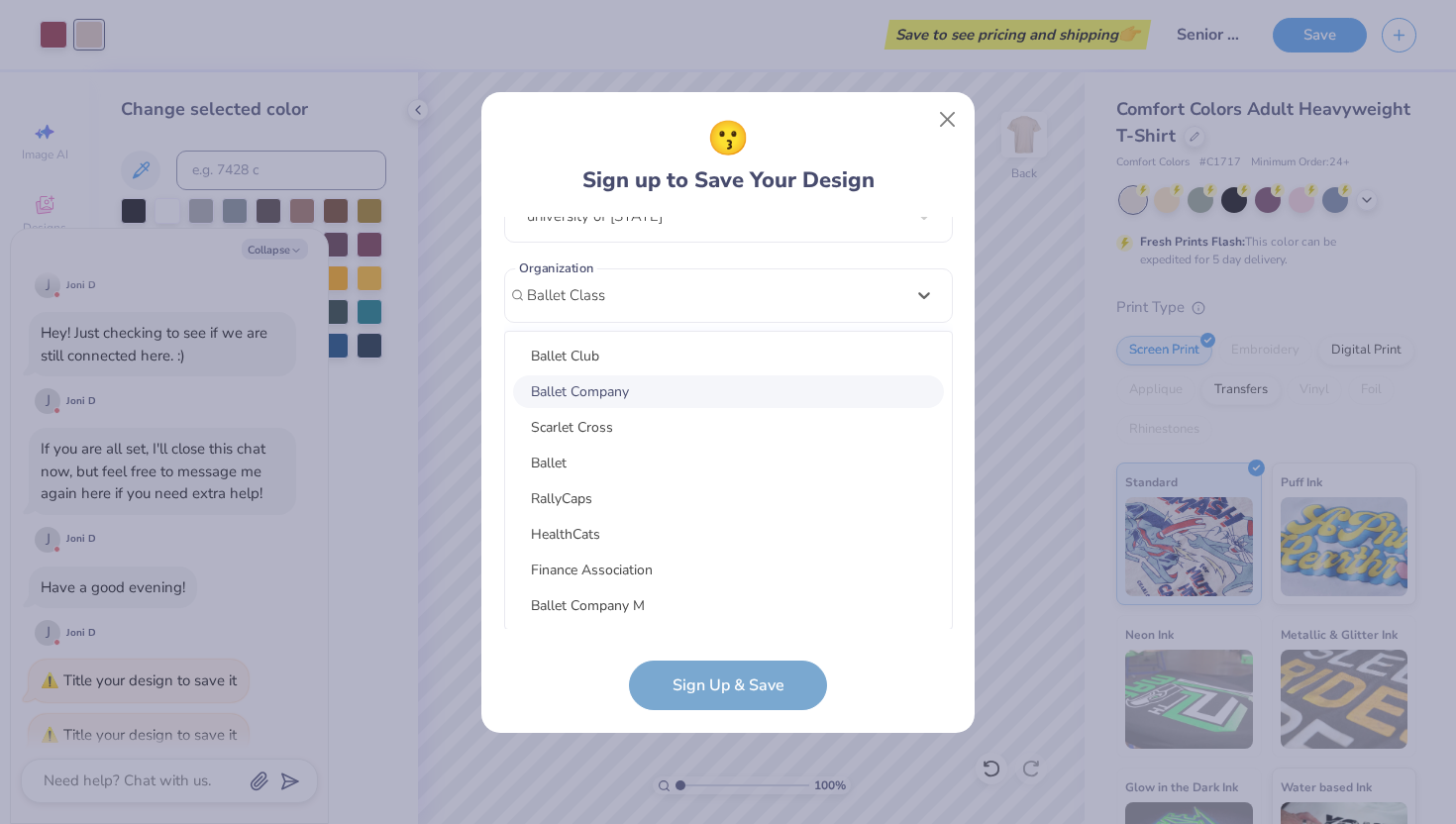 click on "Ballet Company" at bounding box center (728, 391) 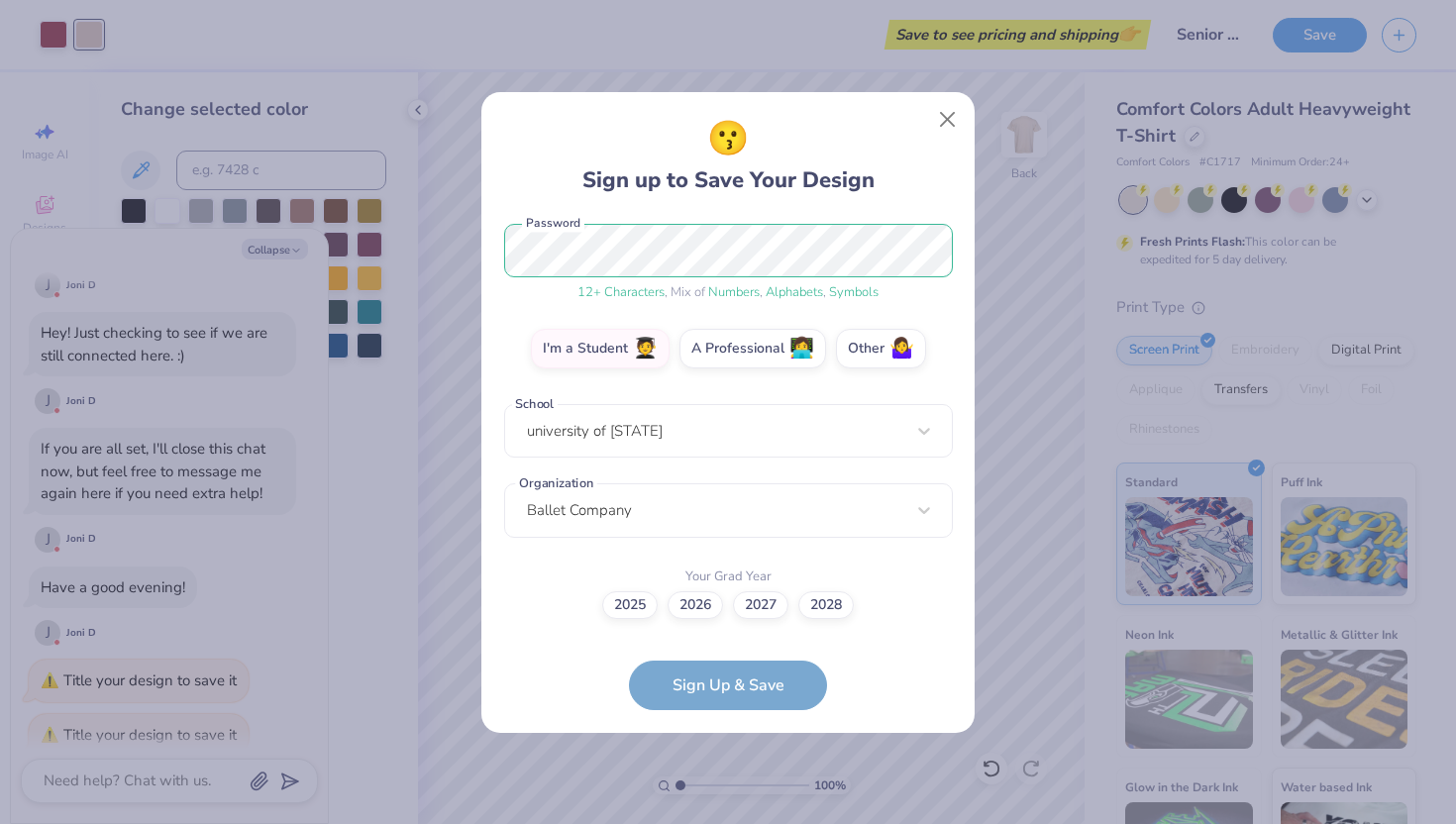 scroll, scrollTop: 252, scrollLeft: 0, axis: vertical 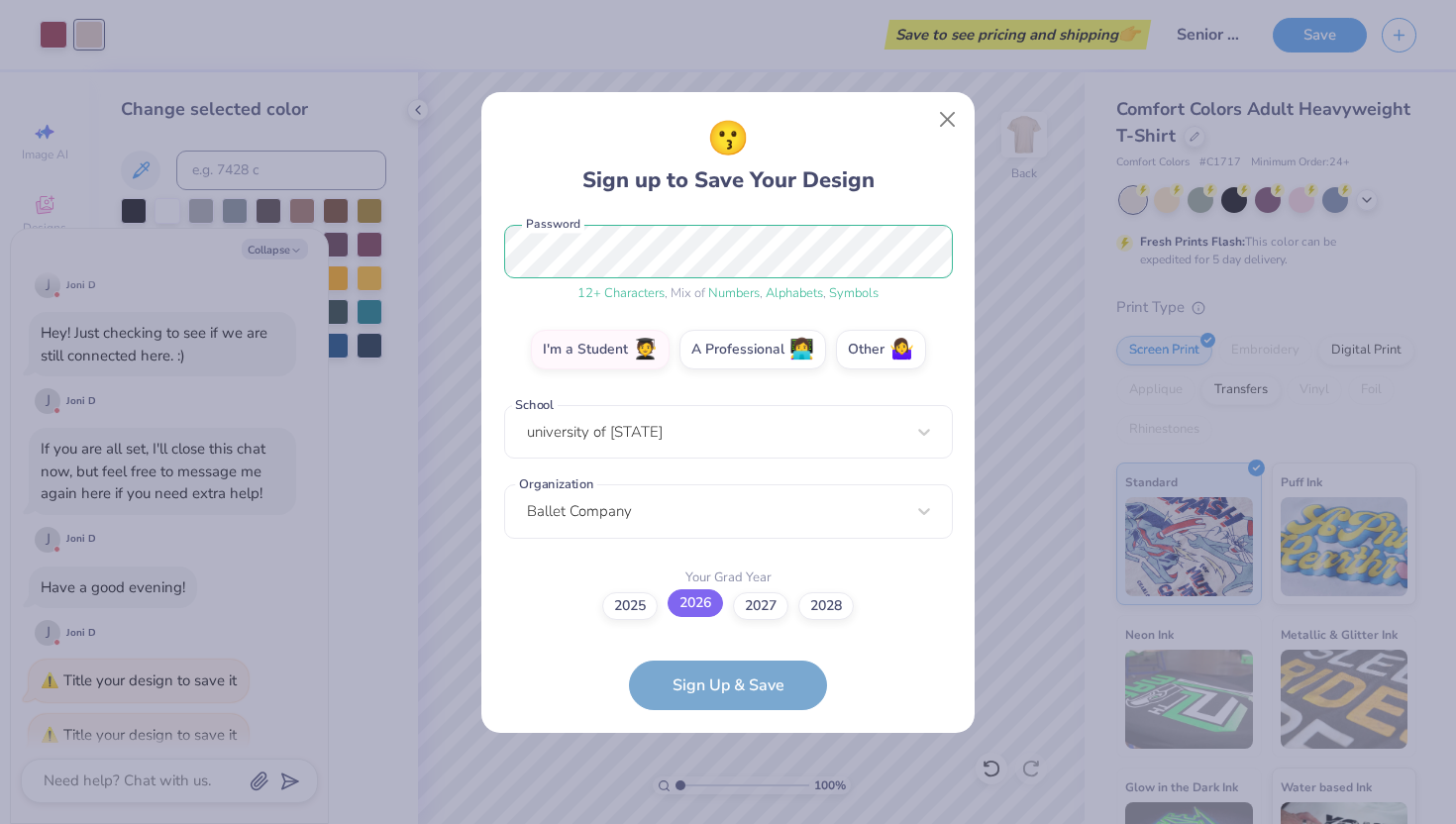 click on "2026" at bounding box center [695, 603] 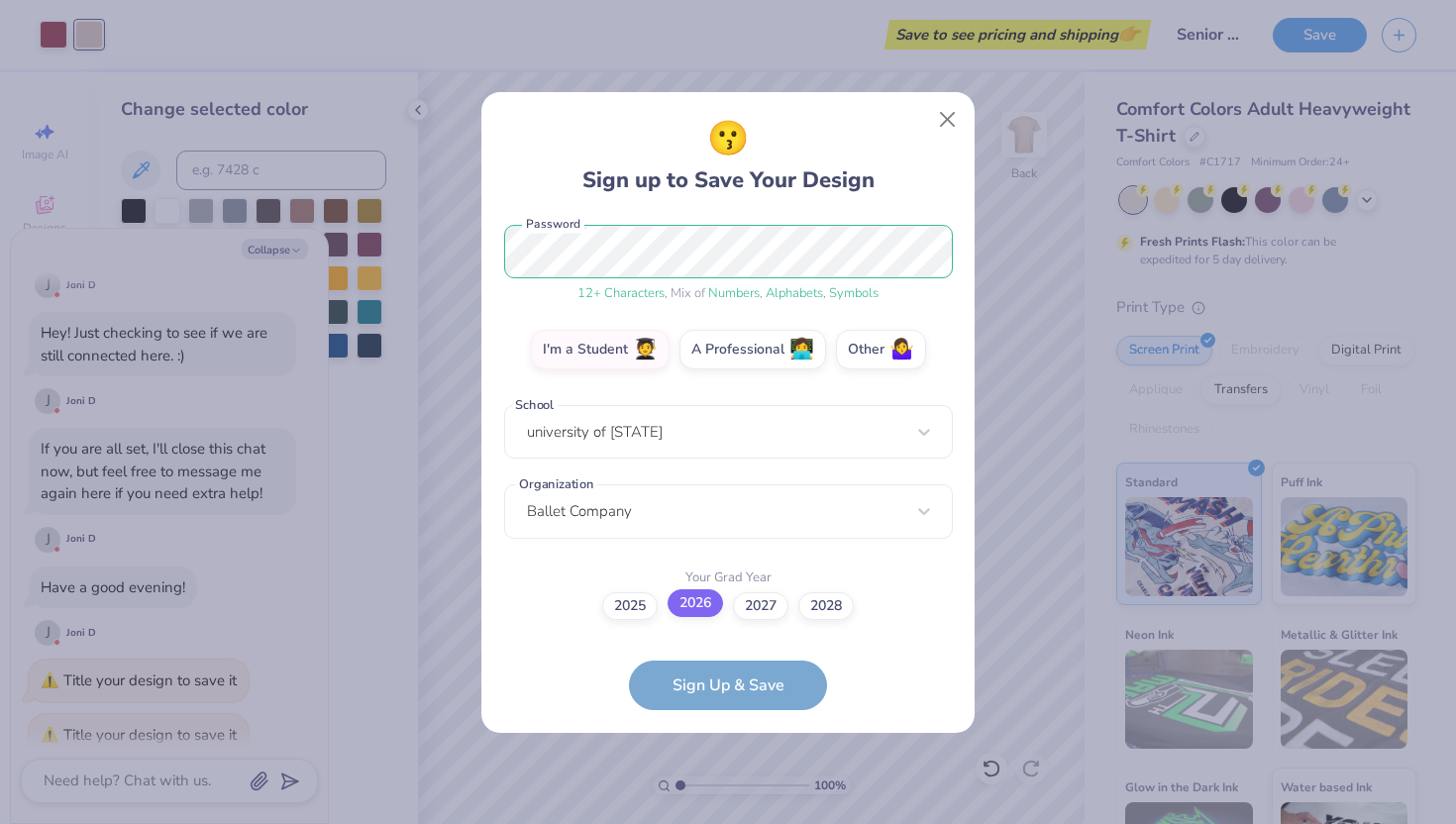 click on "2026" at bounding box center (728, 858) 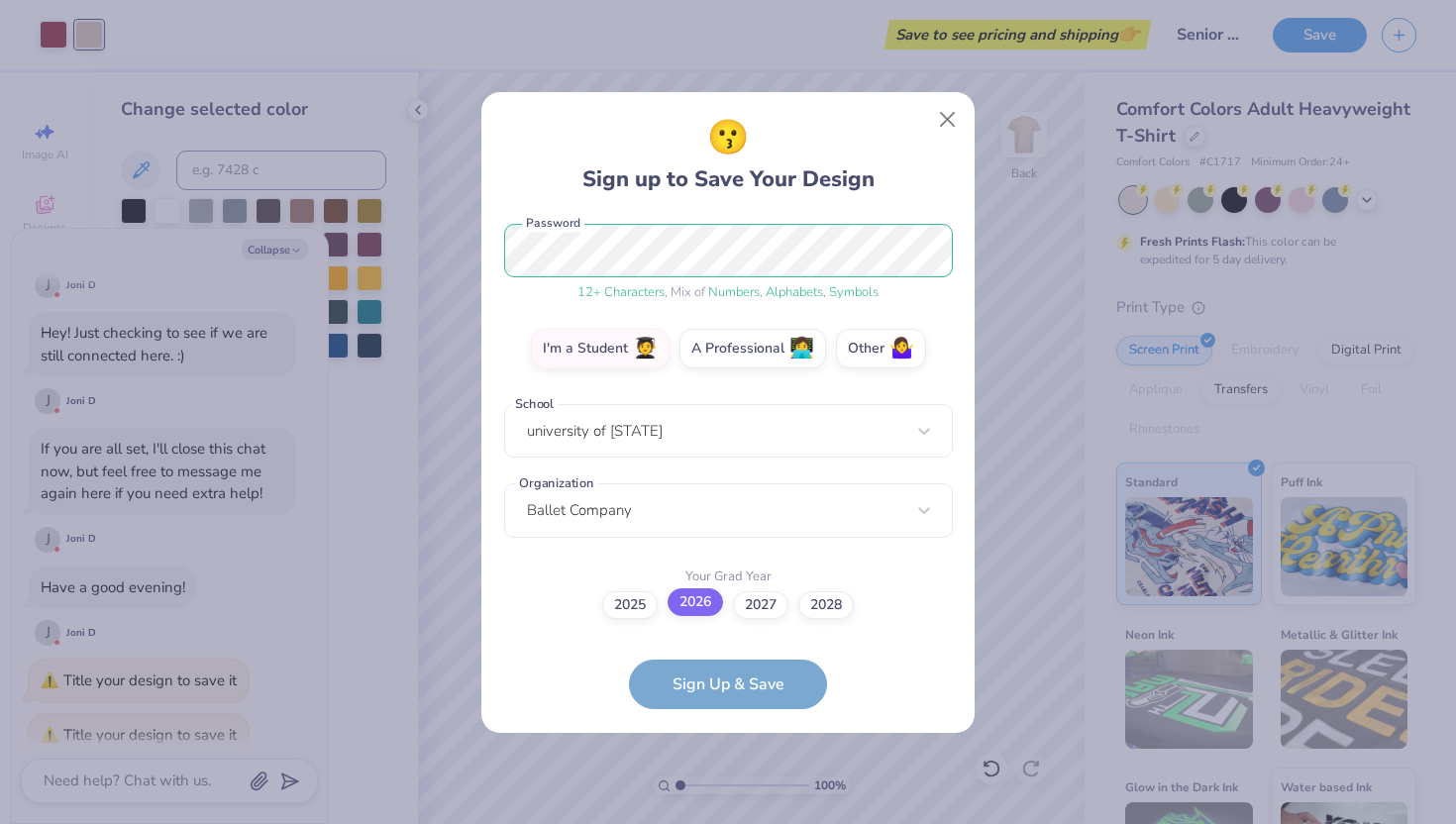 scroll, scrollTop: 369, scrollLeft: 0, axis: vertical 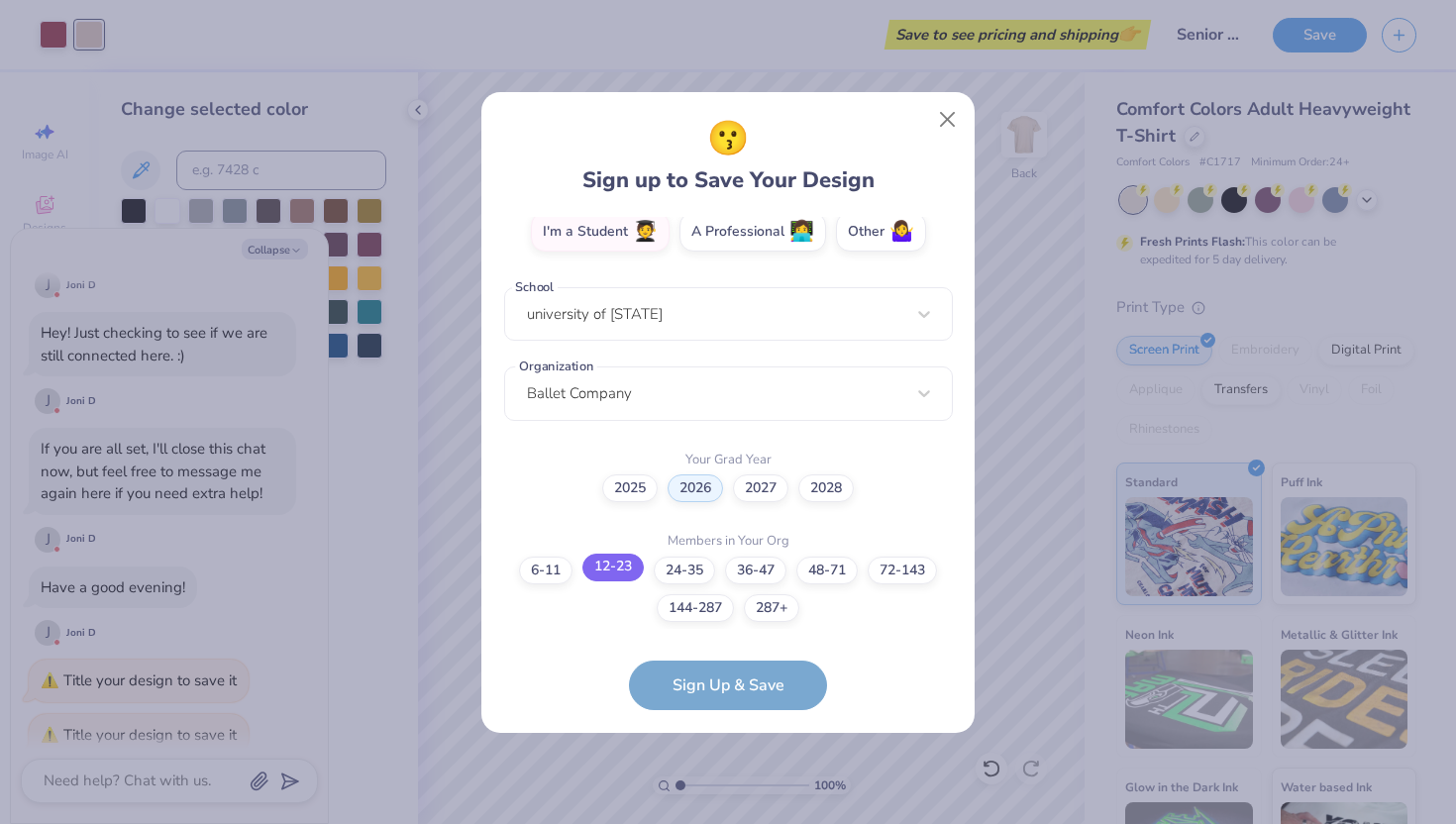 click on "12-23" at bounding box center [613, 567] 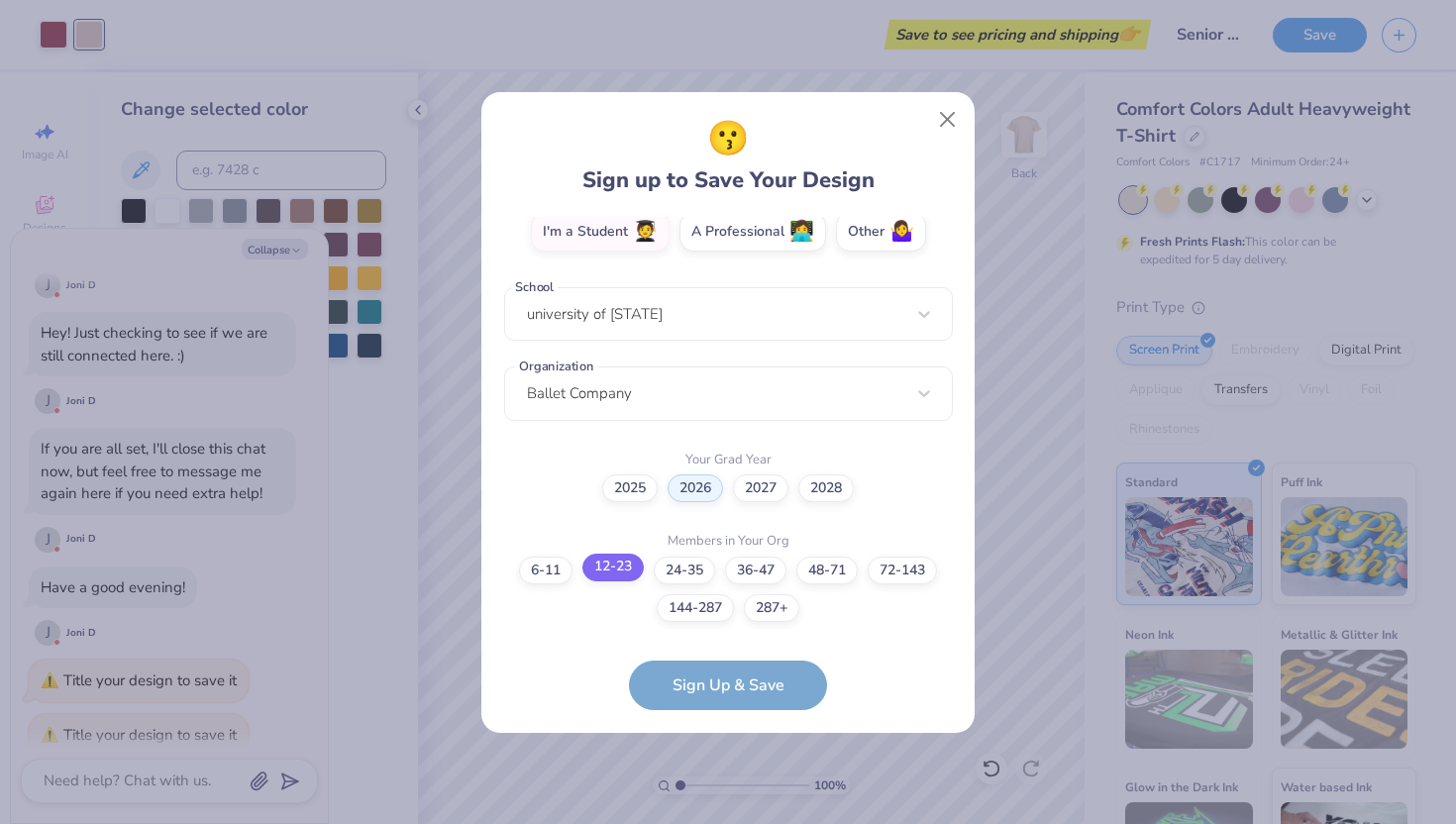 click on "12-23" at bounding box center [728, 958] 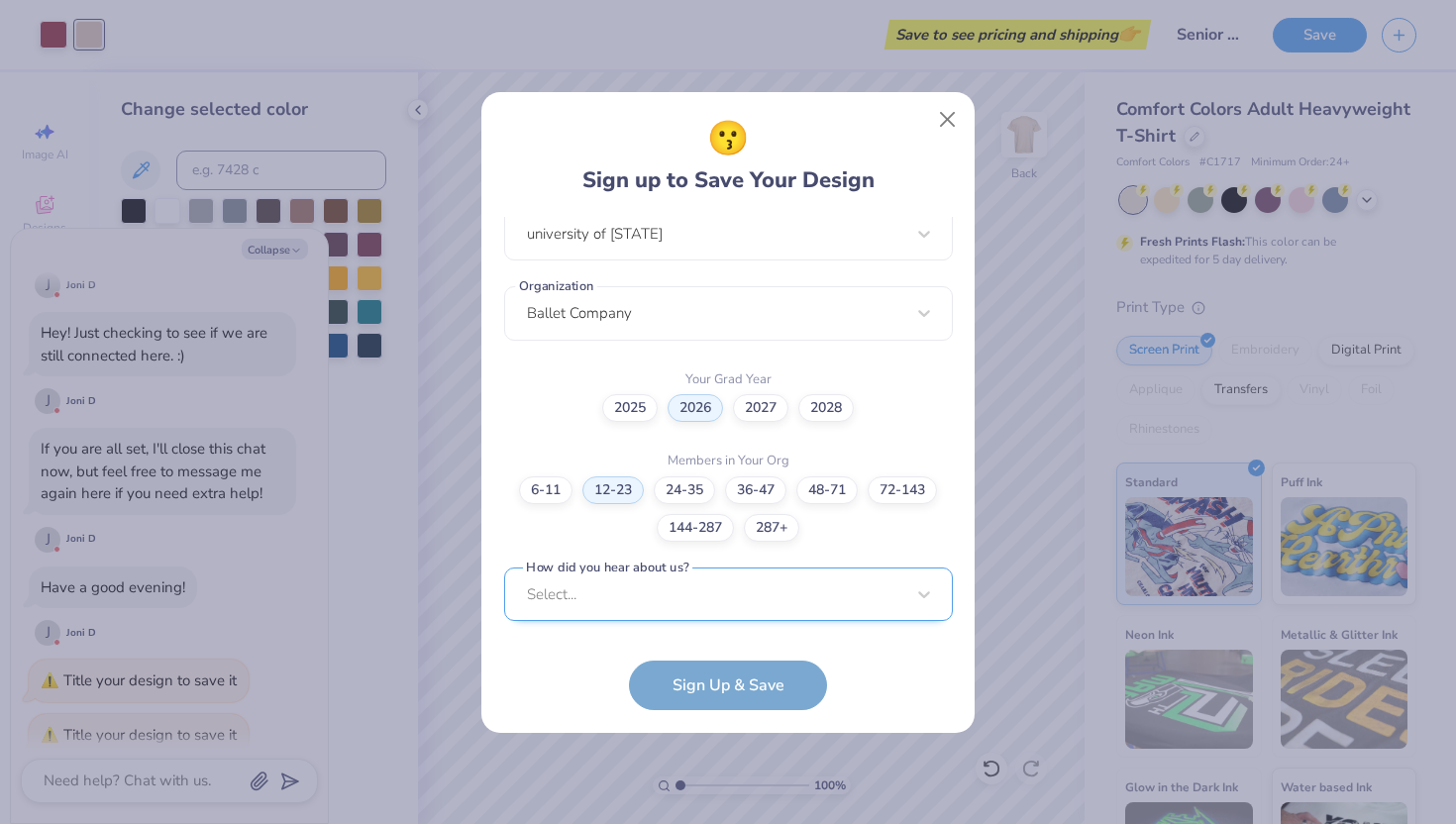 click on "Select..." at bounding box center (728, 594) 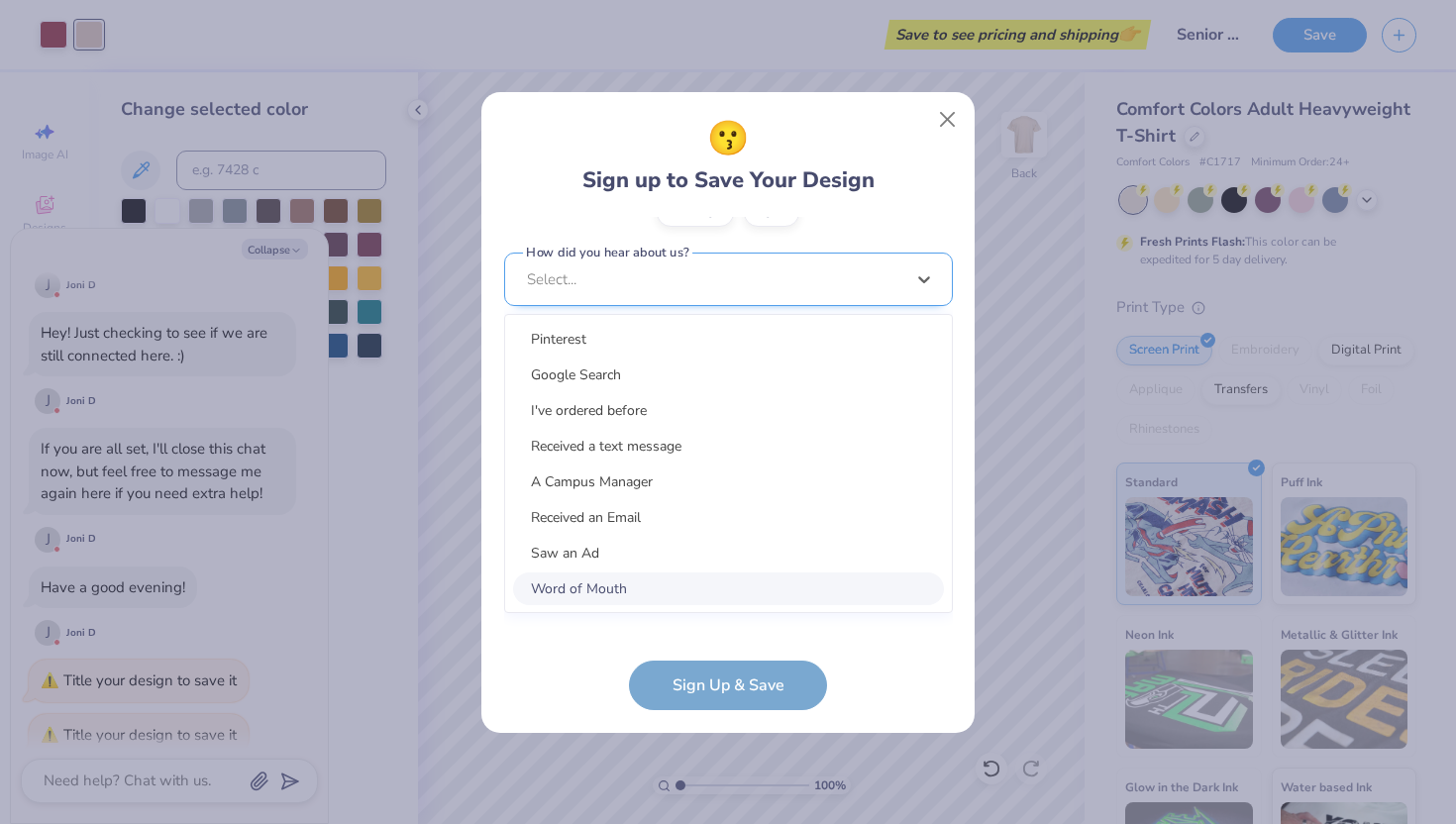 scroll, scrollTop: 747, scrollLeft: 0, axis: vertical 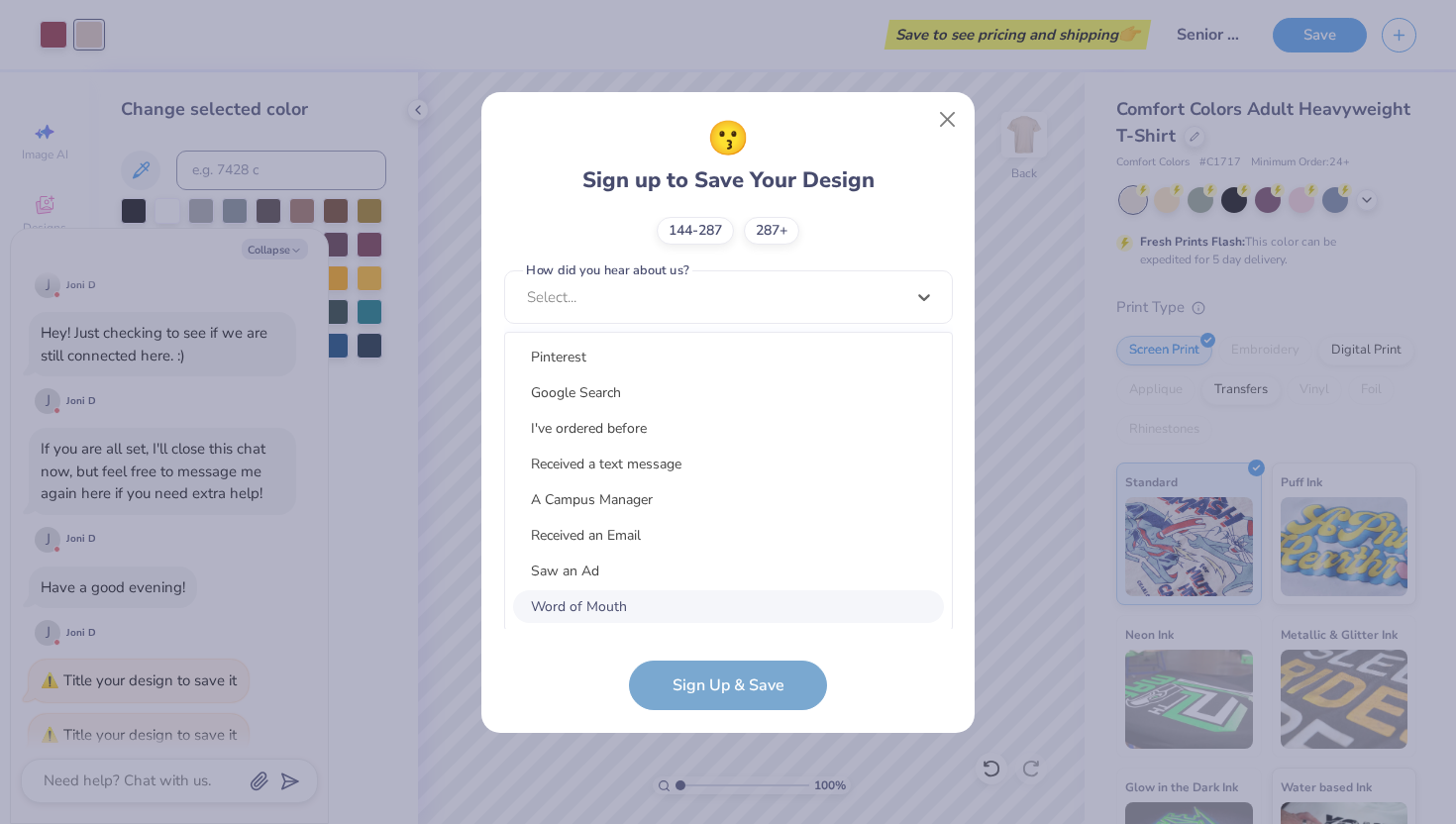 click on "Word of Mouth" at bounding box center [728, 606] 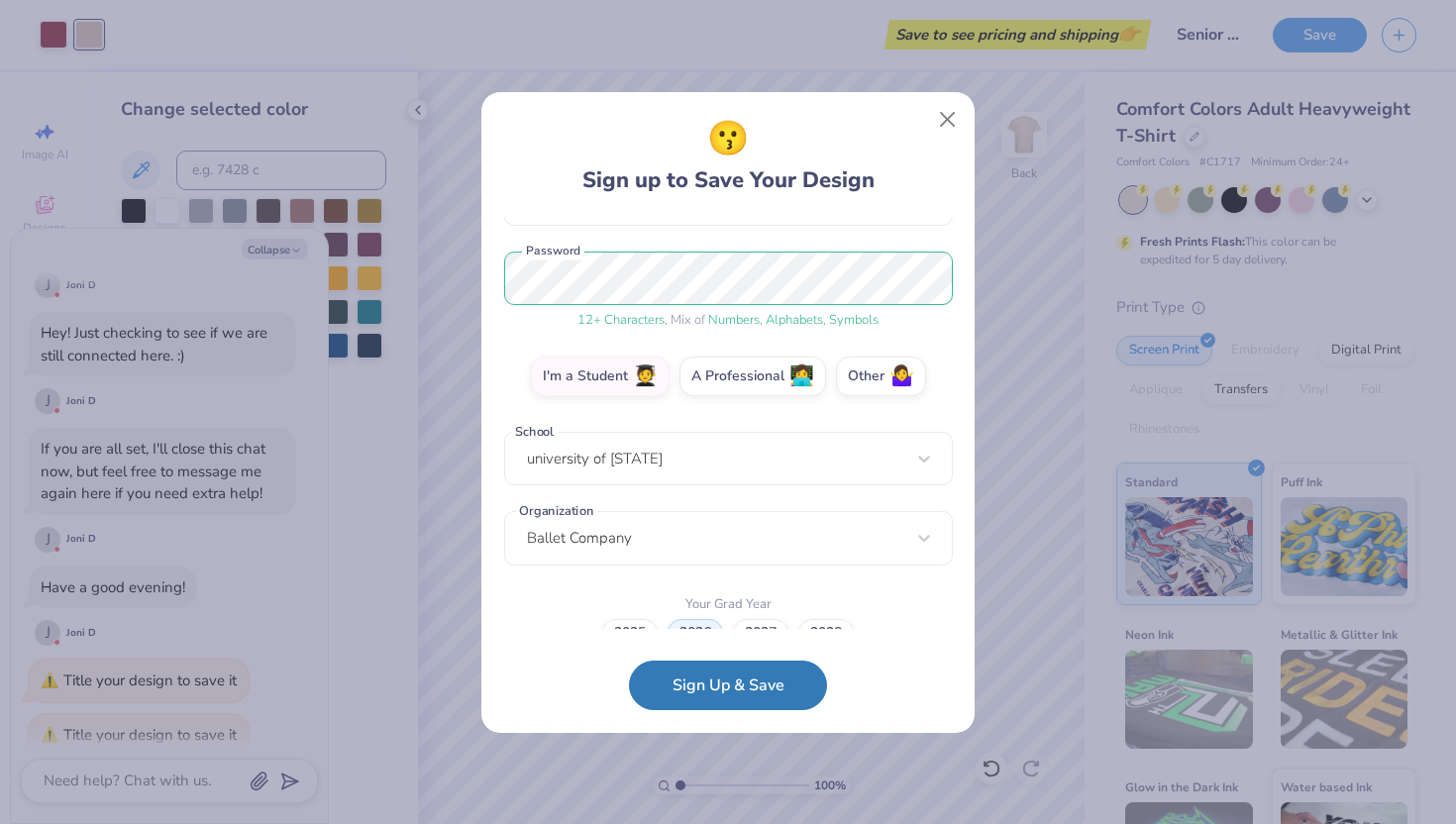 scroll, scrollTop: 207, scrollLeft: 0, axis: vertical 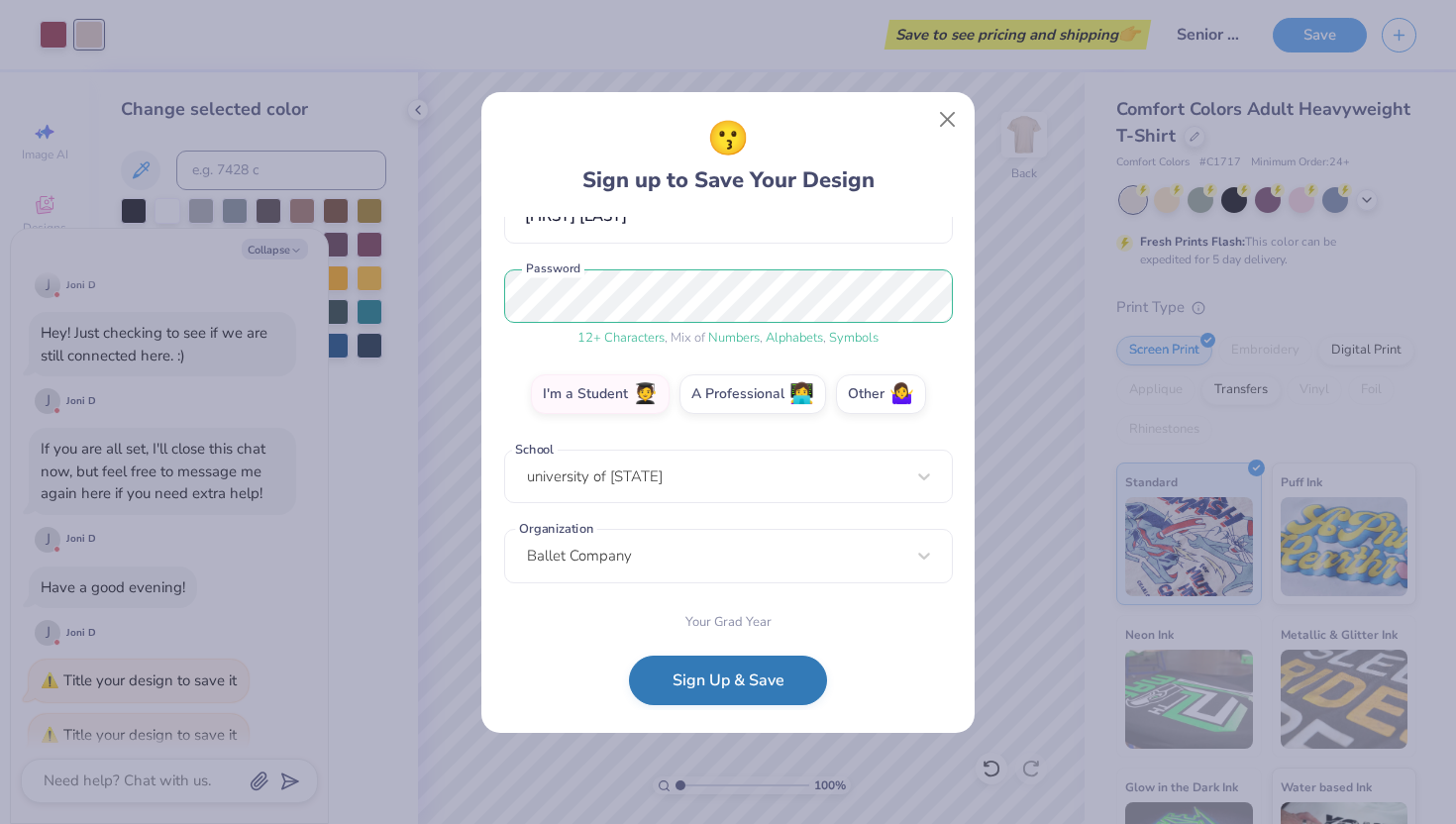 click on "Sign Up & Save" at bounding box center [728, 680] 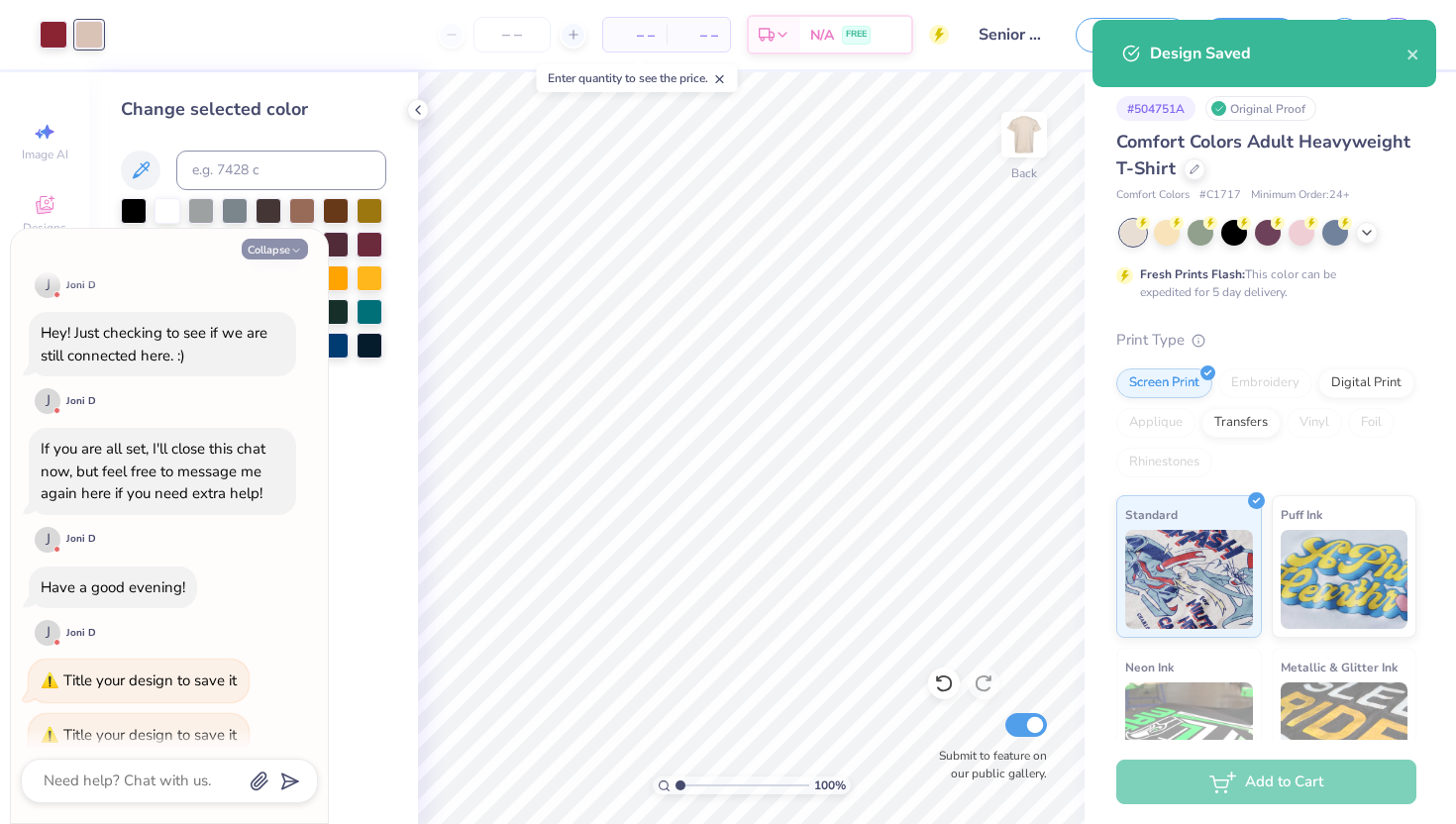 click 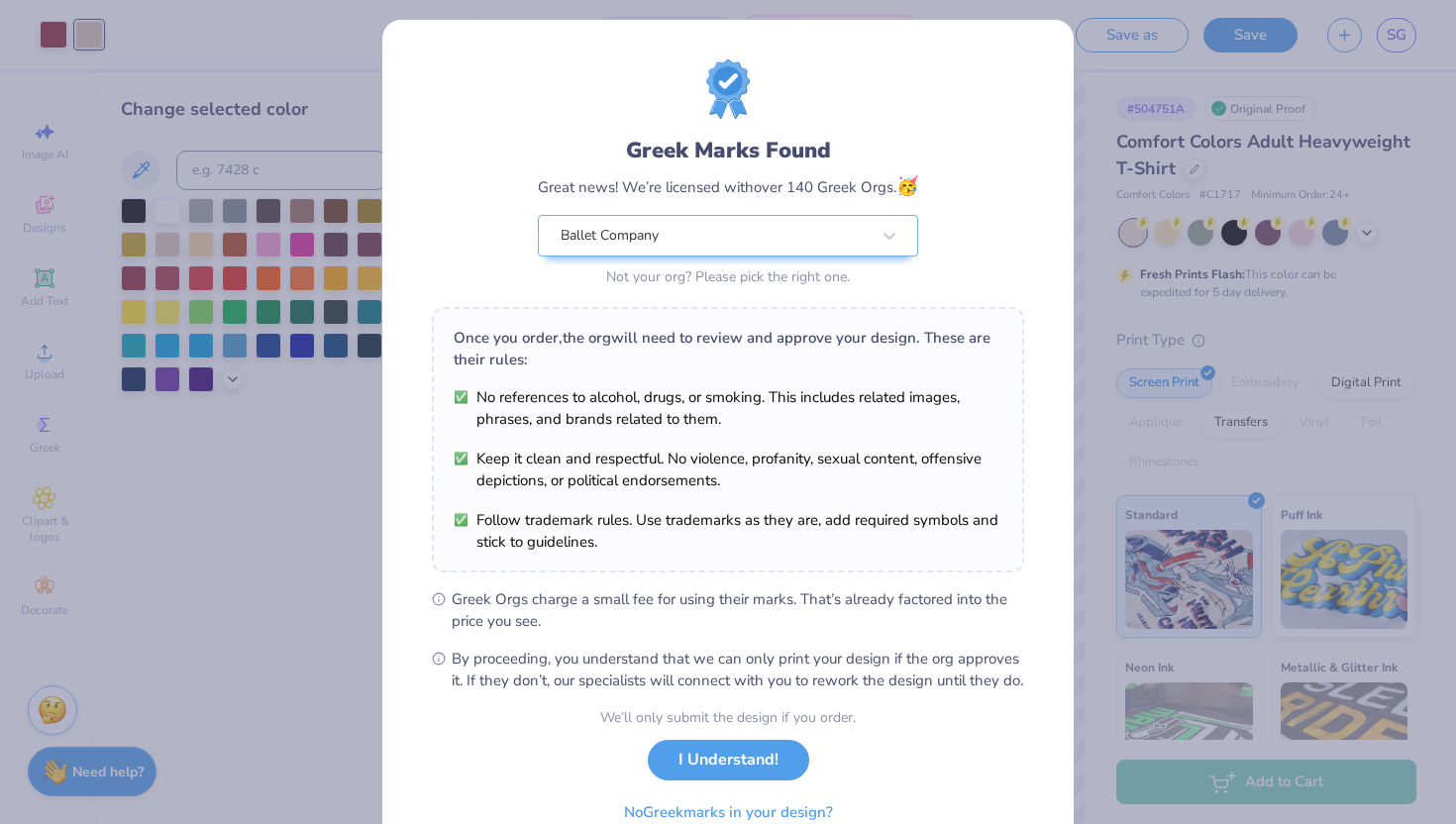 scroll, scrollTop: 14, scrollLeft: 0, axis: vertical 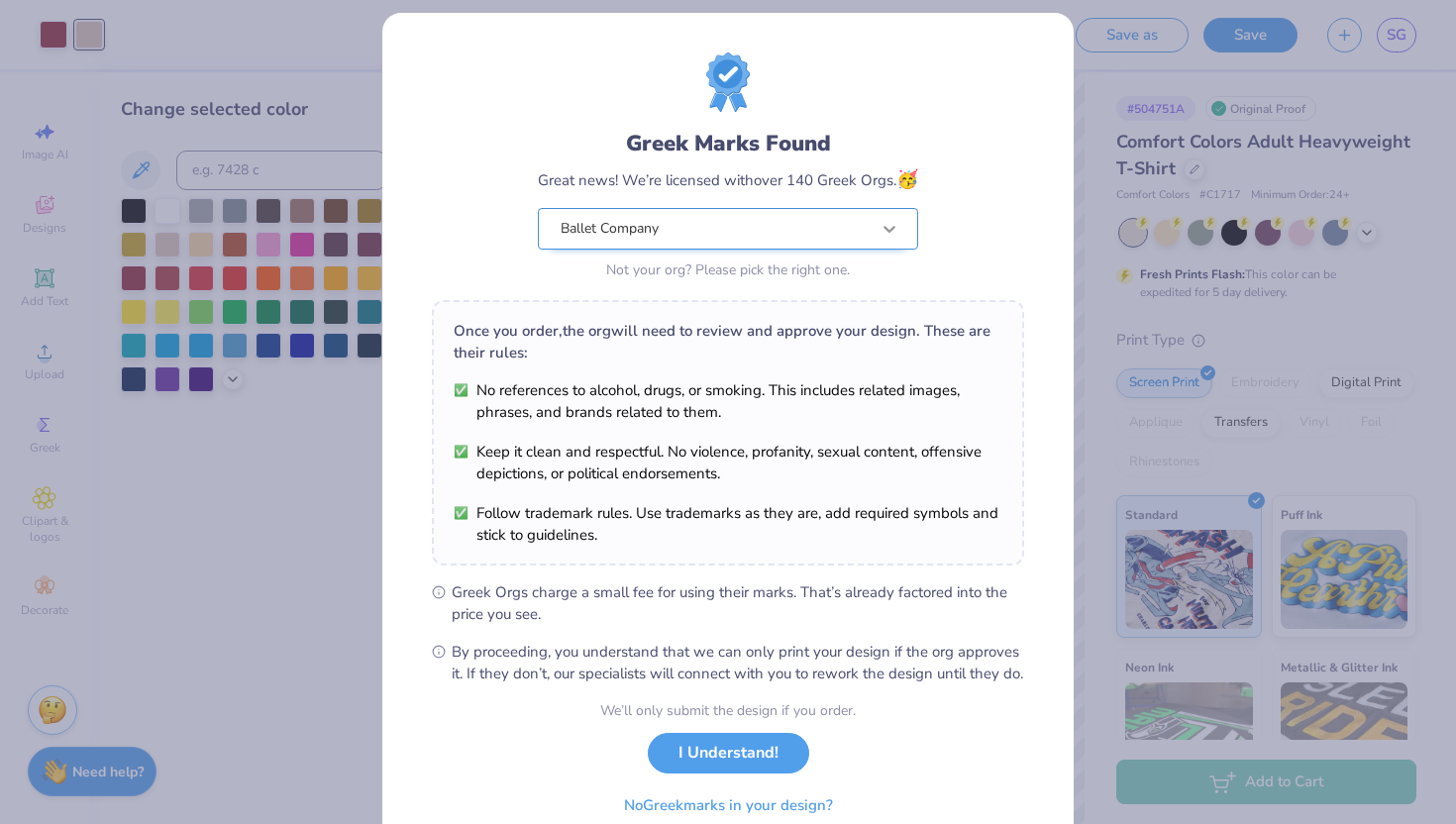 click 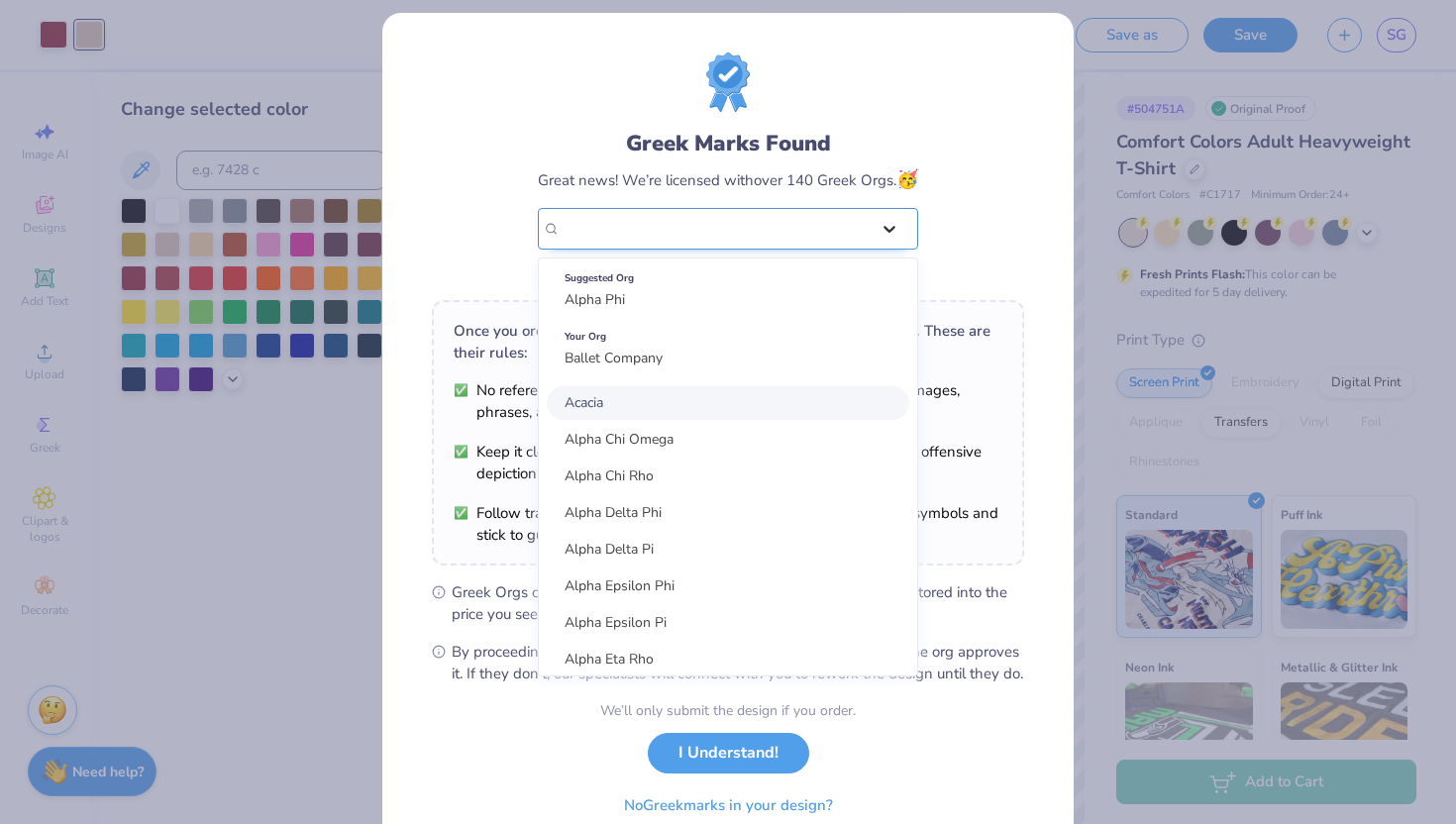 scroll, scrollTop: 0, scrollLeft: 0, axis: both 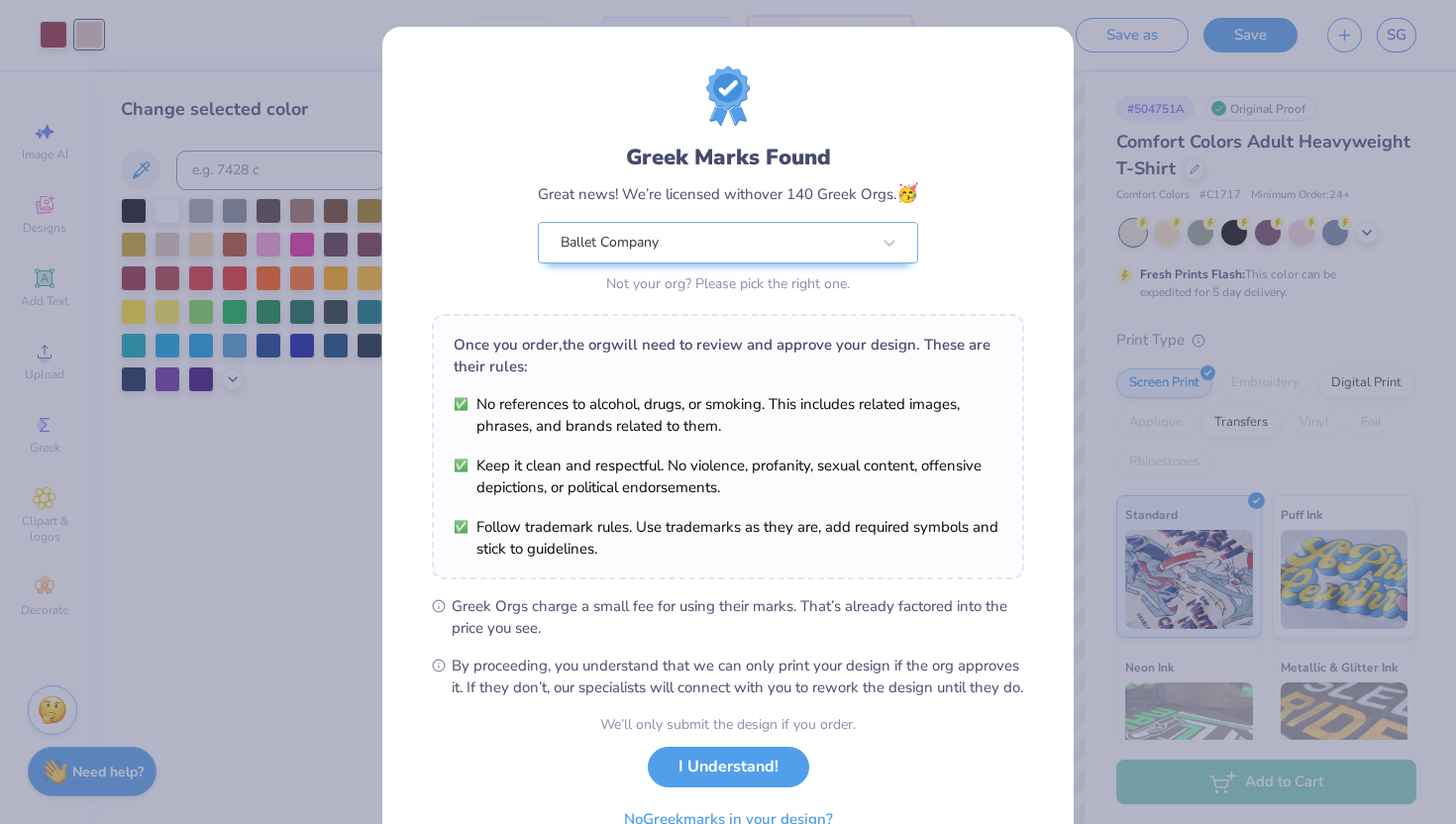 click on "Greek Marks Found Great news! We’re licensed with  over 140 Greek Orgs. 🥳 Ballet Company Not your org? Please pick the right one." at bounding box center (728, 182) 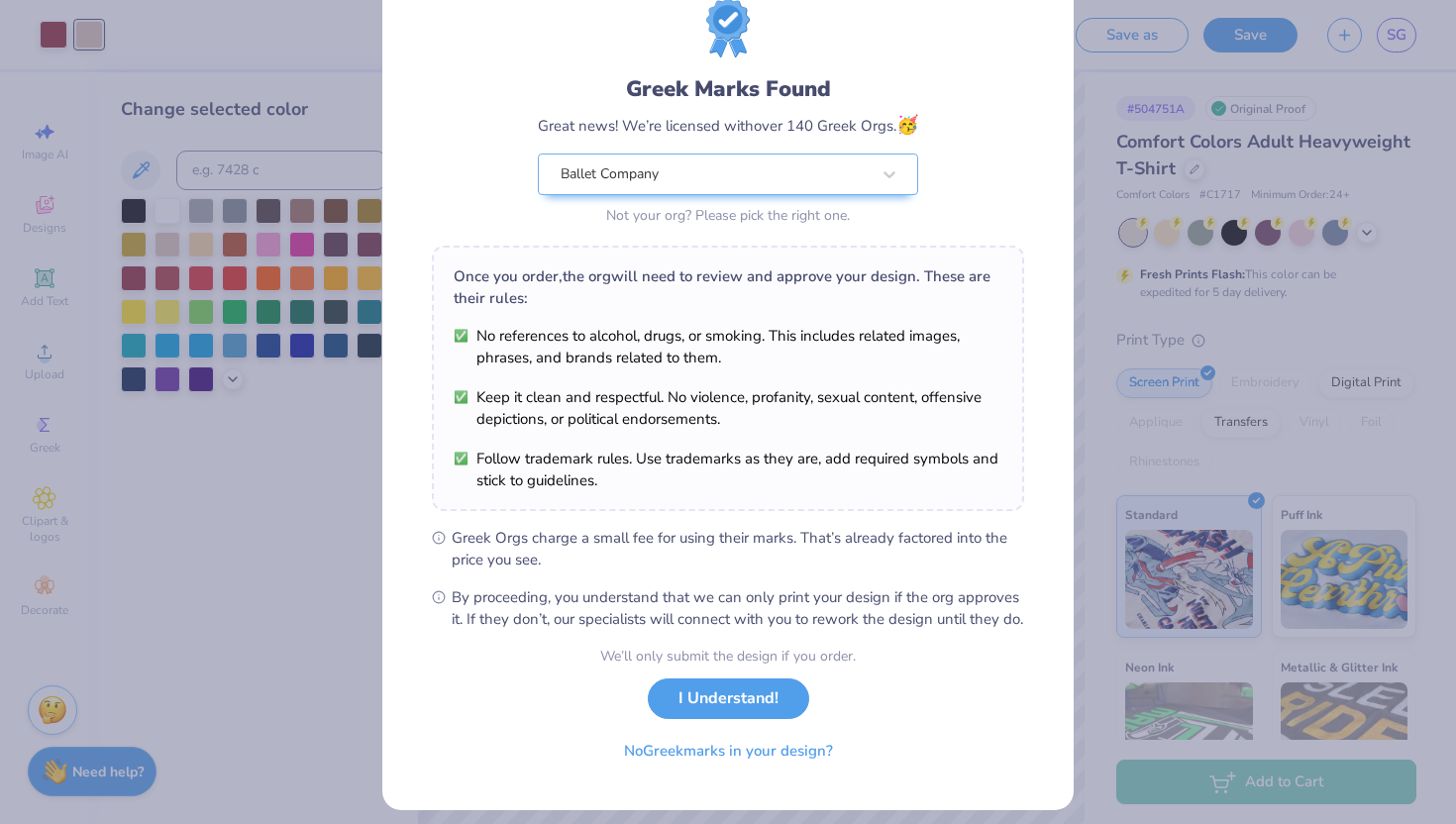 scroll, scrollTop: 74, scrollLeft: 0, axis: vertical 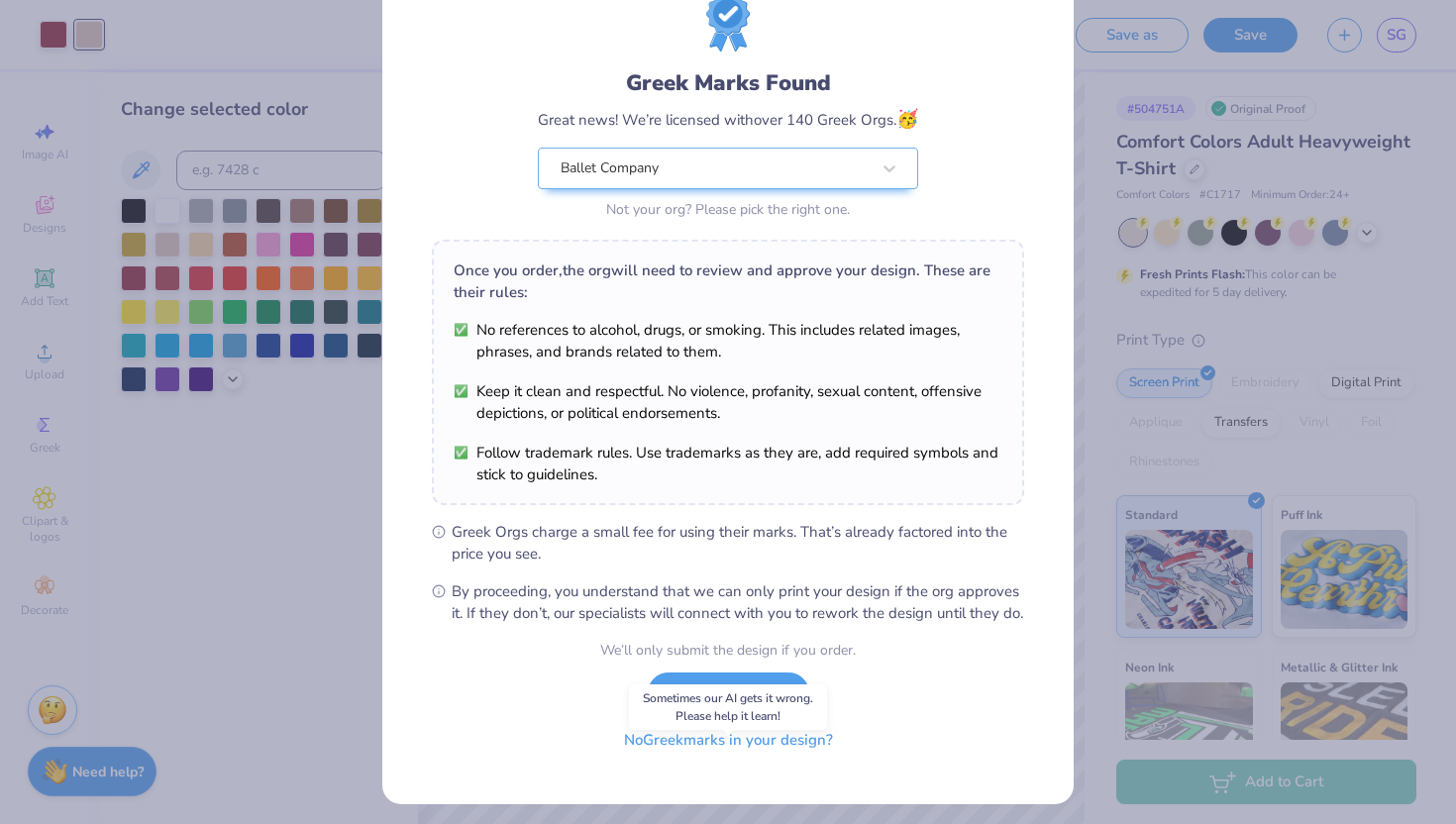 click on "No  Greek  marks in your design?" at bounding box center (728, 740) 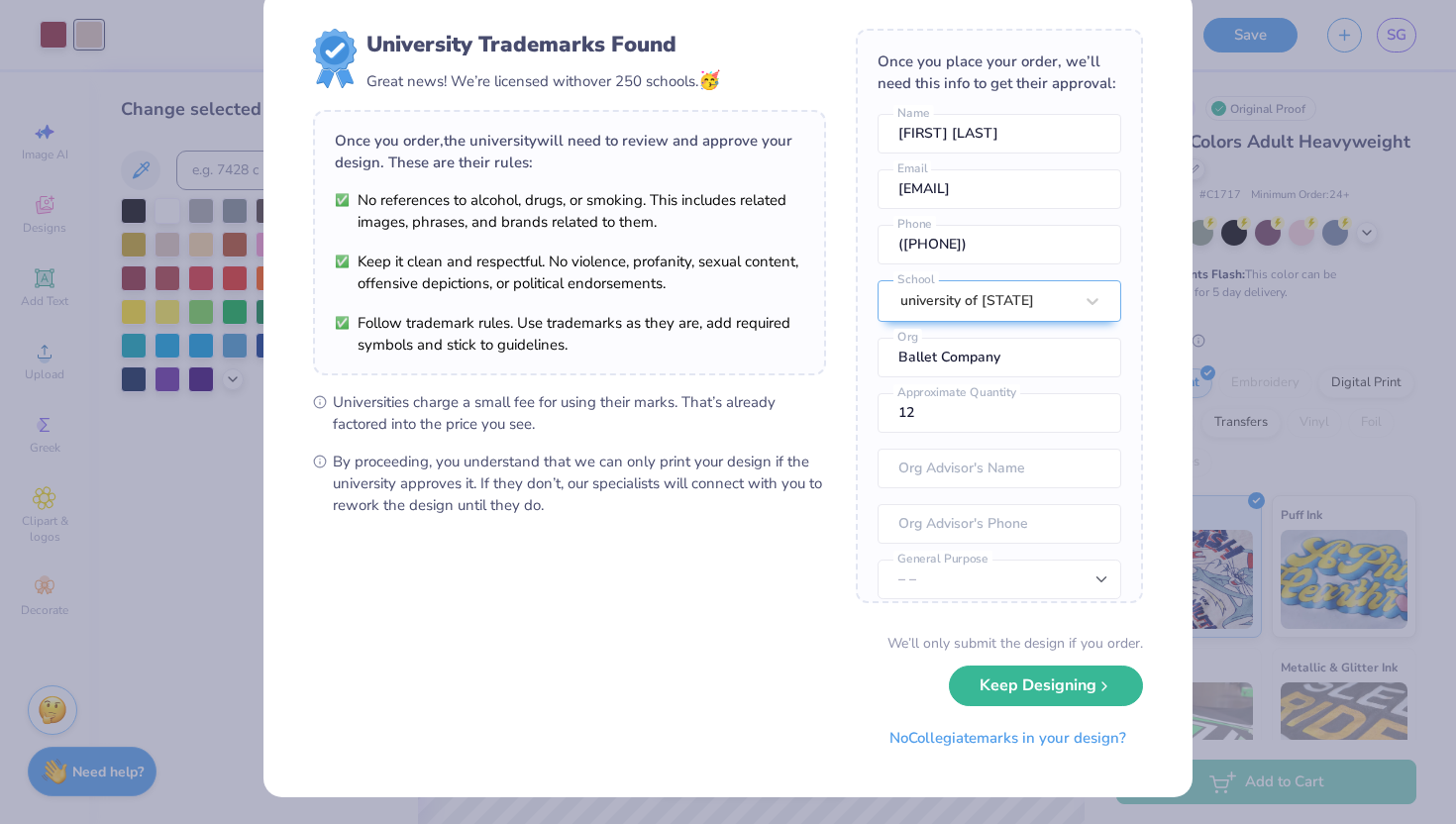 scroll, scrollTop: 0, scrollLeft: 0, axis: both 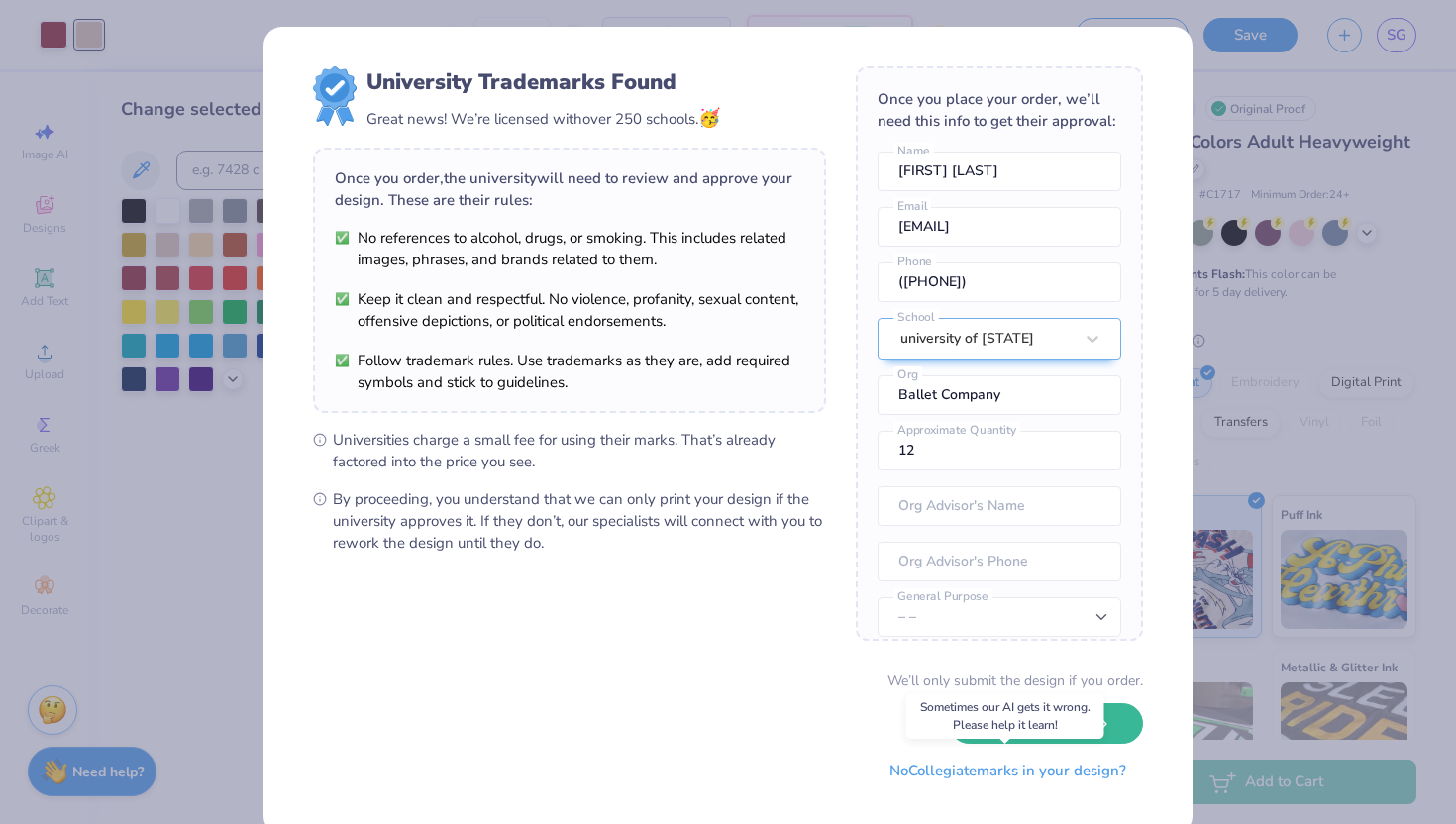 click on "No  Collegiate  marks in your design?" at bounding box center (1007, 771) 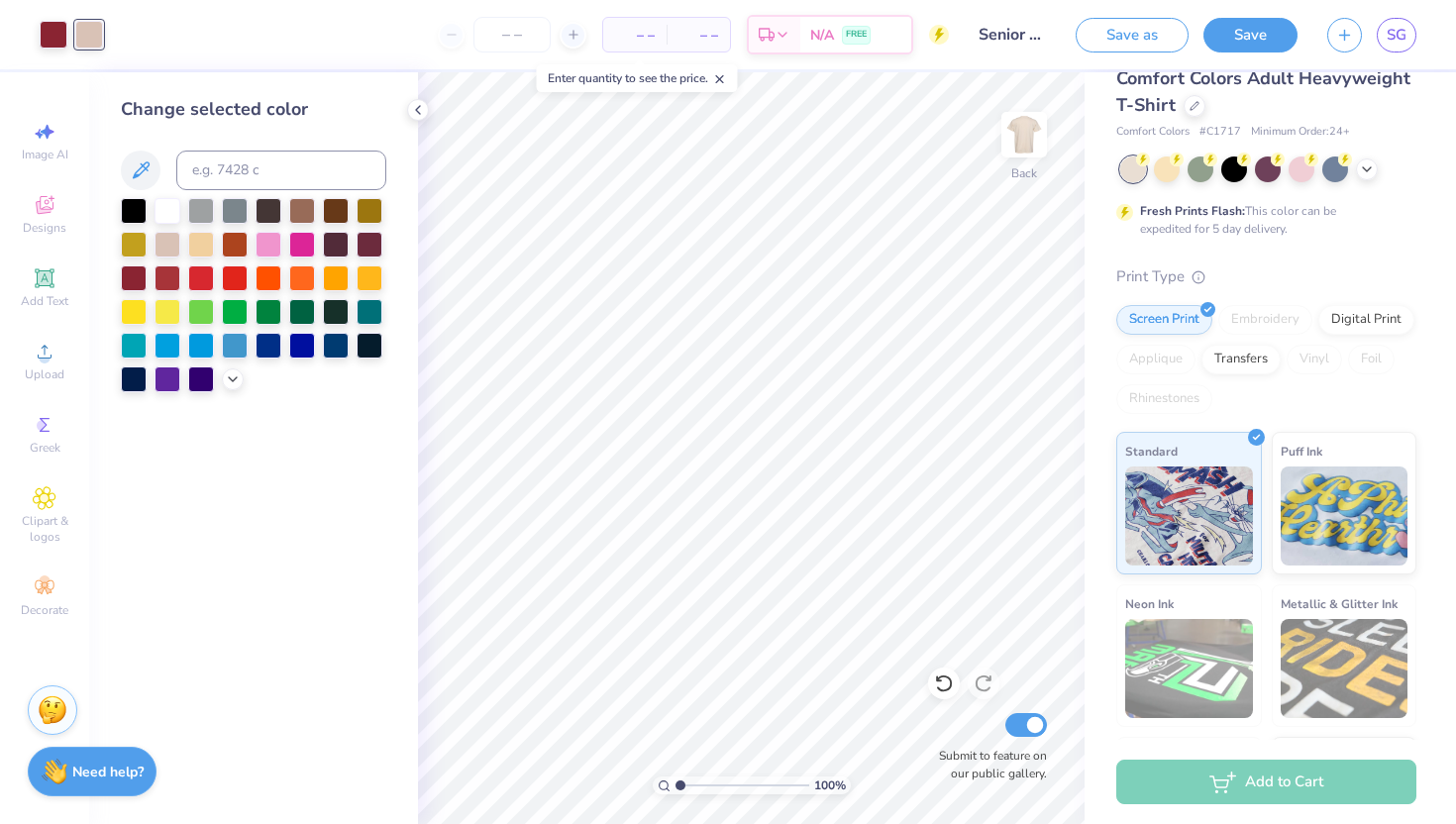 scroll, scrollTop: 0, scrollLeft: 0, axis: both 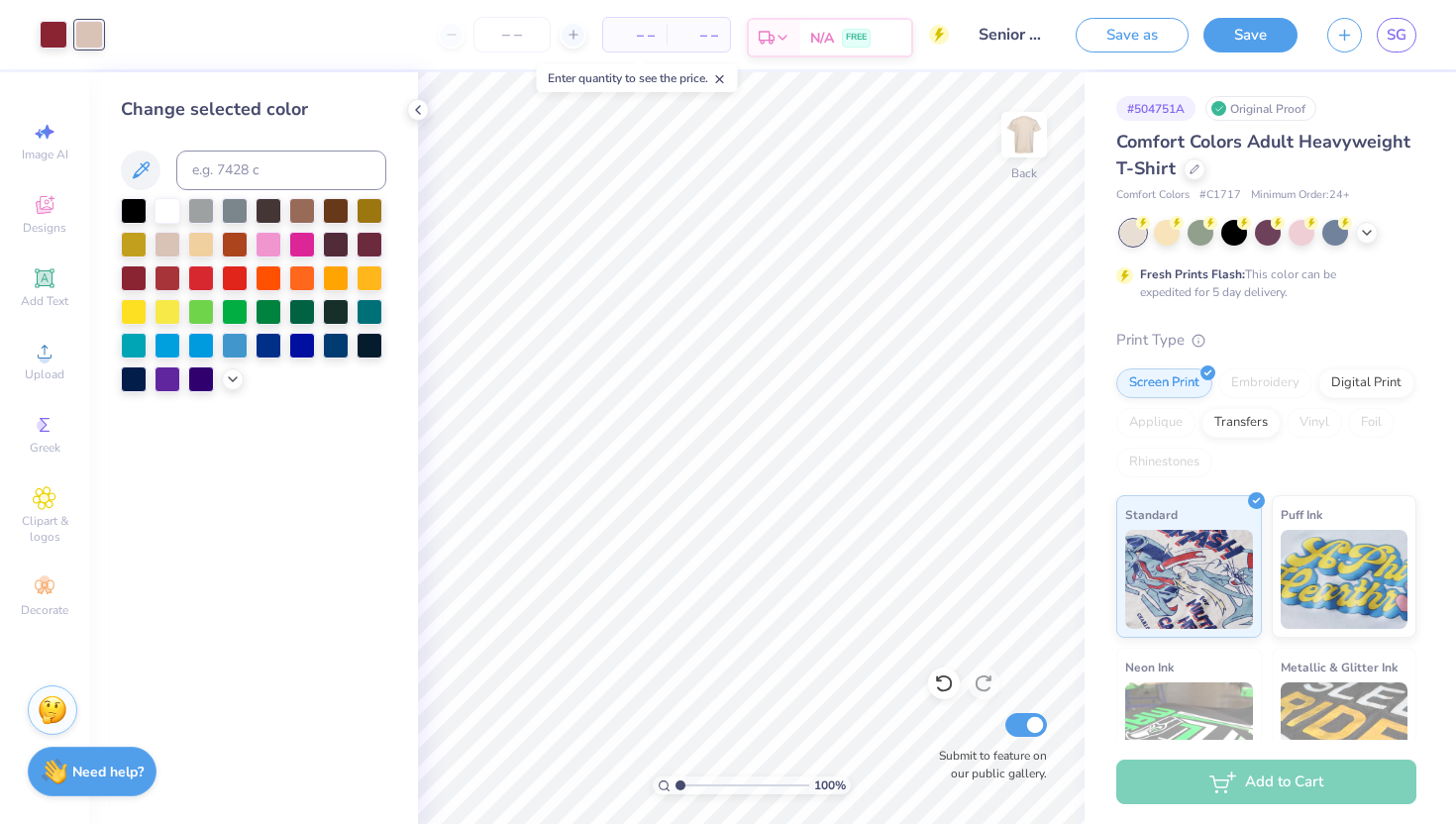 click 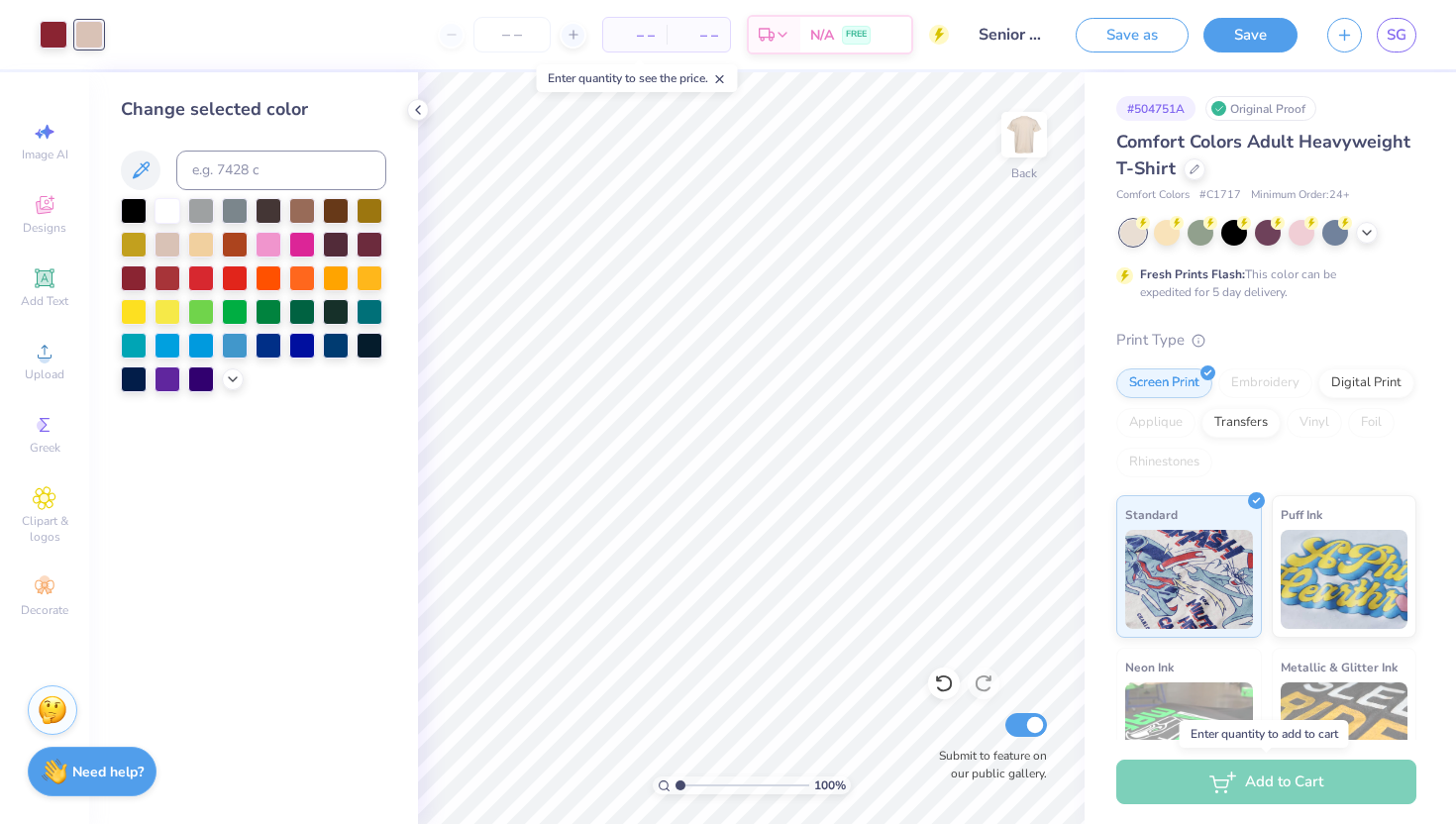 click on "Add to Cart" at bounding box center (1266, 781) 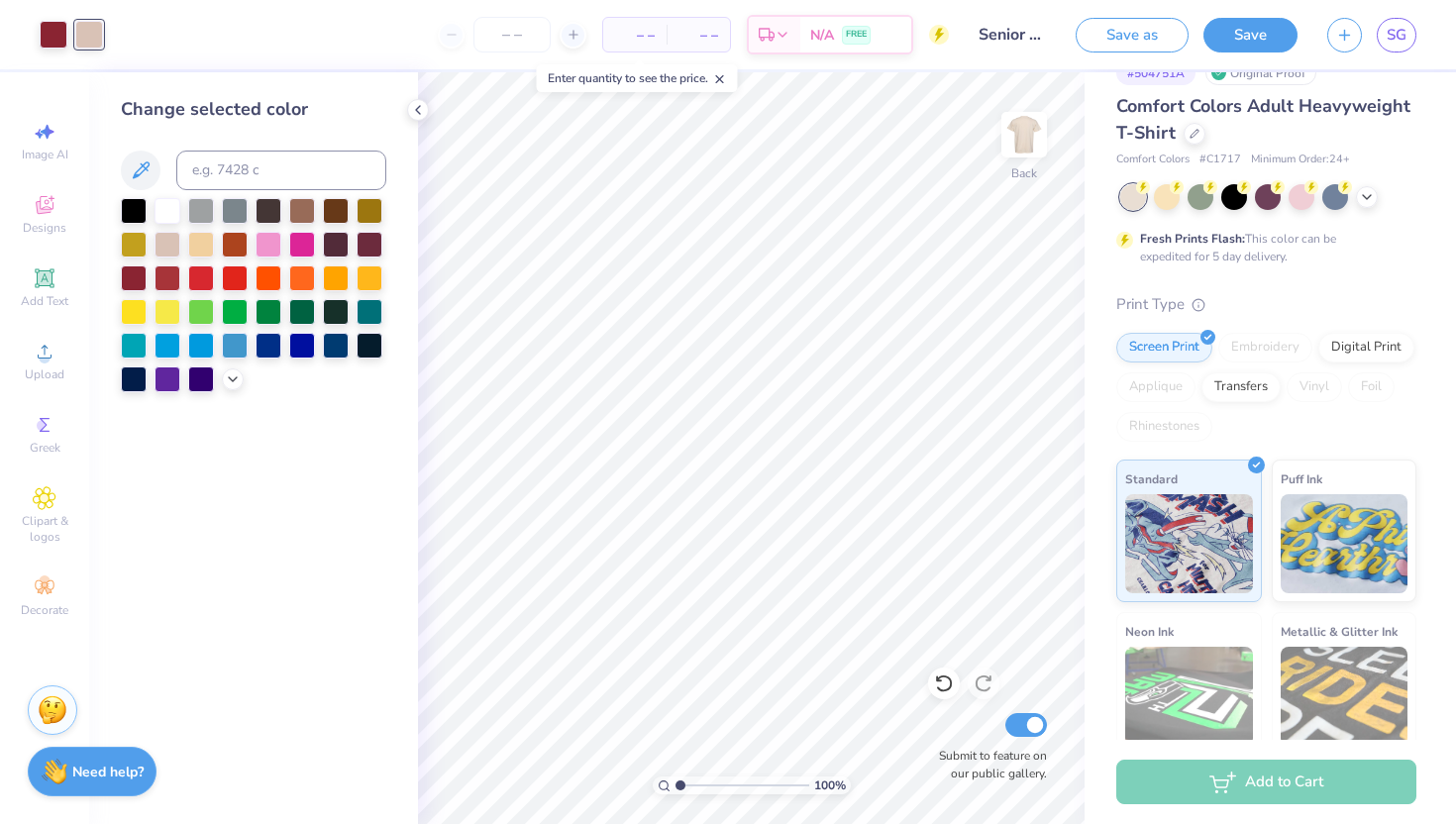 scroll, scrollTop: 0, scrollLeft: 0, axis: both 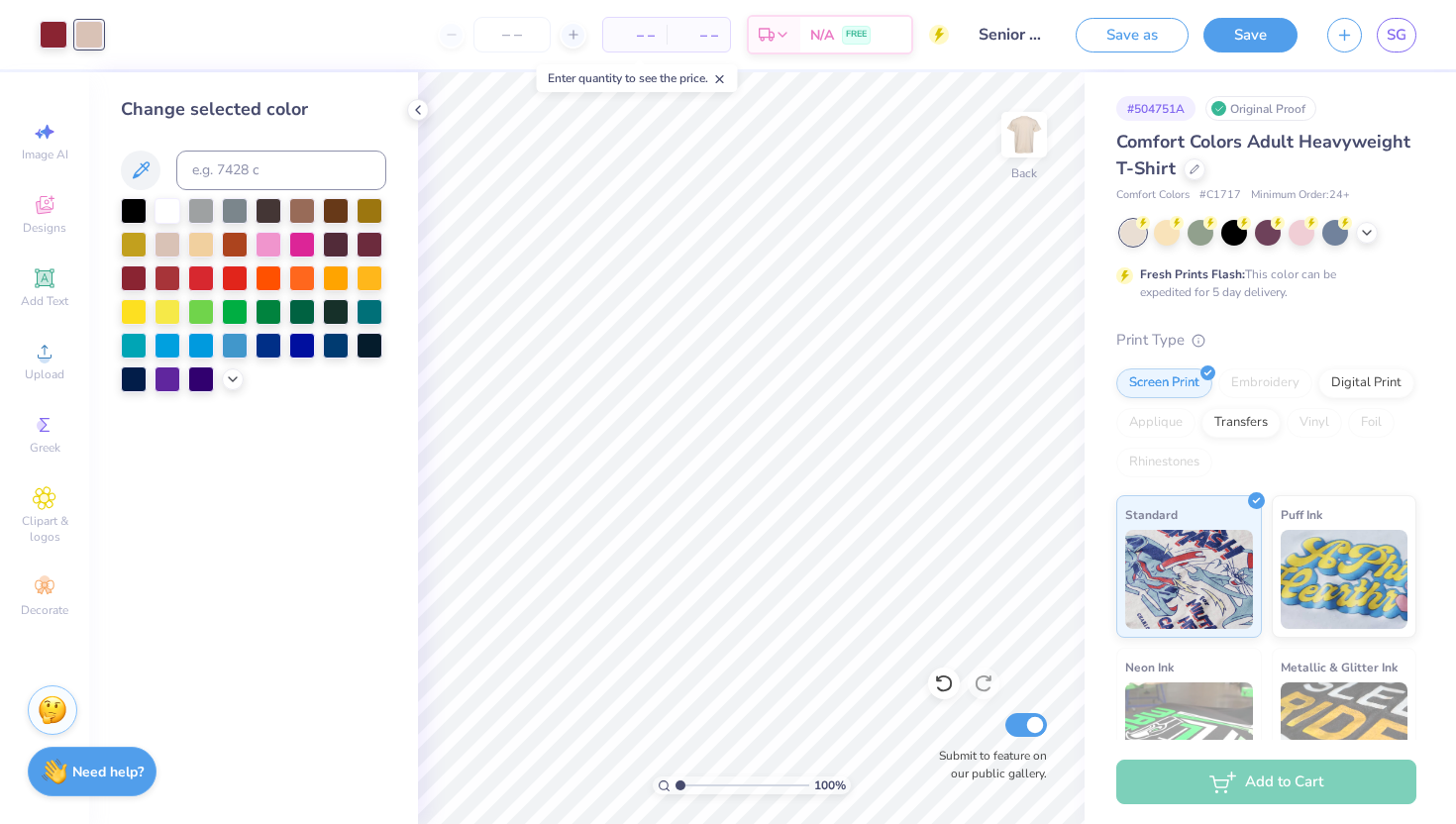 click on "– –" at bounding box center (635, 35) 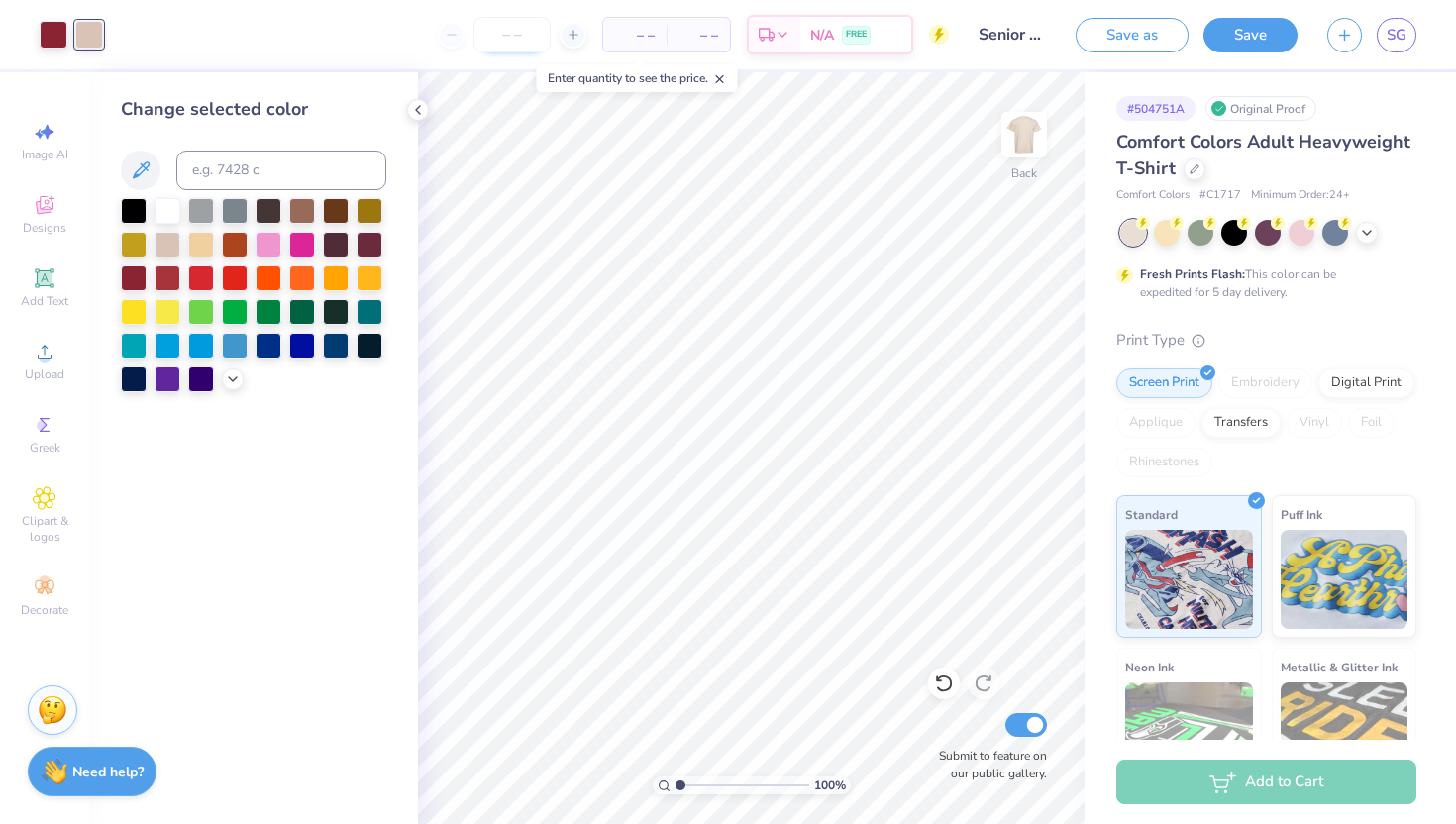 click at bounding box center [512, 35] 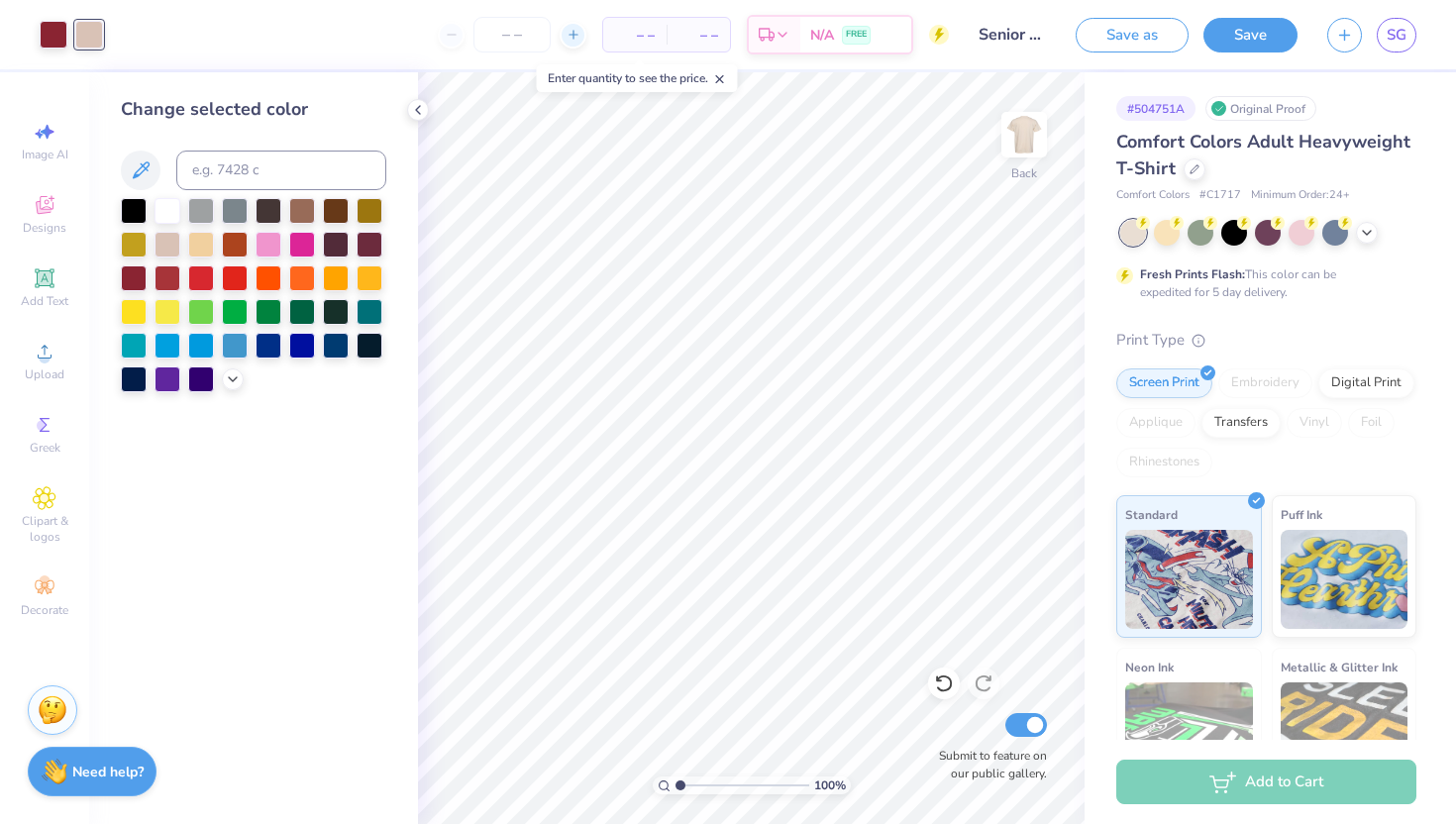 click 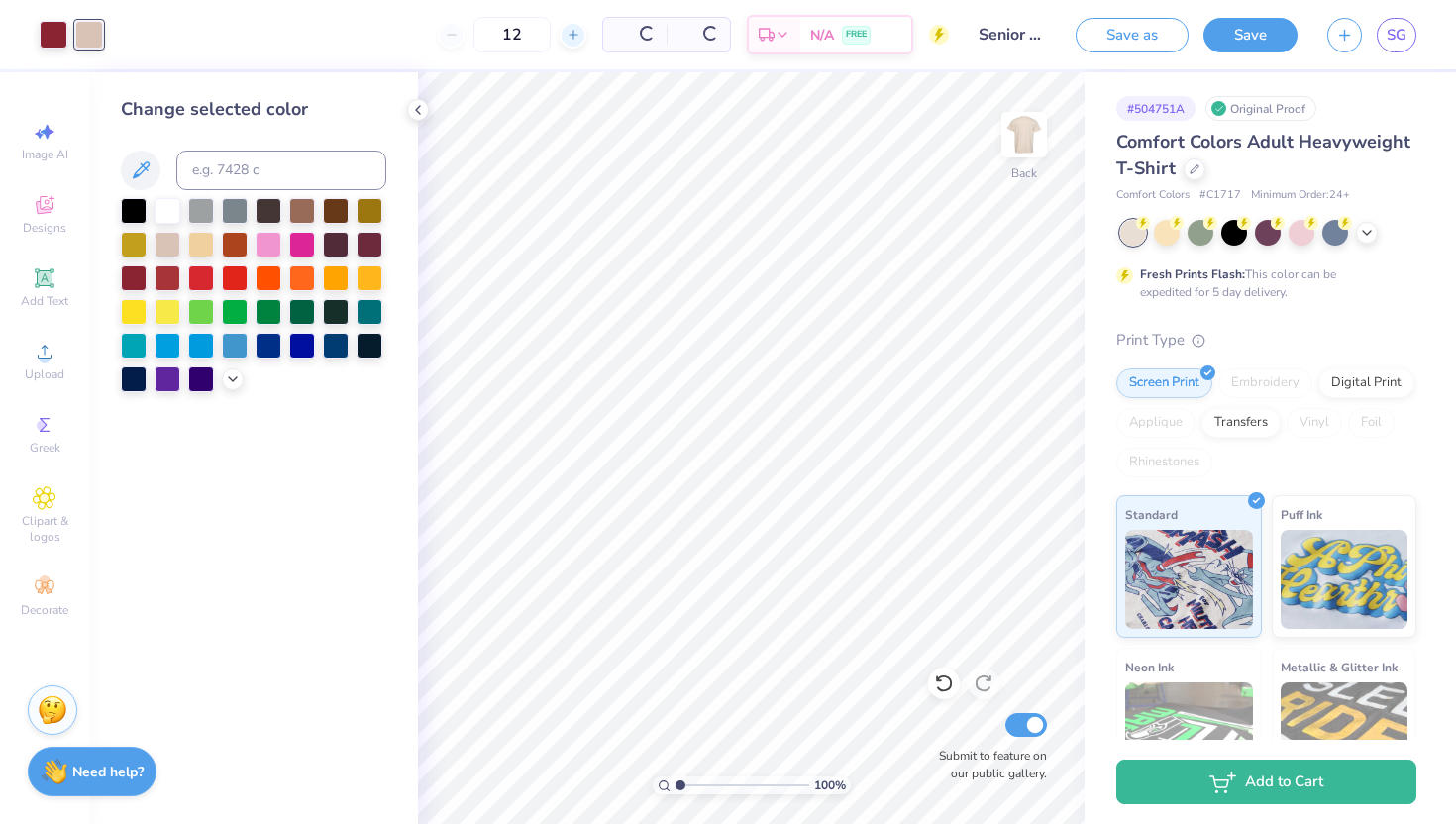 click 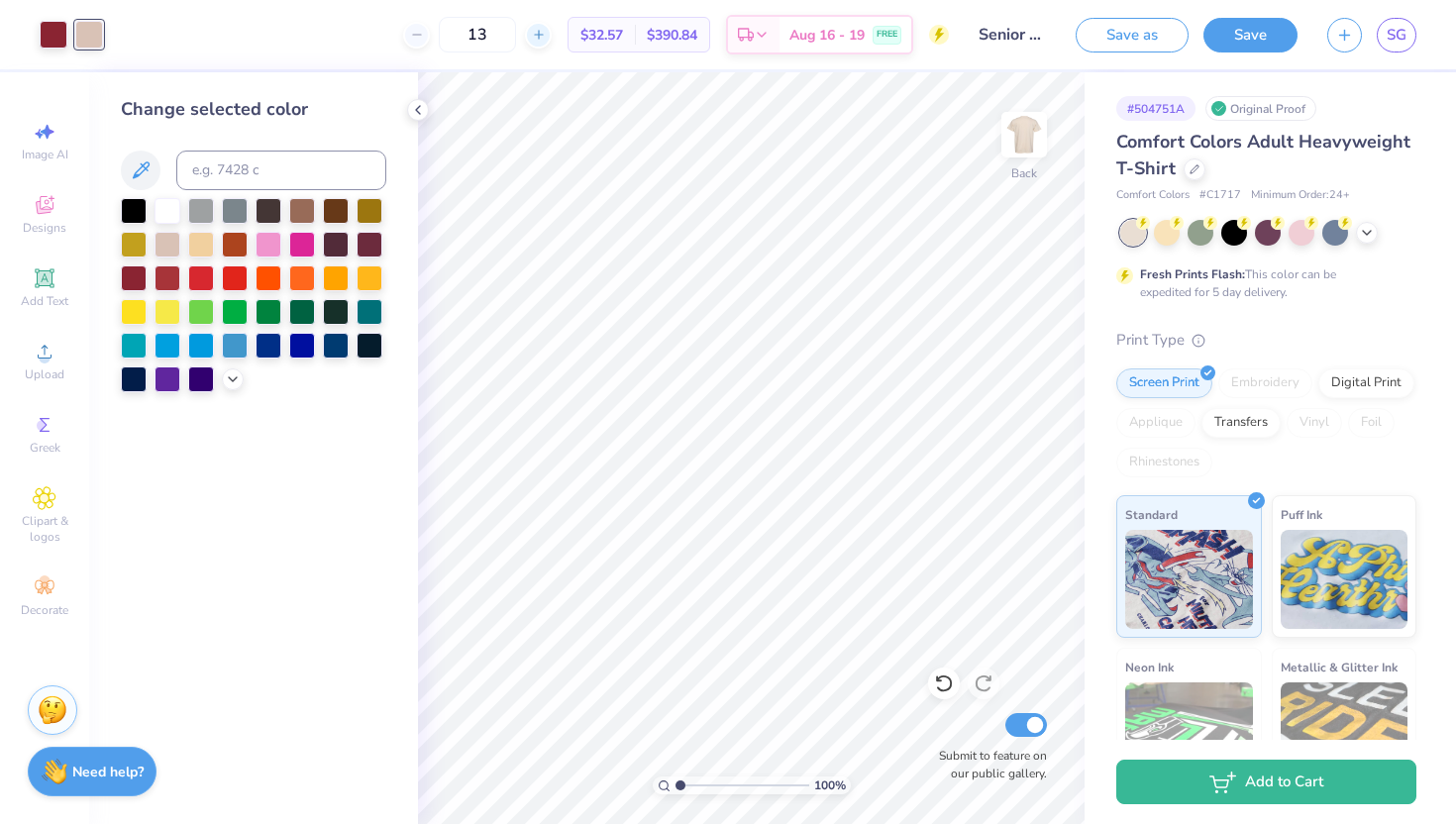 click on "13 $32.57 Per Item $390.84 Total Est.  Delivery Aug 16 - 19 FREE" at bounding box center (533, 35) 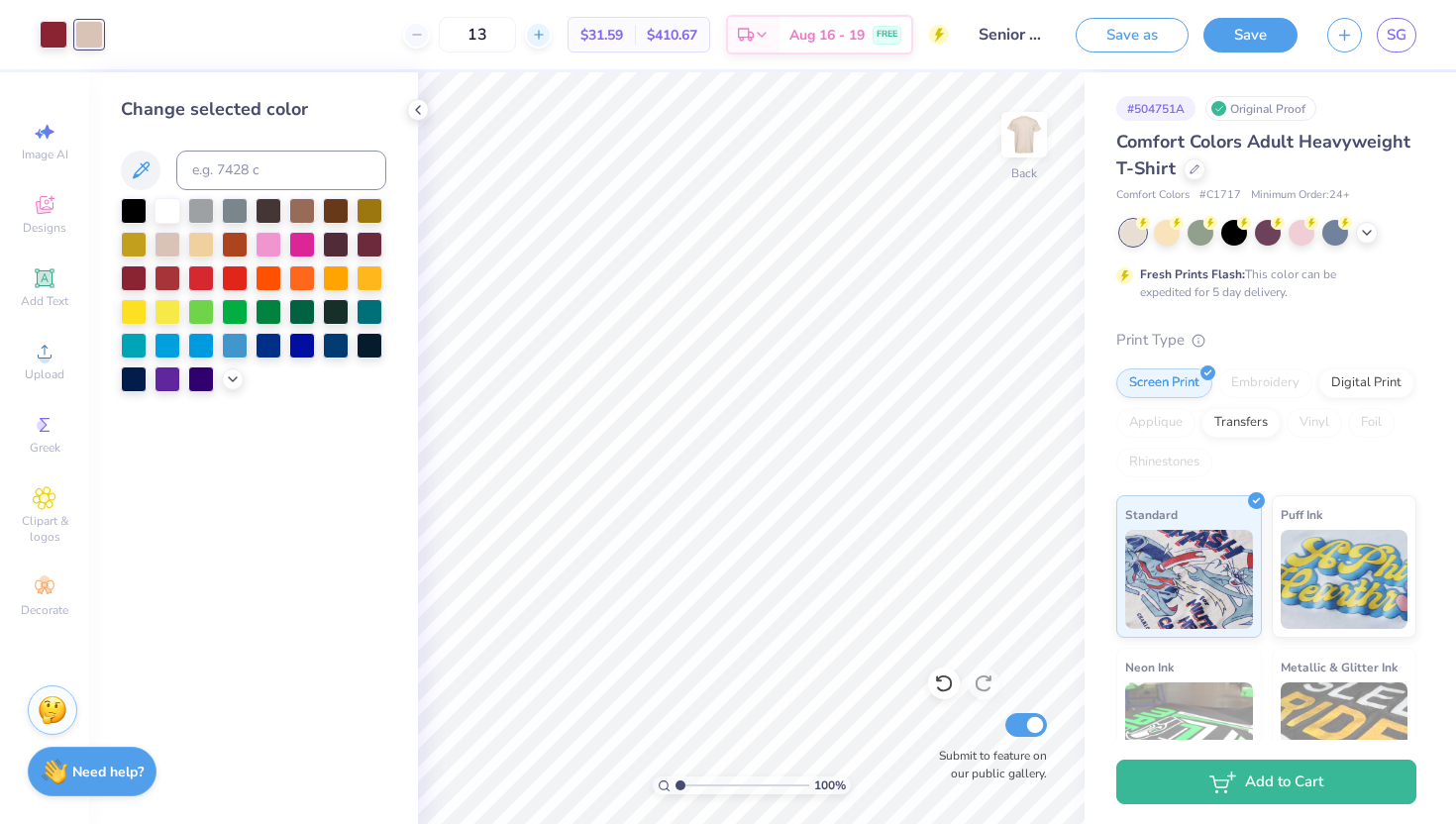 click 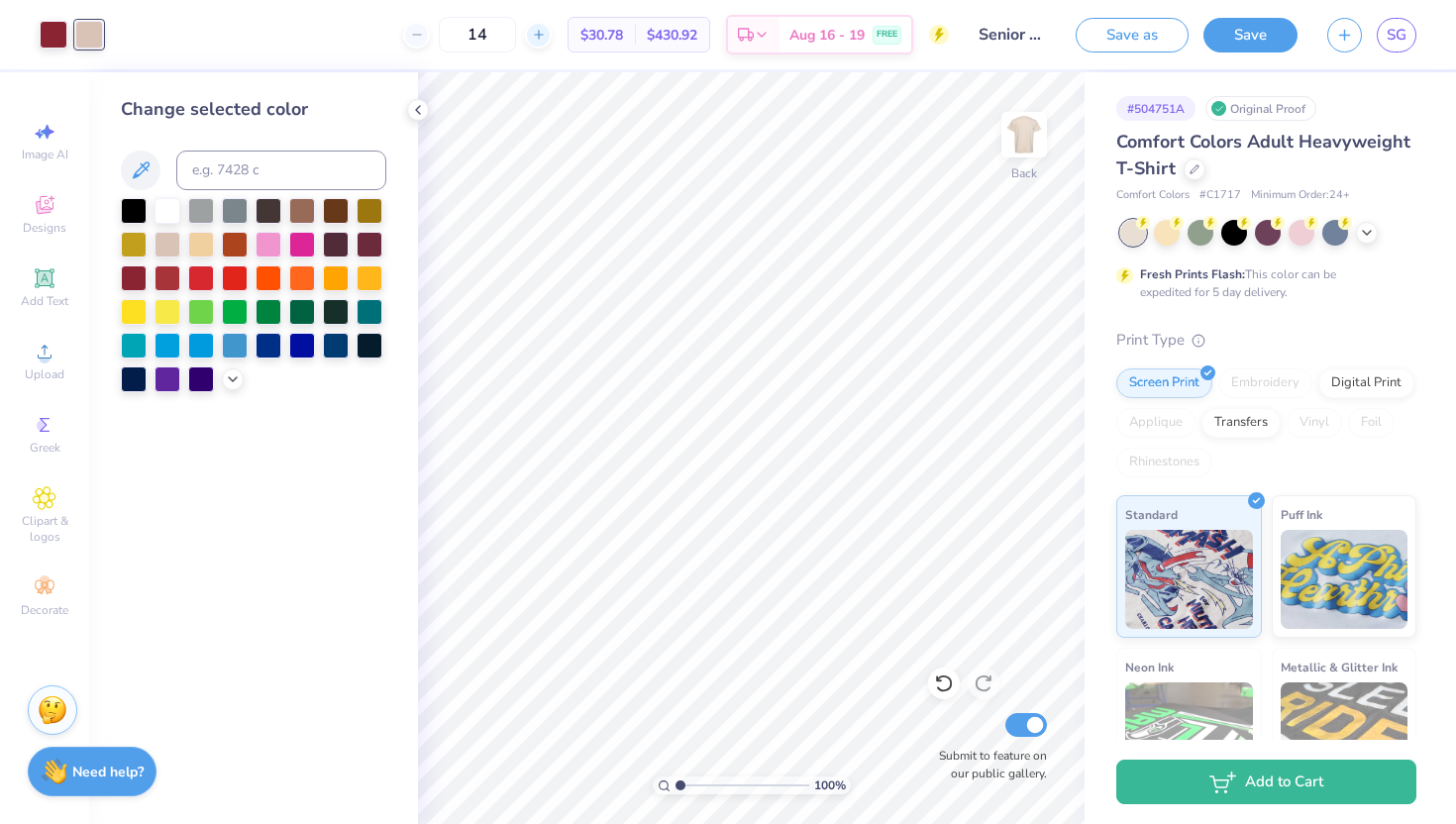 click on "14" at bounding box center (477, 35) 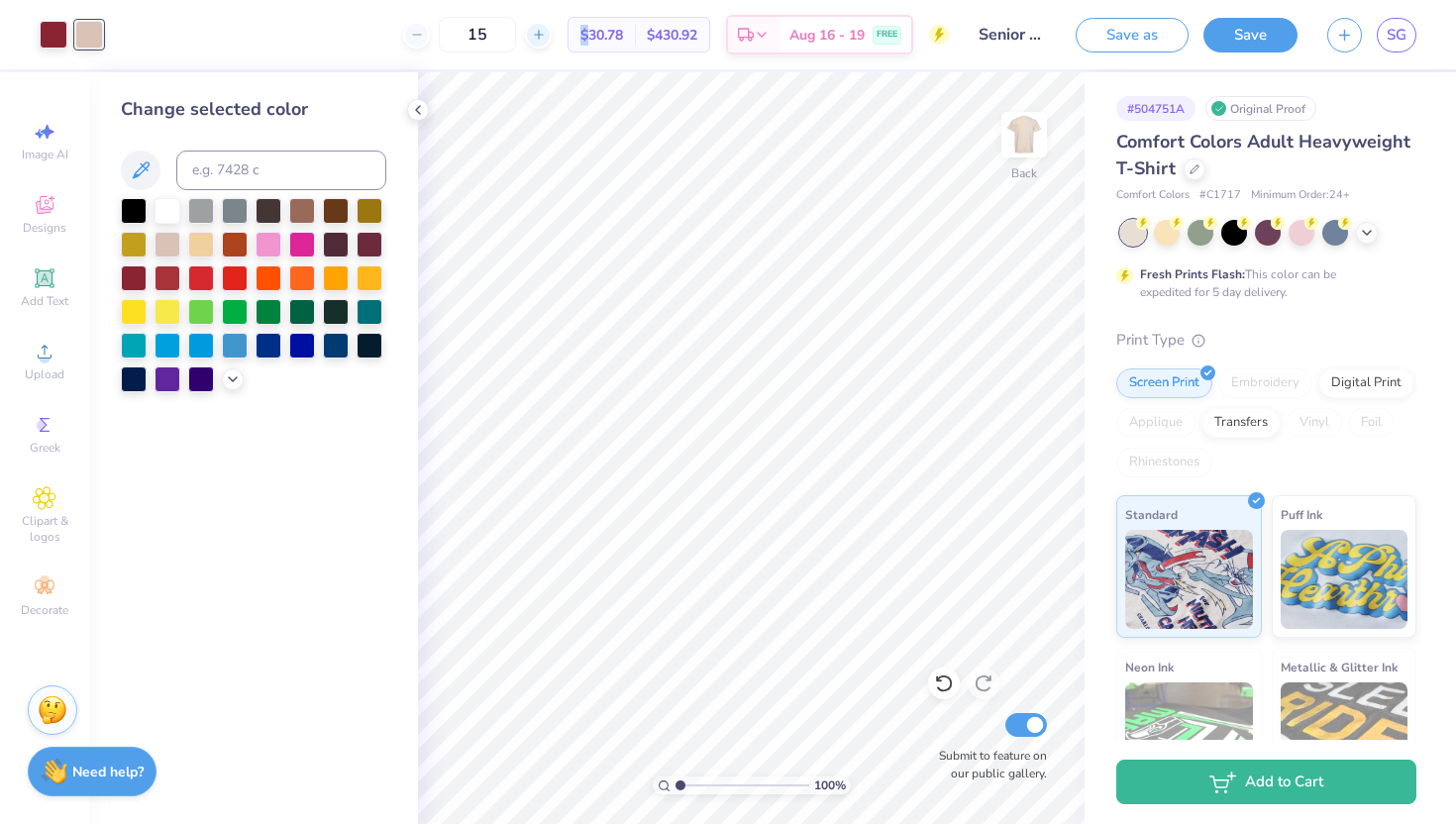 click 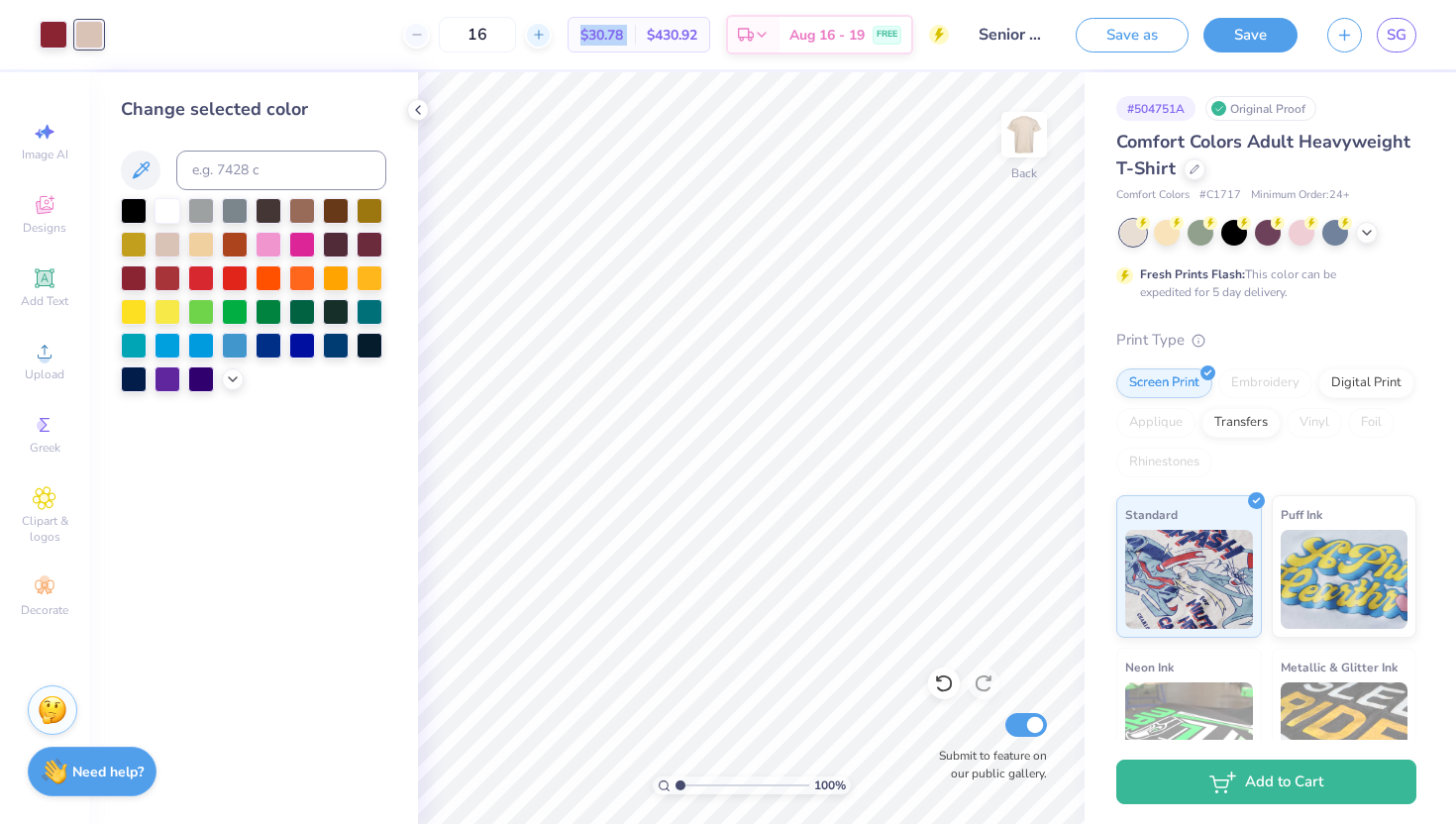 click 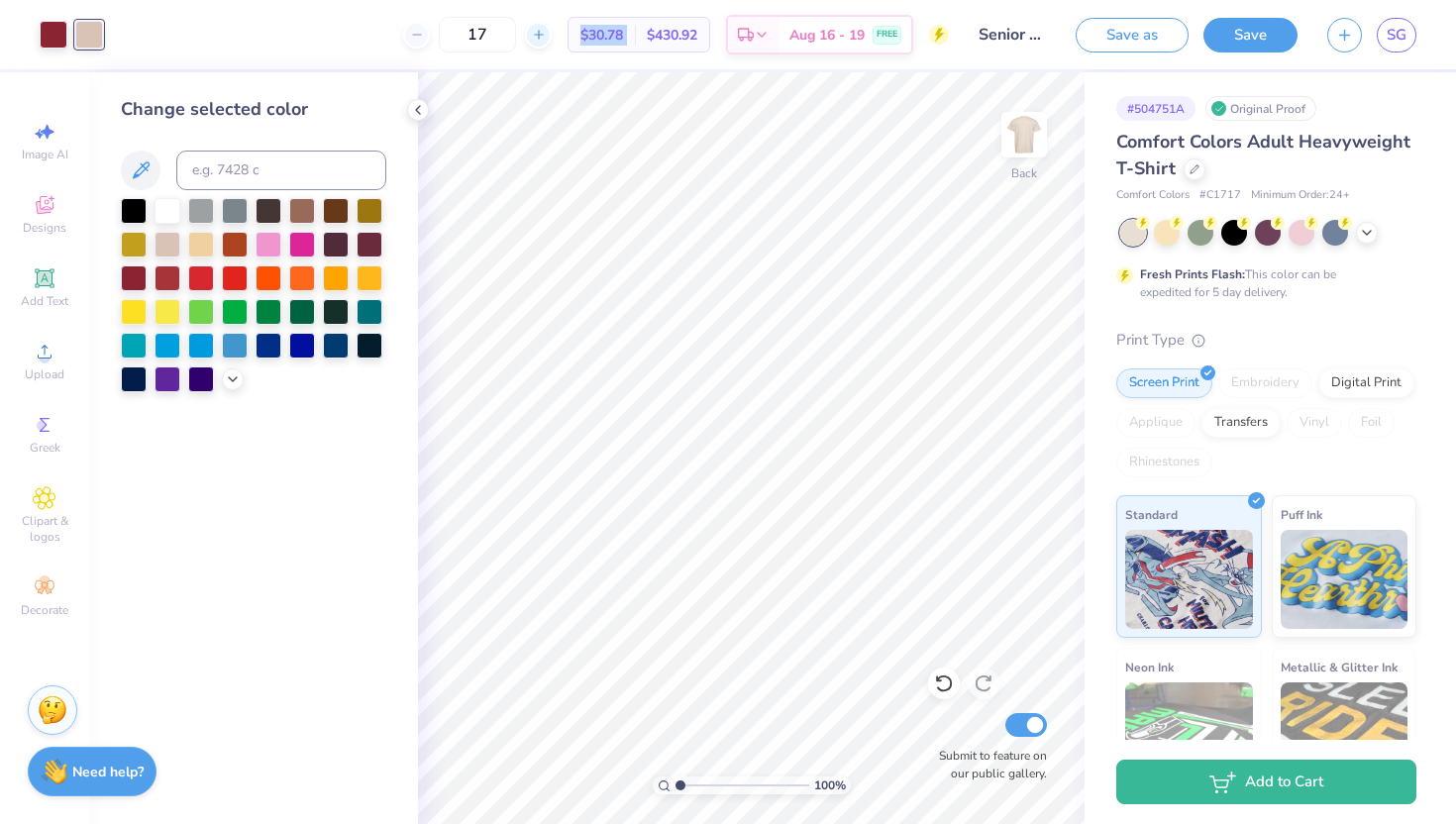 click 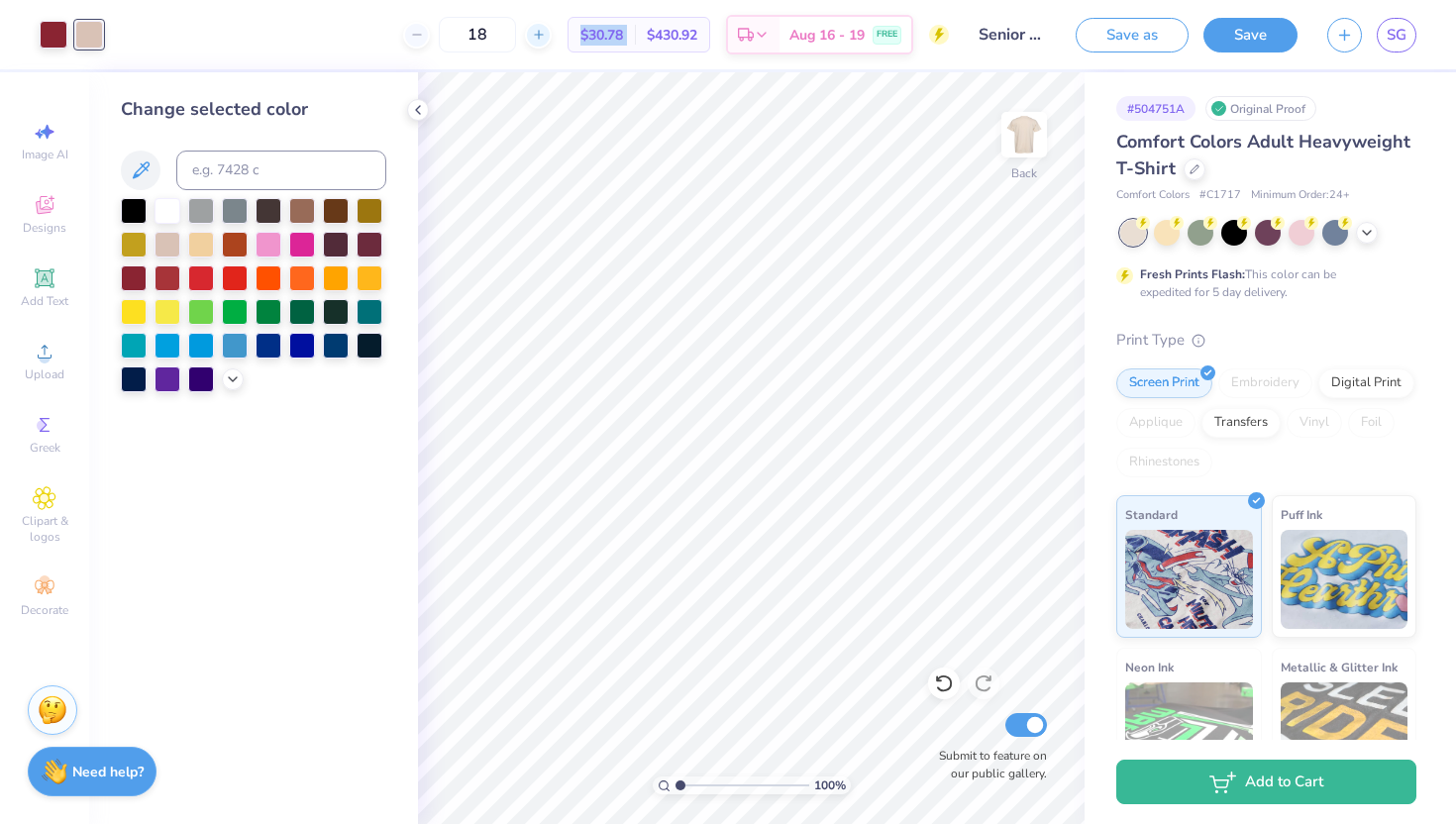 click 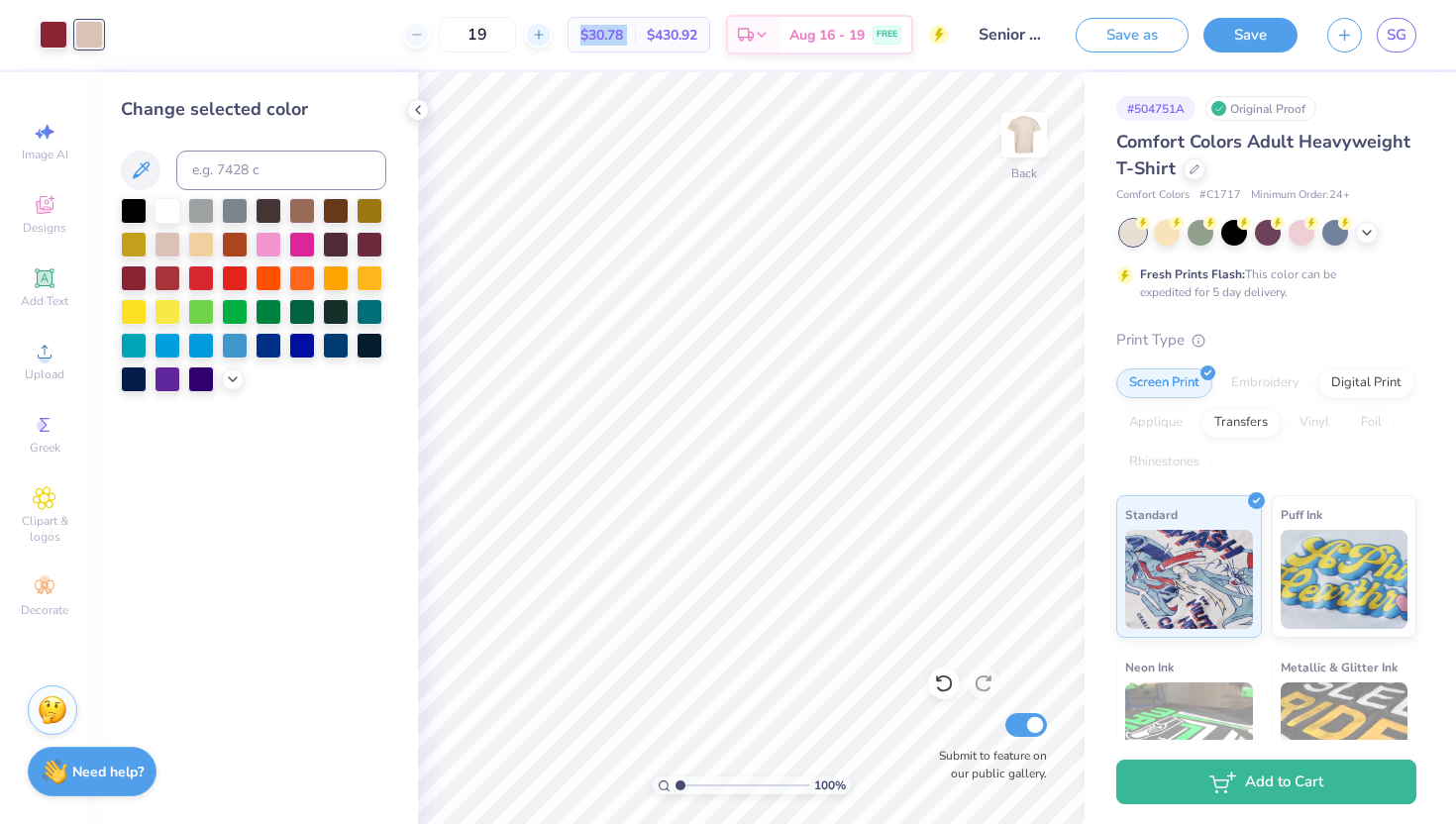 click 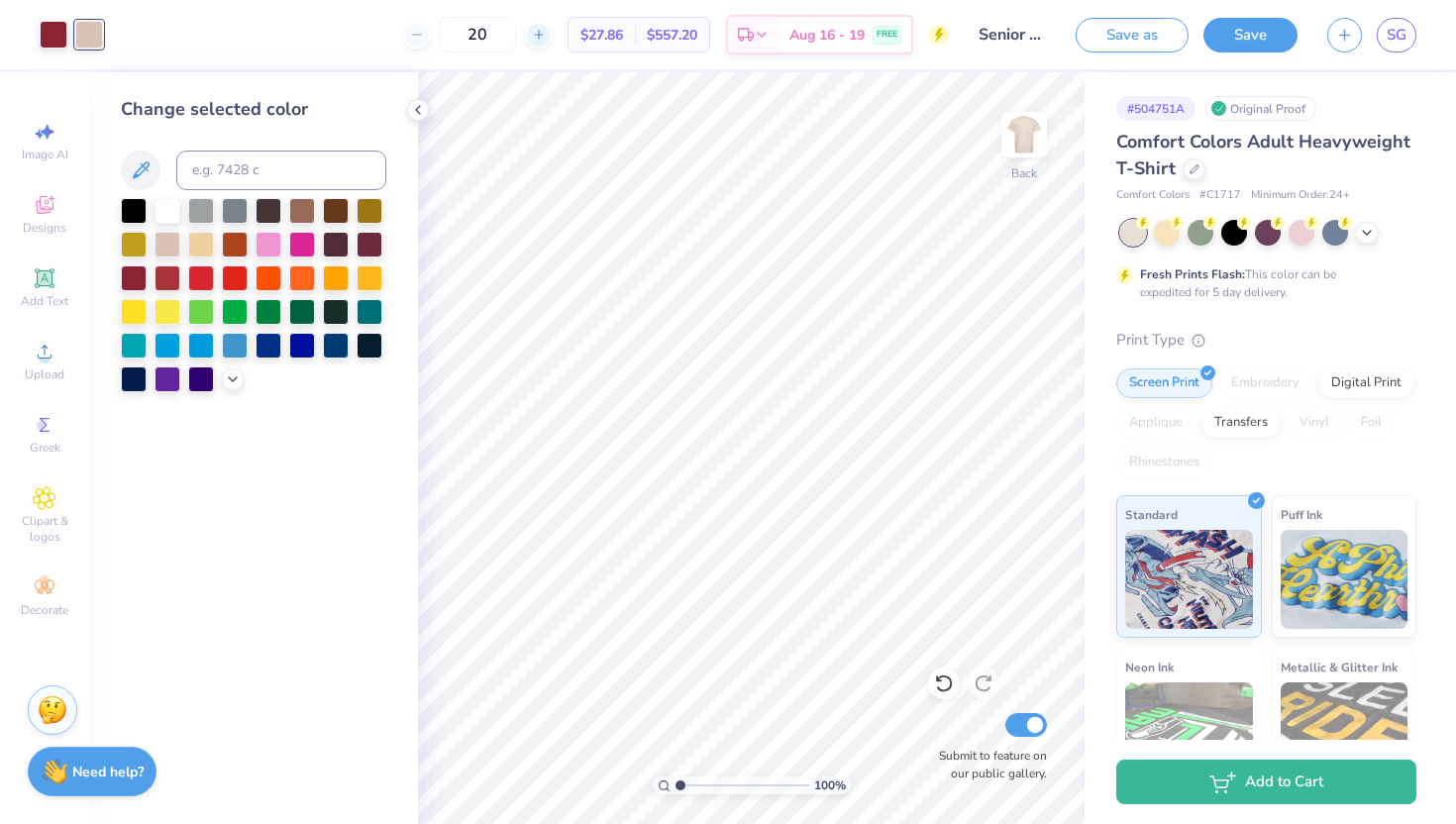click 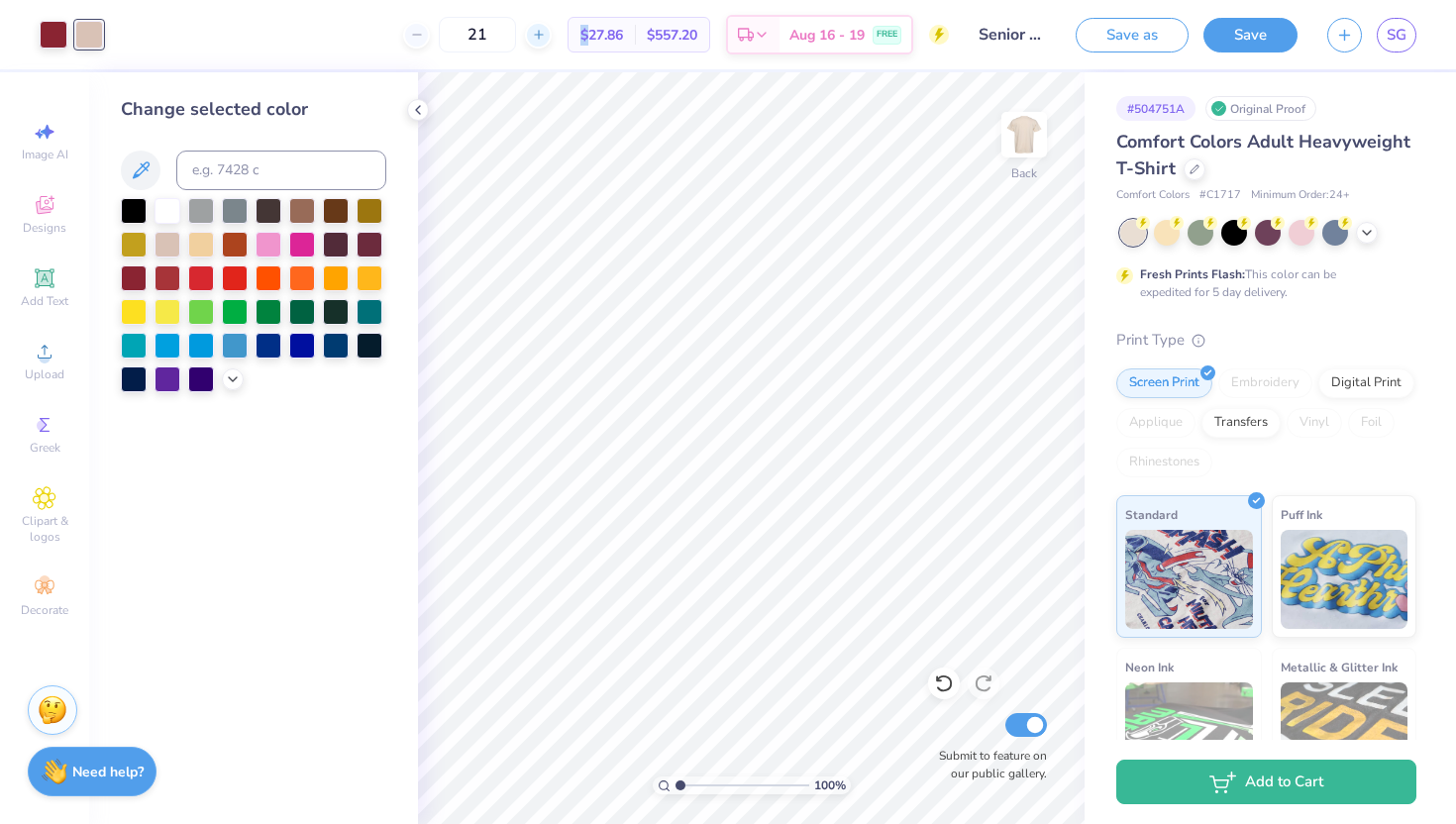 click 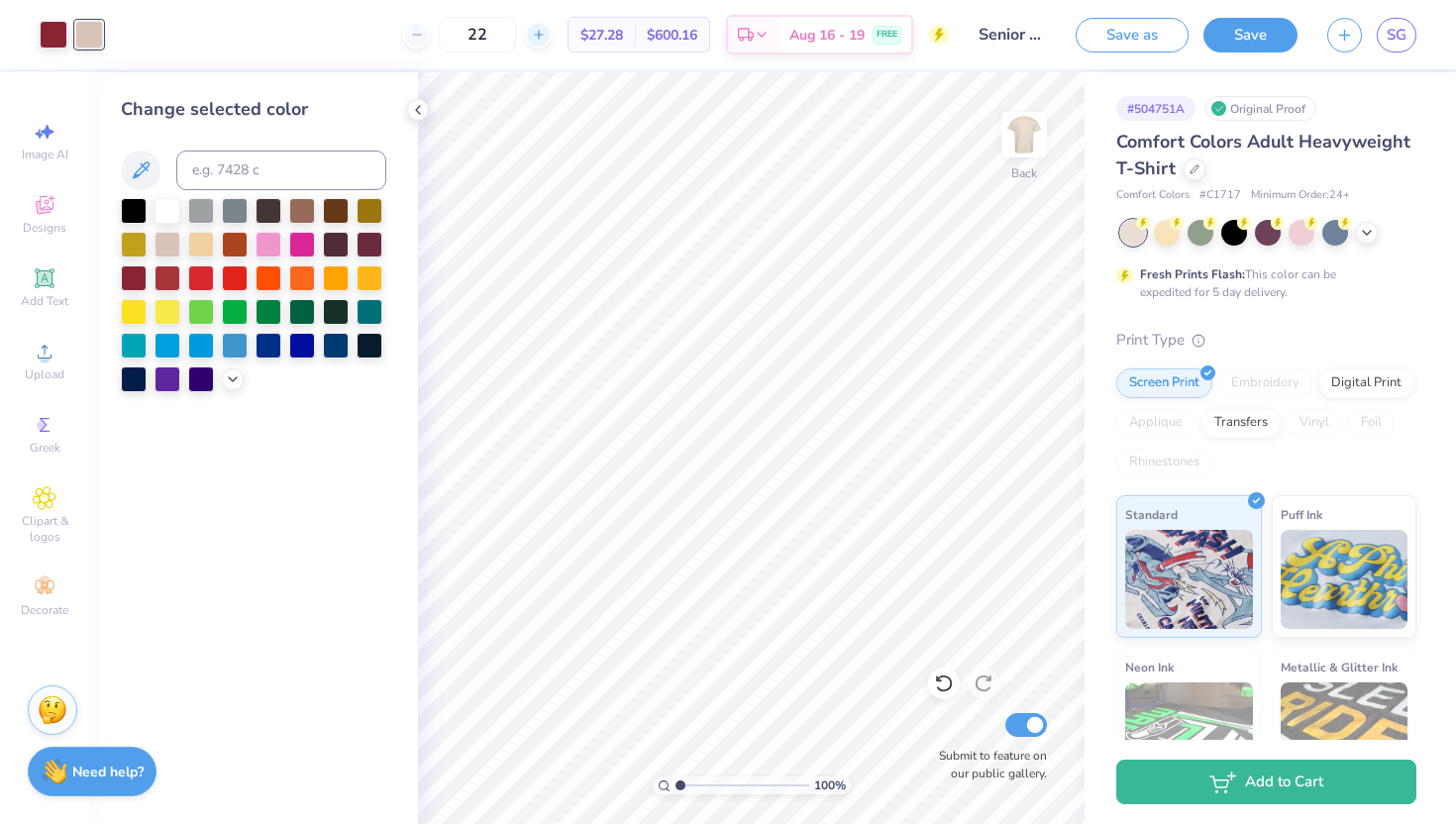 click 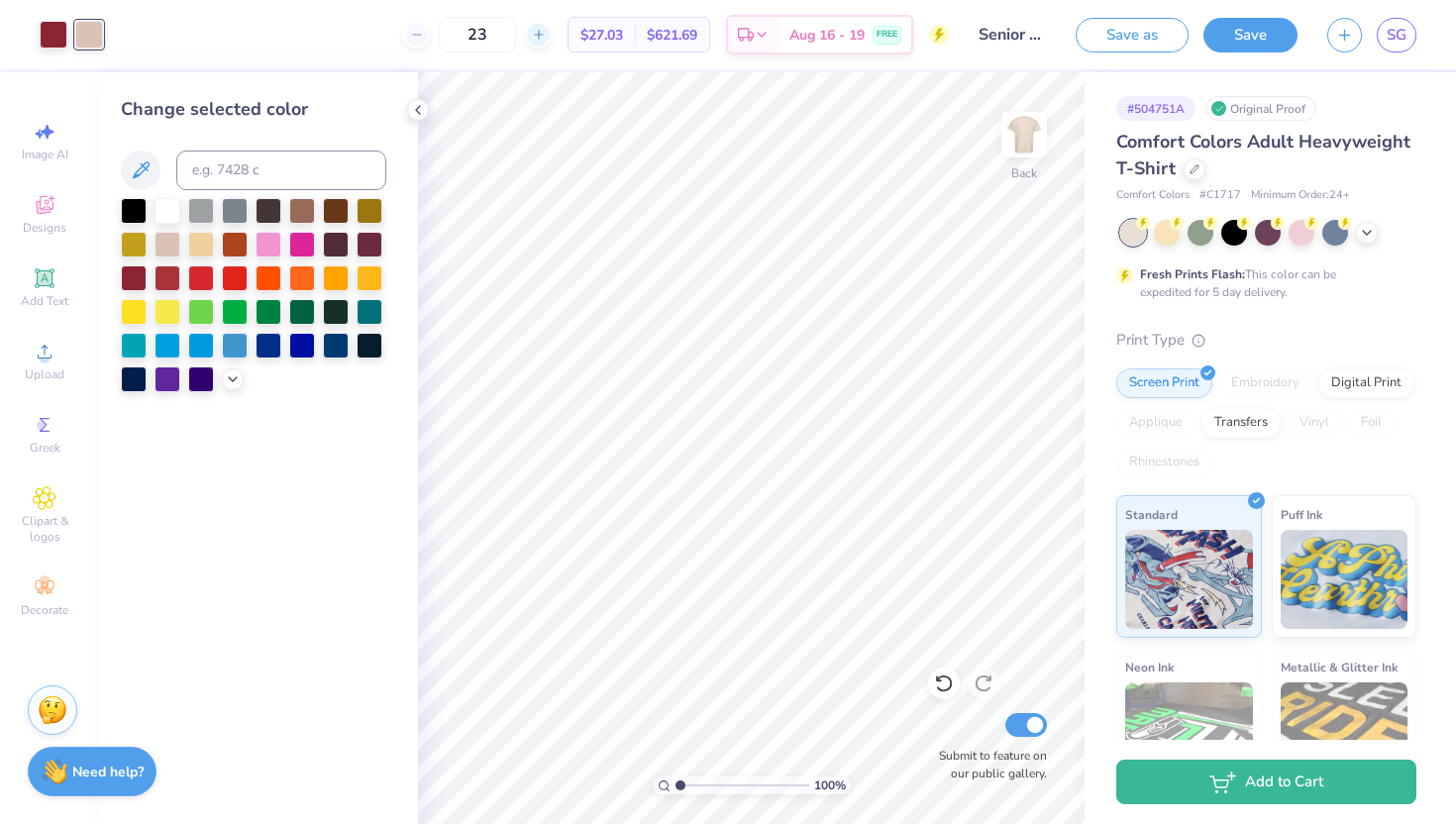 click 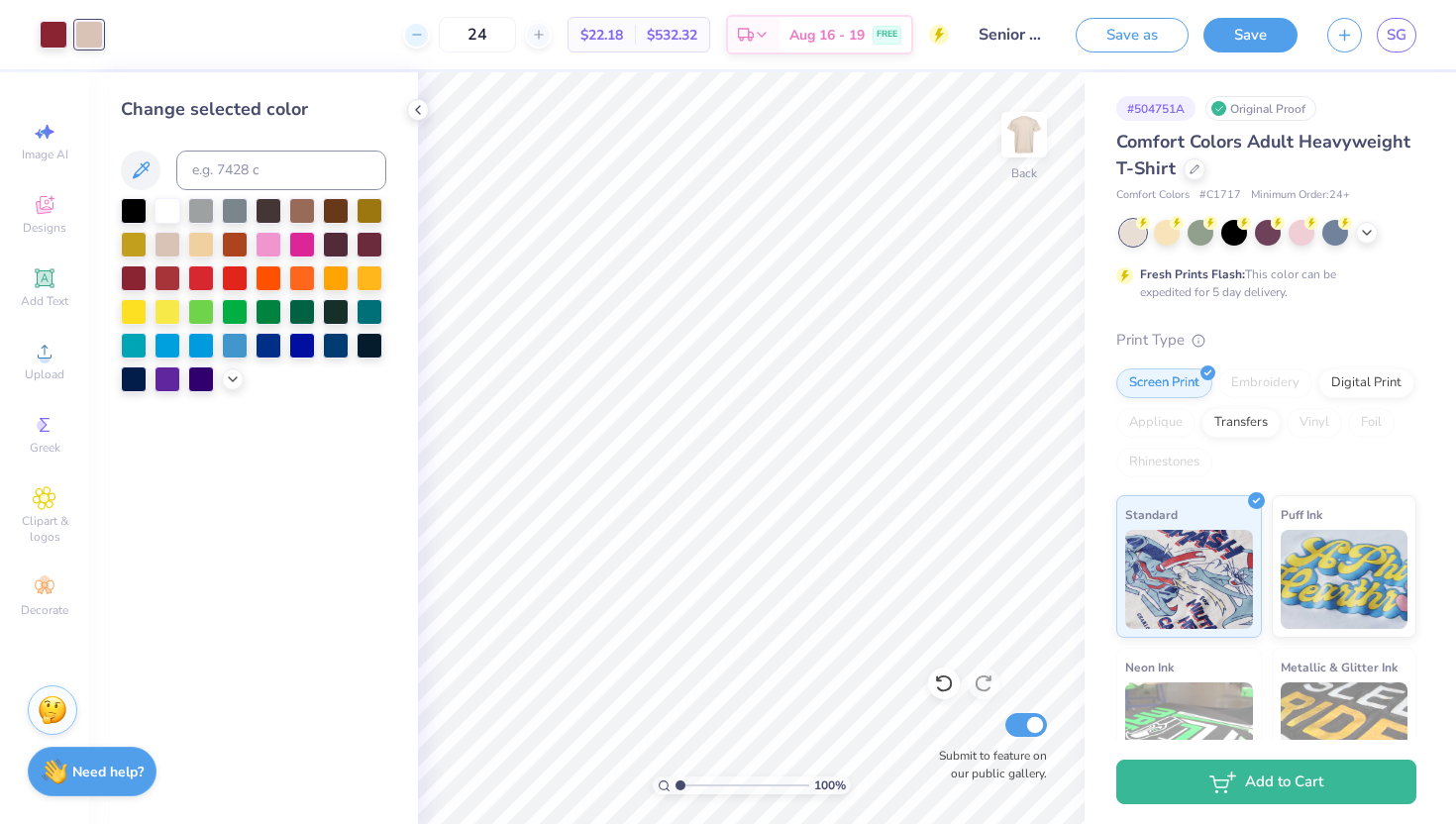 click 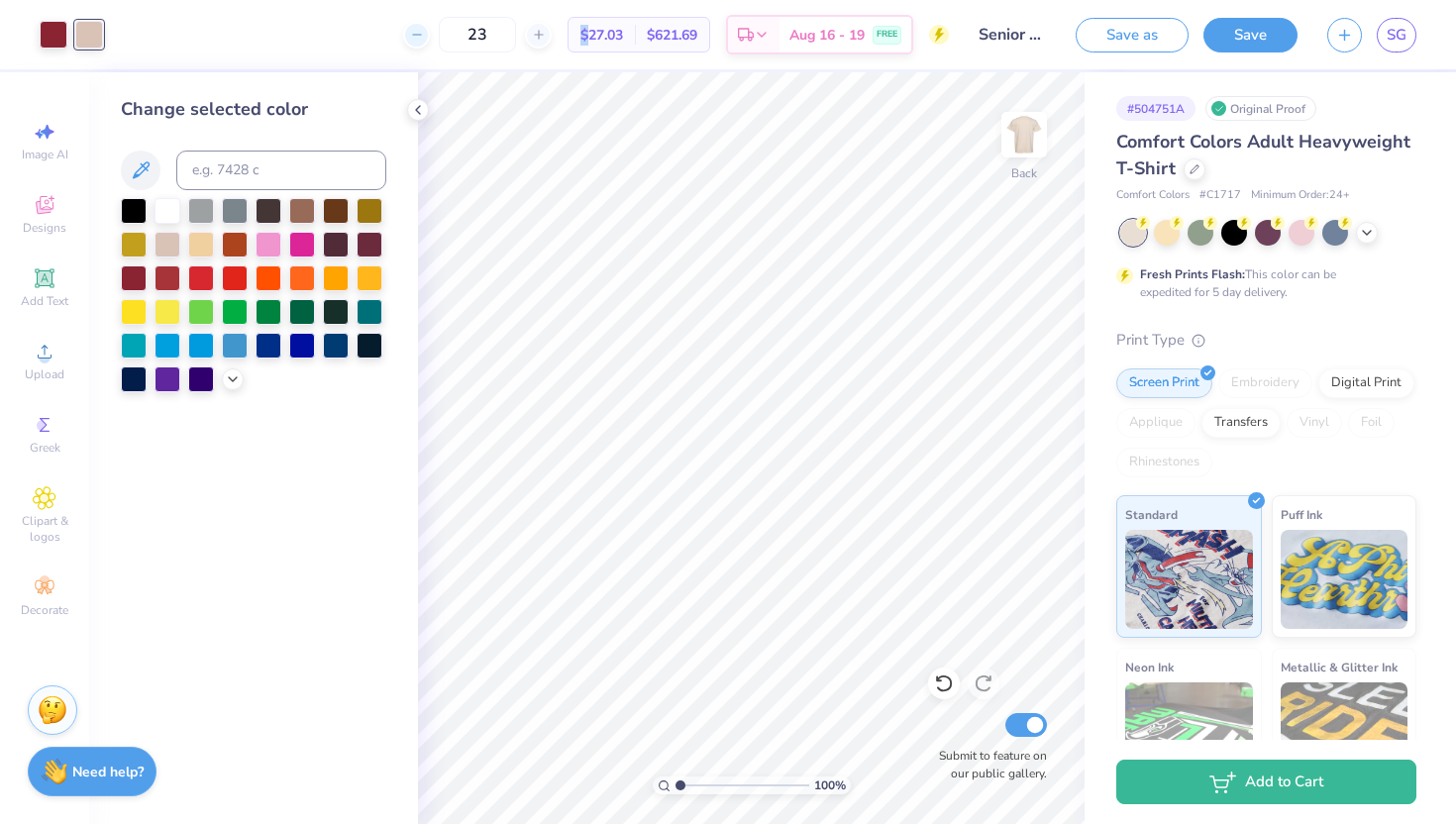 click at bounding box center (416, 35) 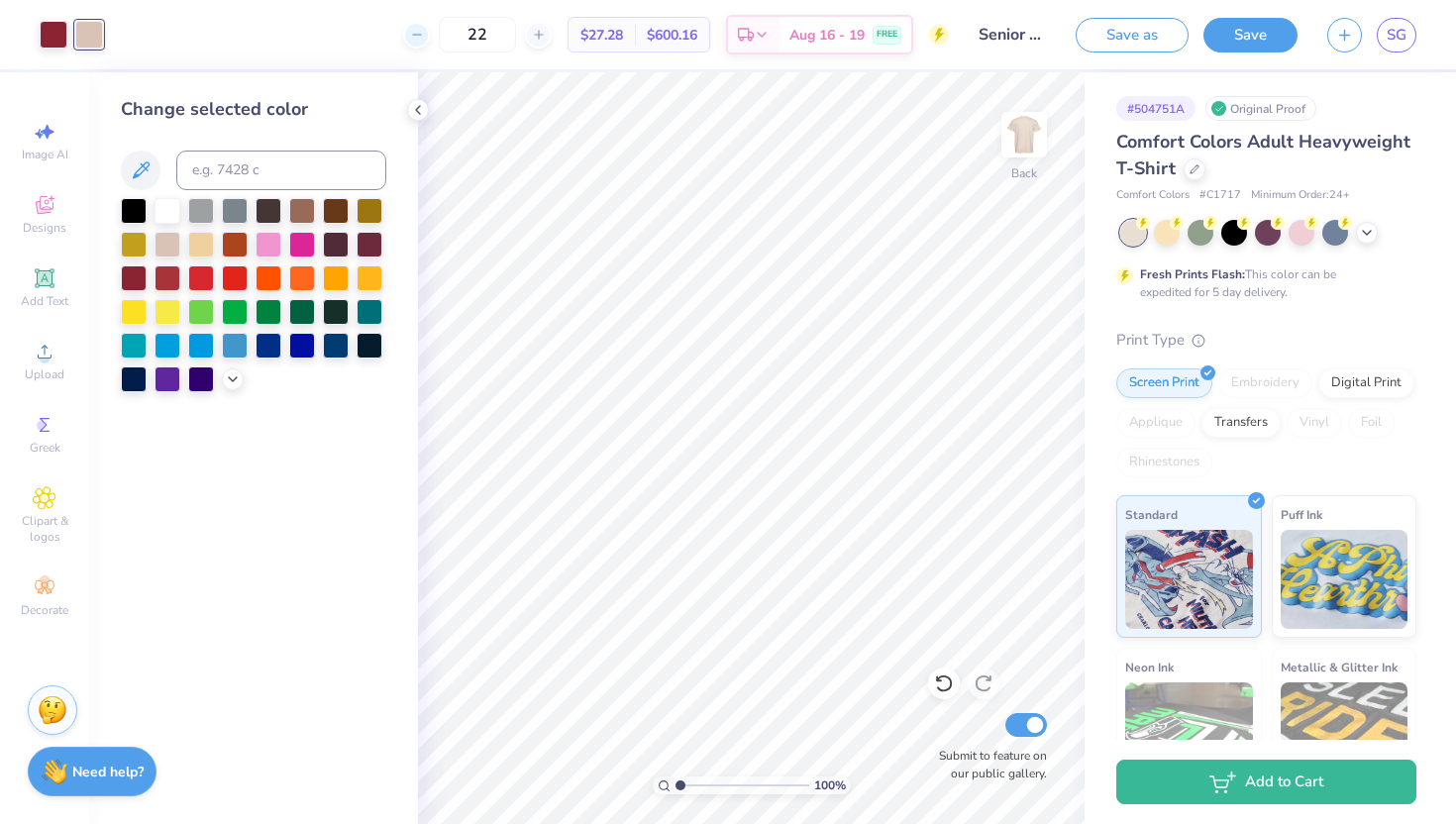 click at bounding box center [416, 35] 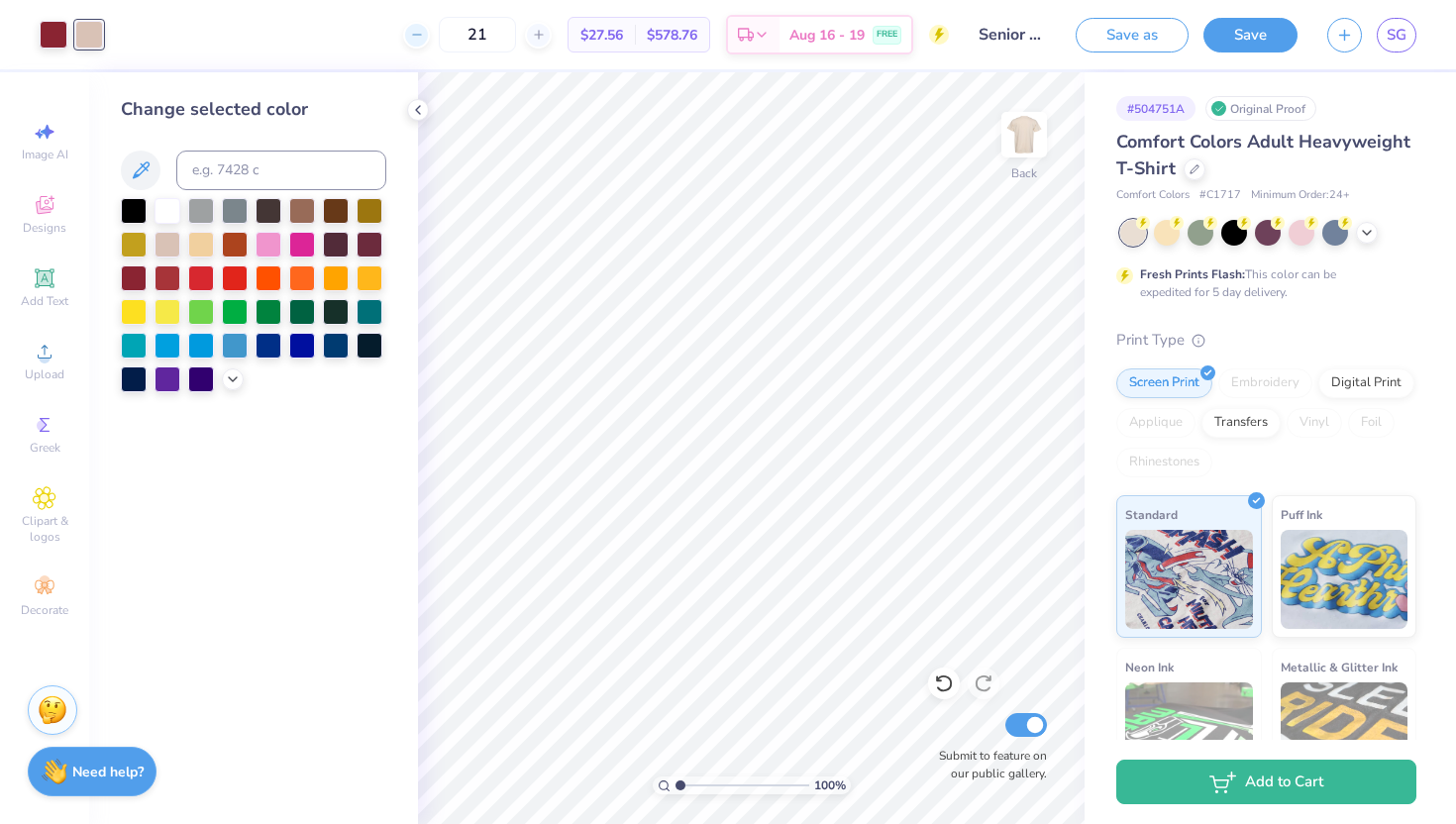 click at bounding box center [416, 35] 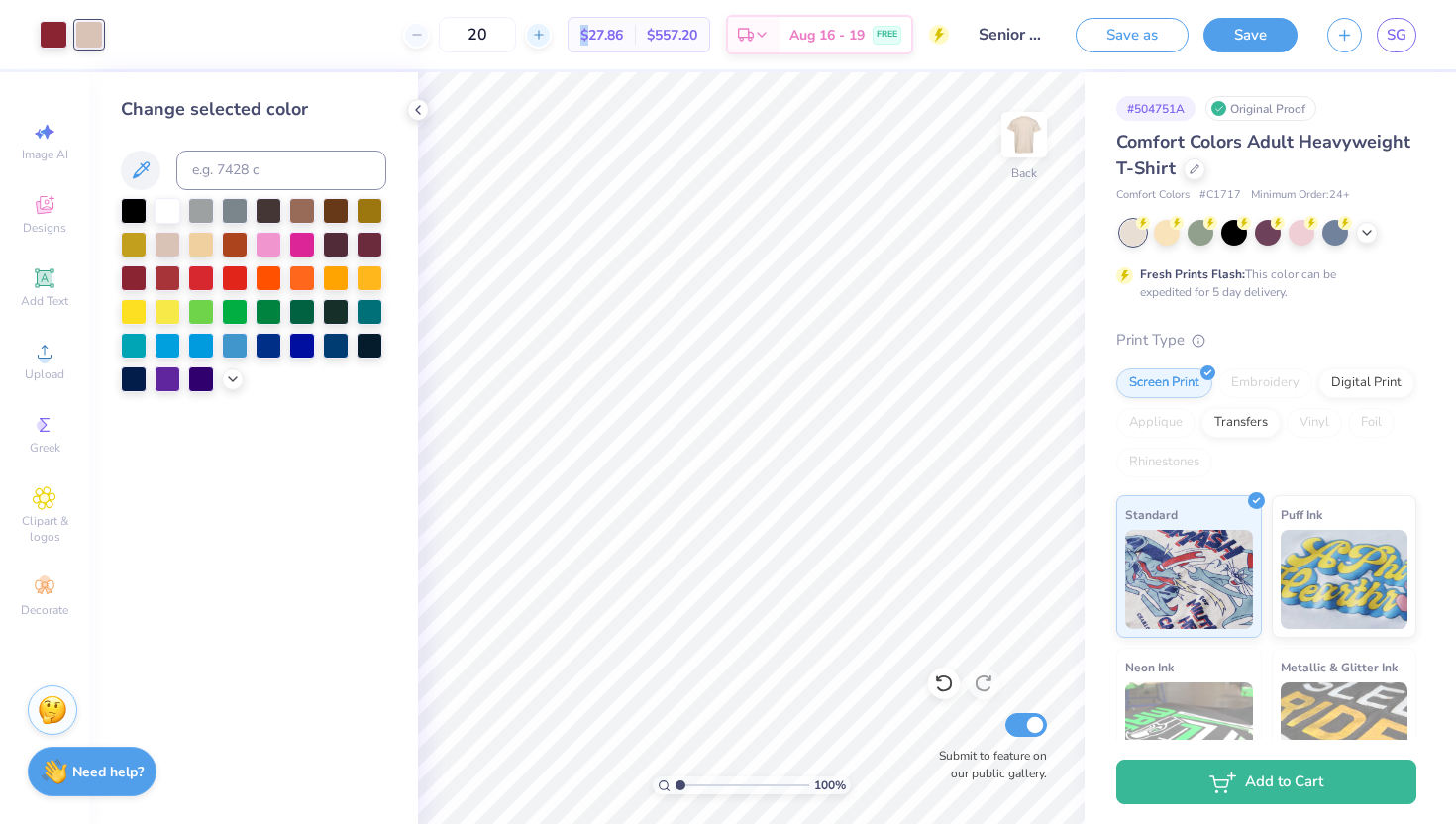 click 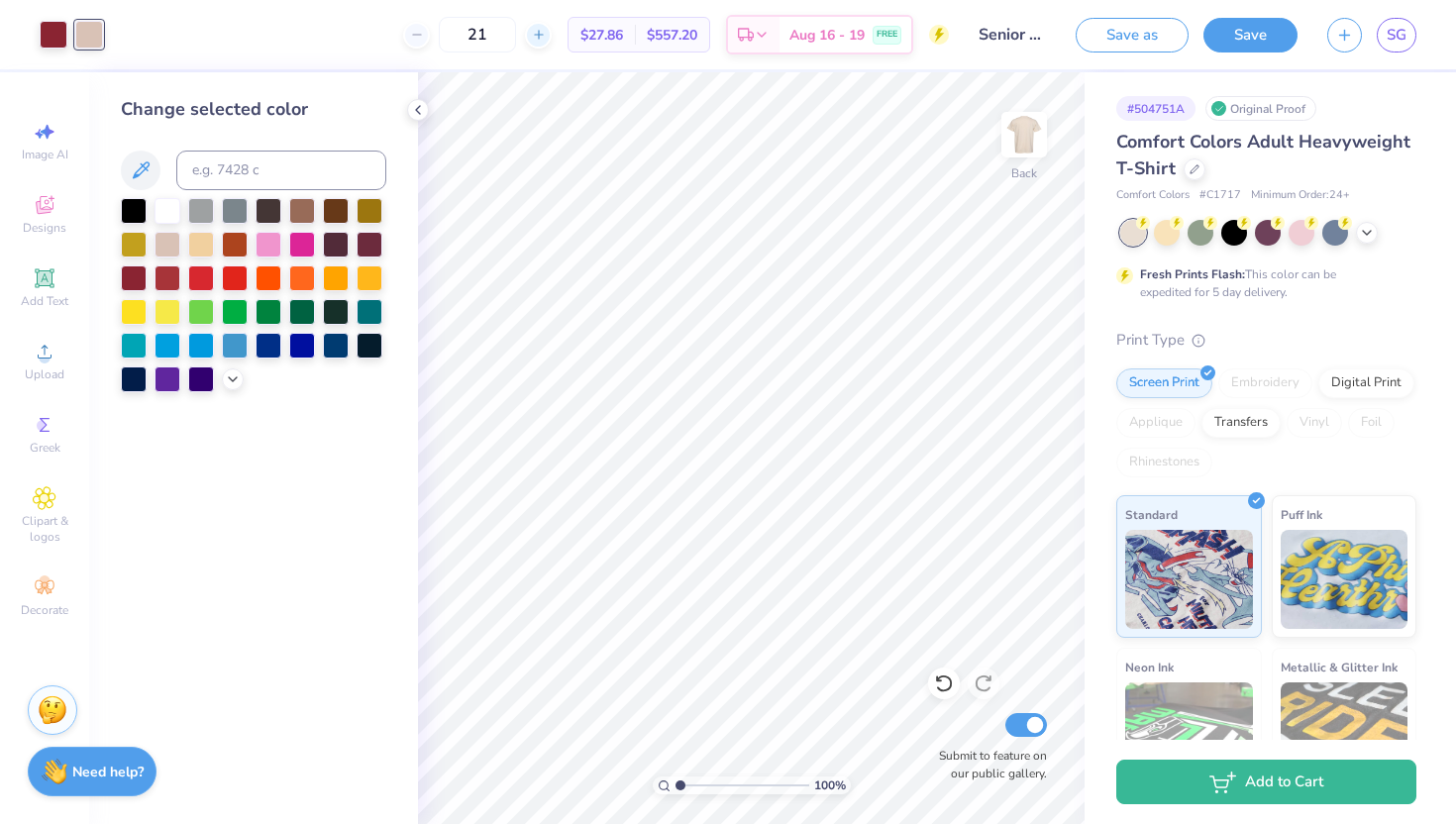 click on "21" at bounding box center [477, 35] 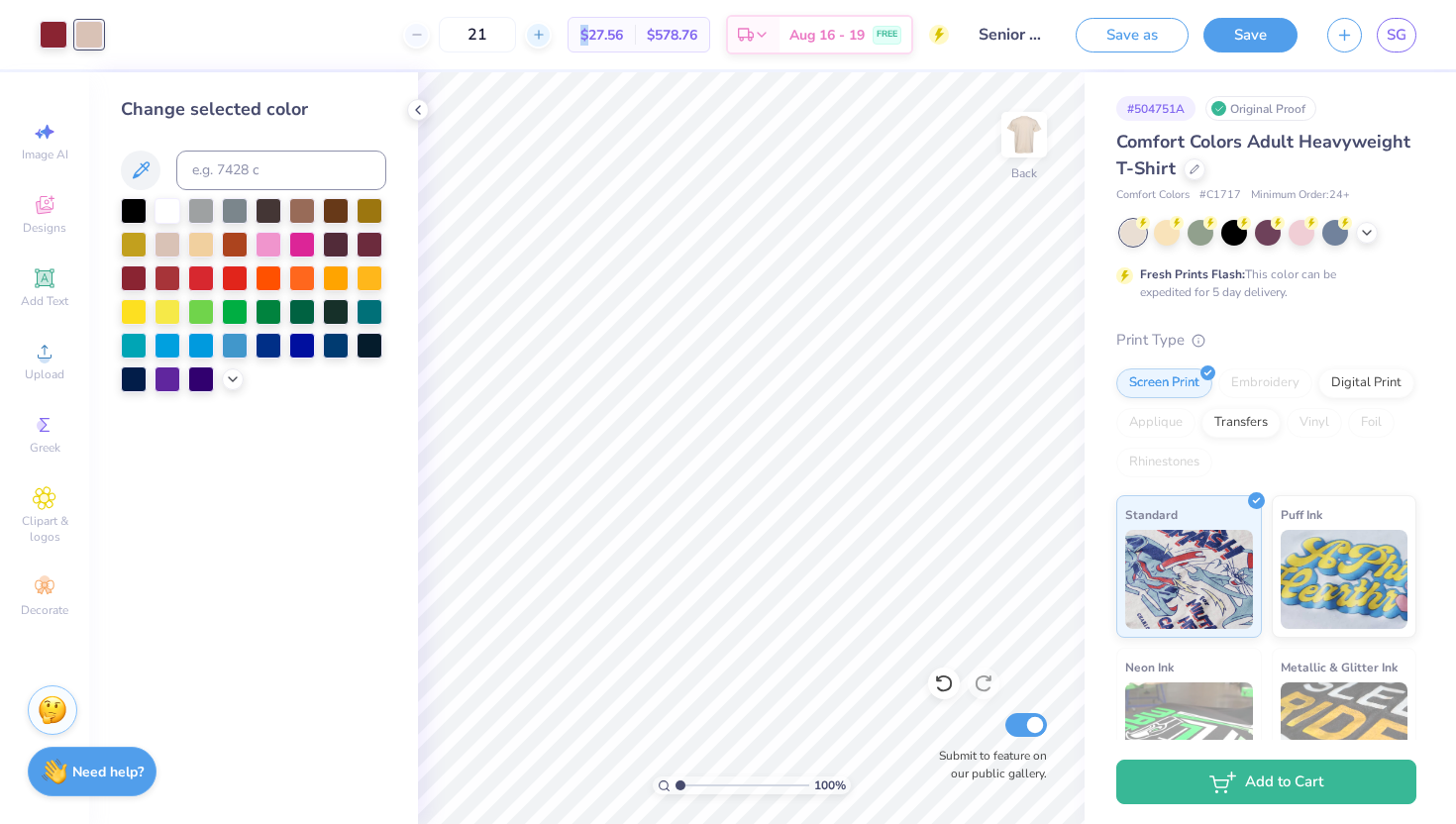 click 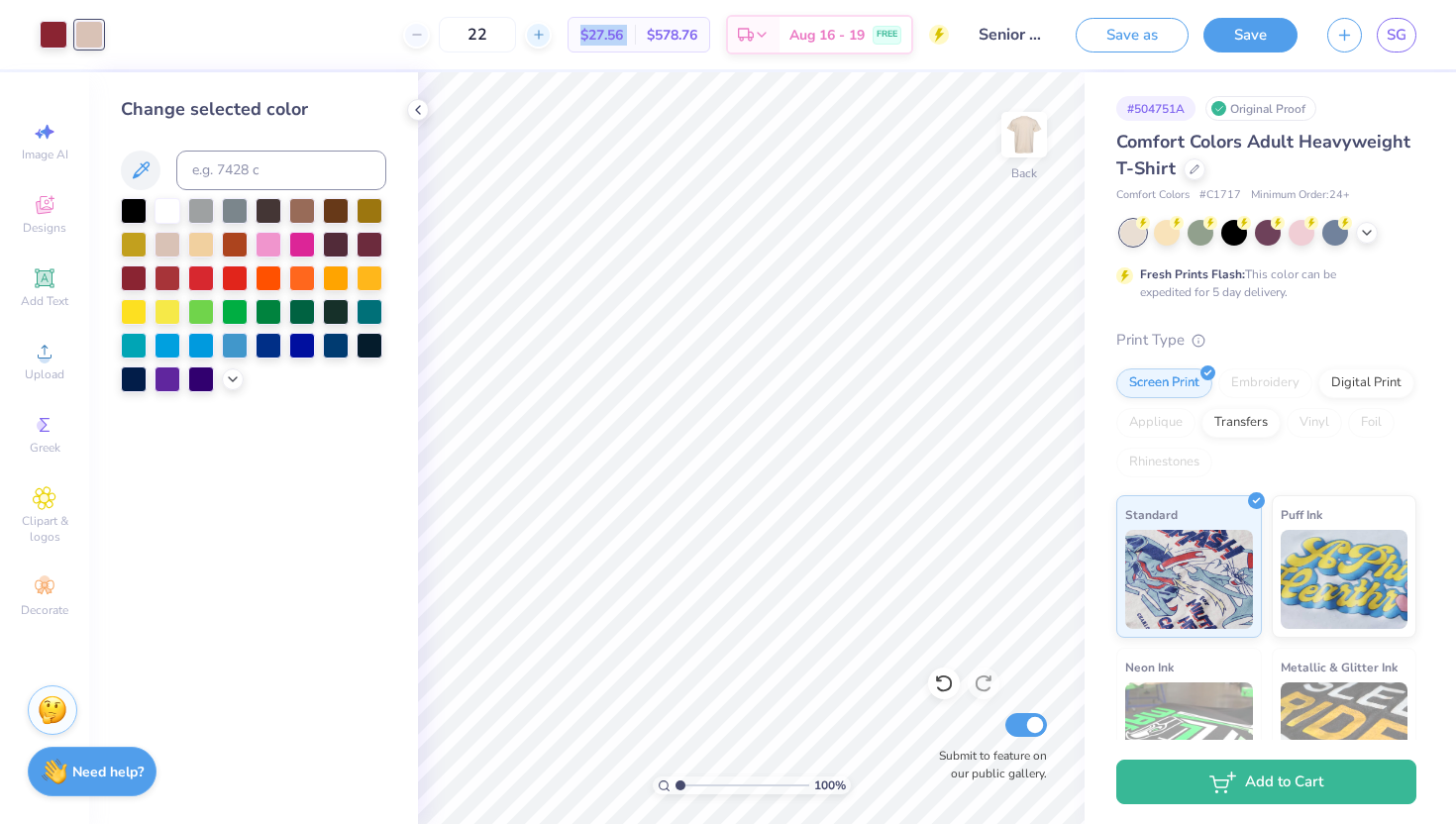 click 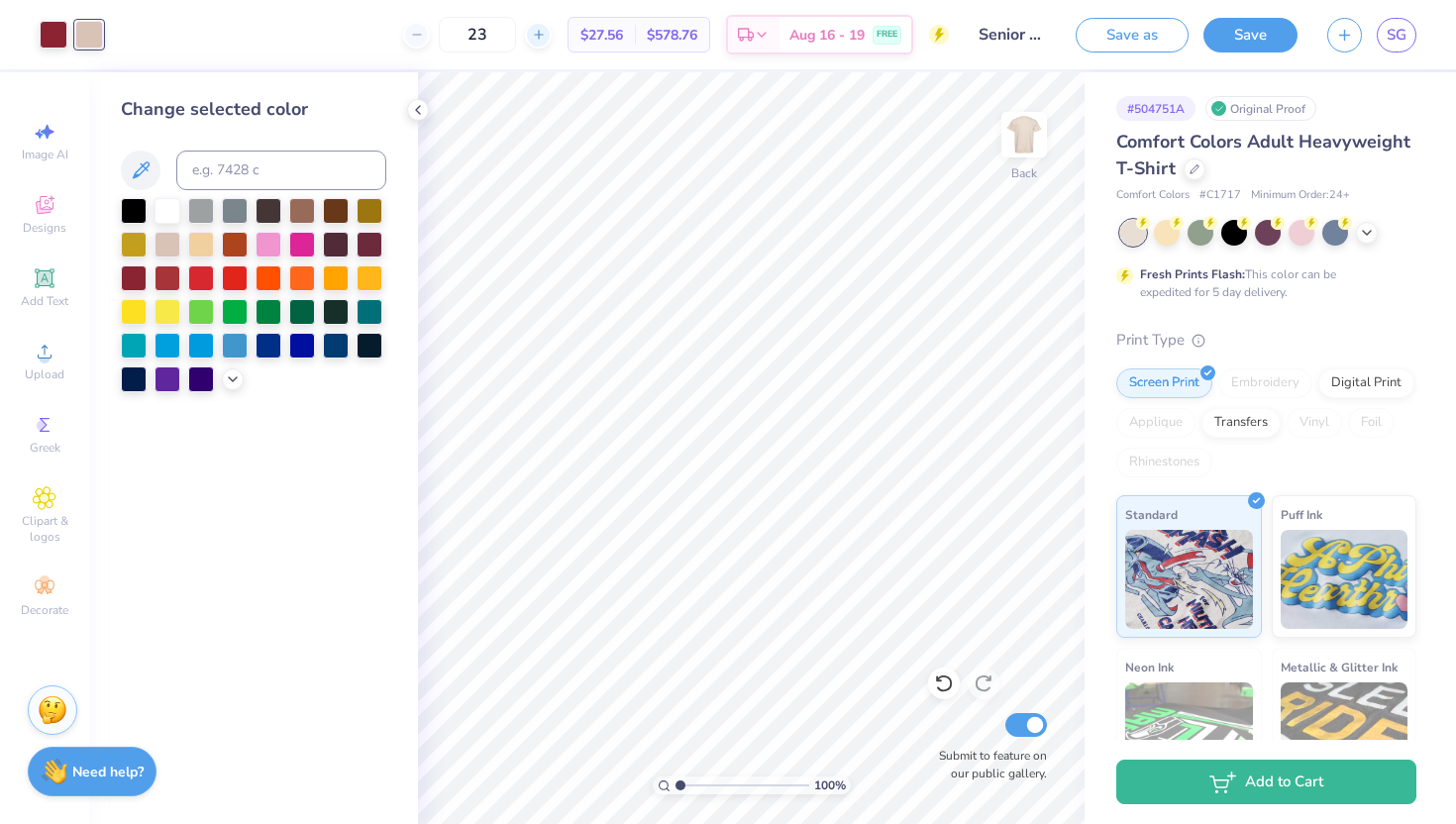 click 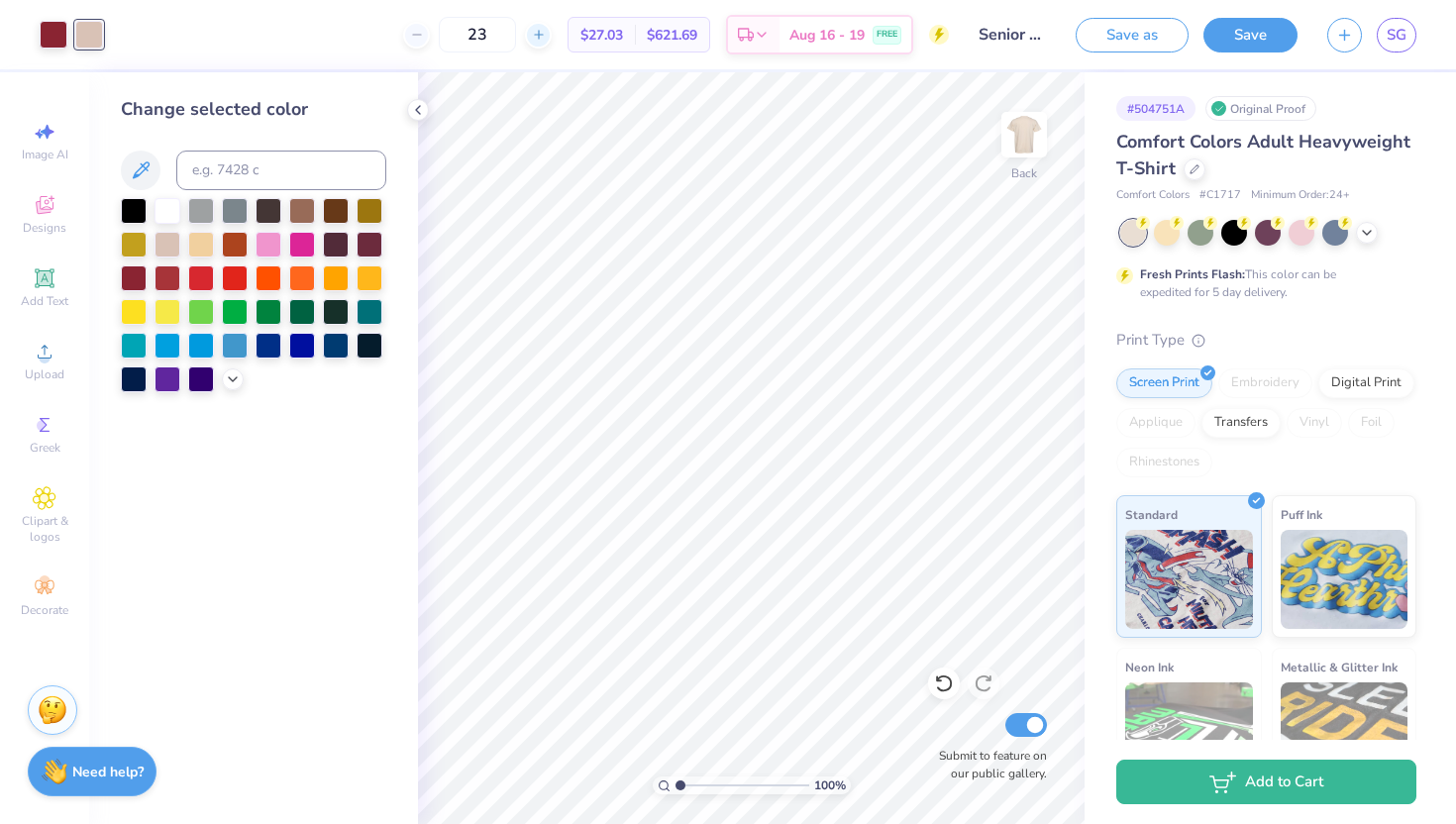 click 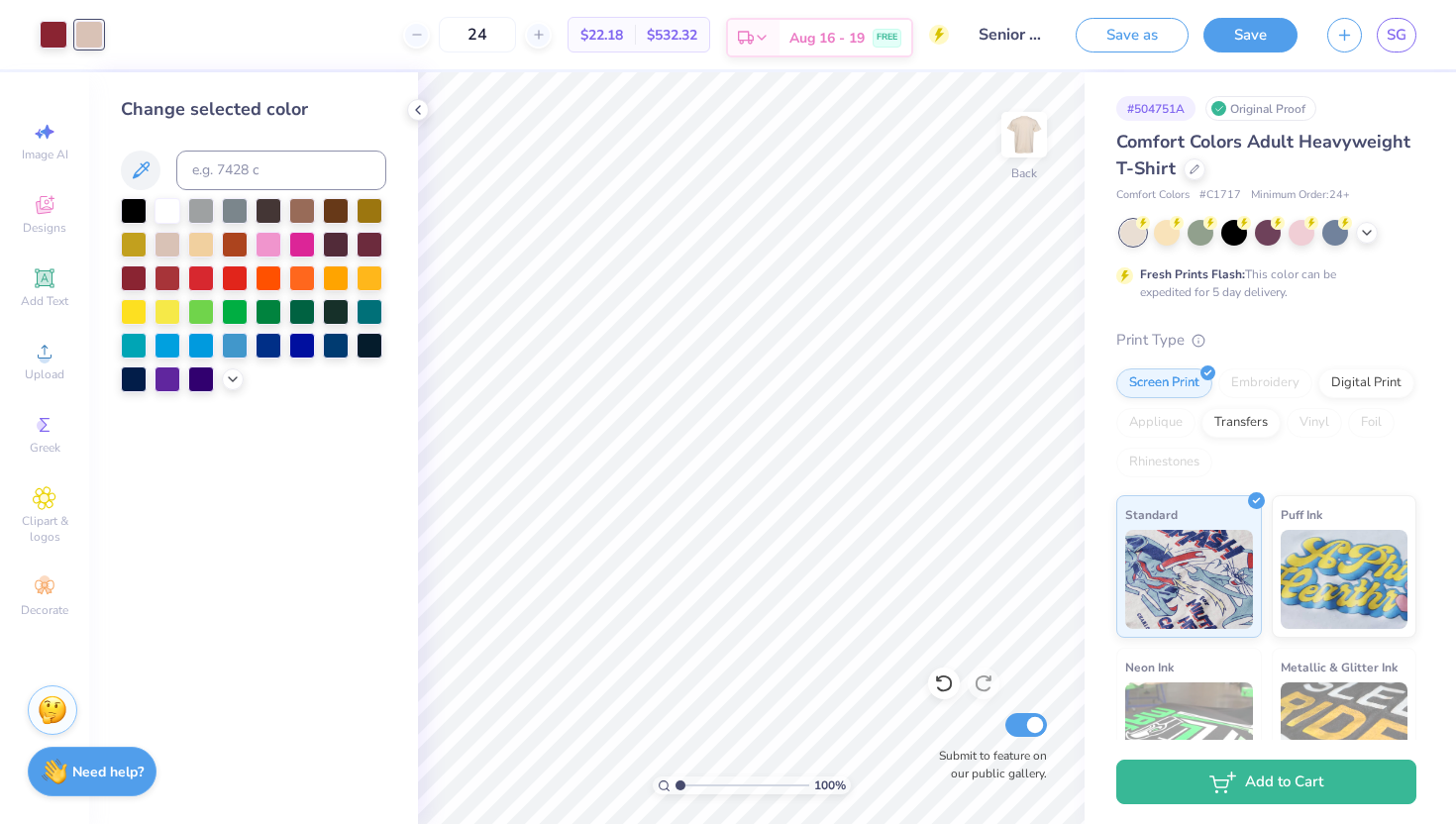 click 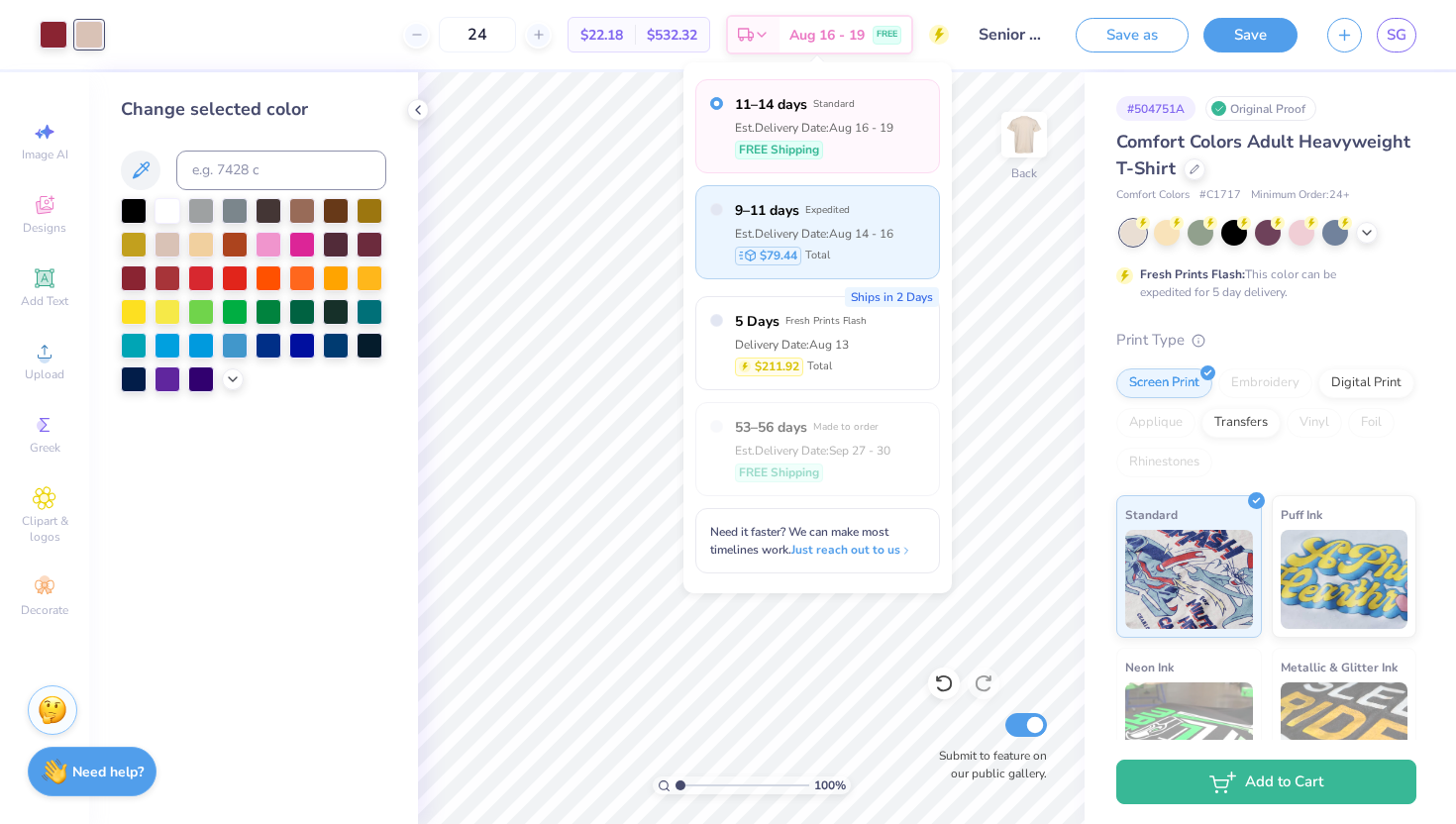 click on "Est.  Delivery Date:  Aug 14 - 16" at bounding box center [814, 234] 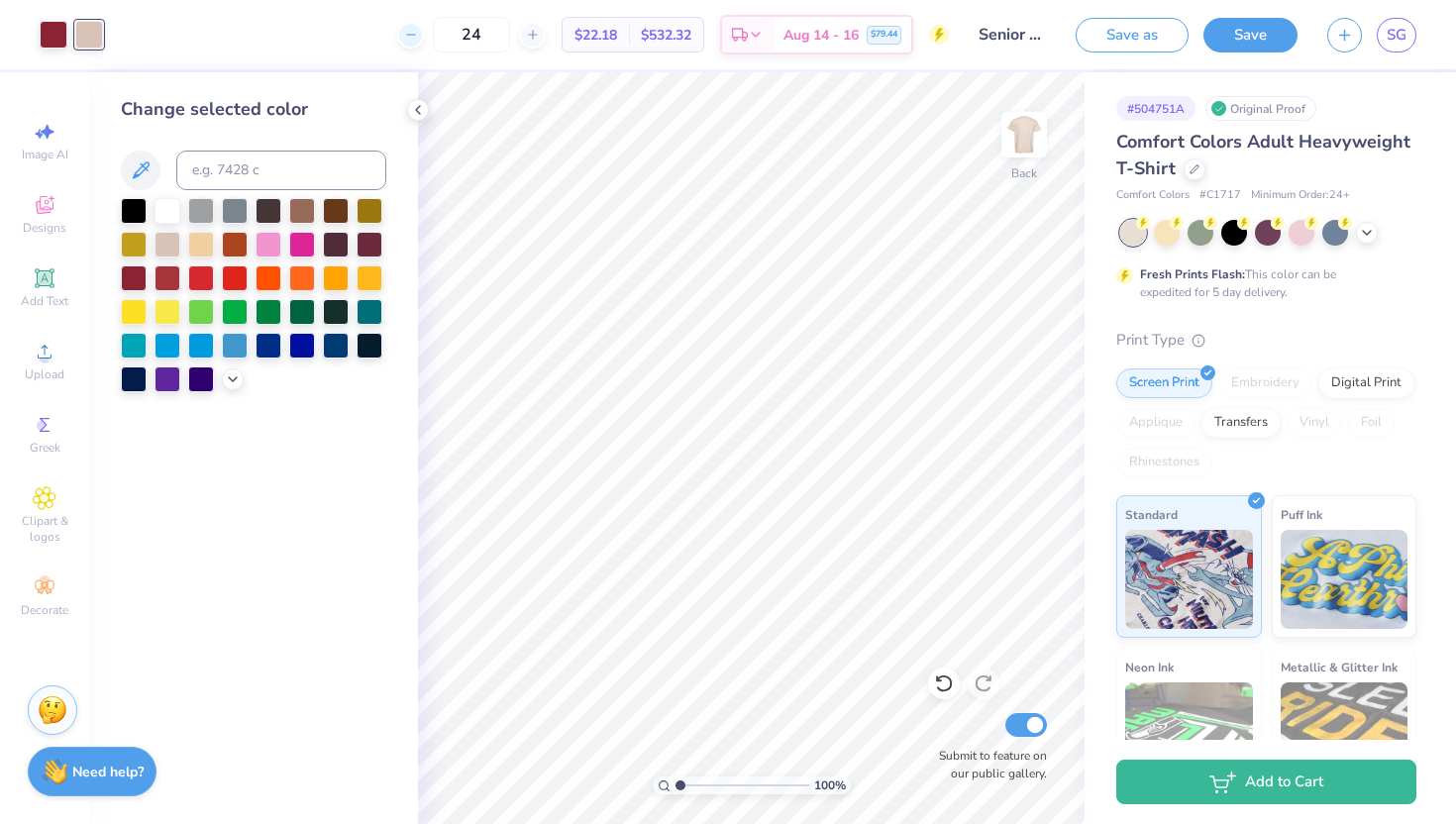 click 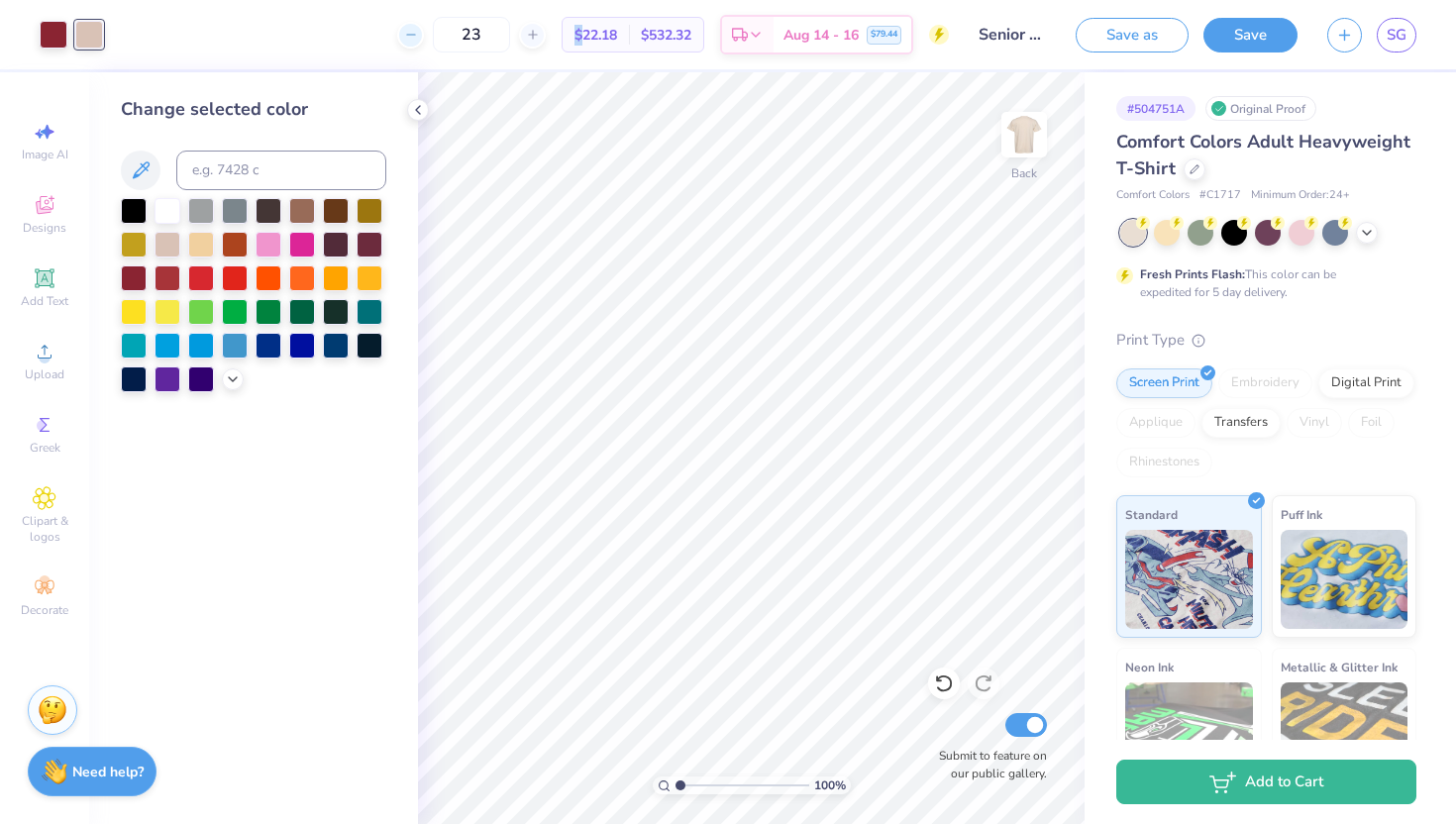 click 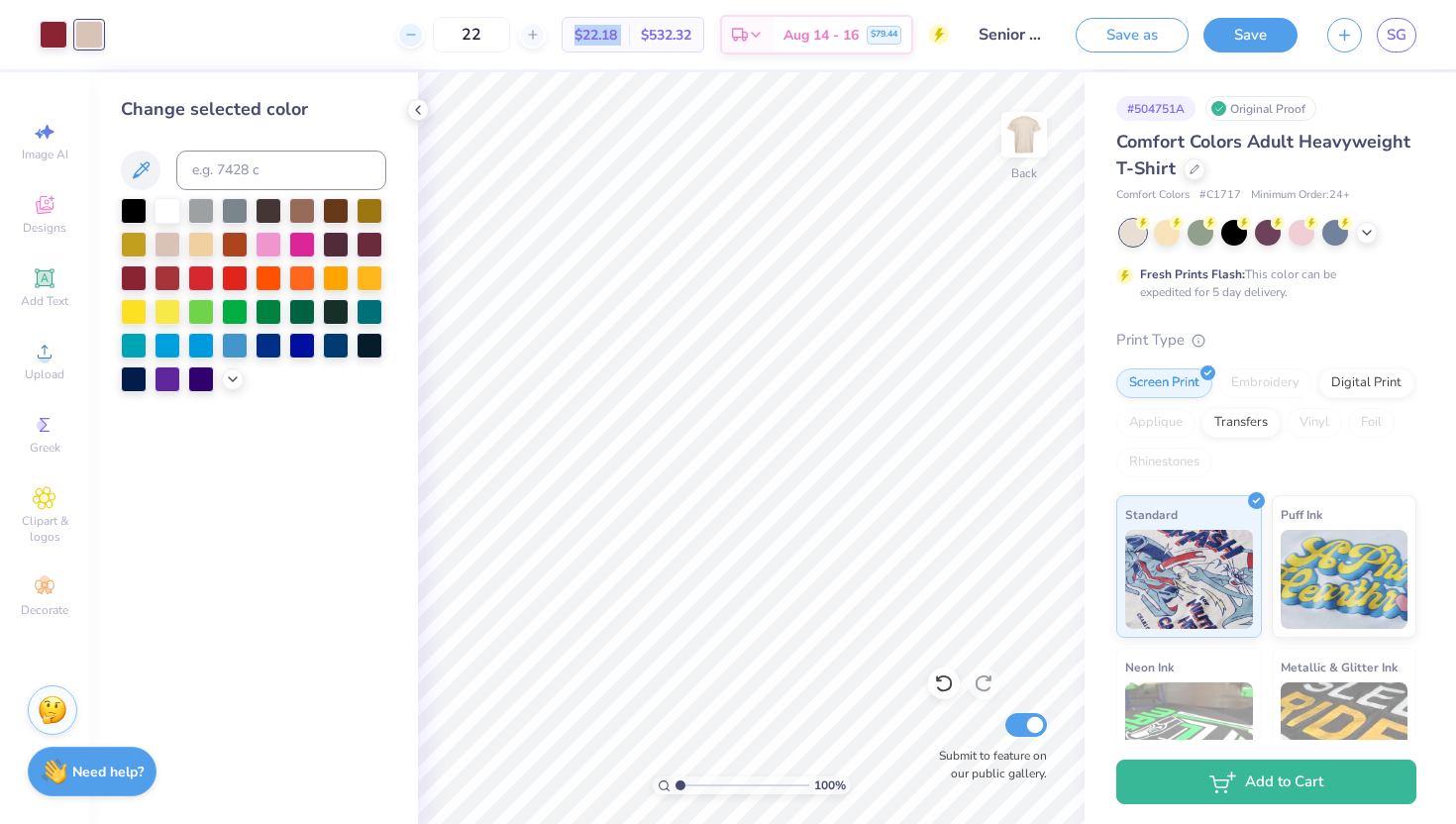 click 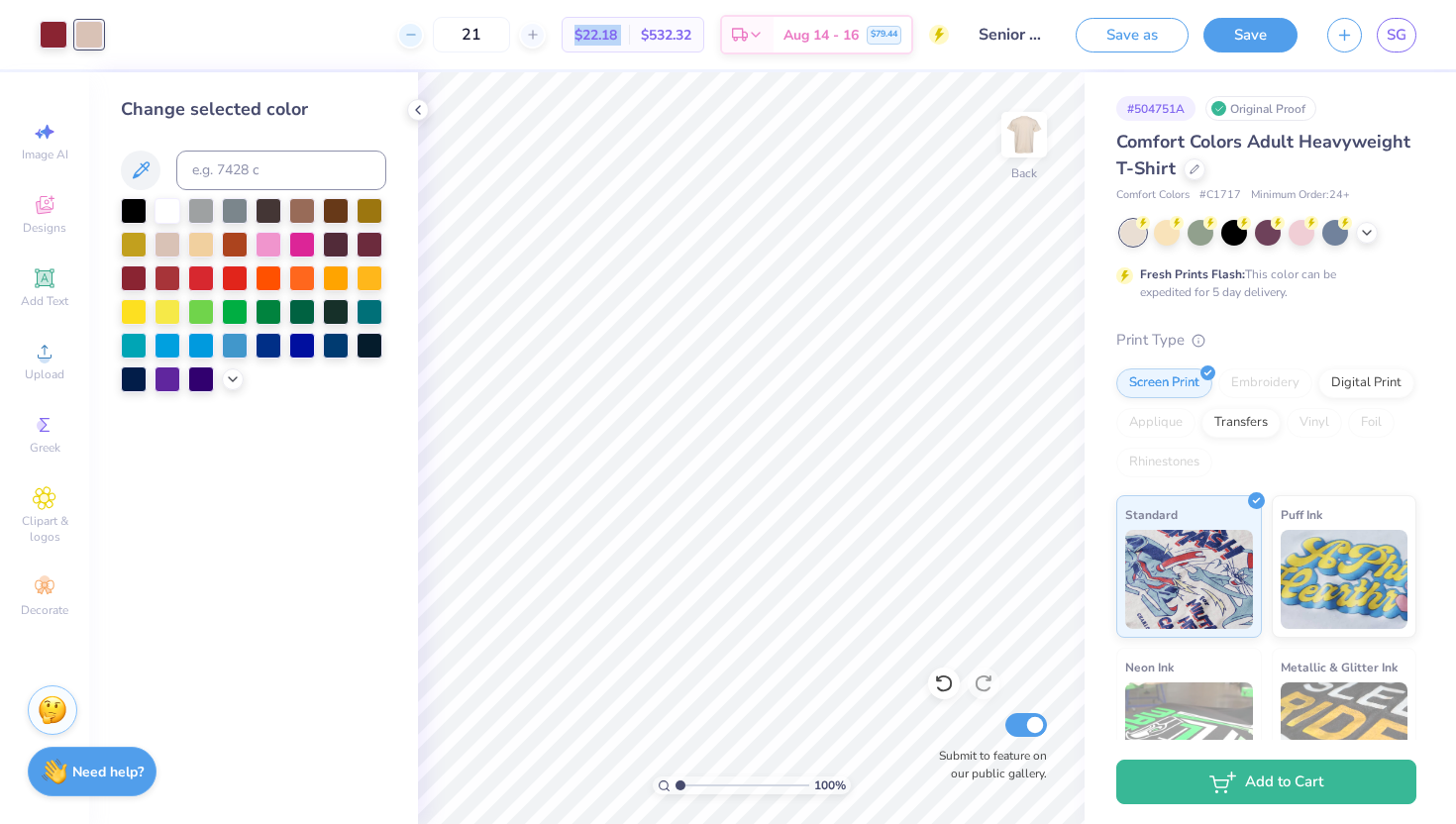 click 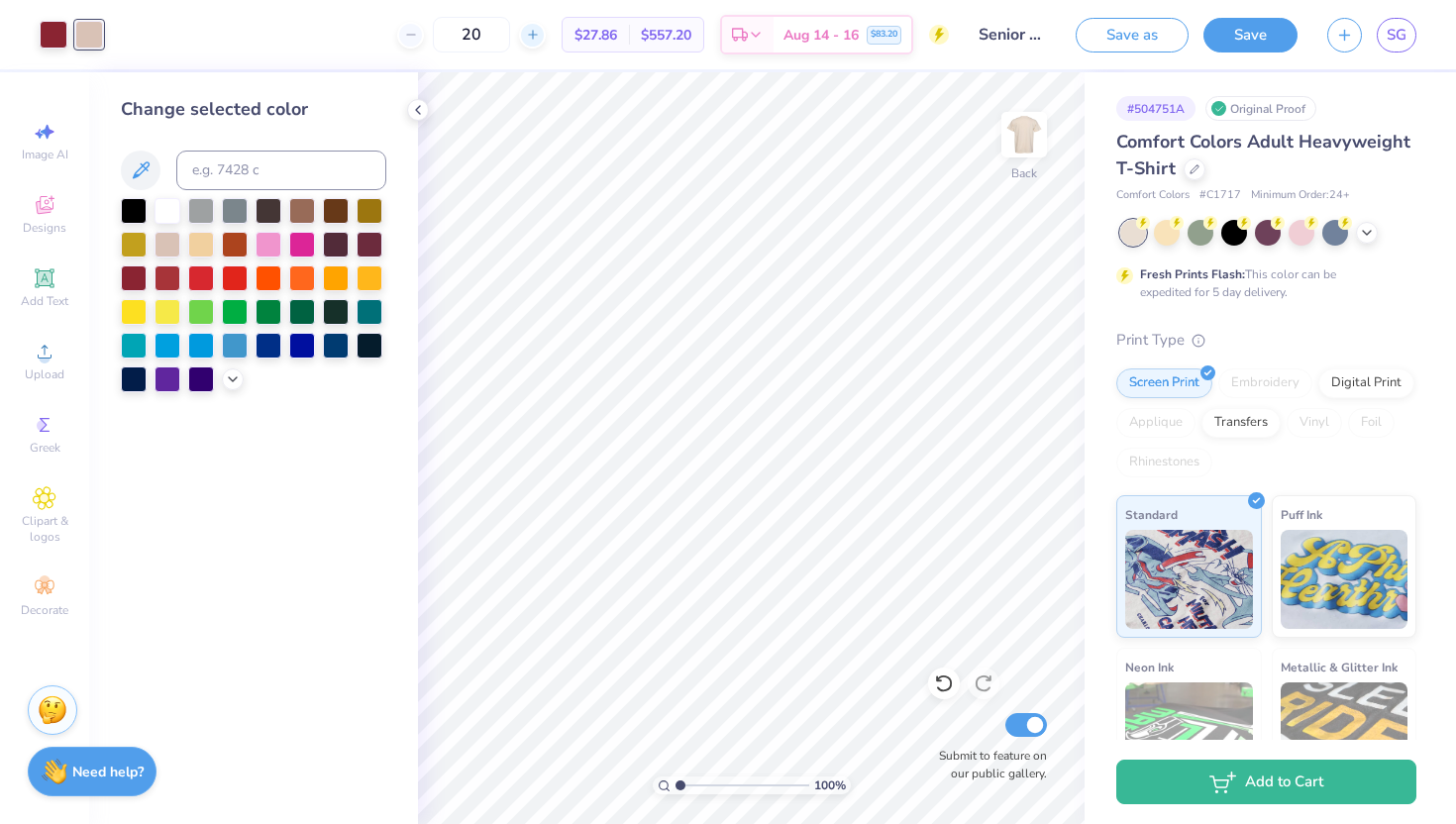click 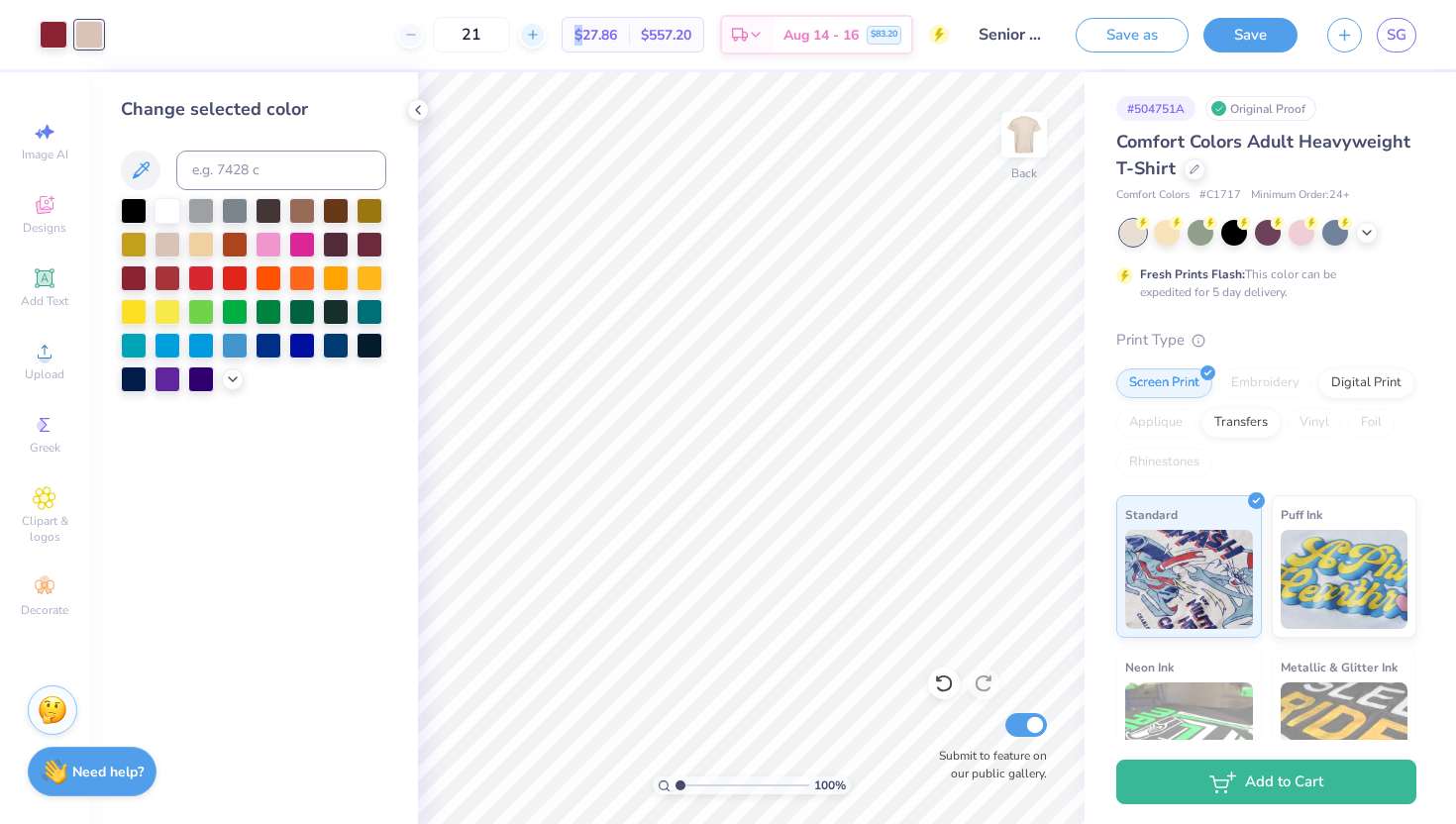 click 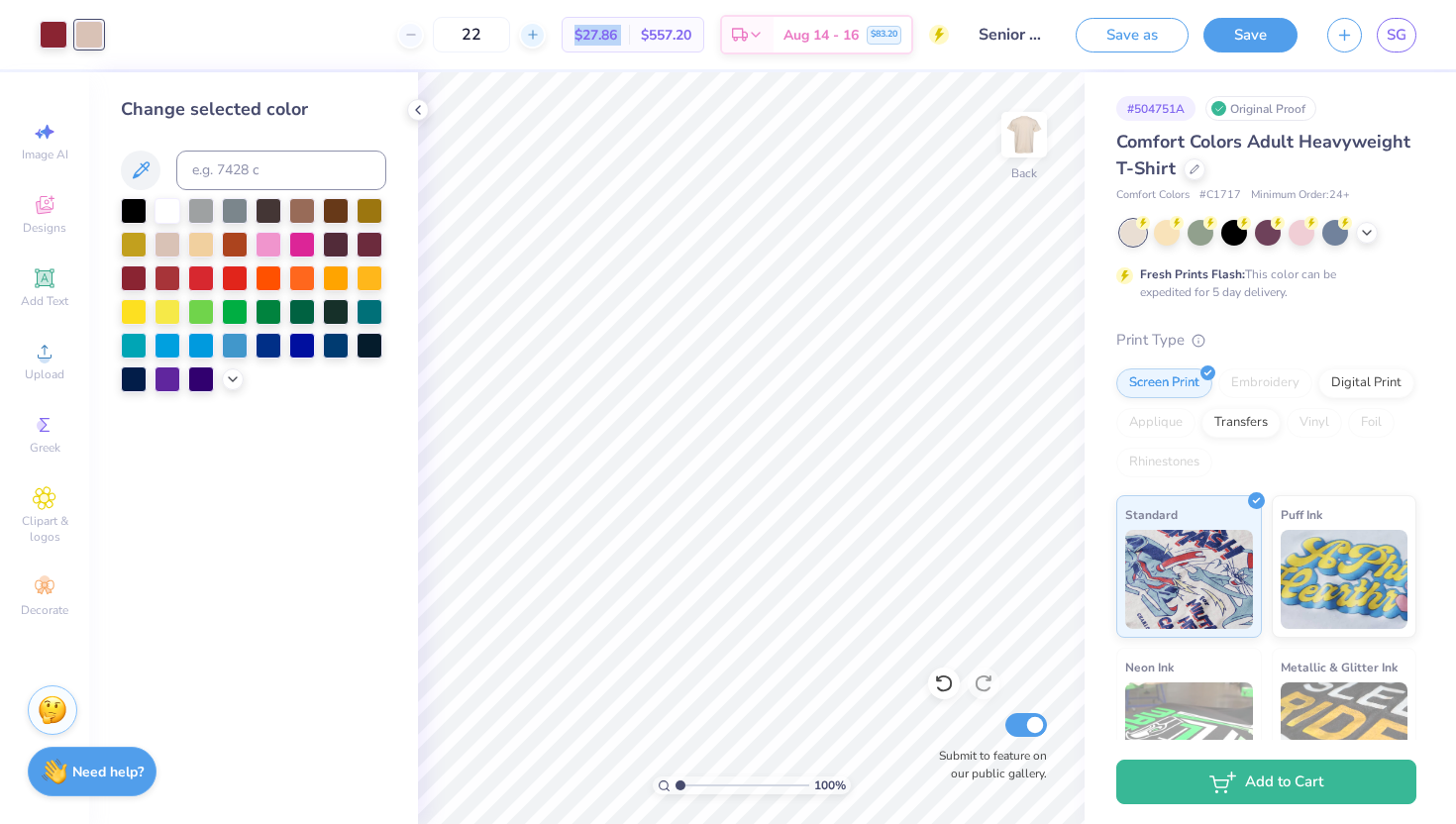 click 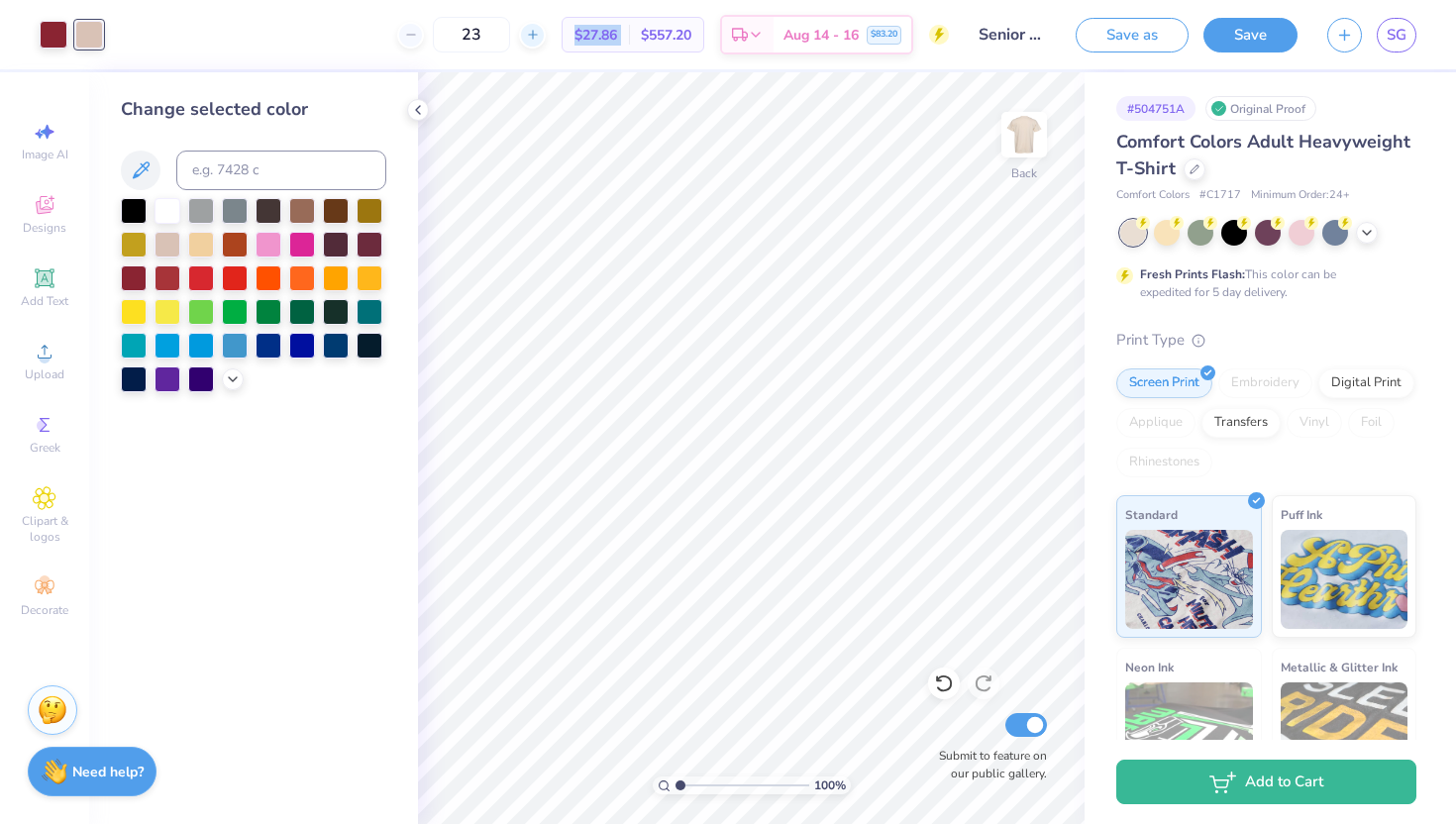 click 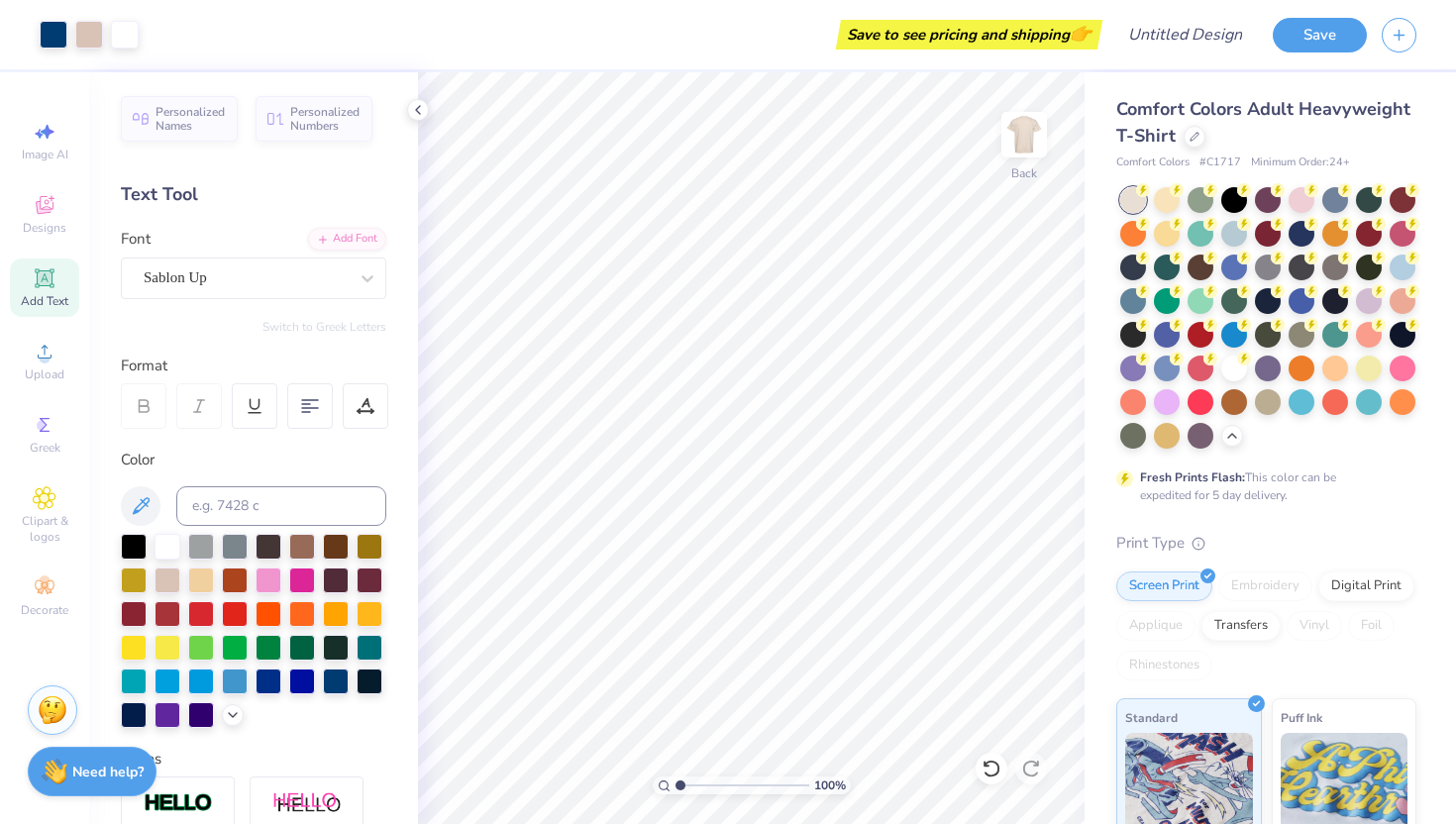 scroll, scrollTop: 0, scrollLeft: 0, axis: both 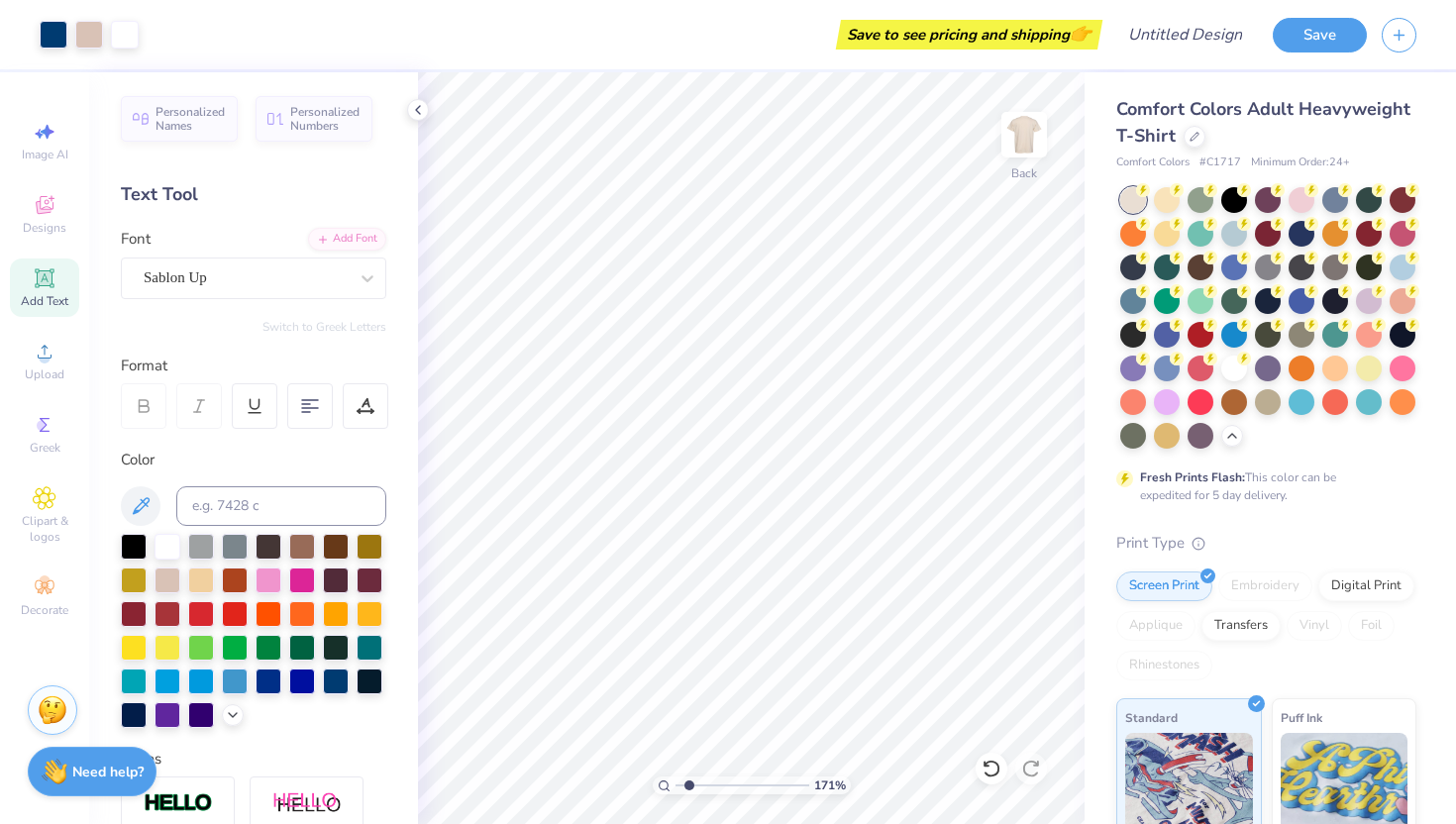 drag, startPoint x: 678, startPoint y: 785, endPoint x: 688, endPoint y: 800, distance: 18.027756 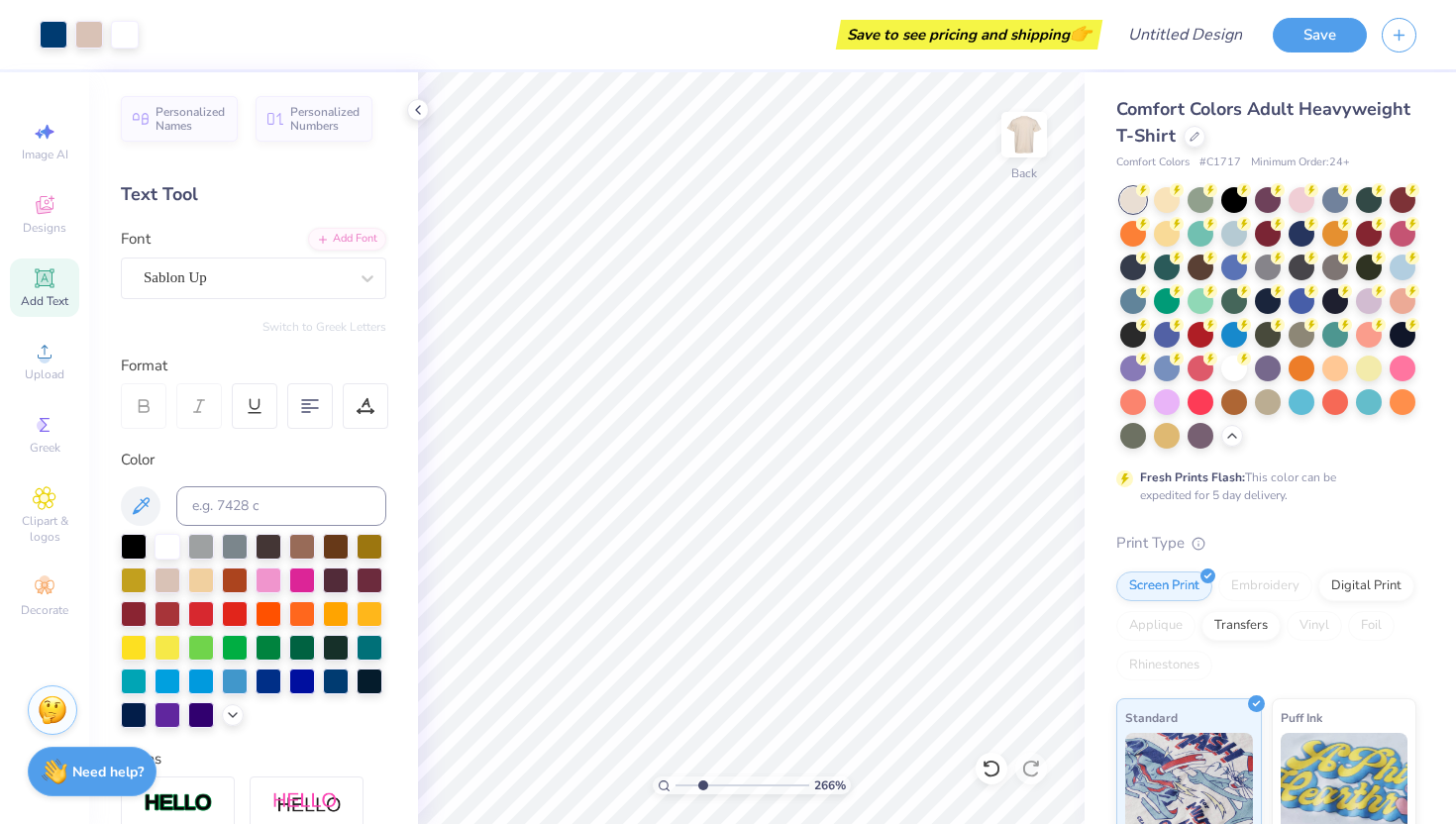 type on "2.66" 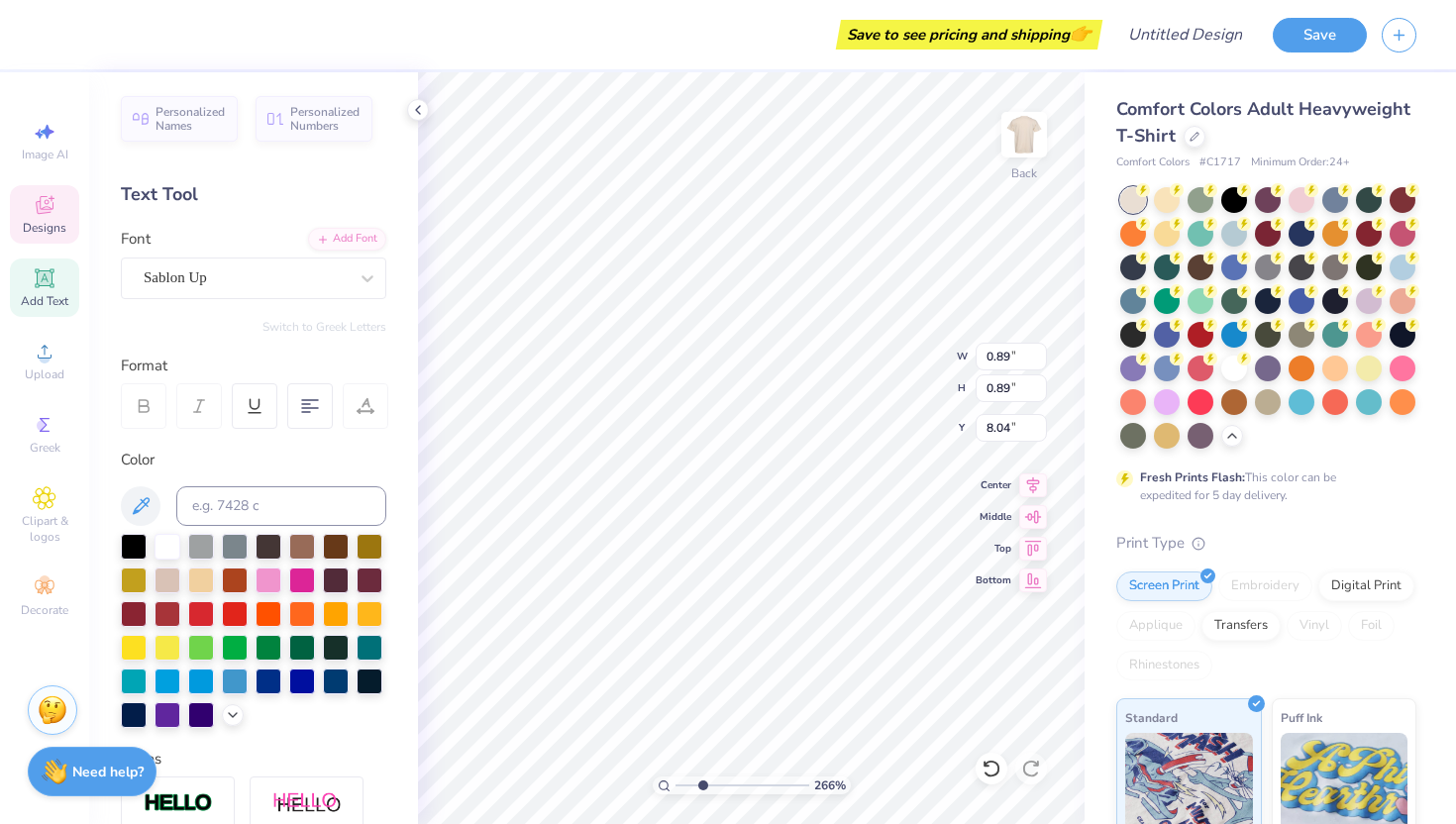 type on "7.91" 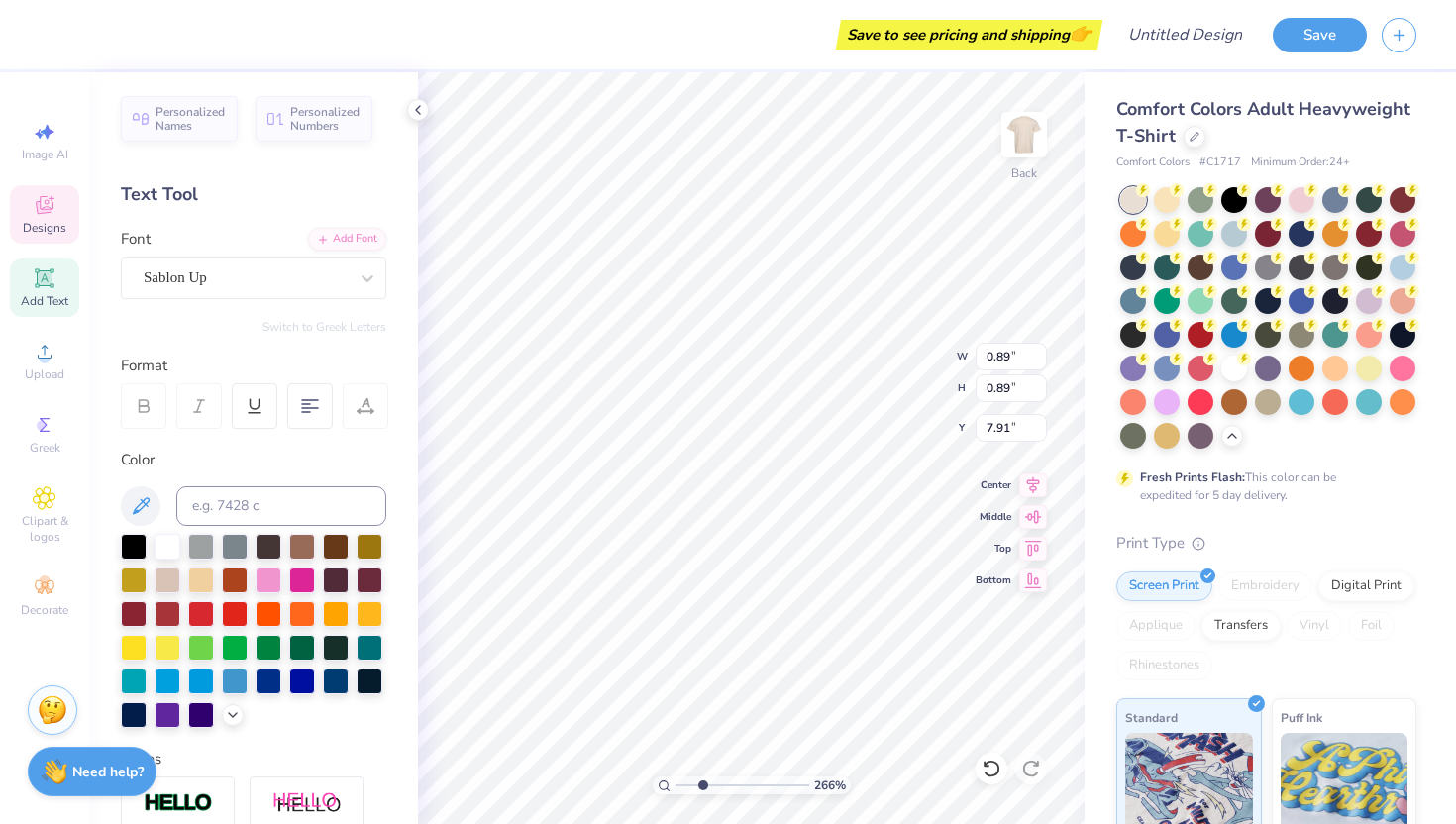 type on "0.84" 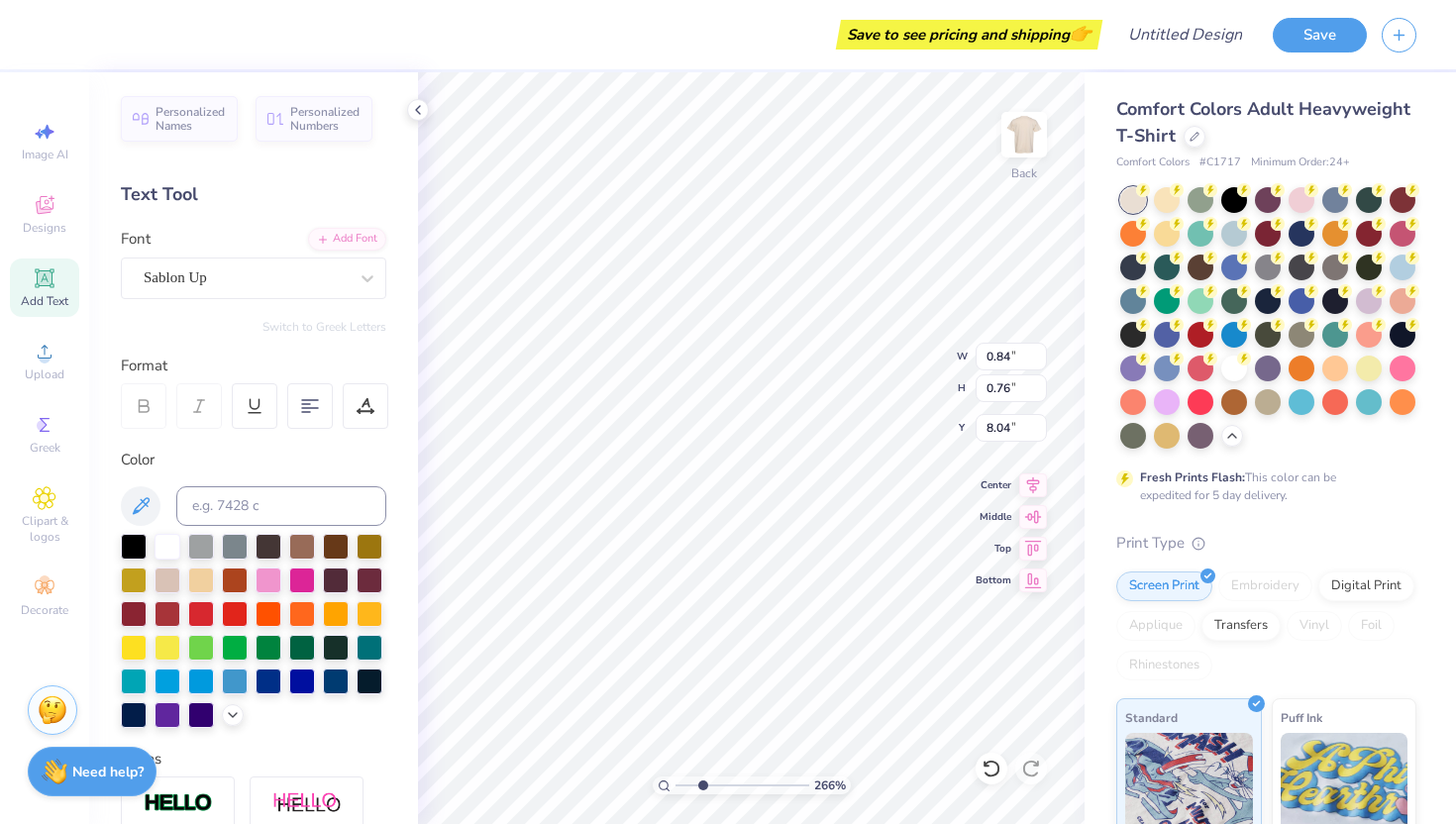 type on "I" 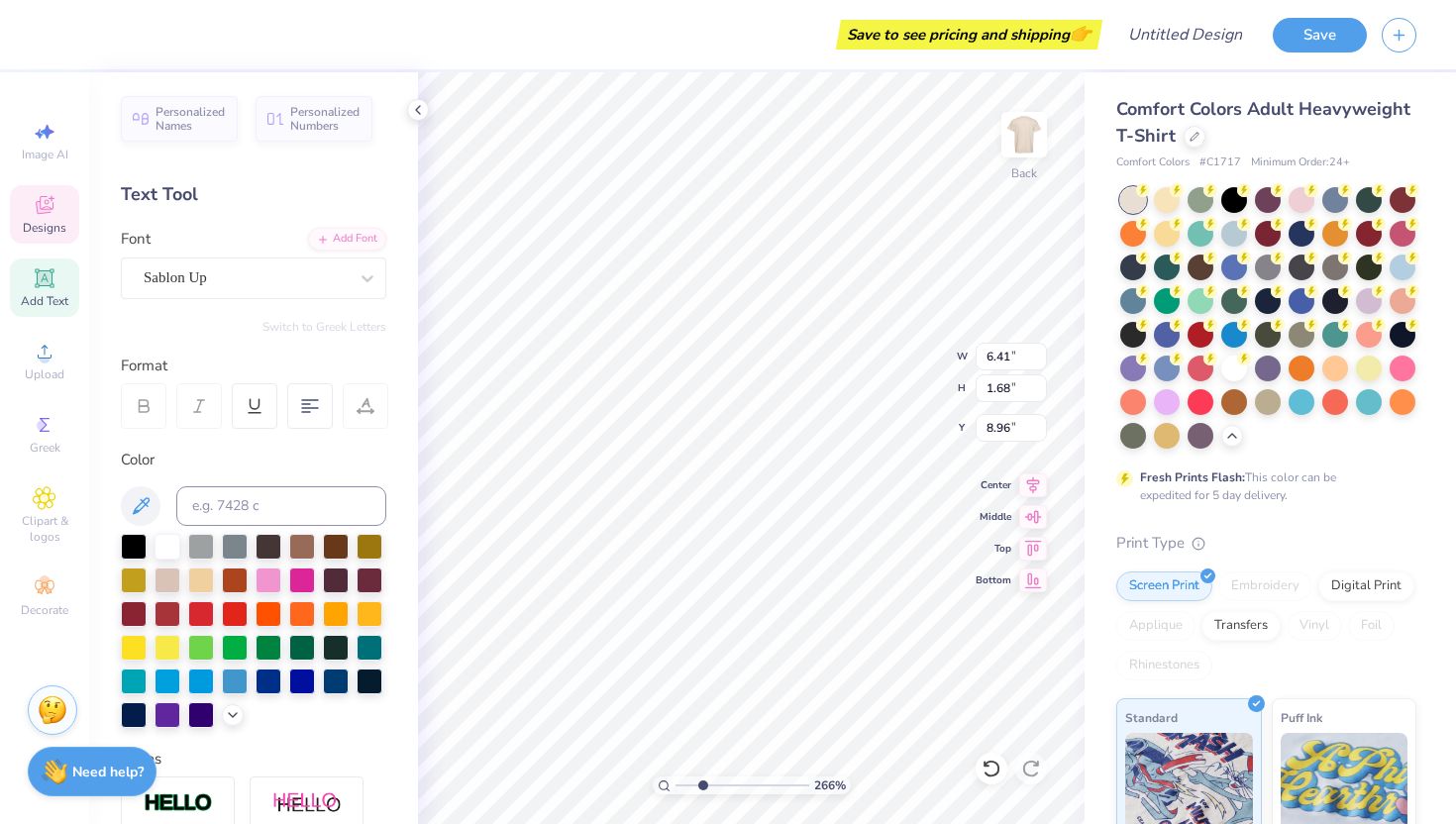 type on "0.43" 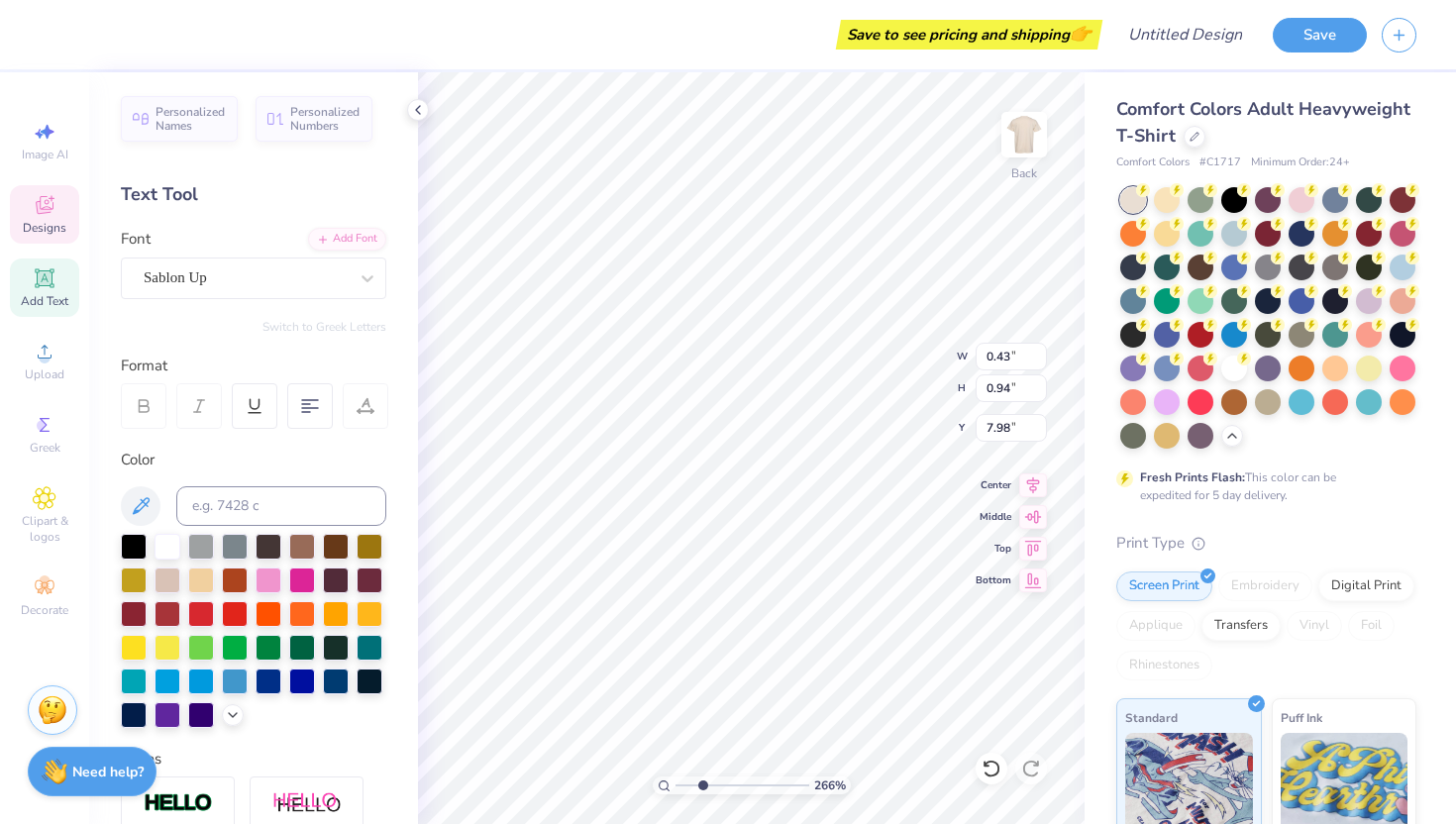 type on "7.86" 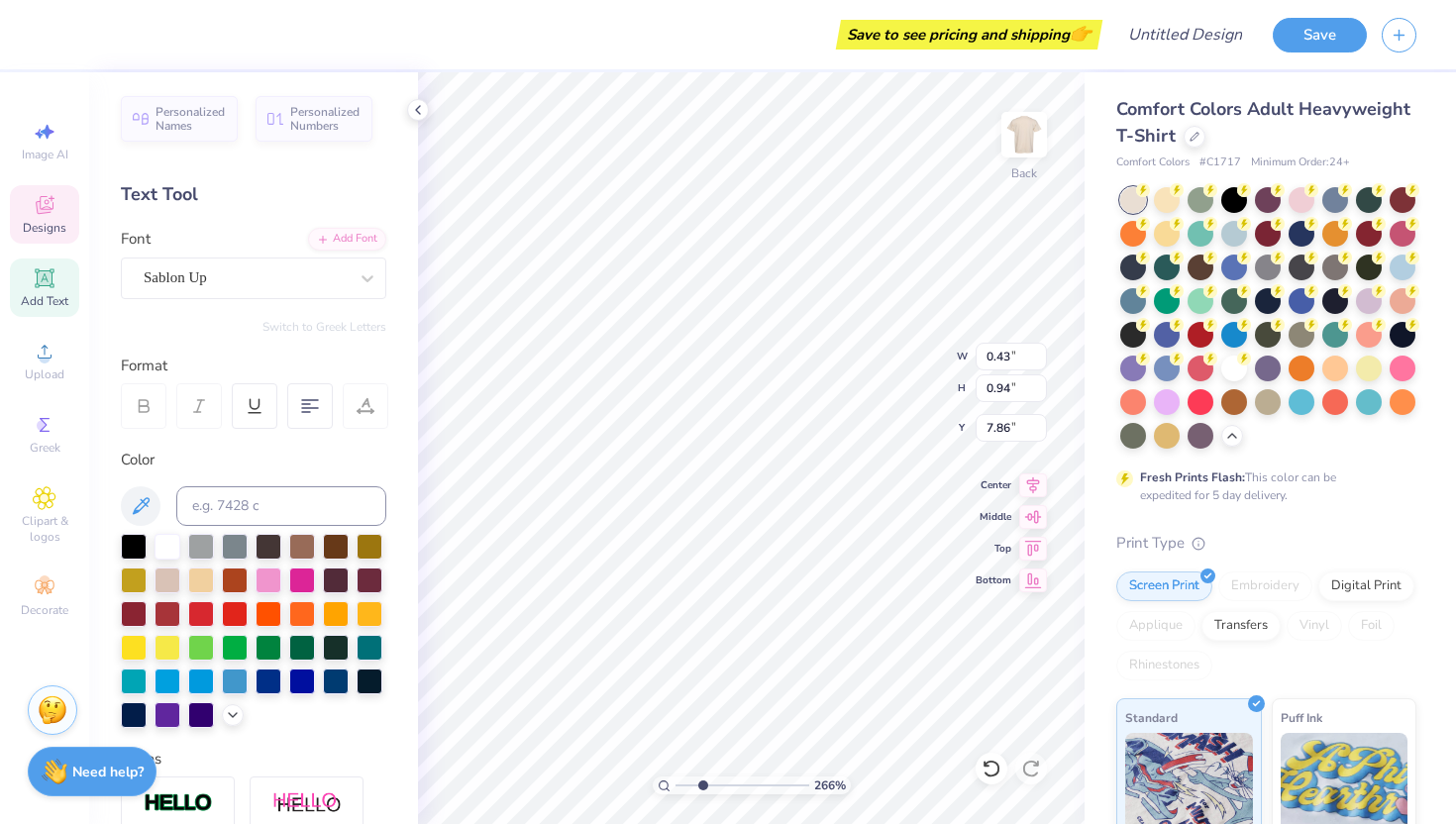 type on "0.70" 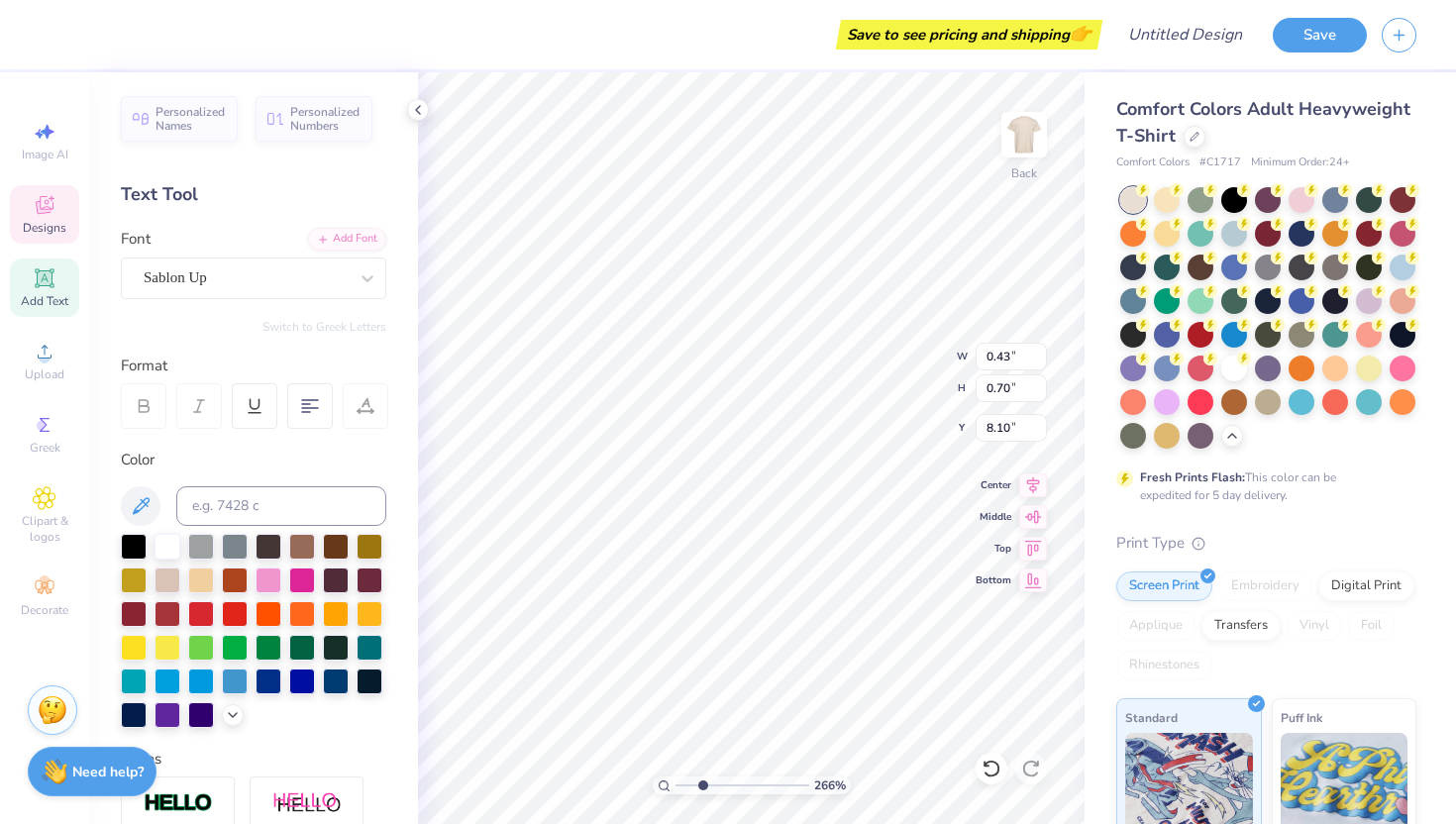 type on "7.98" 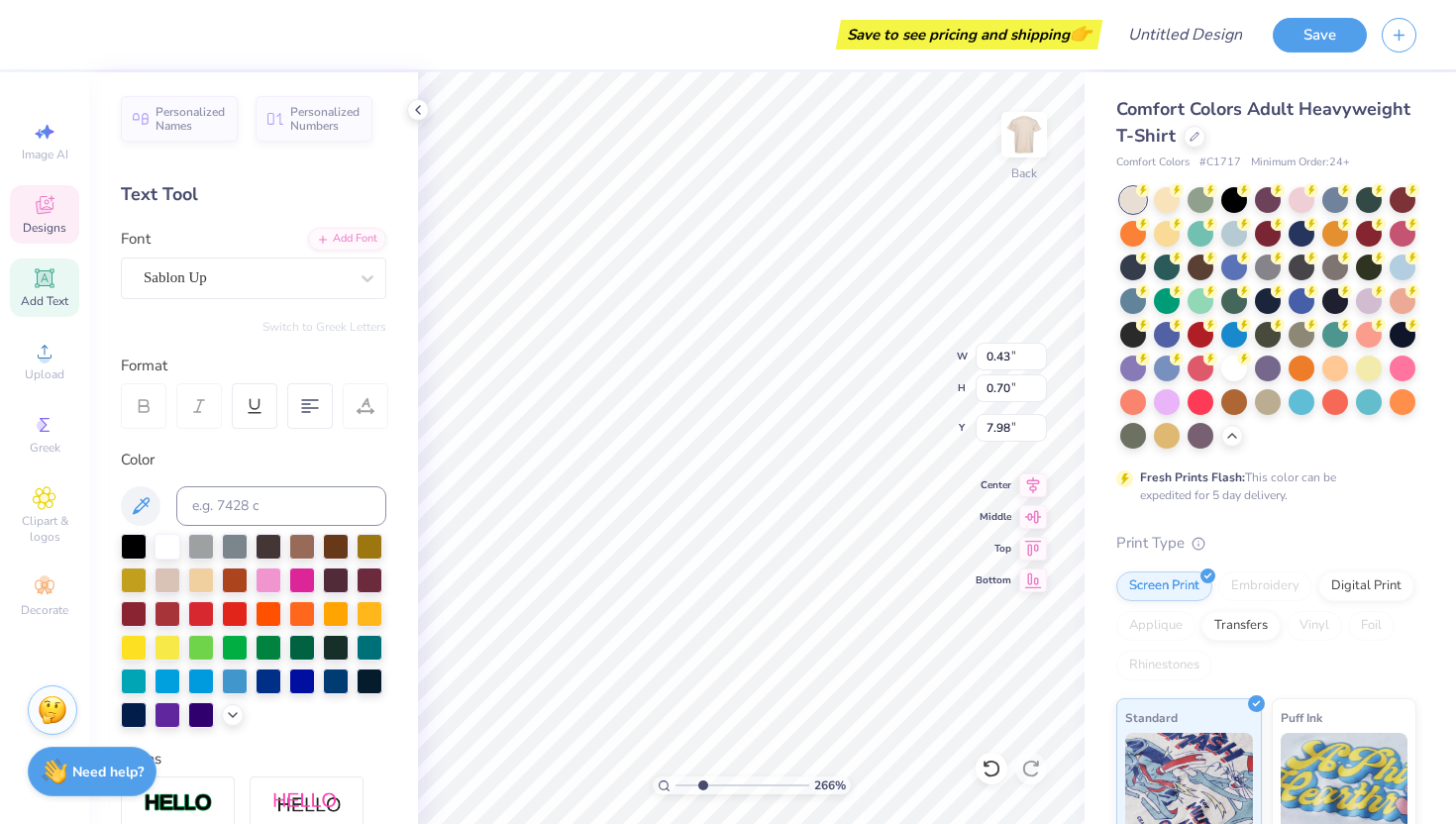 type on "0.36" 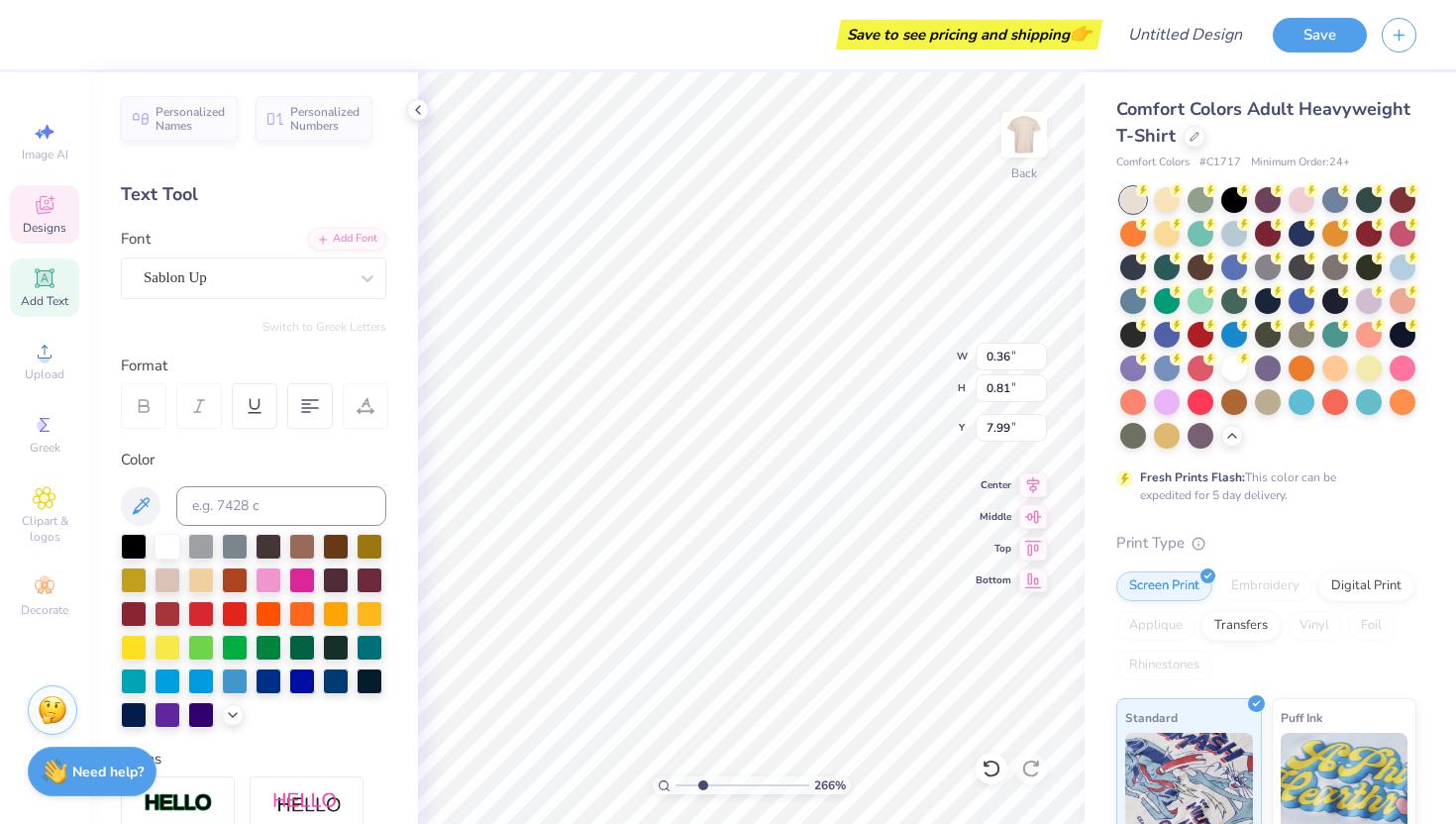type on "NIO" 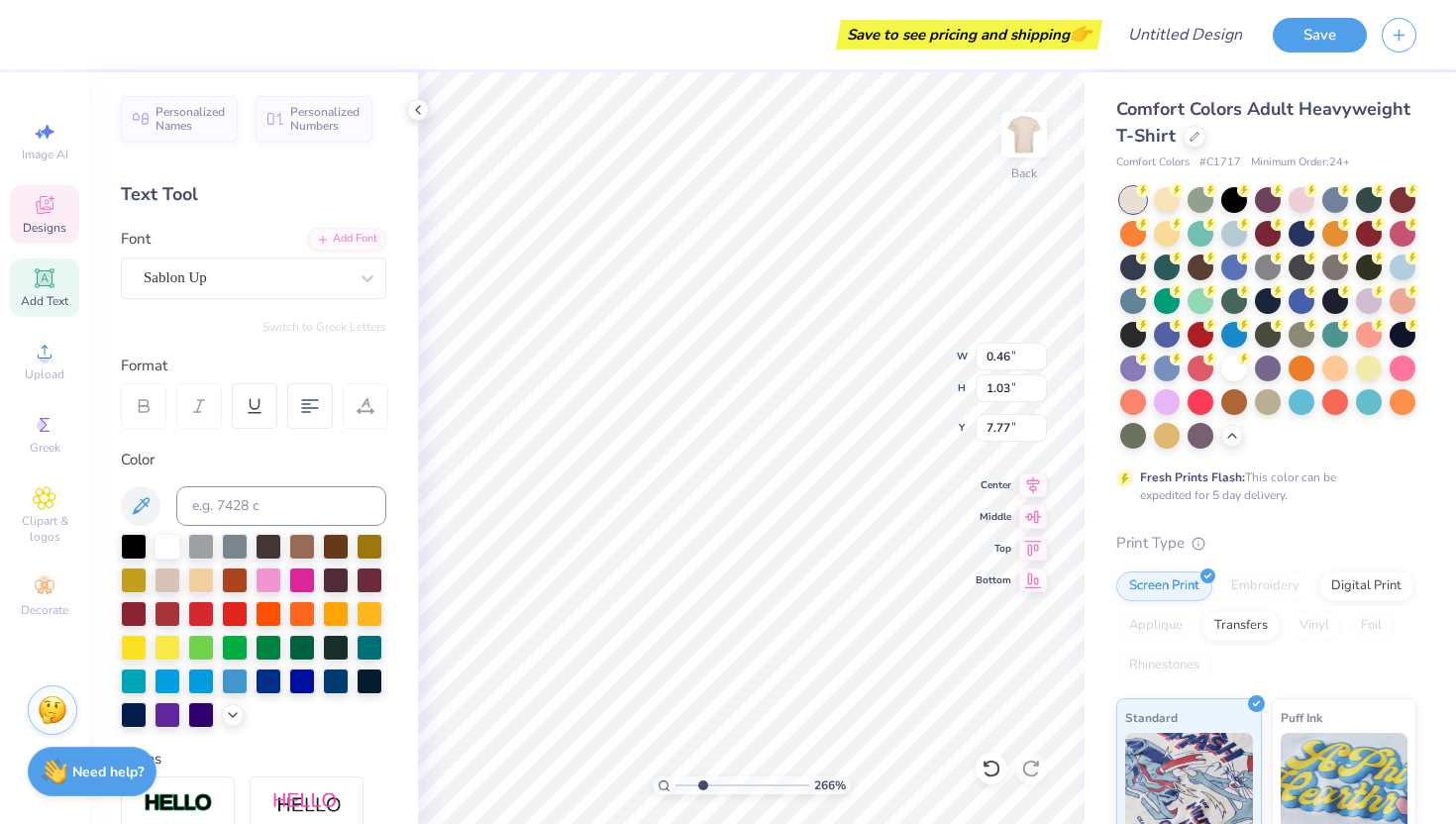 type on "0.46" 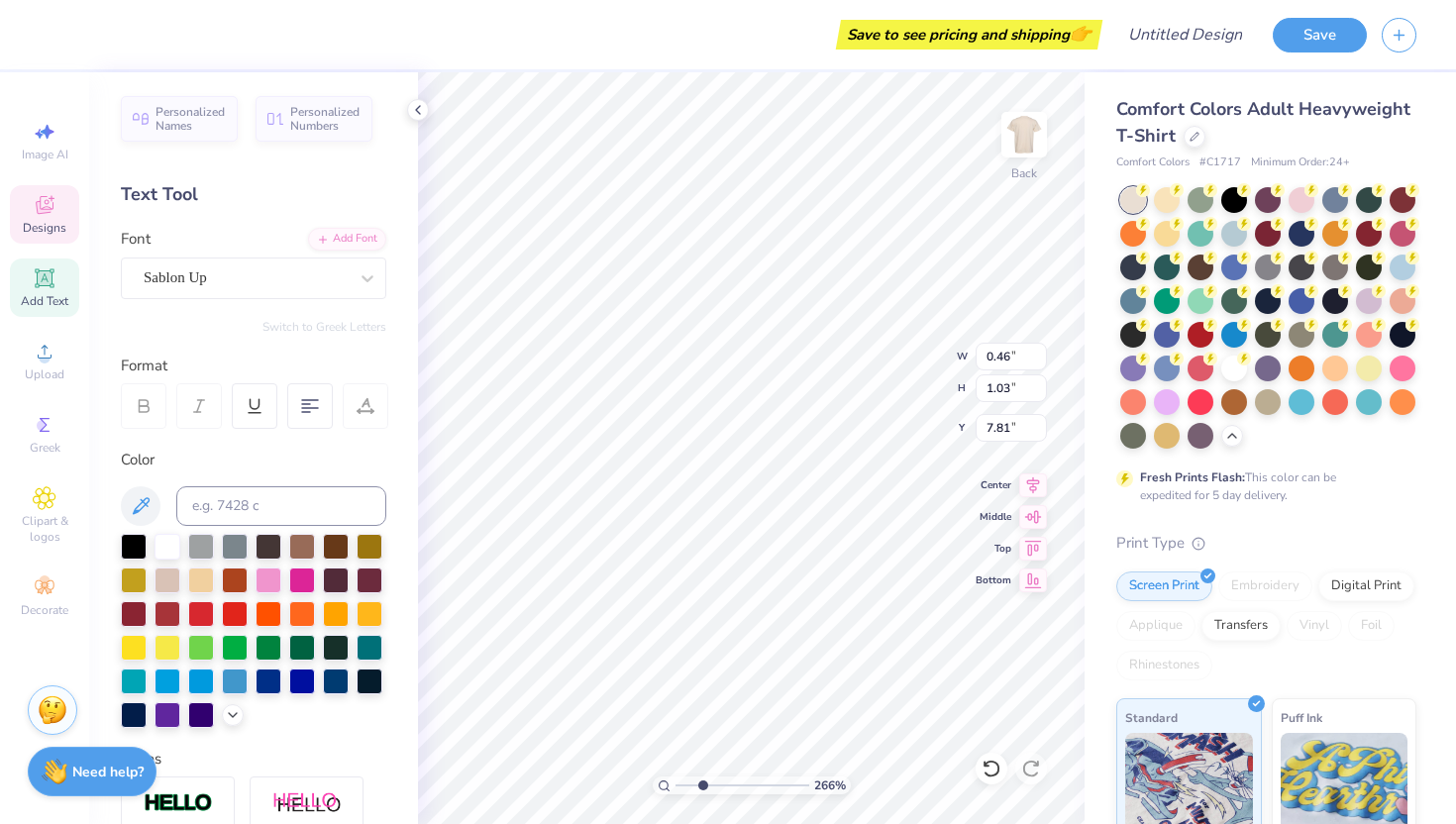 type on "3.61" 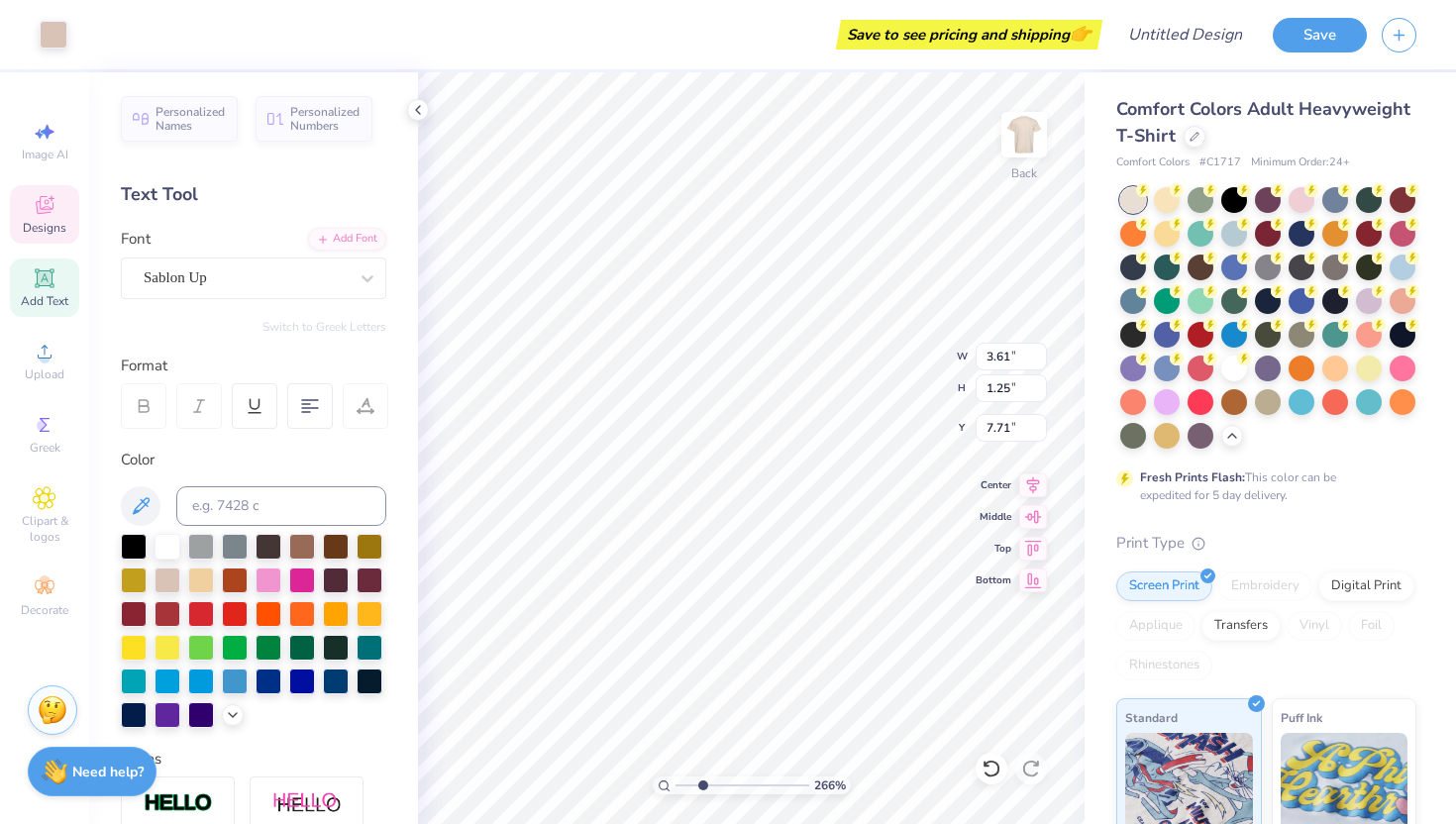 type on "0.46" 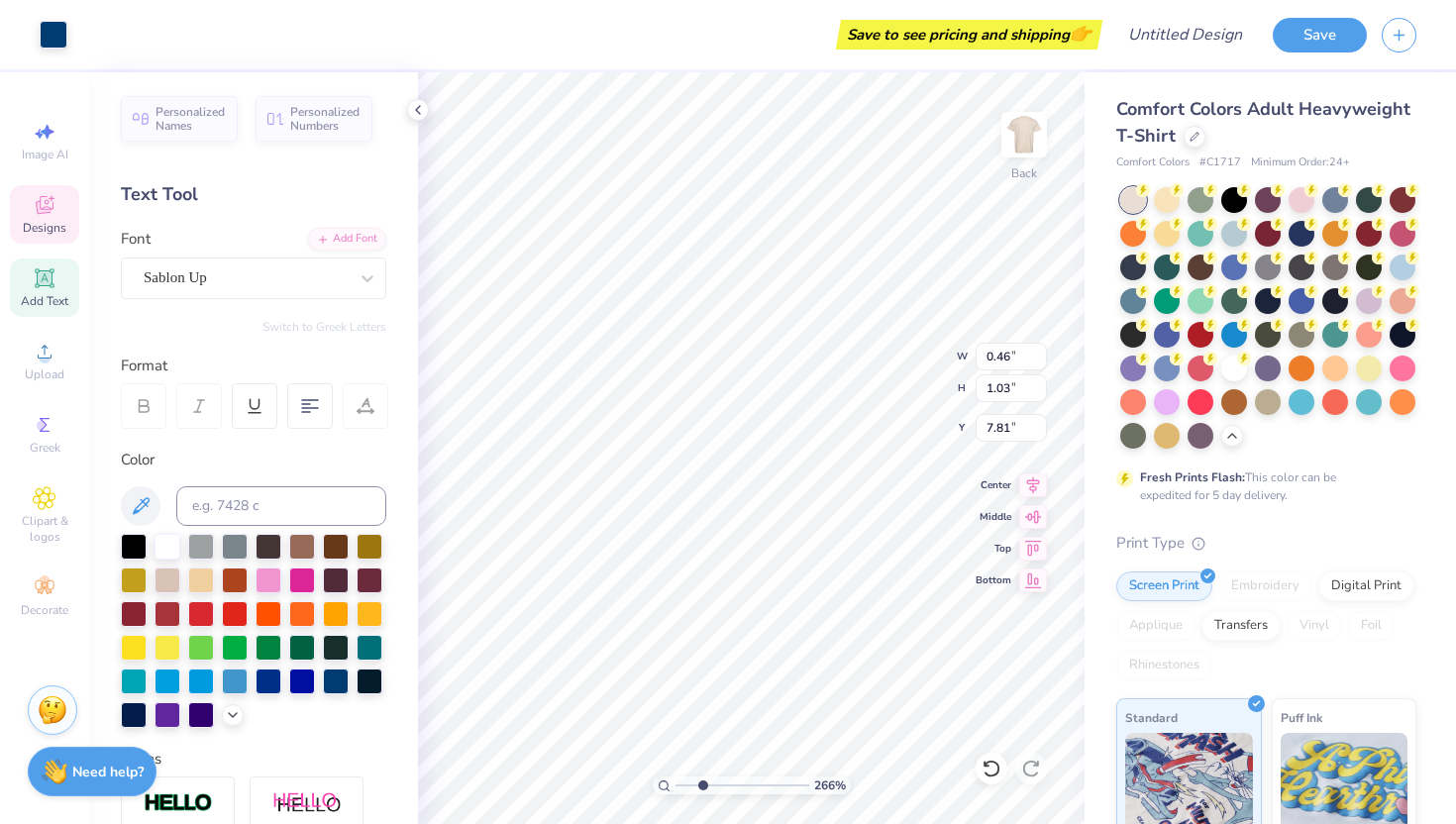 type on "3.61" 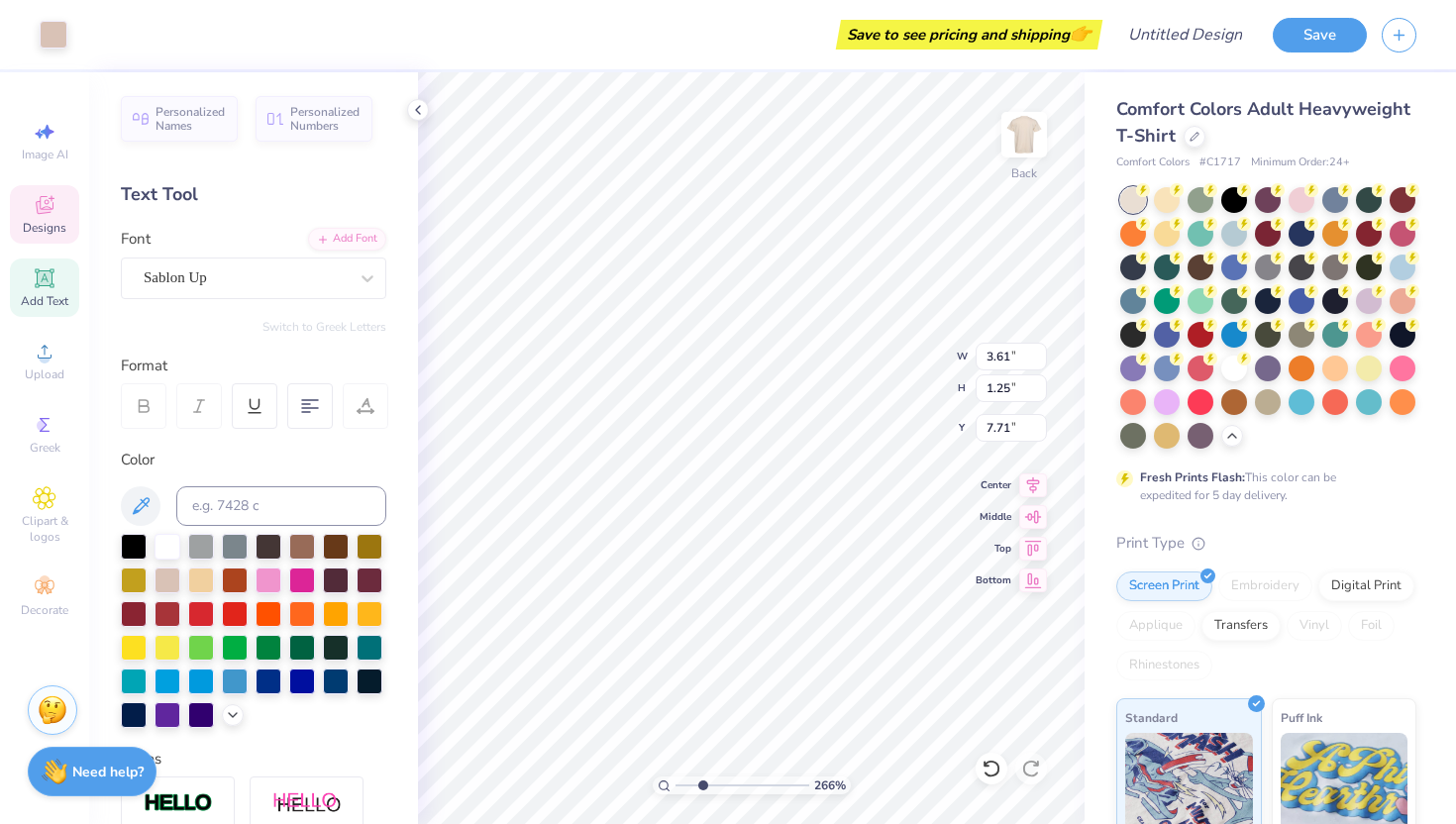 type on "0.46" 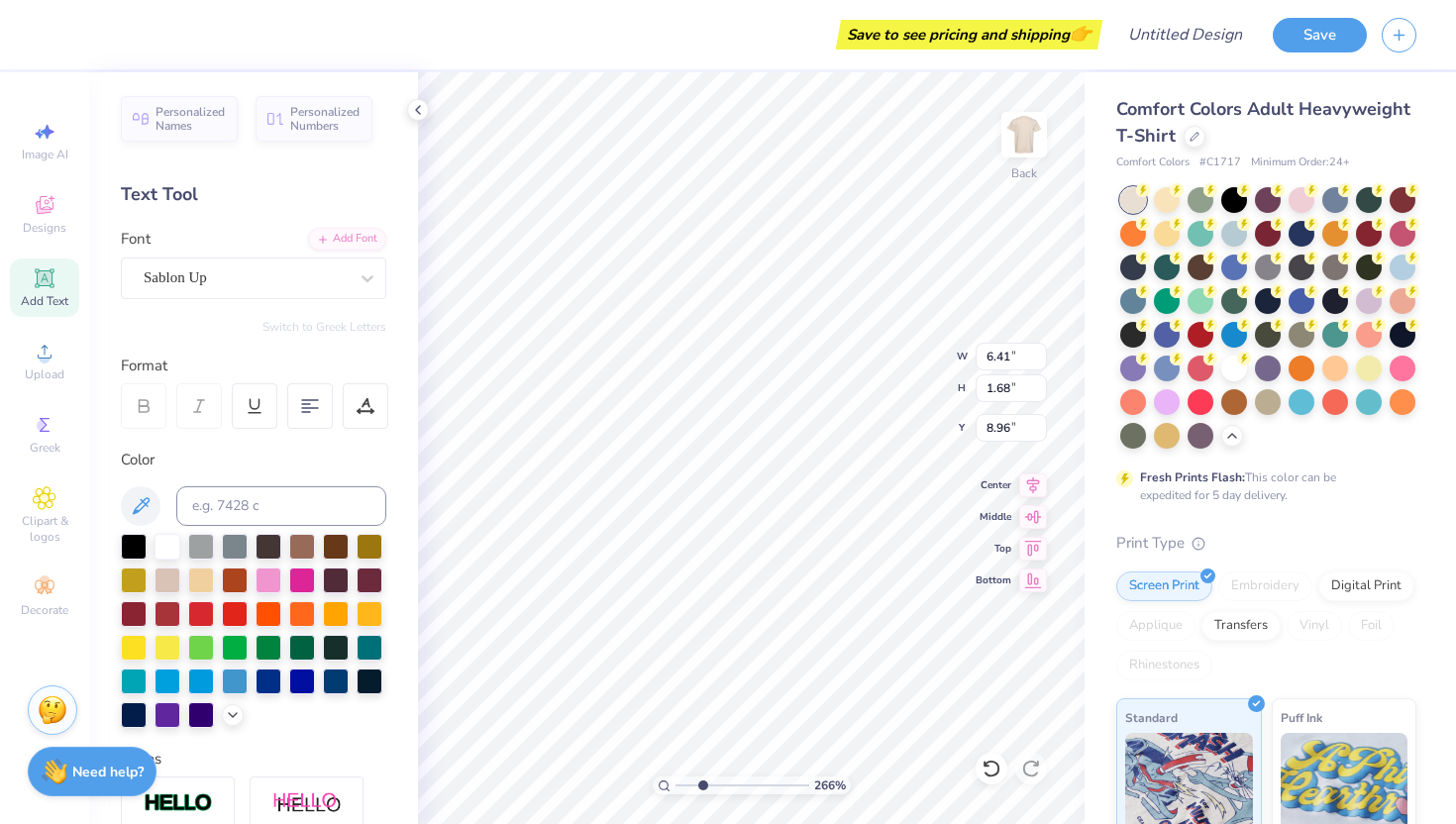 type on "6.41" 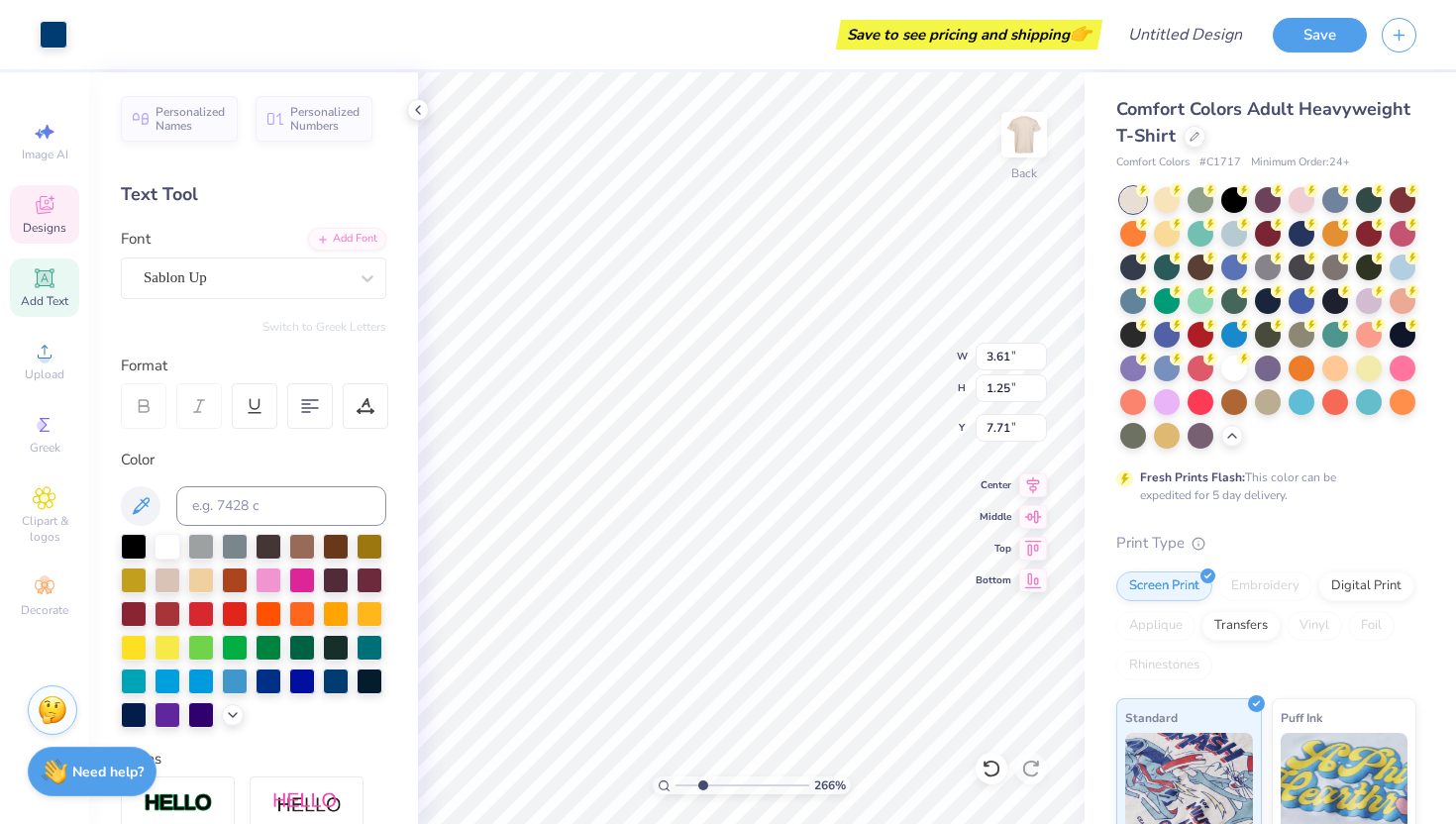click on "Add Text" at bounding box center (45, 287) 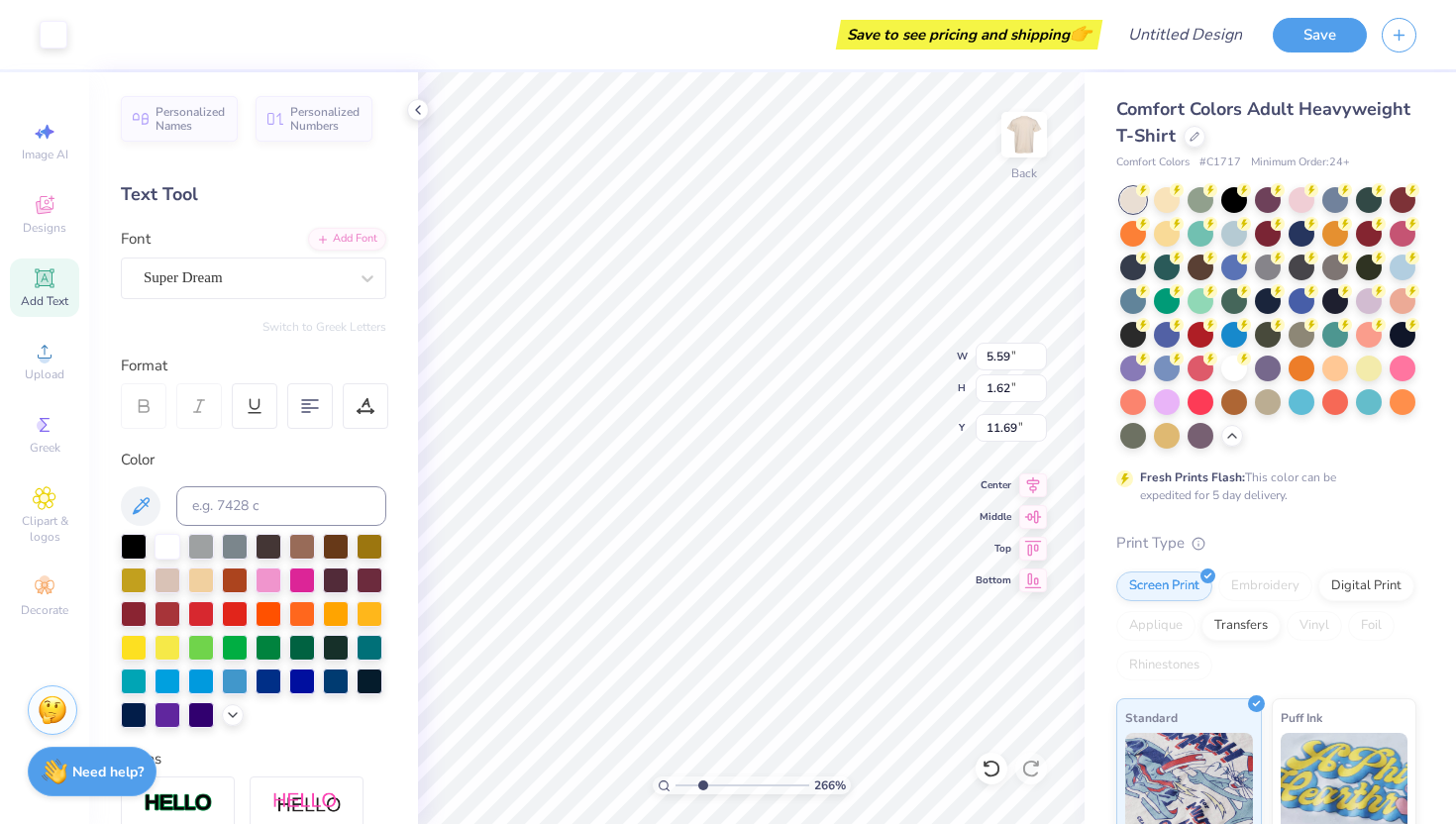 type on "5.59" 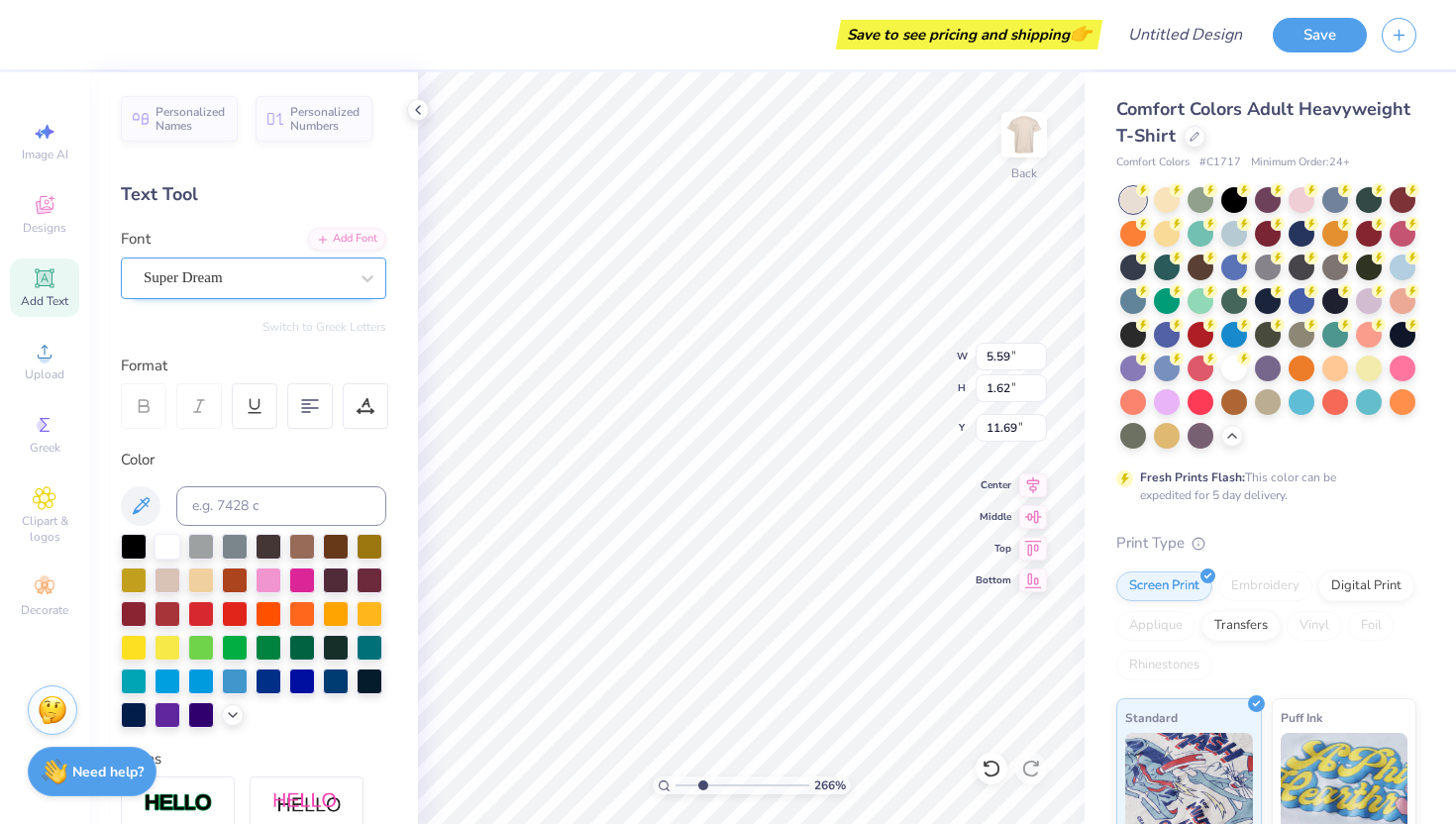 click on "Super Dream" at bounding box center (246, 277) 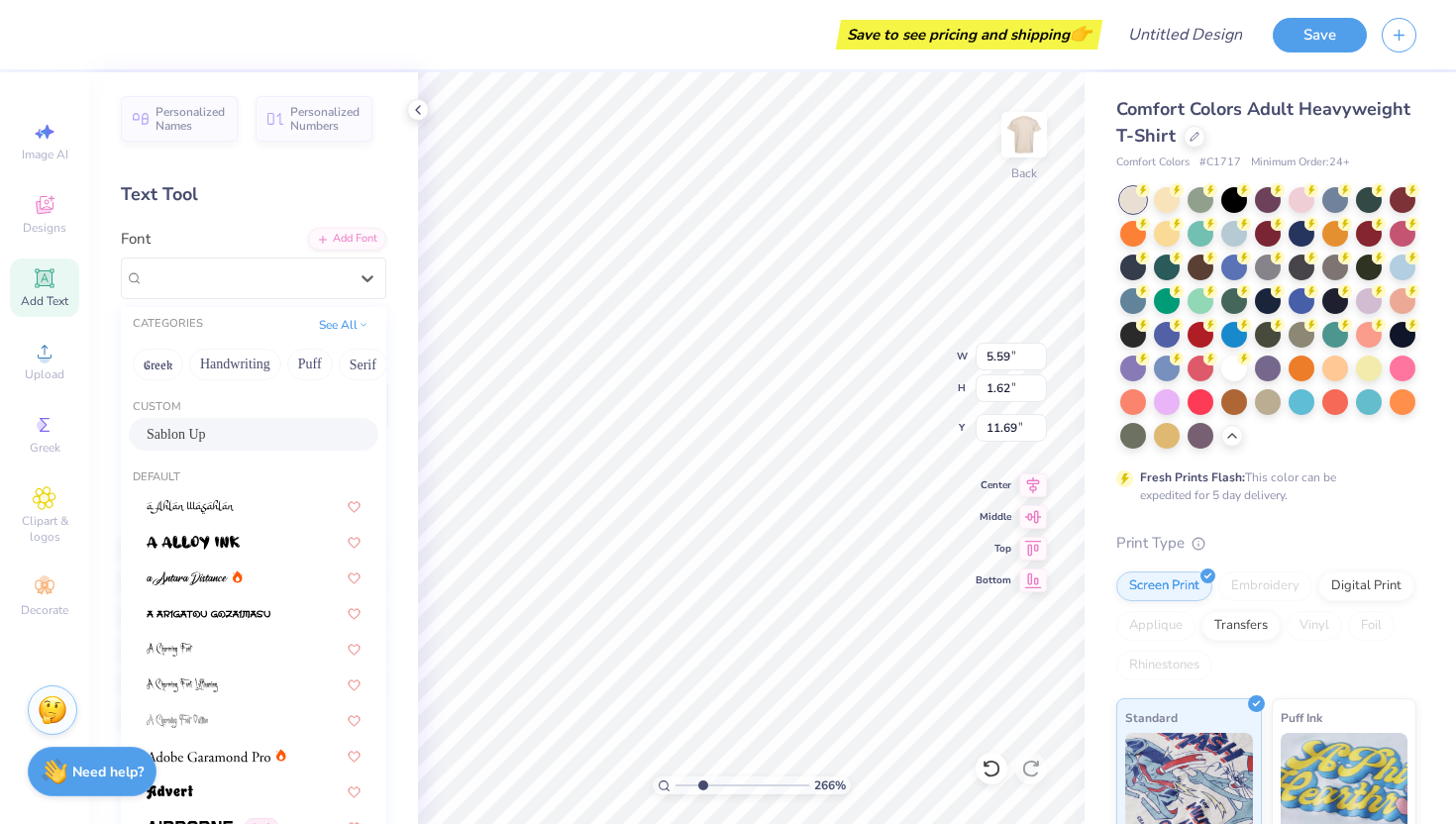 click on "Sablon Up" at bounding box center [254, 434] 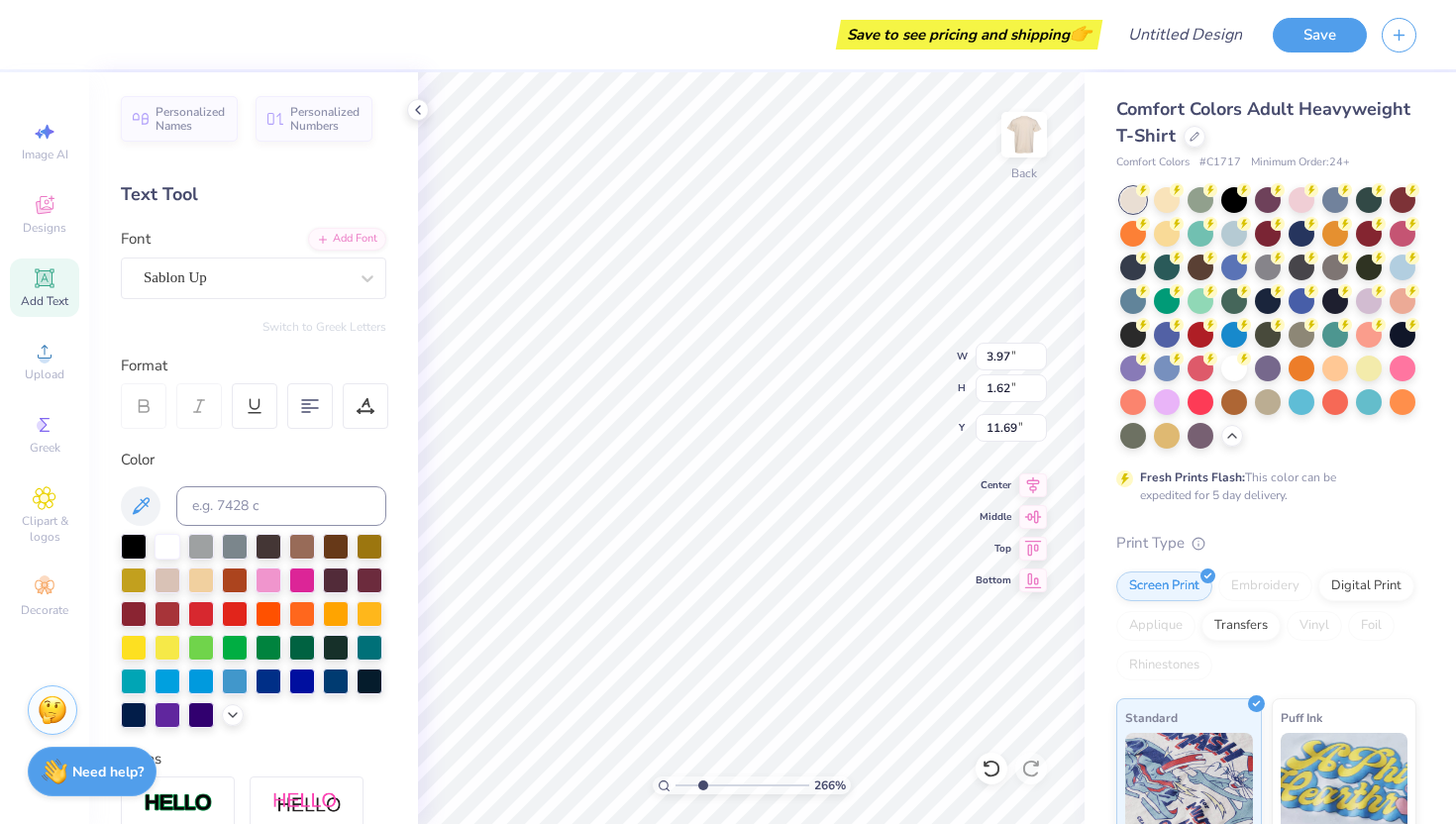 type on "0.89" 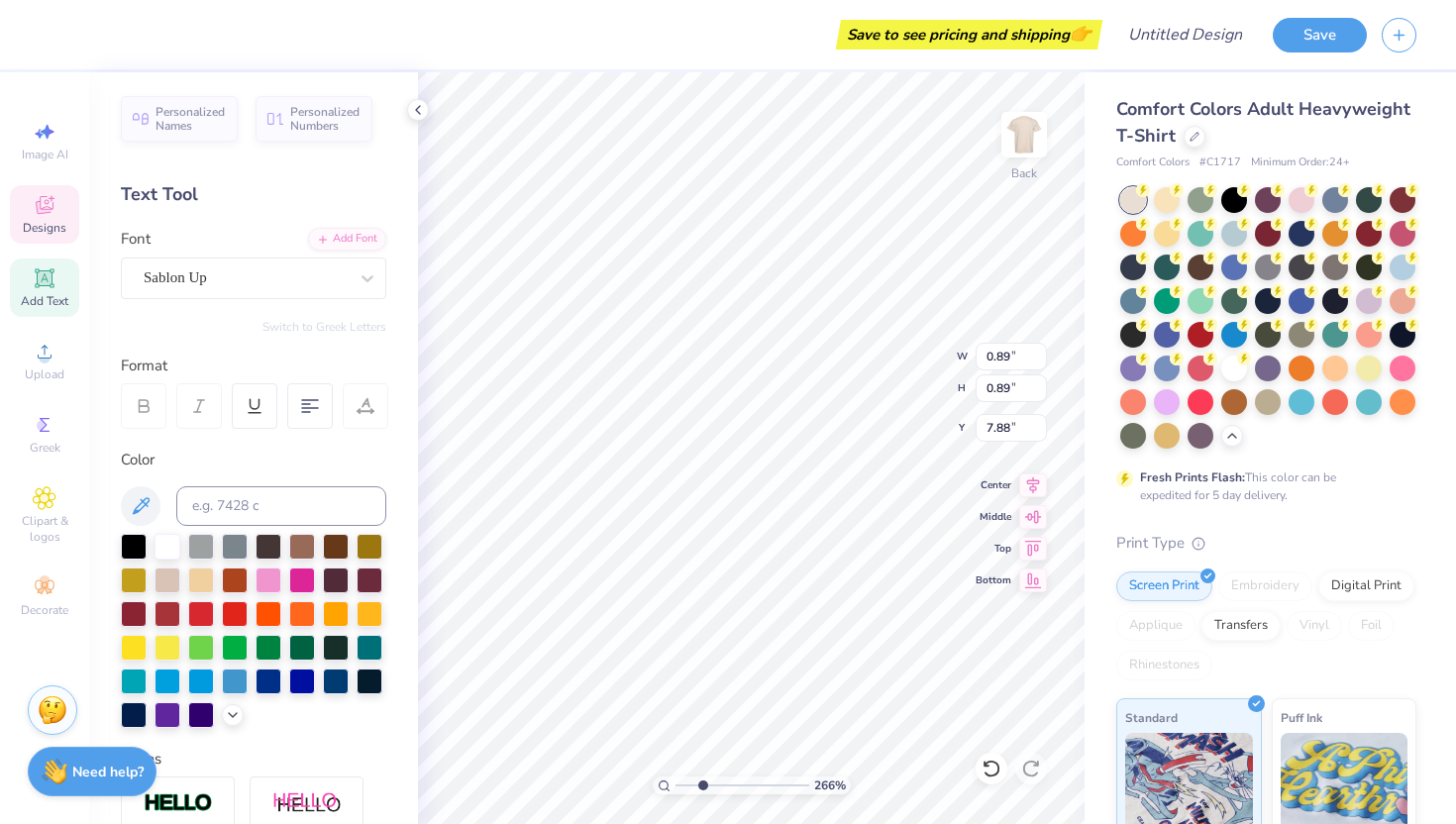 type on "3.97" 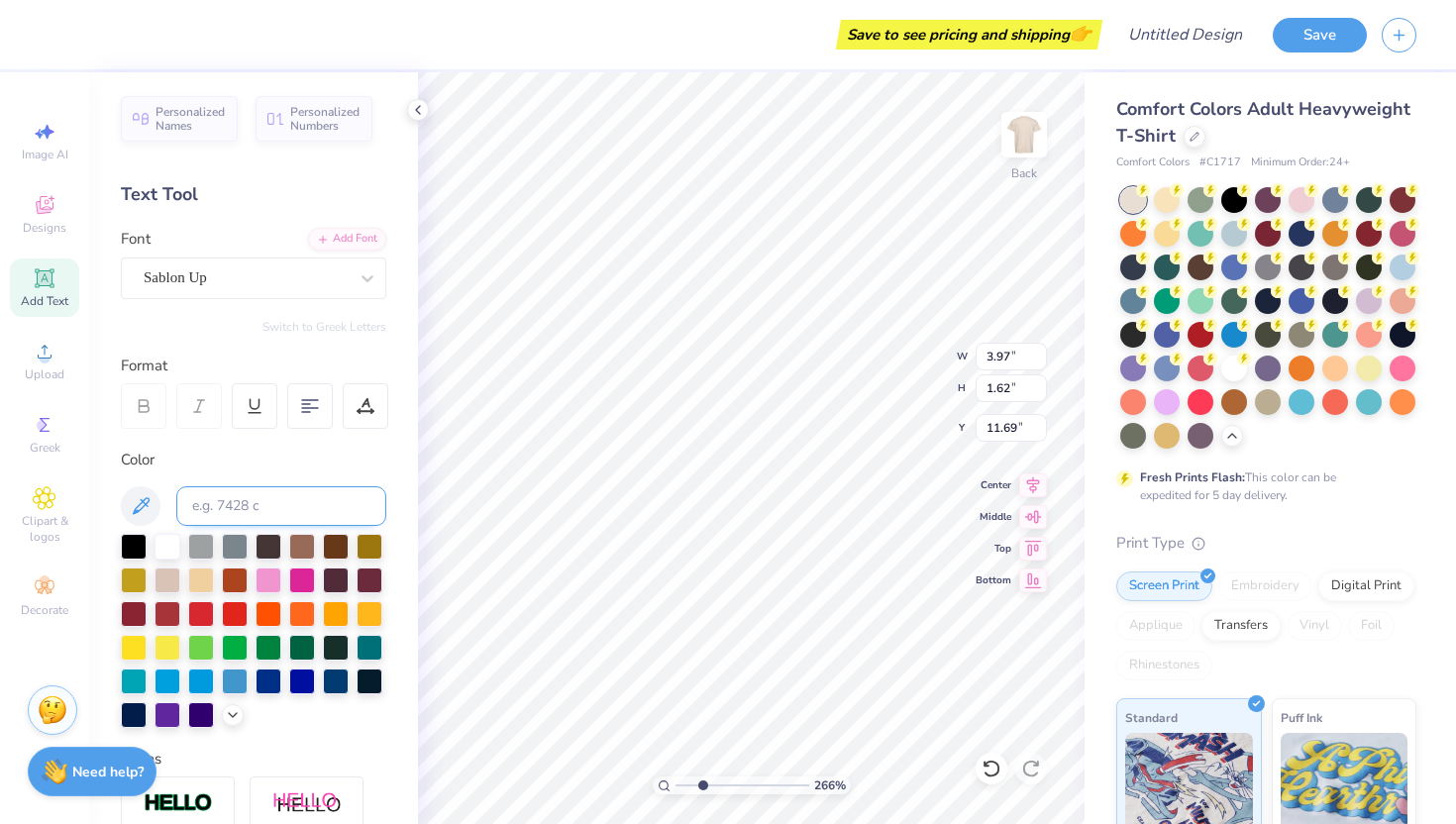 scroll, scrollTop: 0, scrollLeft: 0, axis: both 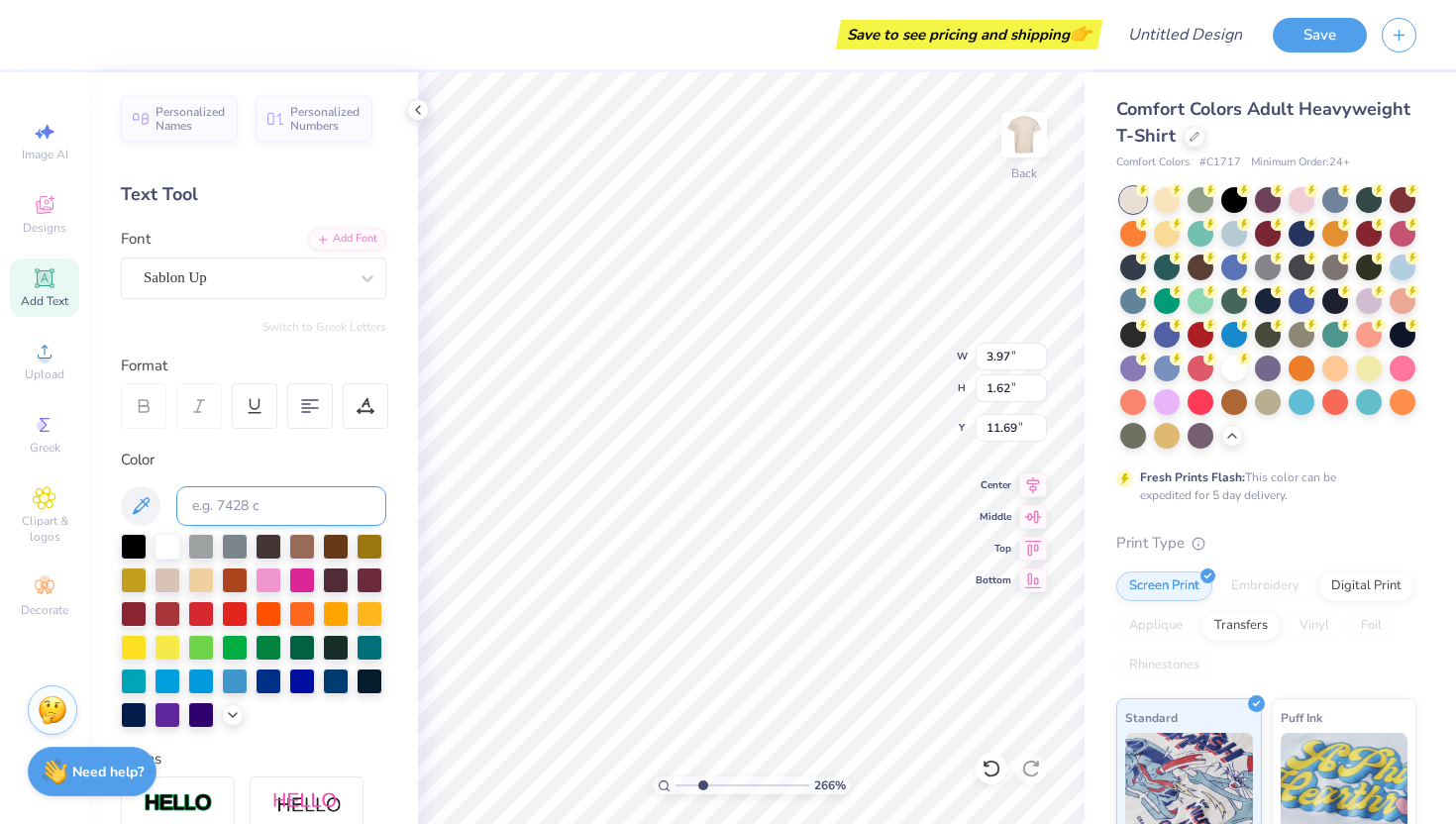 type on "NIO" 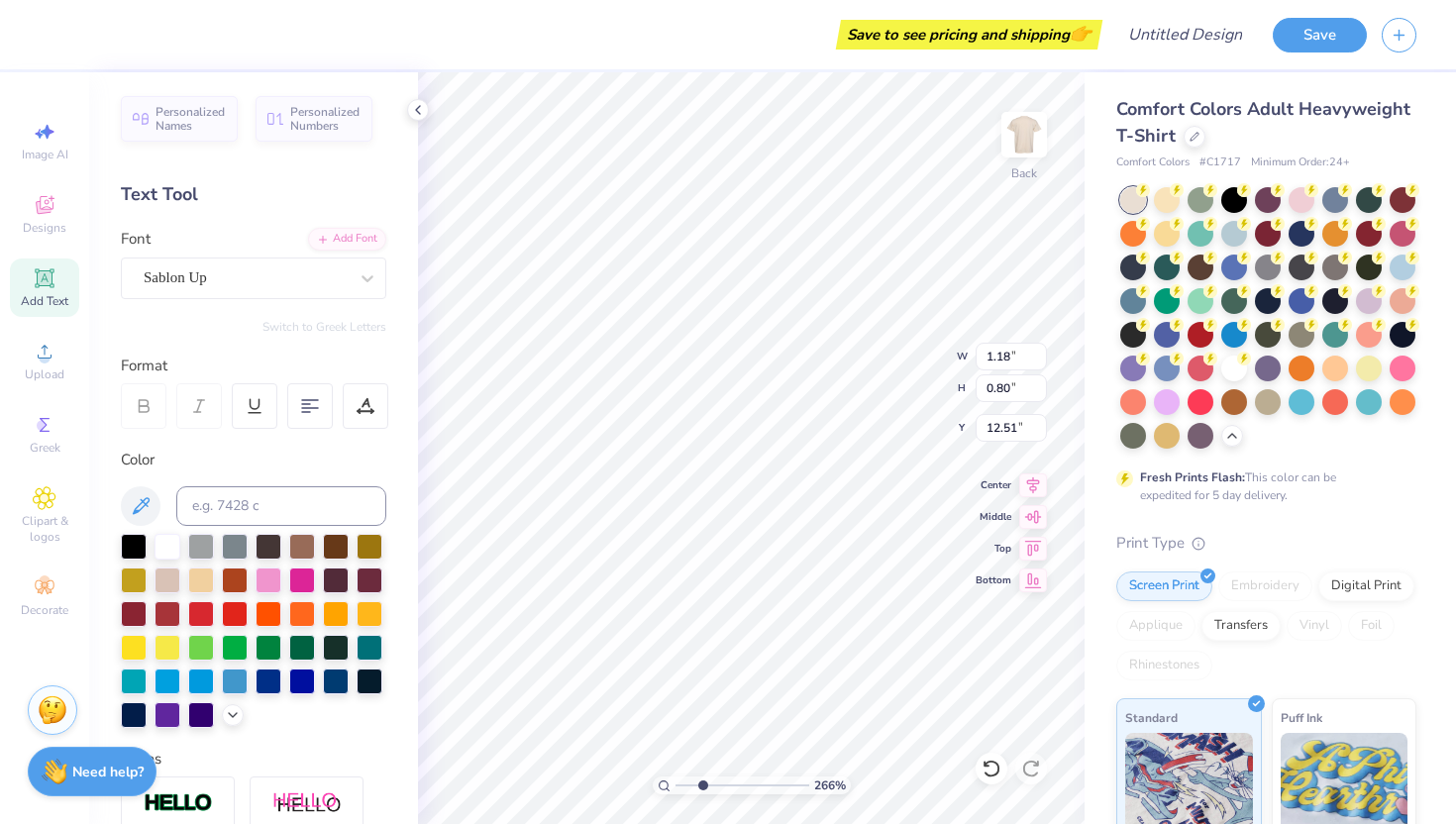 type on "1.18" 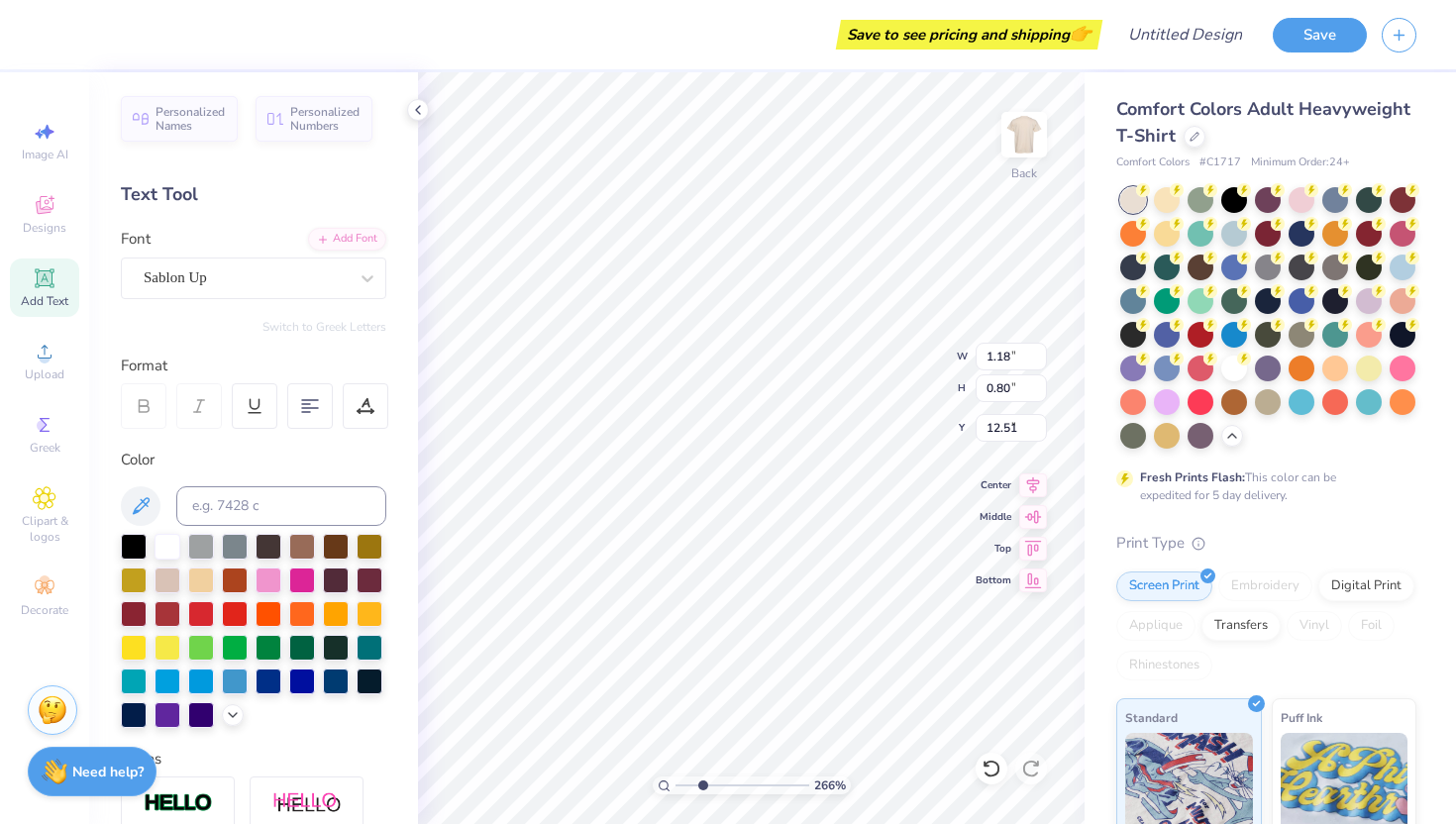type on "7.88" 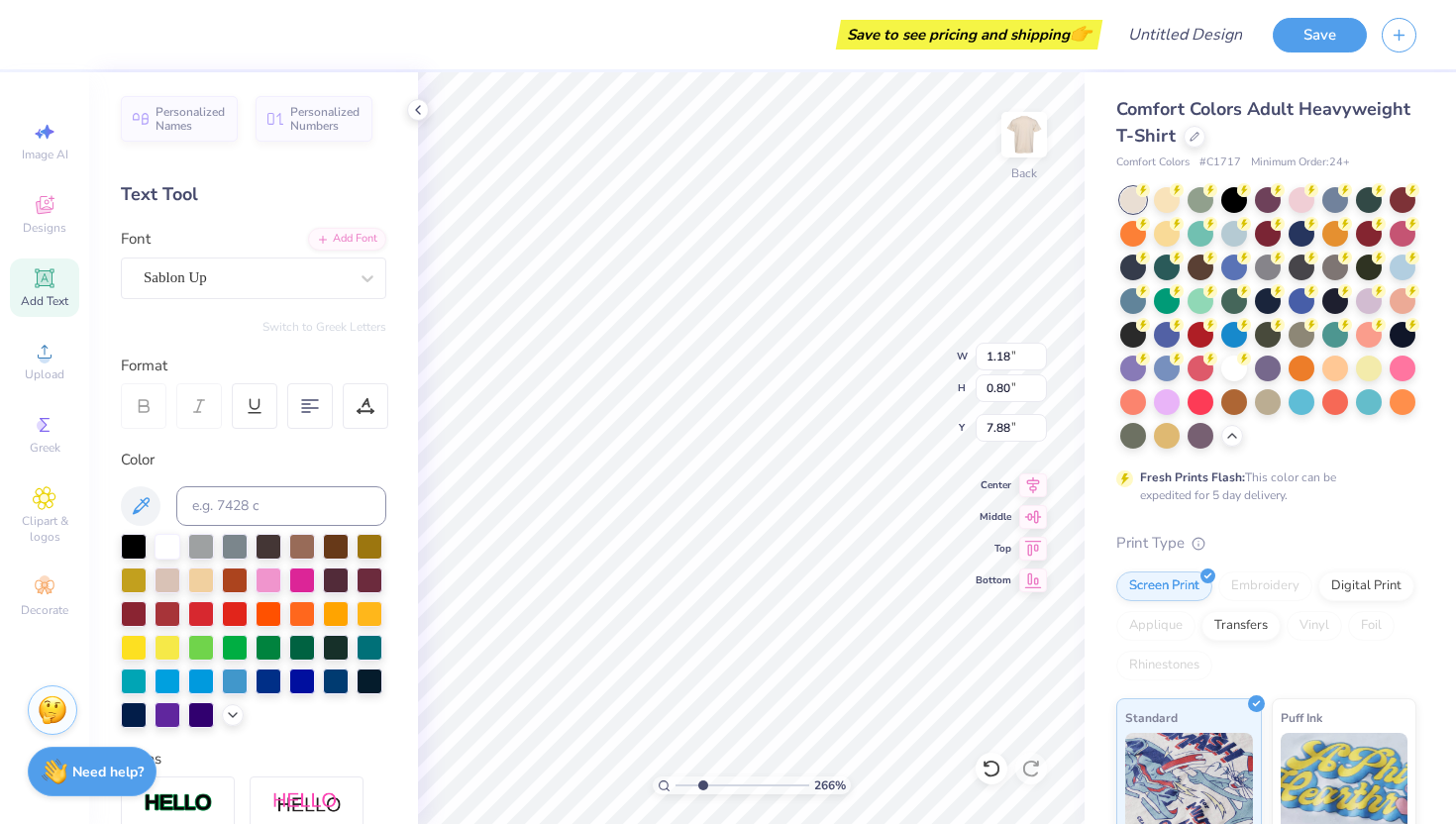 type on "1.09" 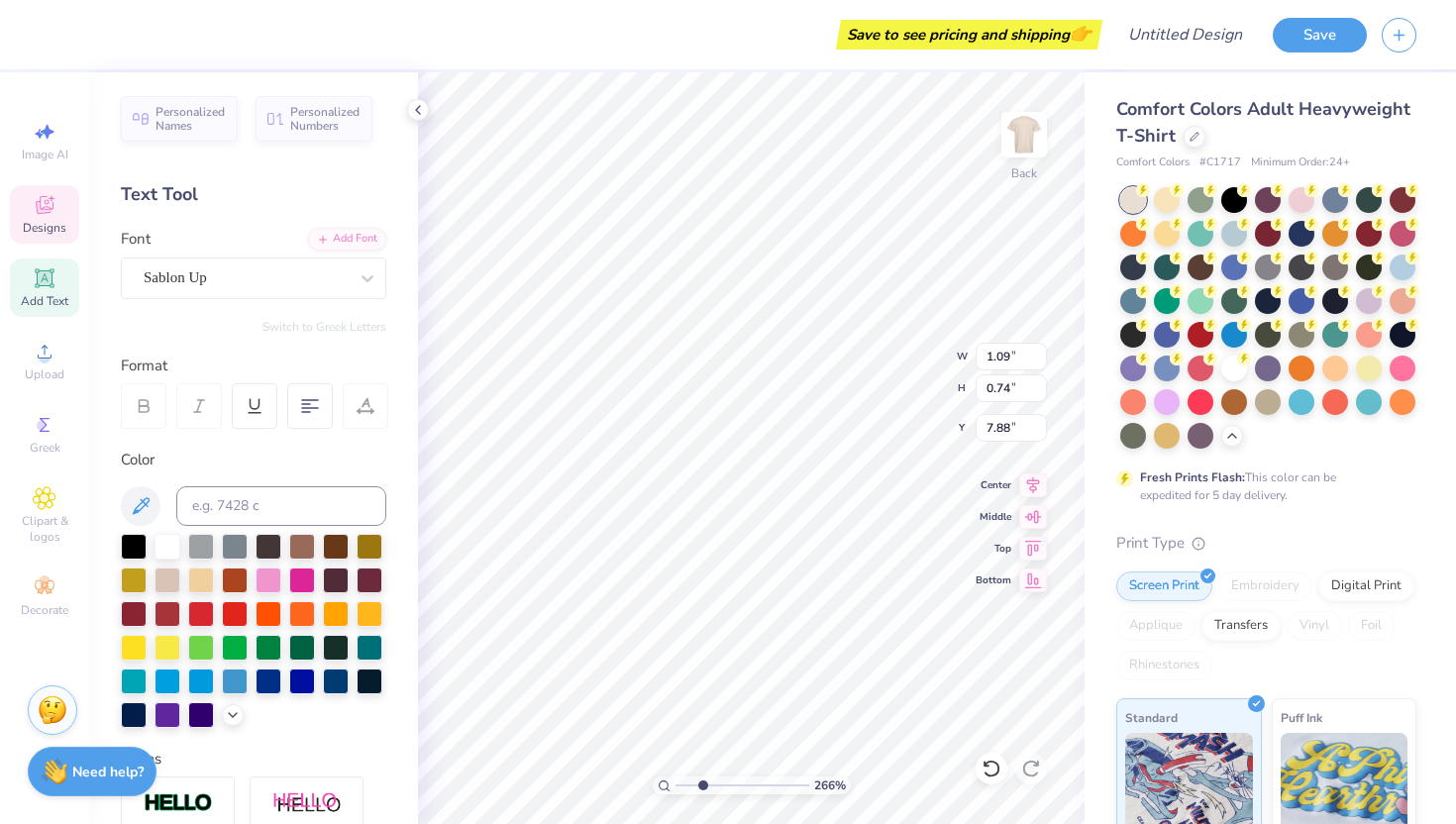 type on "0.89" 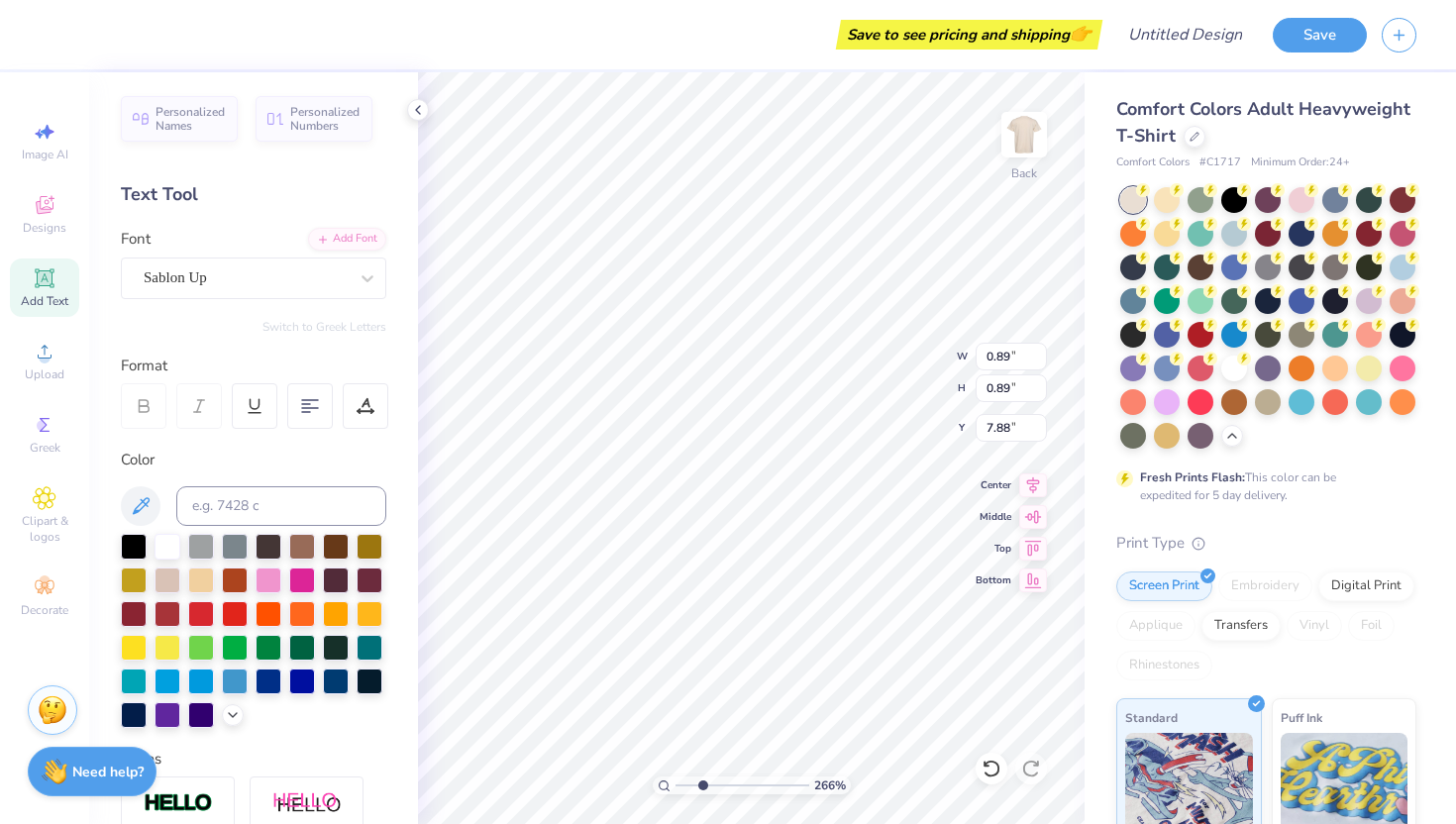 type on "1.09" 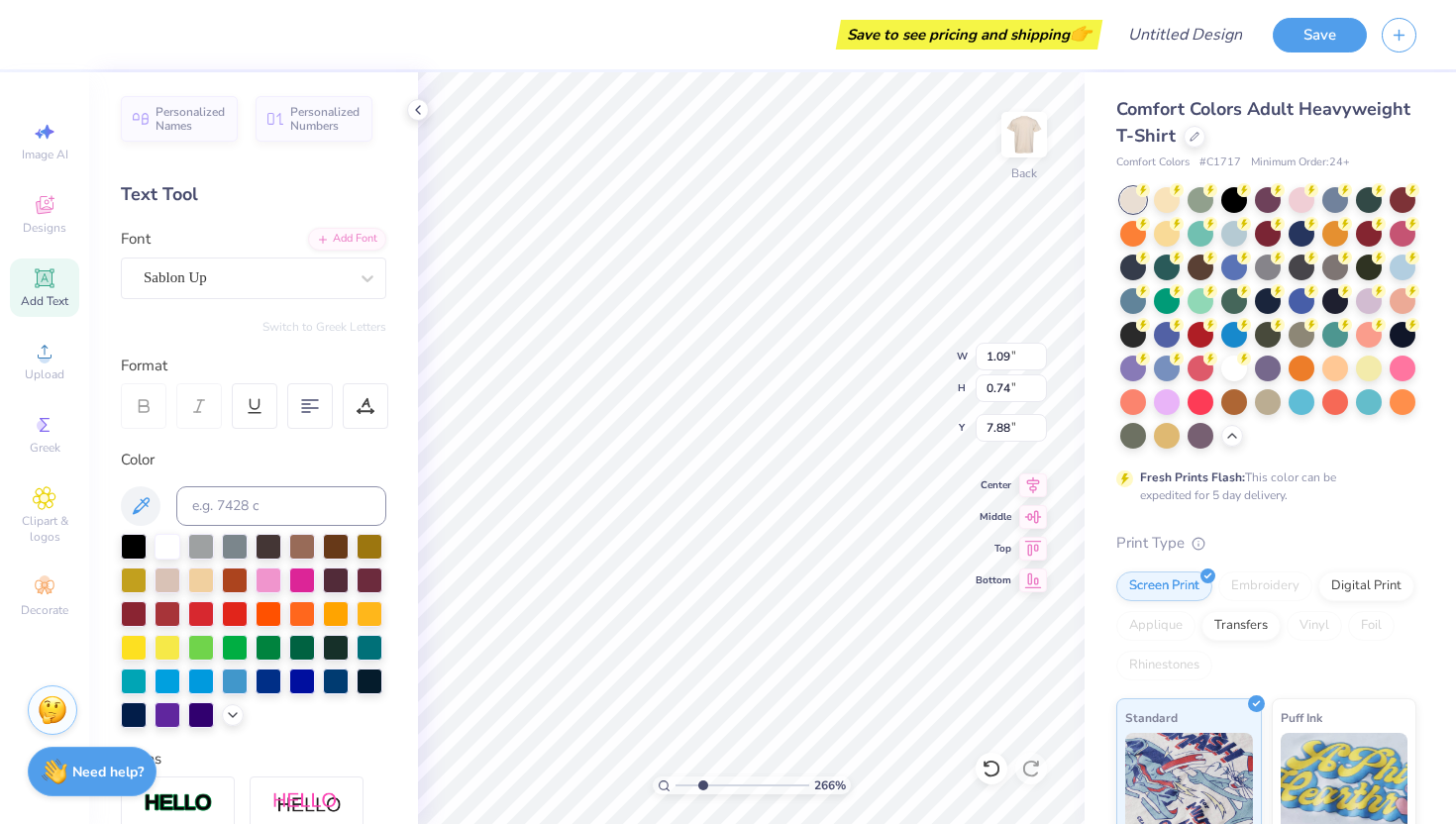 type on "7.94" 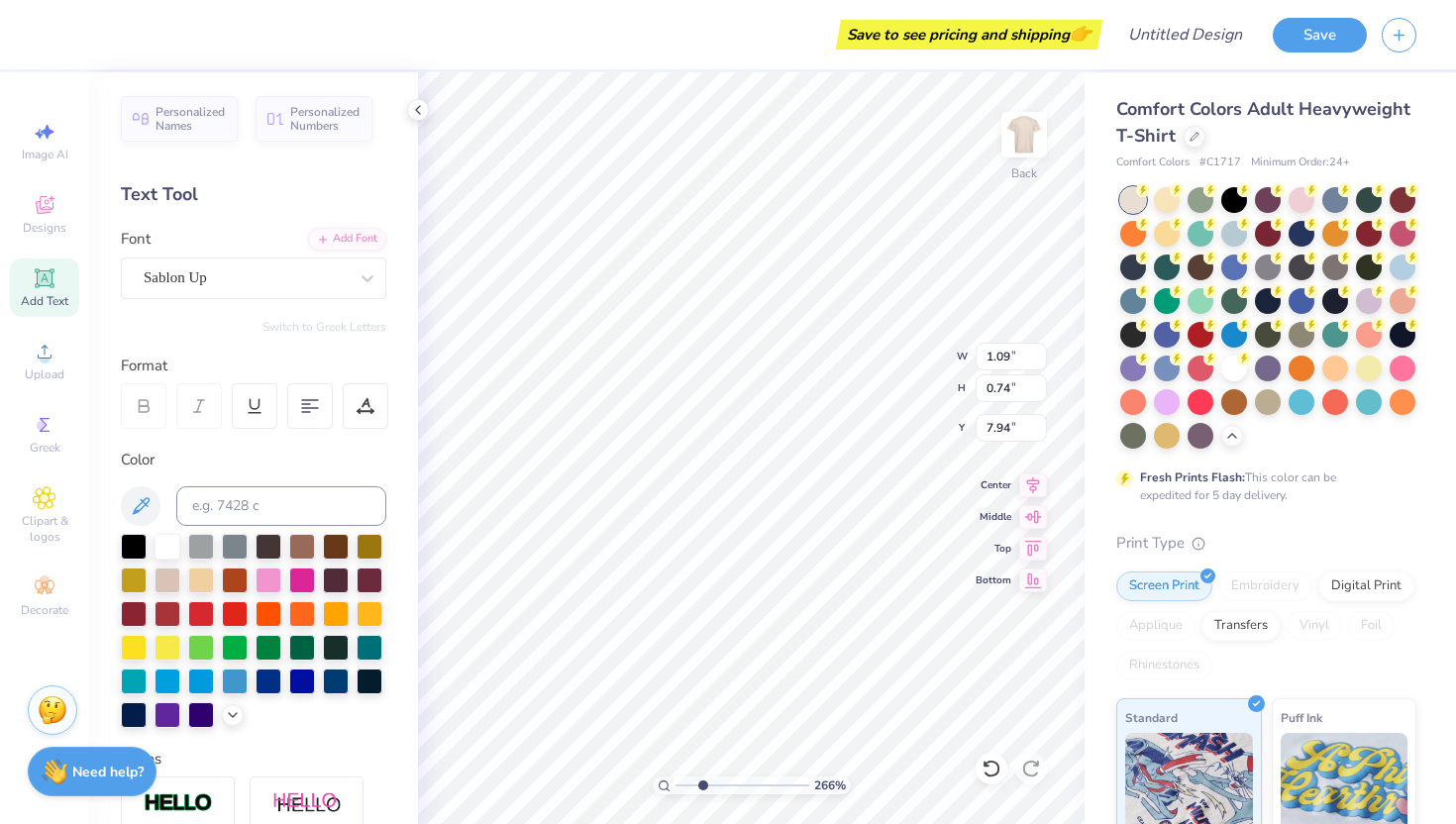 type on "0.43" 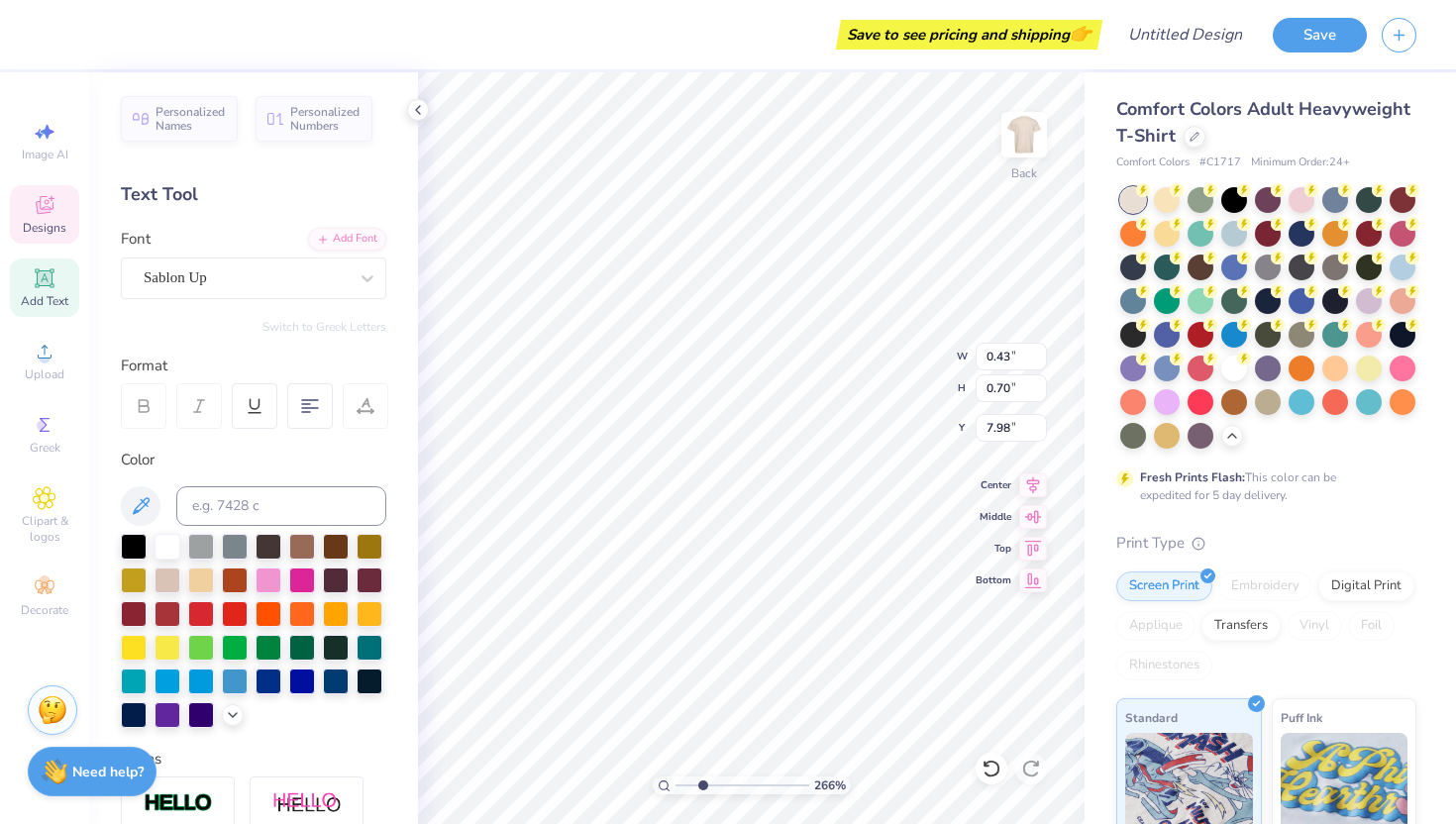 type on "0.94" 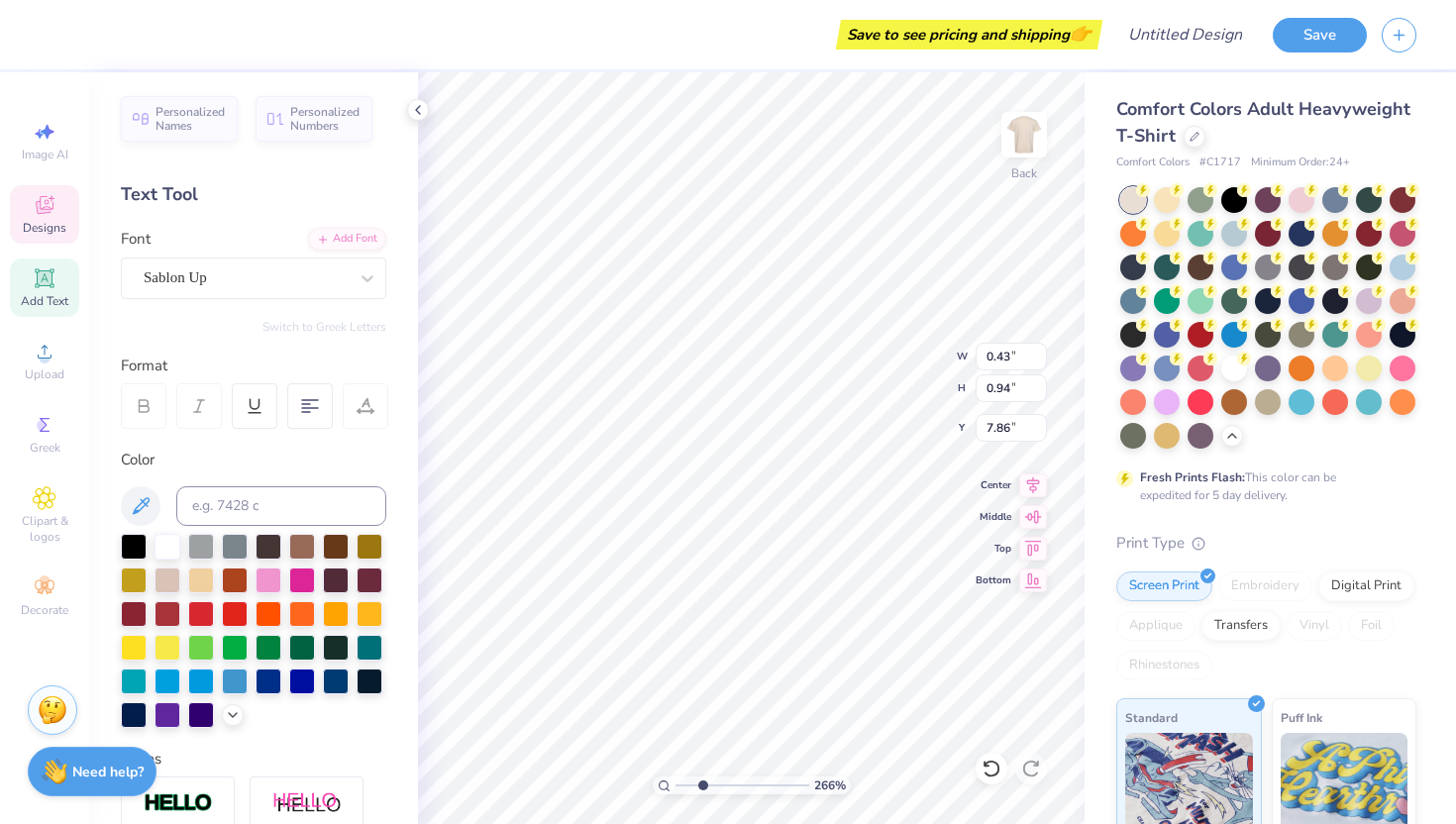 type on "7.84" 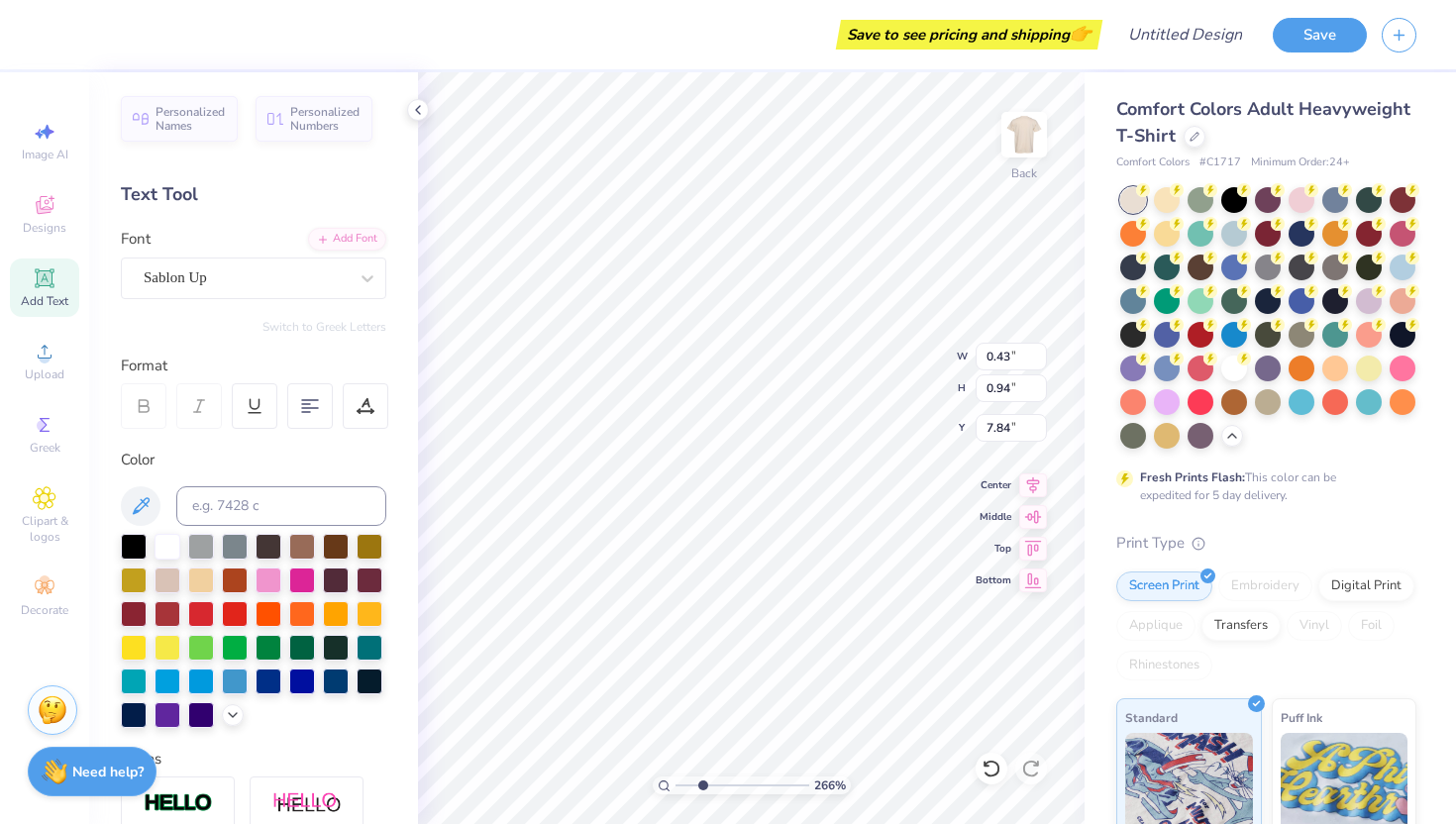 type on "1.09" 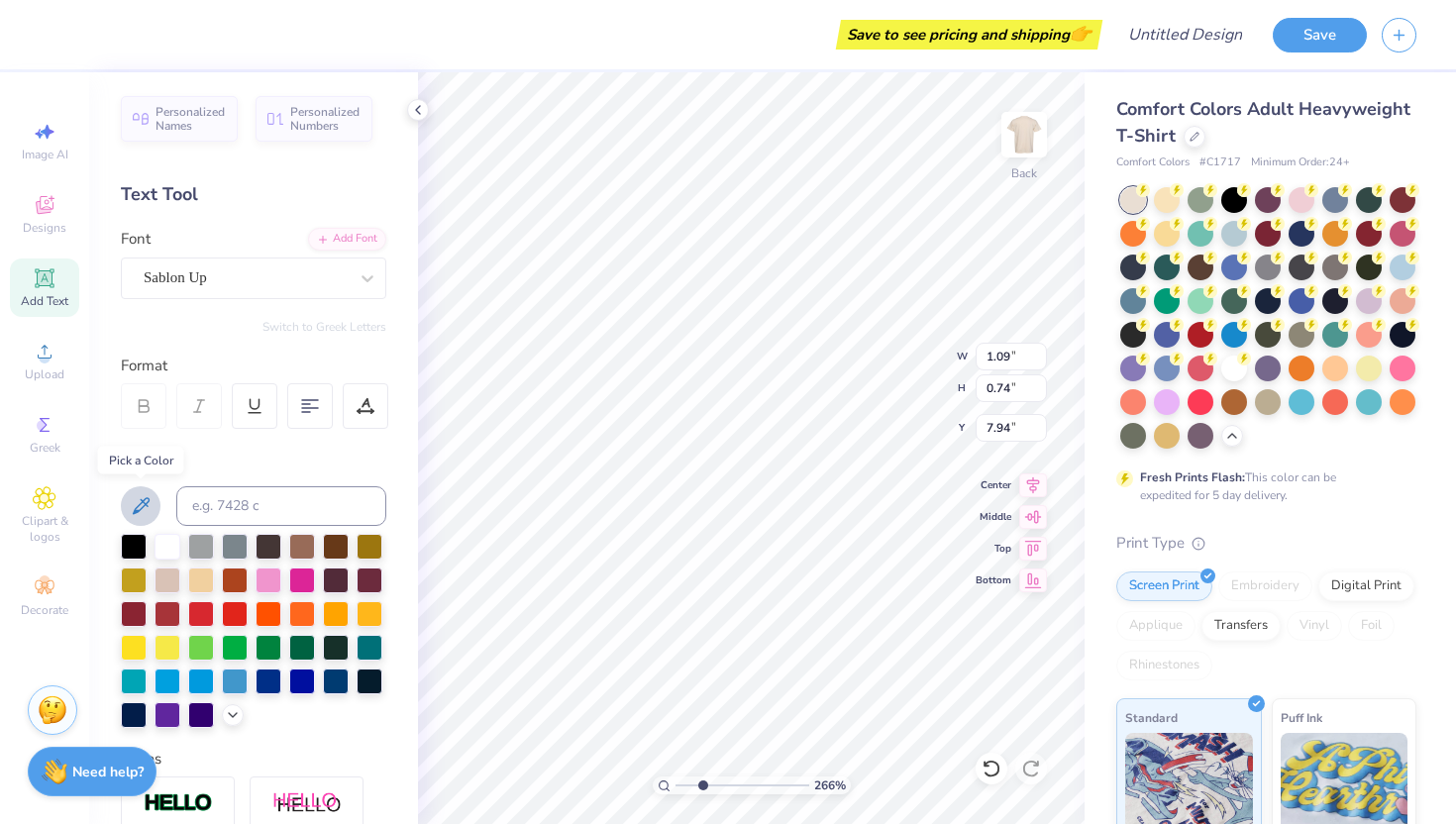 click 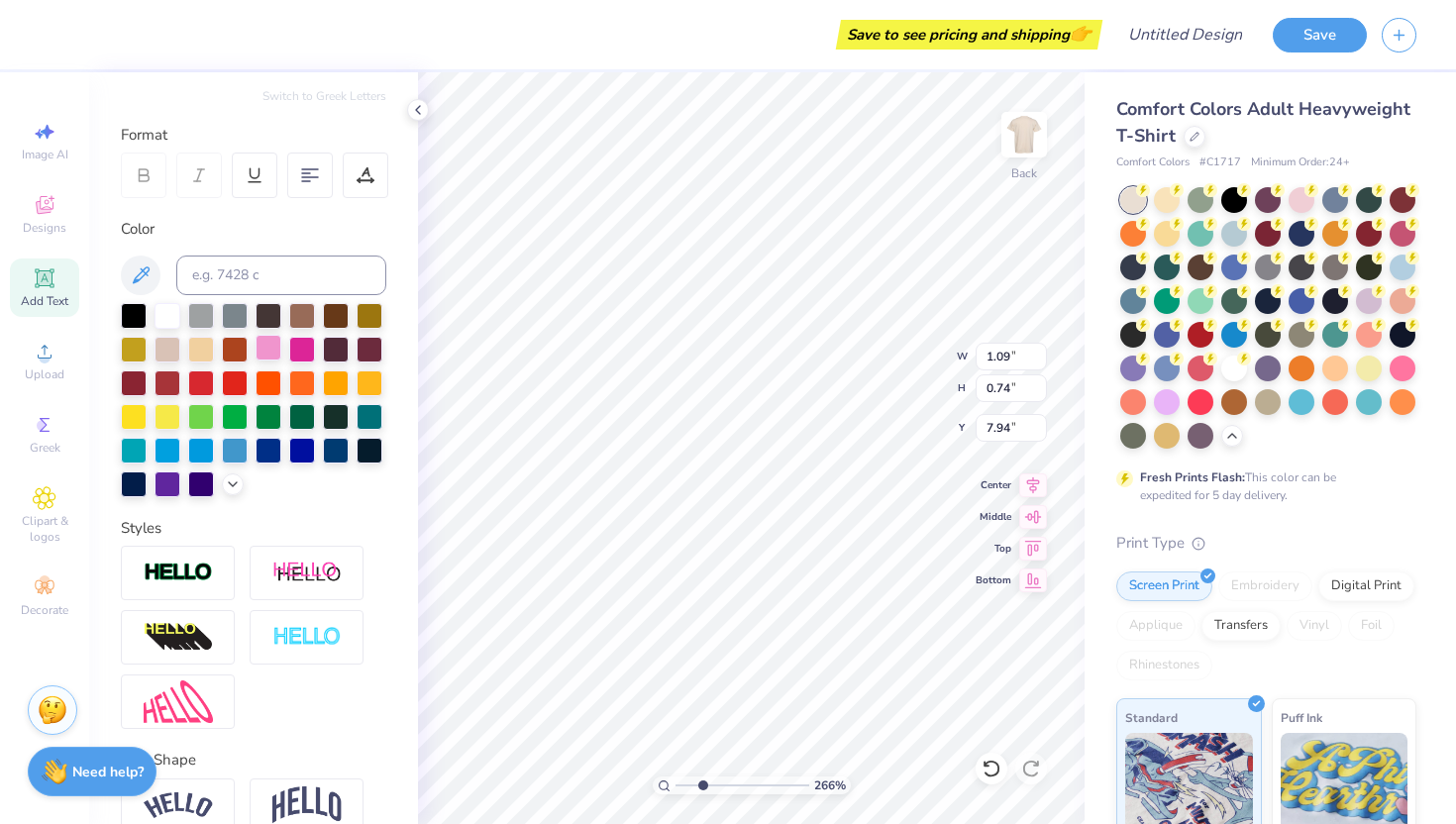 scroll, scrollTop: 290, scrollLeft: 0, axis: vertical 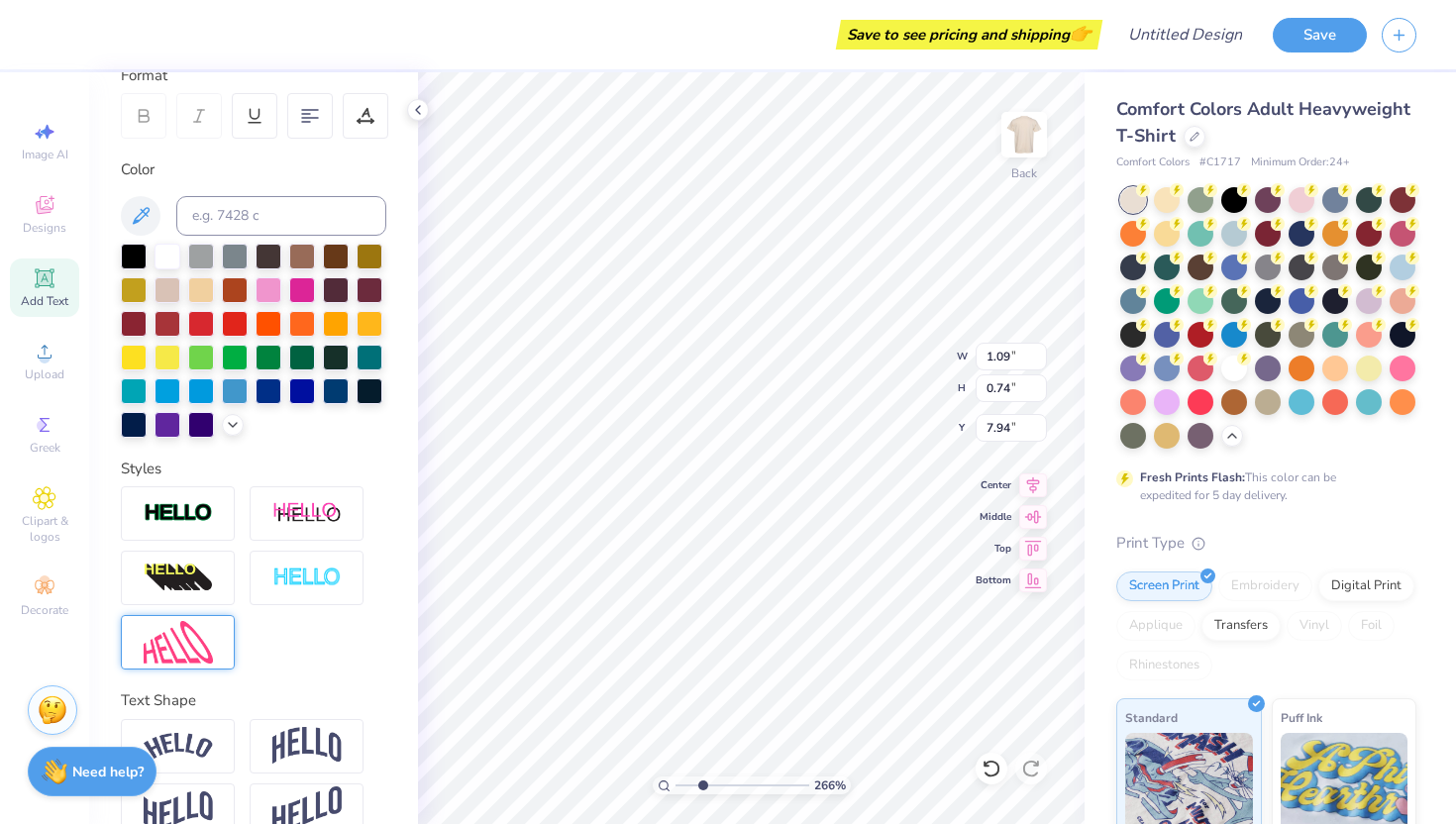 click at bounding box center (178, 642) 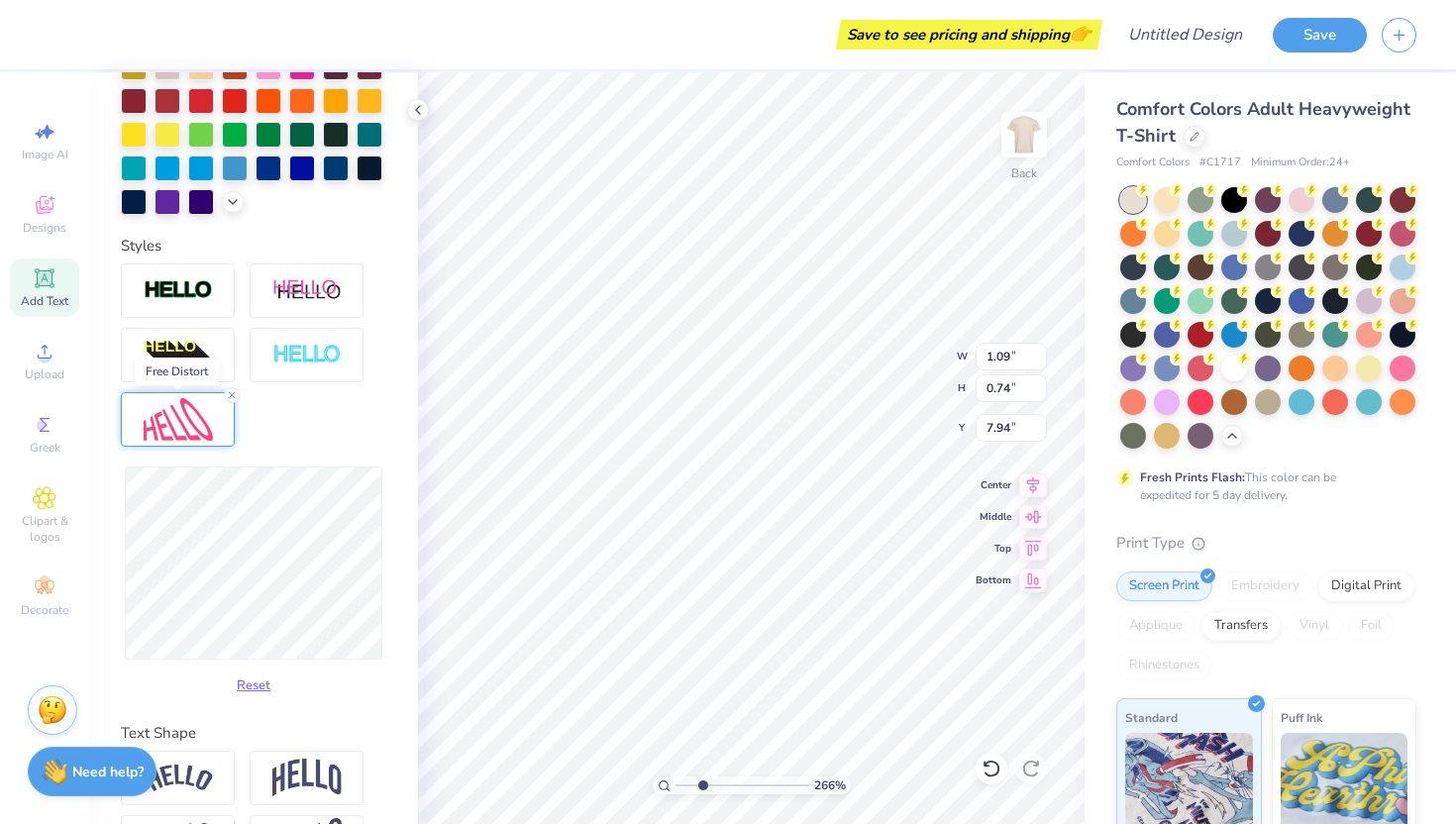 scroll, scrollTop: 514, scrollLeft: 0, axis: vertical 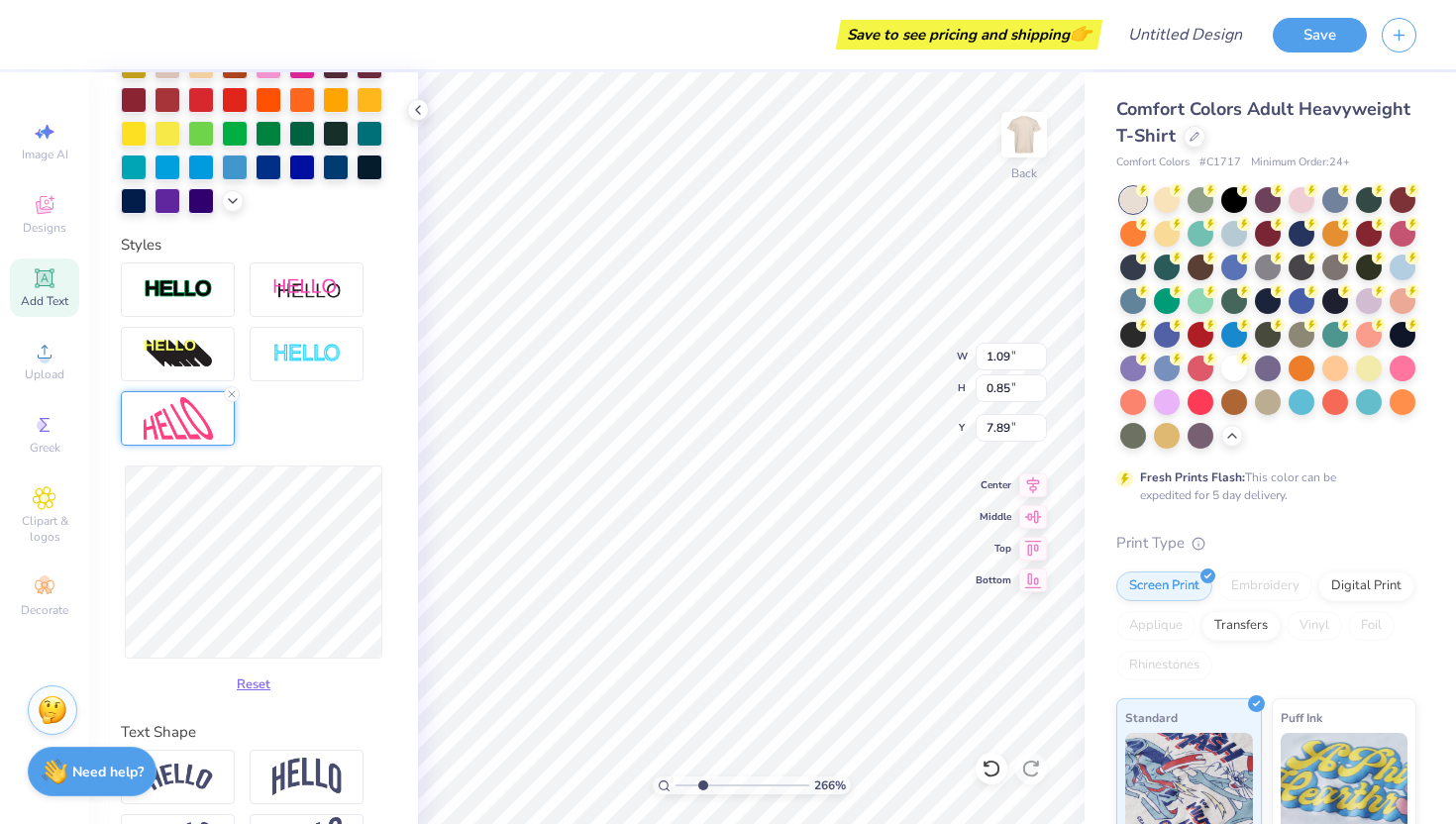 type on "0.85" 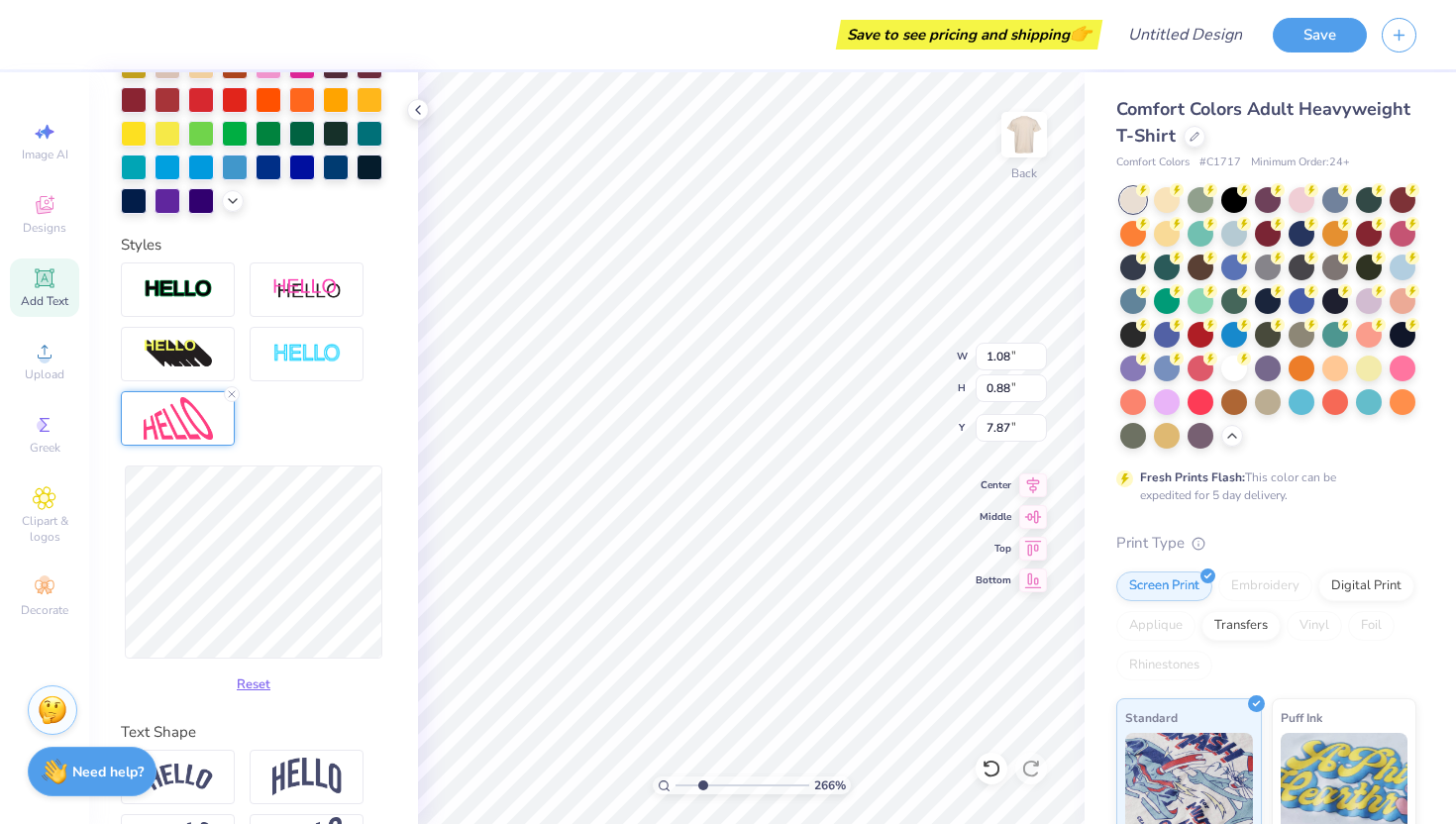 type on "1.08" 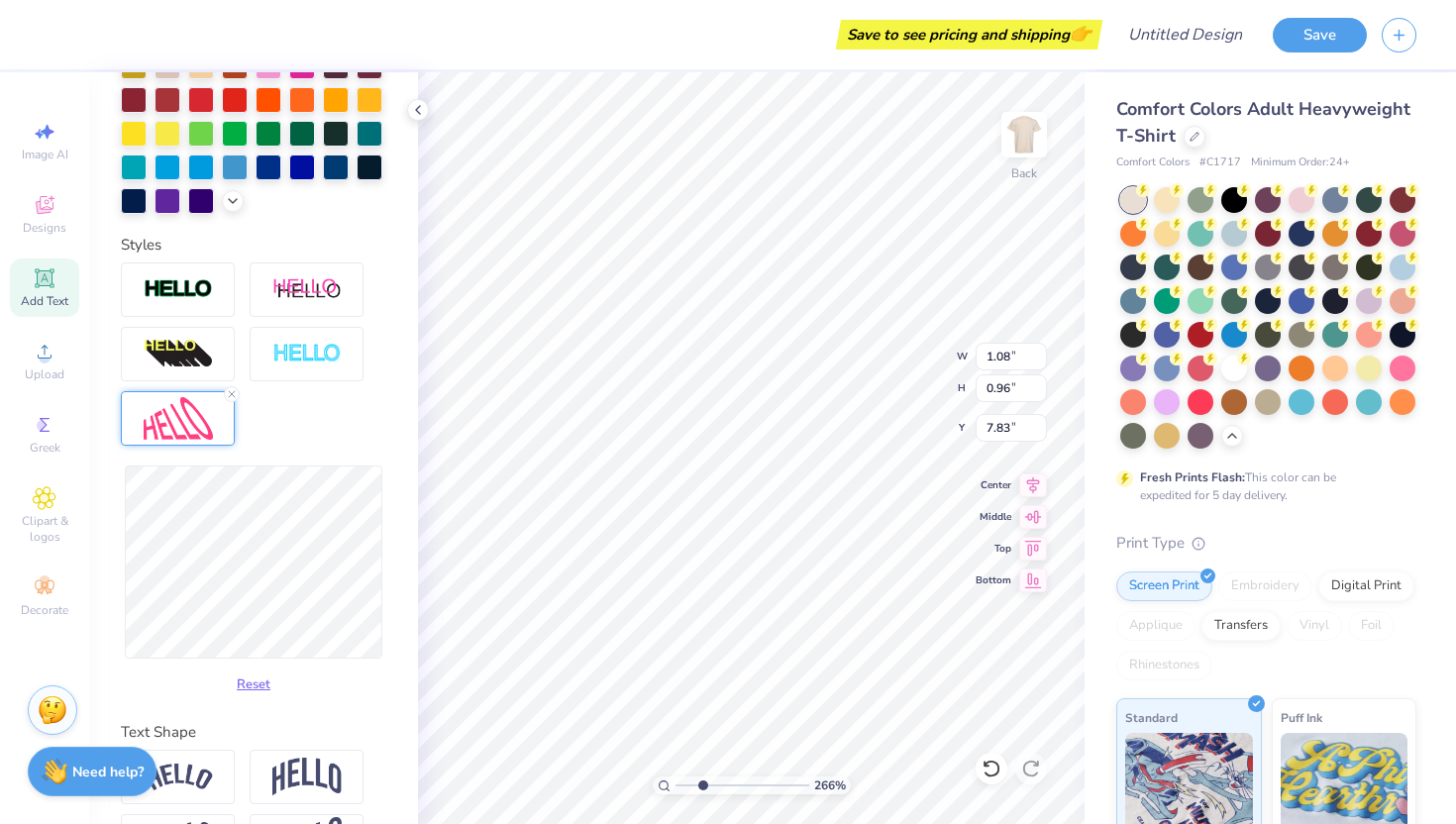 type on "1.11" 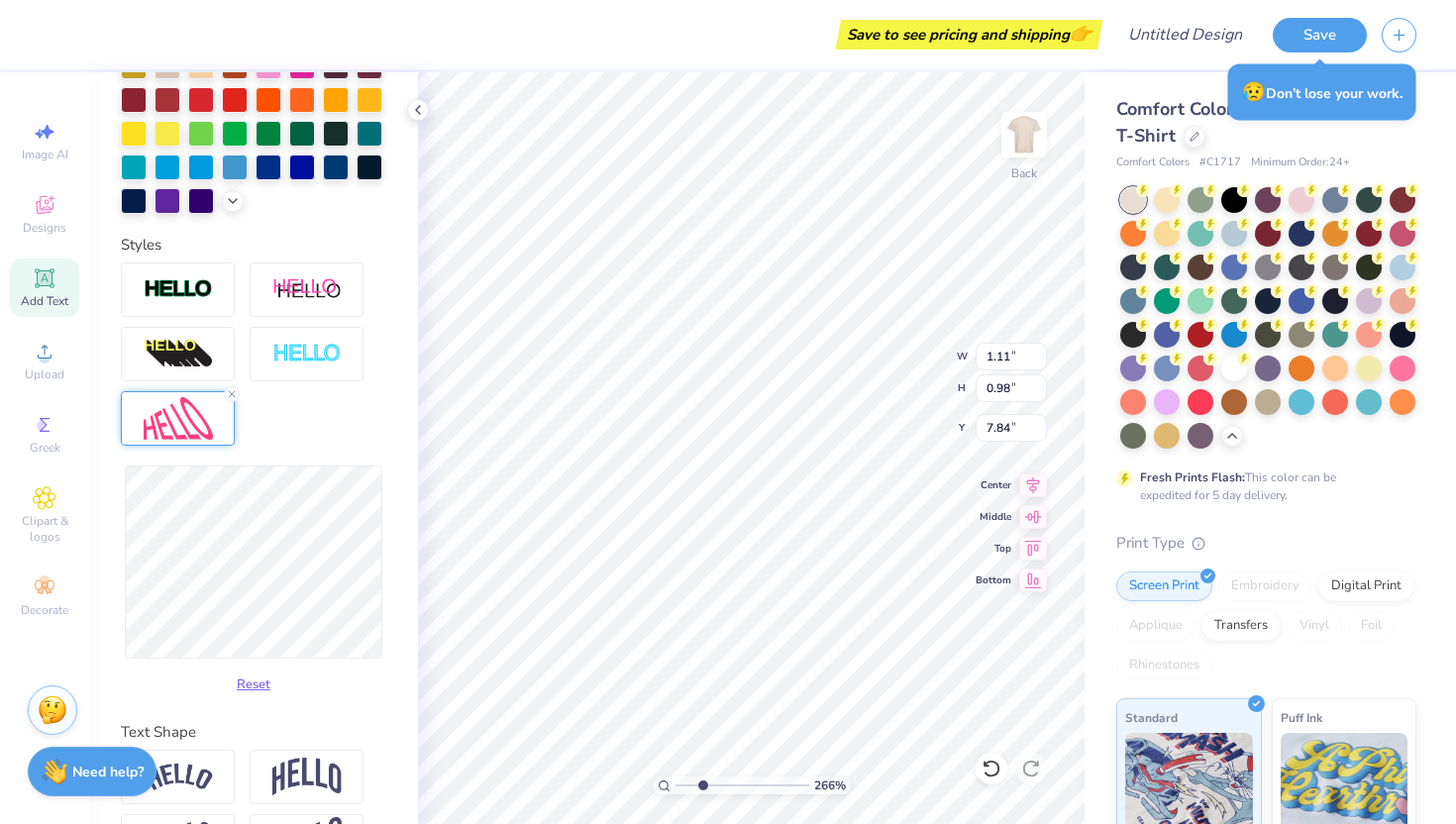 type on "7.84" 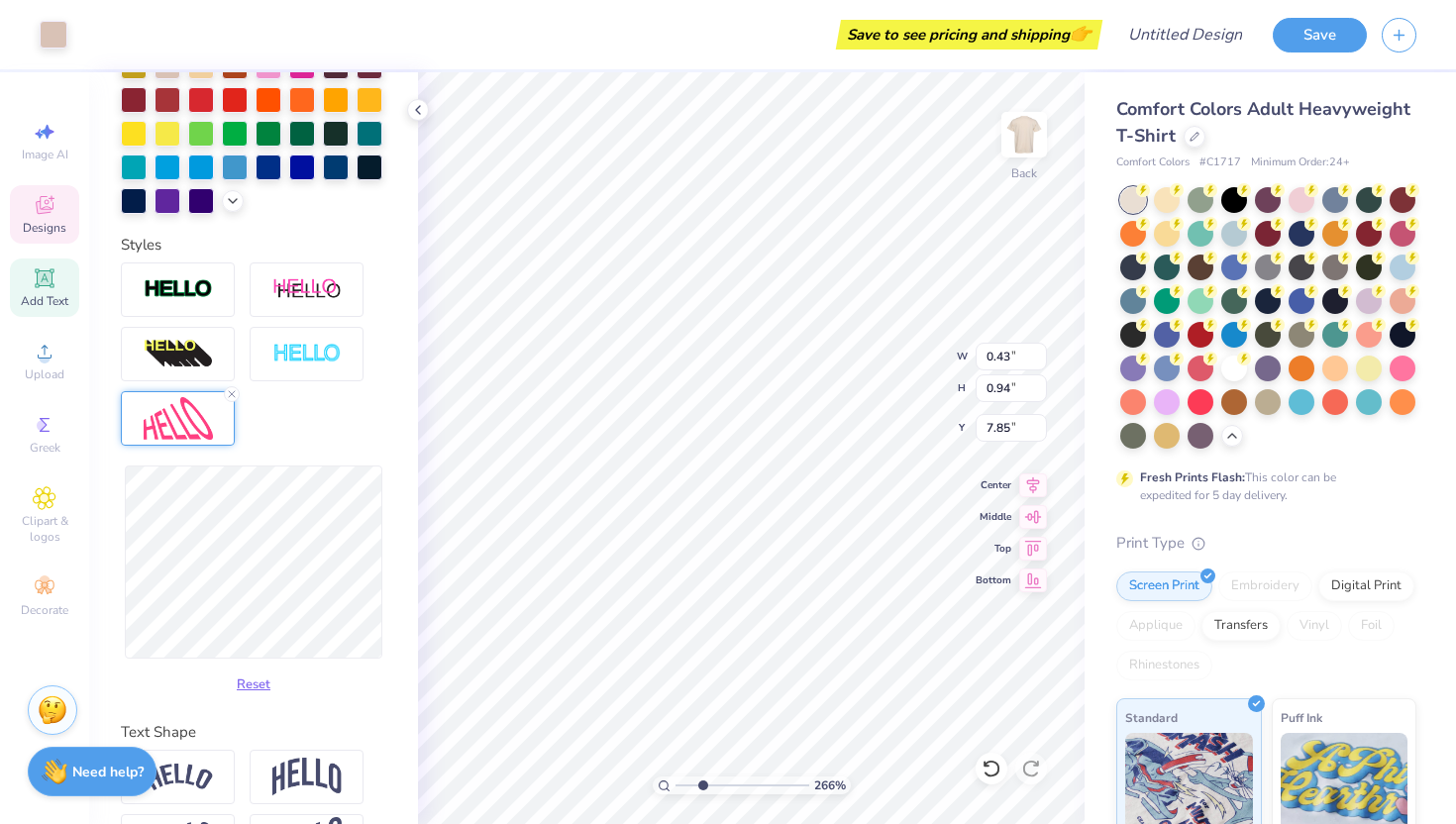 scroll, scrollTop: 327, scrollLeft: 0, axis: vertical 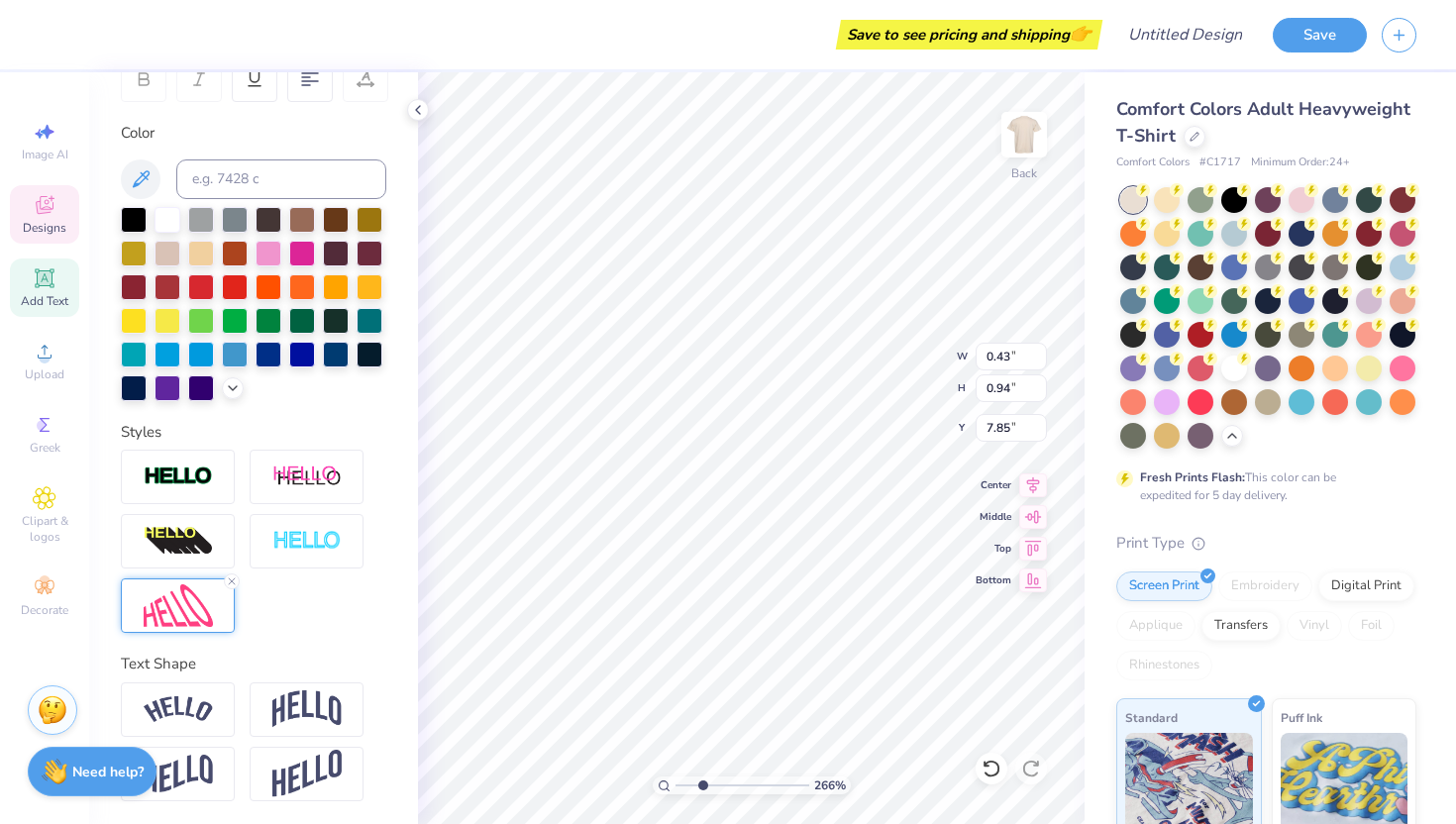 click at bounding box center [178, 605] 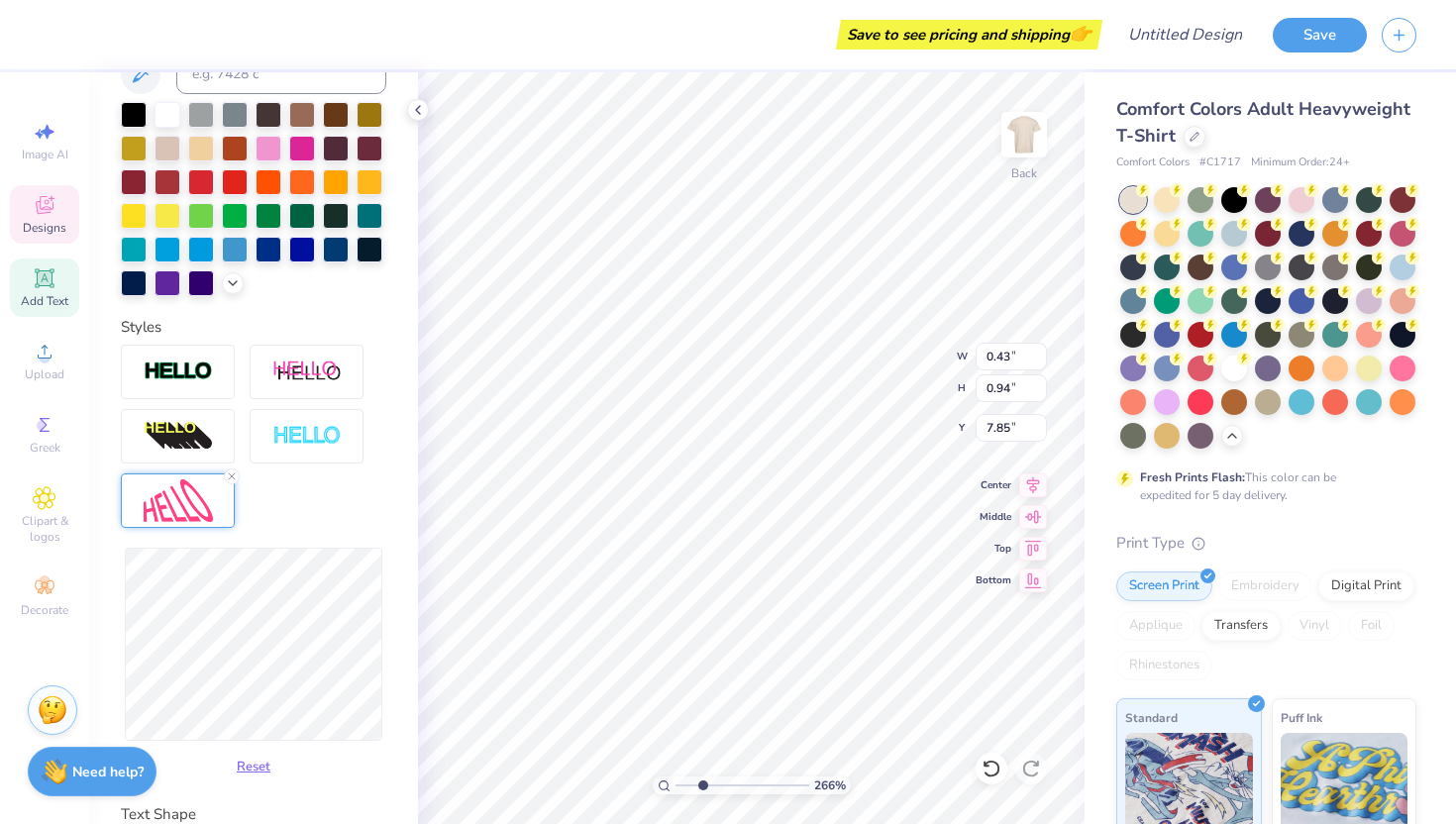 scroll, scrollTop: 441, scrollLeft: 0, axis: vertical 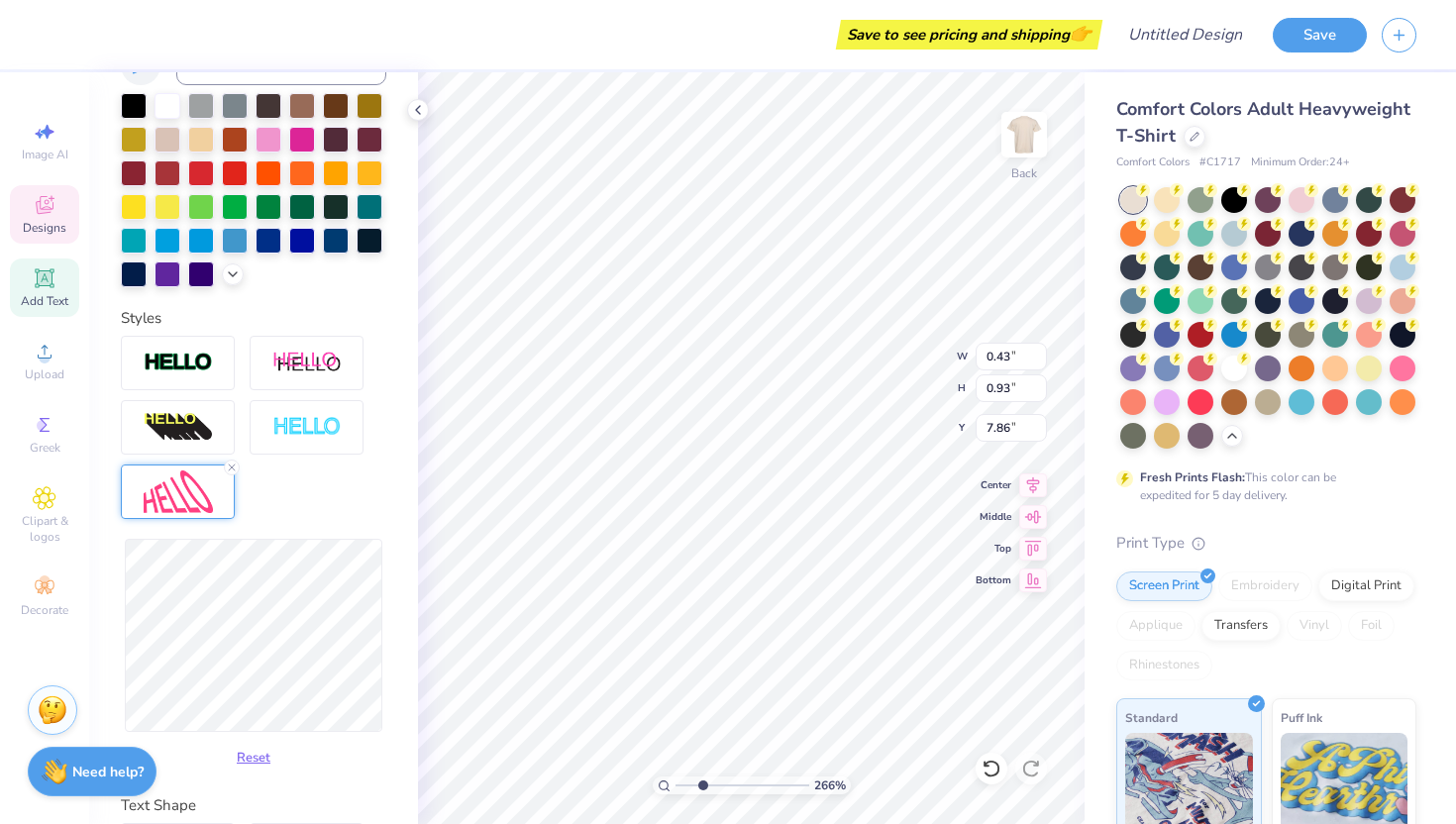 type on "0.93" 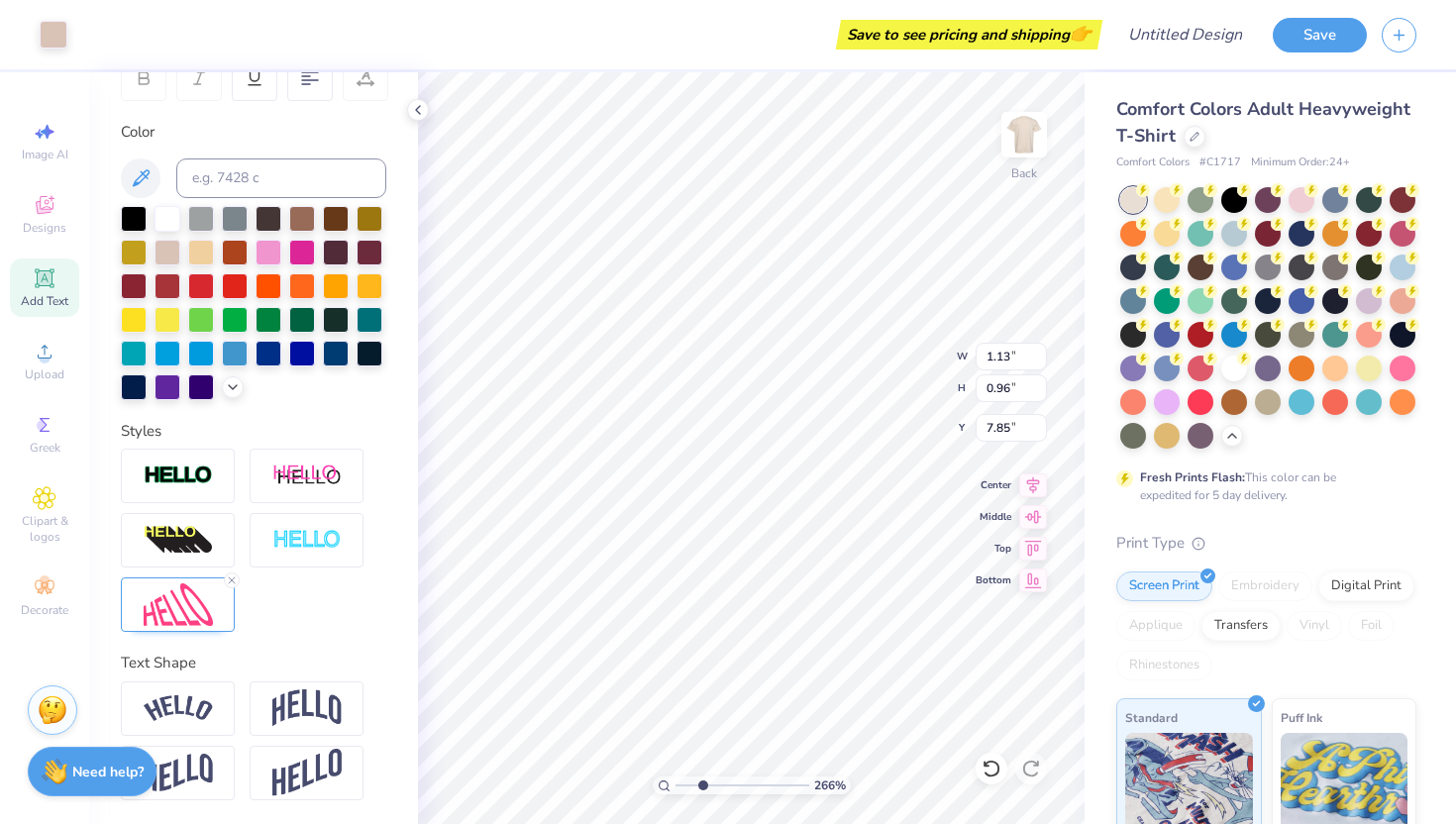 scroll, scrollTop: 327, scrollLeft: 0, axis: vertical 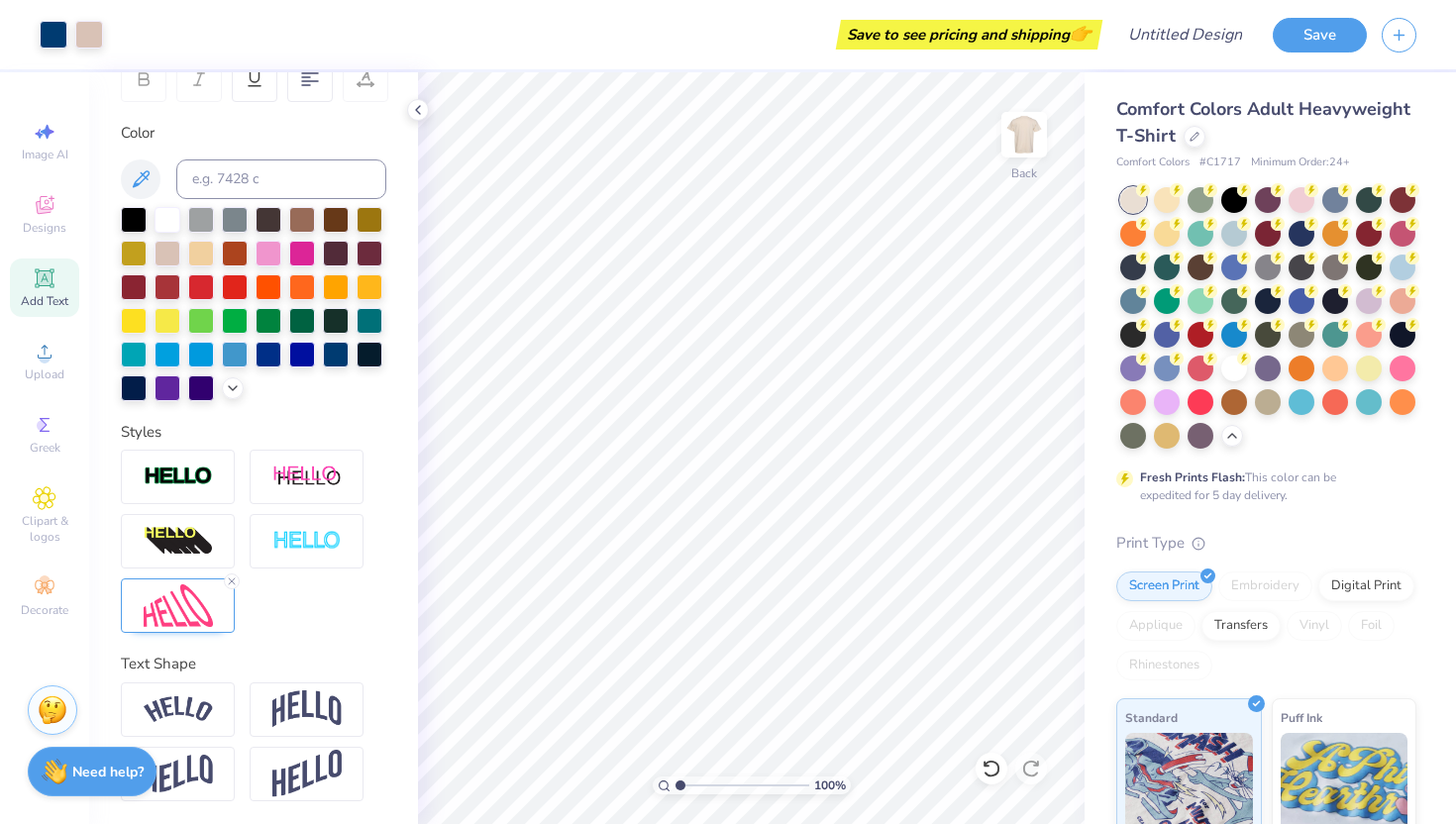 drag, startPoint x: 700, startPoint y: 782, endPoint x: 671, endPoint y: 782, distance: 29 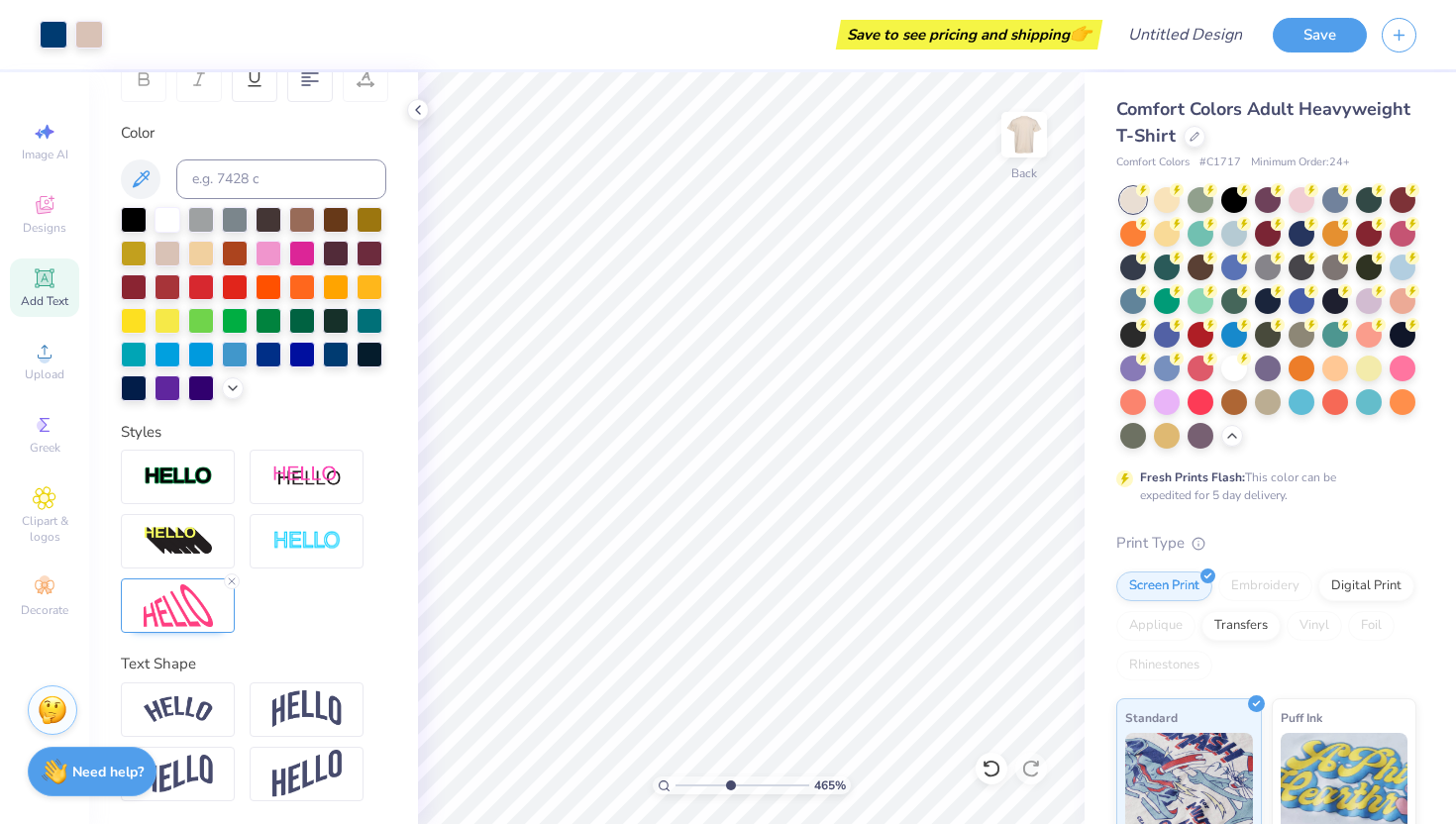 drag, startPoint x: 681, startPoint y: 781, endPoint x: 729, endPoint y: 784, distance: 48.09366 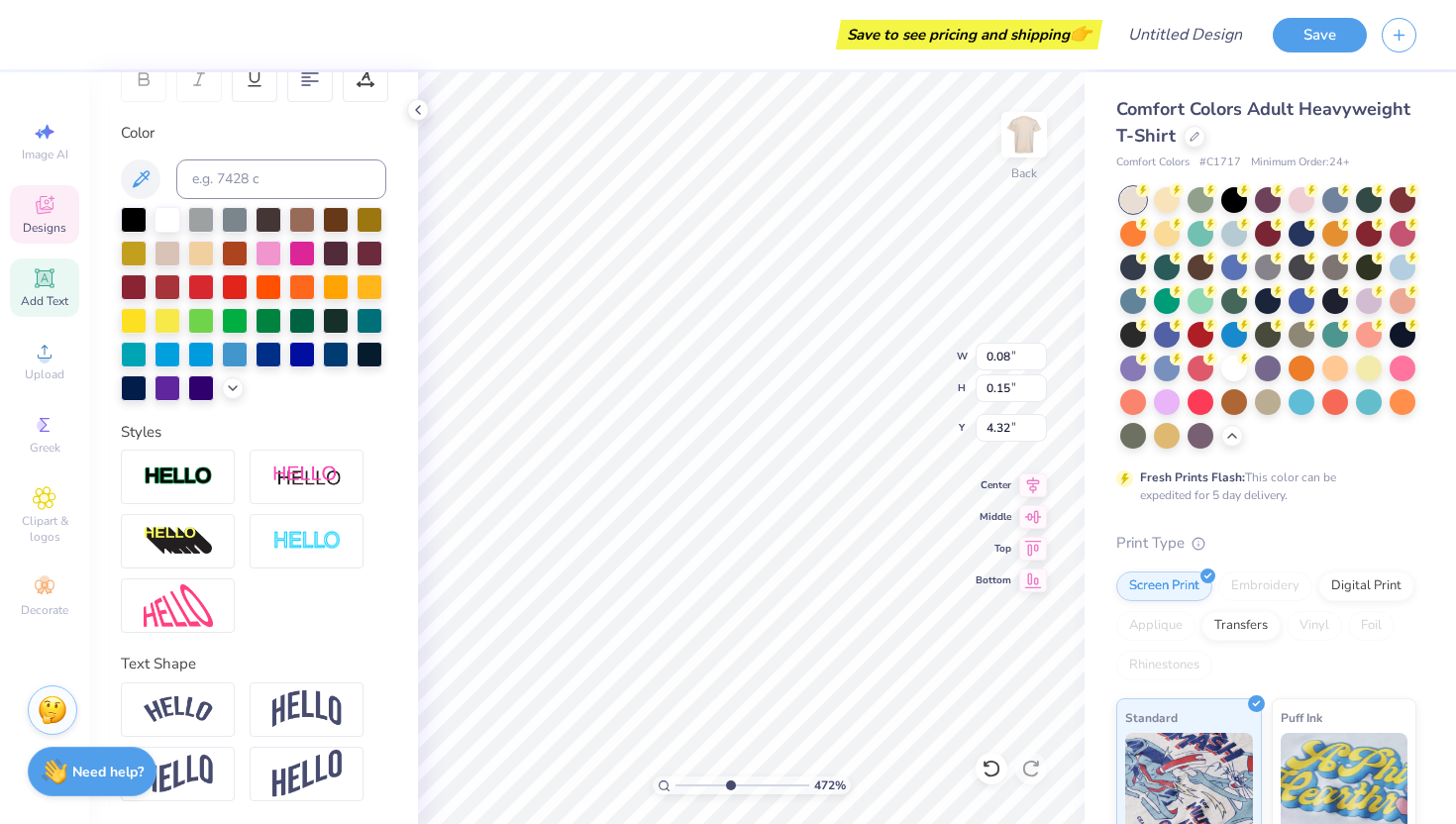 type on "0.18" 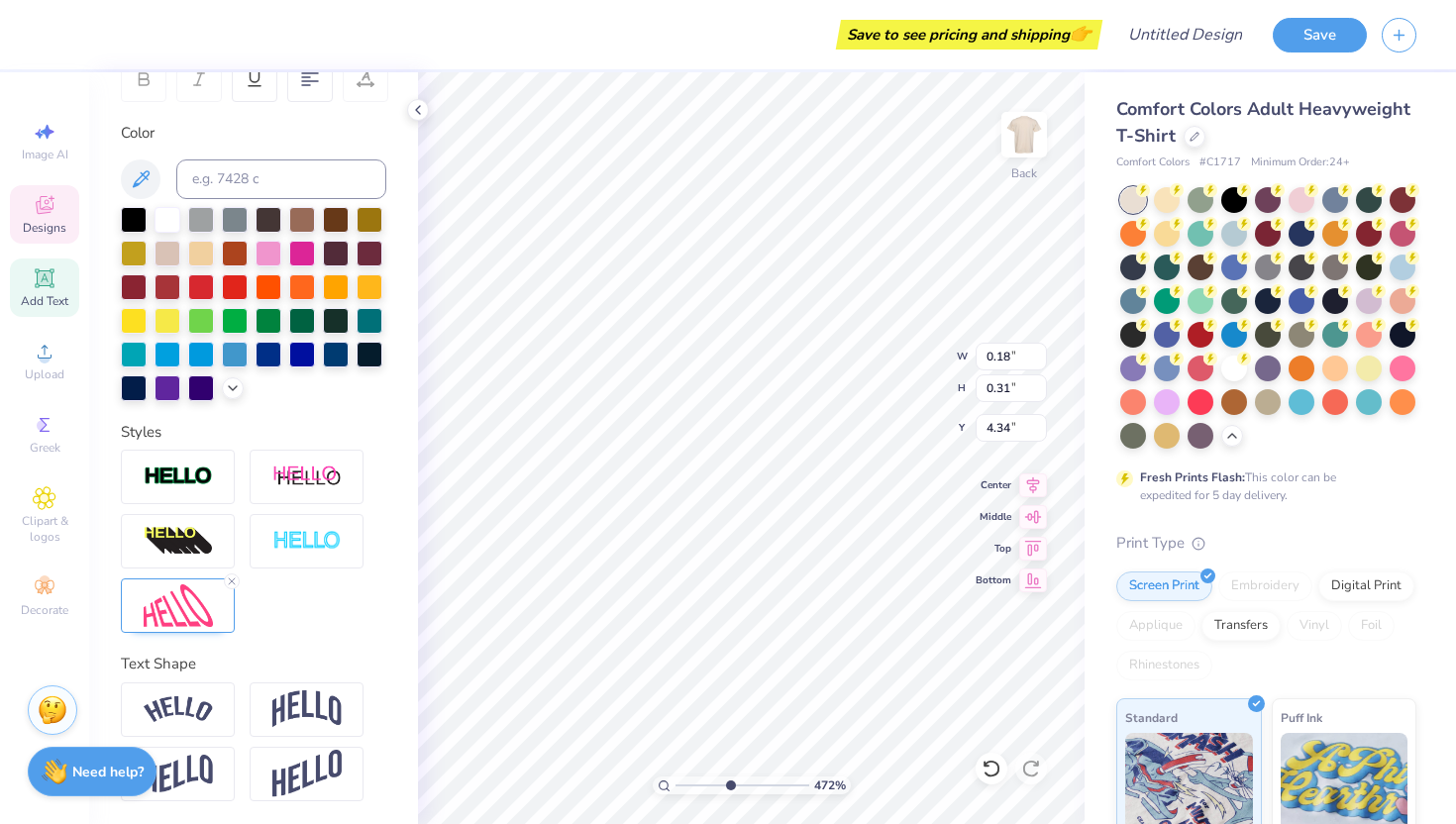 type on "1.57" 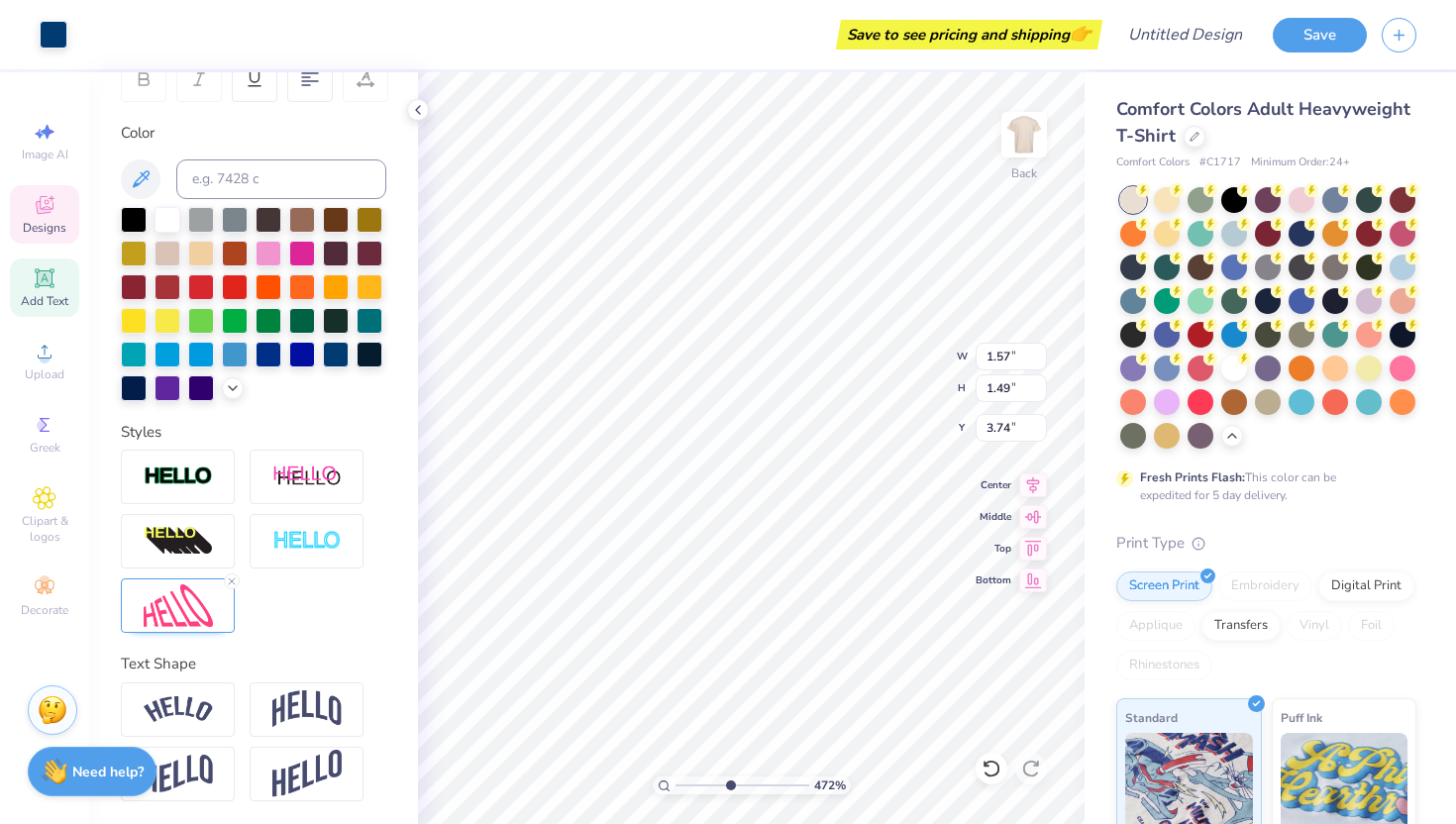 type on "0.18" 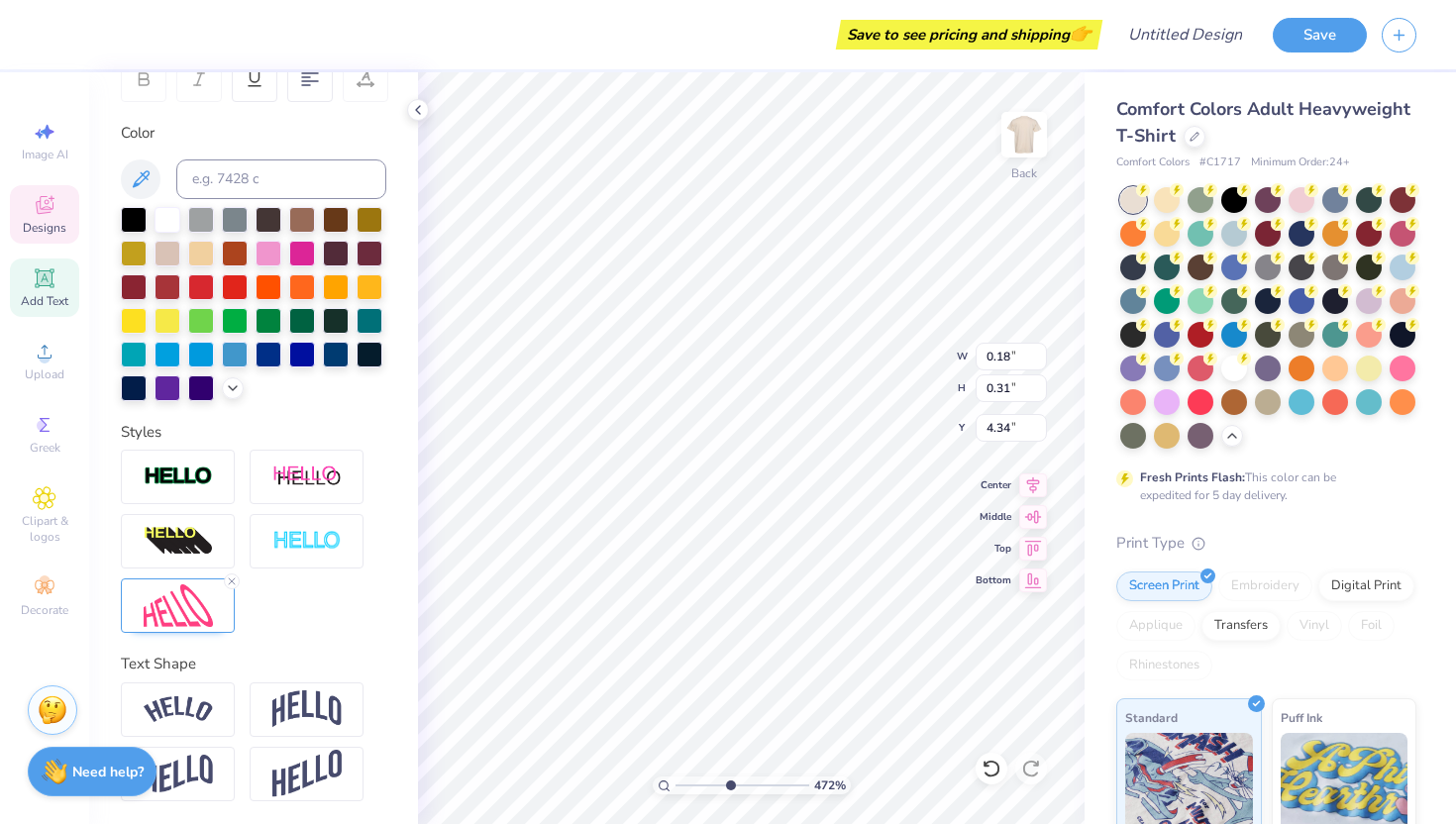 type 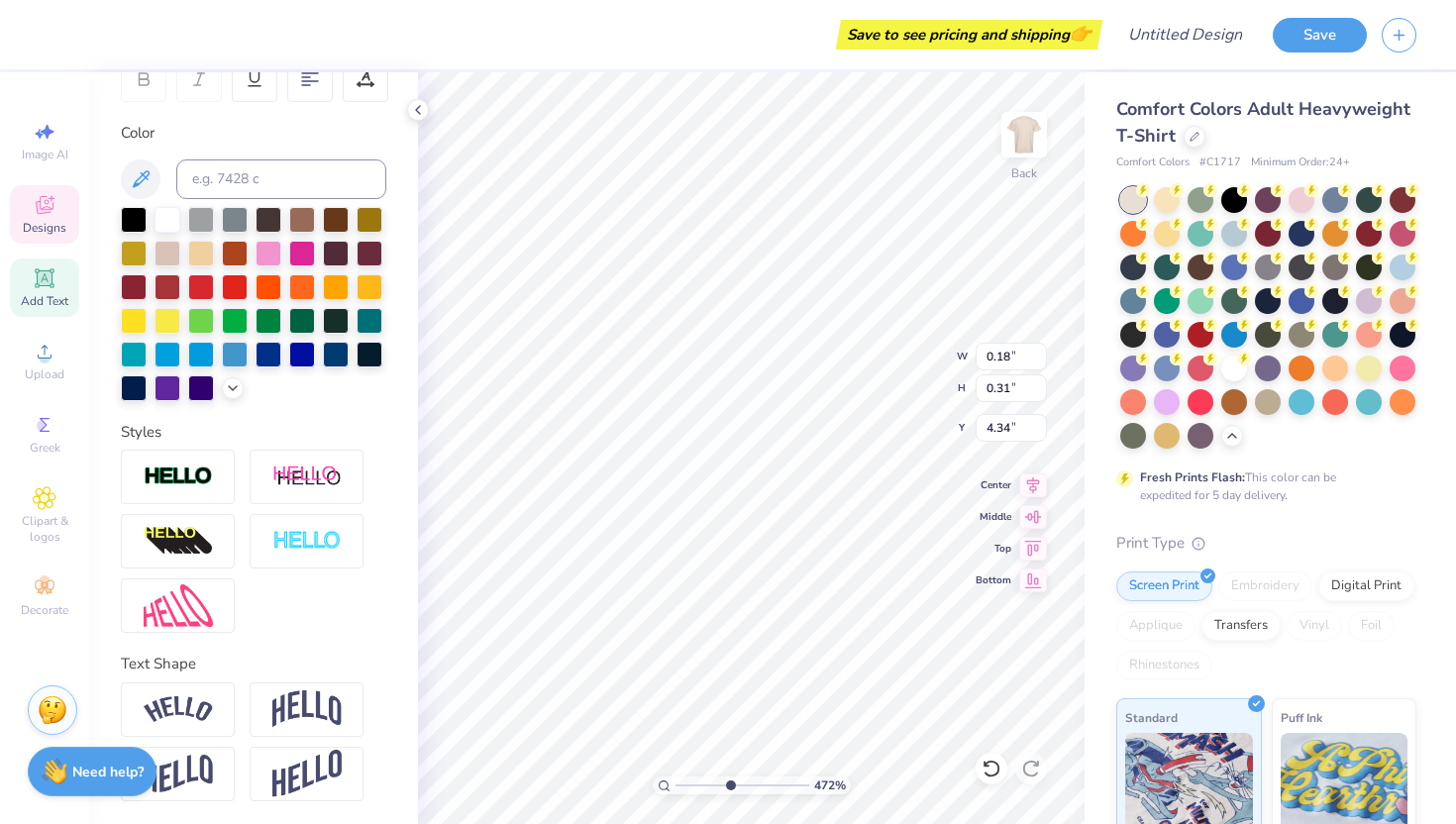 type on "0.08" 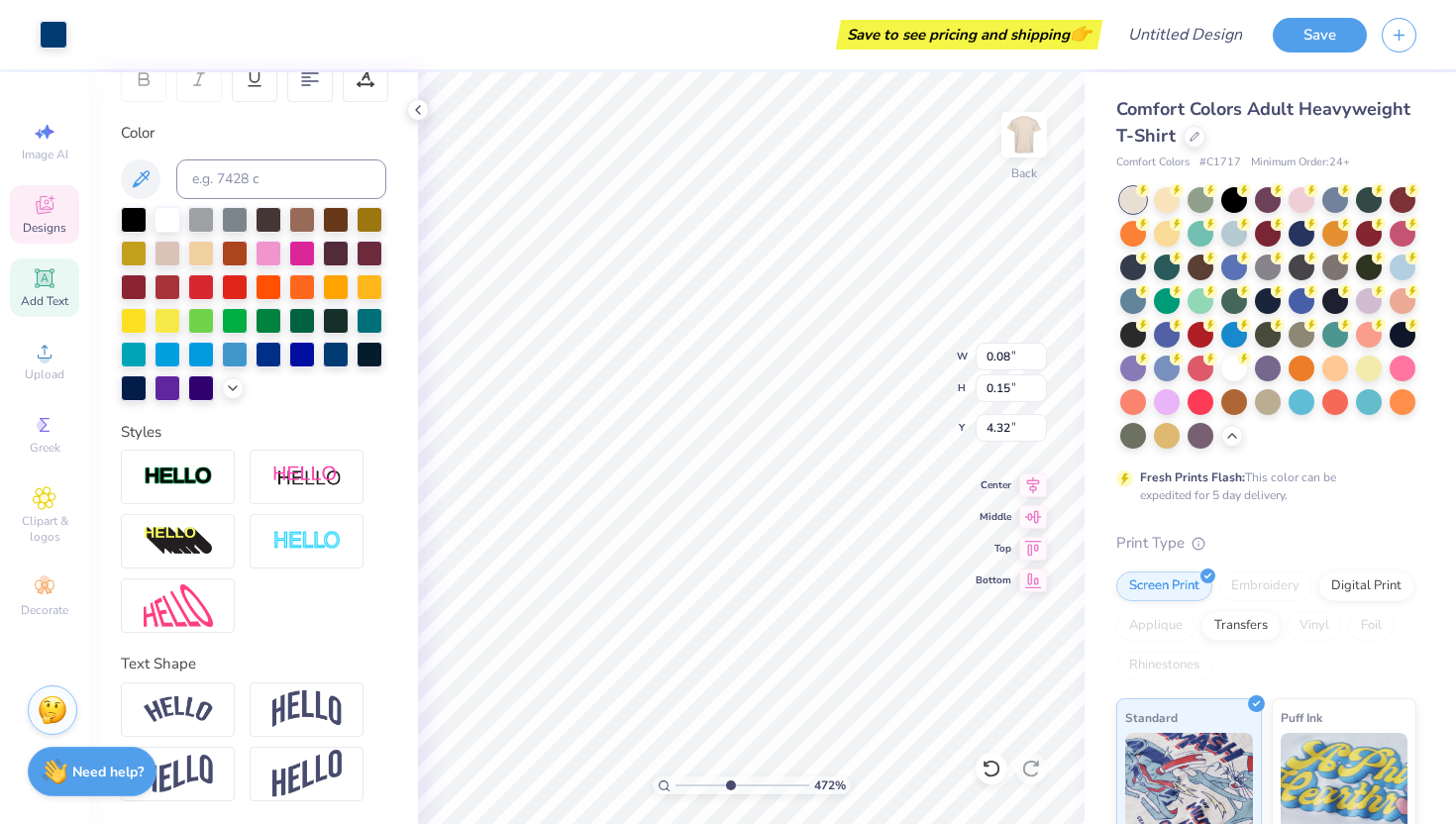 type on "1.57" 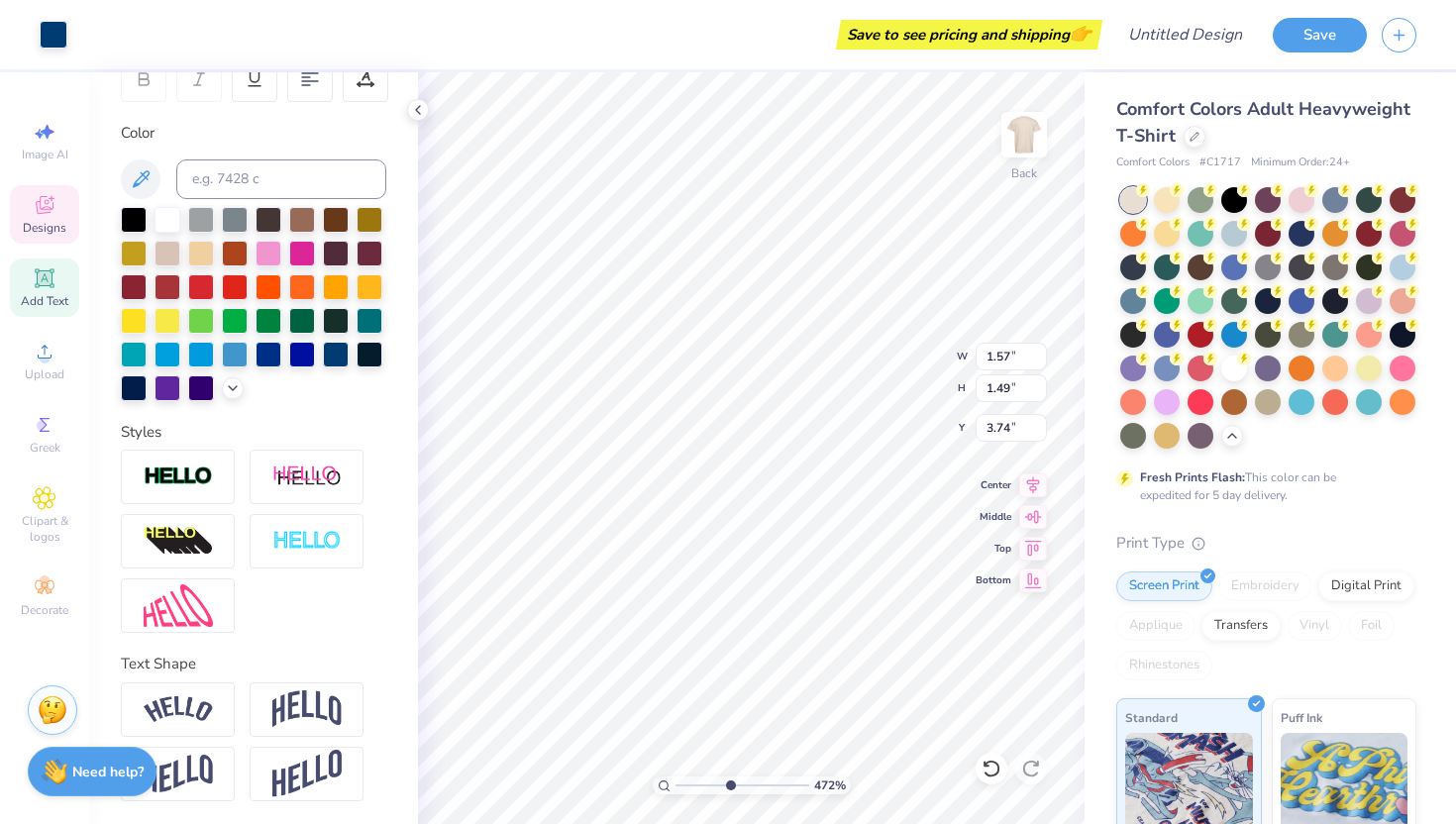 type on "0.08" 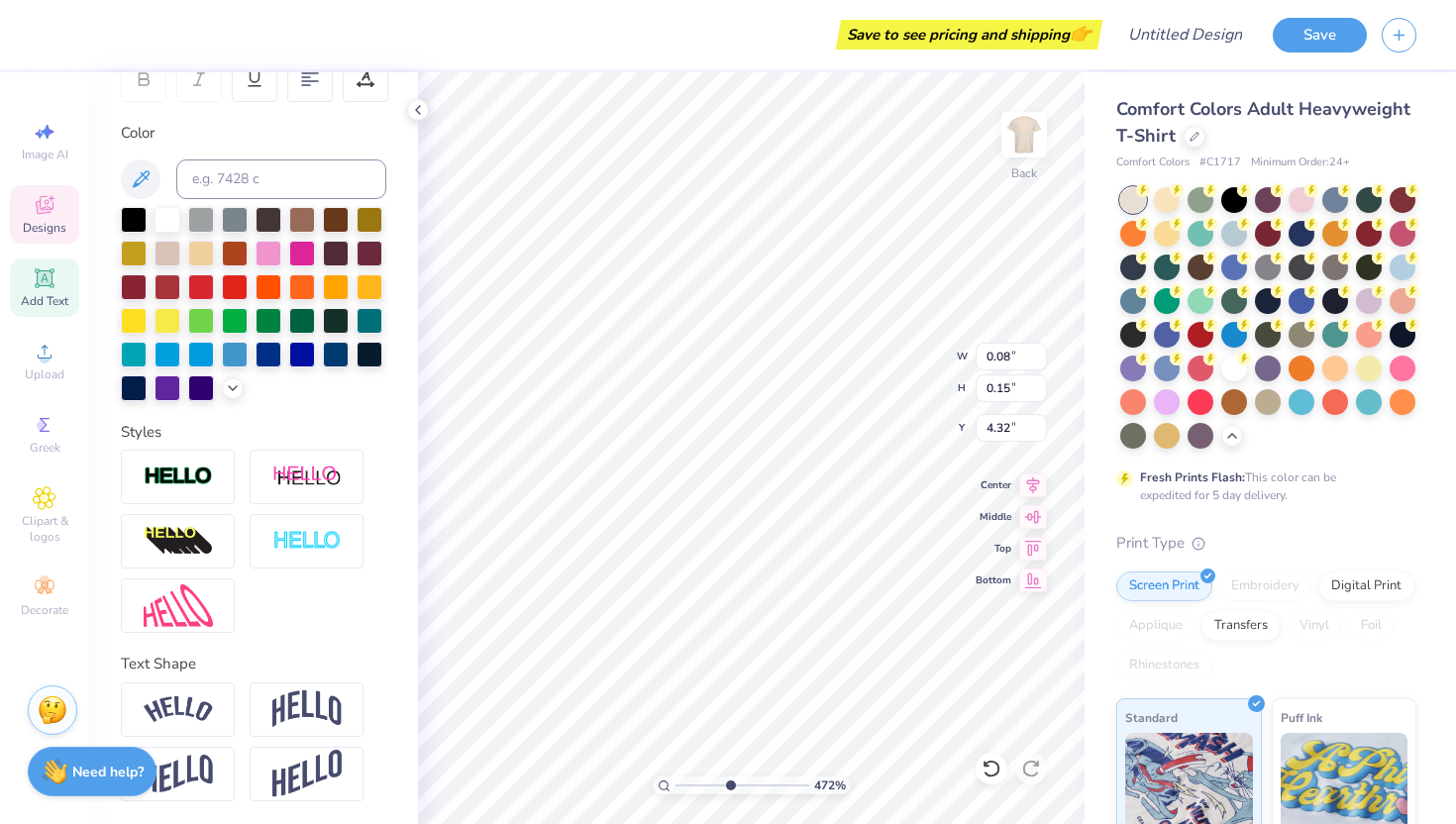 type 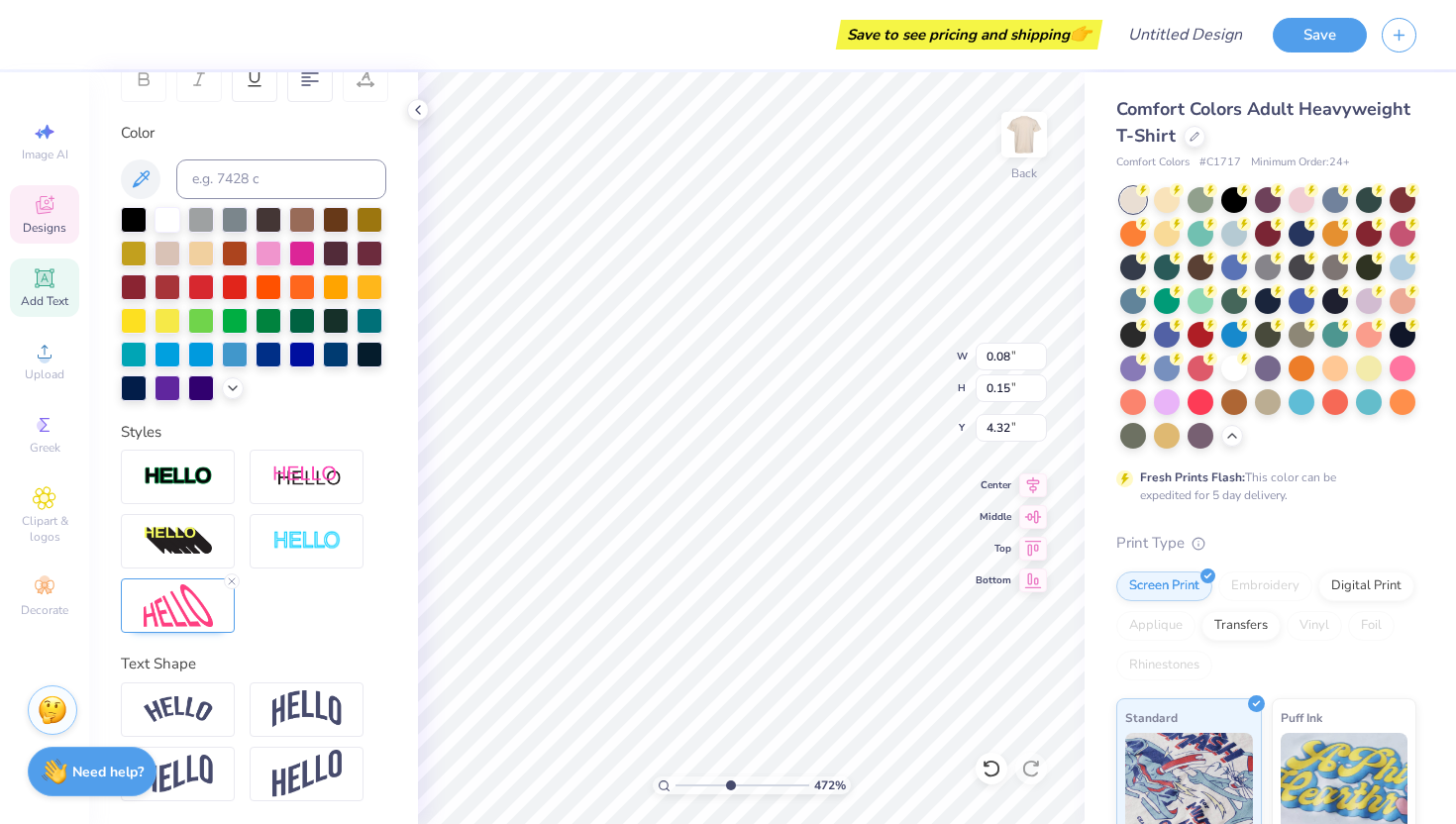 type on "0.20" 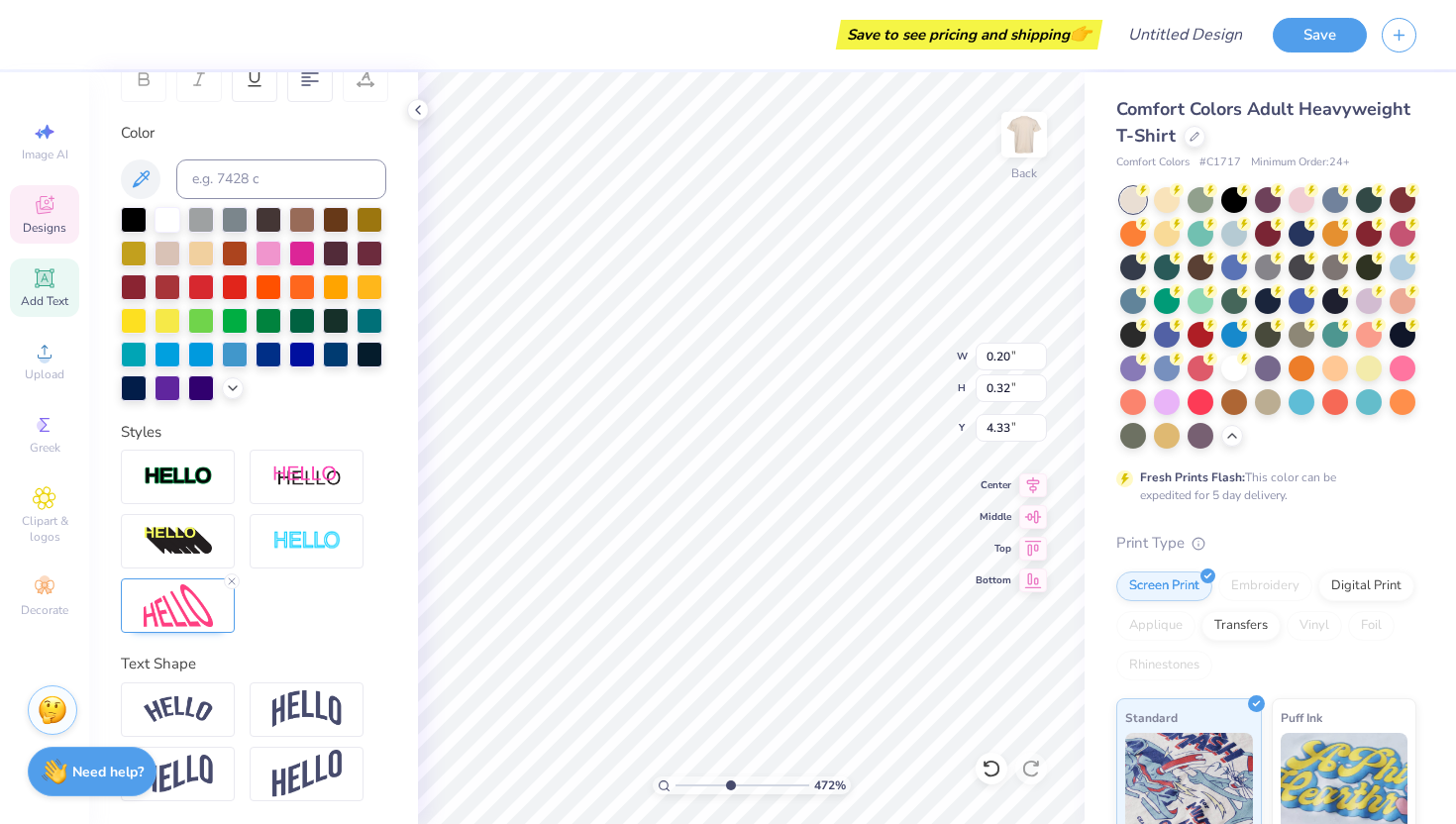 type on "GRAD" 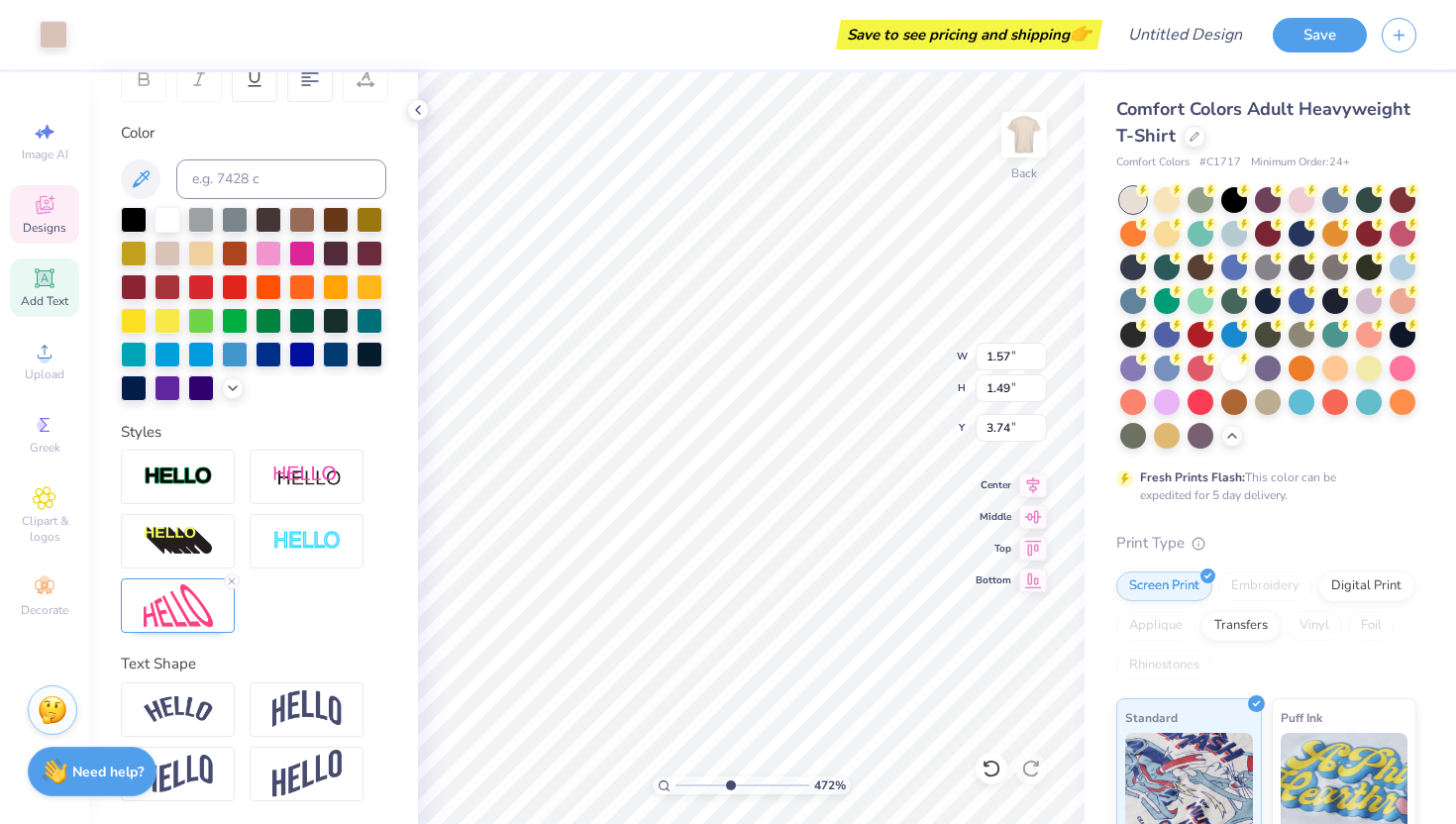 type on "0.19" 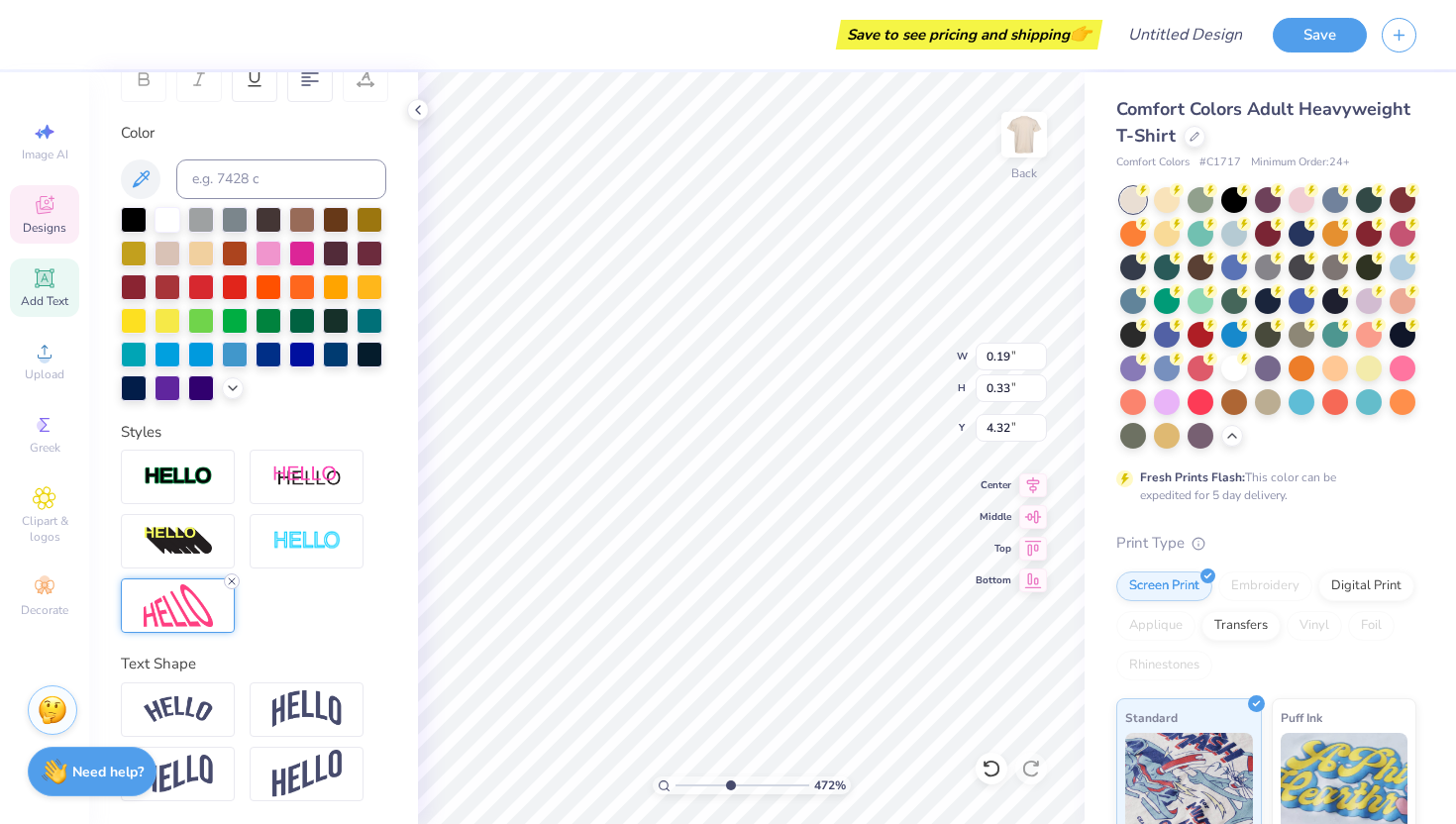 click 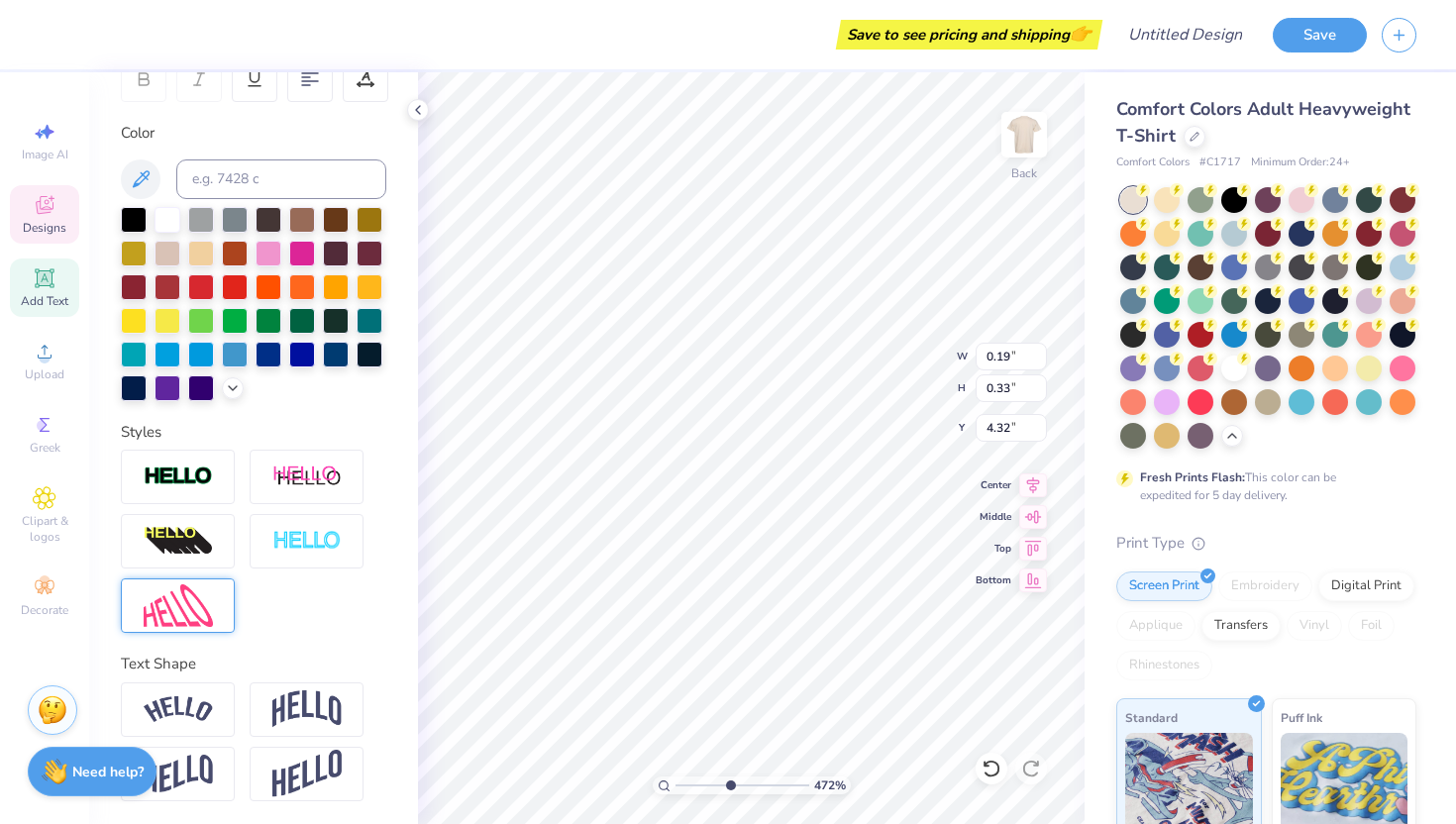 type on "0.78" 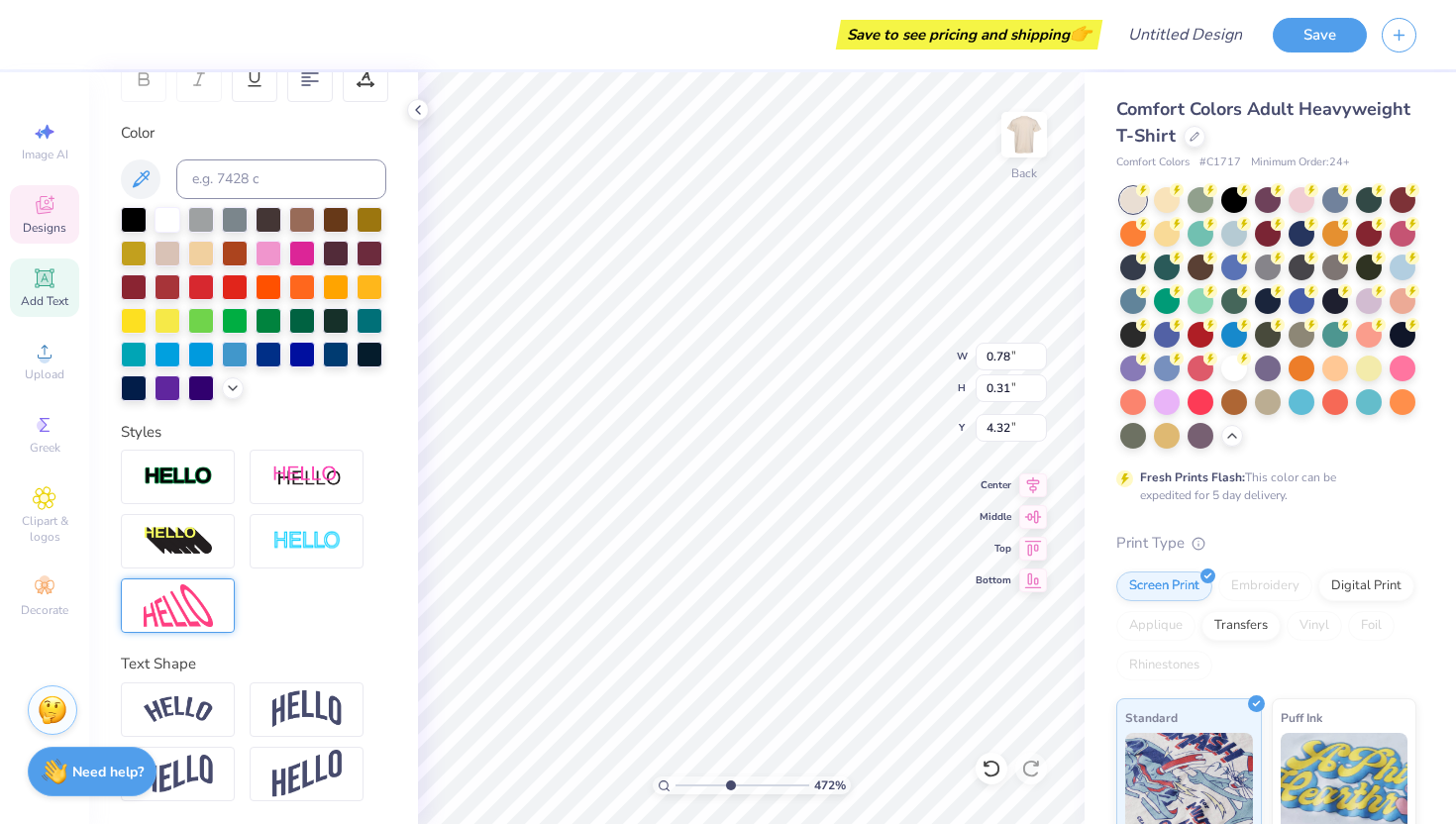 type on "4.33" 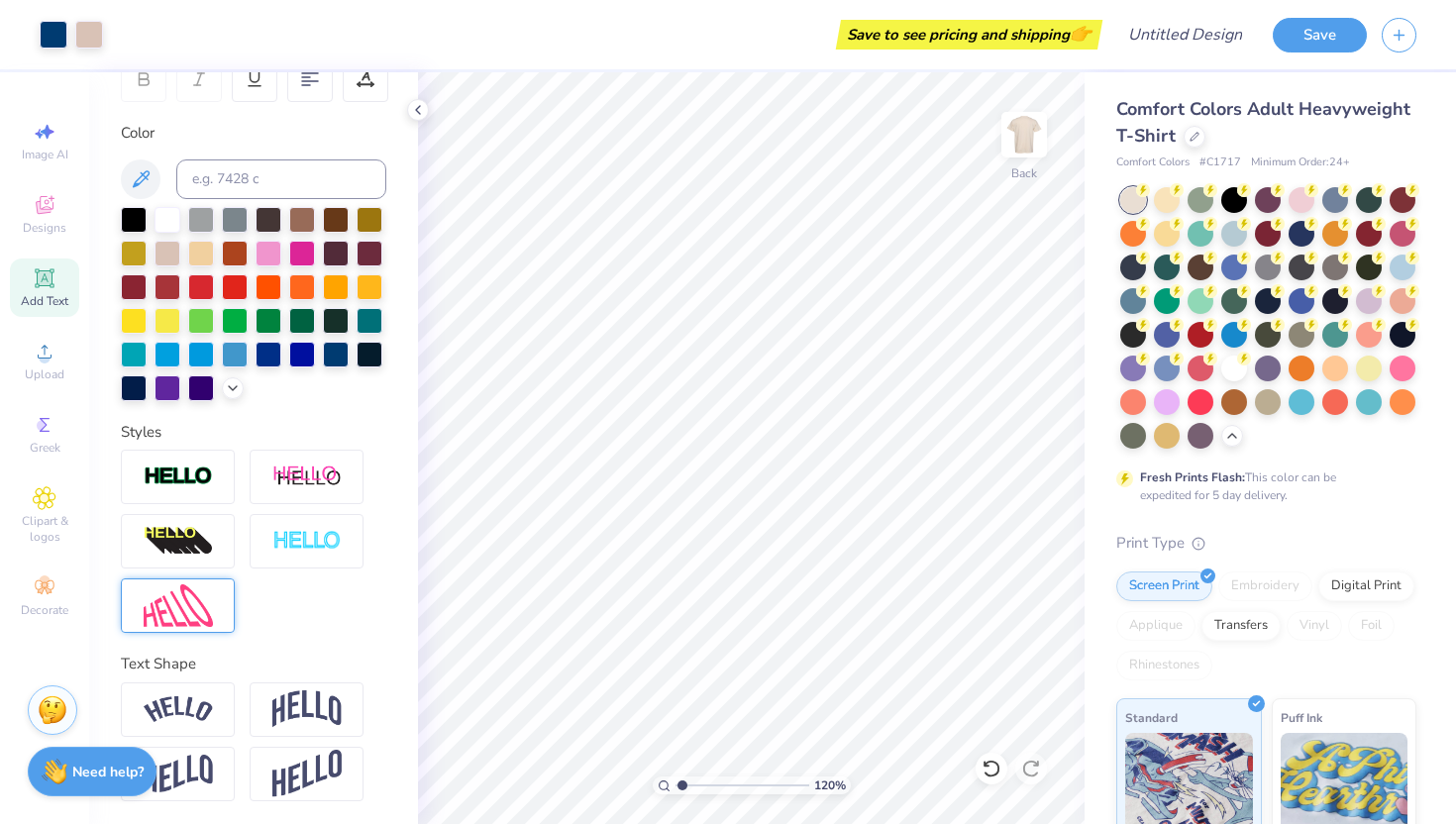 drag, startPoint x: 731, startPoint y: 783, endPoint x: 682, endPoint y: 774, distance: 49.819675 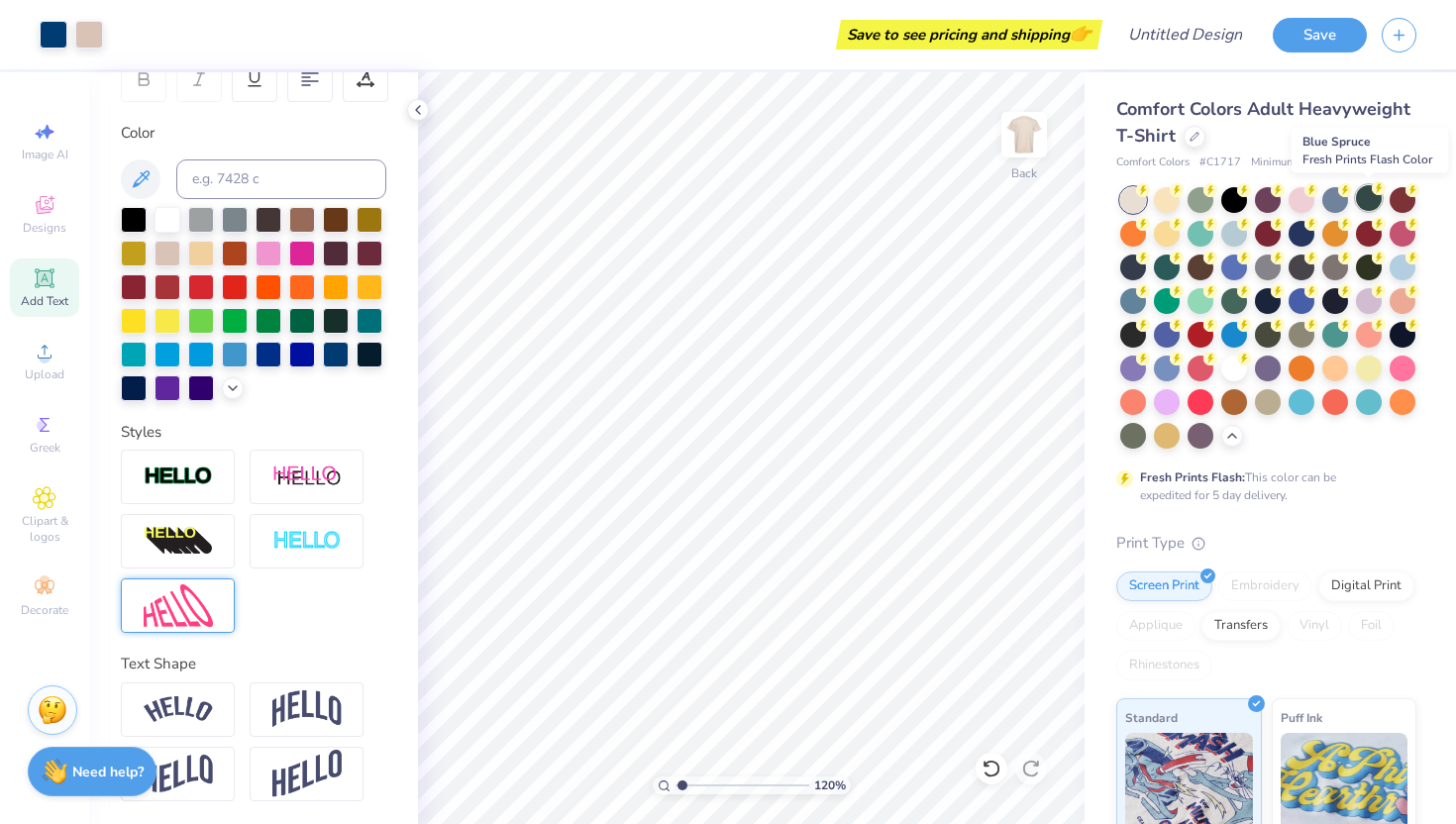 click at bounding box center [1369, 198] 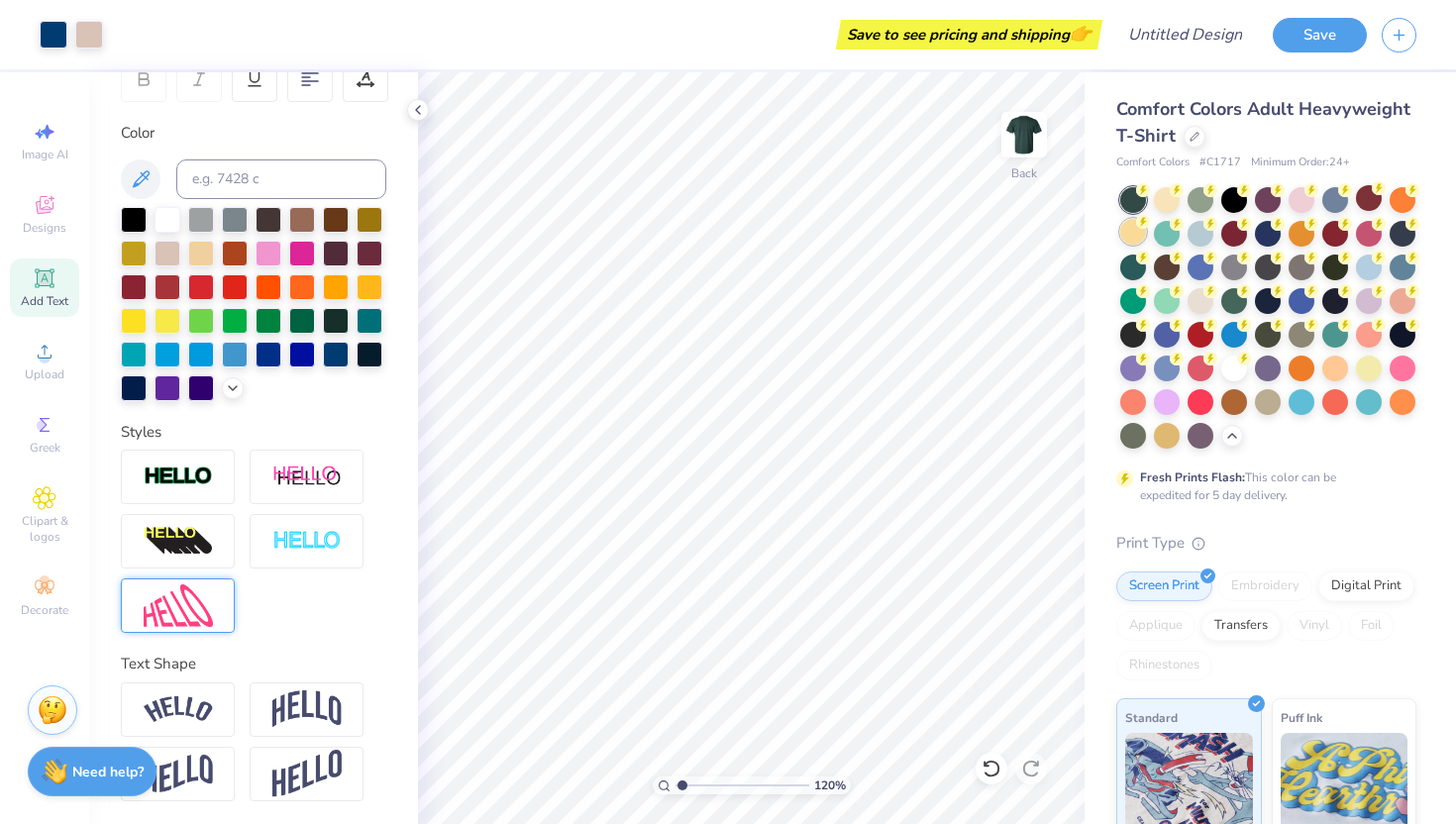 click at bounding box center (1133, 232) 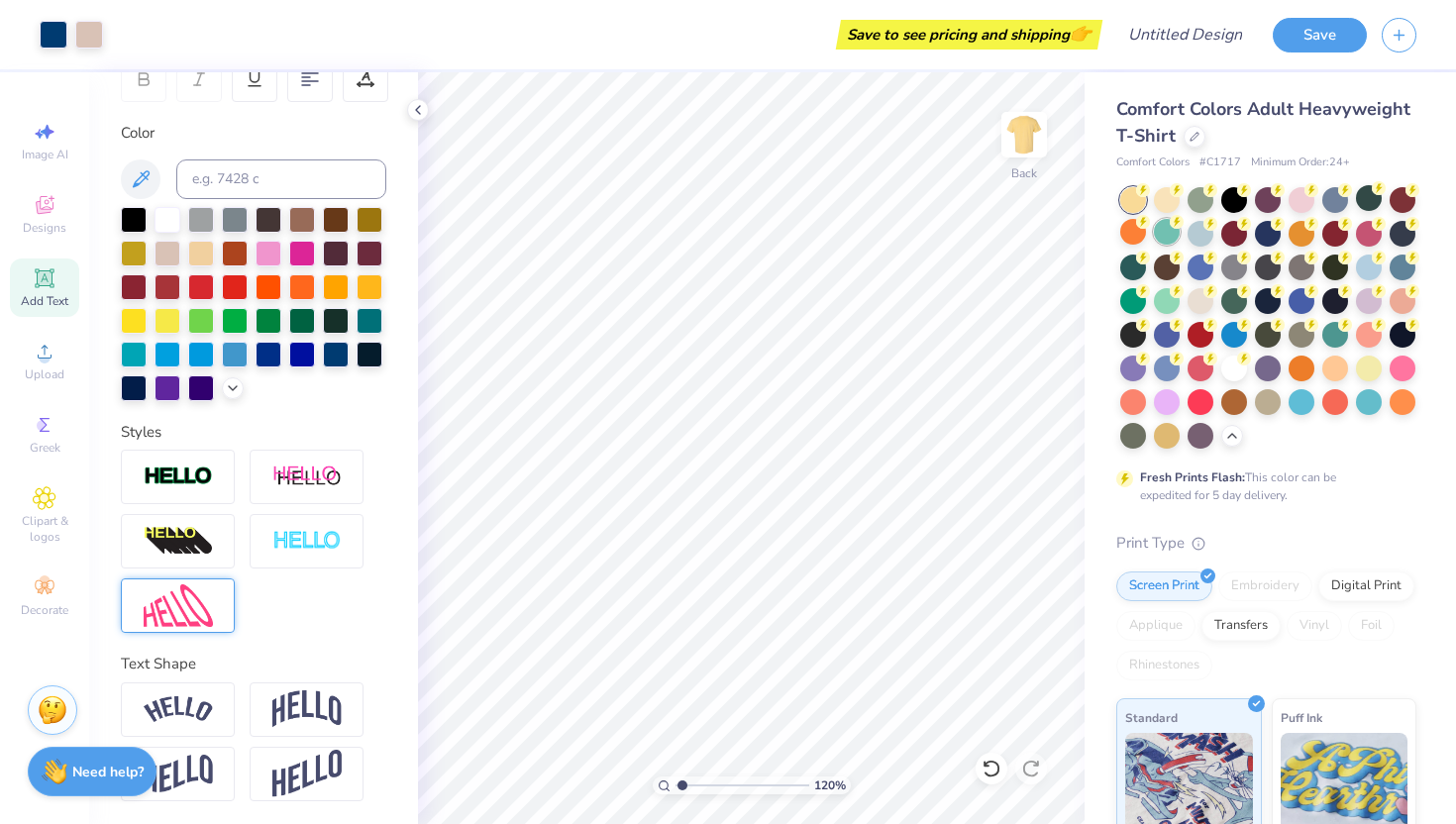 click at bounding box center (1167, 232) 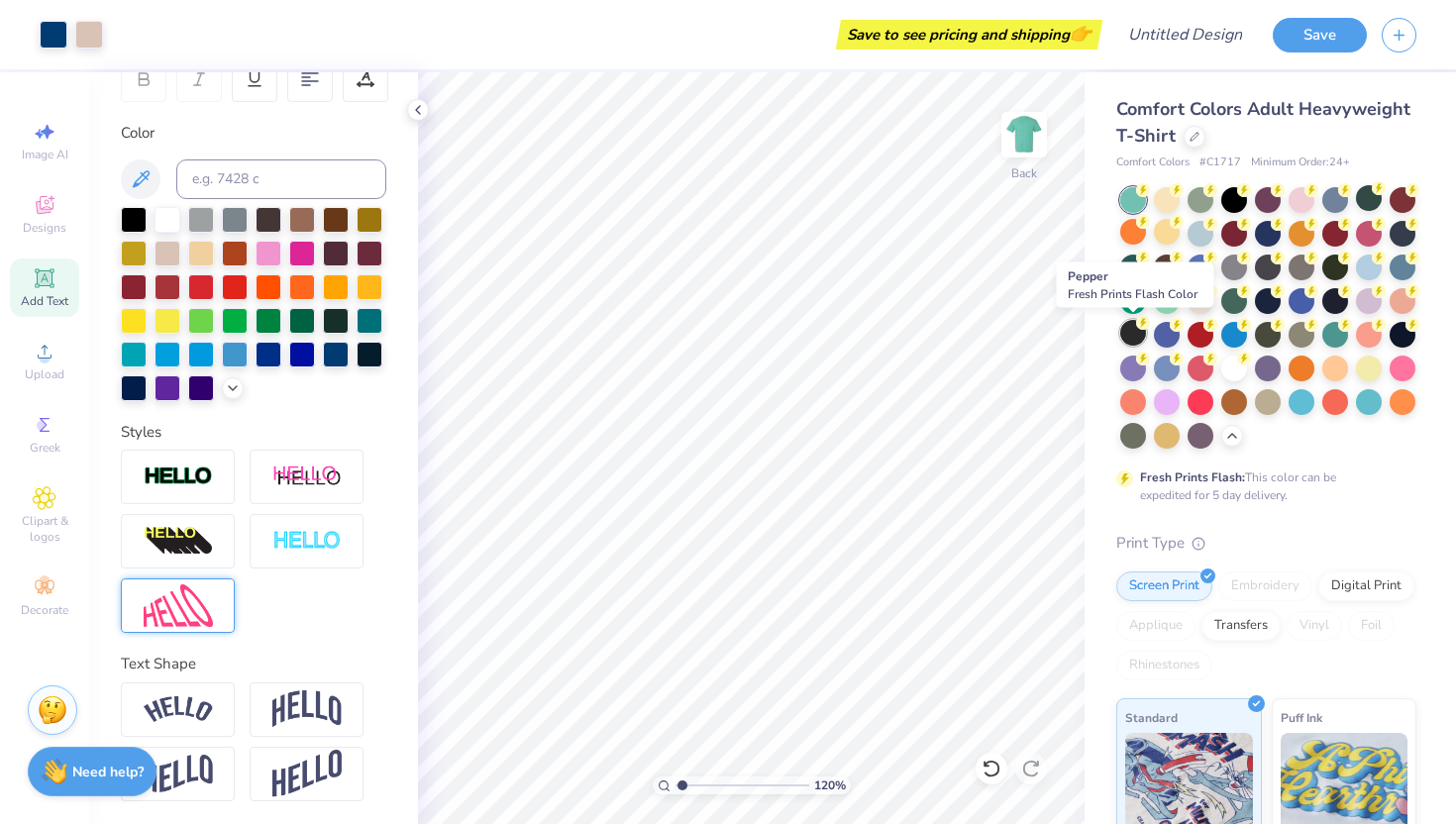 click at bounding box center (1133, 333) 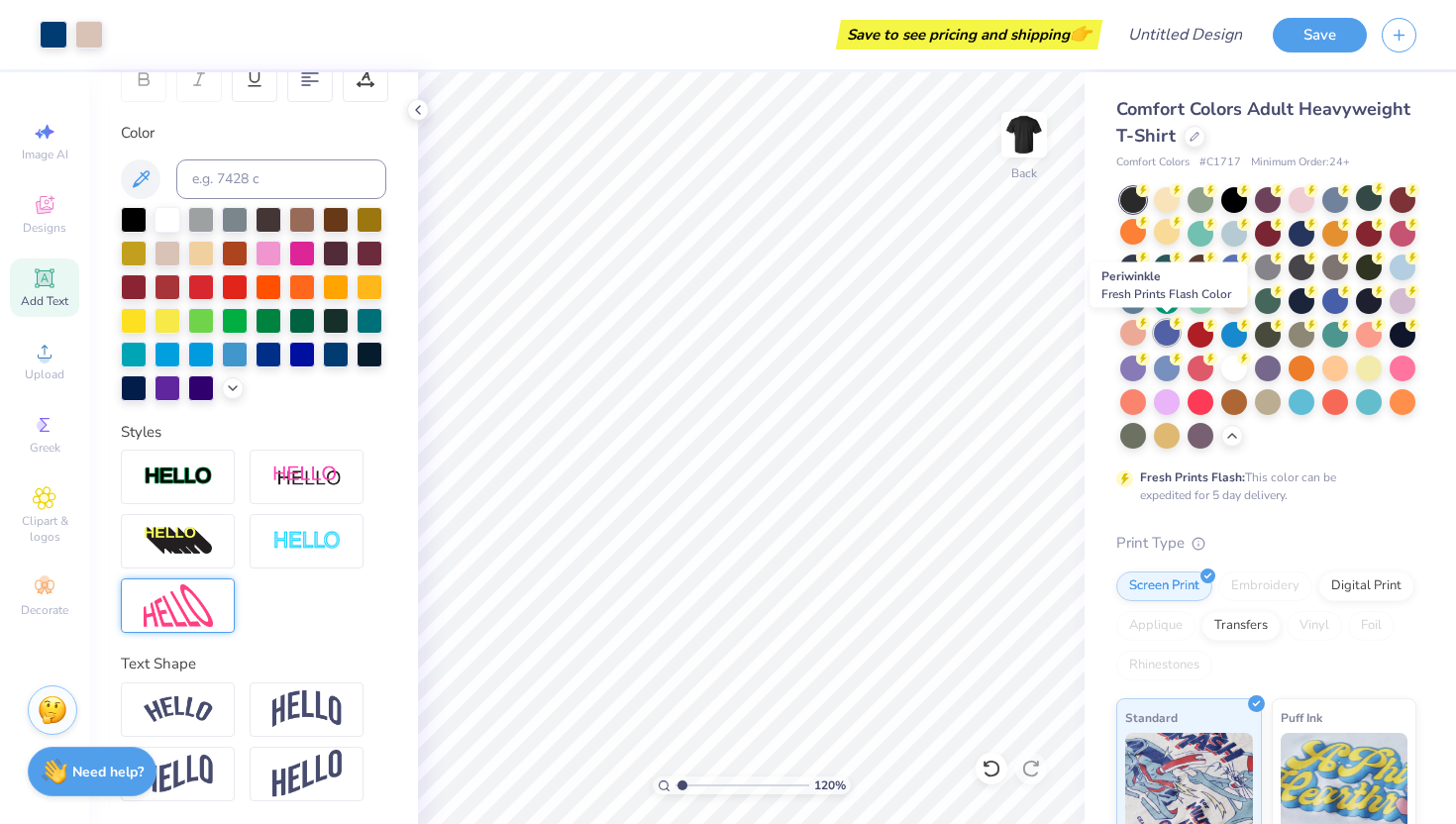 click 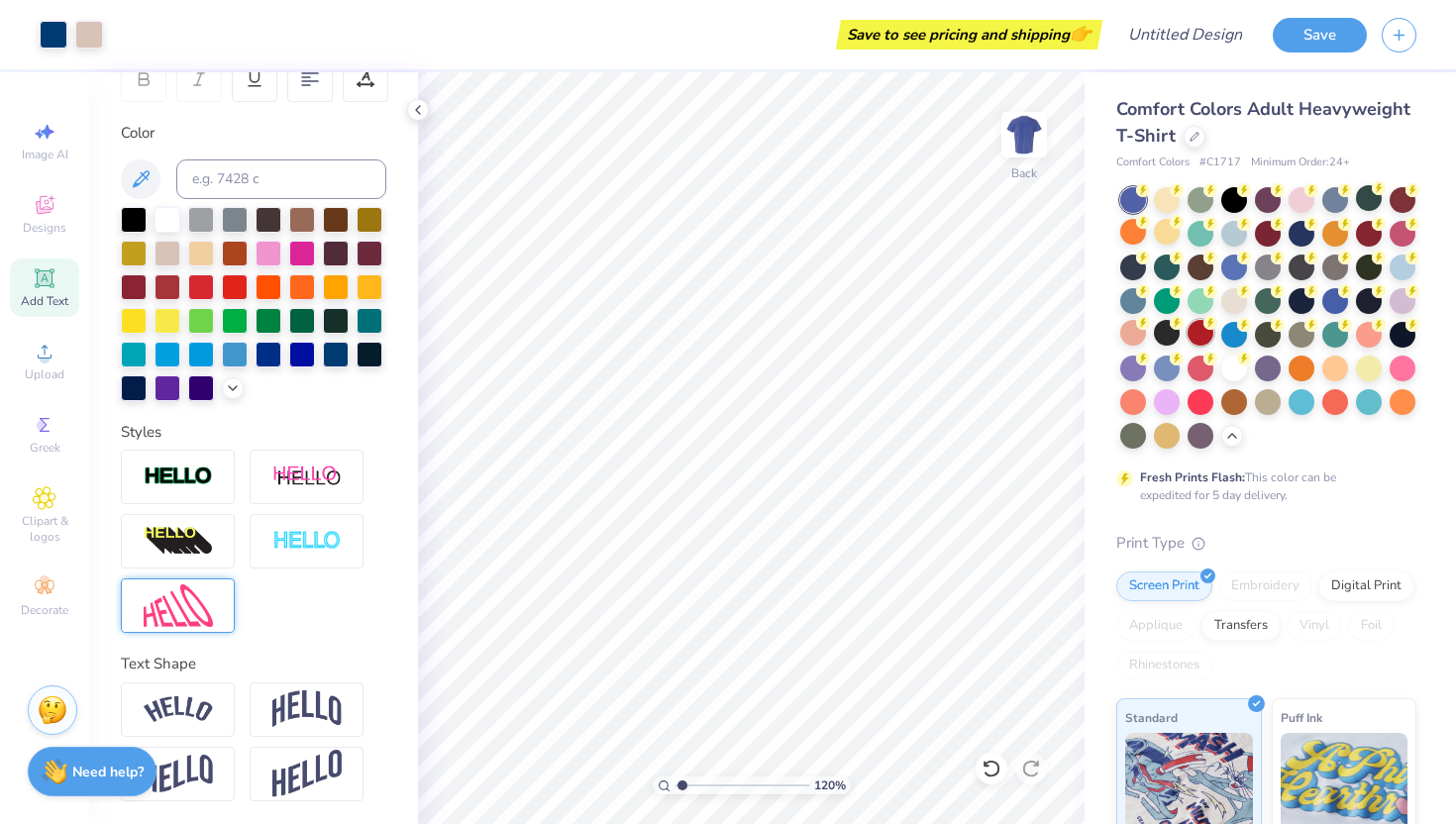 click at bounding box center [1200, 333] 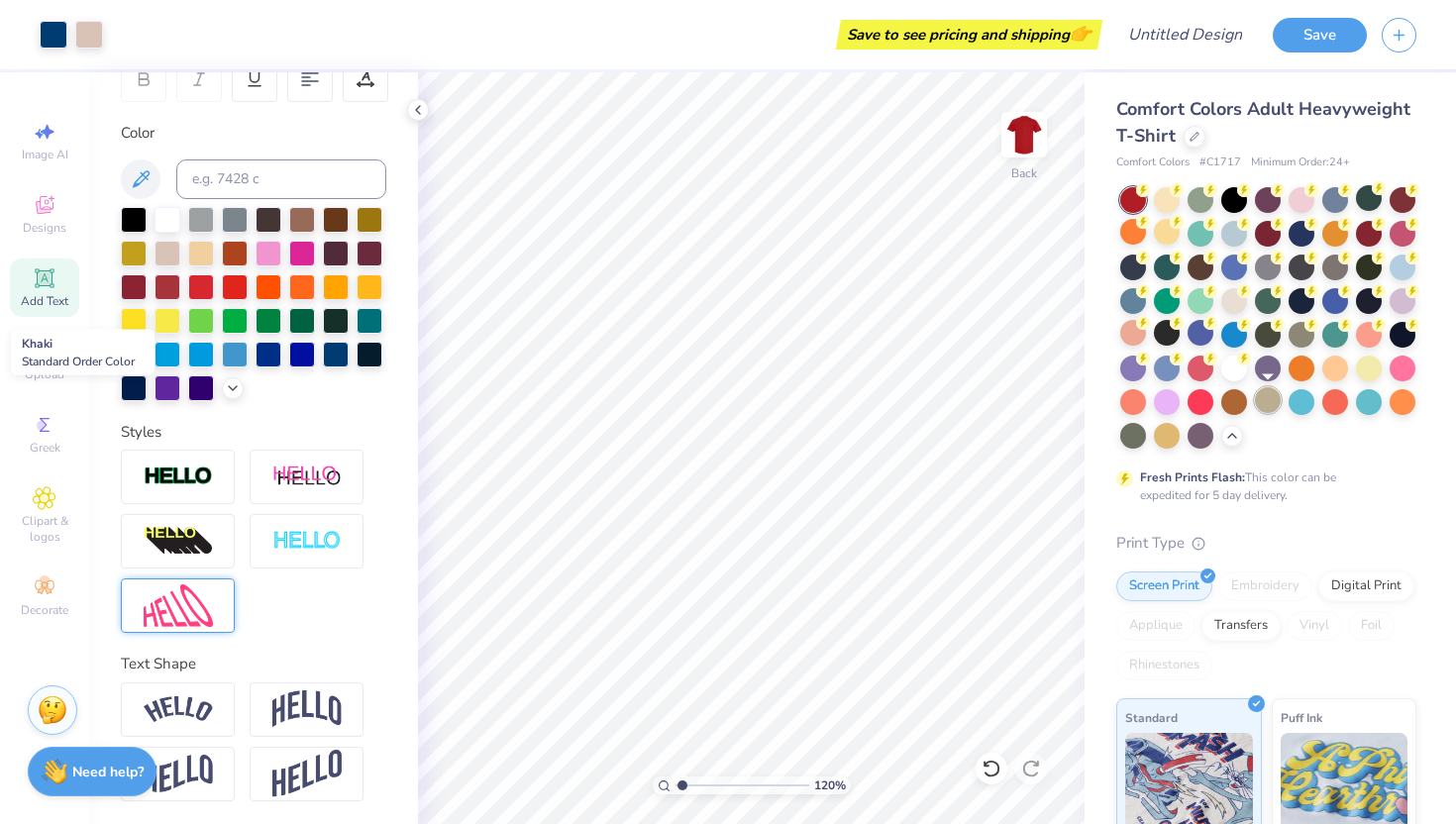 click at bounding box center (1268, 400) 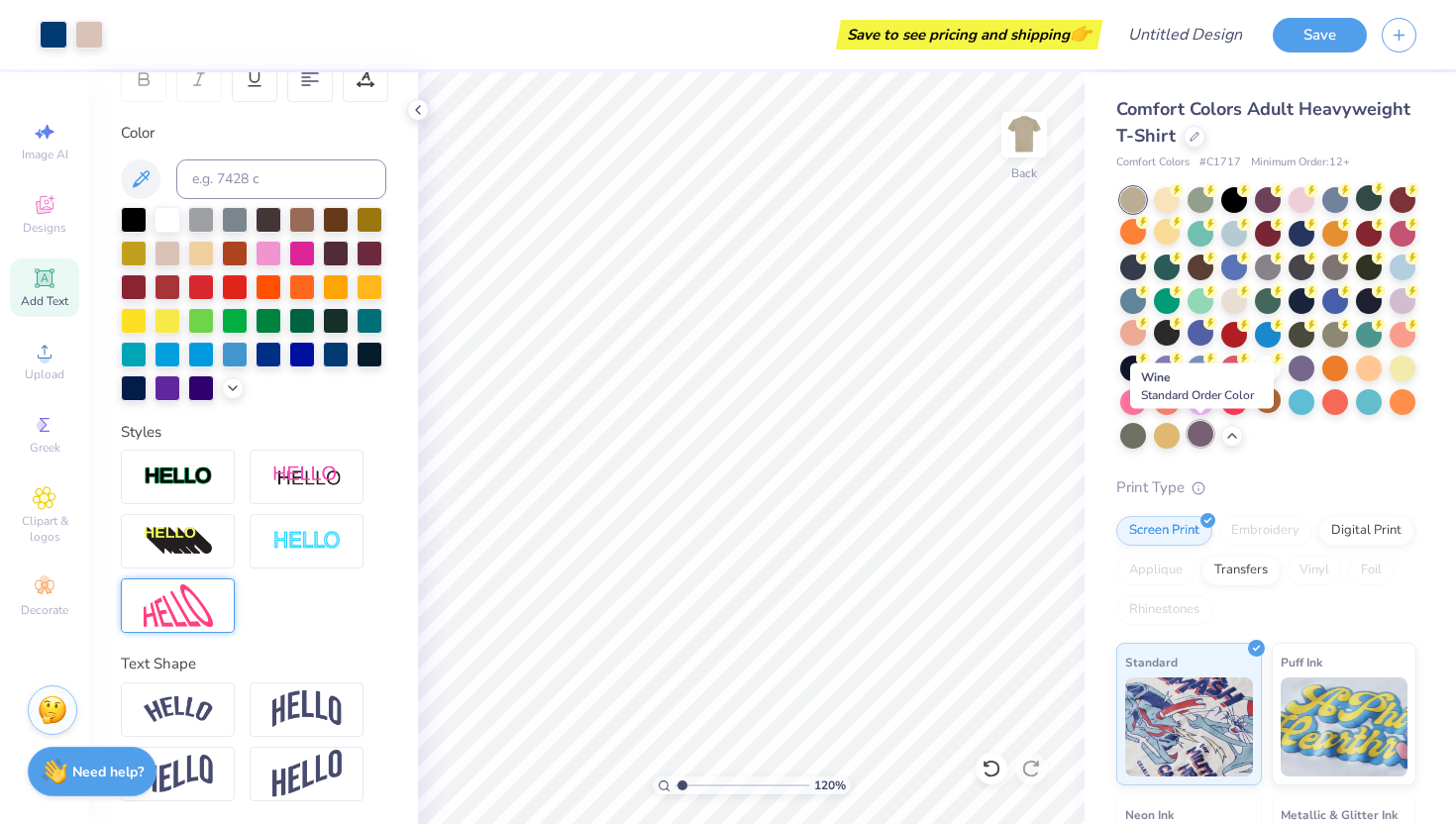 click at bounding box center [1200, 434] 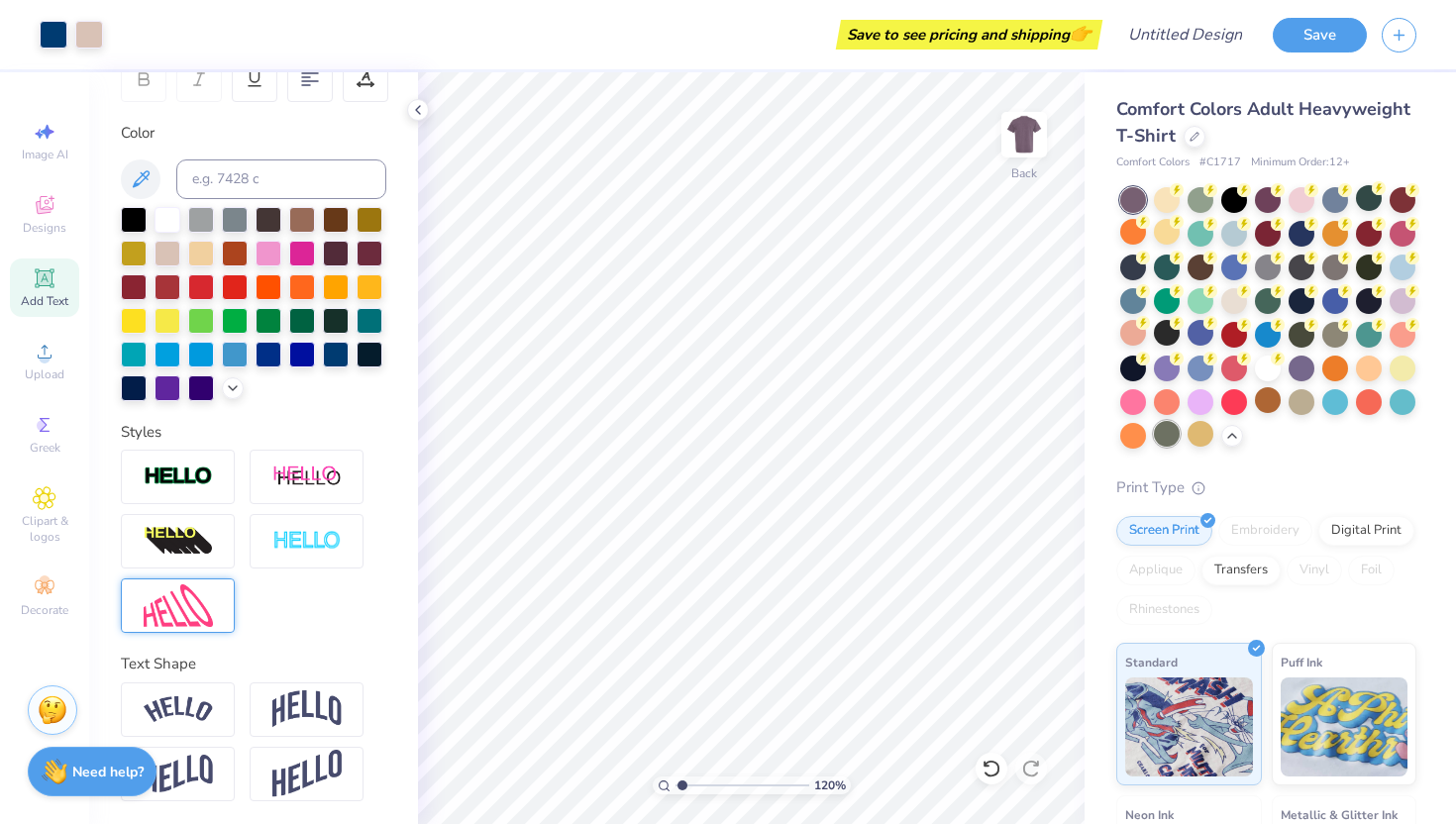 click at bounding box center [1167, 434] 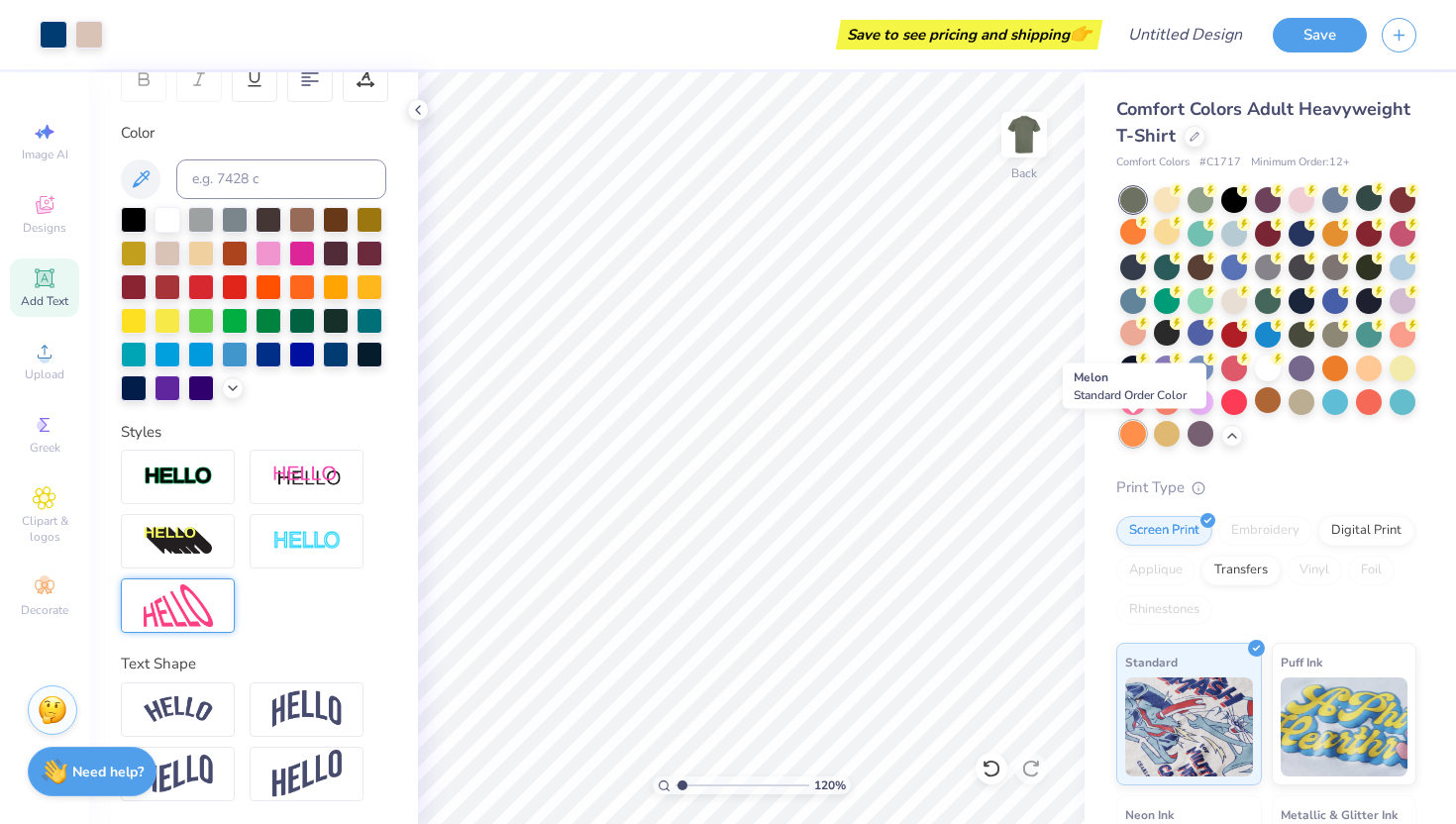 click at bounding box center (1133, 434) 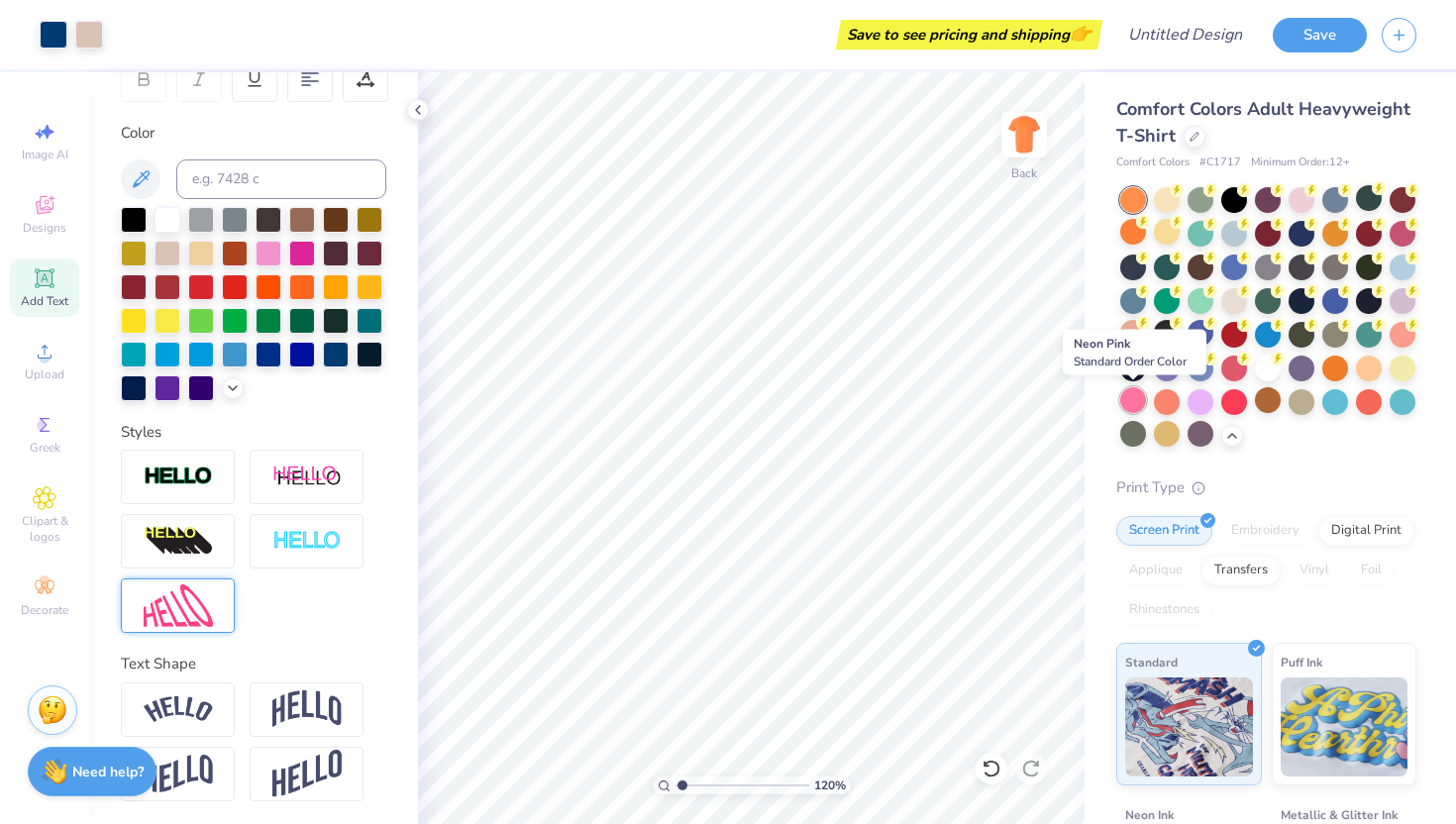 click at bounding box center [1133, 400] 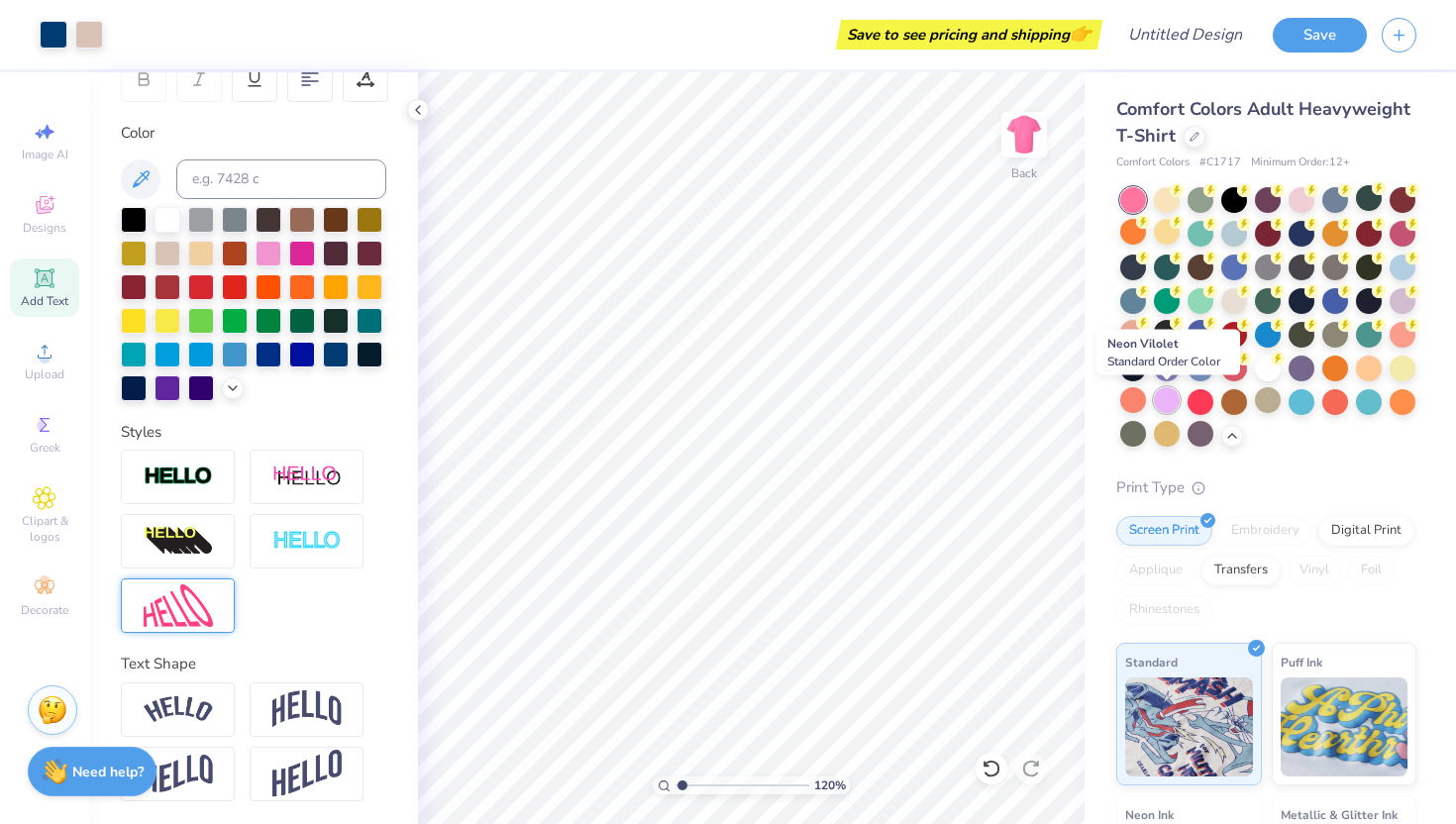 click at bounding box center [1167, 400] 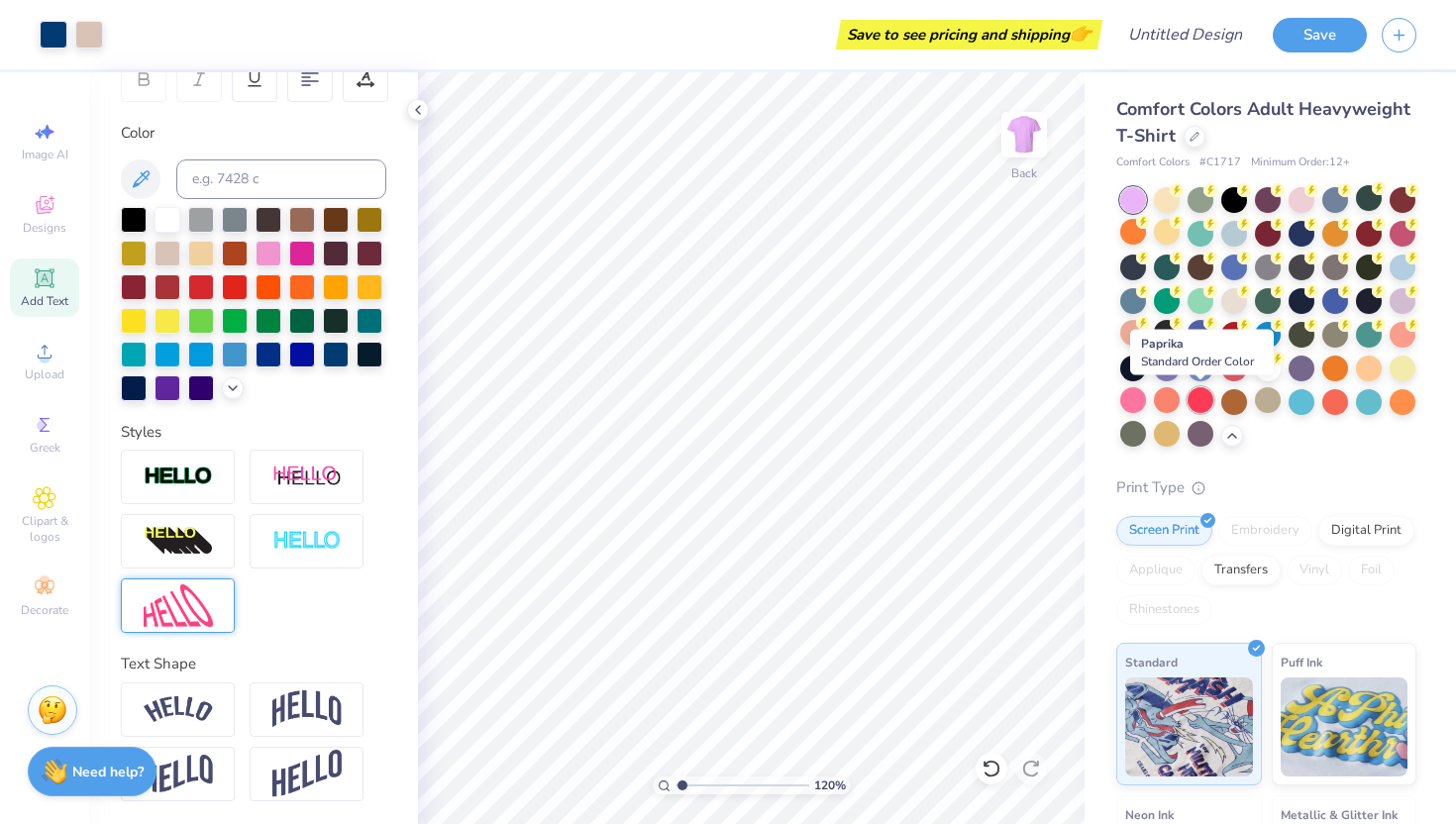 click at bounding box center [1200, 400] 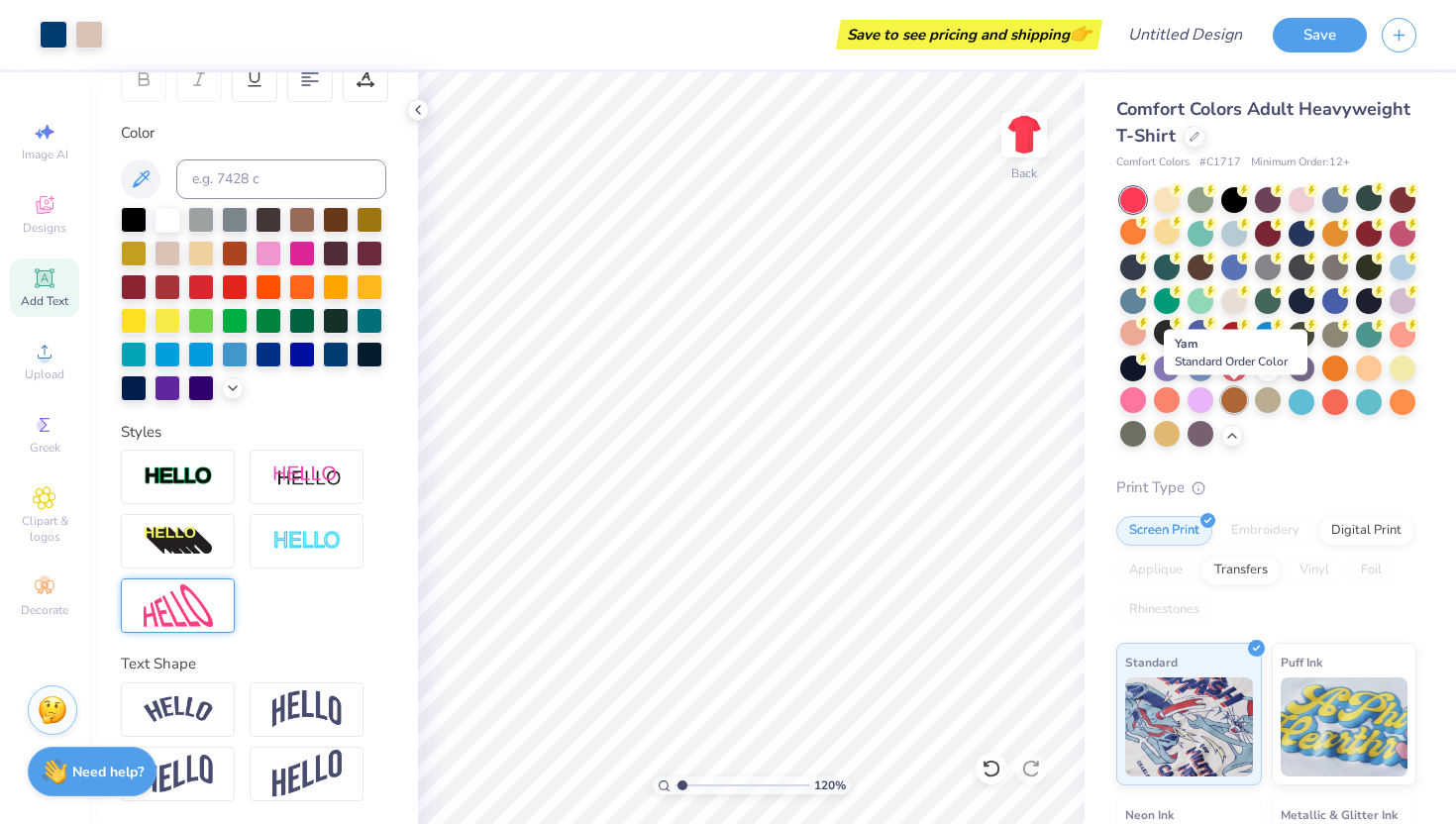 click at bounding box center (1234, 400) 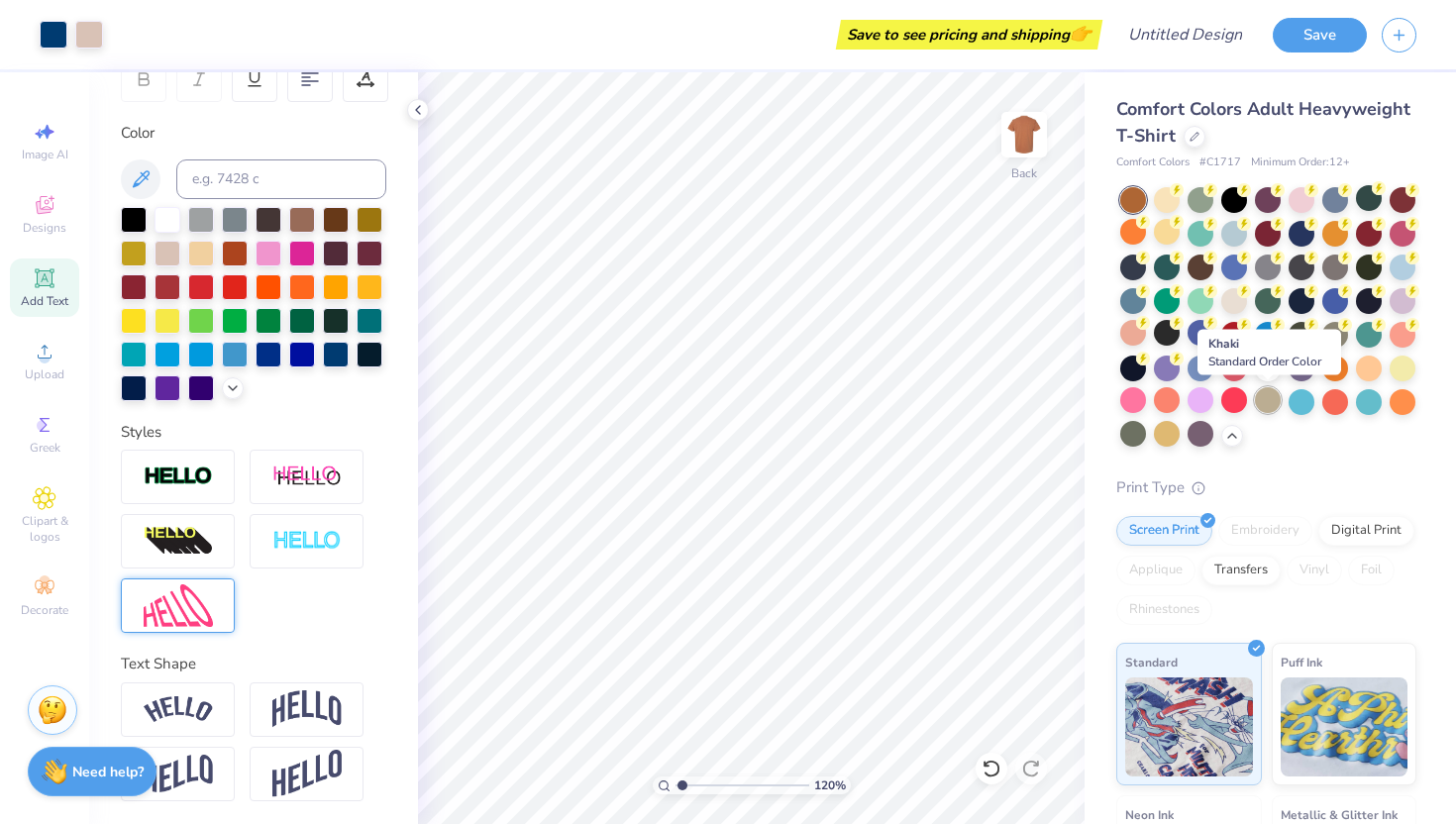 click at bounding box center (1268, 400) 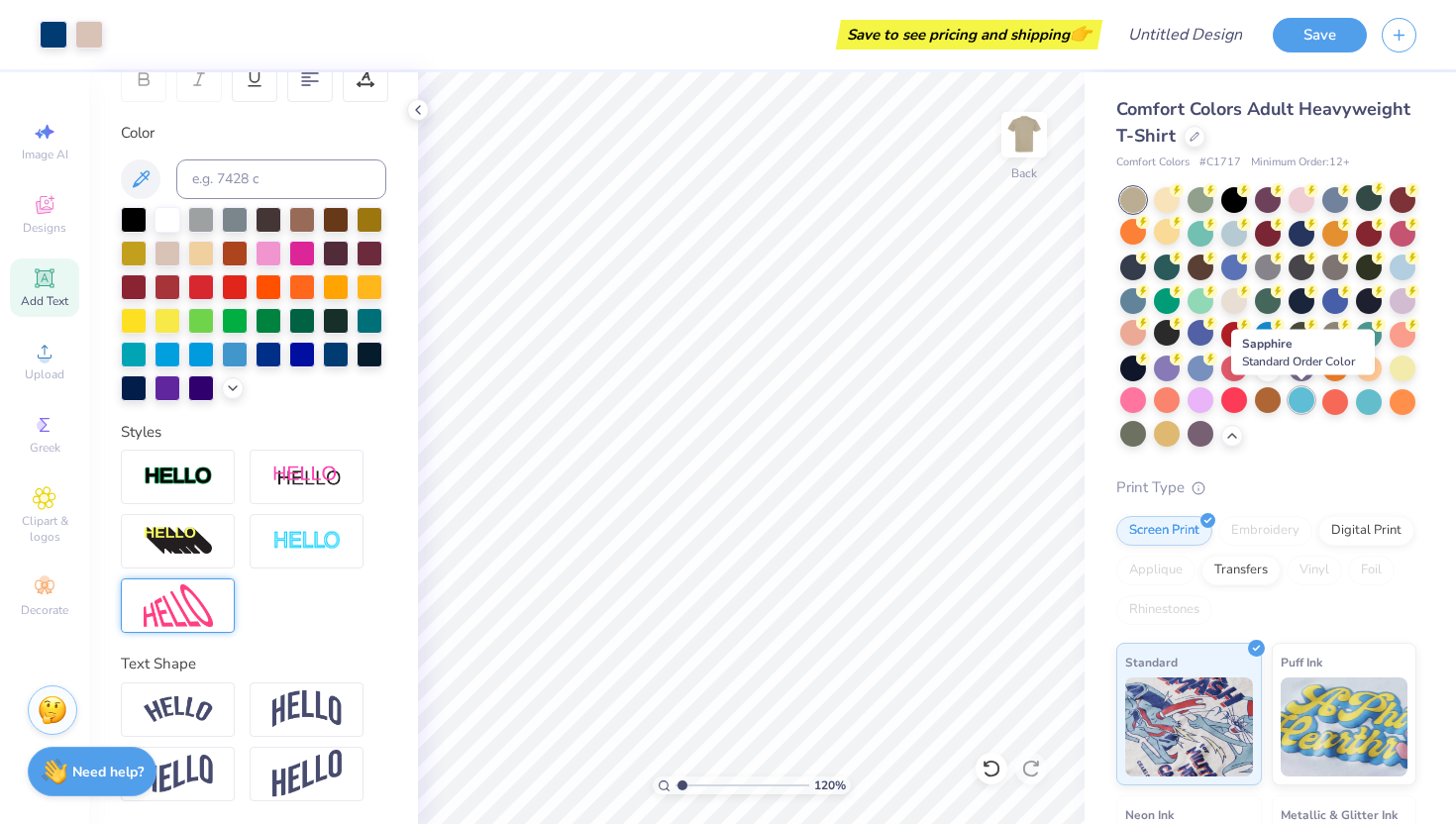 click at bounding box center (1301, 400) 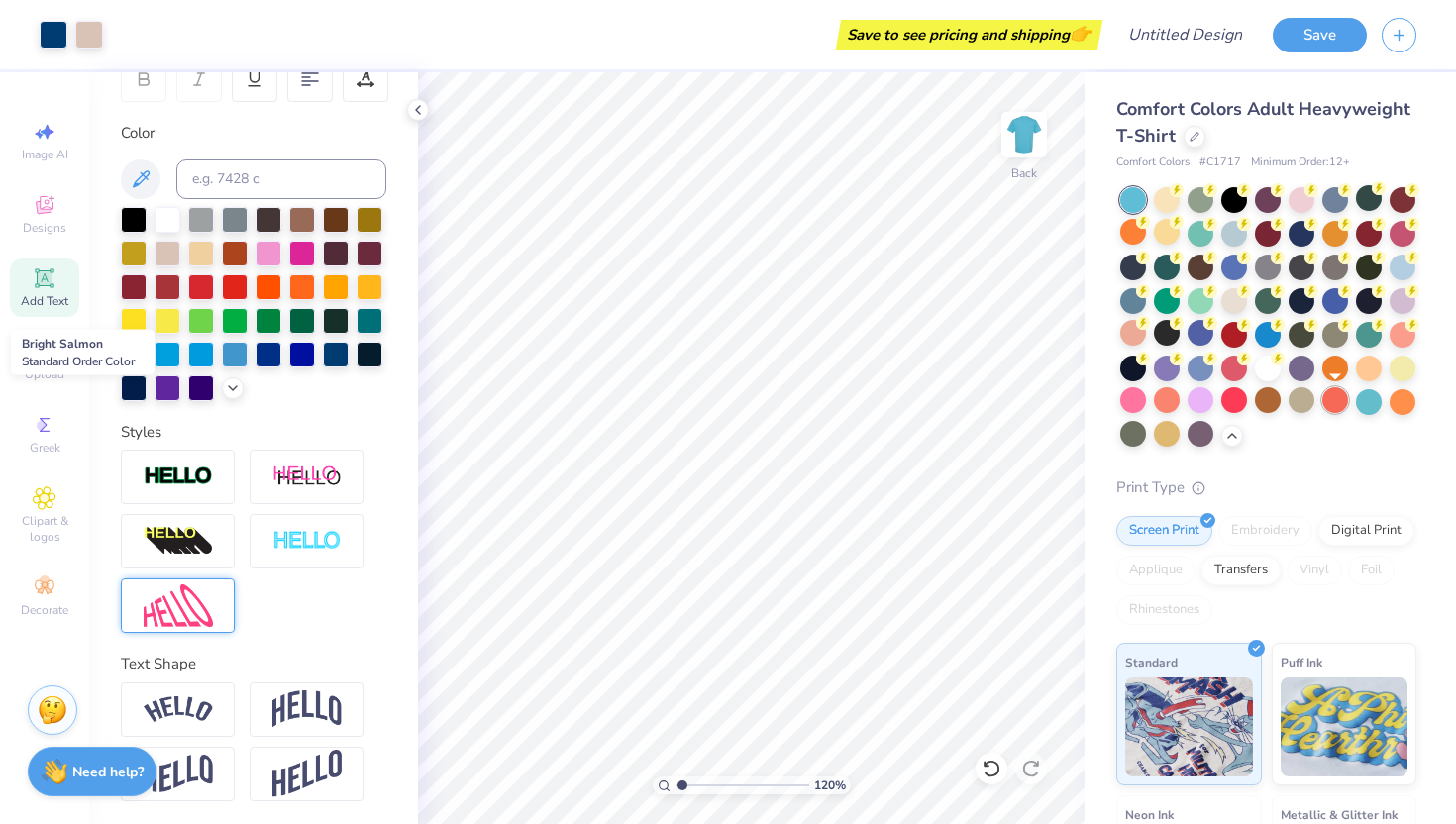 click at bounding box center (1335, 400) 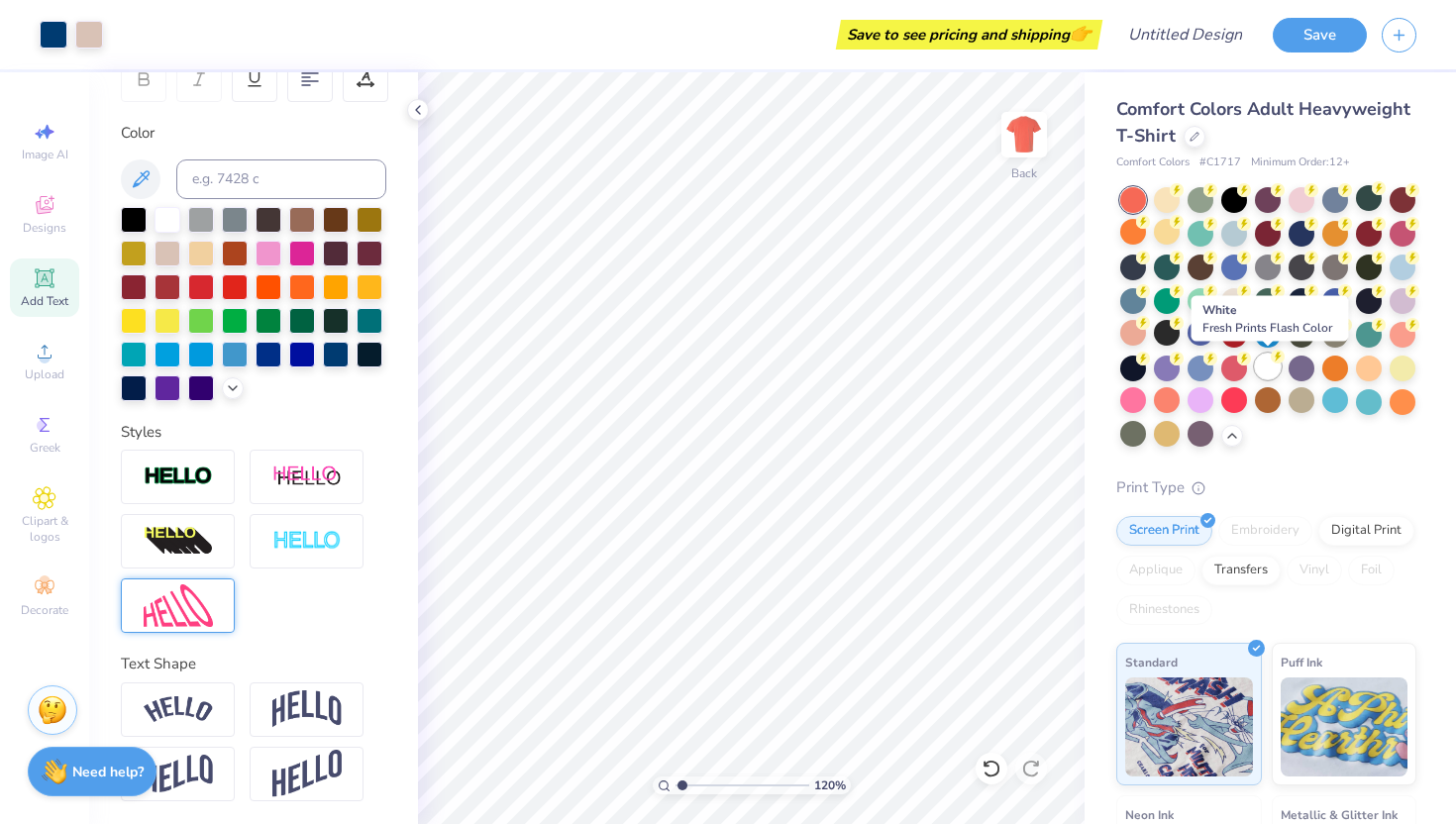 click at bounding box center [1268, 366] 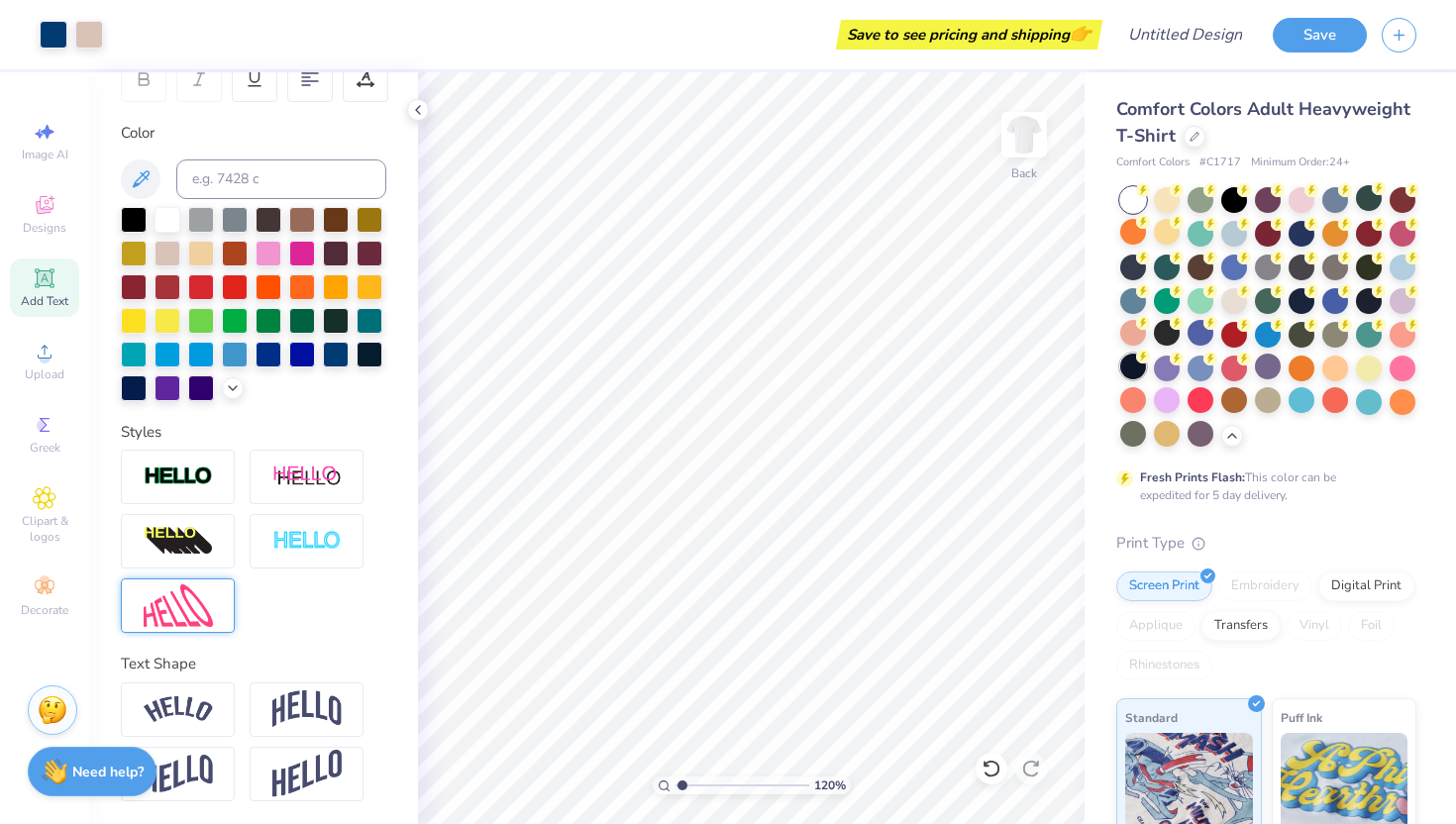 click at bounding box center (1133, 366) 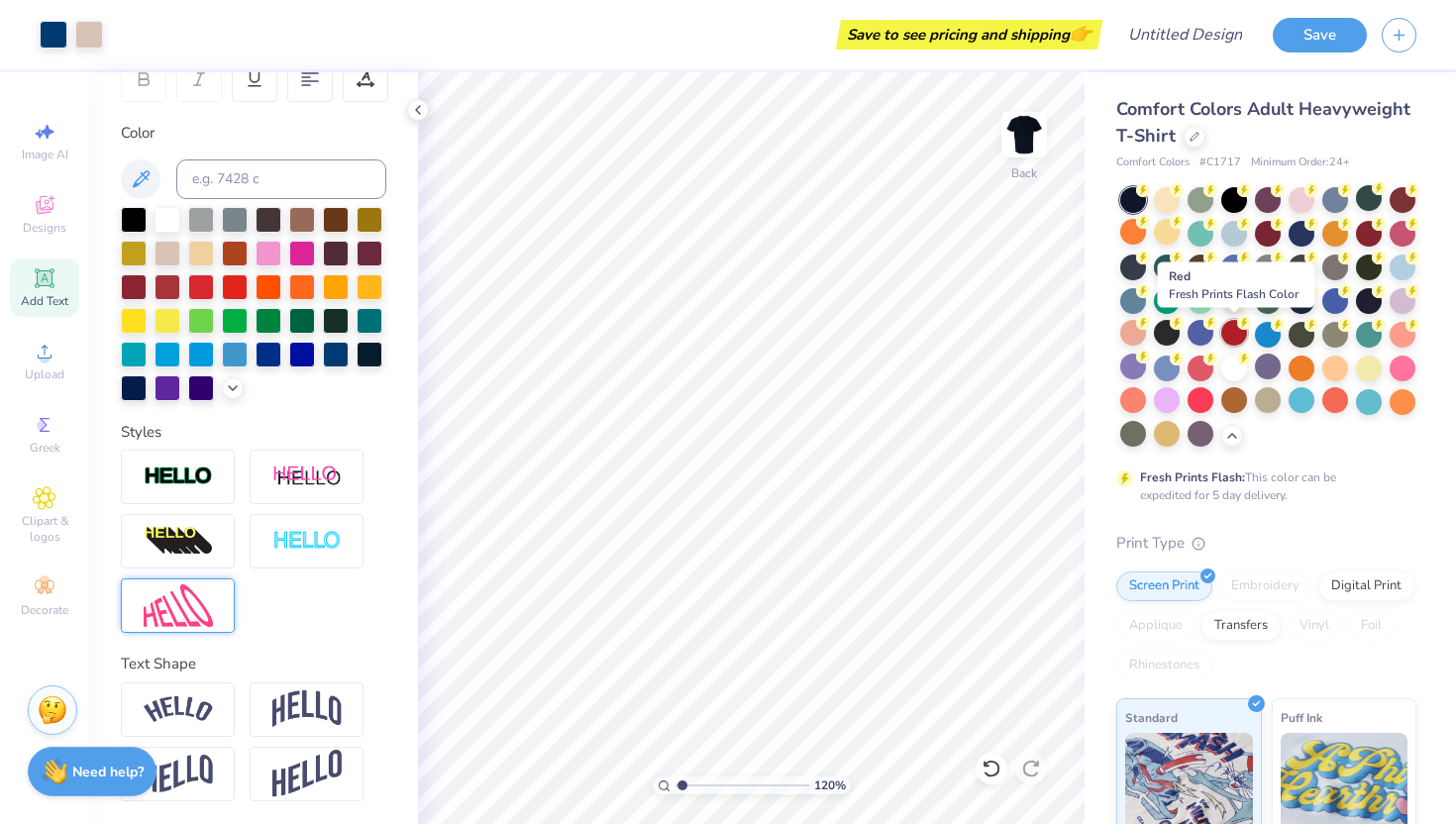 click at bounding box center [1234, 333] 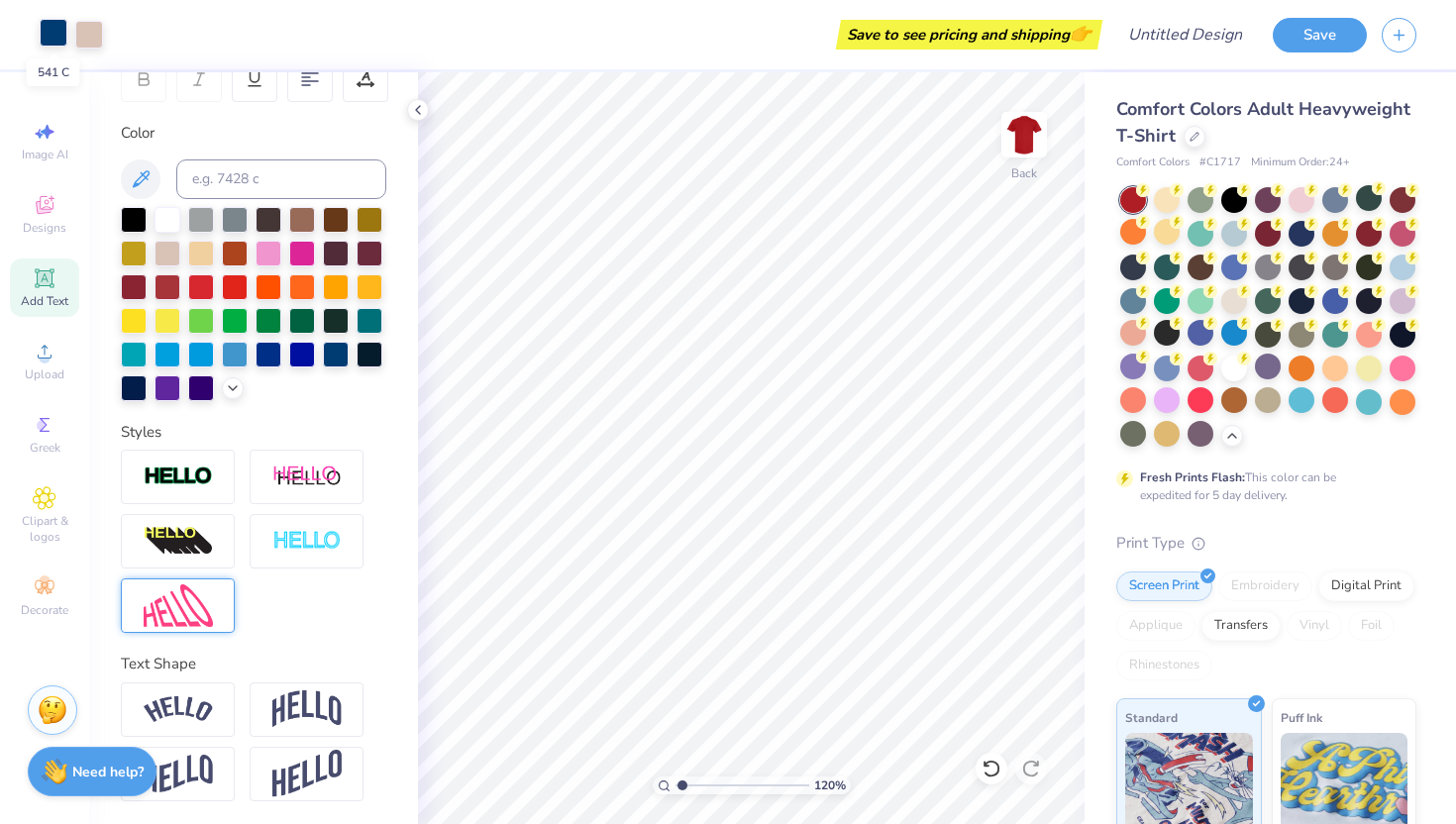 click at bounding box center (53, 33) 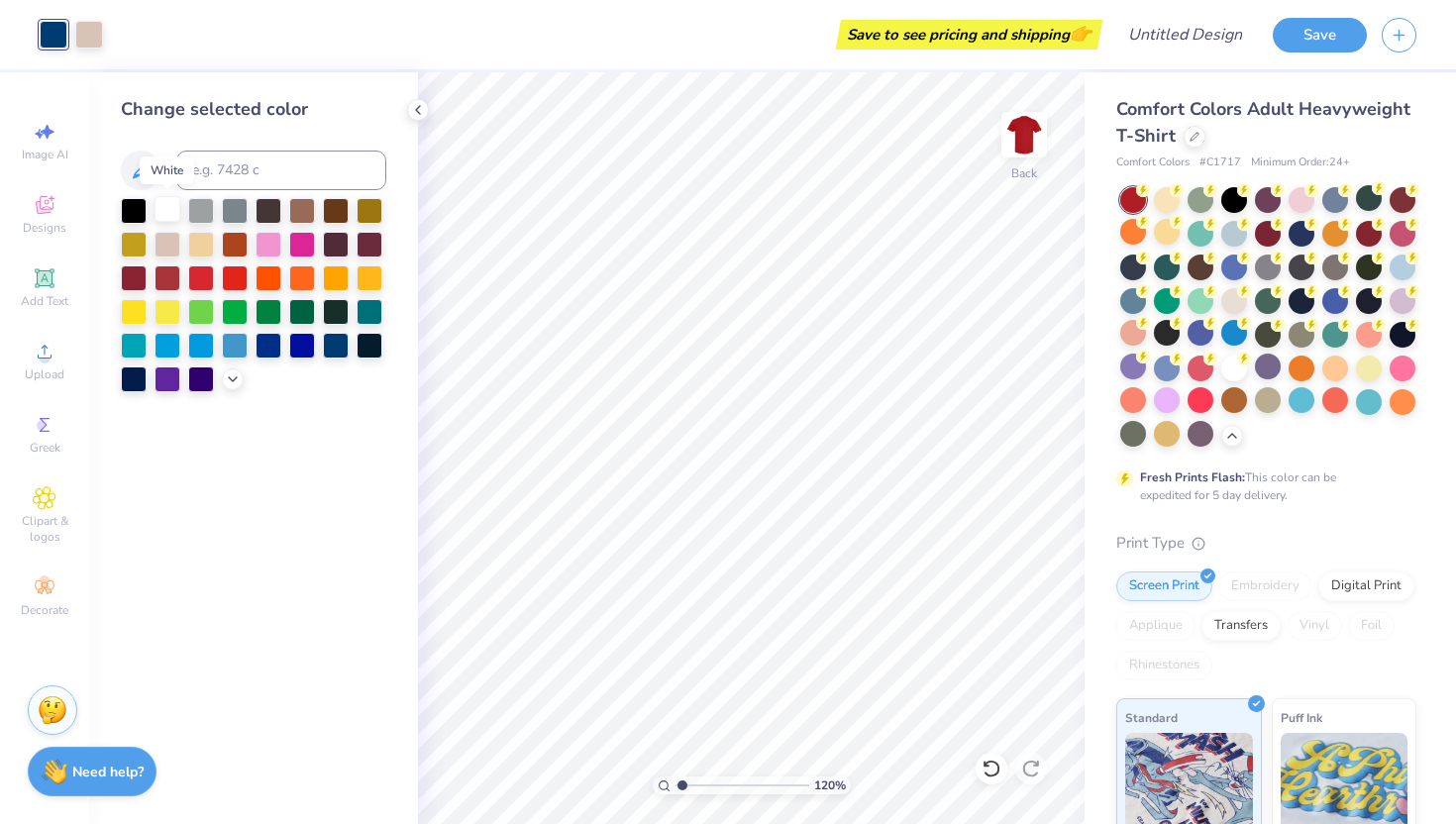 click at bounding box center [167, 209] 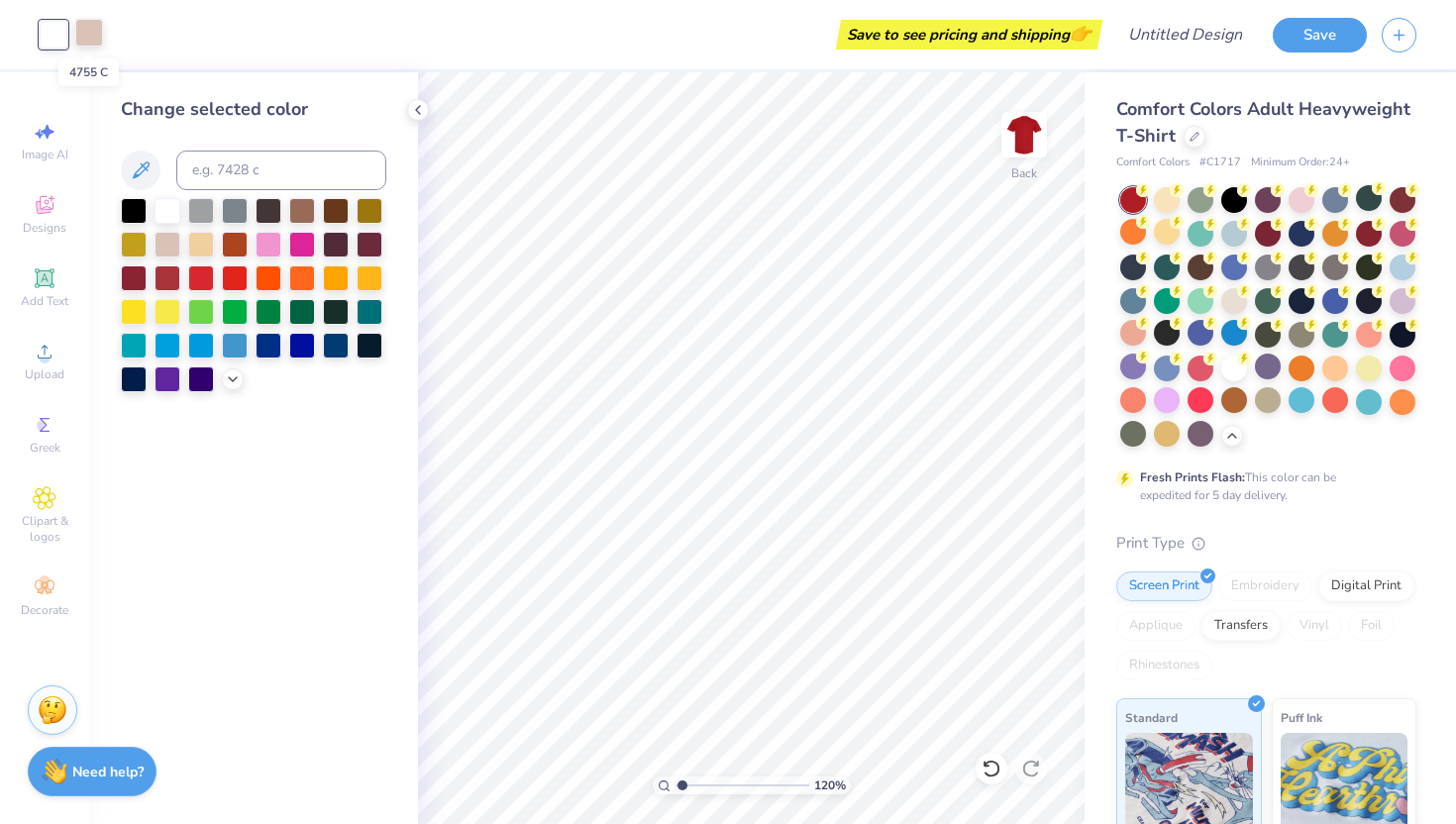 click at bounding box center (89, 33) 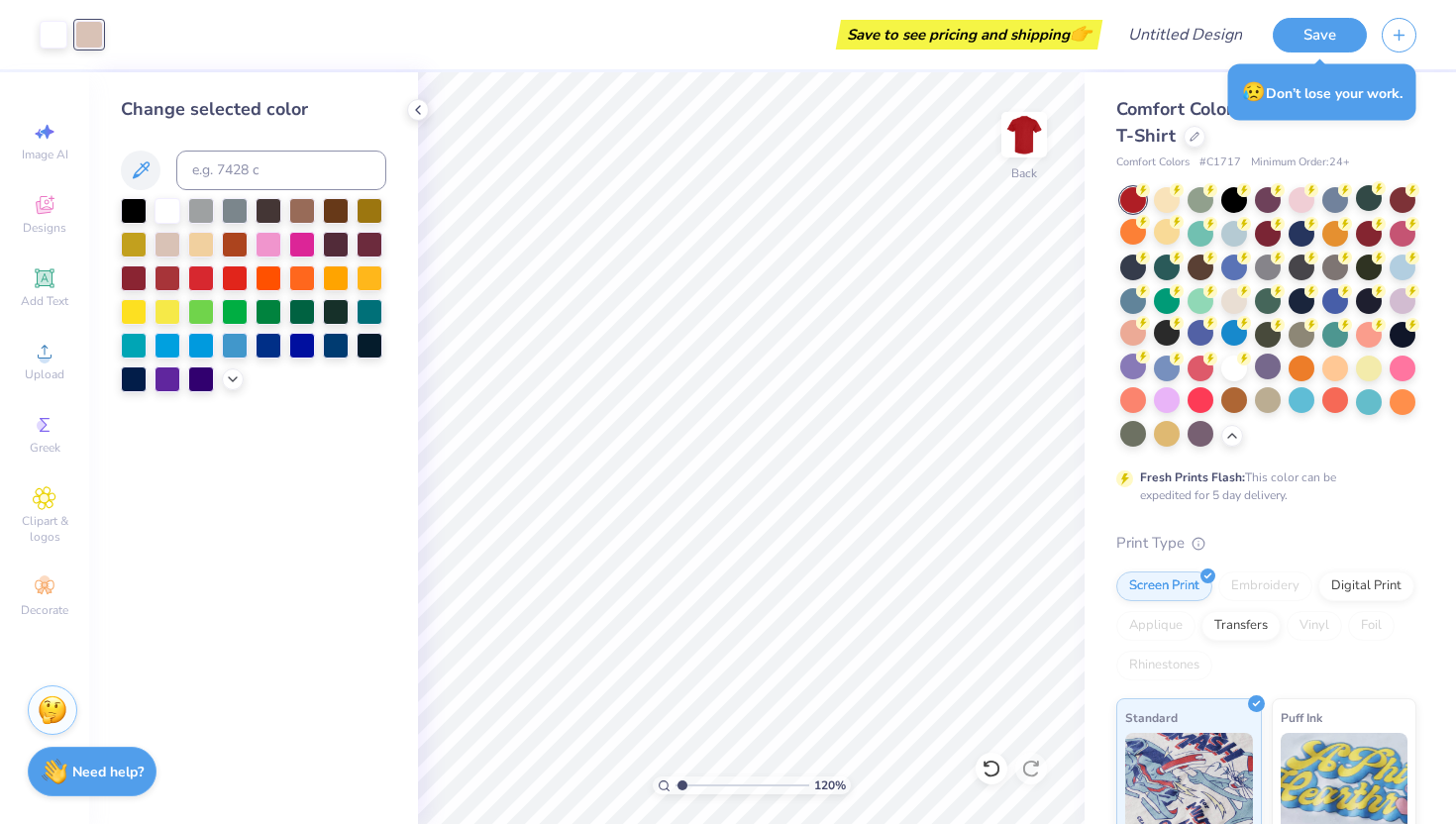 click at bounding box center (1133, 200) 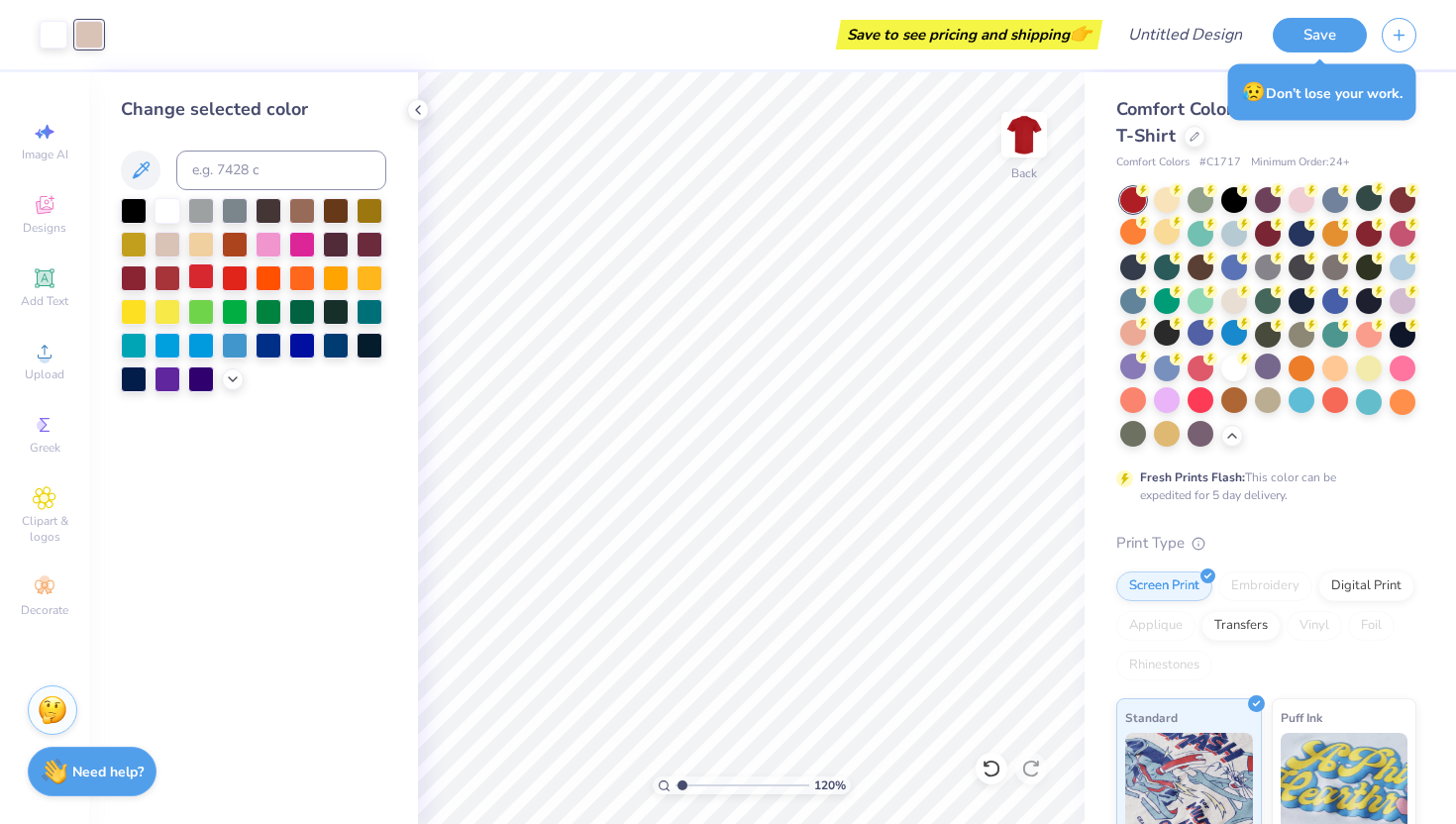 click at bounding box center (201, 276) 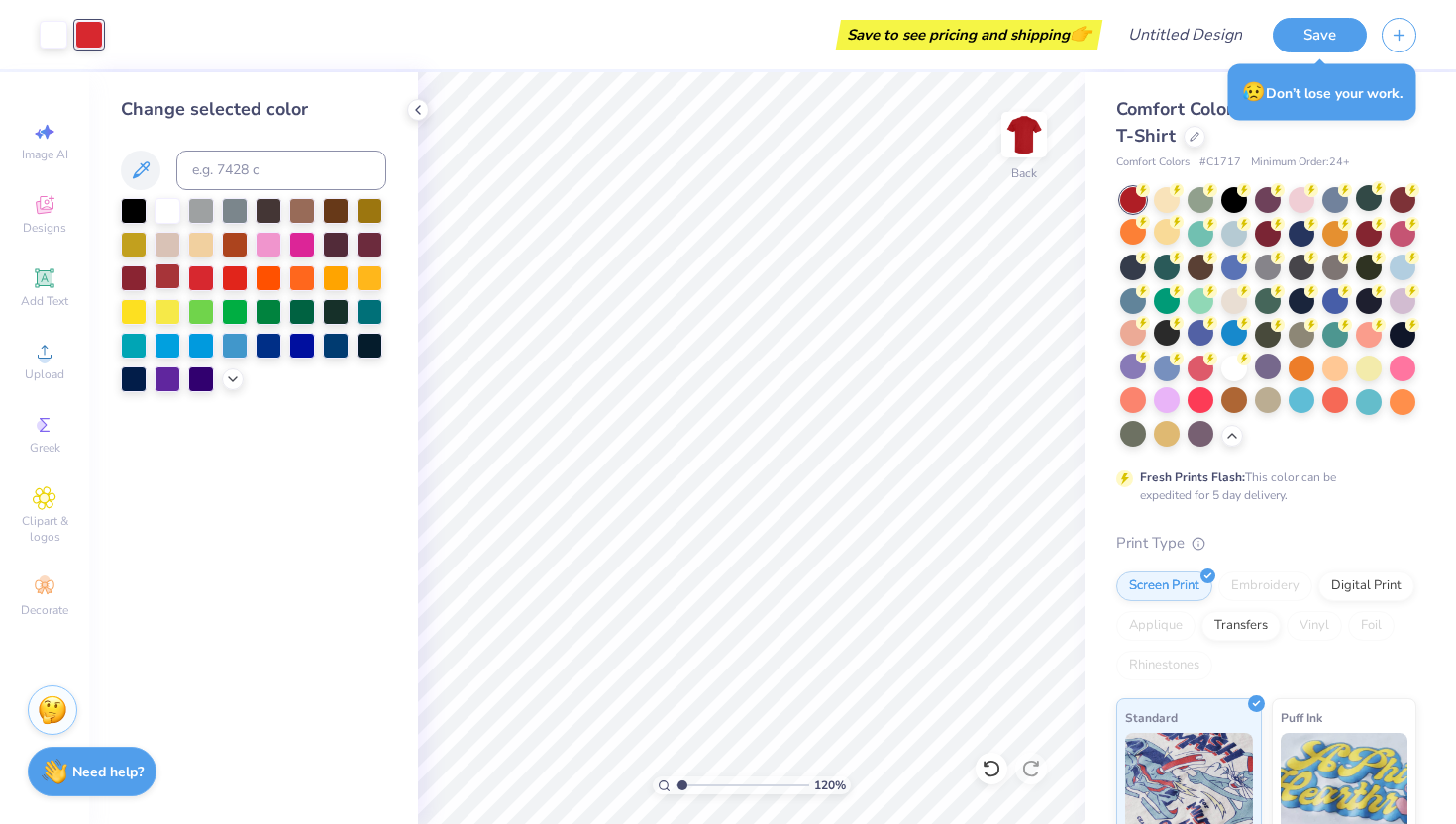 click at bounding box center [167, 276] 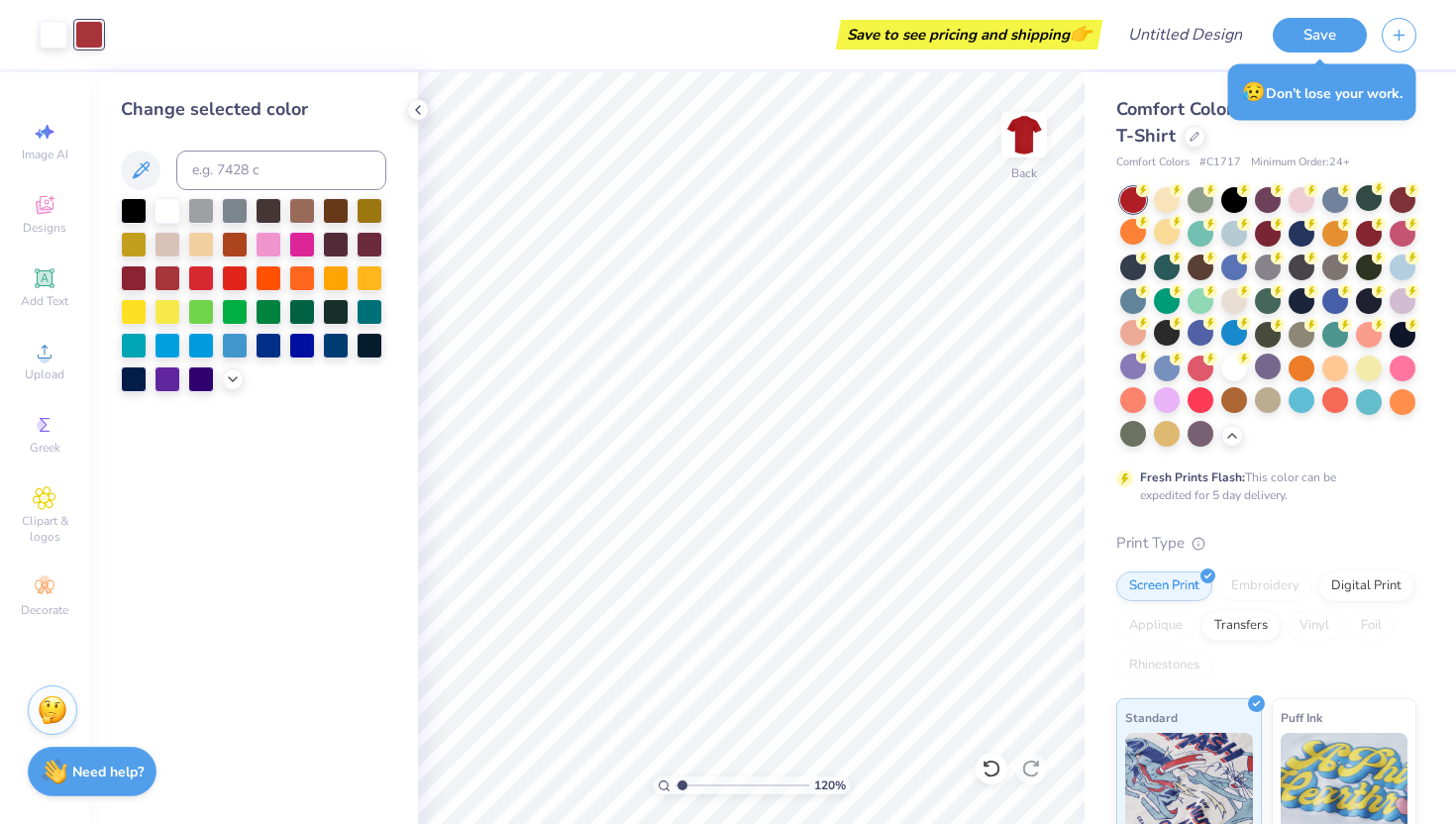 click on "Change selected color" at bounding box center (254, 448) 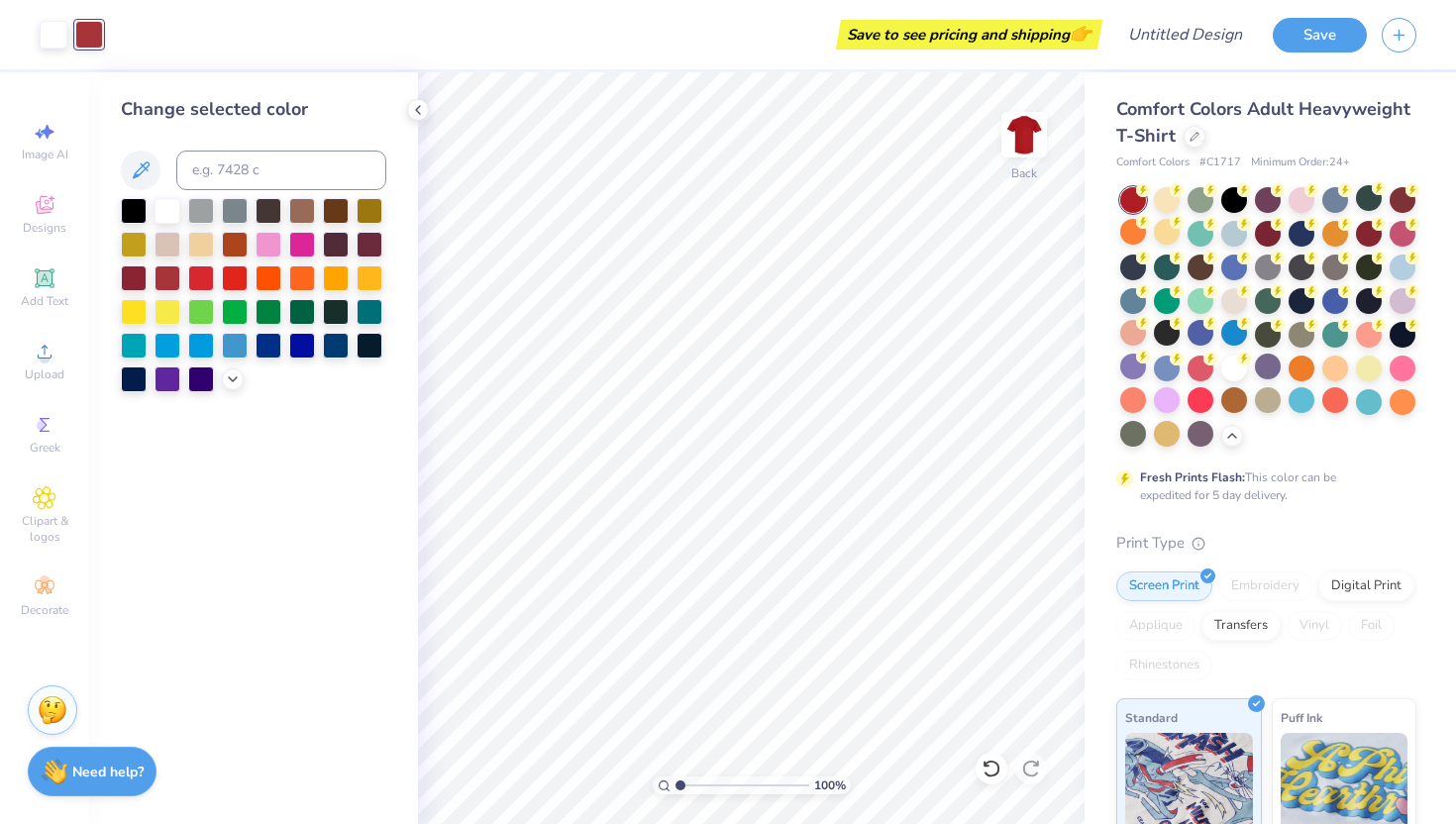 drag, startPoint x: 684, startPoint y: 784, endPoint x: 665, endPoint y: 784, distance: 19 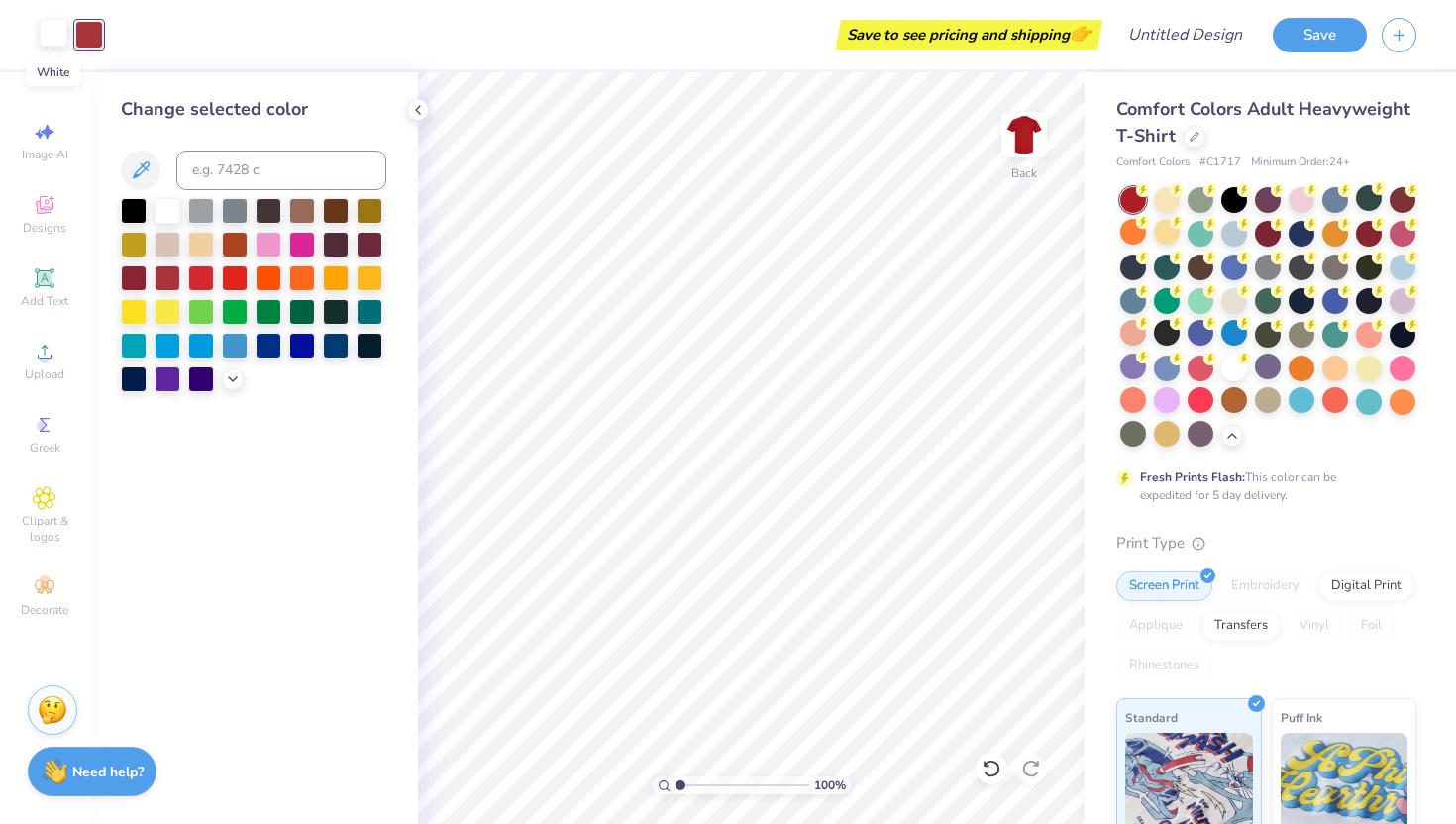 click at bounding box center (53, 33) 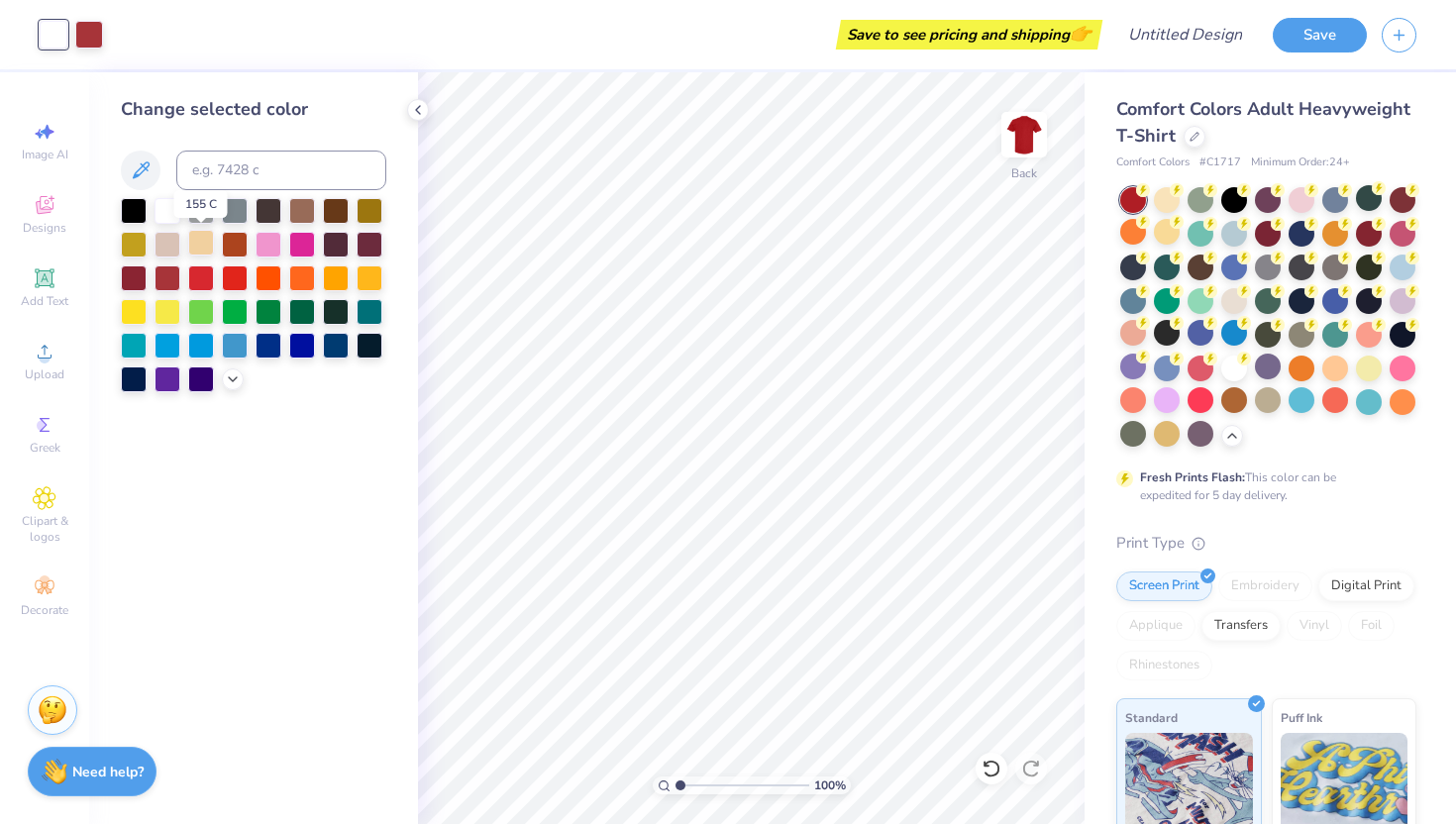 click at bounding box center [201, 243] 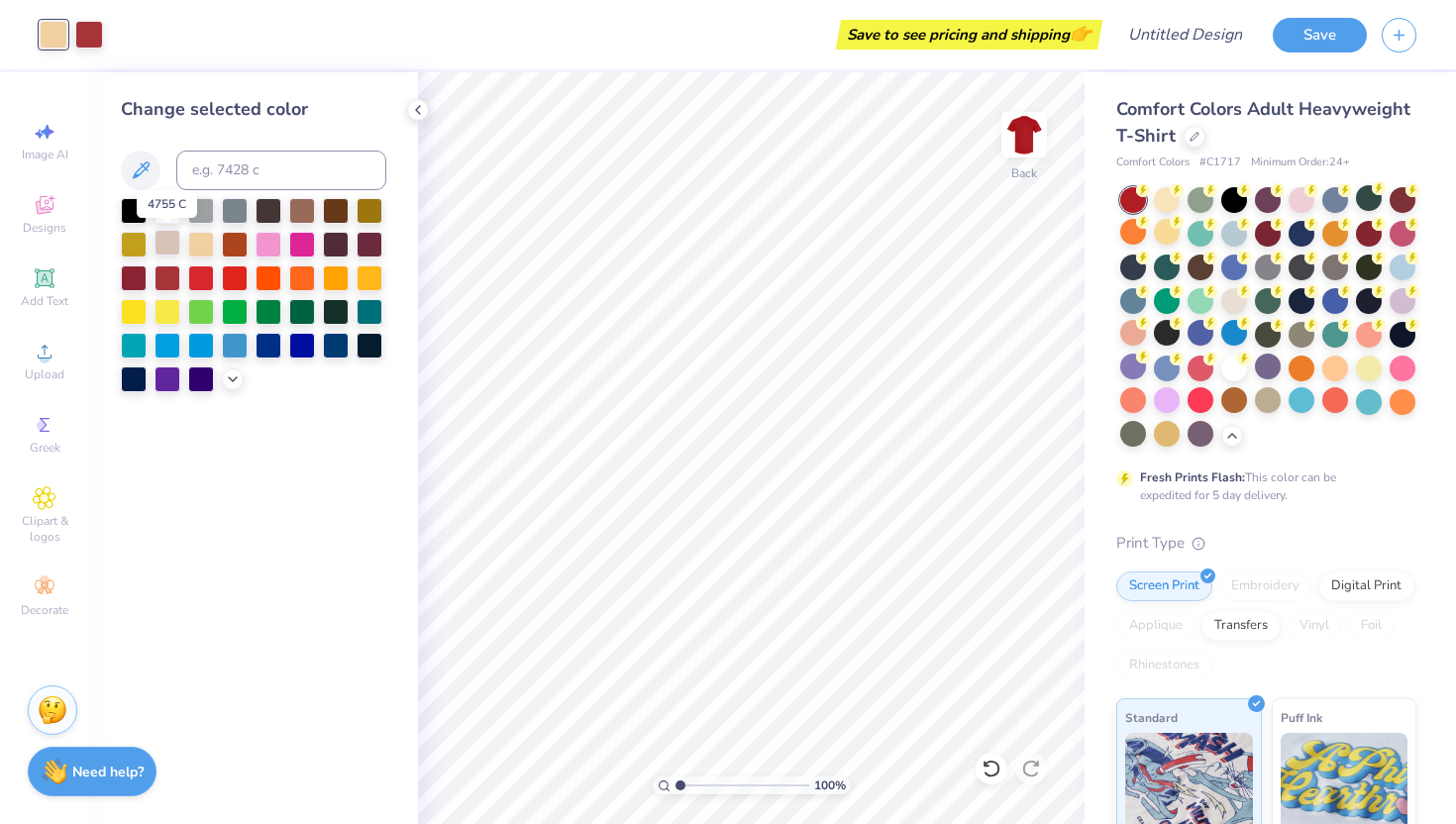 click at bounding box center [167, 243] 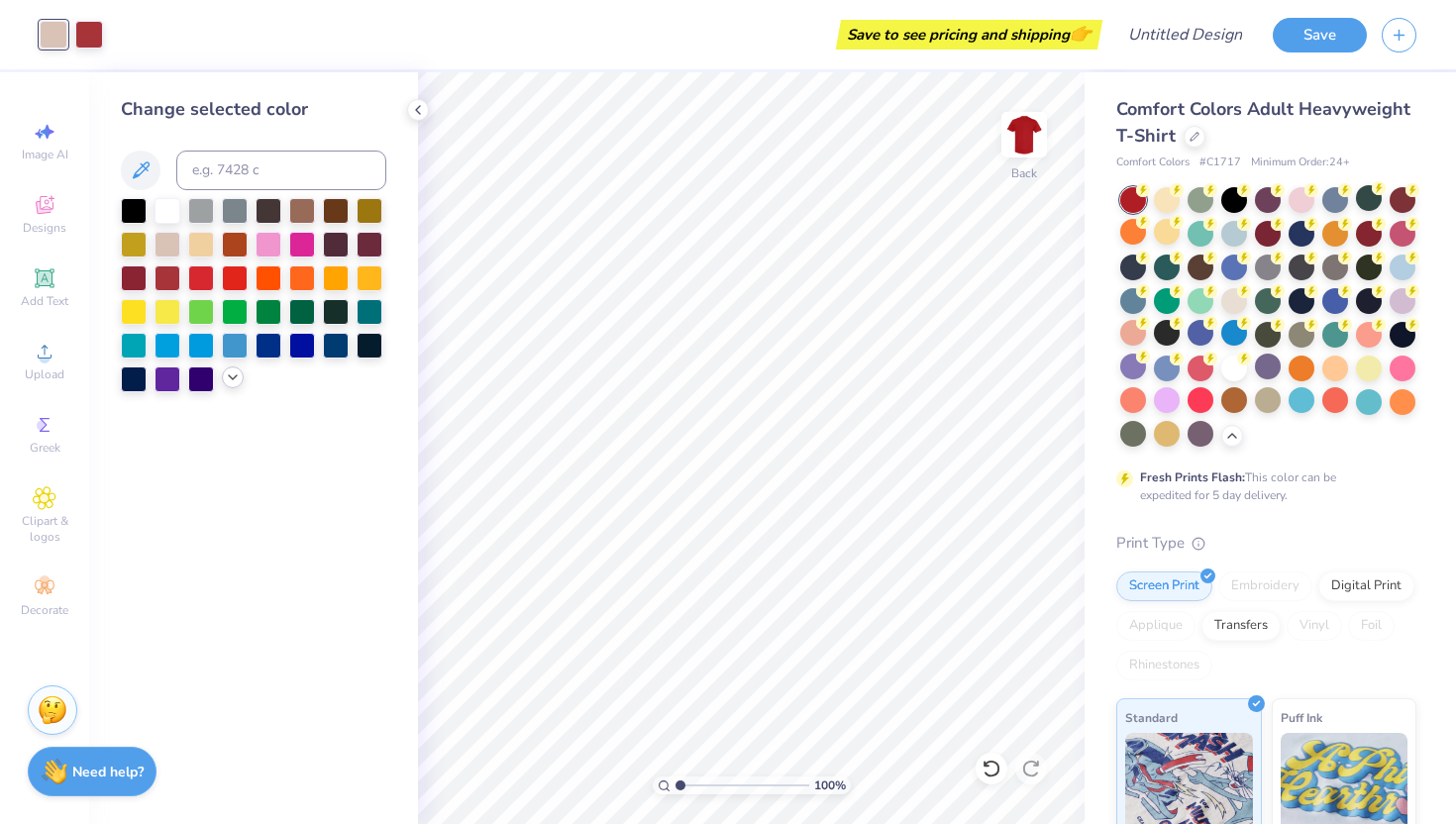 click 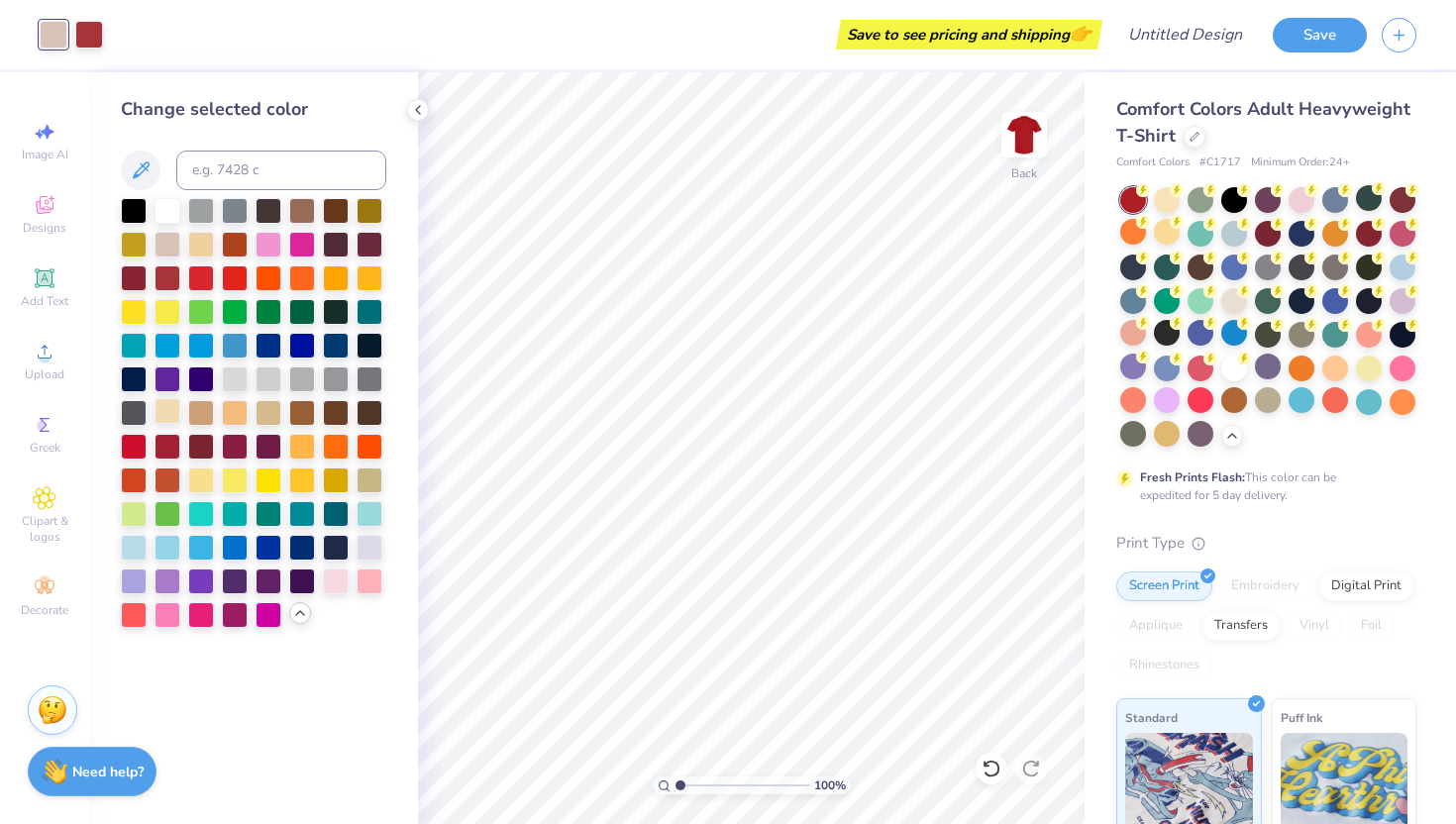 click at bounding box center (167, 411) 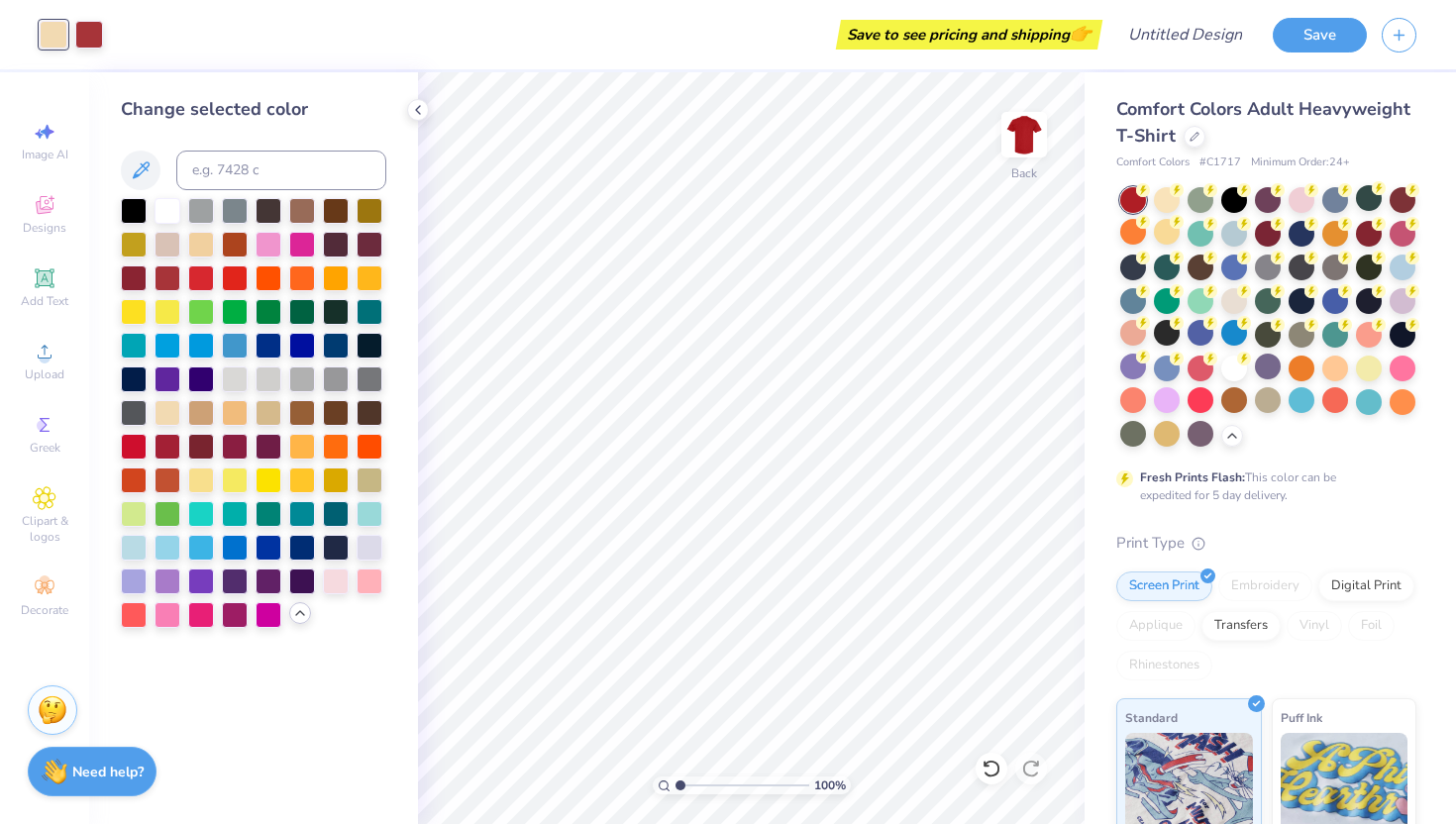click on "Change selected color" at bounding box center [254, 448] 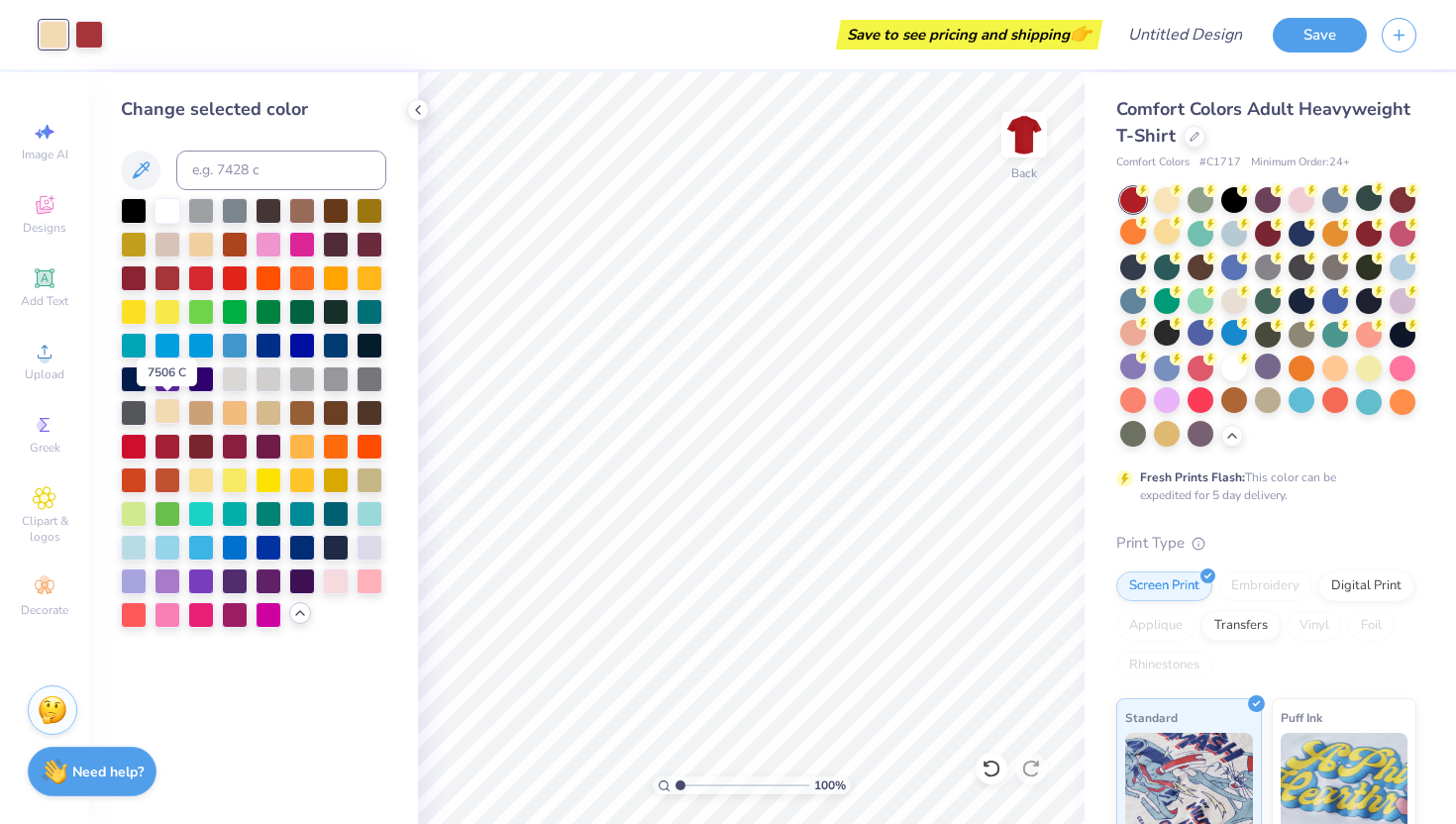 click at bounding box center (167, 411) 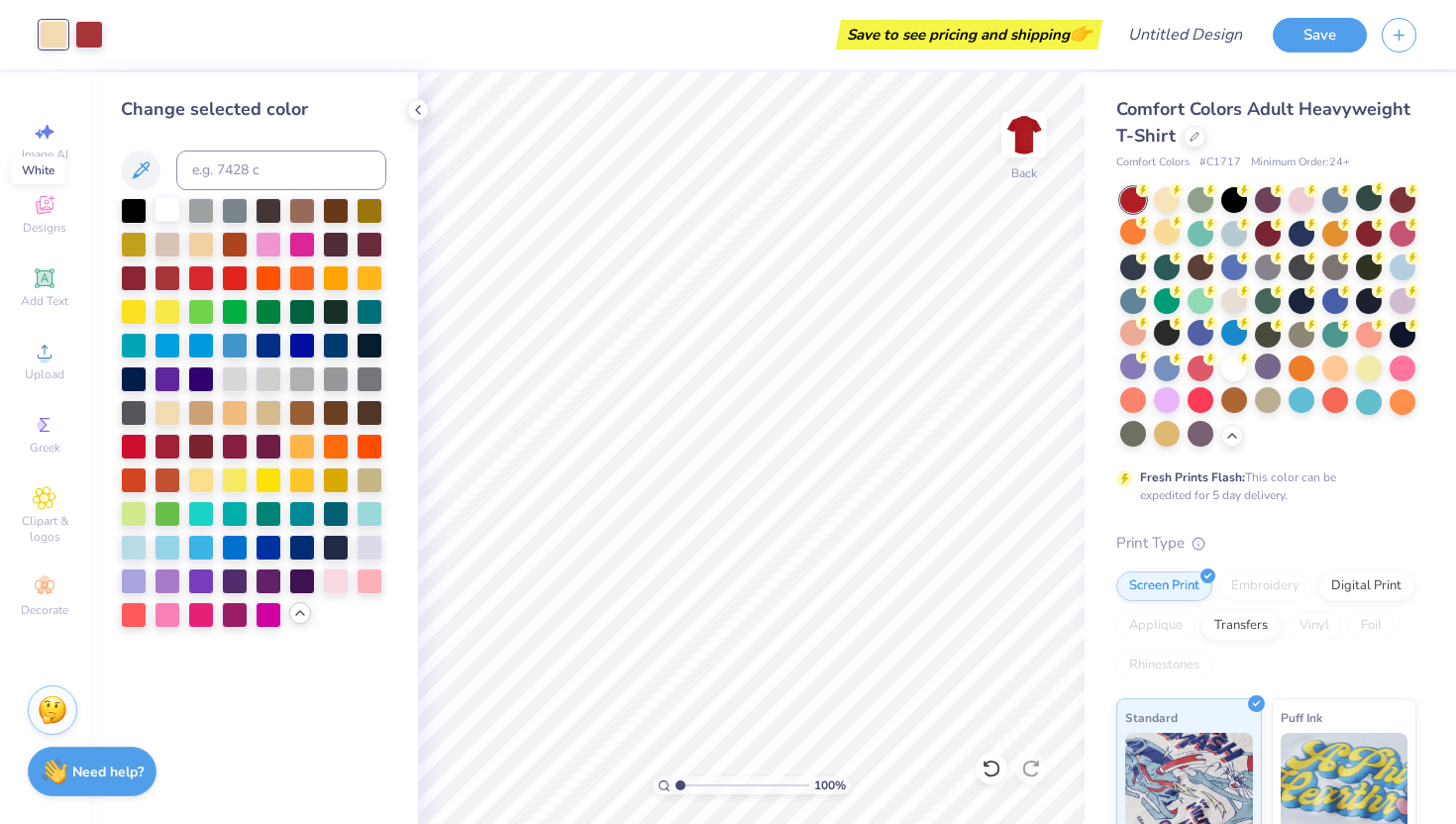 click at bounding box center (167, 209) 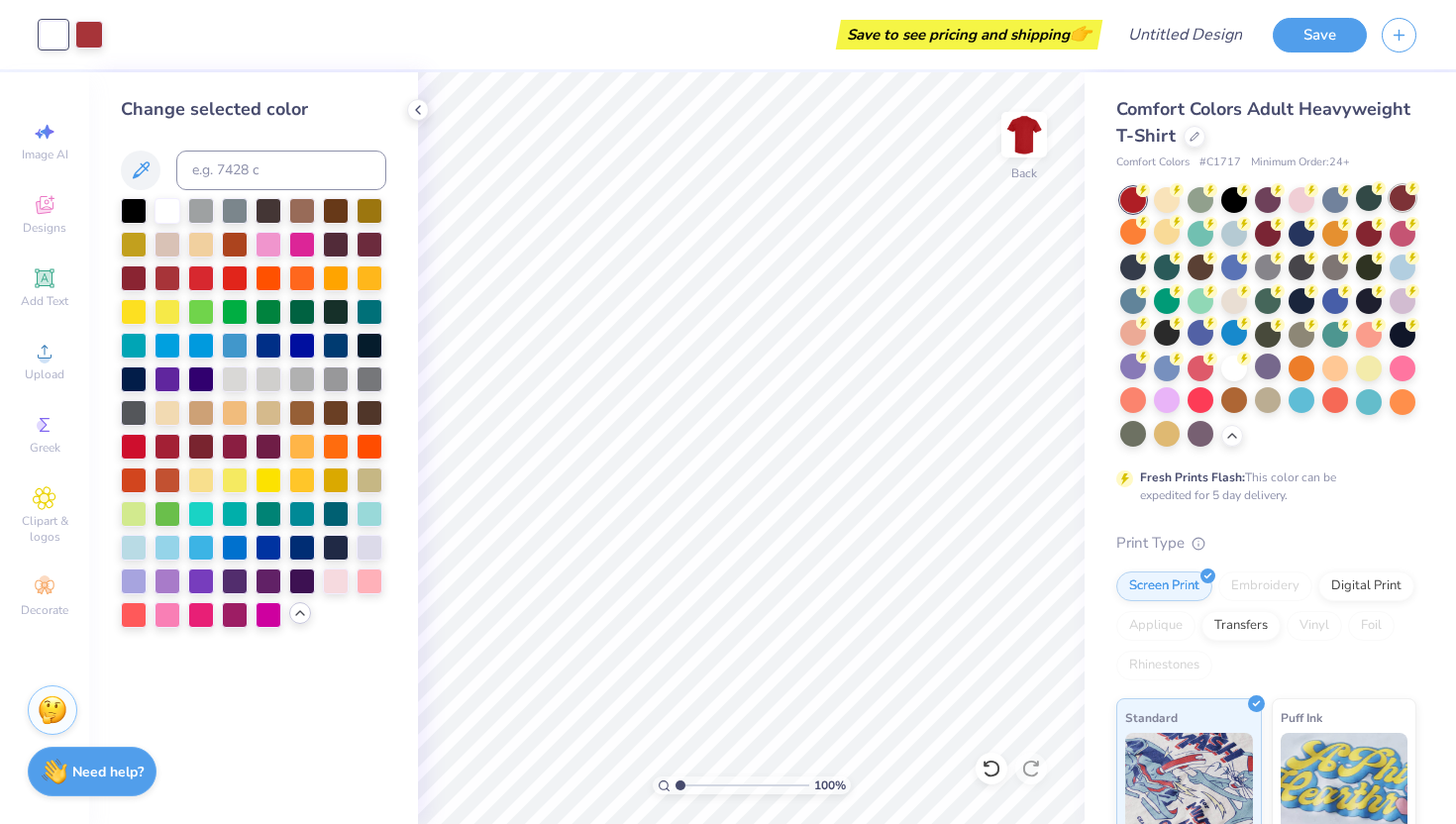 click at bounding box center (1403, 198) 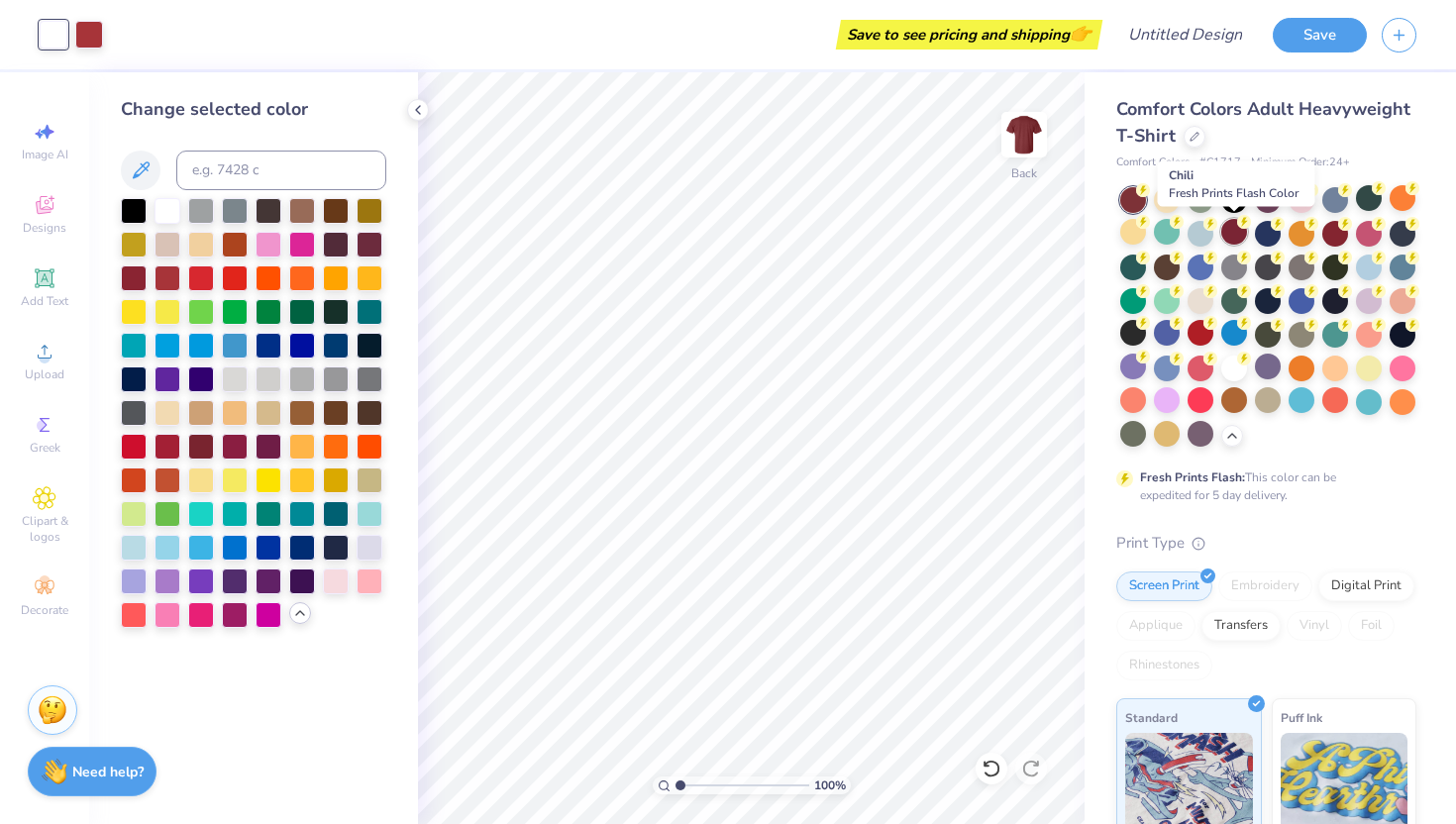 click at bounding box center (1234, 232) 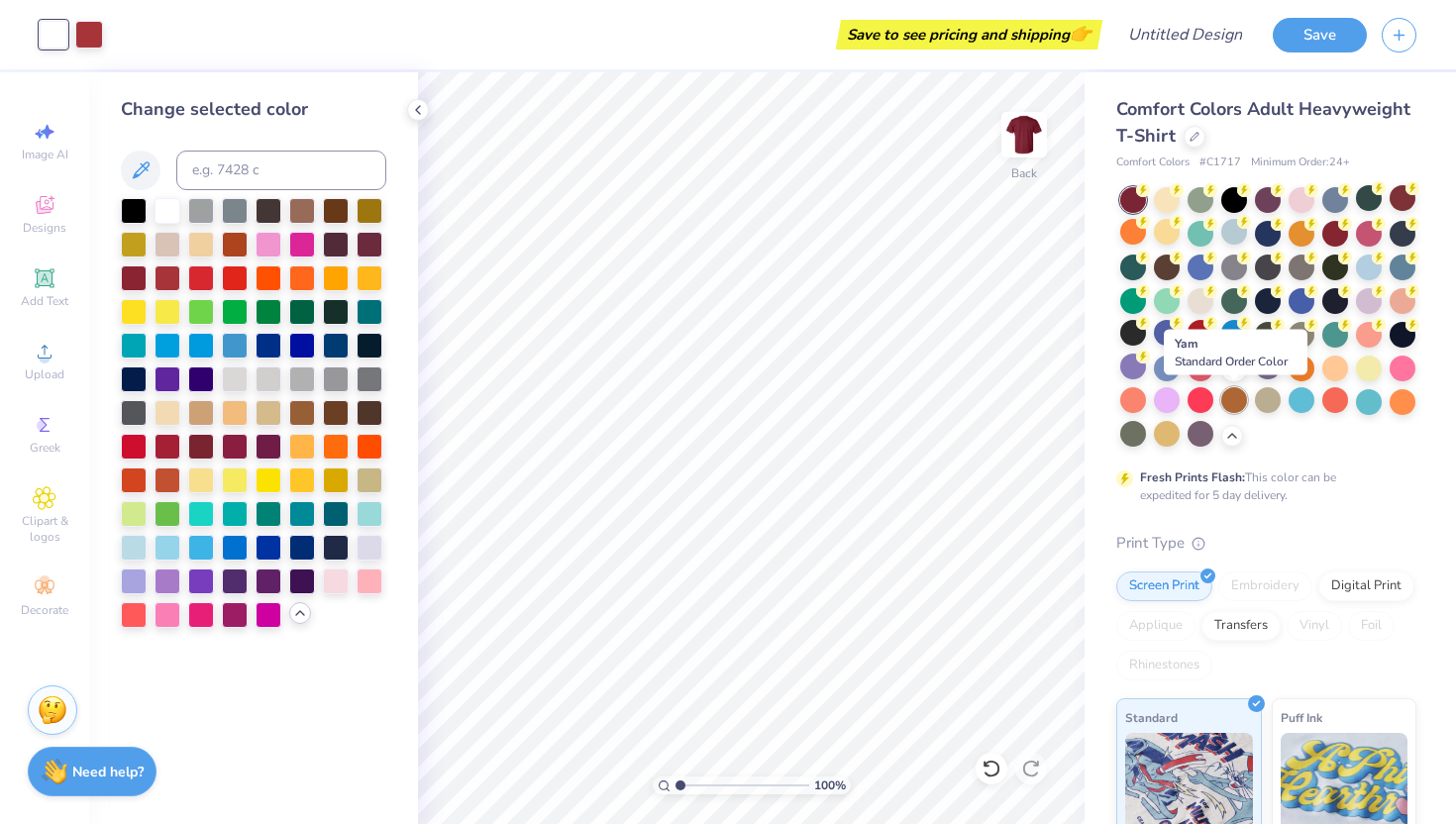 click at bounding box center [1234, 400] 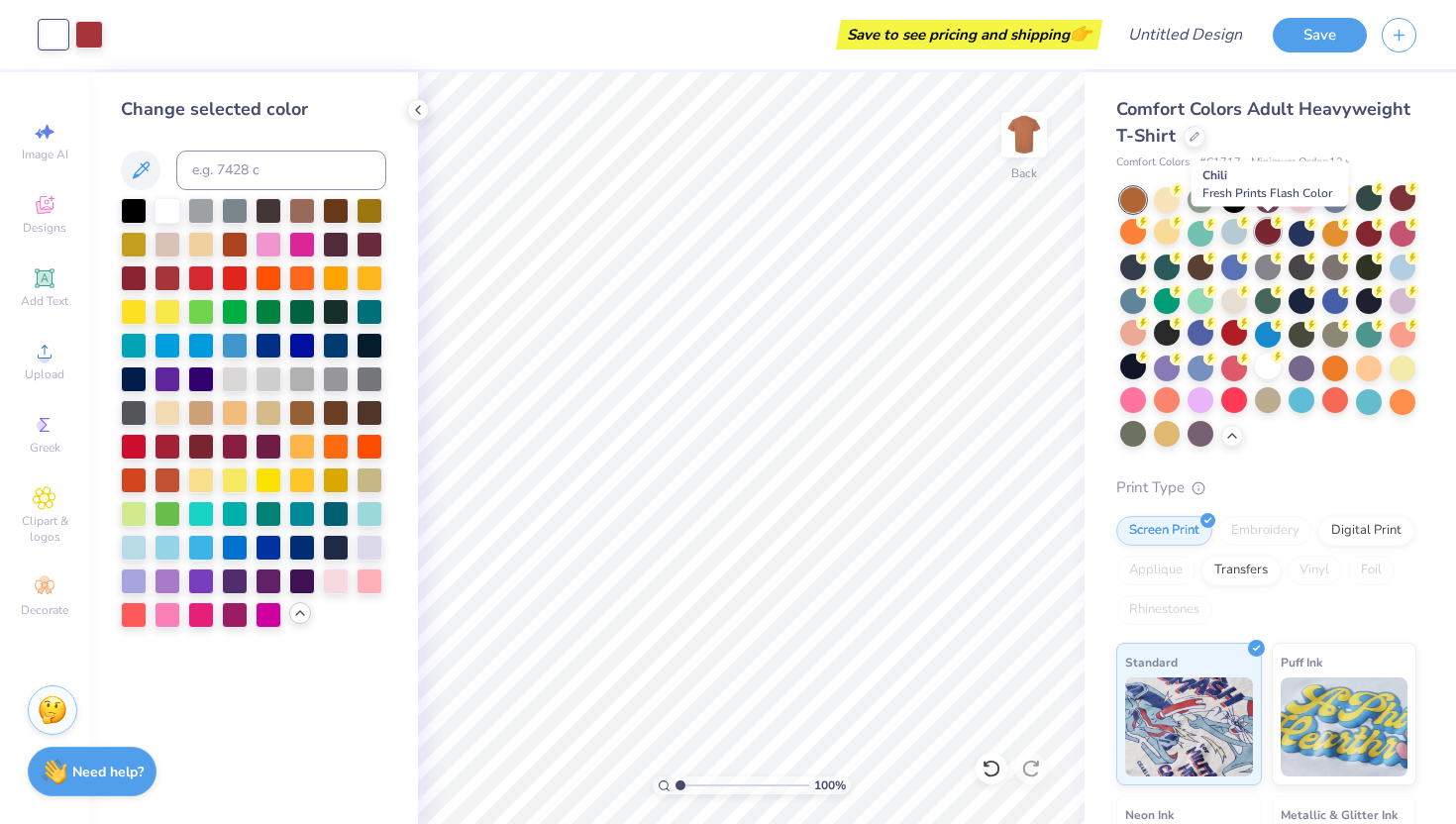 click at bounding box center [1268, 232] 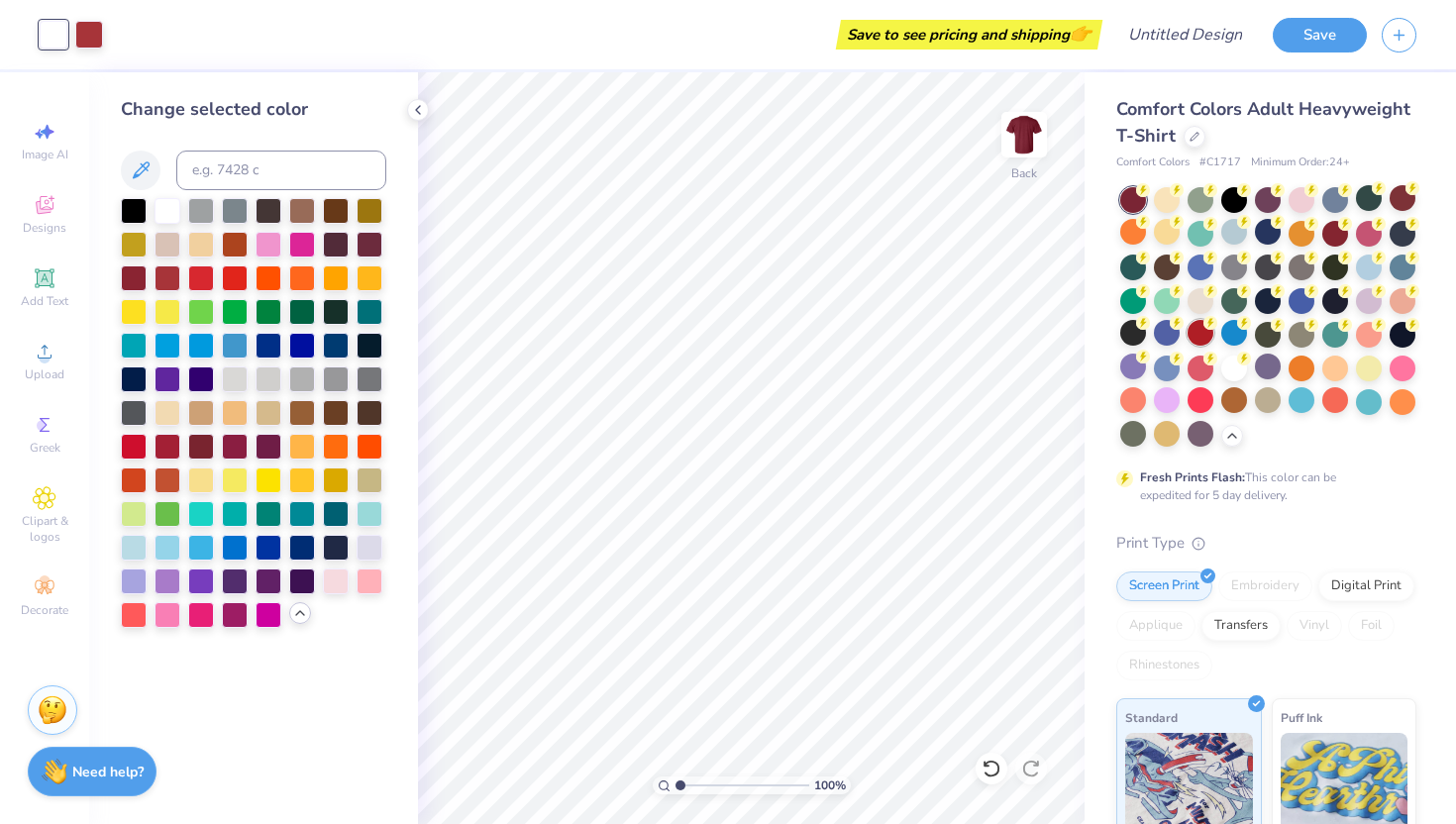 click at bounding box center (1200, 333) 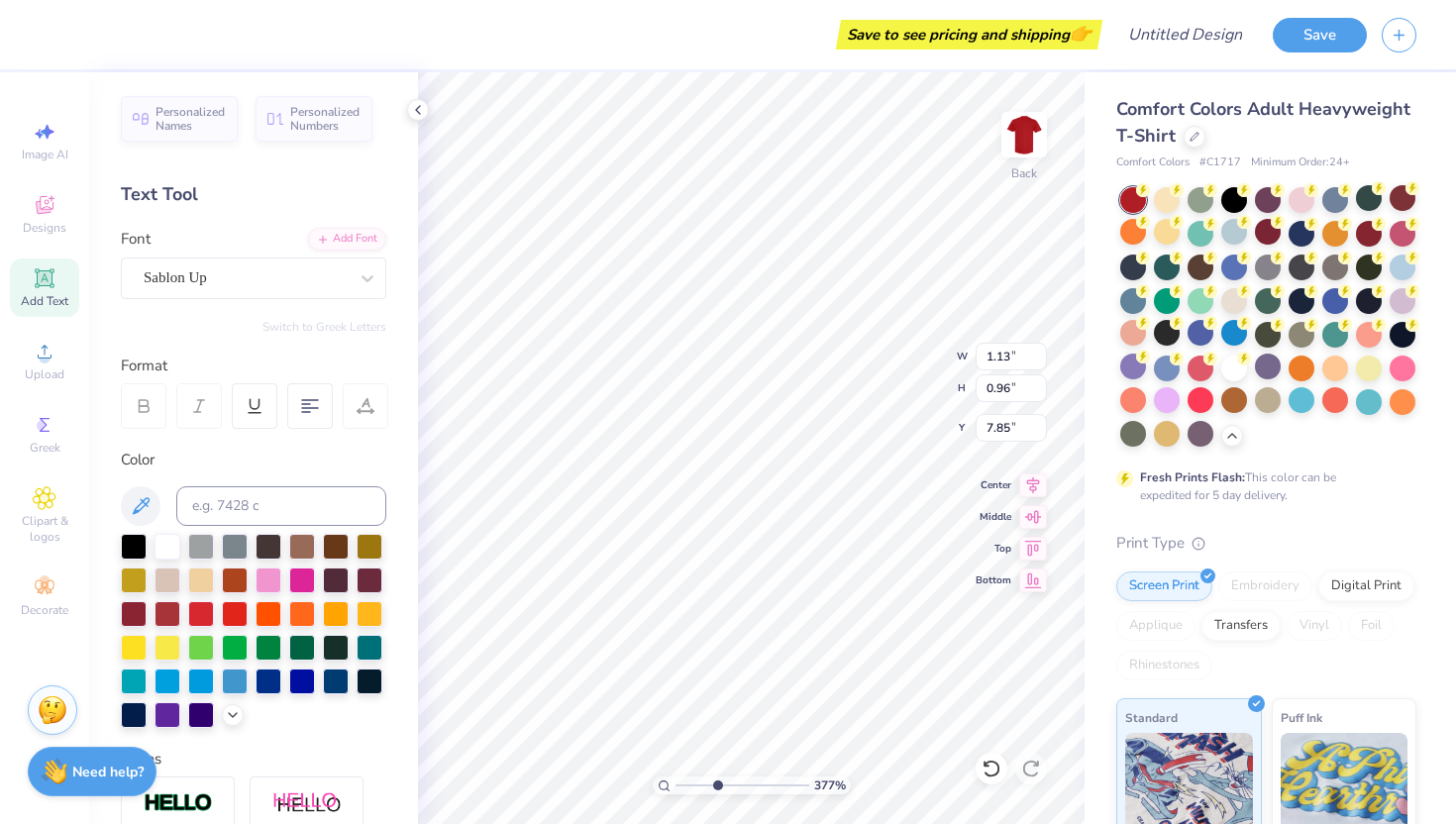 drag, startPoint x: 680, startPoint y: 788, endPoint x: 714, endPoint y: 790, distance: 34.058773 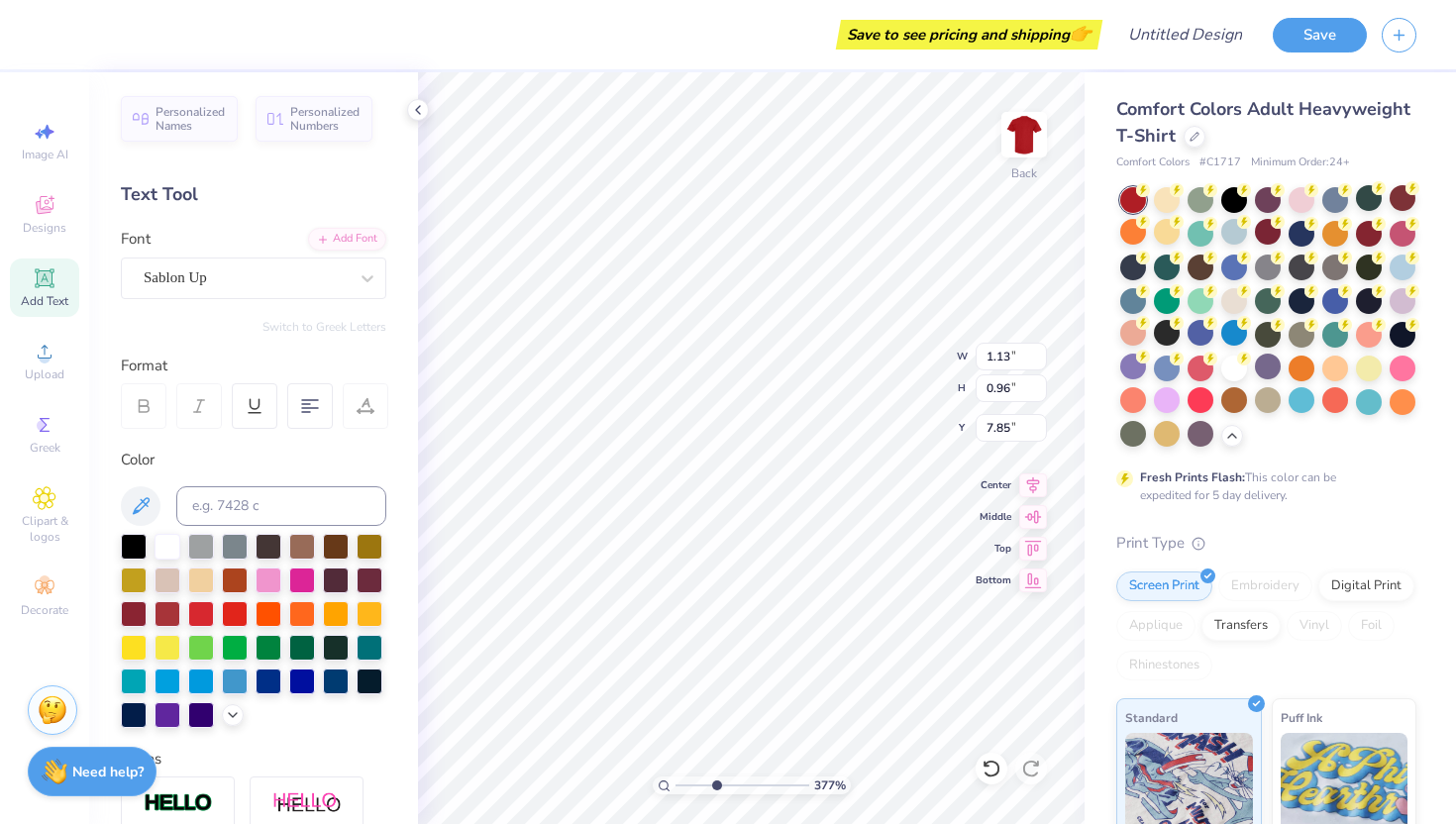 click at bounding box center (742, 785) 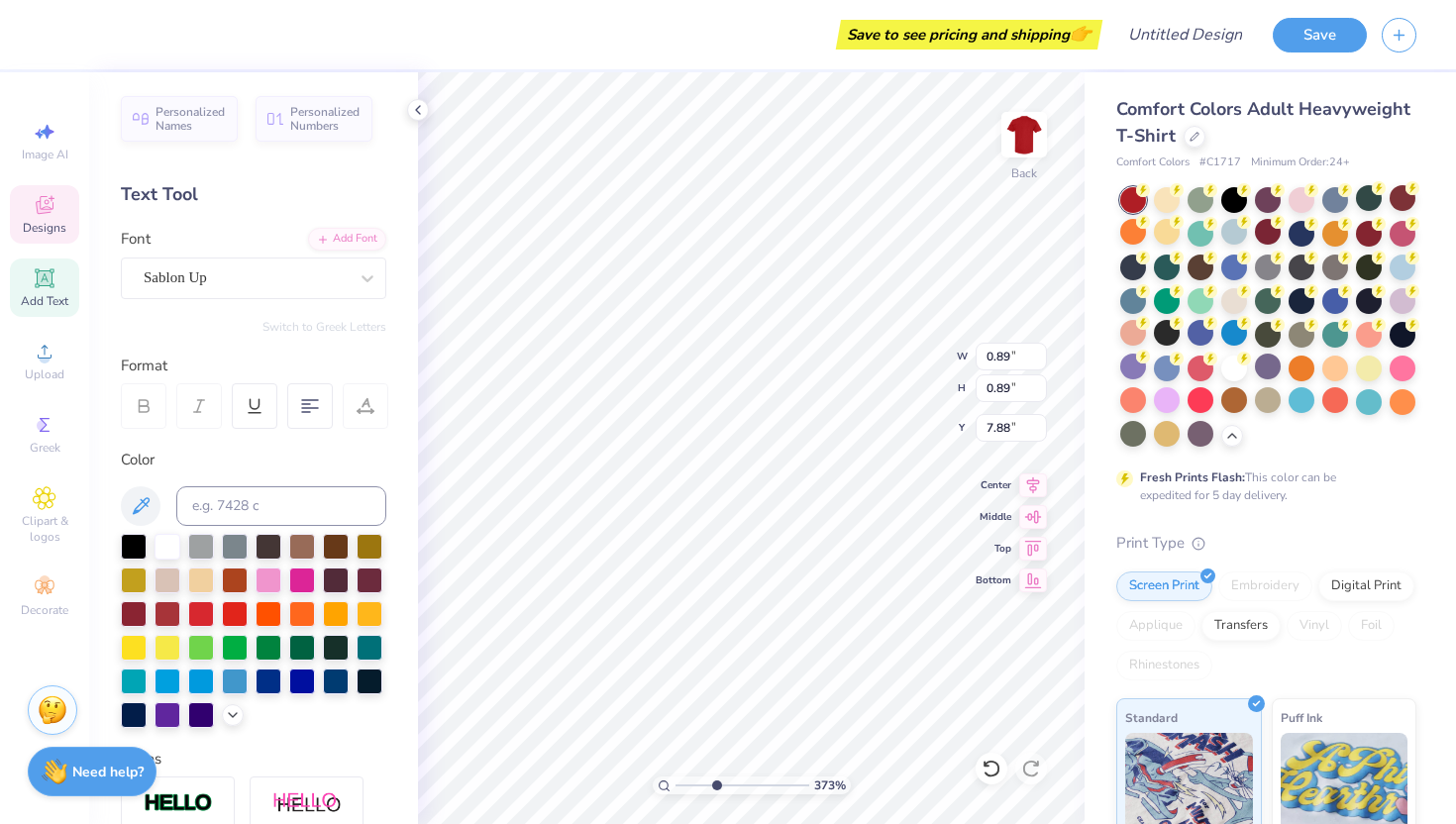 type on "0.43" 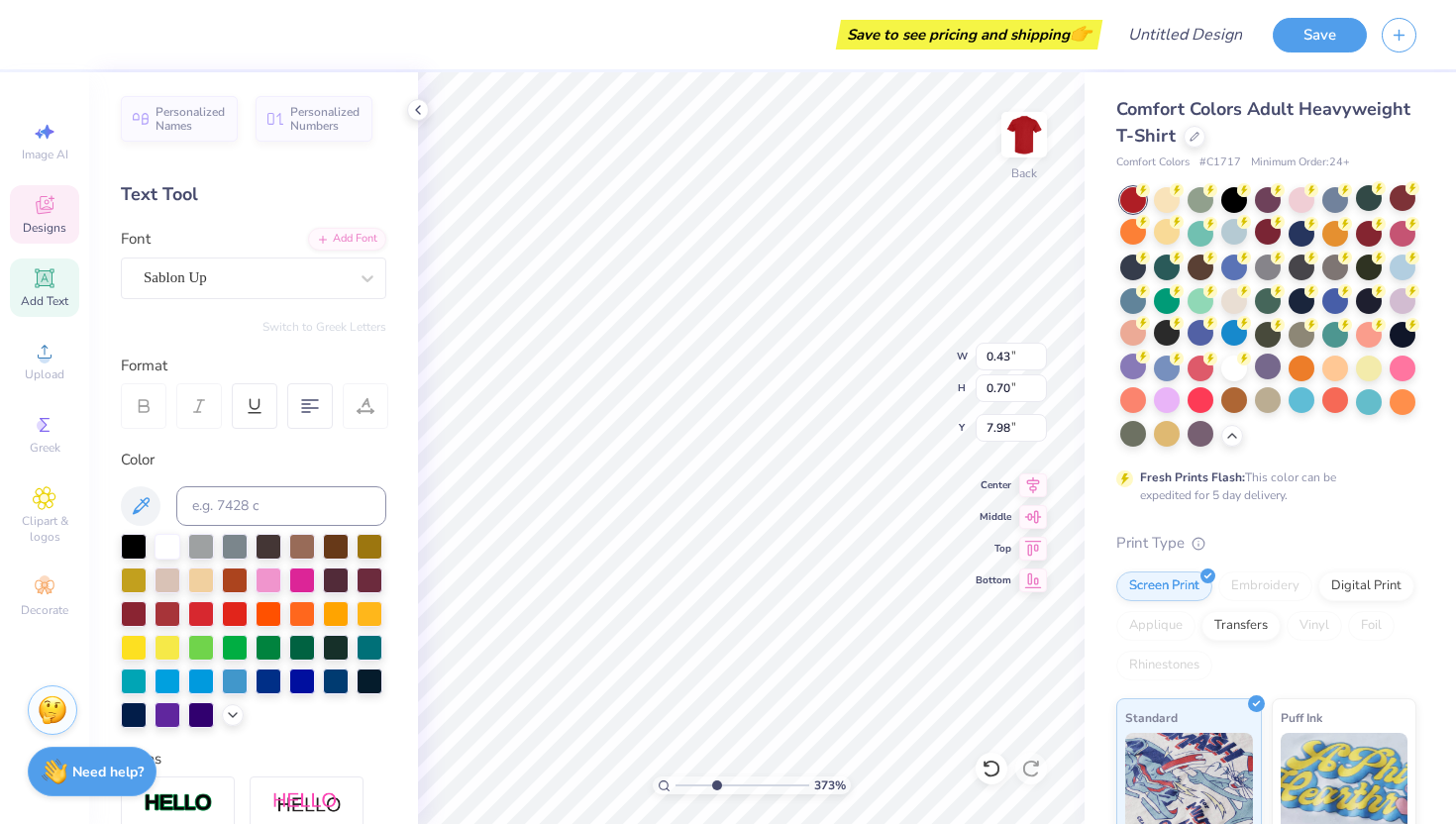 type on "0.93" 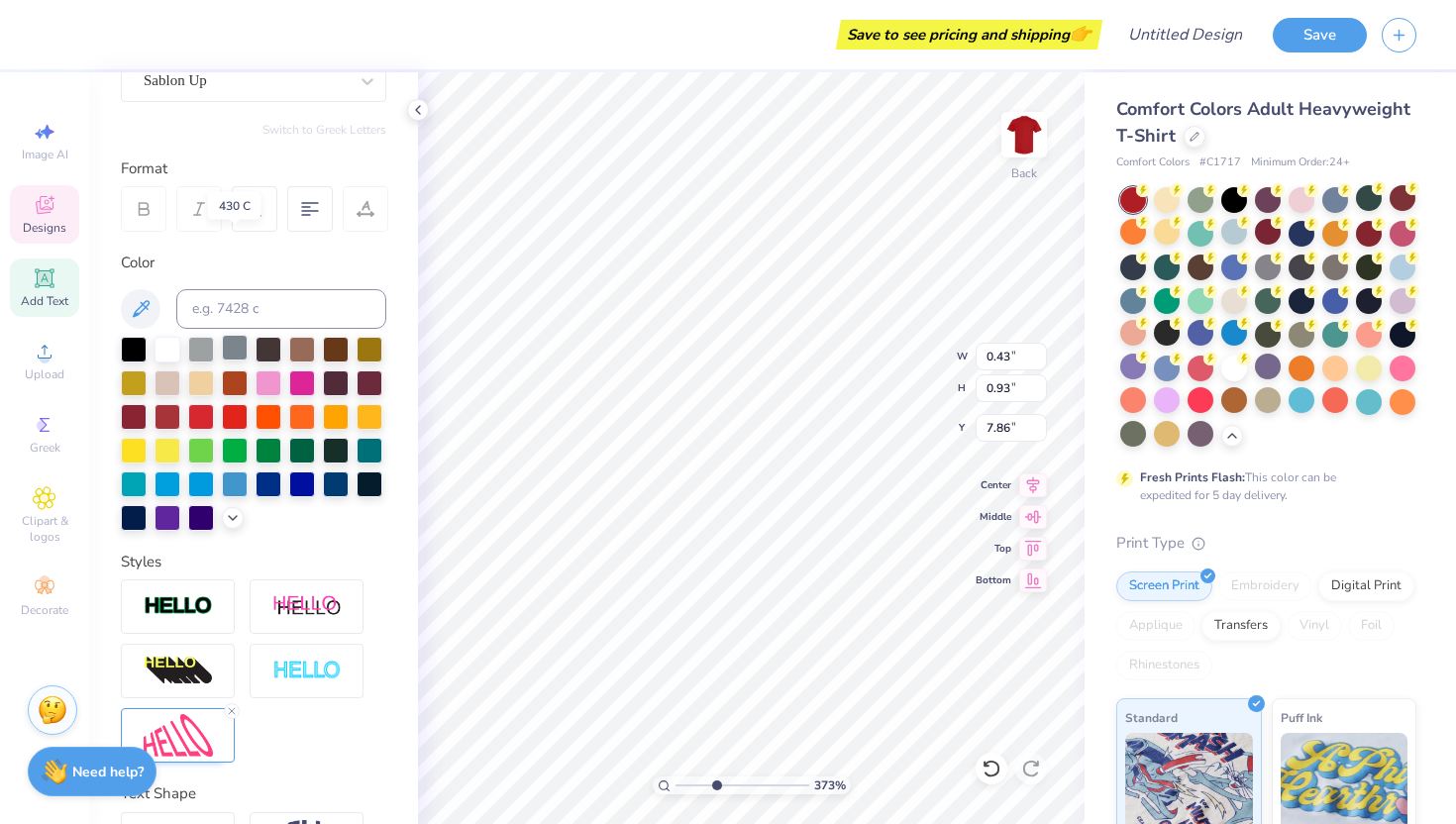 scroll, scrollTop: 327, scrollLeft: 0, axis: vertical 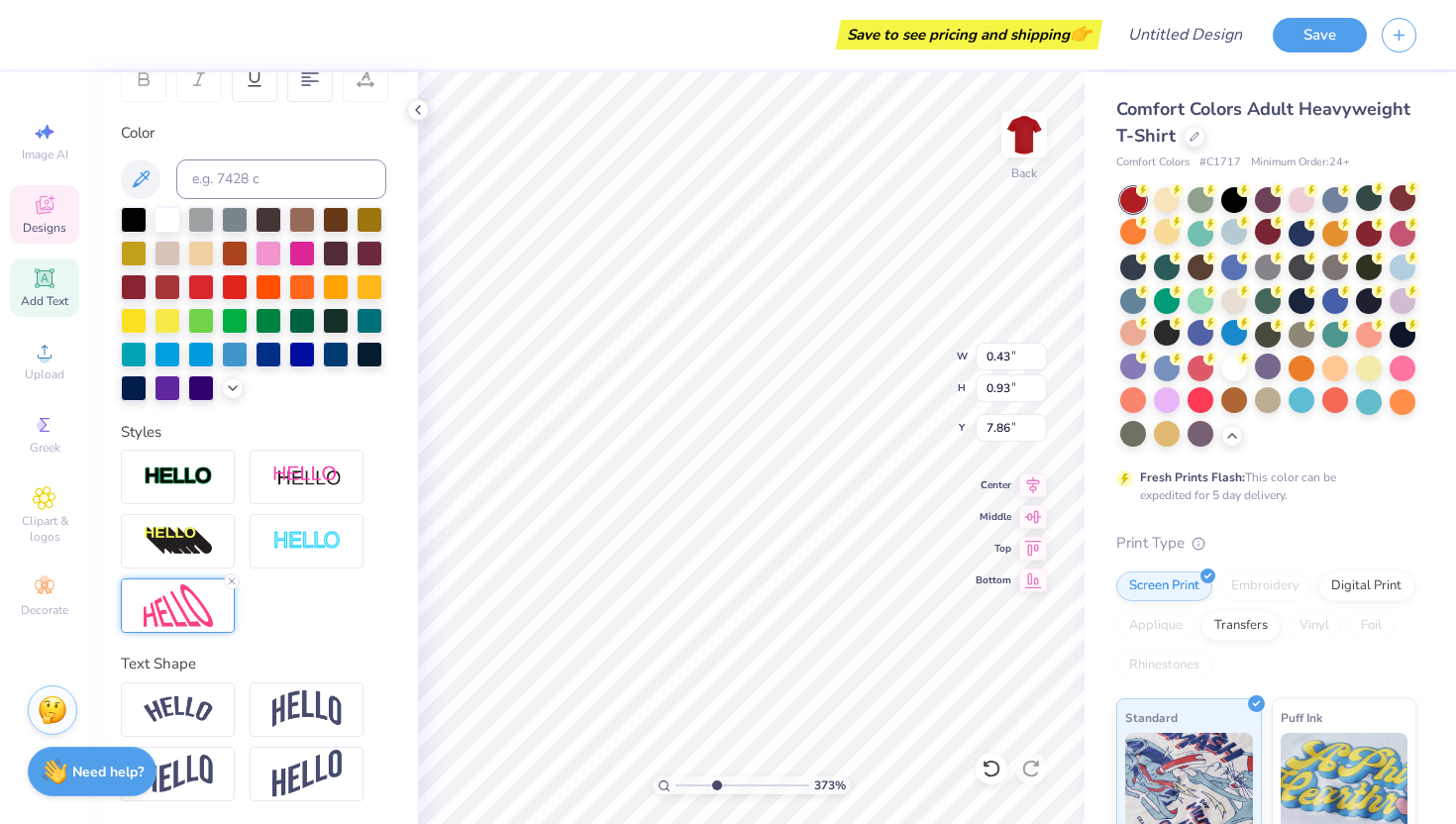 click at bounding box center [178, 605] 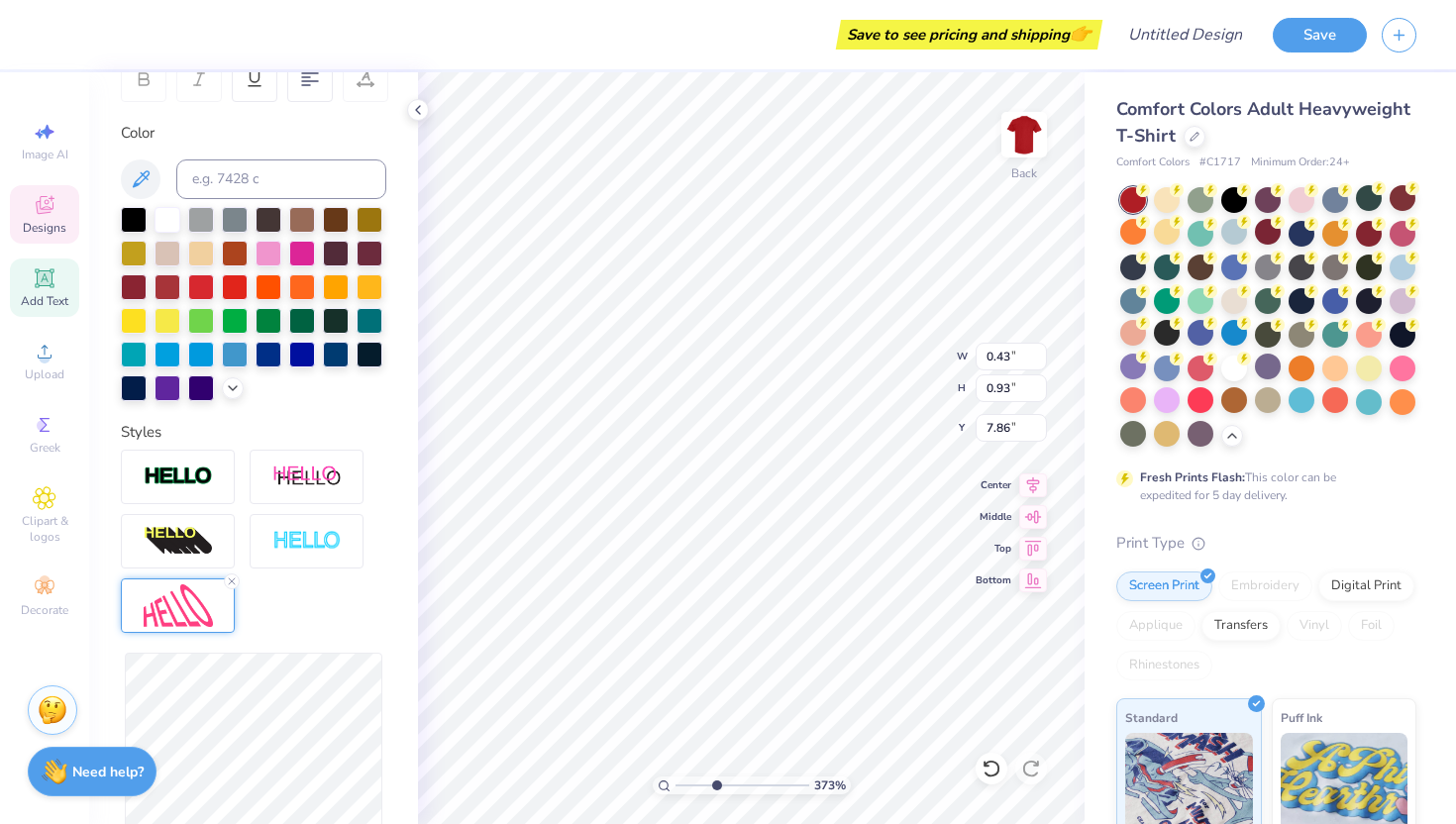 type on "0.97" 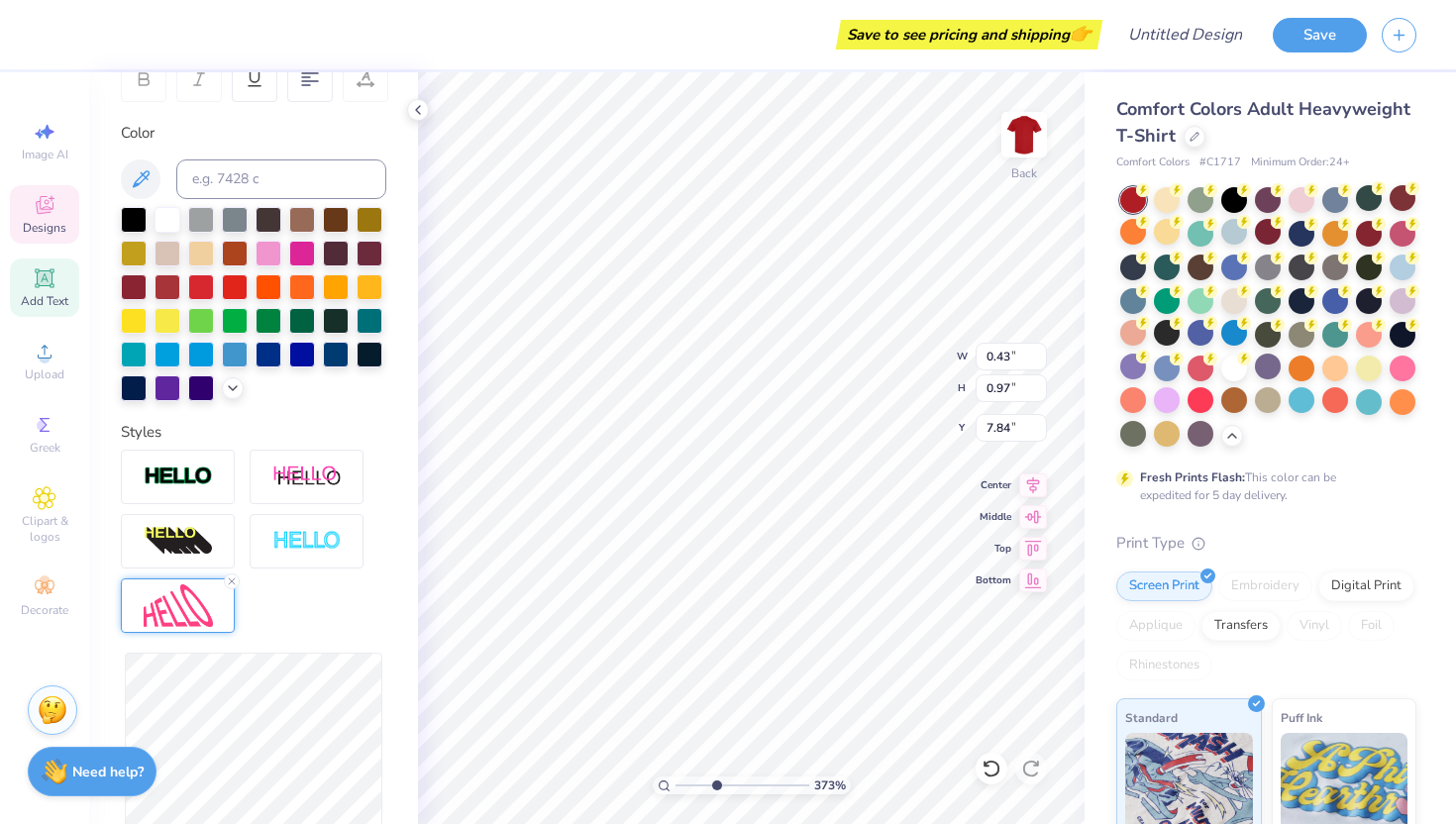 type on "0.96" 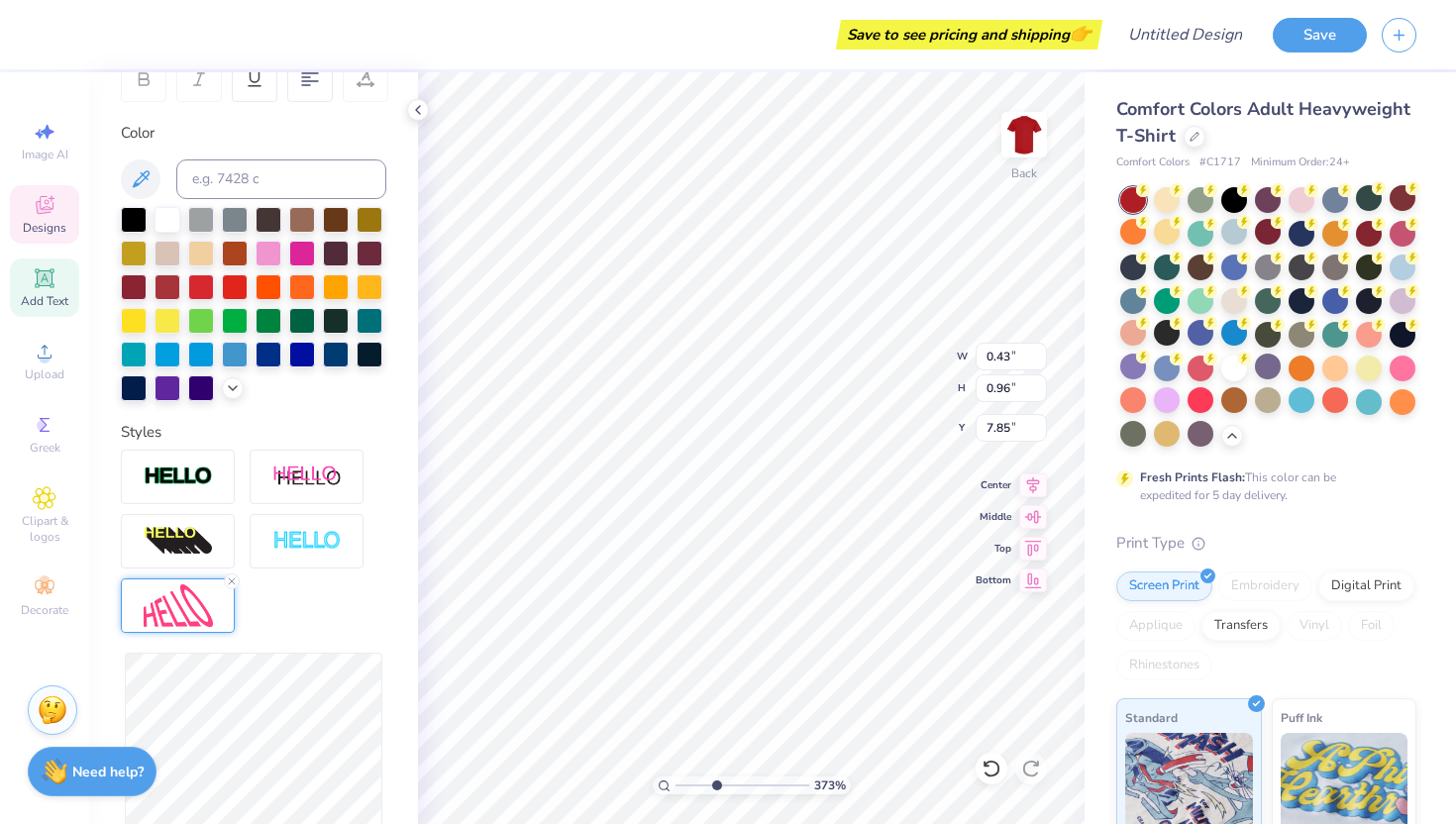 type on "0.94" 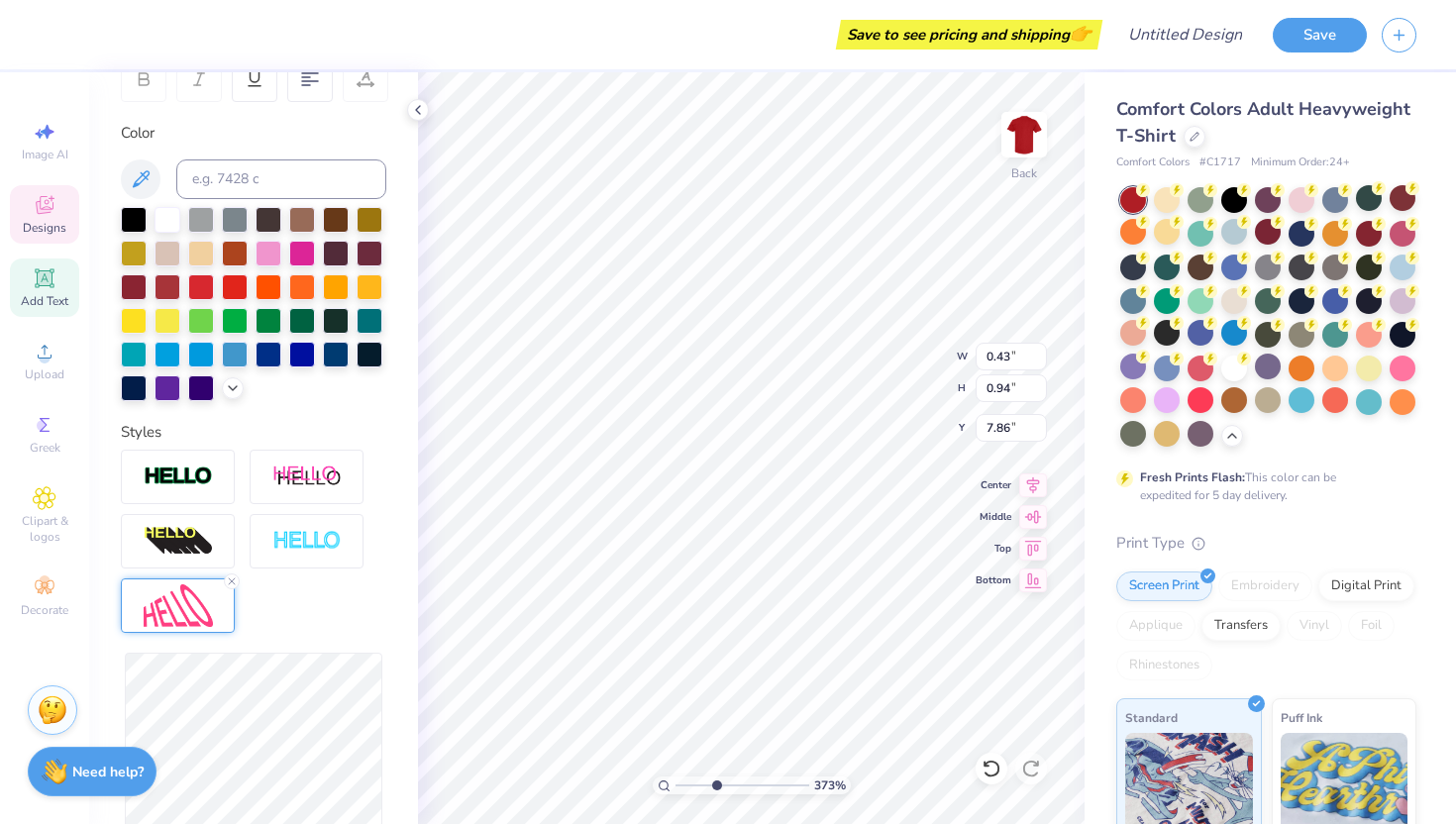 click on "373  % Back W 0.43 0.43 " H 0.94 0.94 " Y 7.86 7.86 " Center Middle Top Bottom" at bounding box center (751, 448) 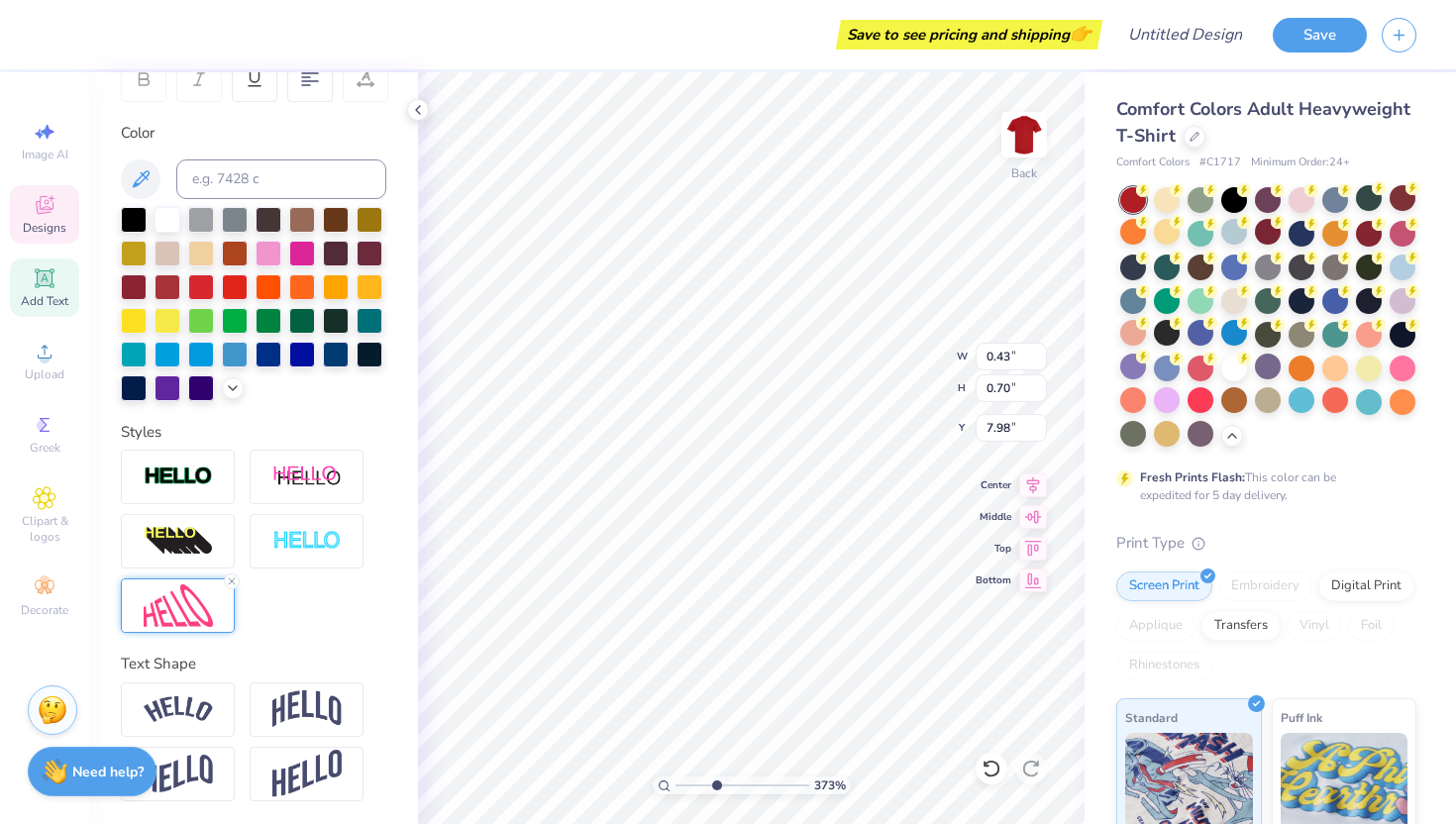 click at bounding box center (178, 605) 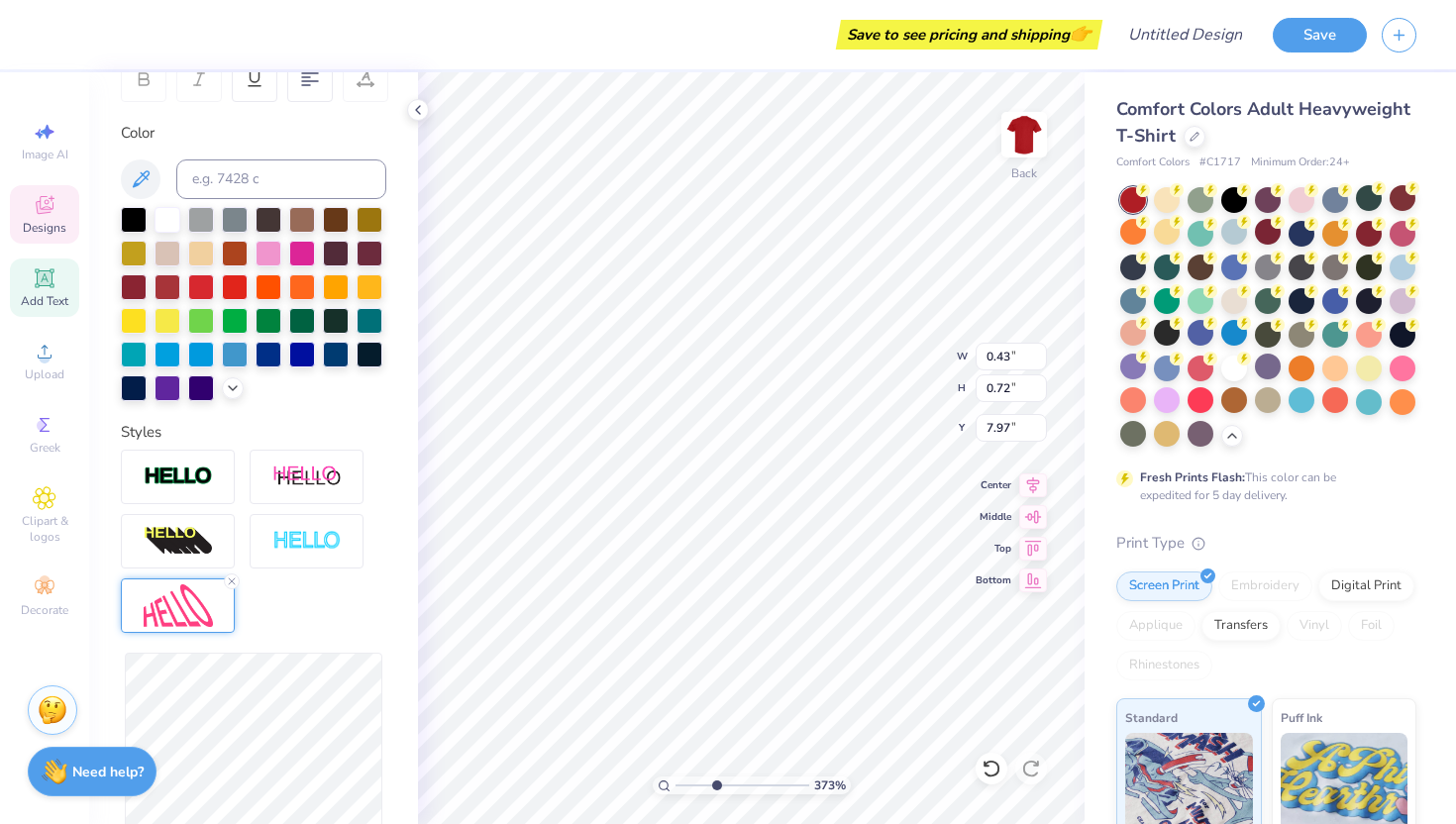 type on "0.72" 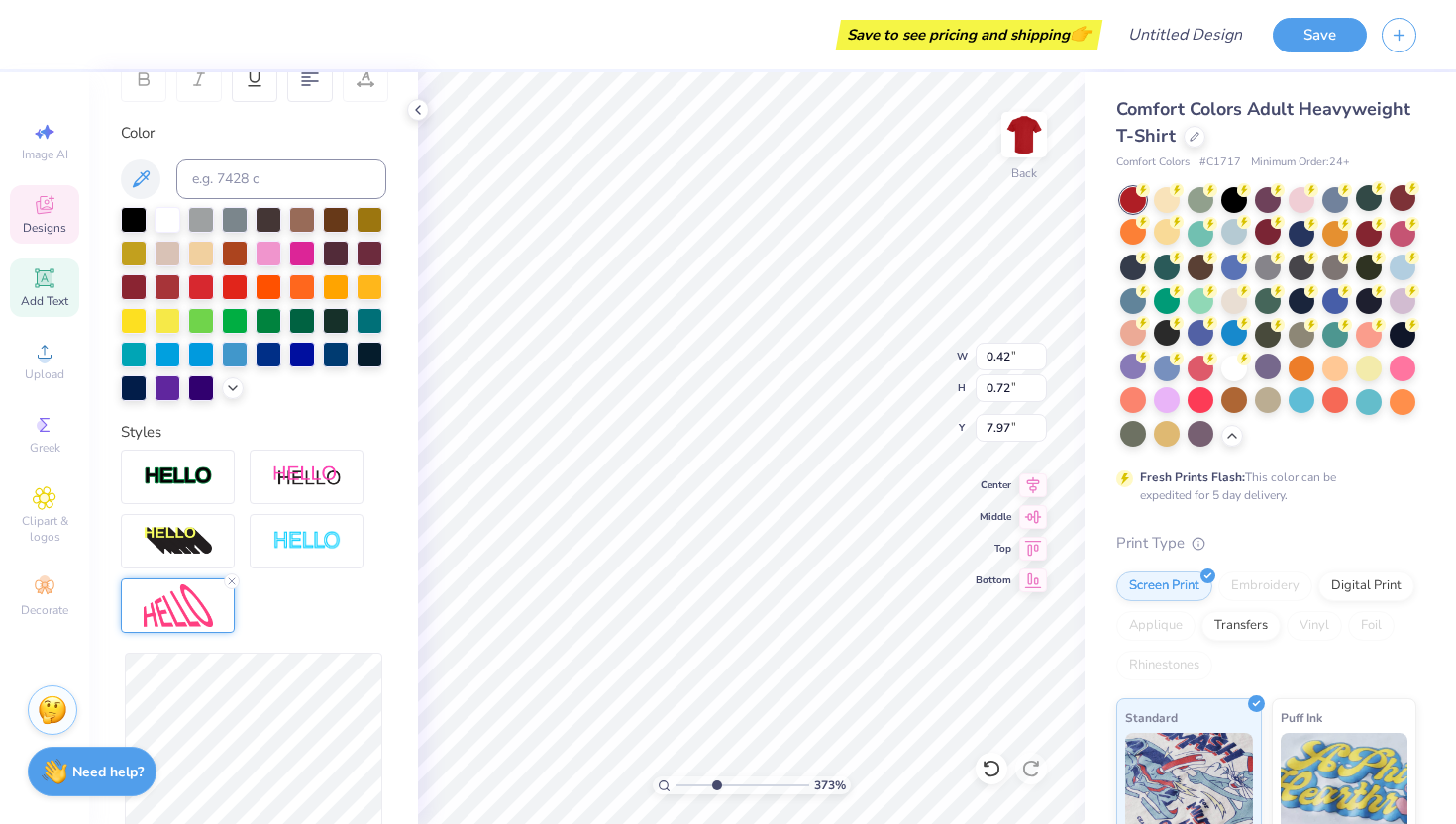 type on "0.42" 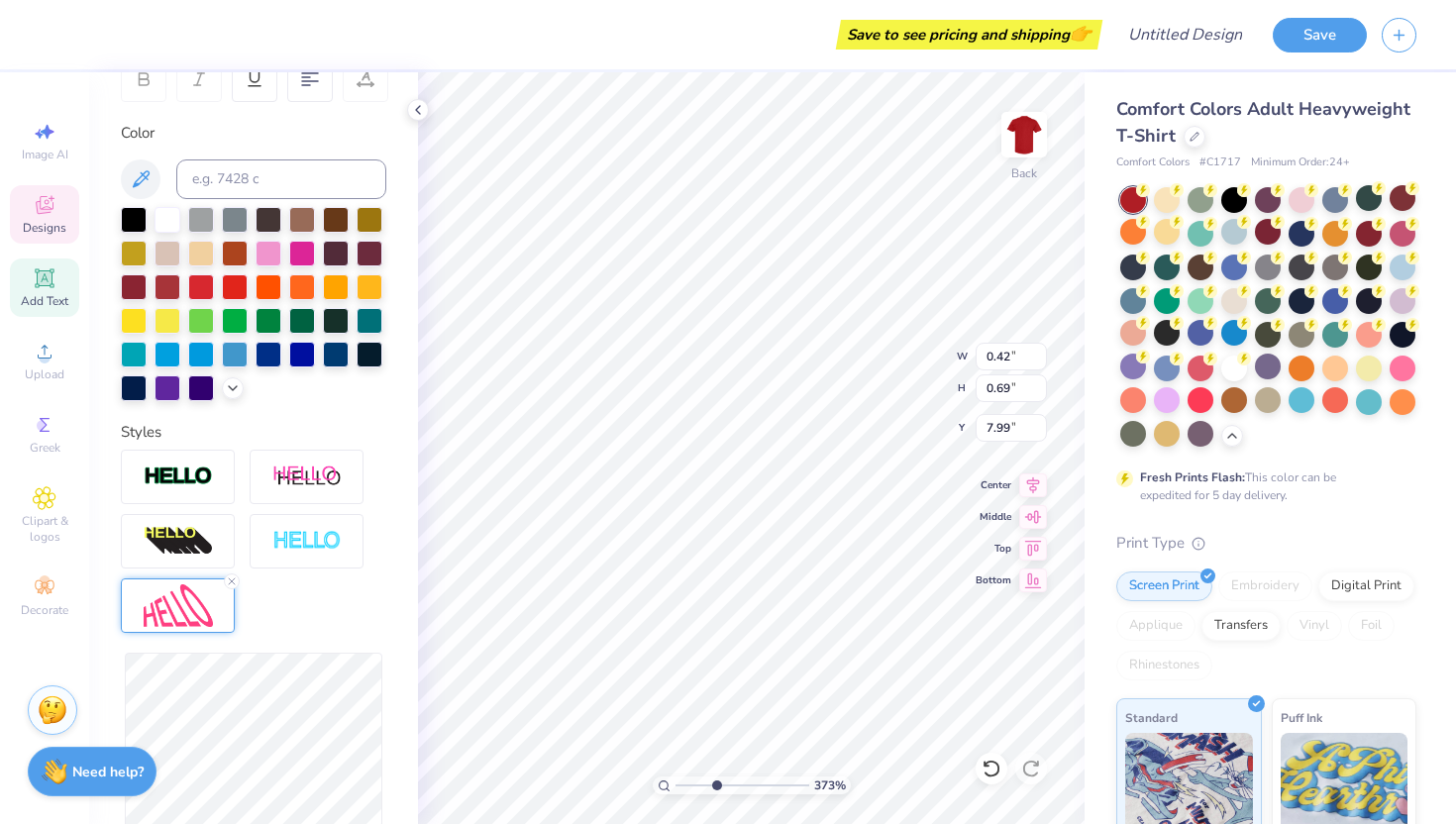 type on "0.70" 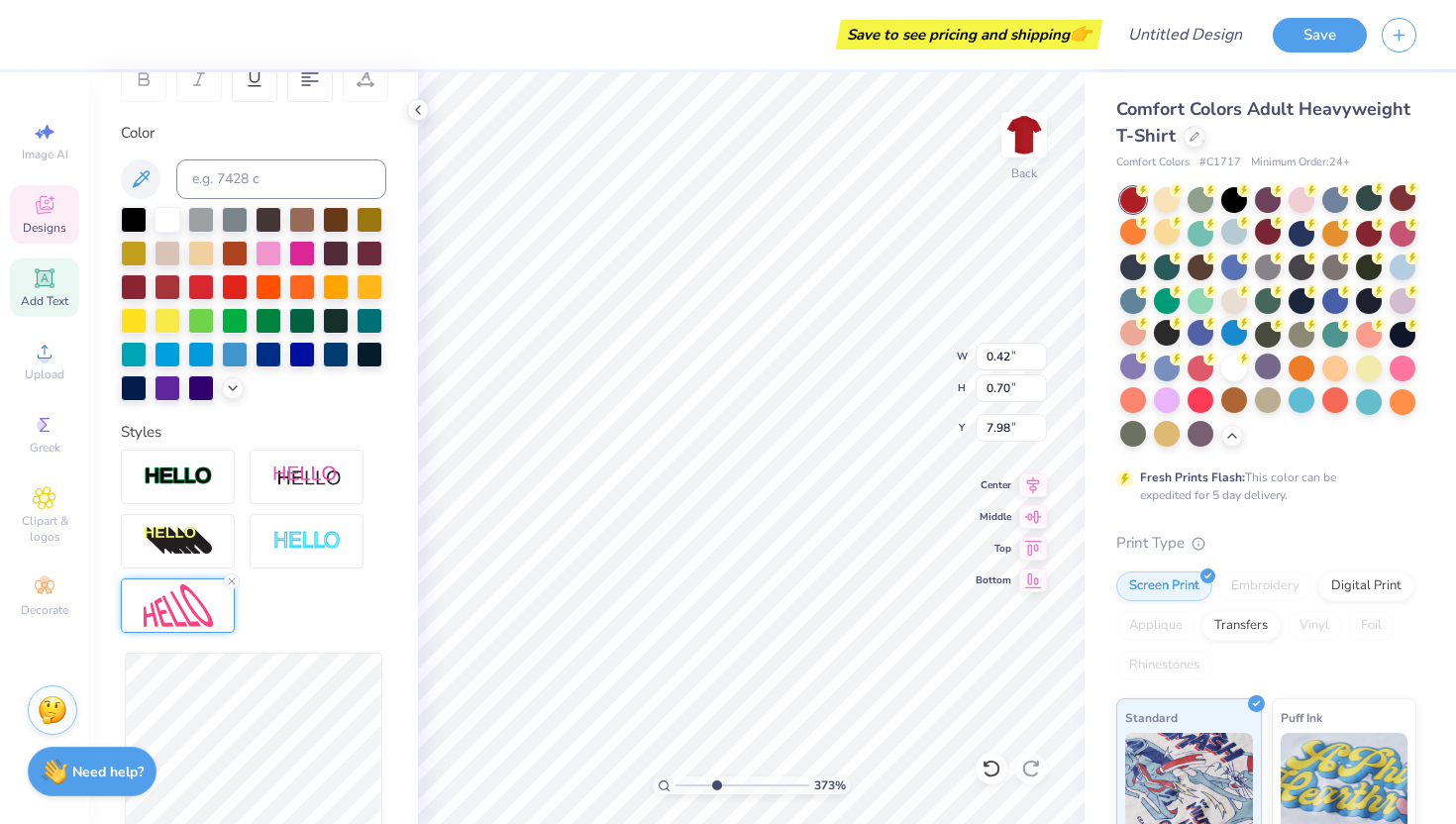 type on "0.41" 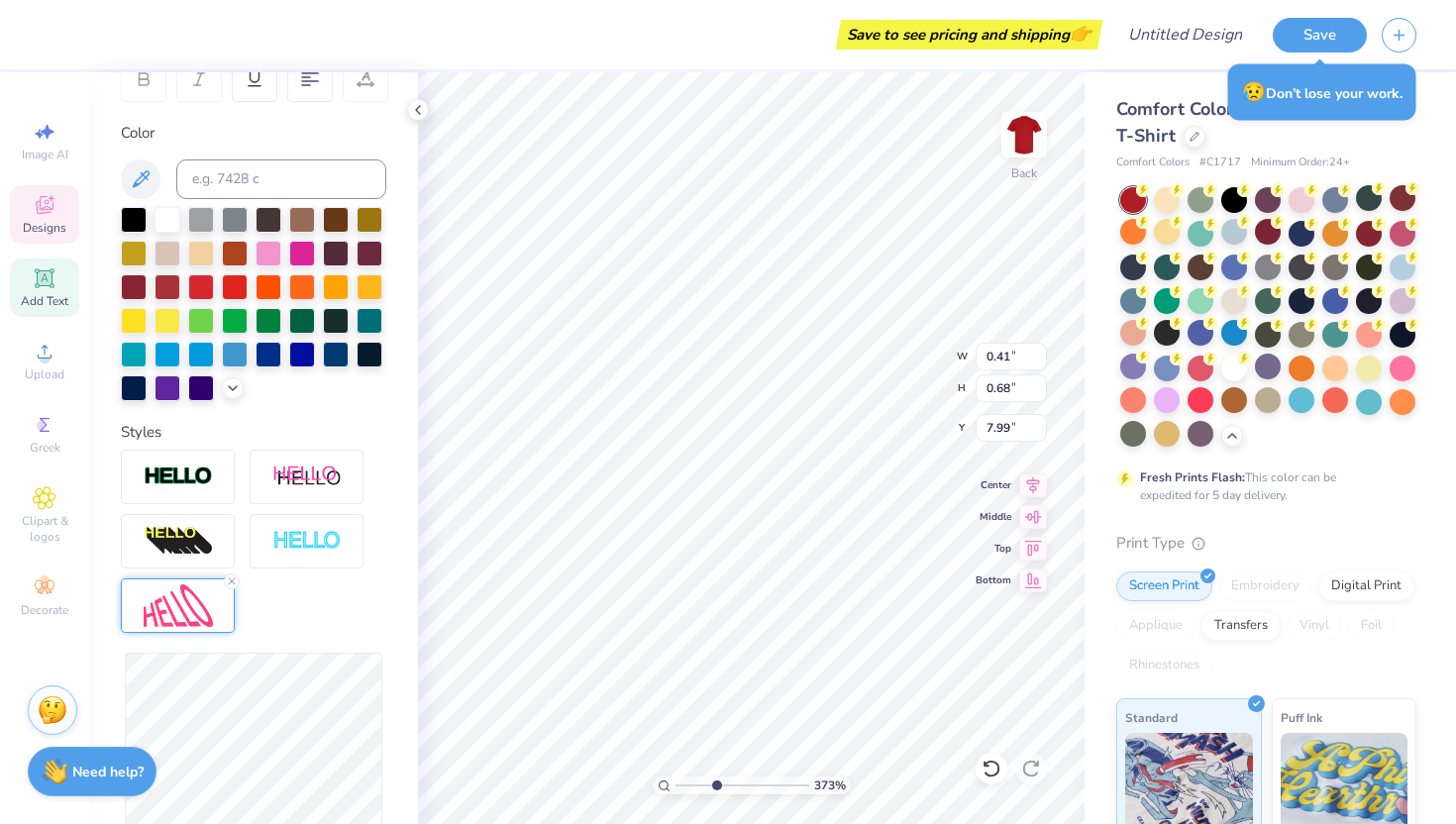 type on "0.69" 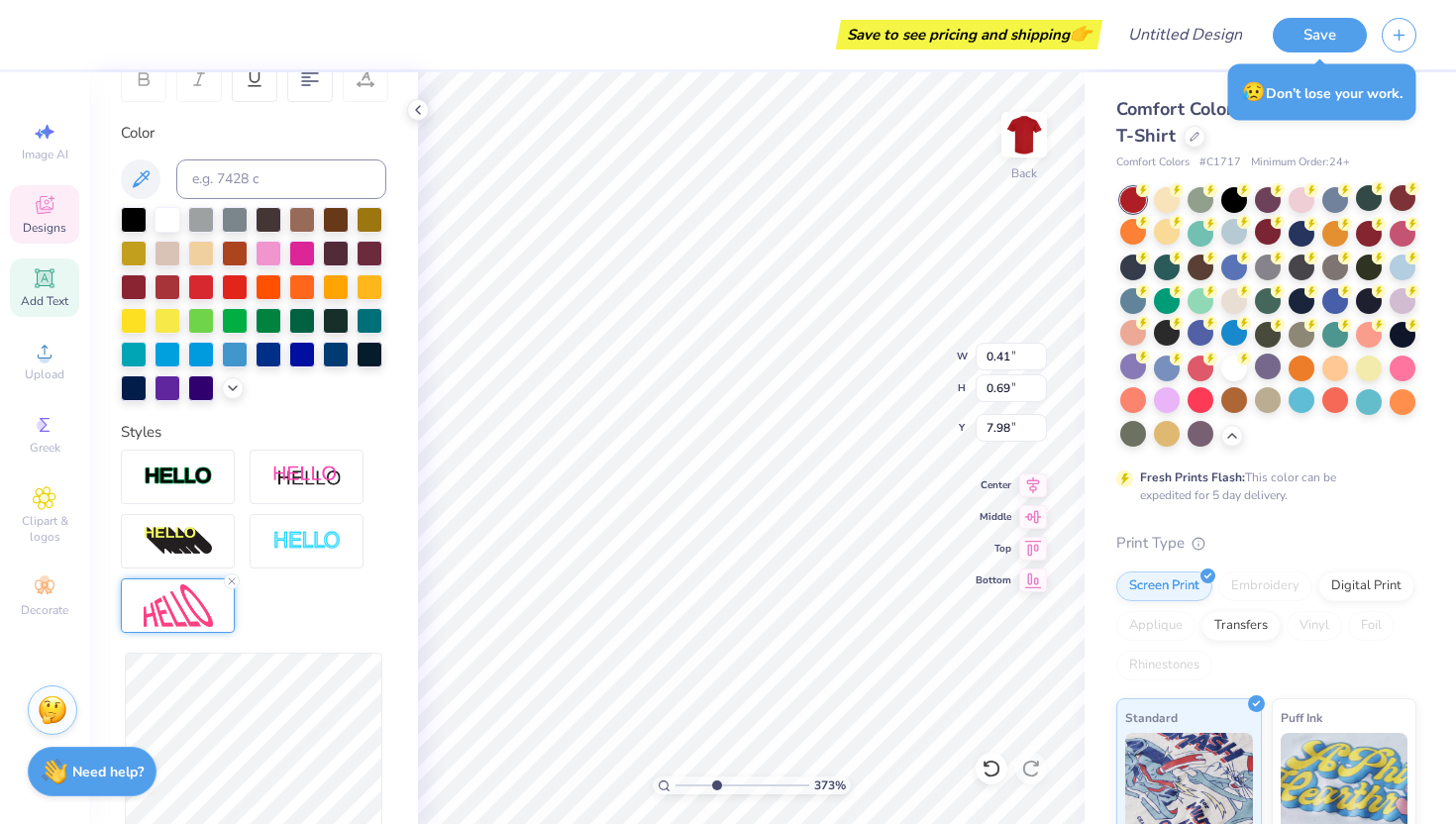 type on "0.42" 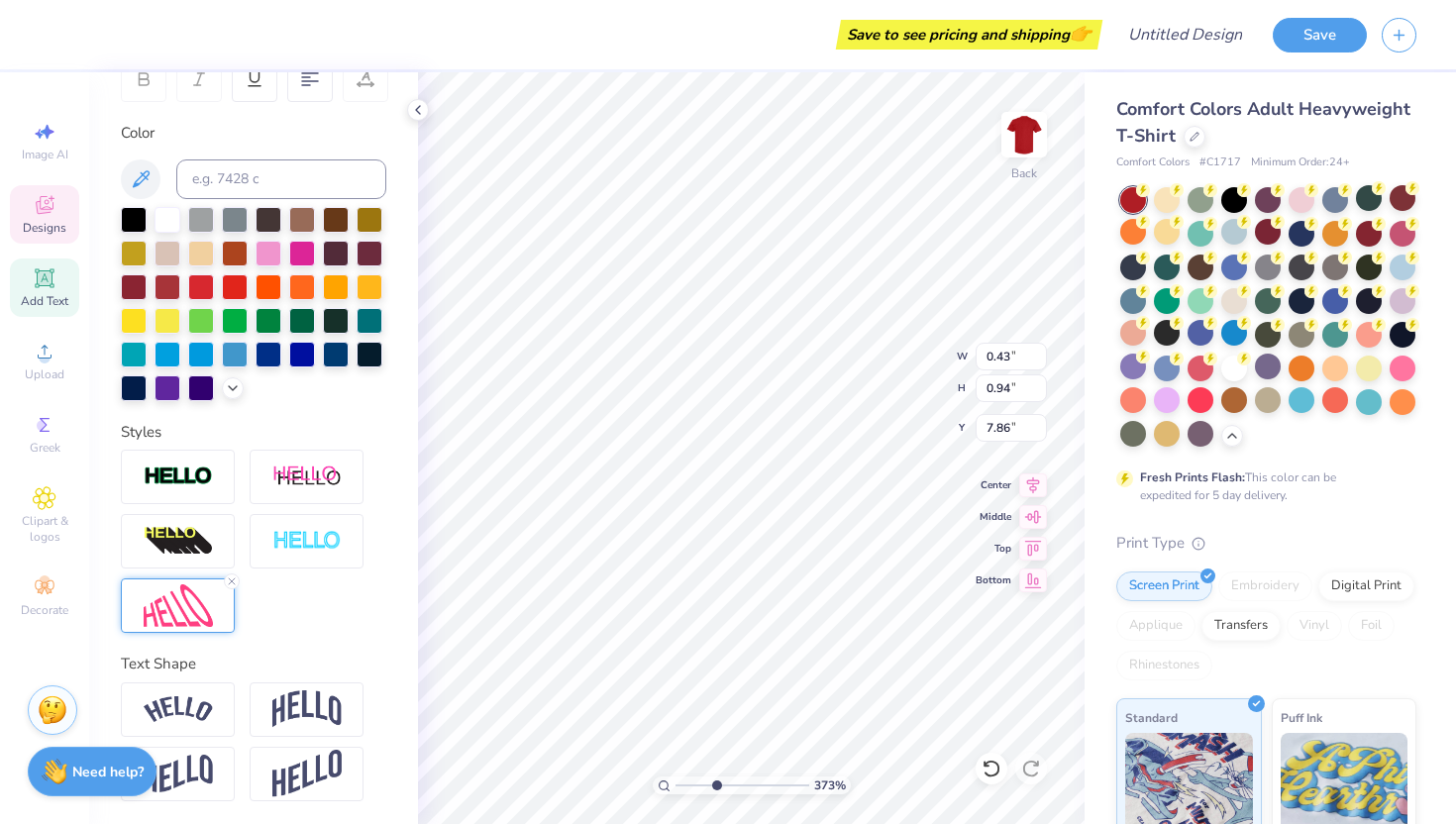 click at bounding box center [178, 605] 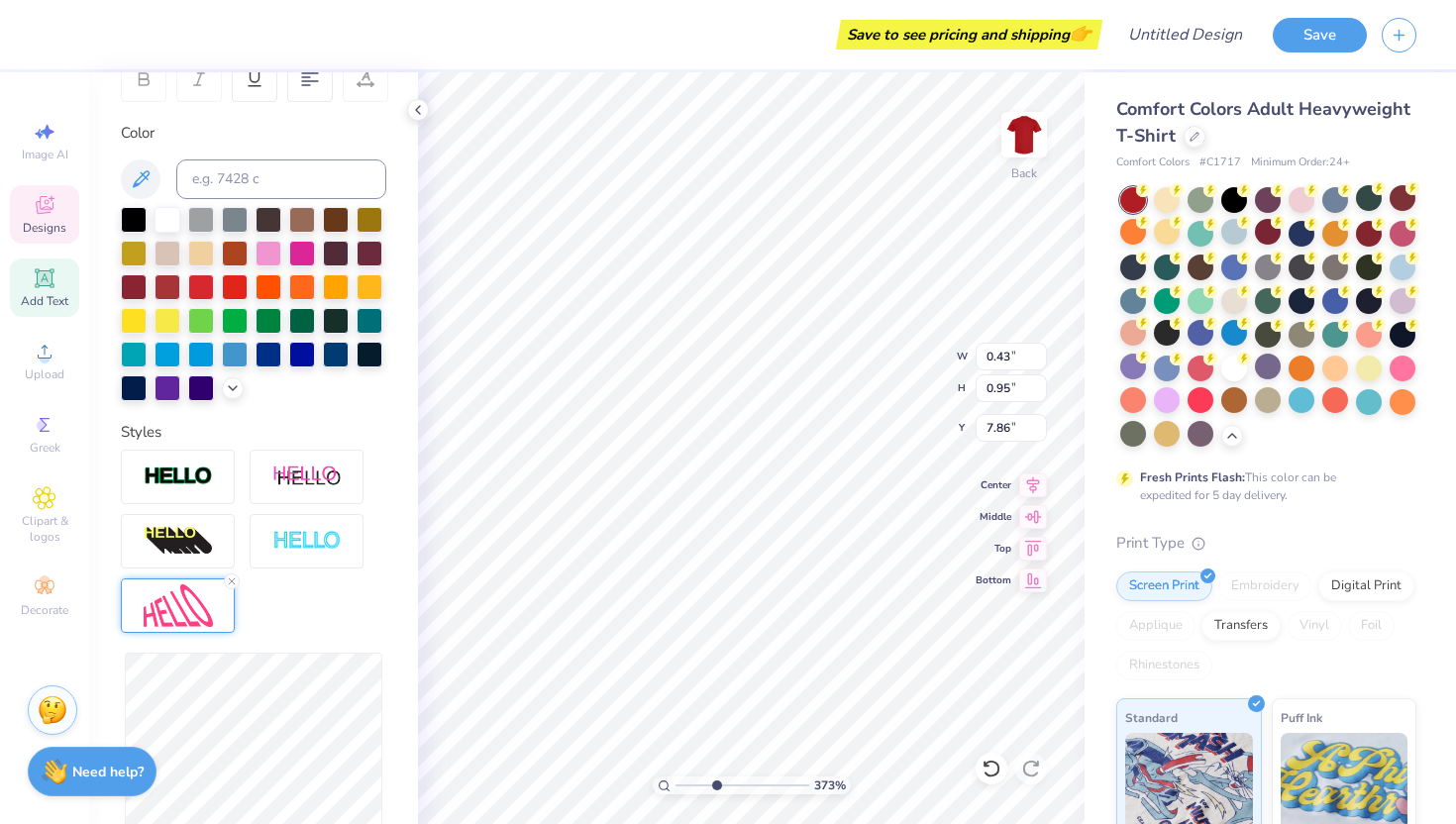 type on "0.95" 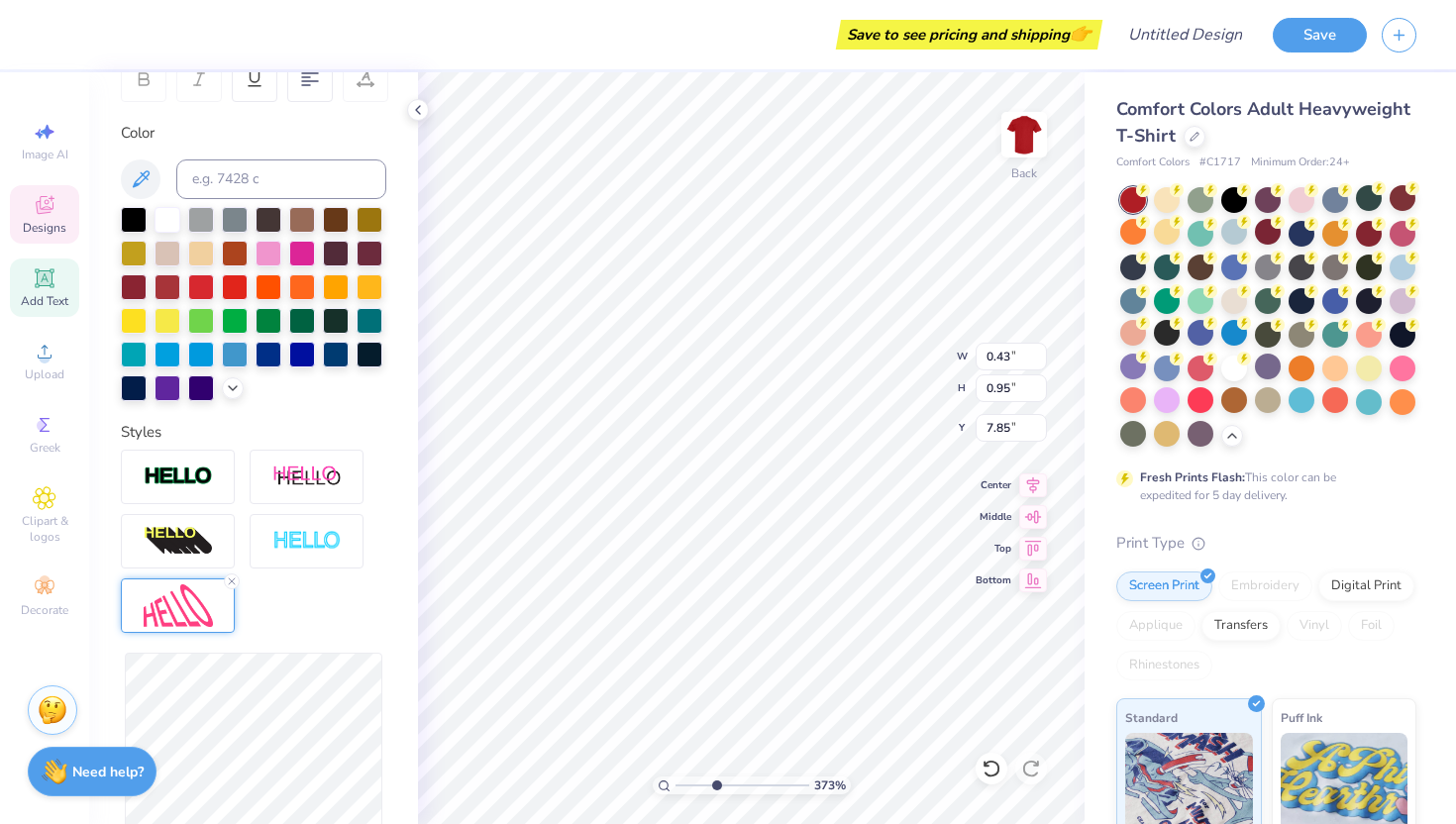 type on "7.85" 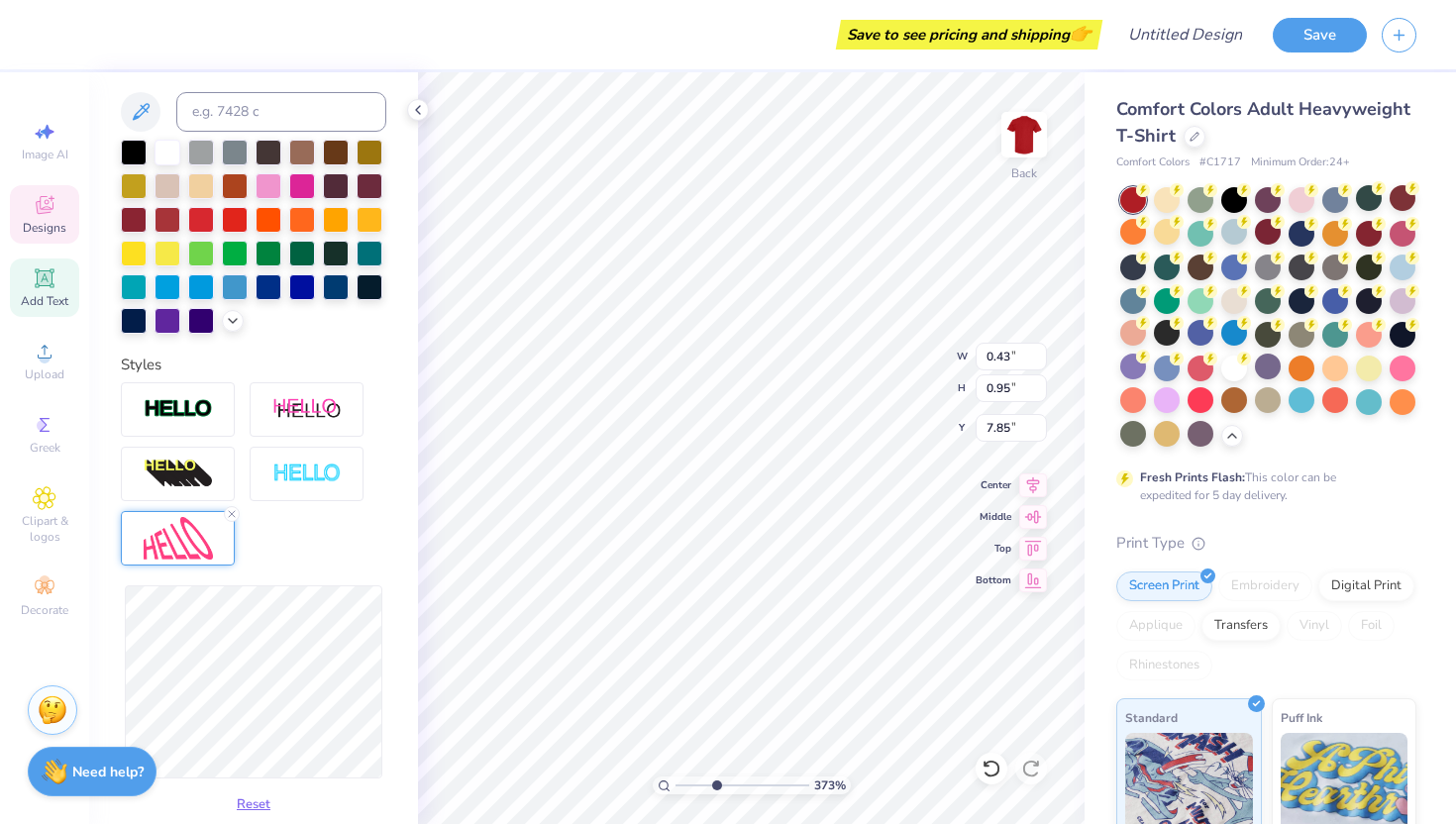 scroll, scrollTop: 436, scrollLeft: 0, axis: vertical 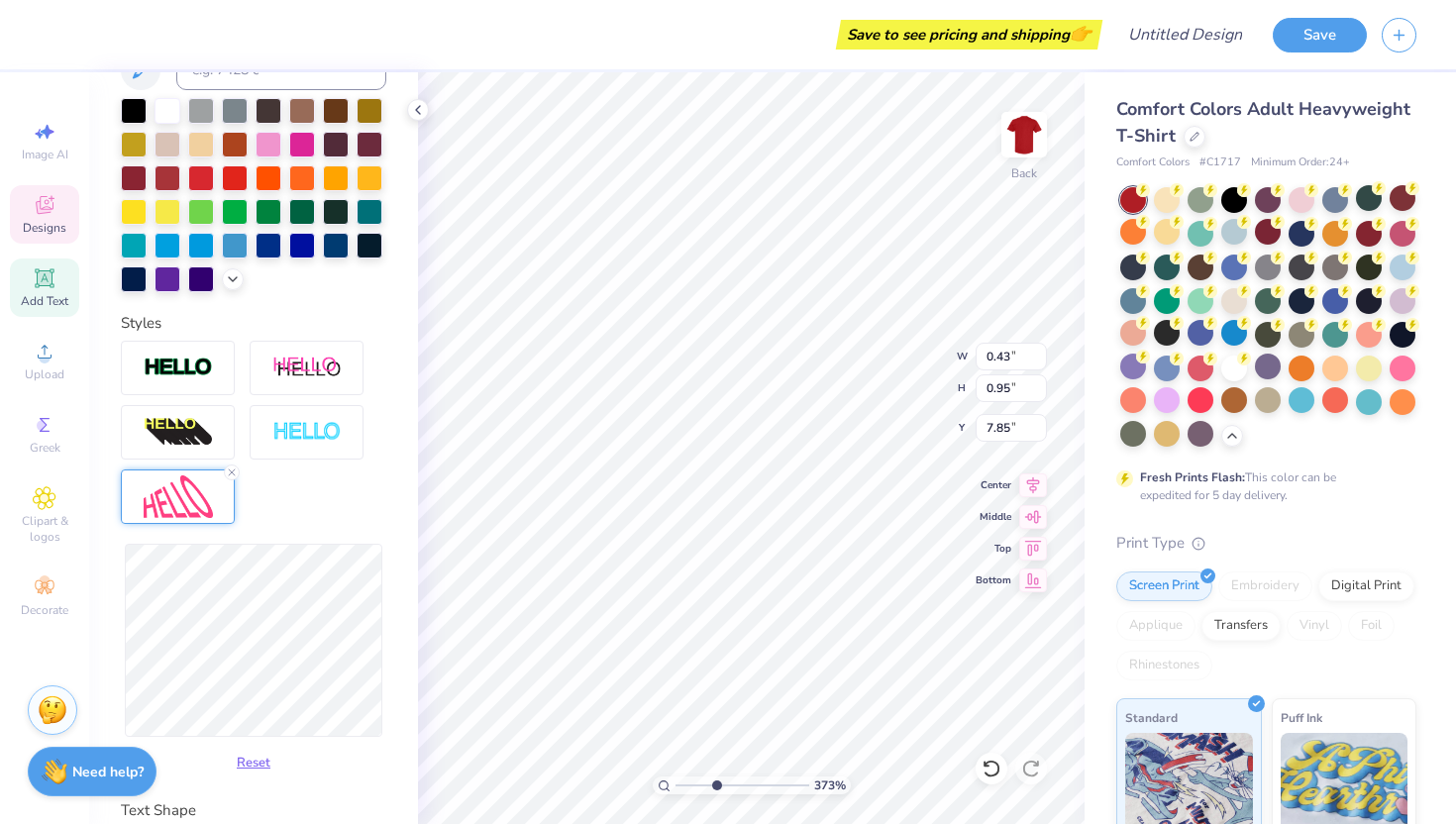 click on "Reset" at bounding box center [254, 662] 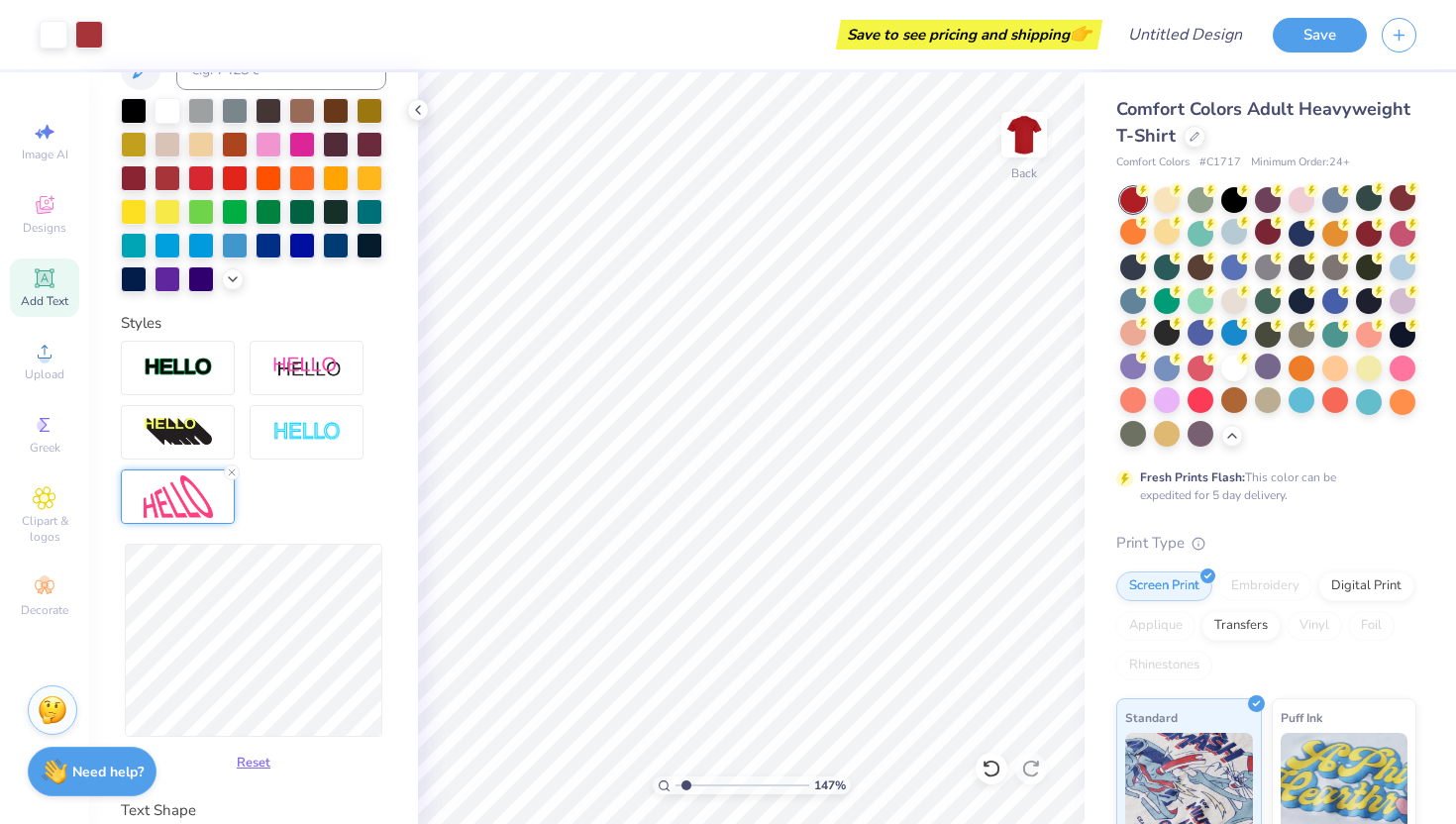 drag, startPoint x: 715, startPoint y: 785, endPoint x: 685, endPoint y: 785, distance: 30 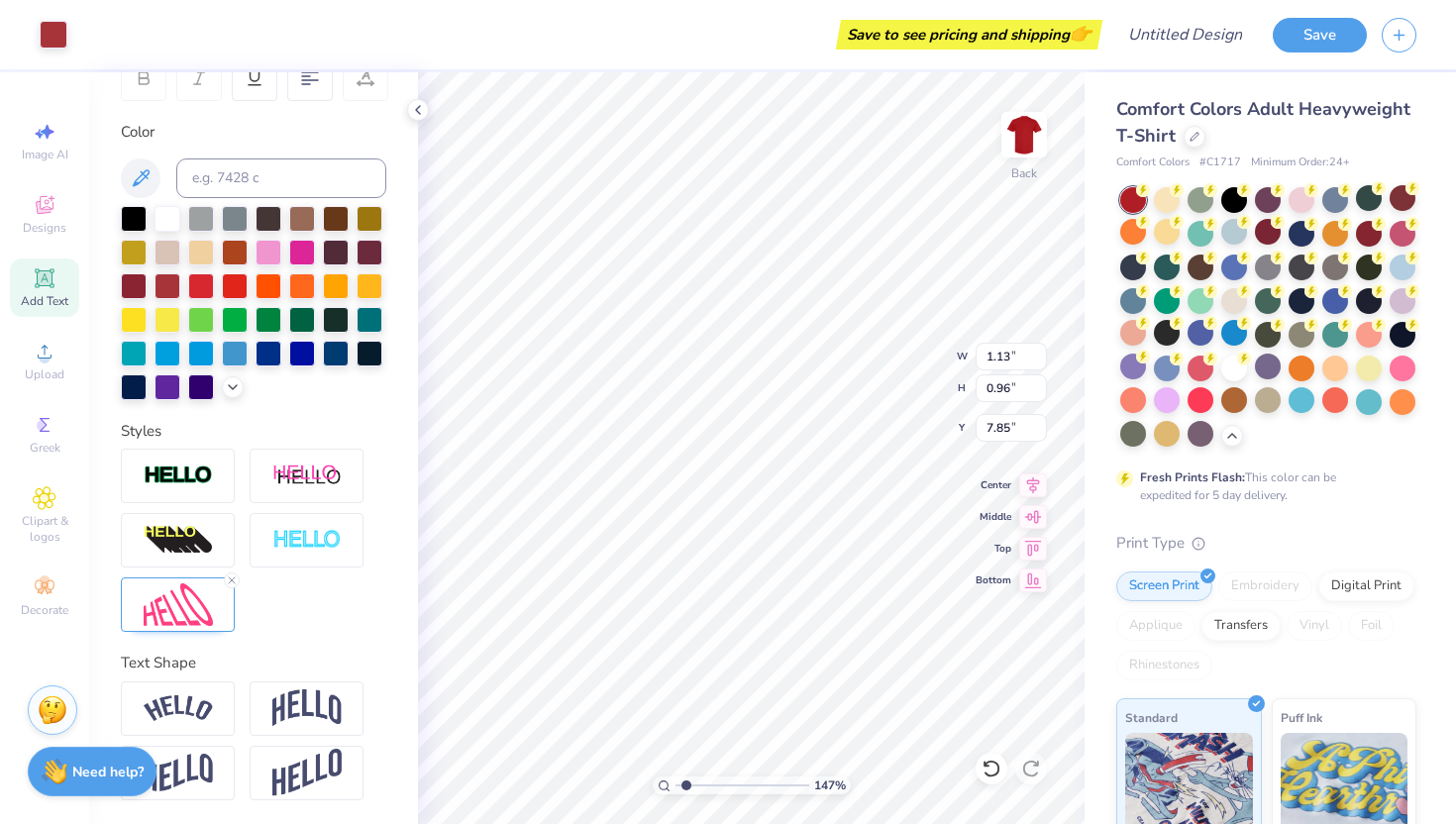 scroll, scrollTop: 327, scrollLeft: 0, axis: vertical 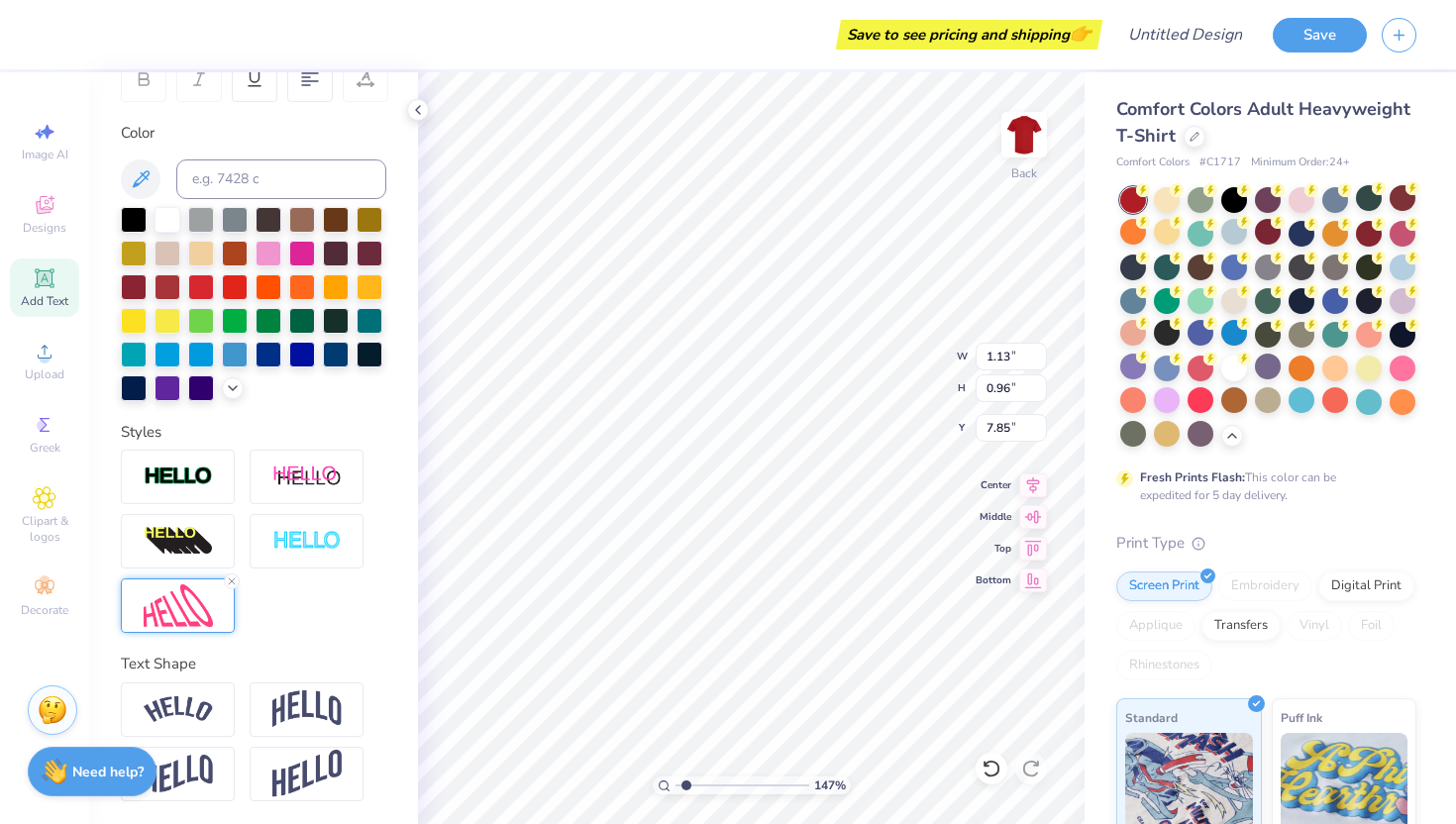 click at bounding box center (178, 605) 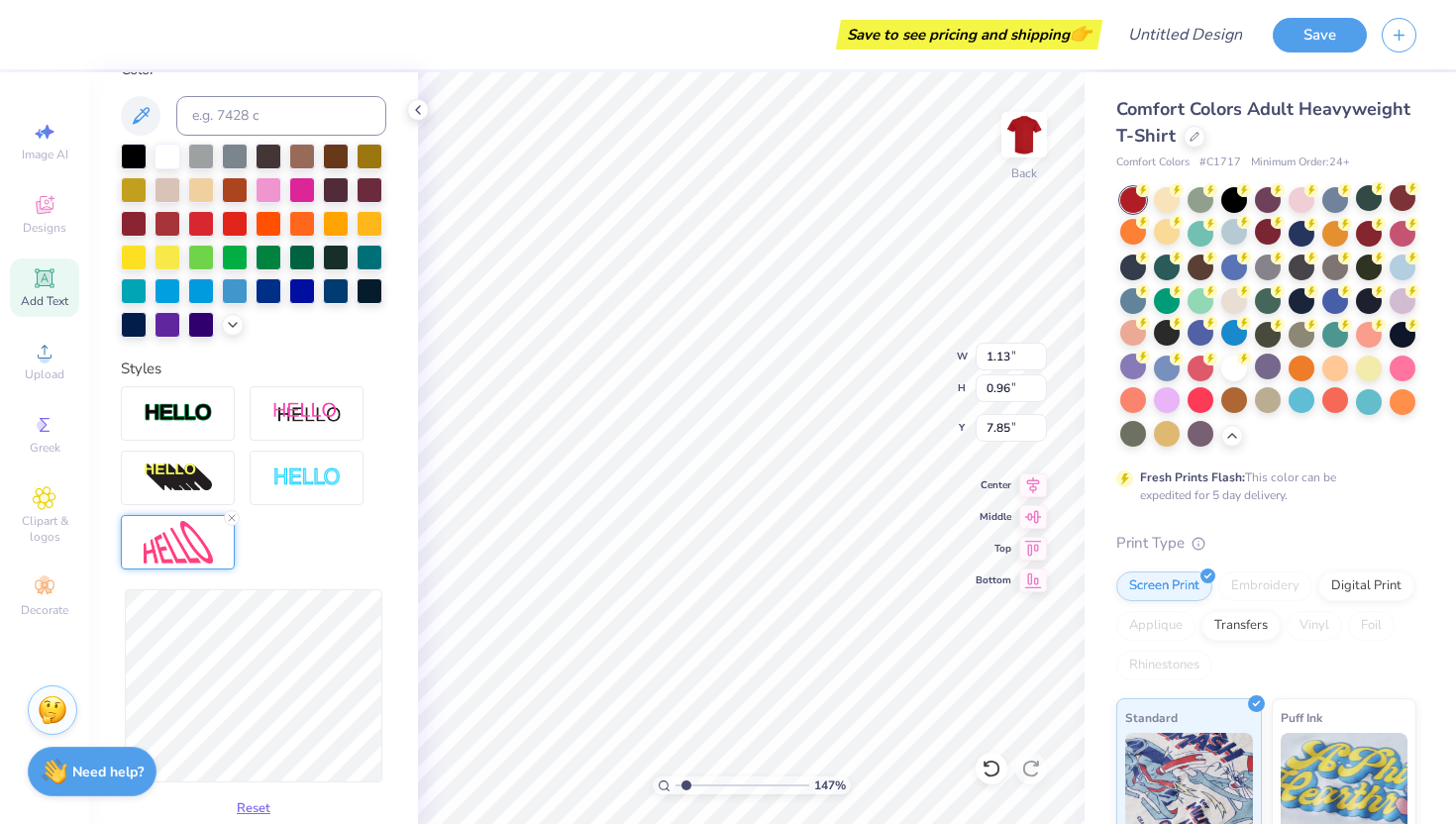 scroll, scrollTop: 396, scrollLeft: 0, axis: vertical 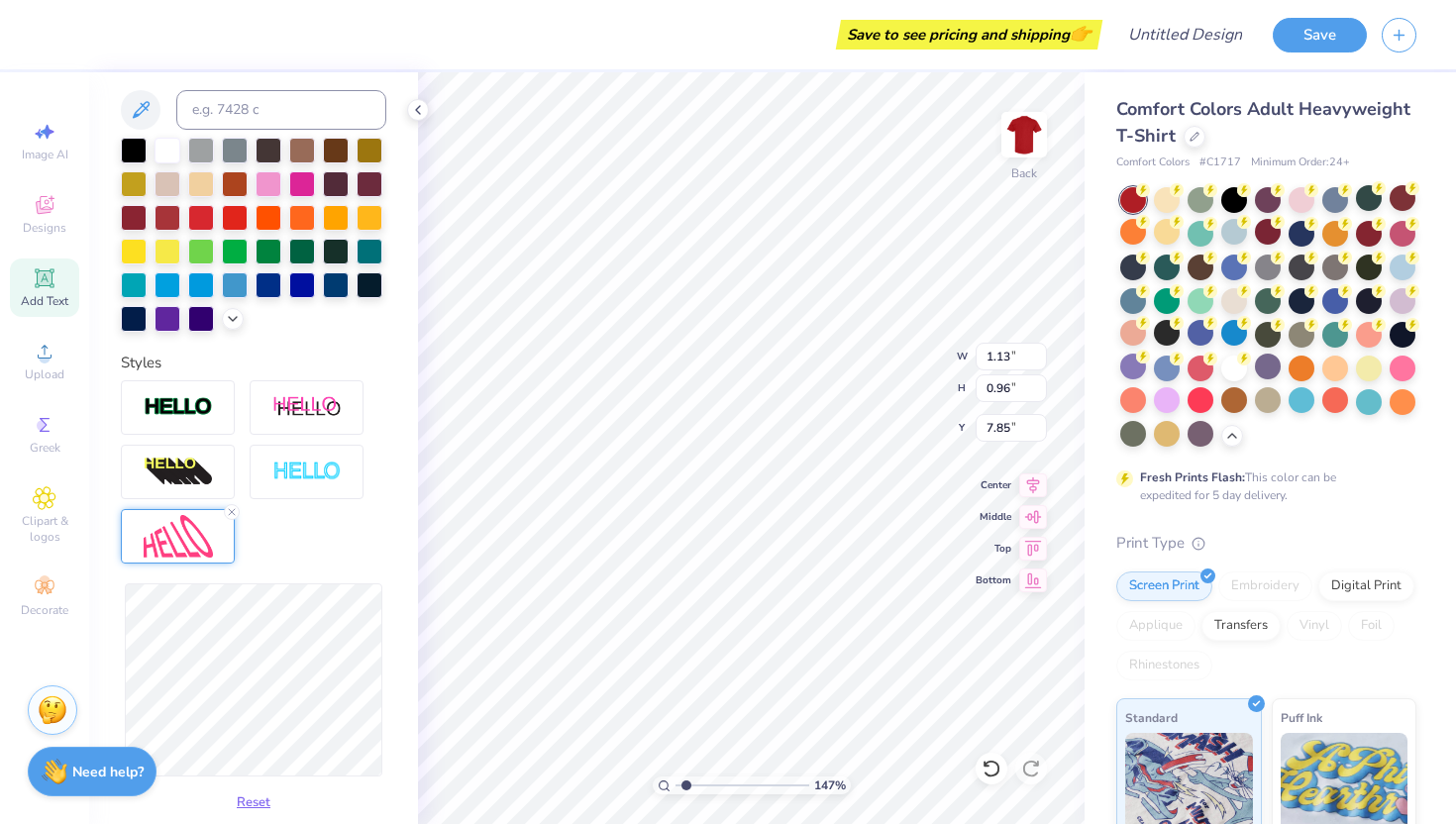 click on "Personalized Names Personalized Numbers Text Tool  Add Font Font Sablon Up Switch to Greek Letters Format Color Styles Reset Text Shape" at bounding box center (254, 448) 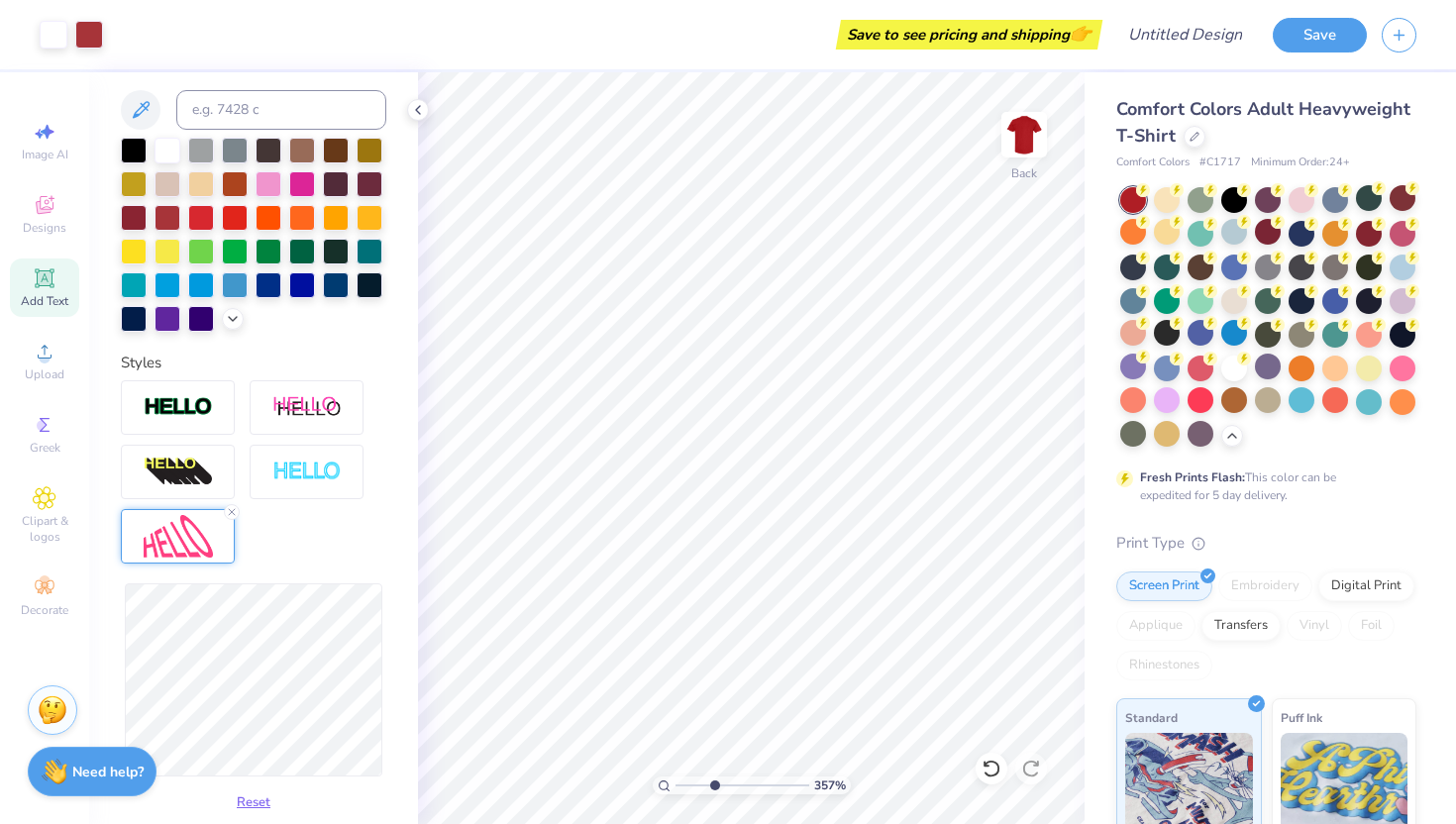 drag, startPoint x: 685, startPoint y: 786, endPoint x: 713, endPoint y: 786, distance: 28 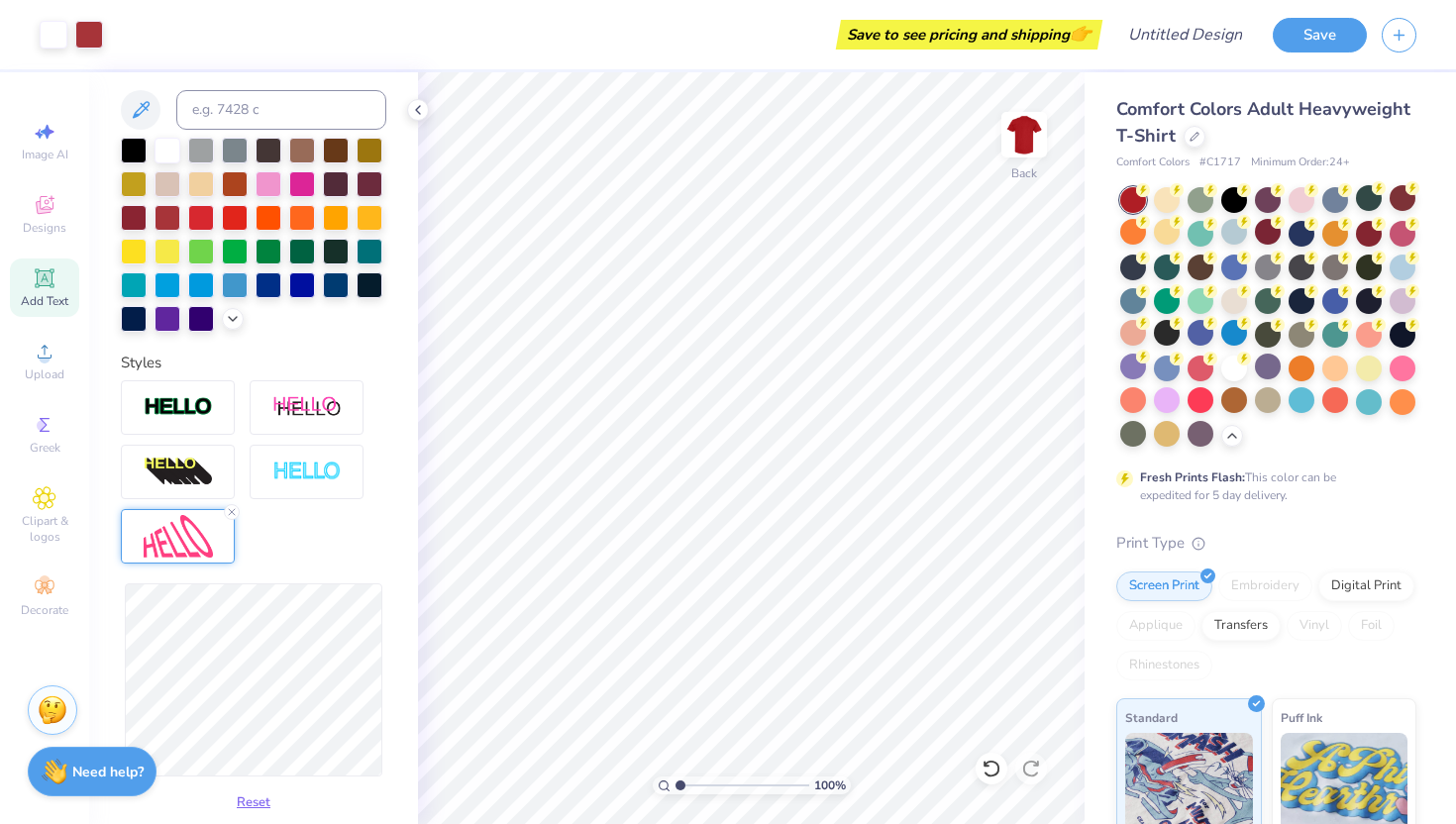 drag, startPoint x: 710, startPoint y: 788, endPoint x: 679, endPoint y: 786, distance: 31.06445 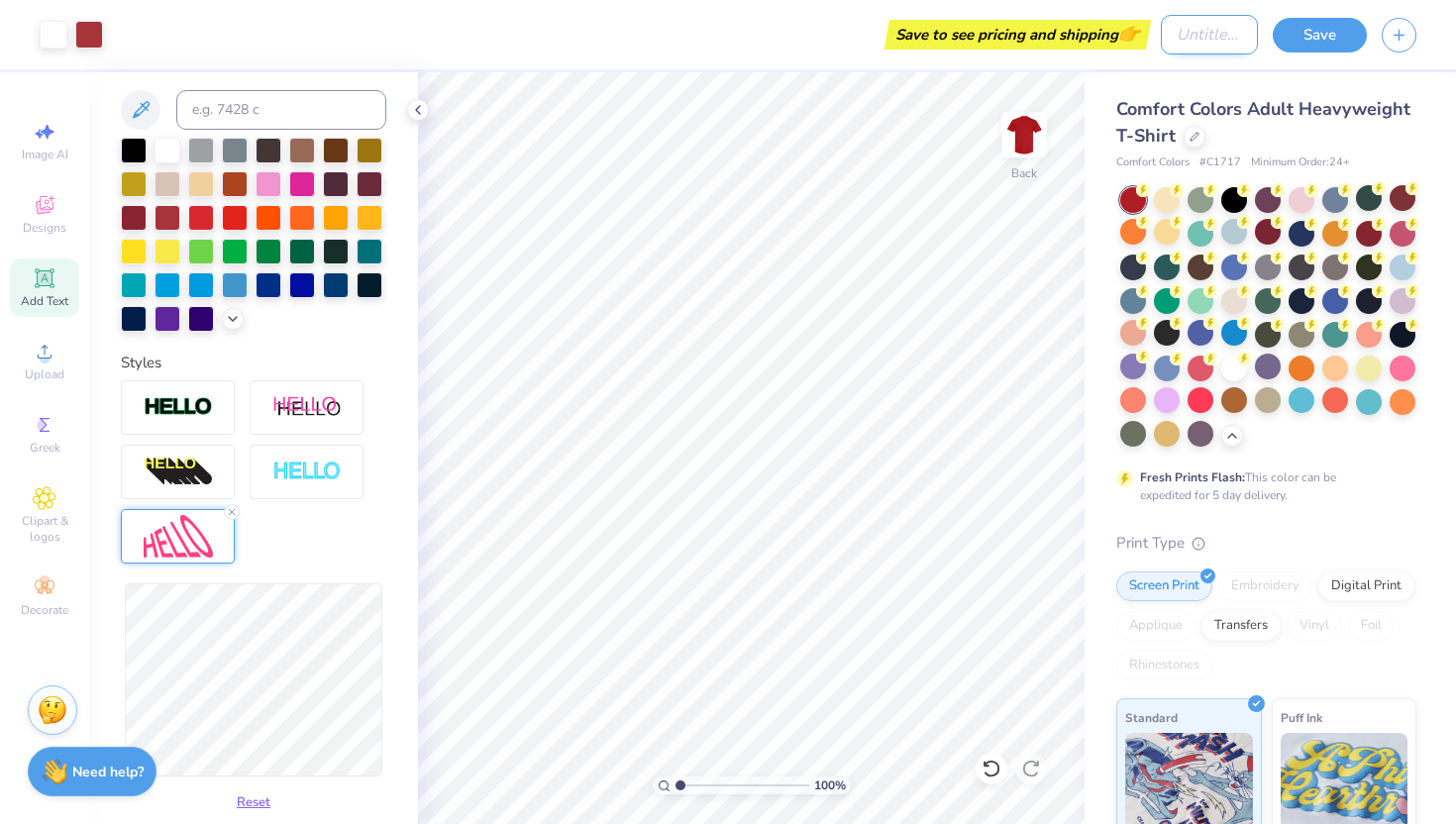 click on "Design Title" at bounding box center (1209, 35) 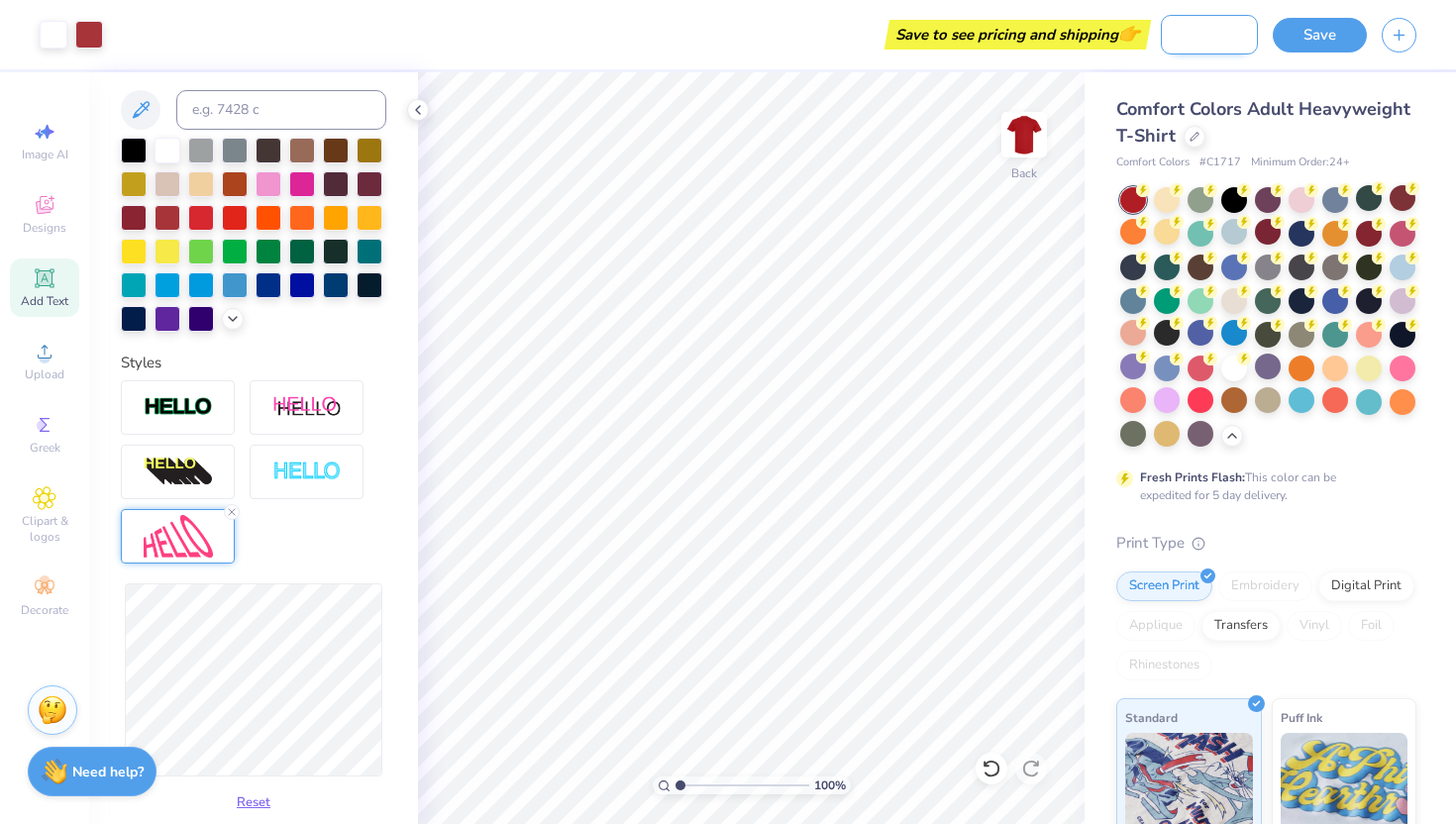 scroll, scrollTop: 0, scrollLeft: 78, axis: horizontal 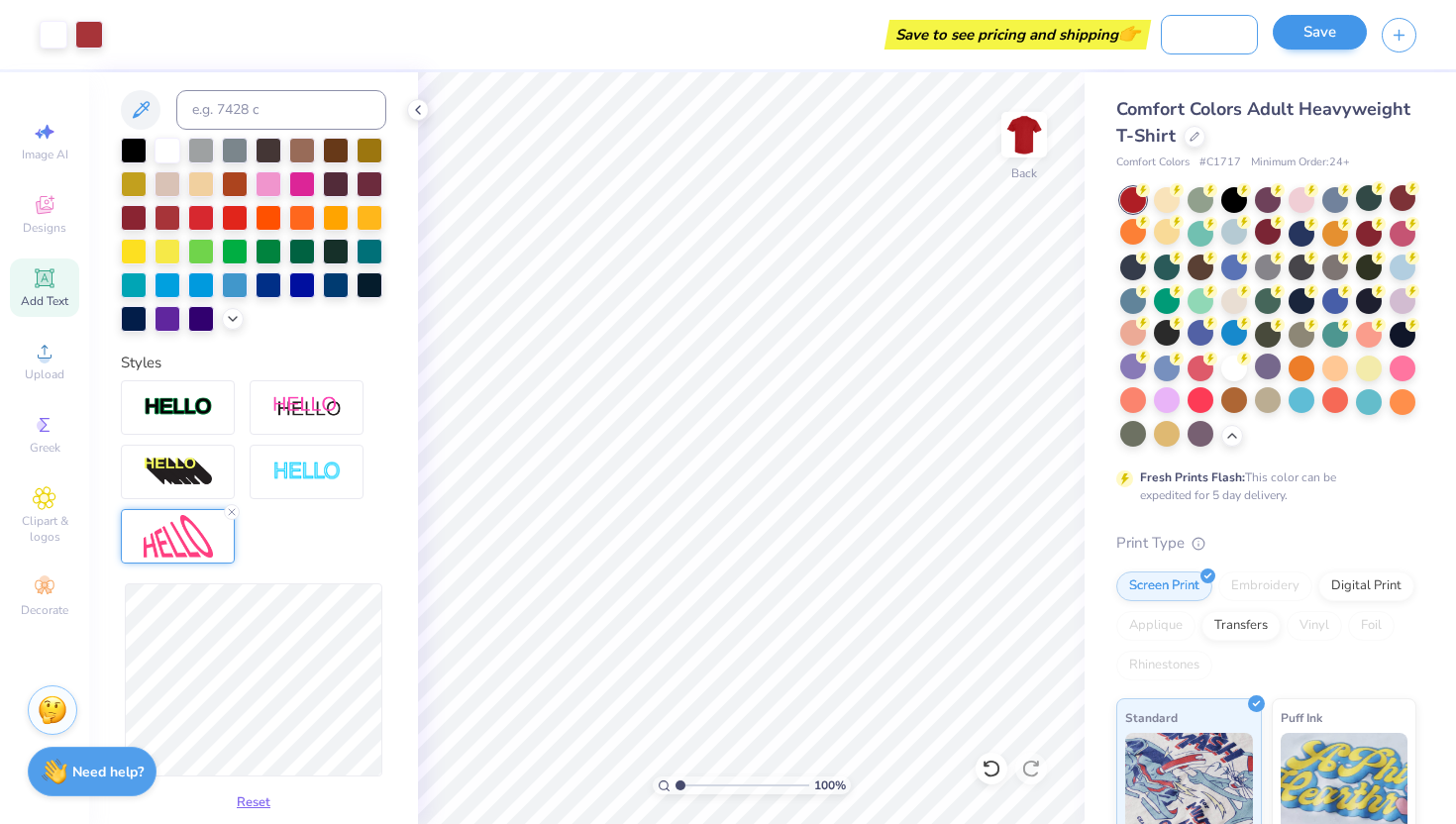 type on "Bubble Senior Shirt" 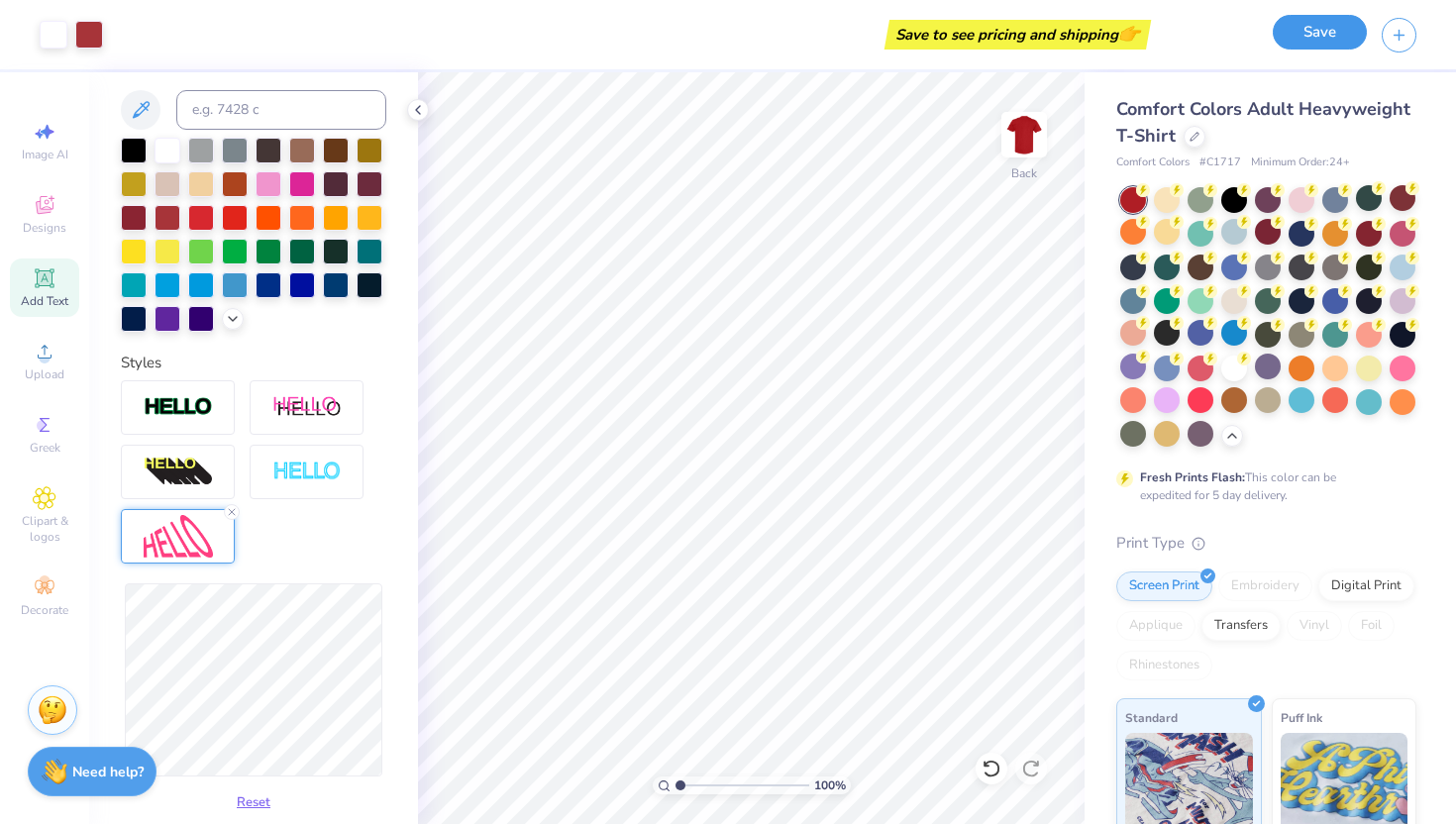 click on "Save" at bounding box center [1319, 32] 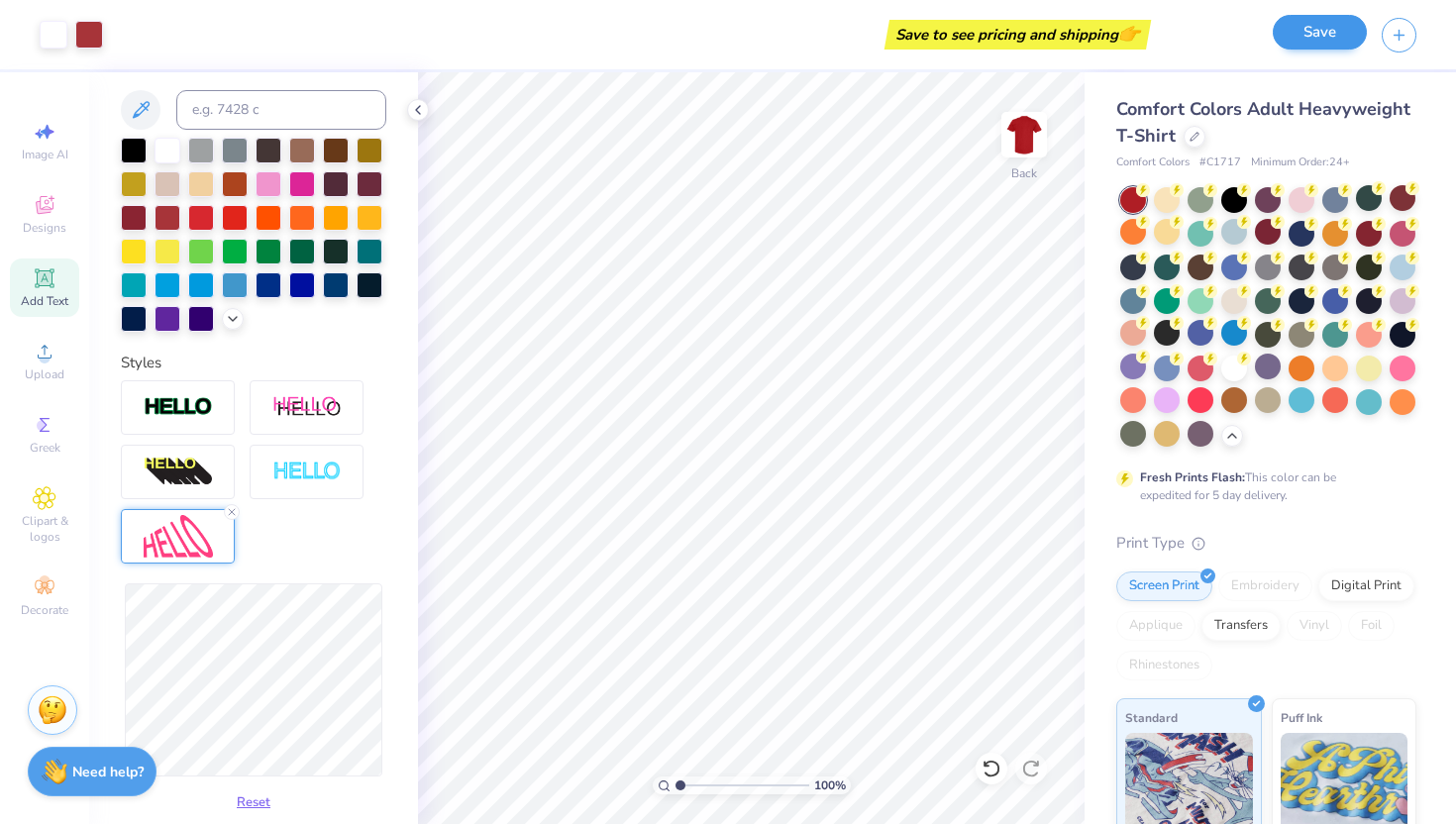 scroll, scrollTop: 0, scrollLeft: 0, axis: both 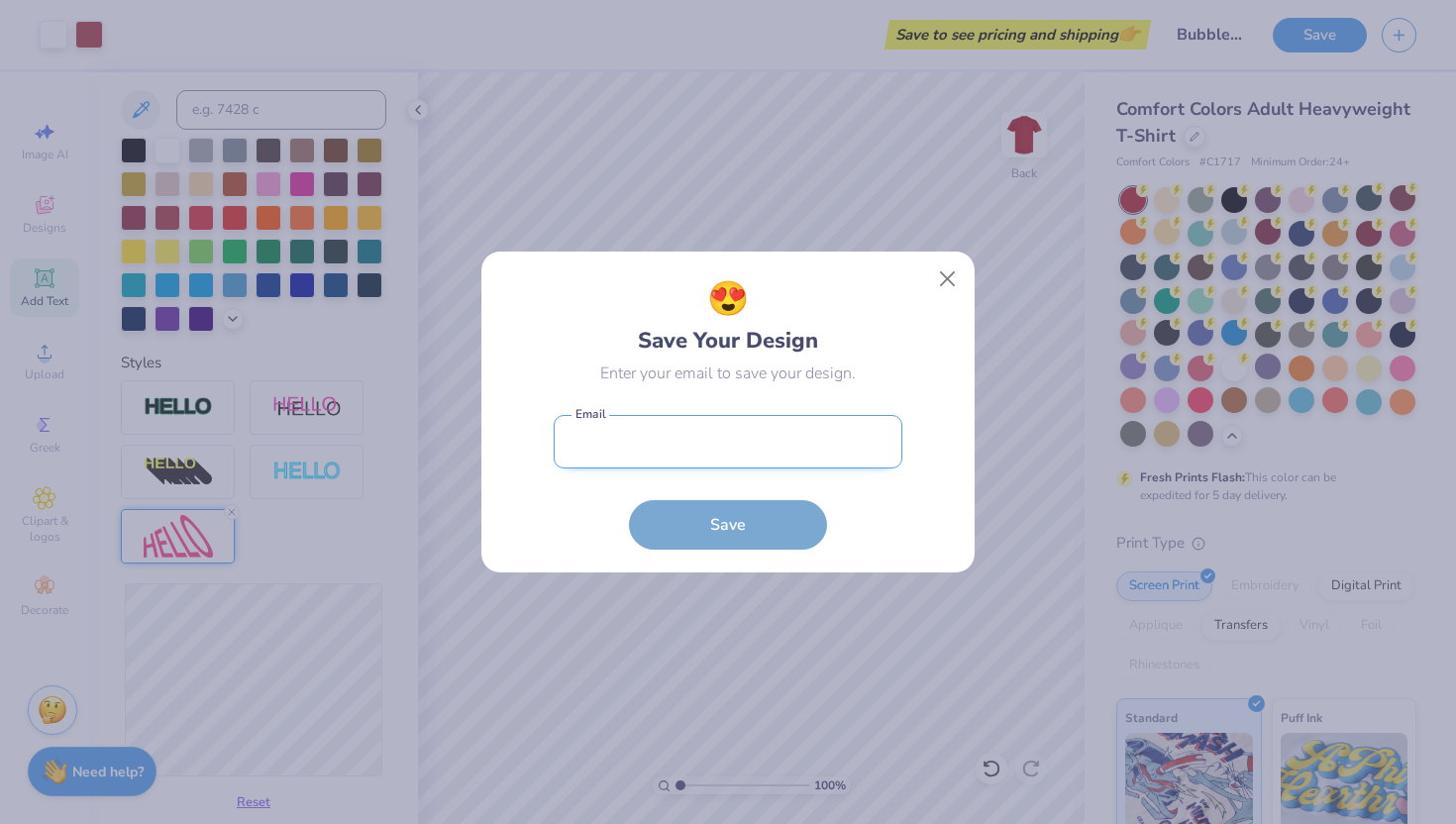 click at bounding box center [728, 442] 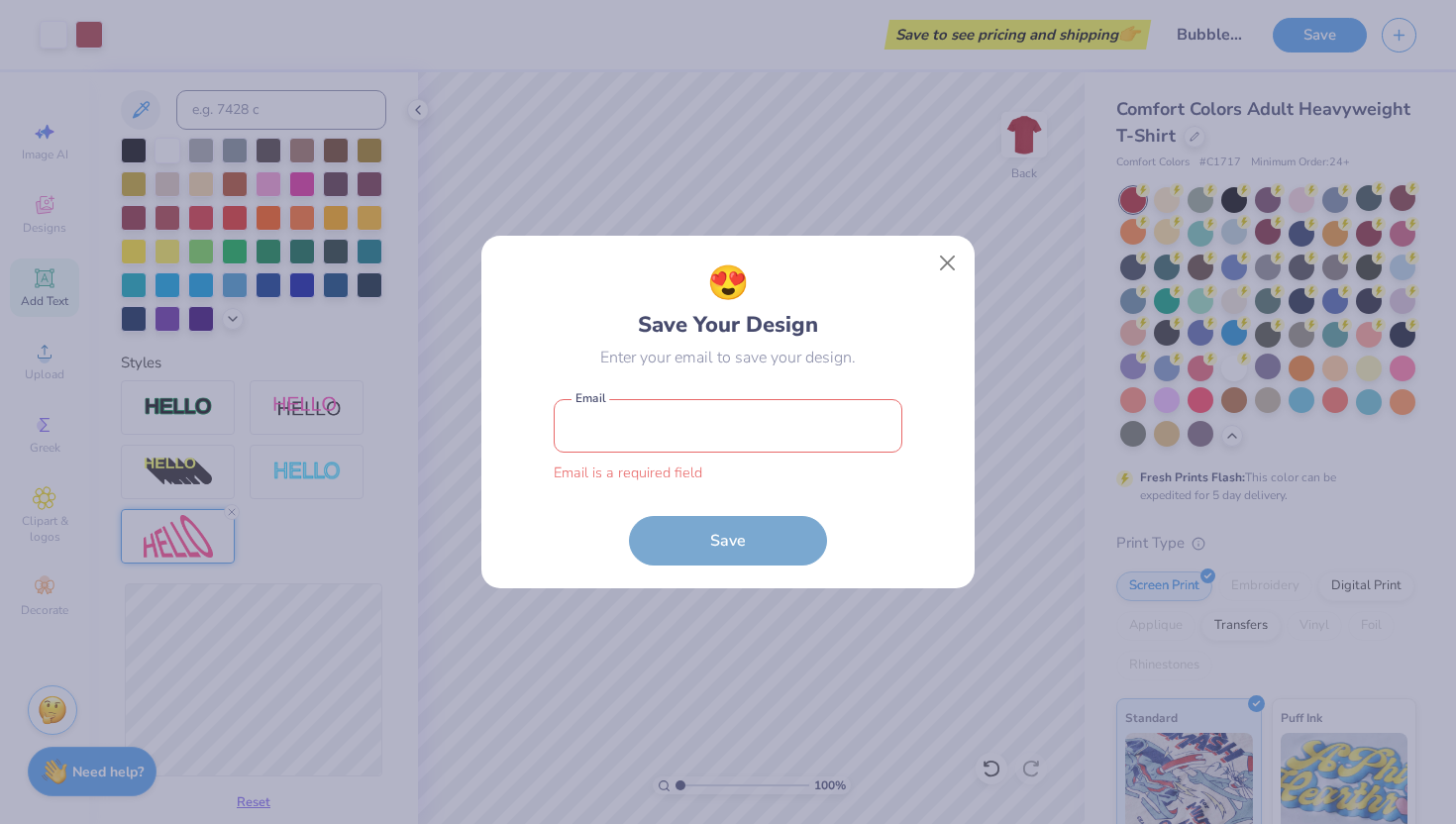 type on "[EMAIL]" 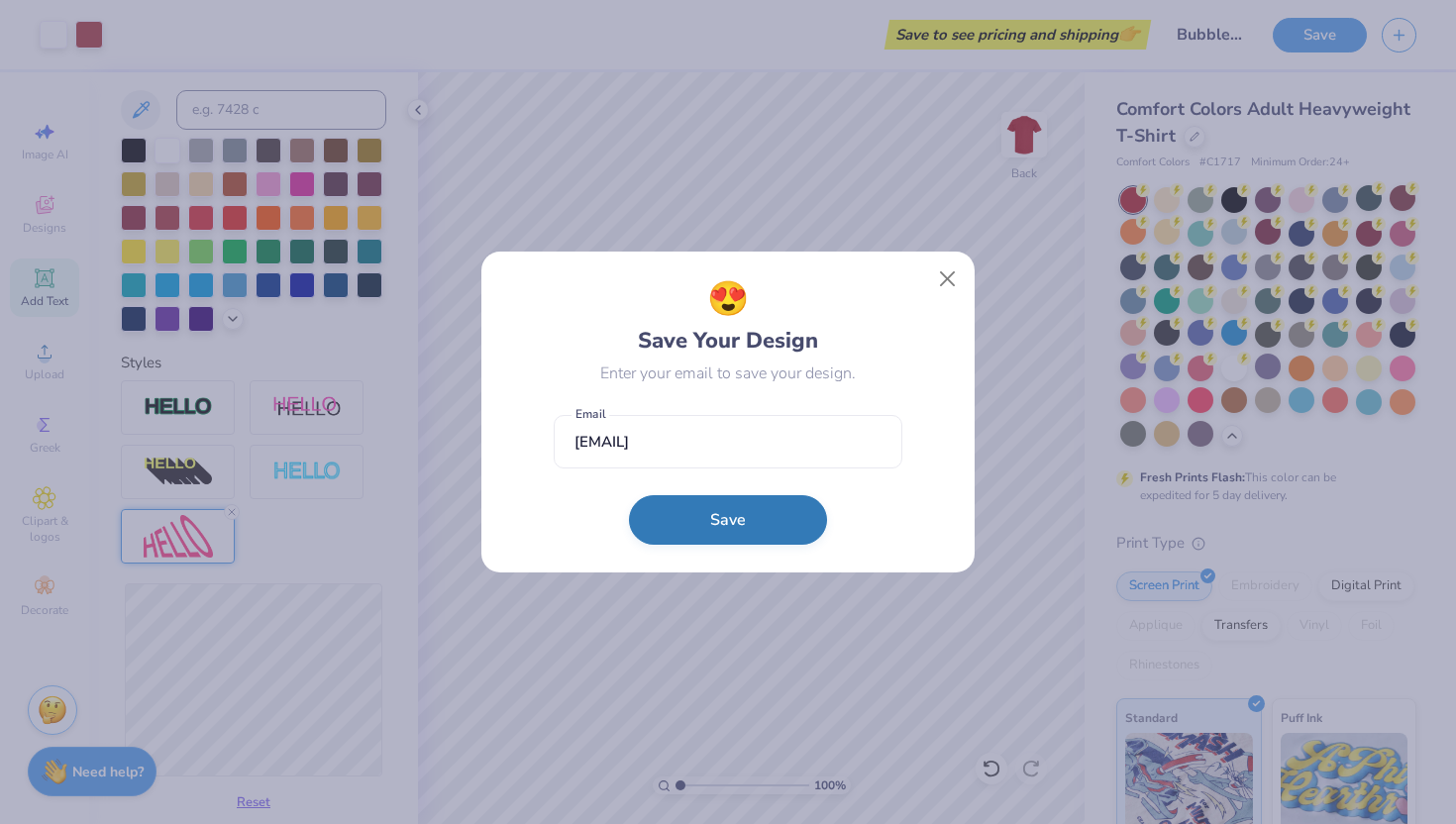 click on "Save" at bounding box center [728, 520] 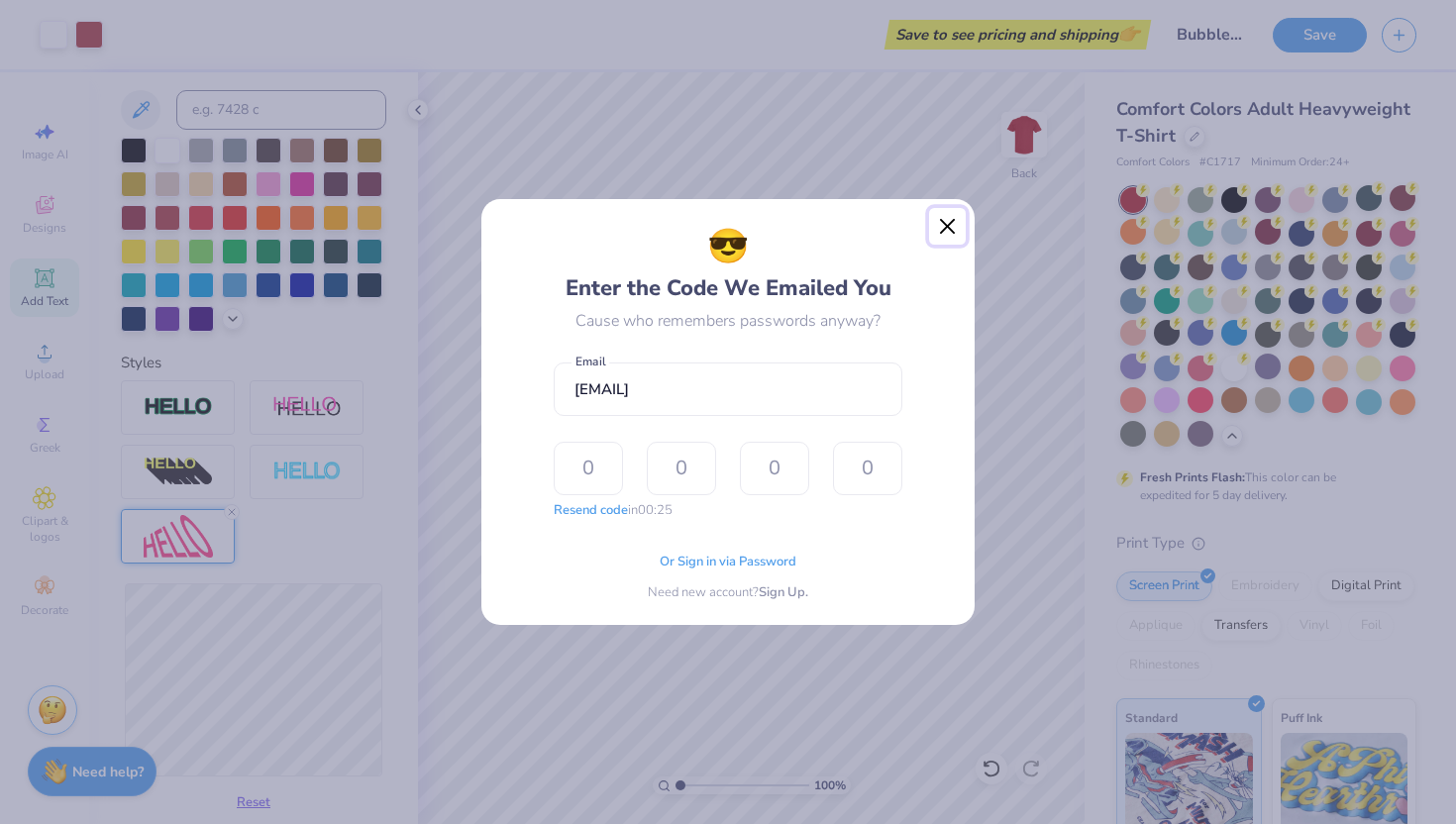 click at bounding box center (948, 227) 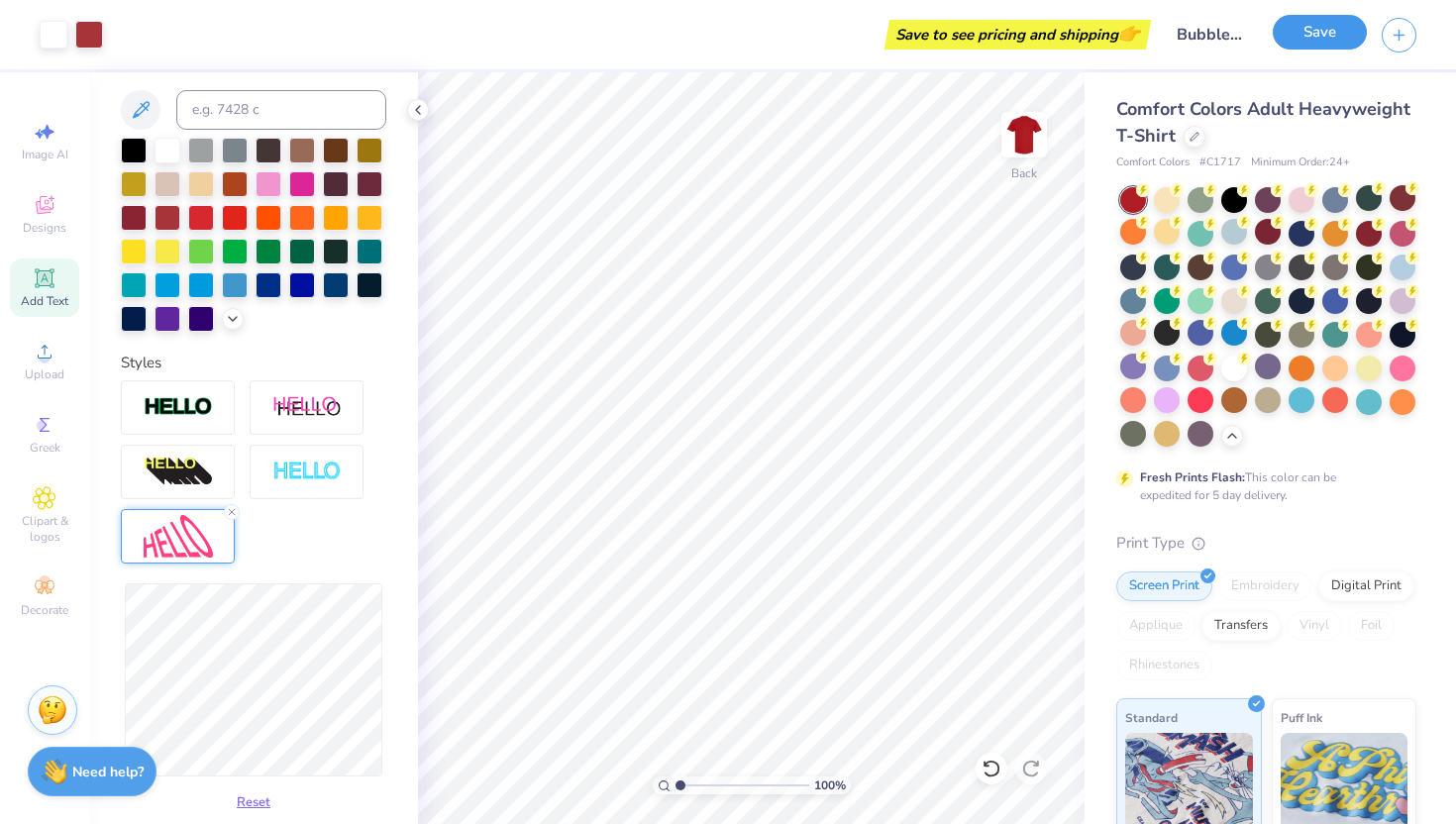 click on "Save" at bounding box center (1319, 32) 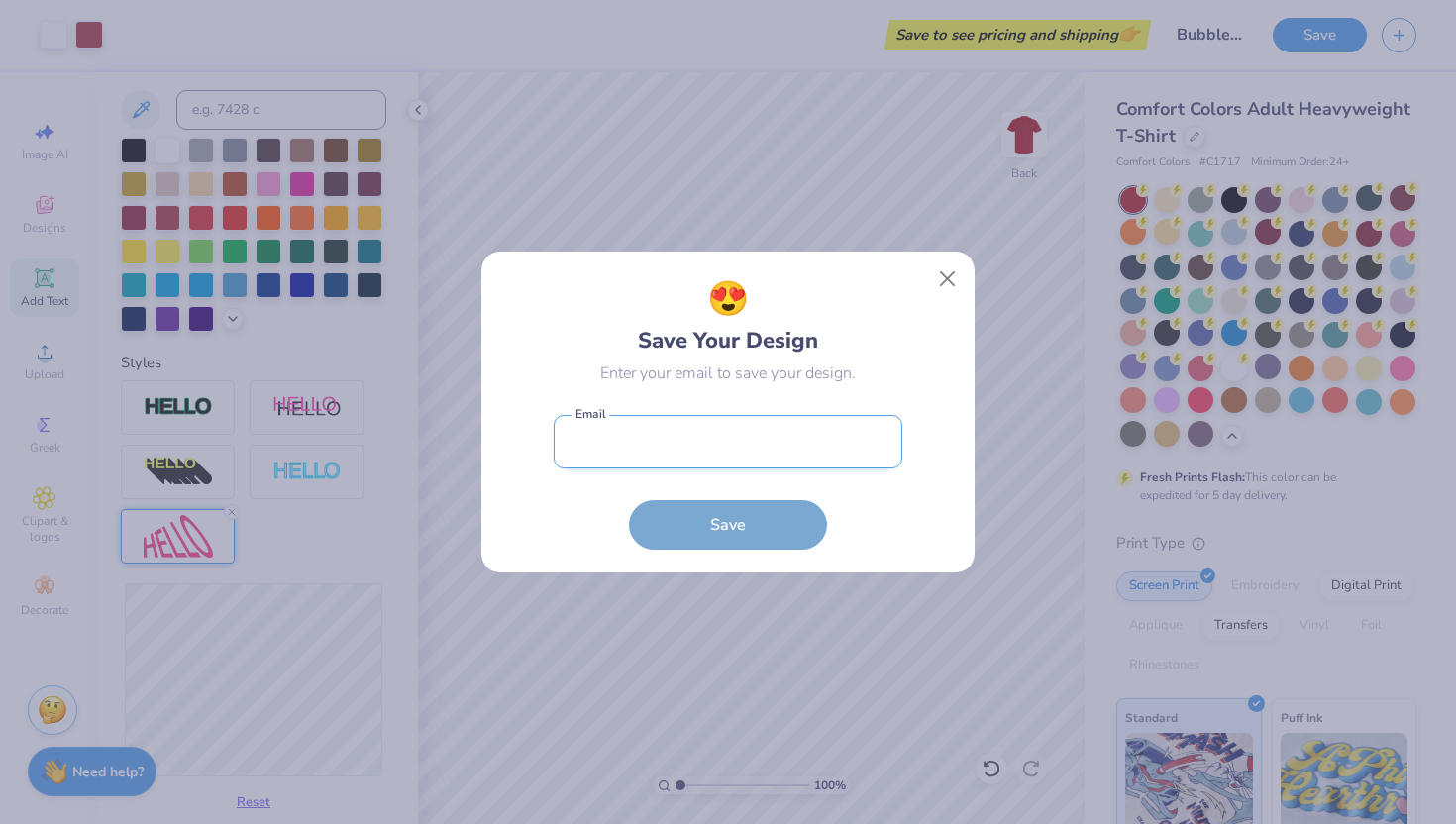 click at bounding box center [728, 442] 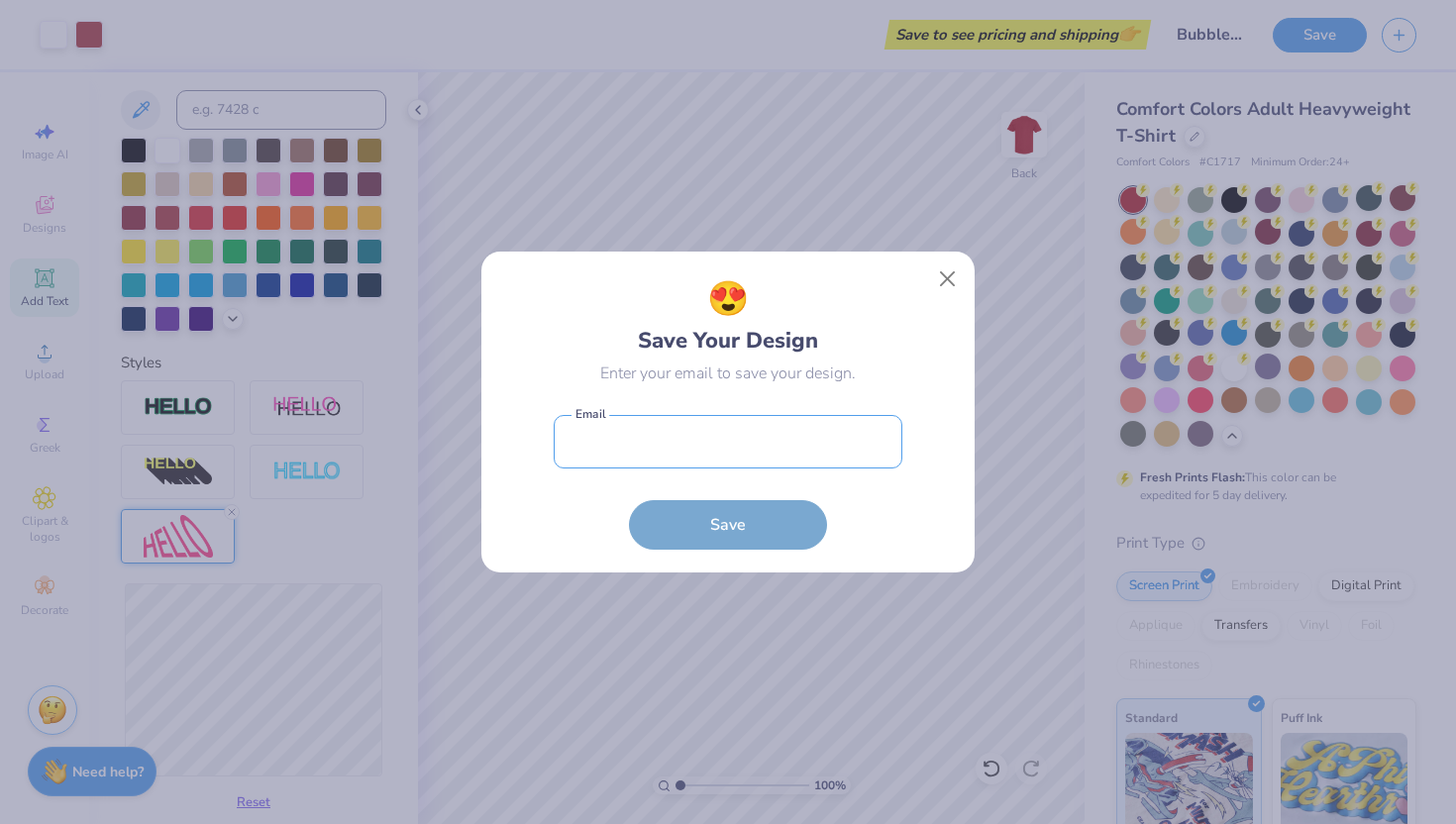 type on "[EMAIL]" 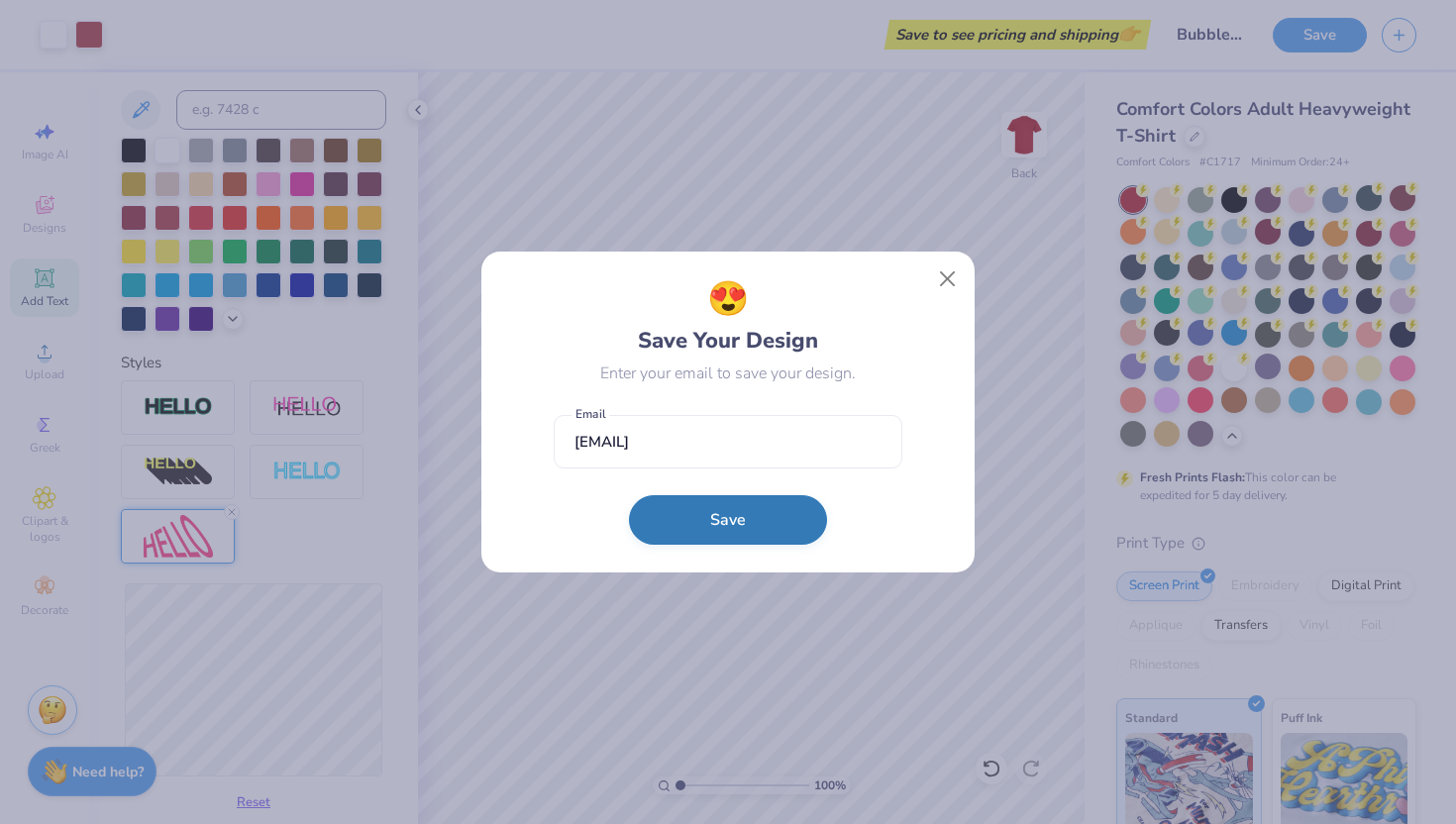 click on "Save" at bounding box center (728, 520) 